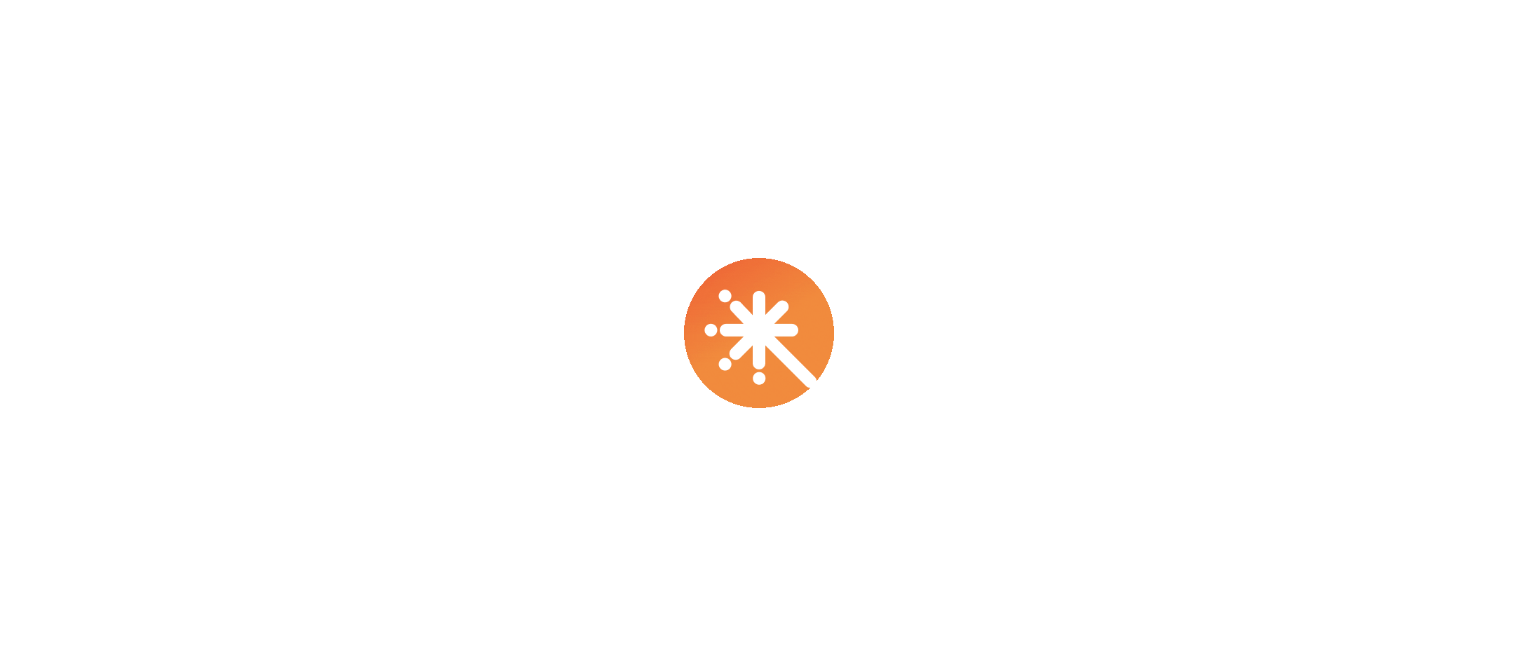 scroll, scrollTop: 0, scrollLeft: 0, axis: both 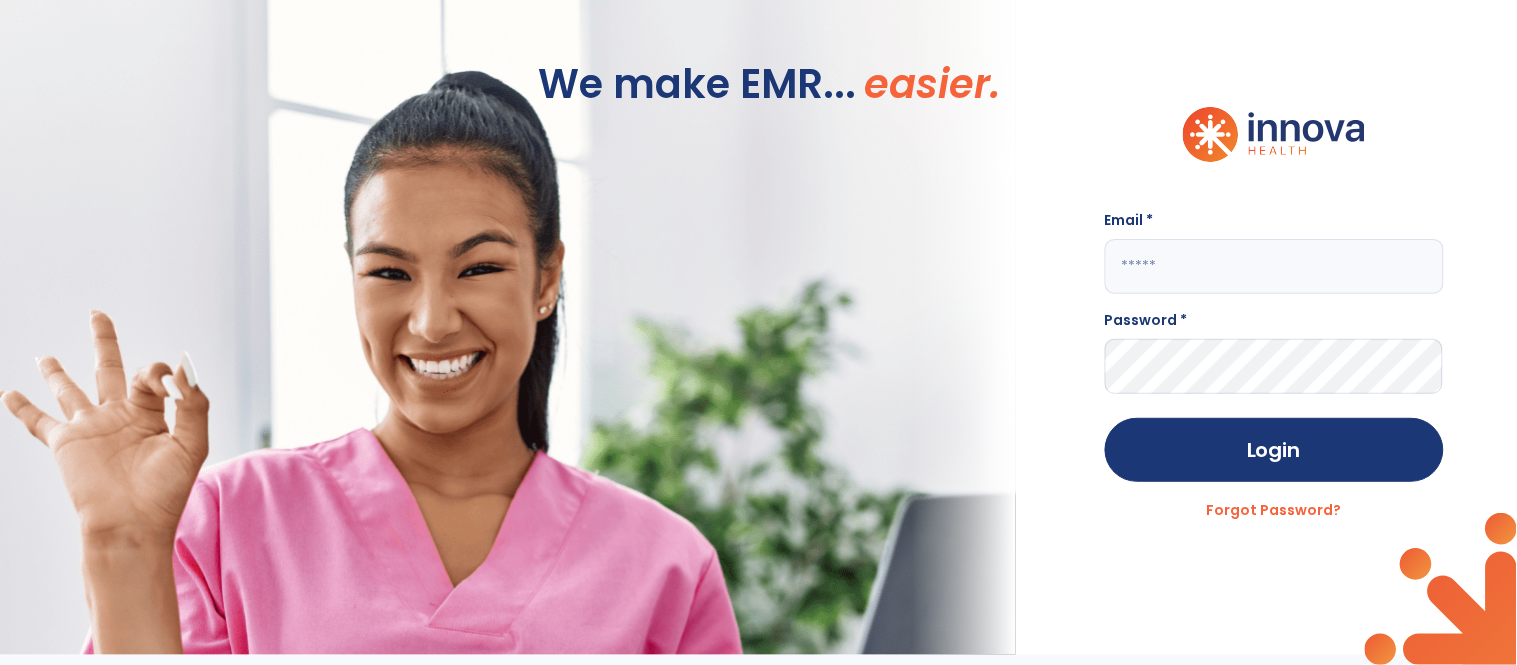 click 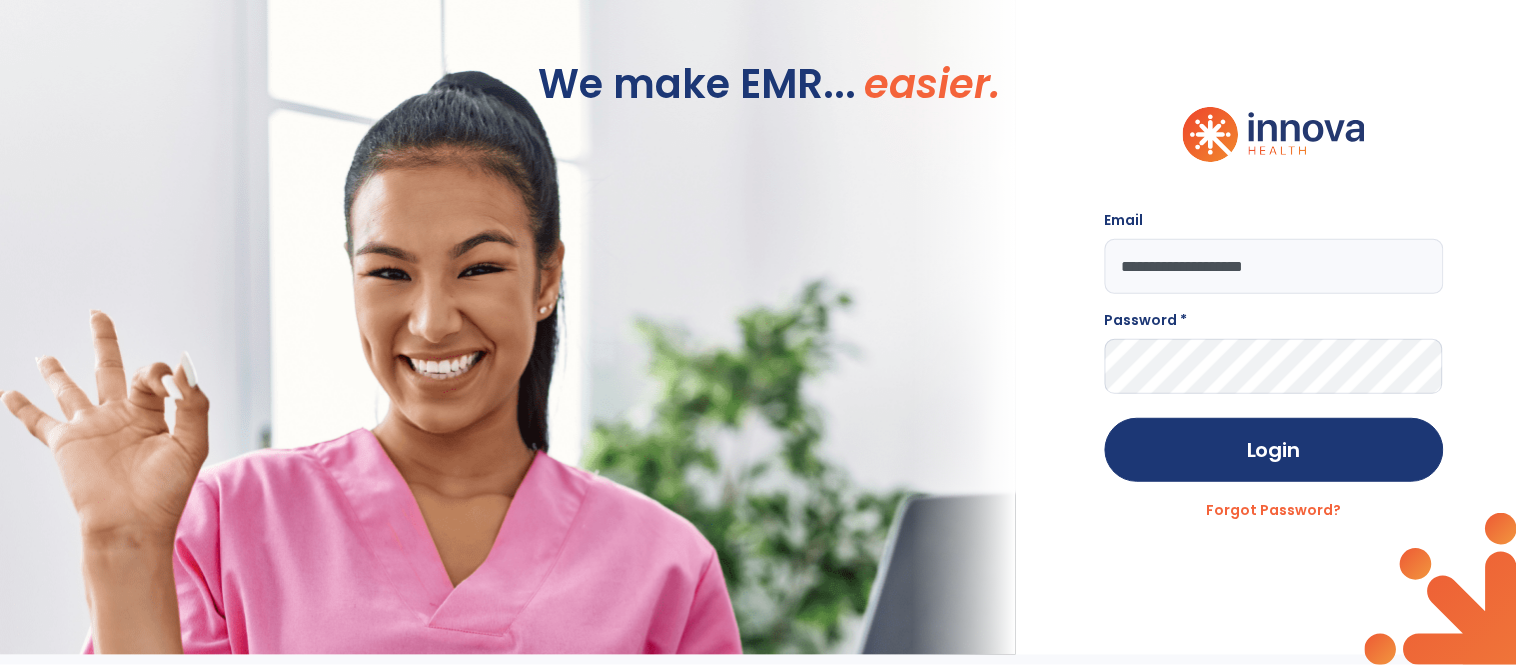 type on "**********" 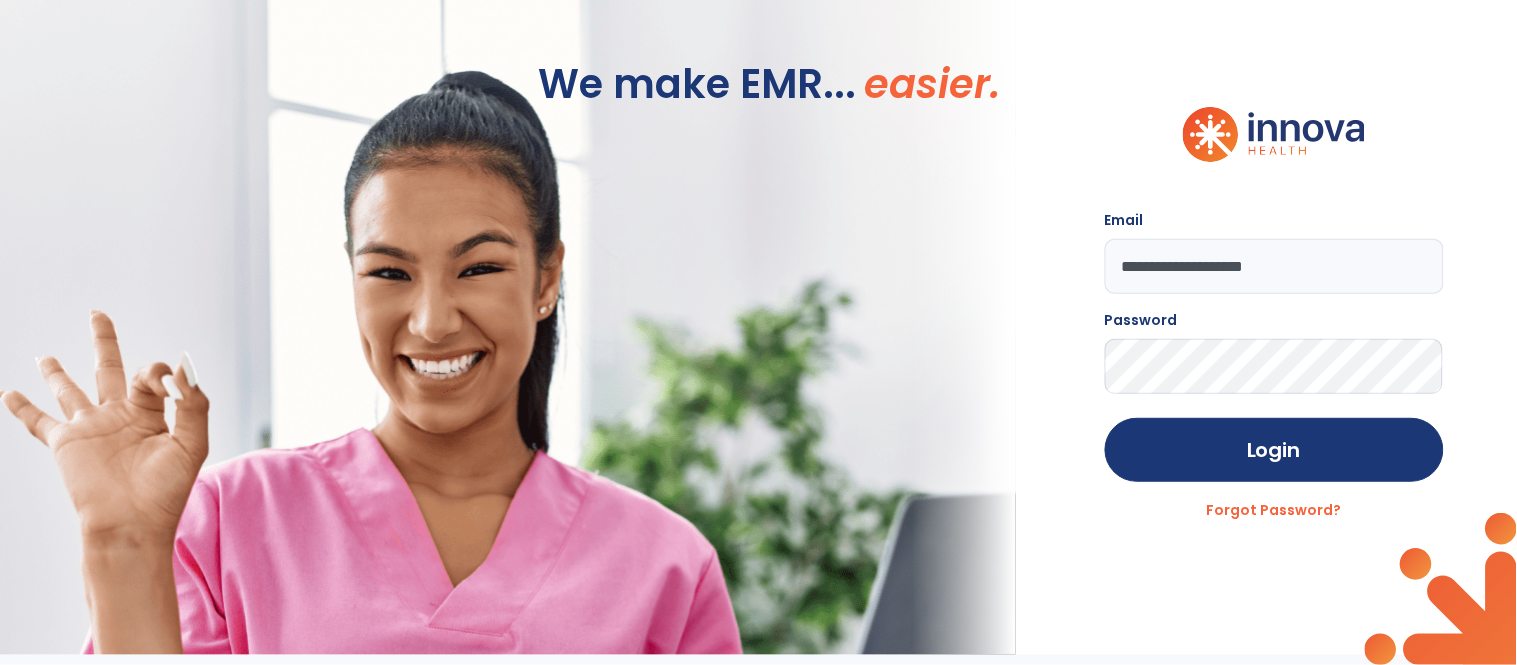 click on "Login" 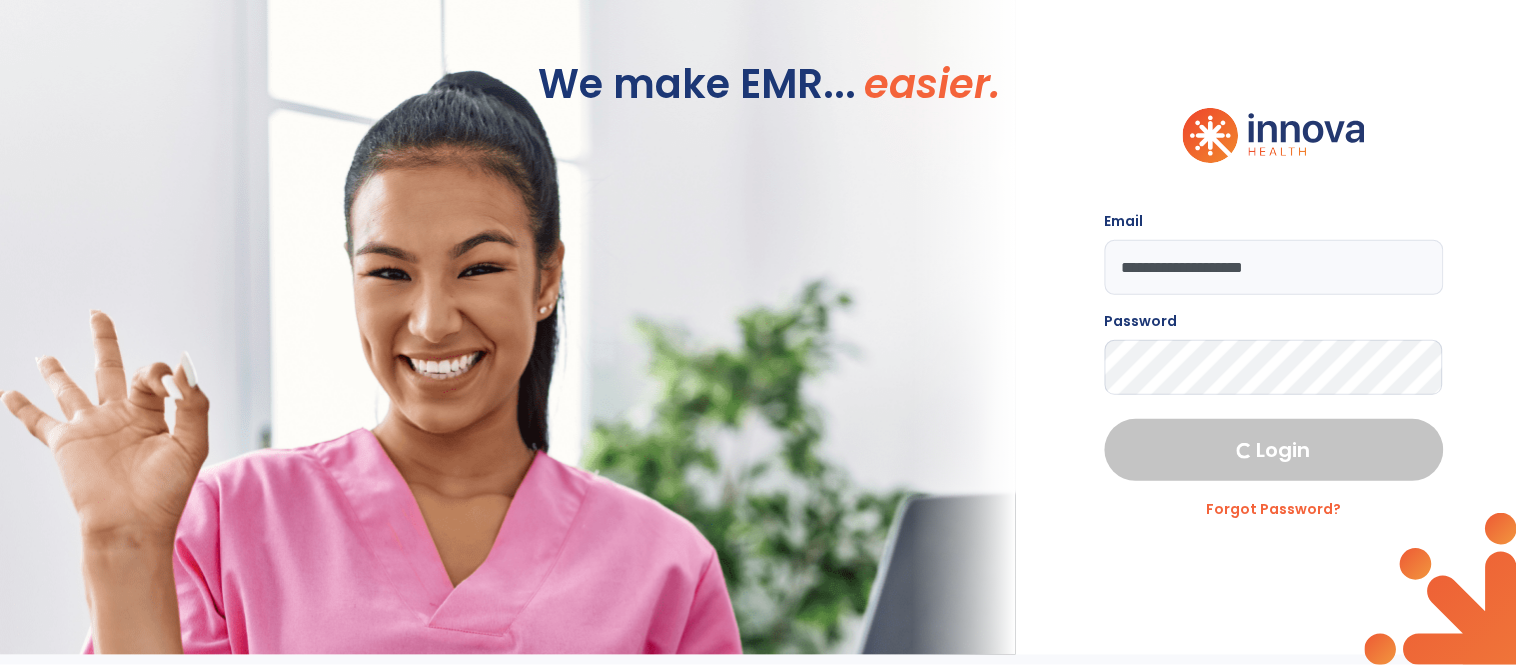 select on "****" 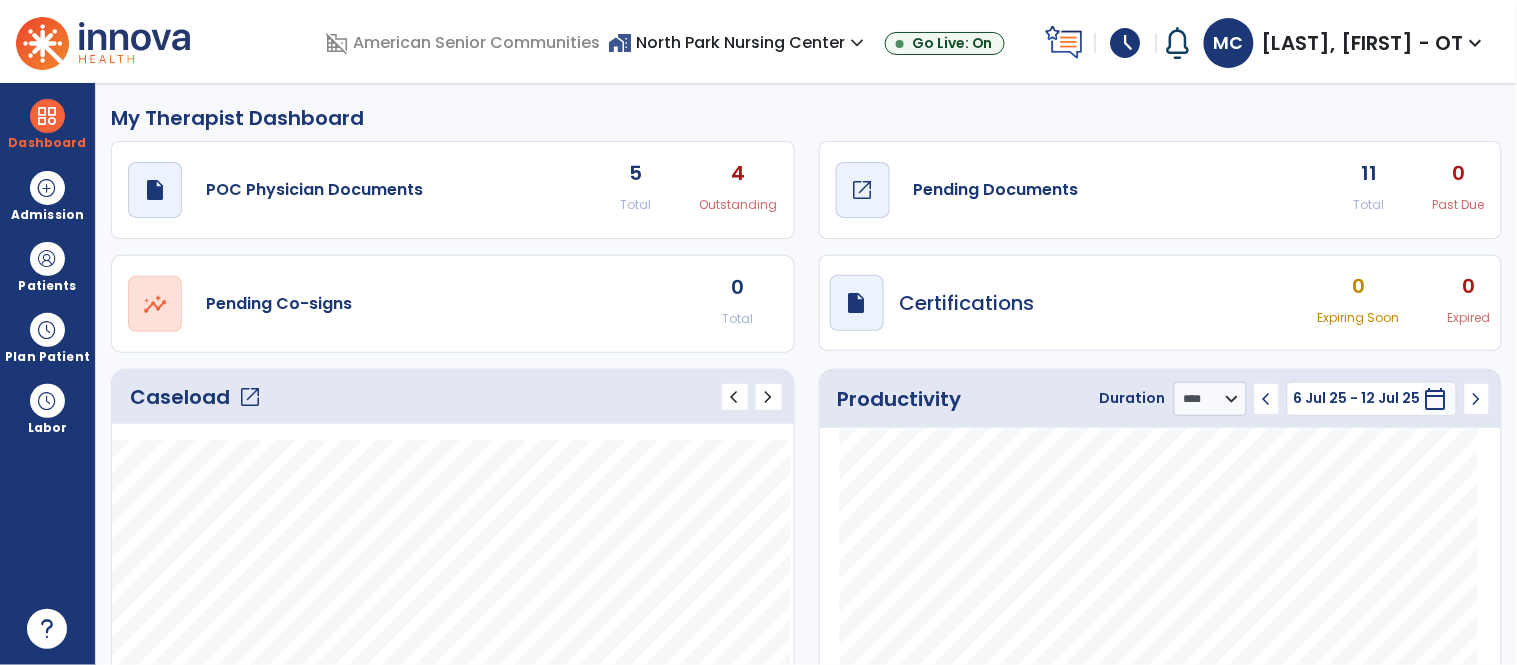click on "draft   open_in_new  Pending Documents" 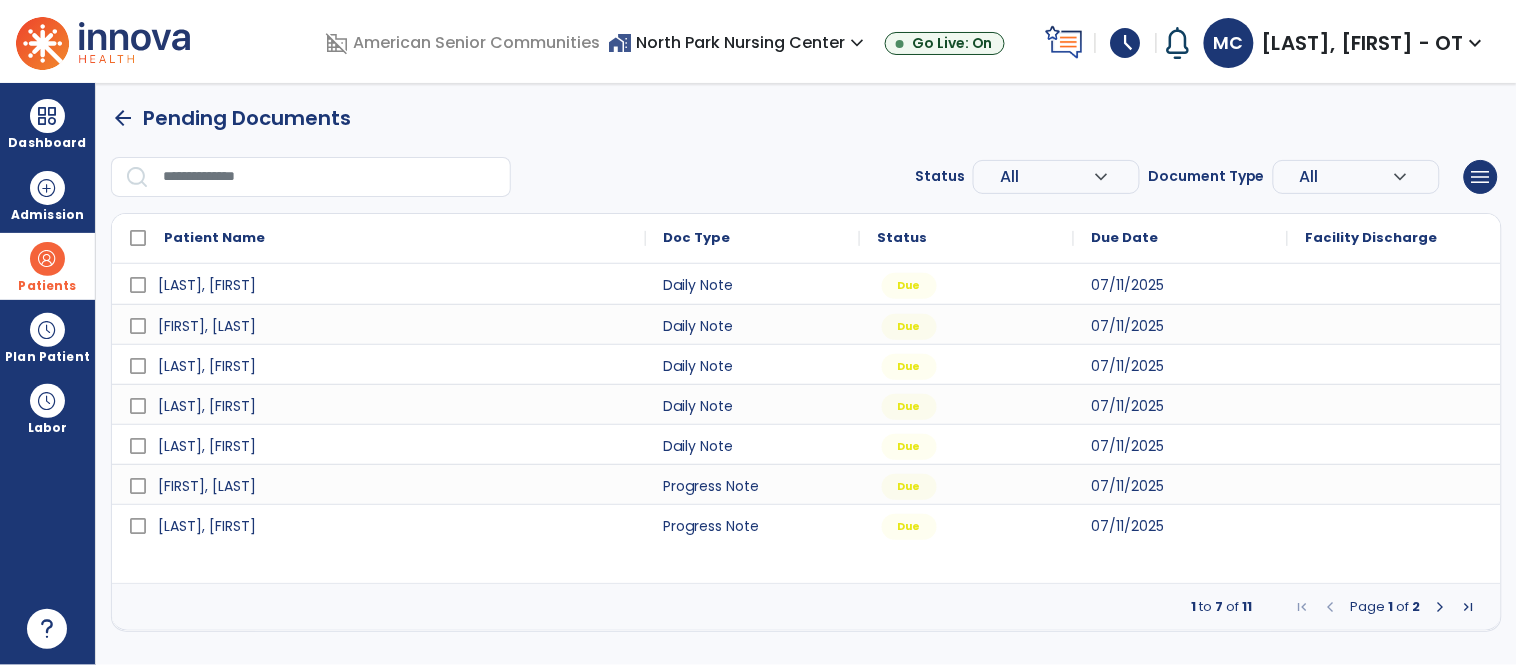 click on "Patients" at bounding box center (47, 266) 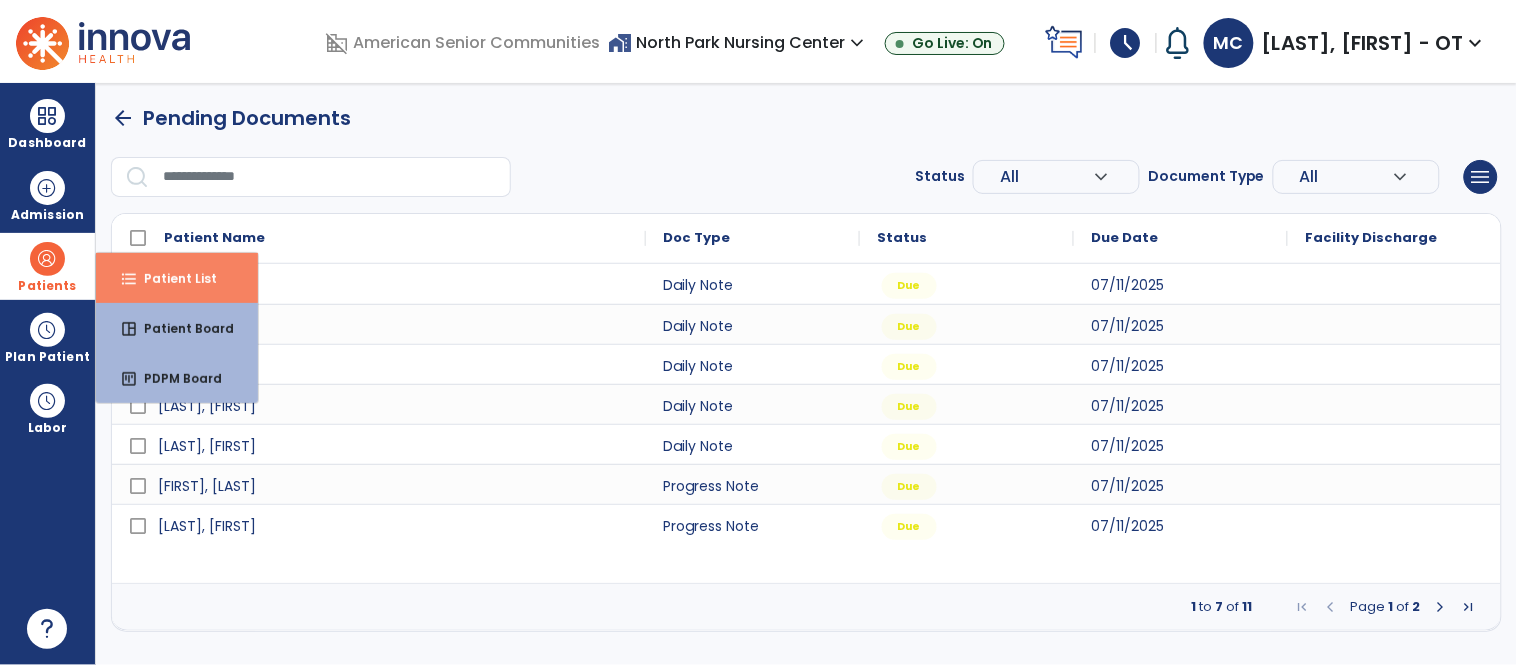 click on "format_list_bulleted" at bounding box center (129, 279) 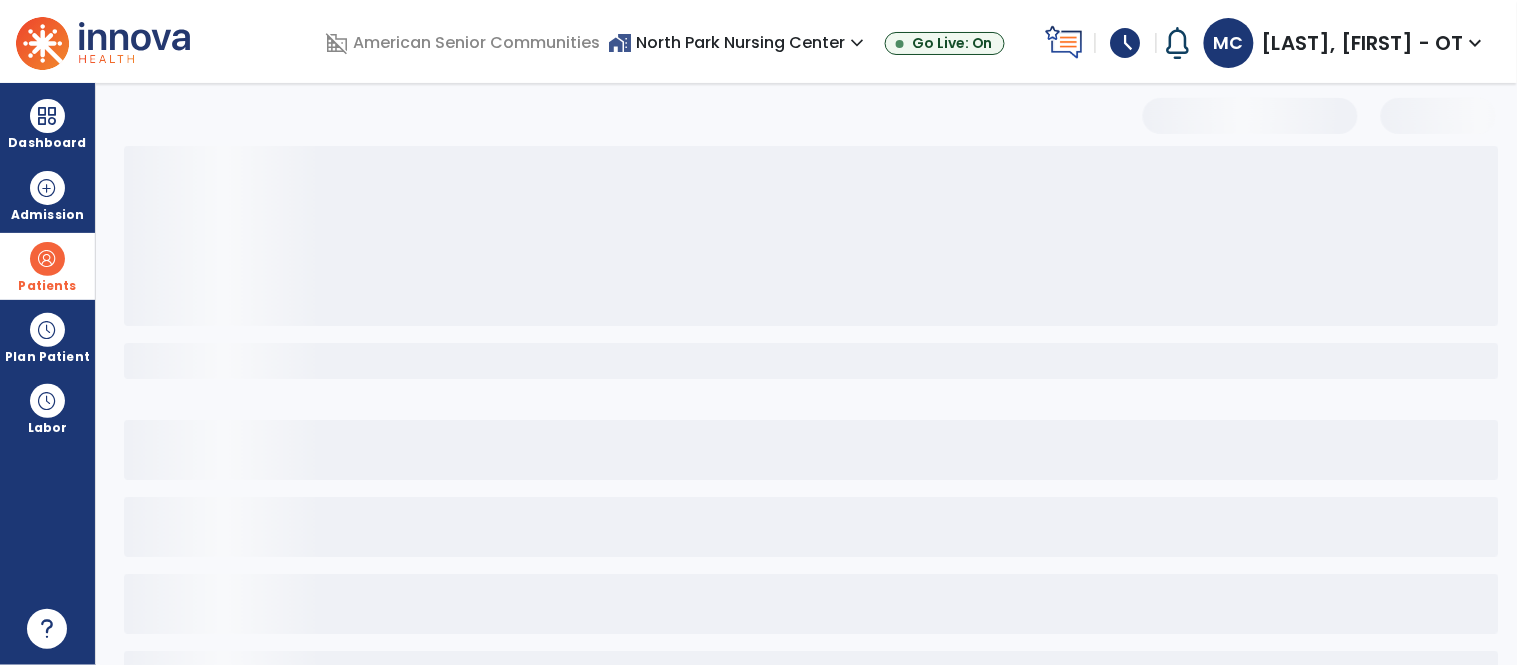 select on "***" 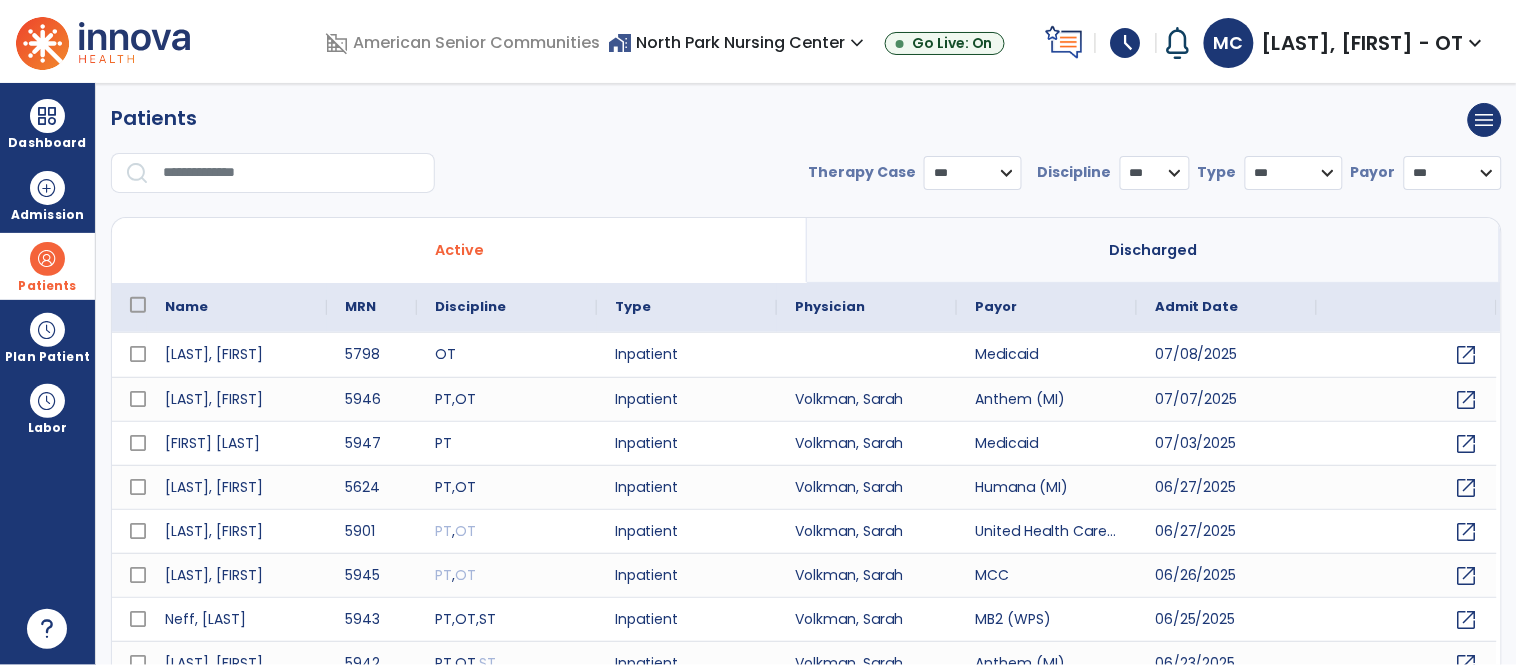 click at bounding box center [292, 173] 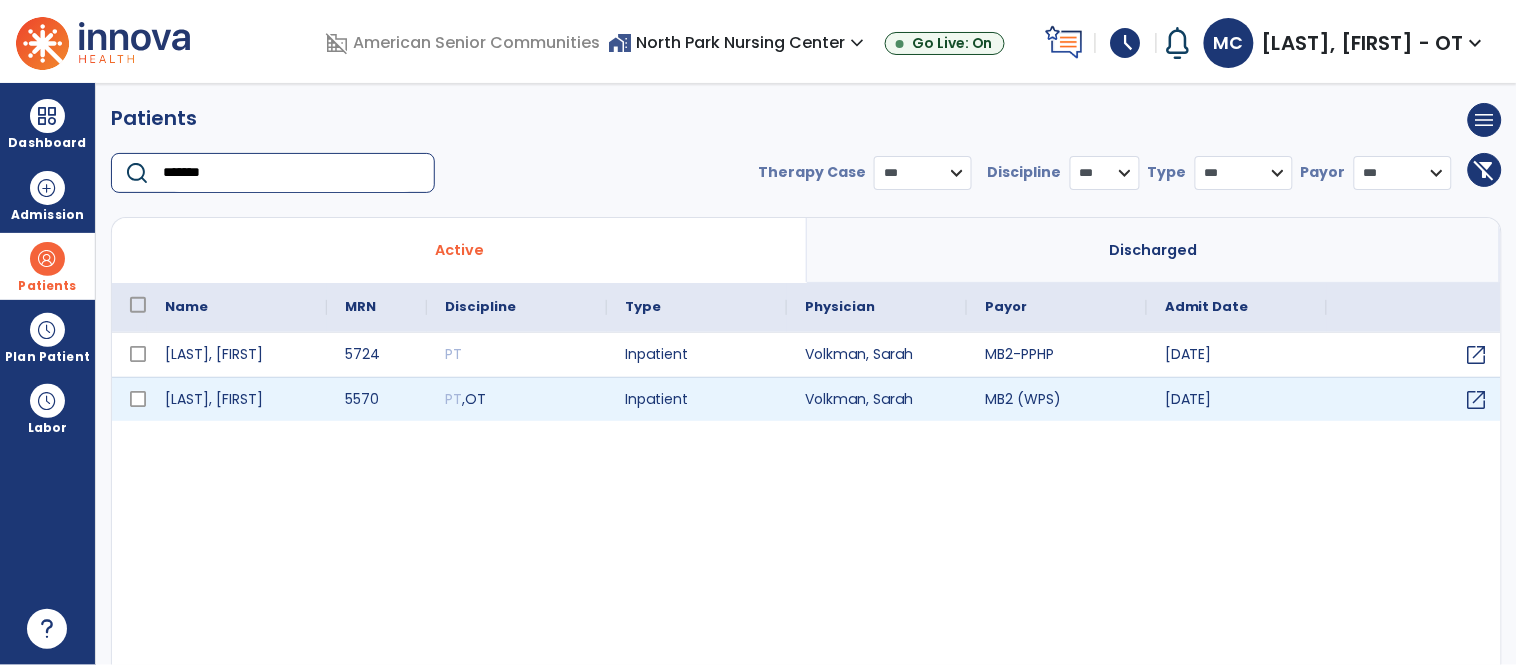 type on "*******" 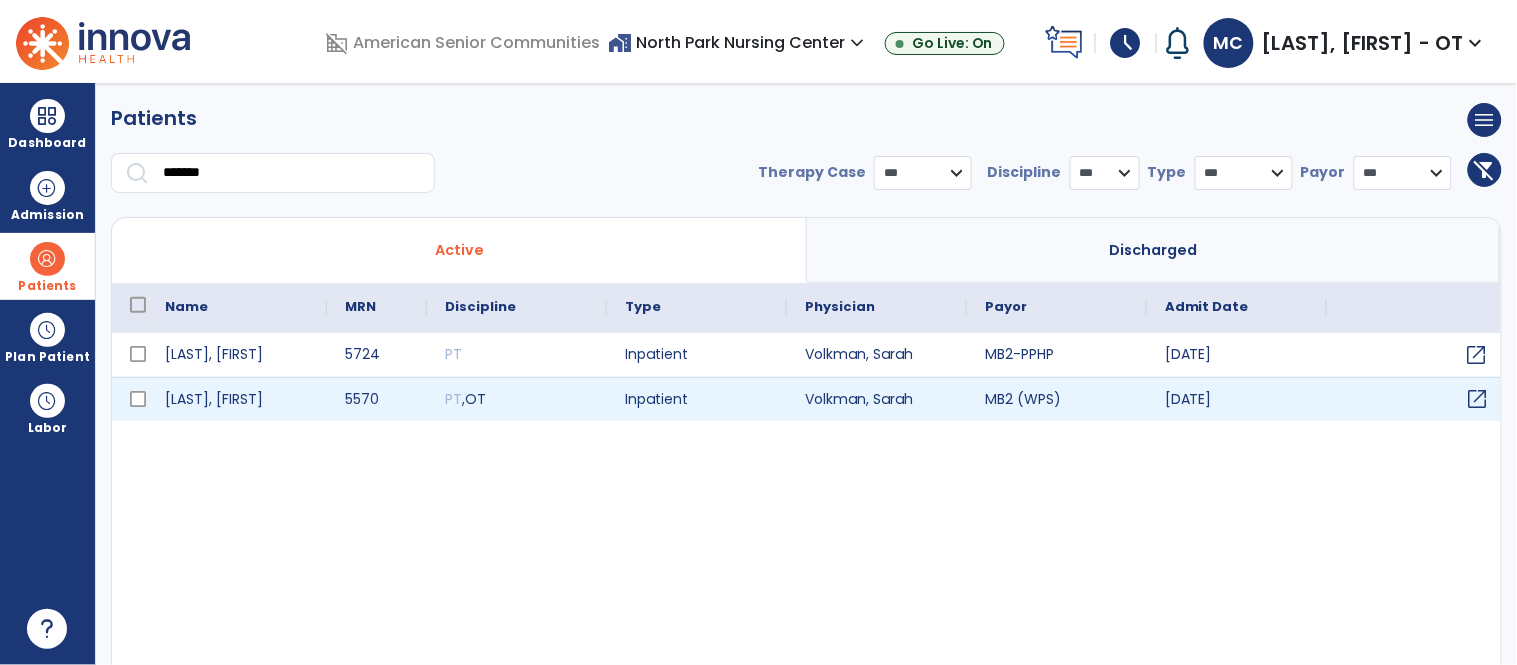 click on "open_in_new" at bounding box center [1478, 399] 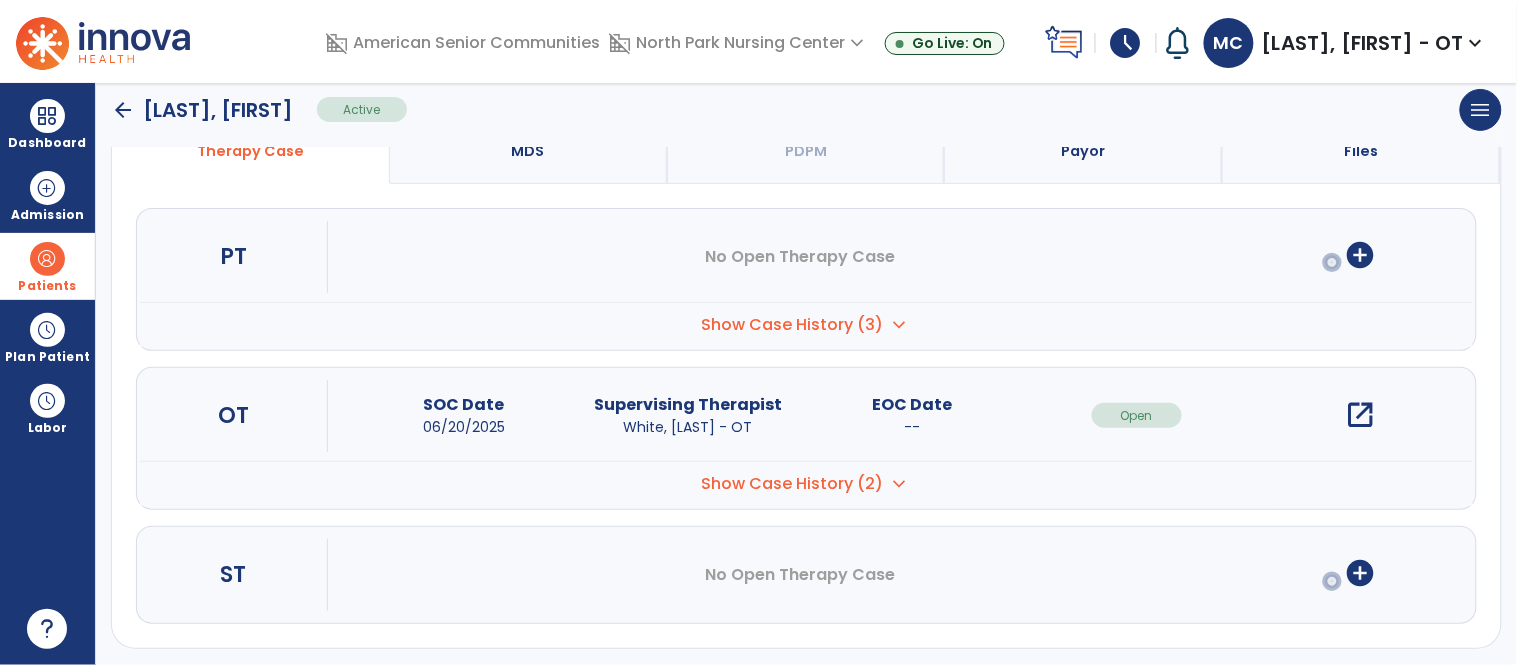 scroll, scrollTop: 181, scrollLeft: 0, axis: vertical 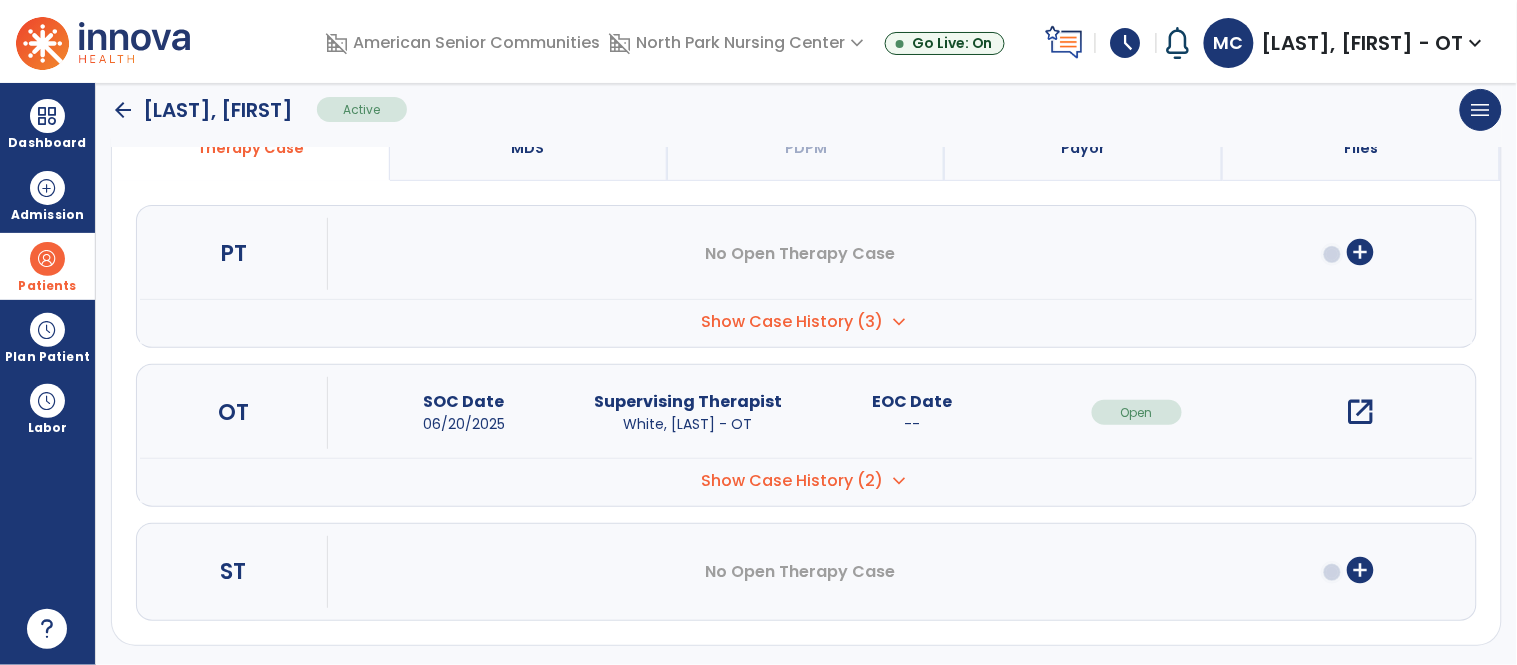 click on "open_in_new" at bounding box center [1361, 412] 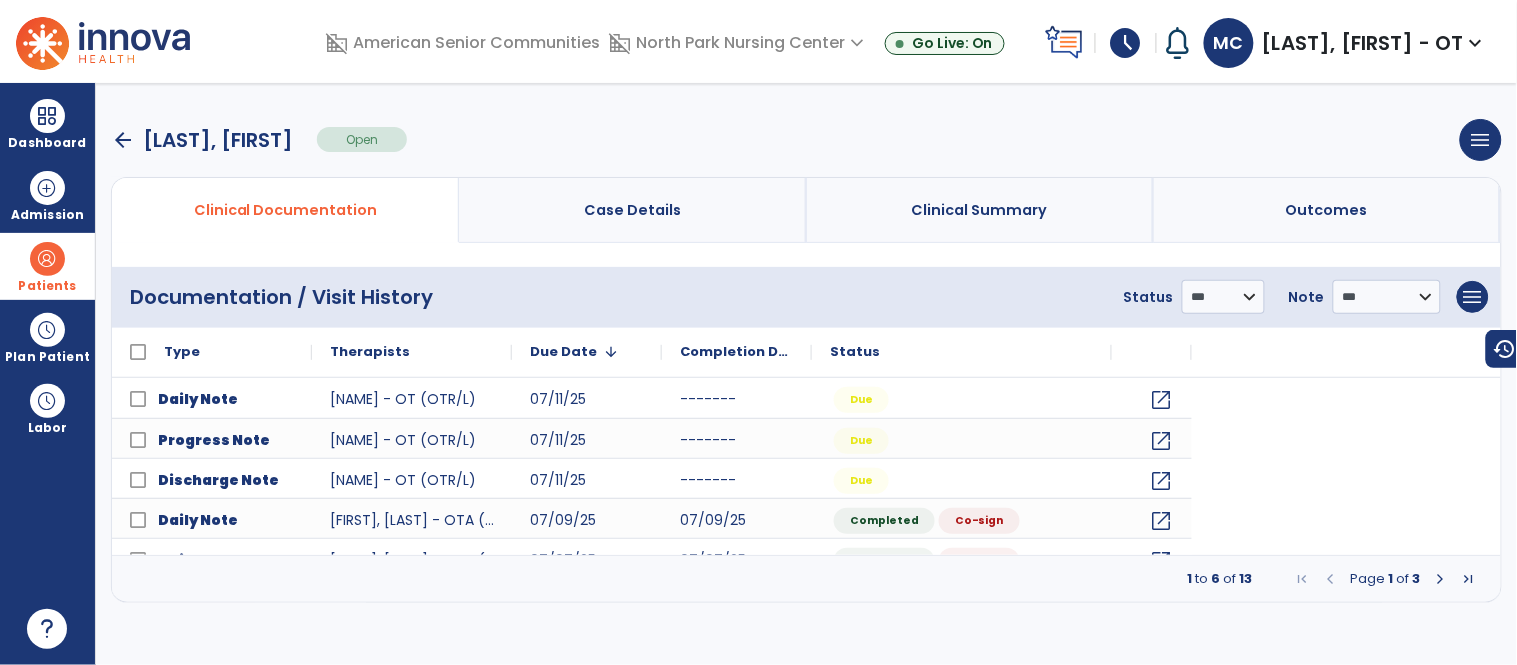 scroll, scrollTop: 0, scrollLeft: 0, axis: both 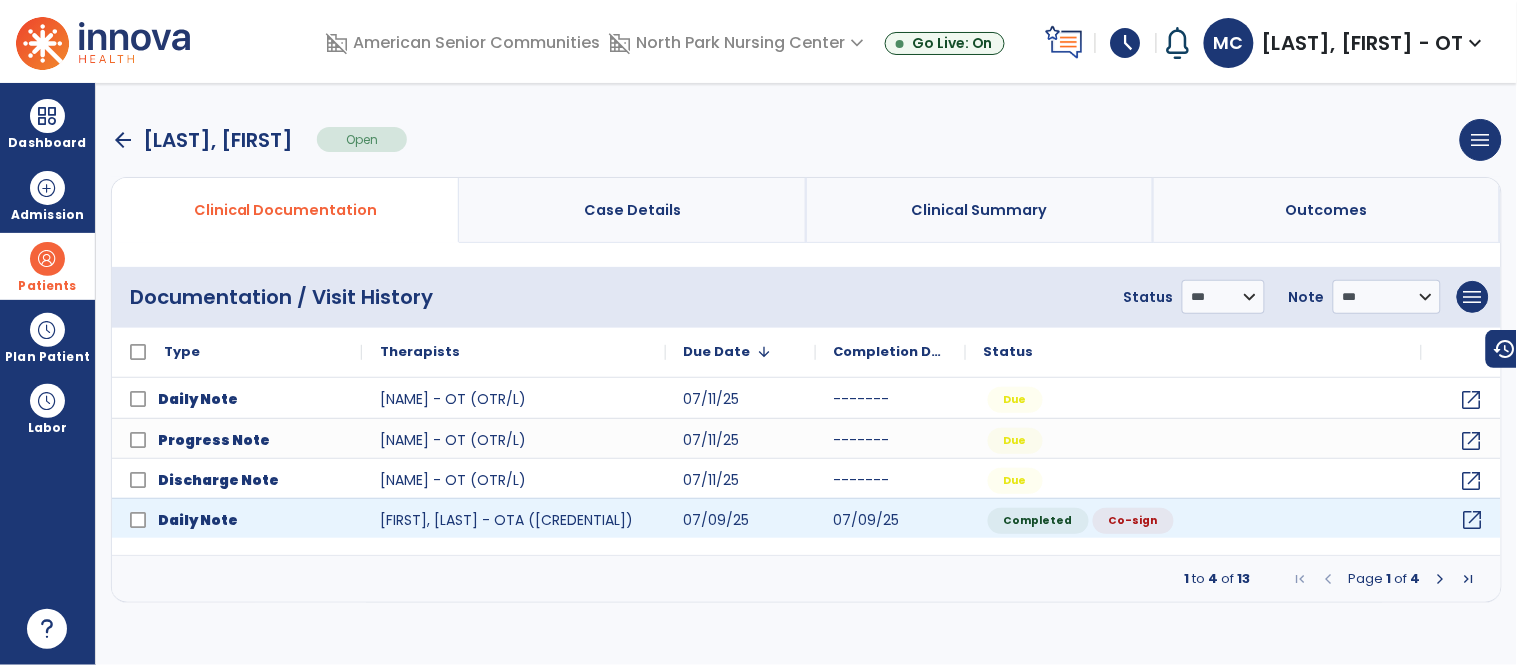 click on "open_in_new" 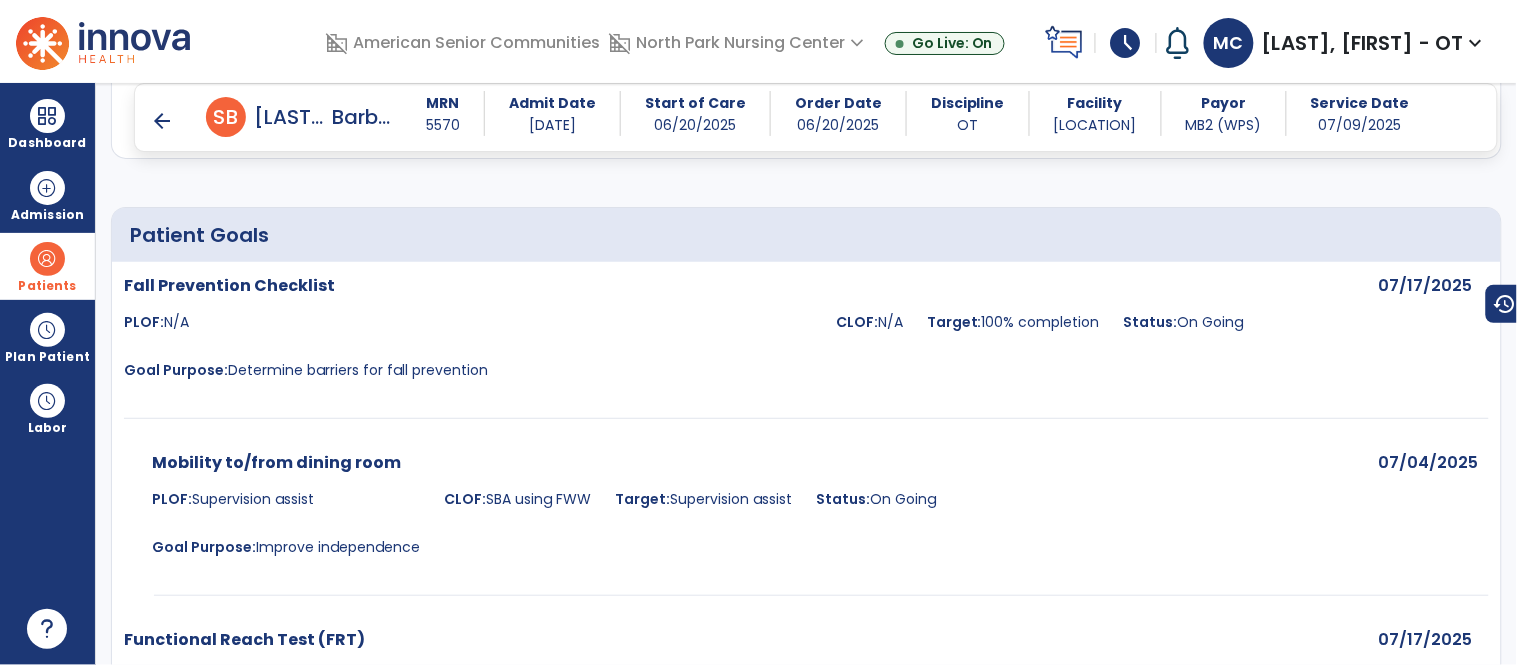 scroll, scrollTop: 2164, scrollLeft: 0, axis: vertical 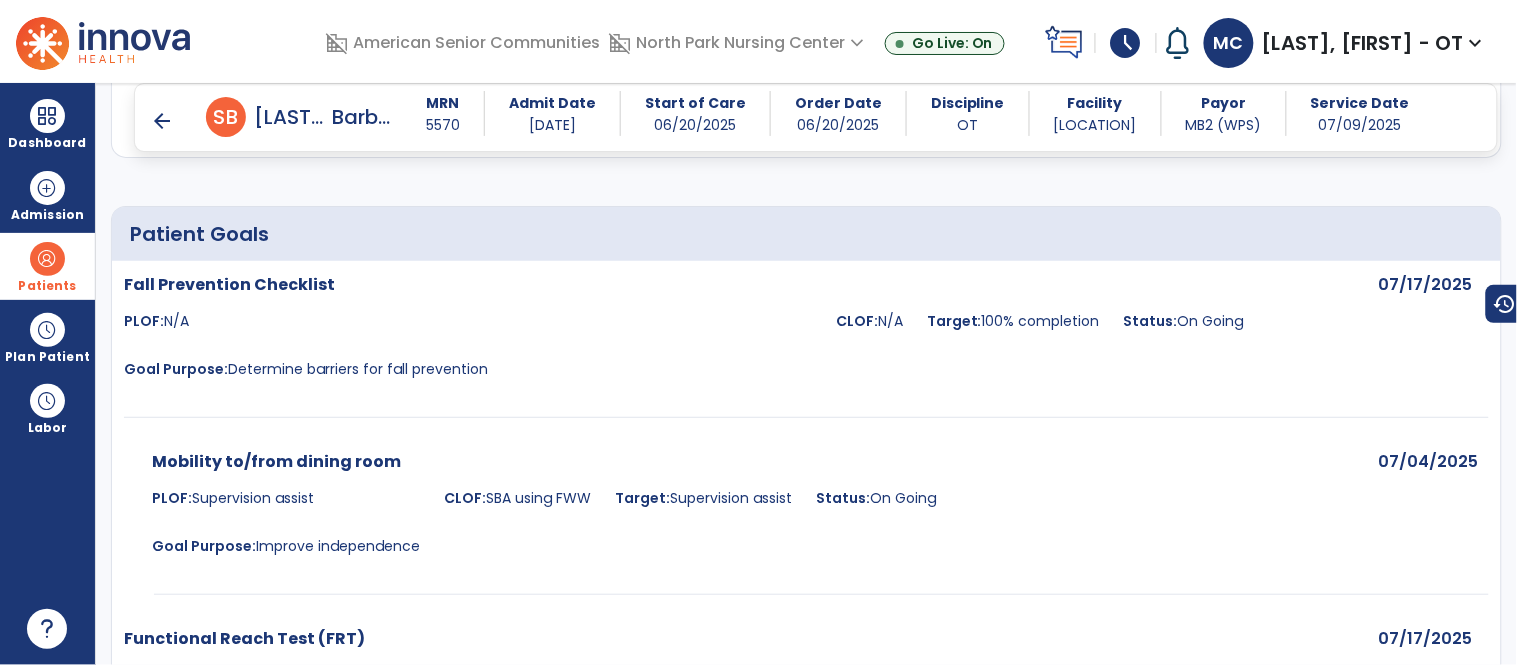 click on "07/04/2025" at bounding box center (1433, 510) 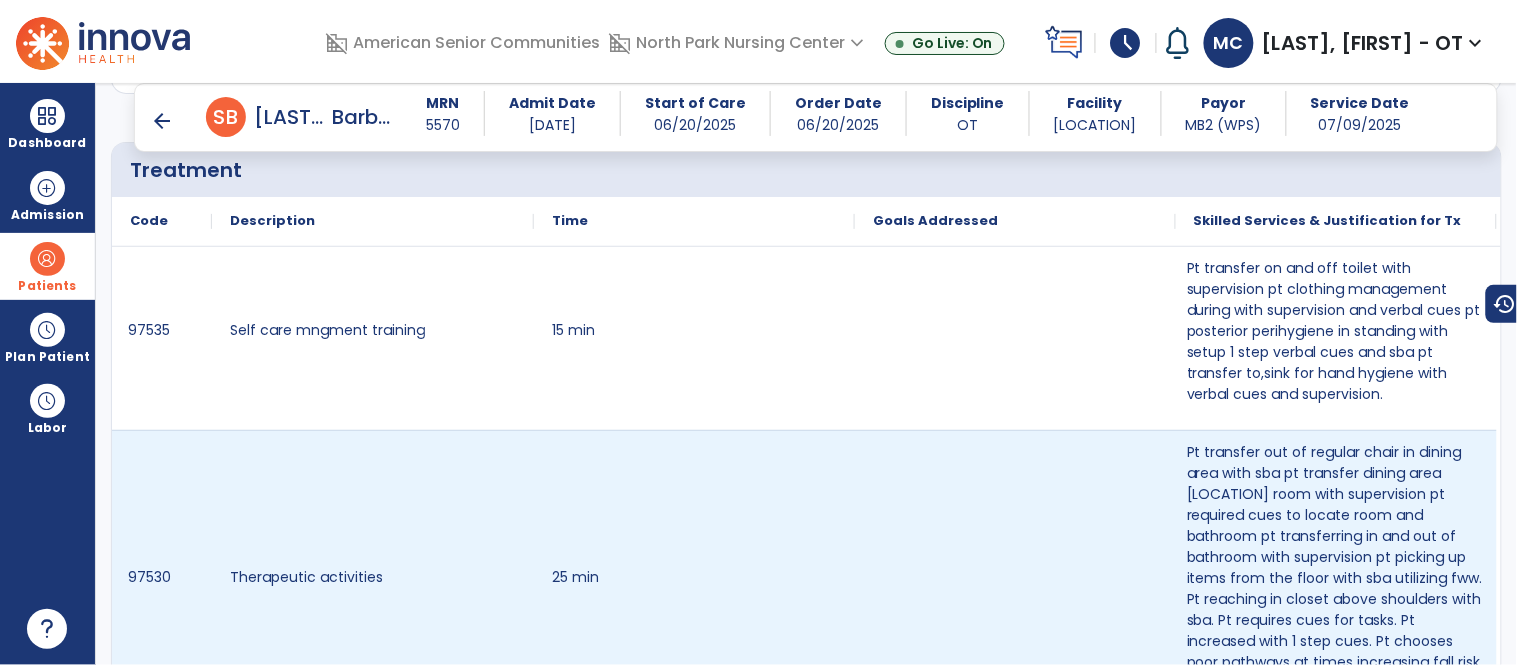 scroll, scrollTop: 1204, scrollLeft: 0, axis: vertical 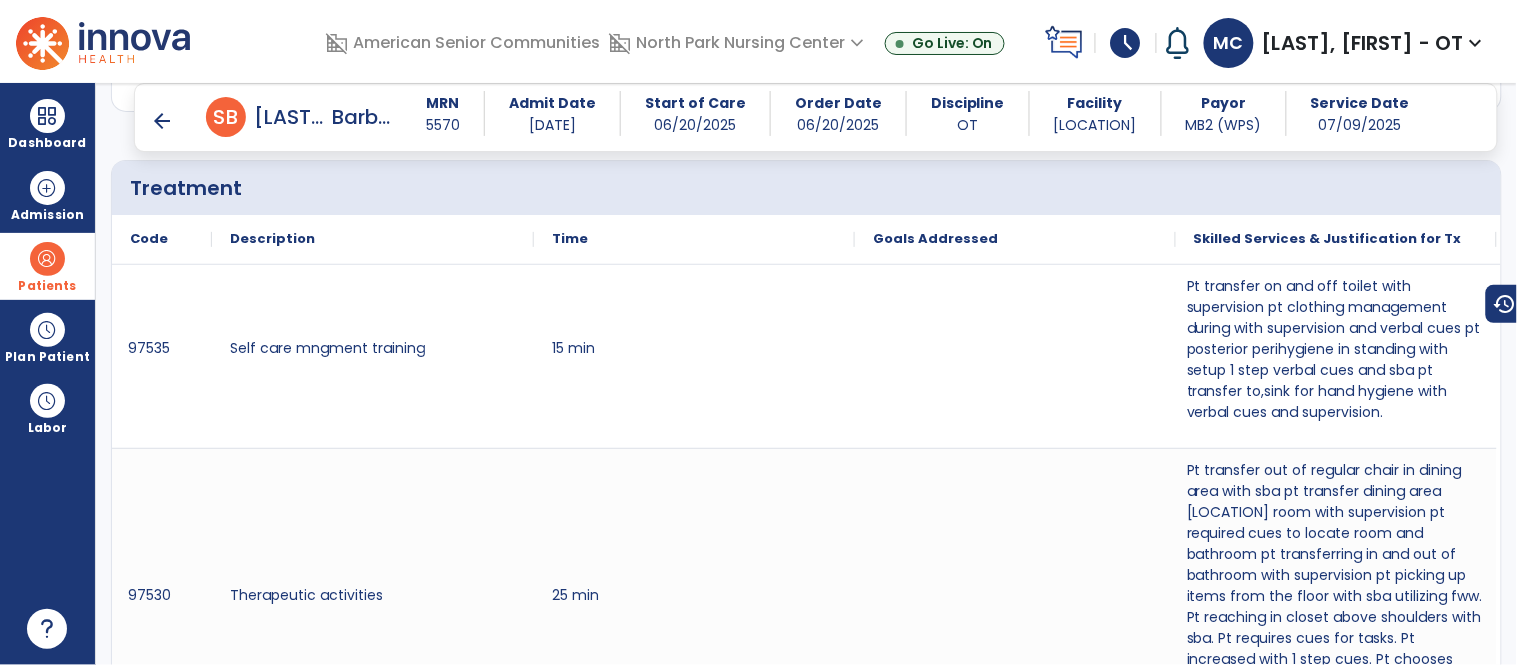 click on "arrow_back" at bounding box center (162, 121) 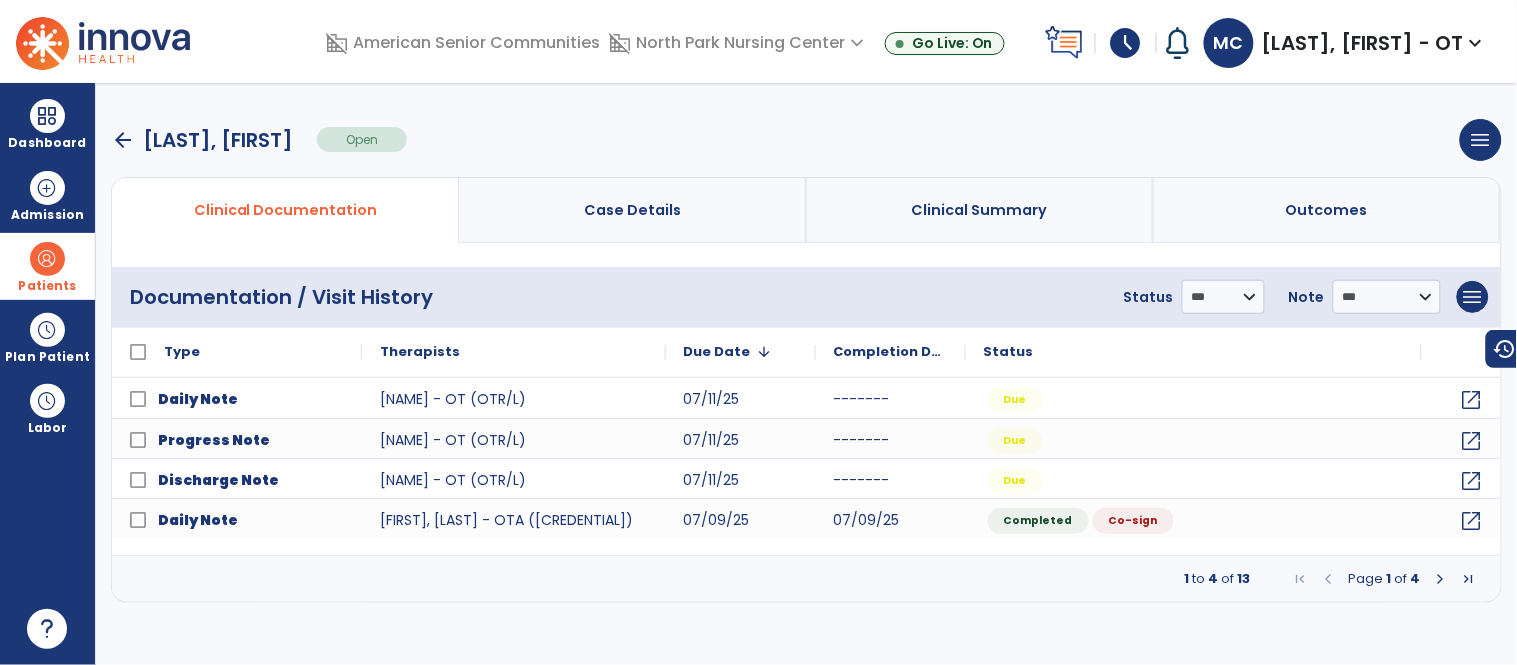 scroll, scrollTop: 0, scrollLeft: 0, axis: both 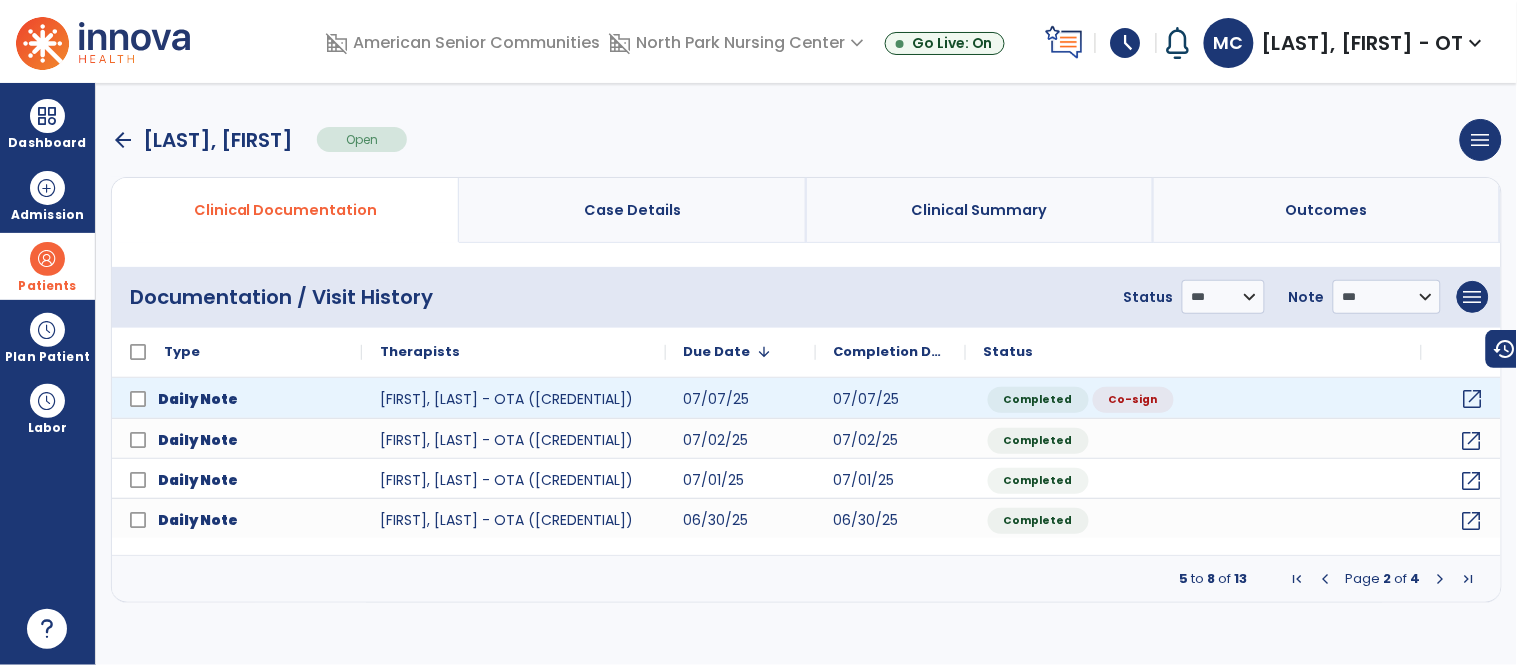 click on "open_in_new" 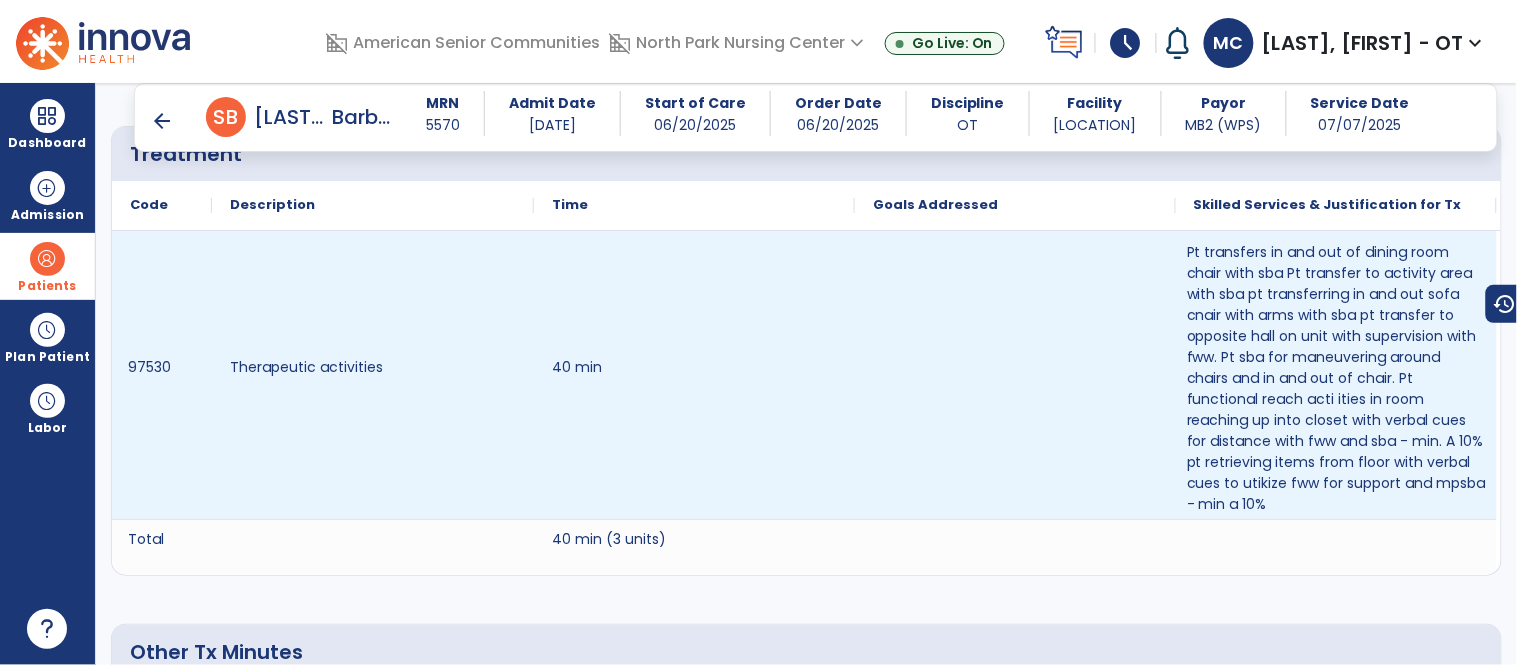 scroll, scrollTop: 1232, scrollLeft: 0, axis: vertical 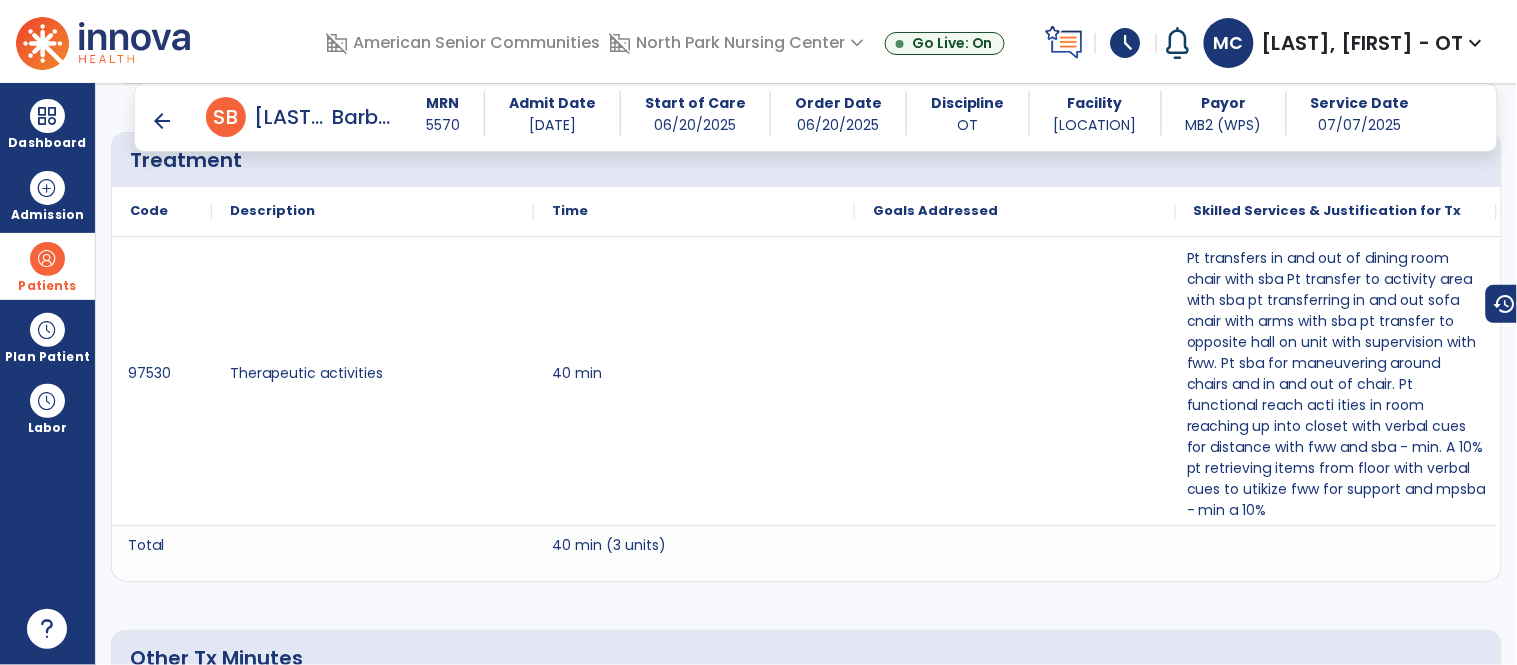 click on "arrow_back" at bounding box center [162, 121] 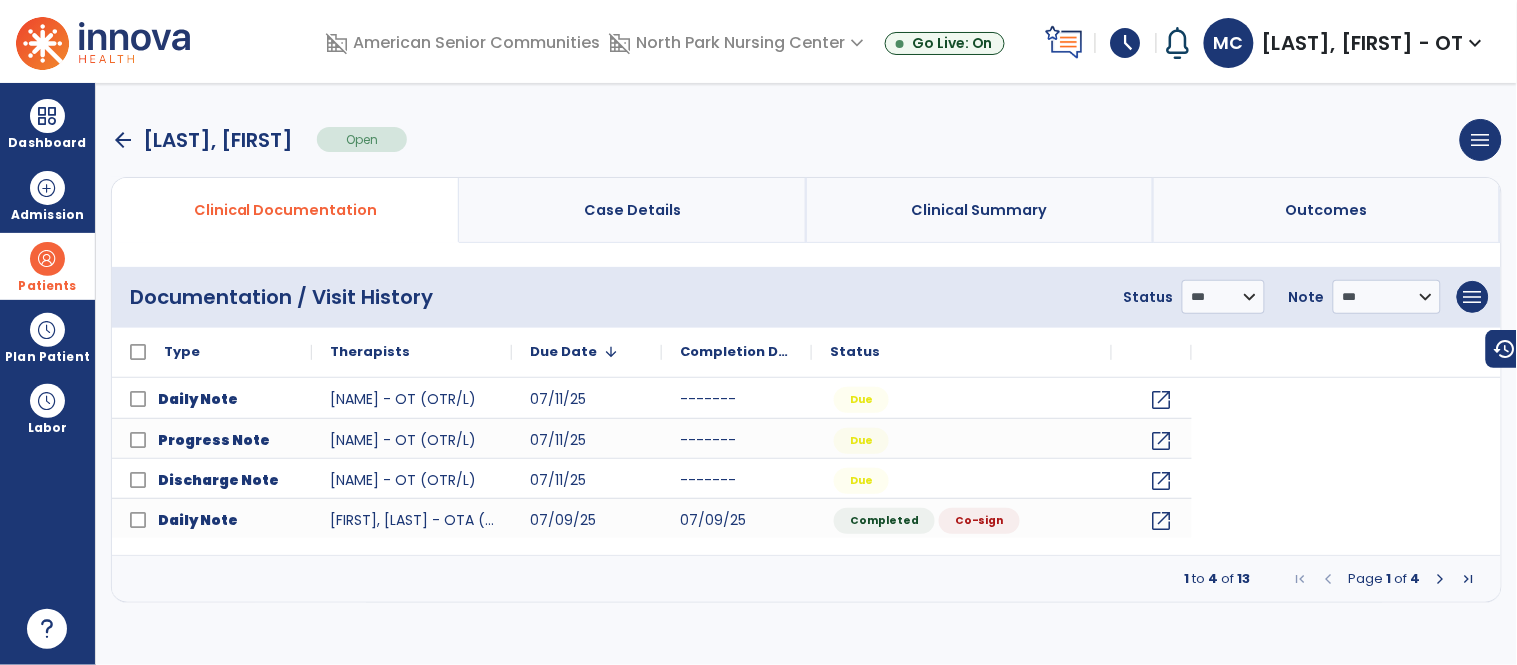 scroll, scrollTop: 0, scrollLeft: 0, axis: both 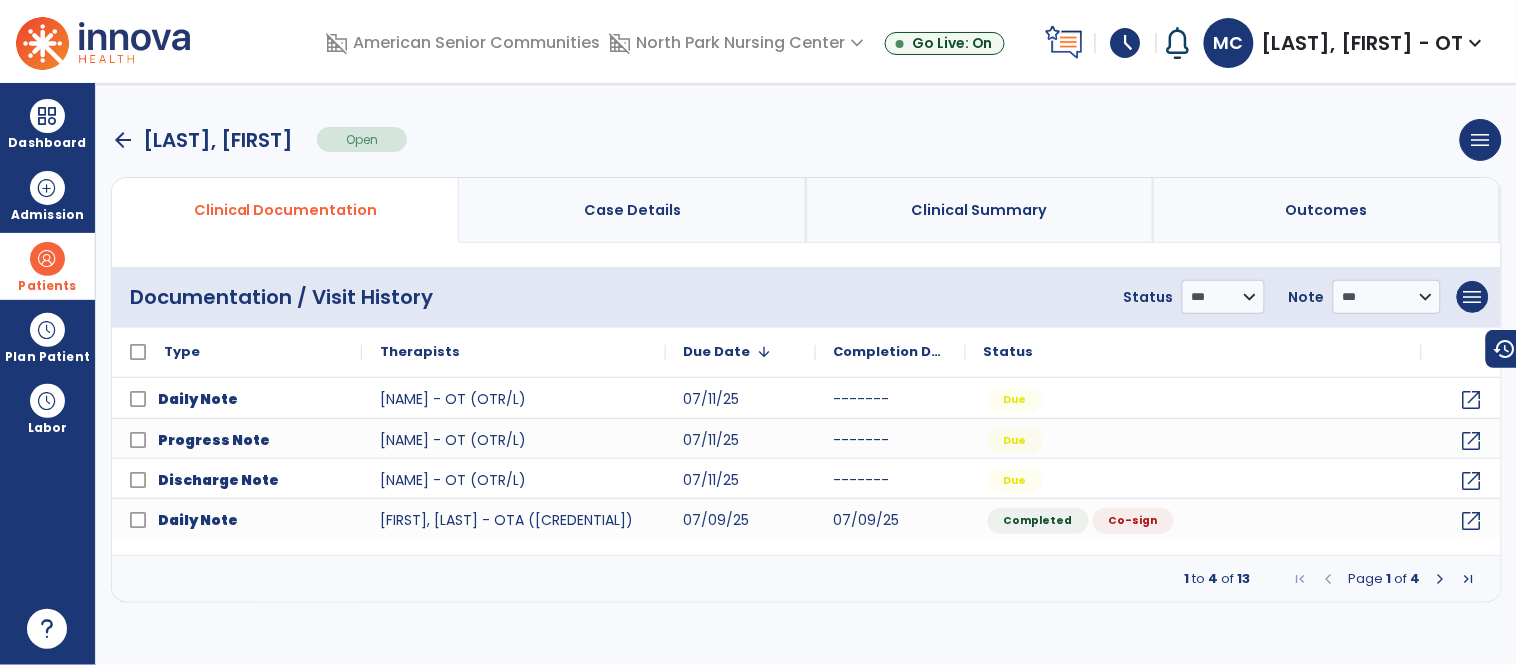 click at bounding box center [1441, 579] 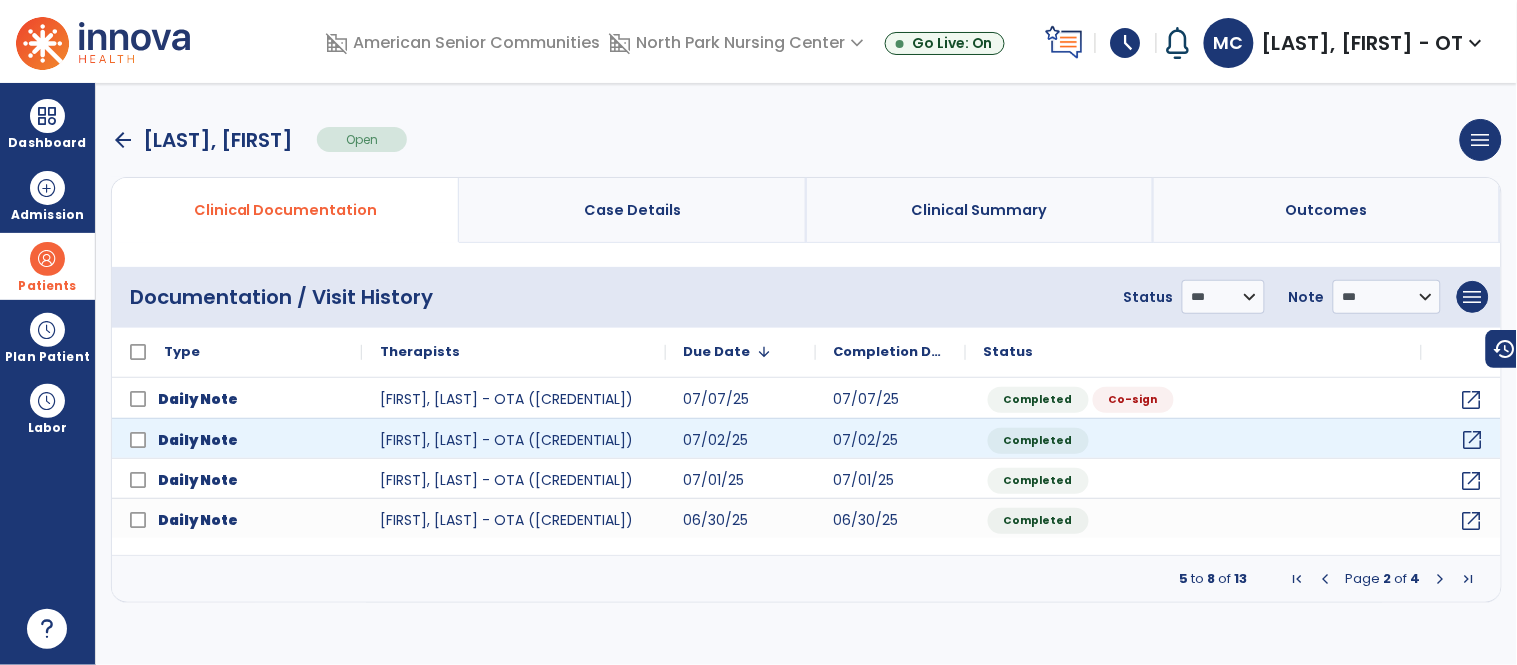 click on "open_in_new" 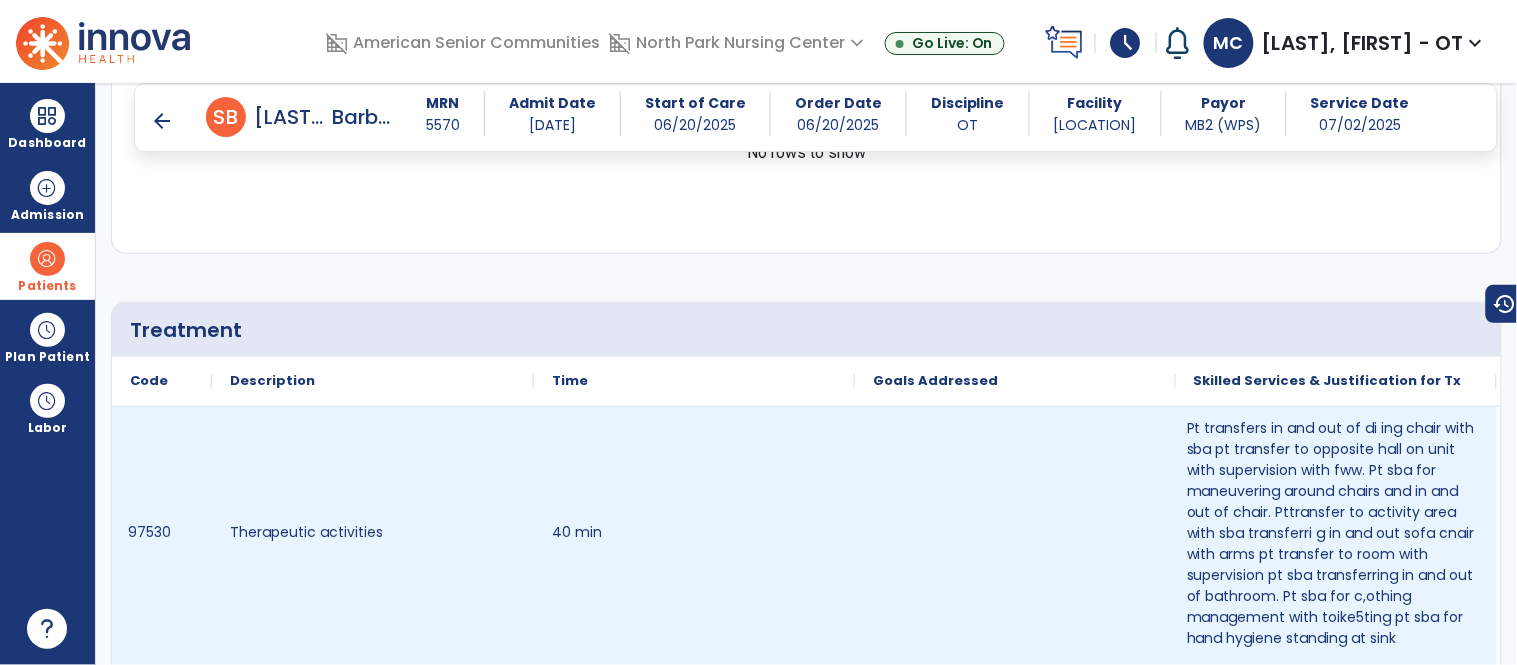 scroll, scrollTop: 1052, scrollLeft: 0, axis: vertical 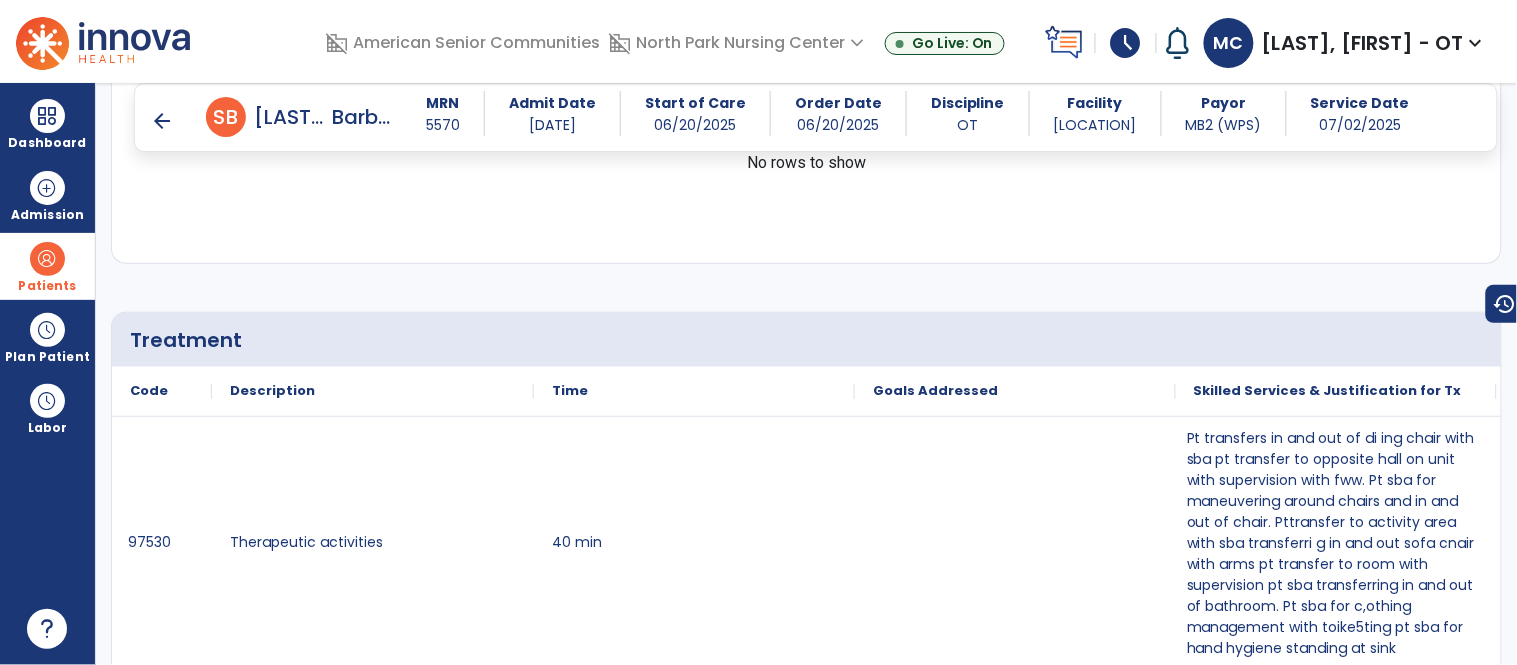 click on "arrow_back" at bounding box center [162, 121] 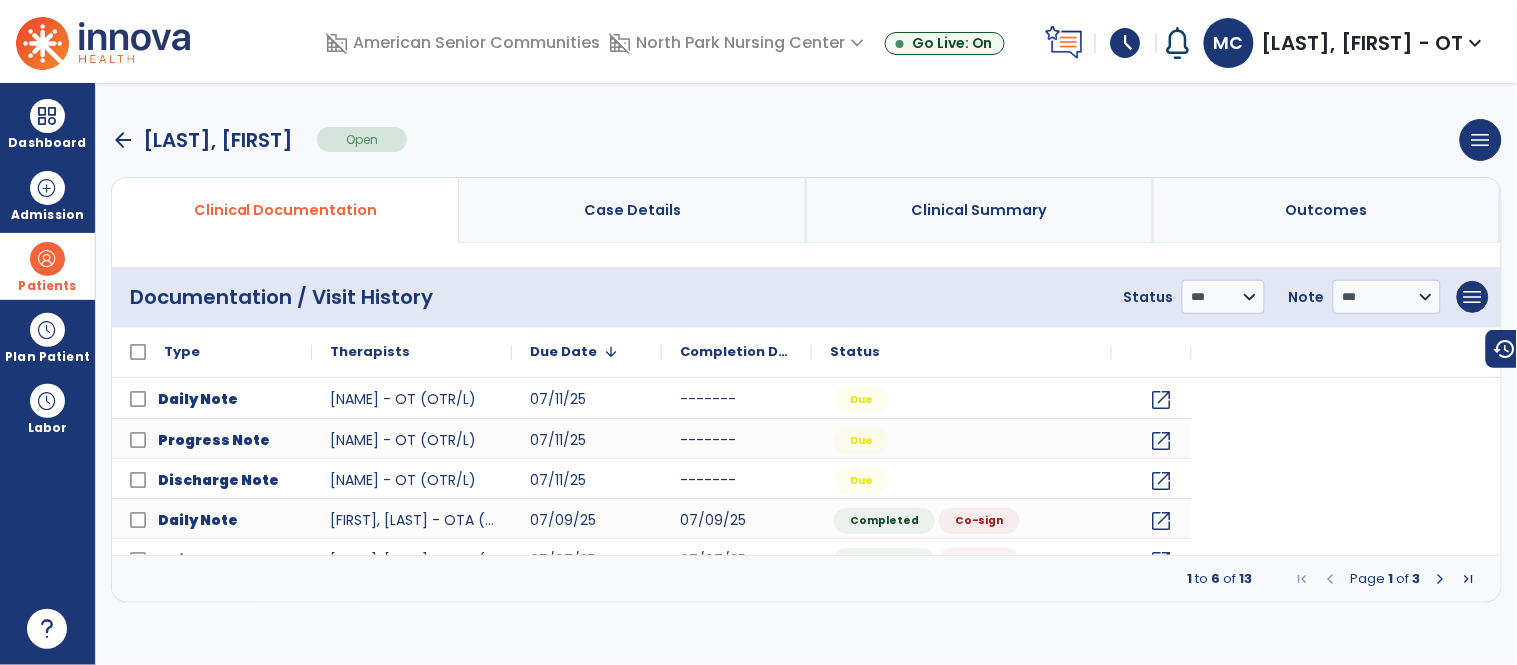 scroll, scrollTop: 0, scrollLeft: 0, axis: both 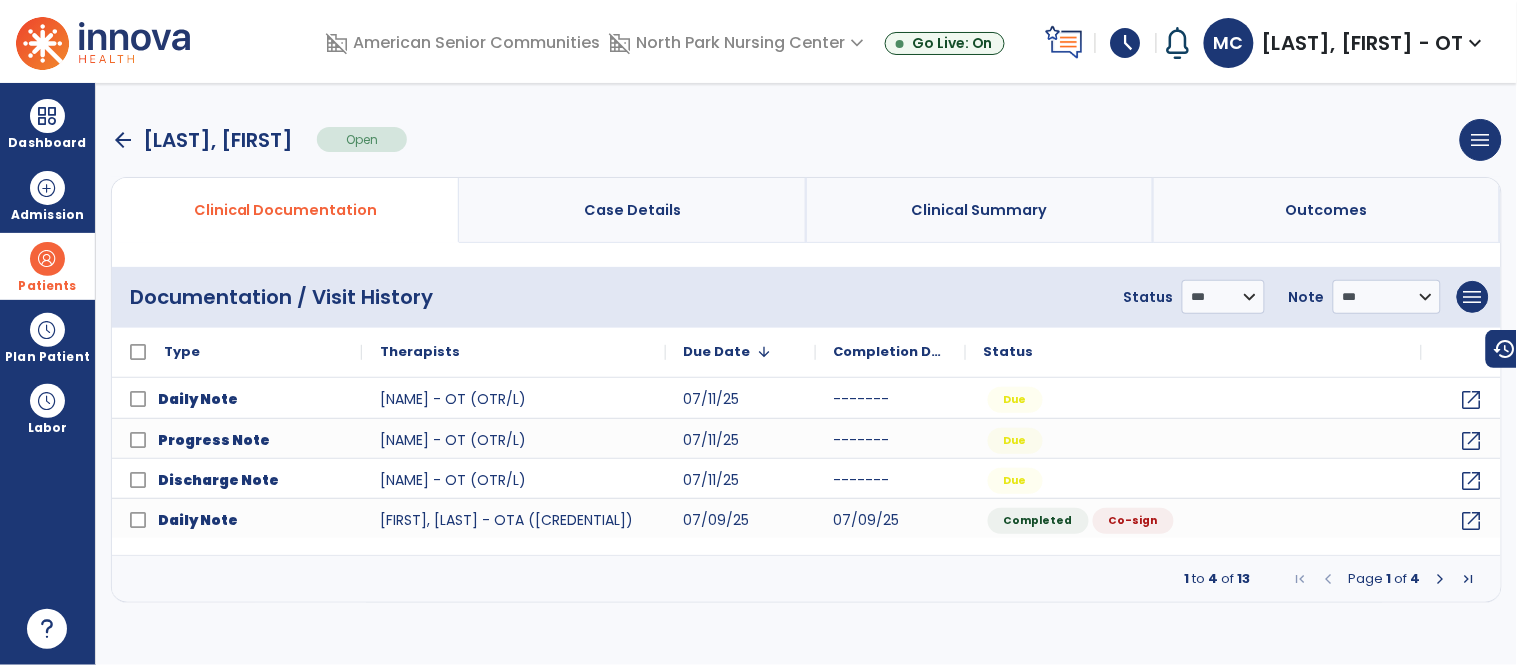 click at bounding box center (1441, 579) 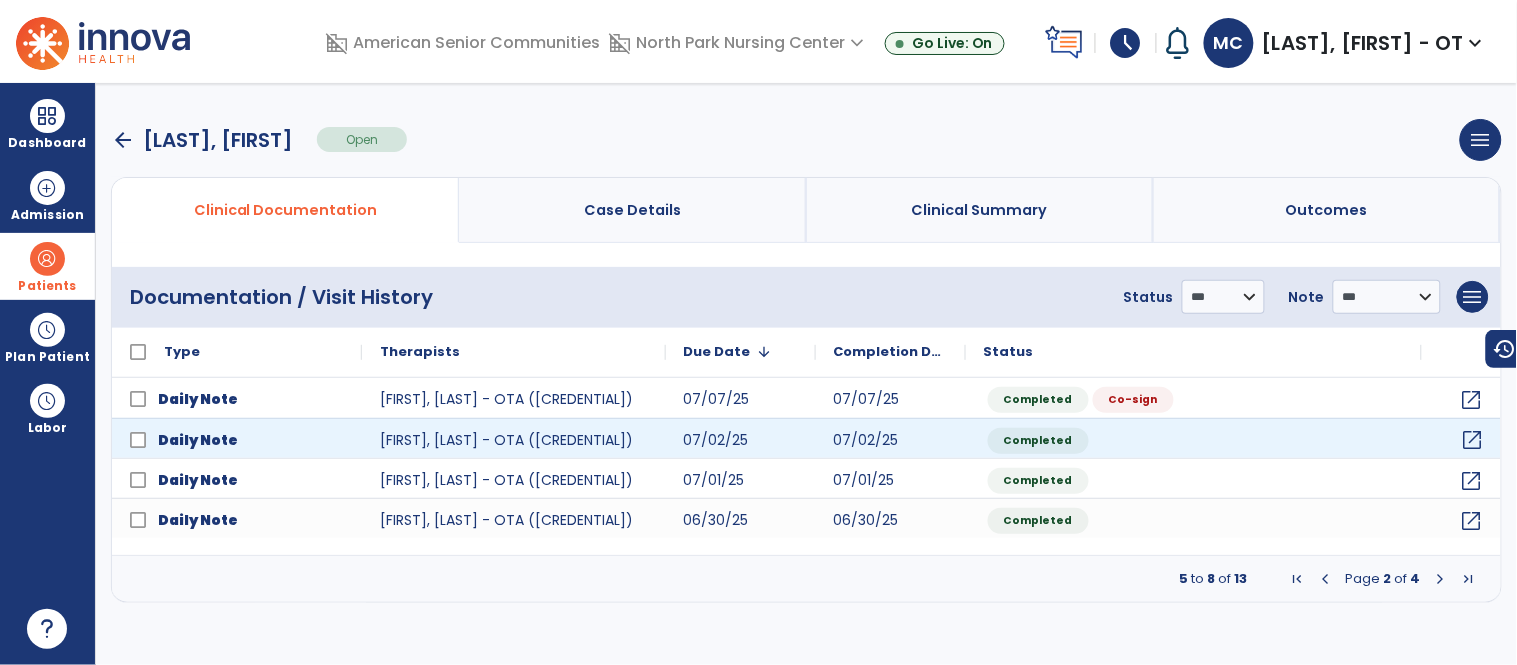 click on "open_in_new" 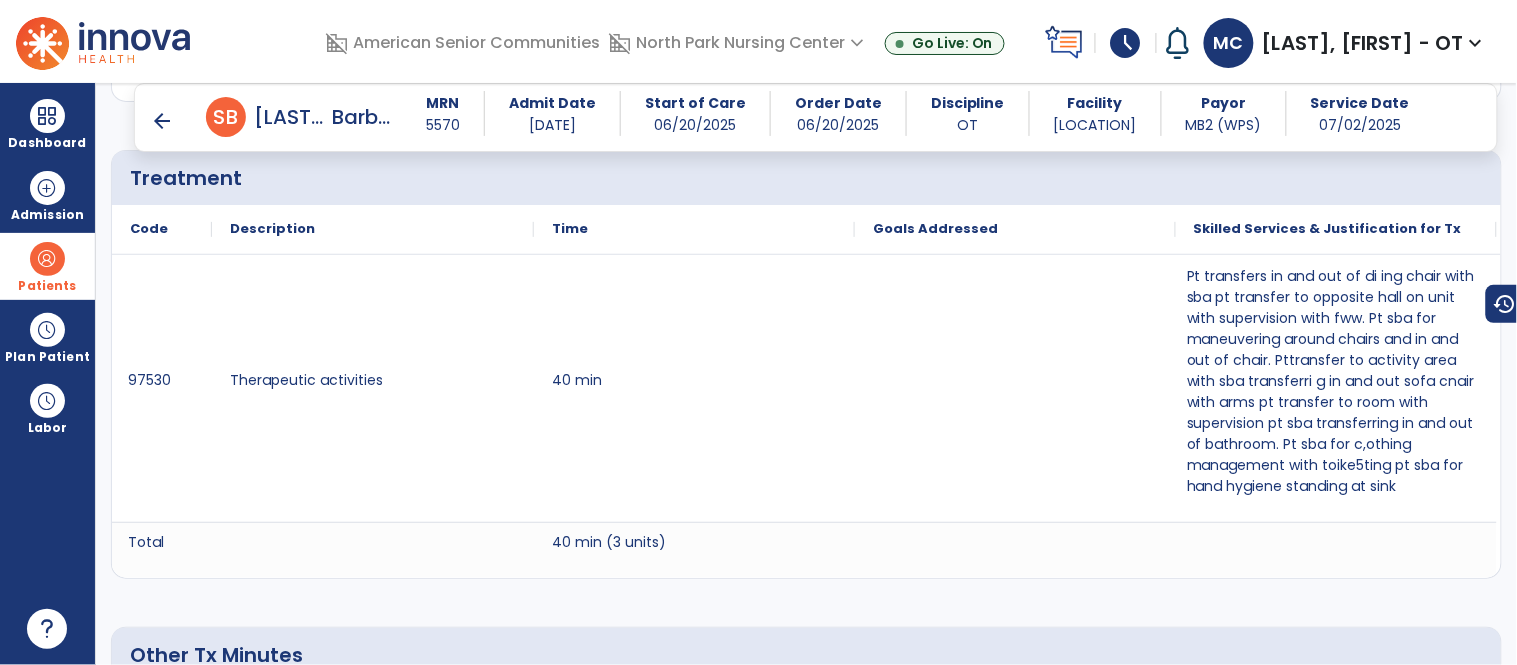 scroll, scrollTop: 1221, scrollLeft: 0, axis: vertical 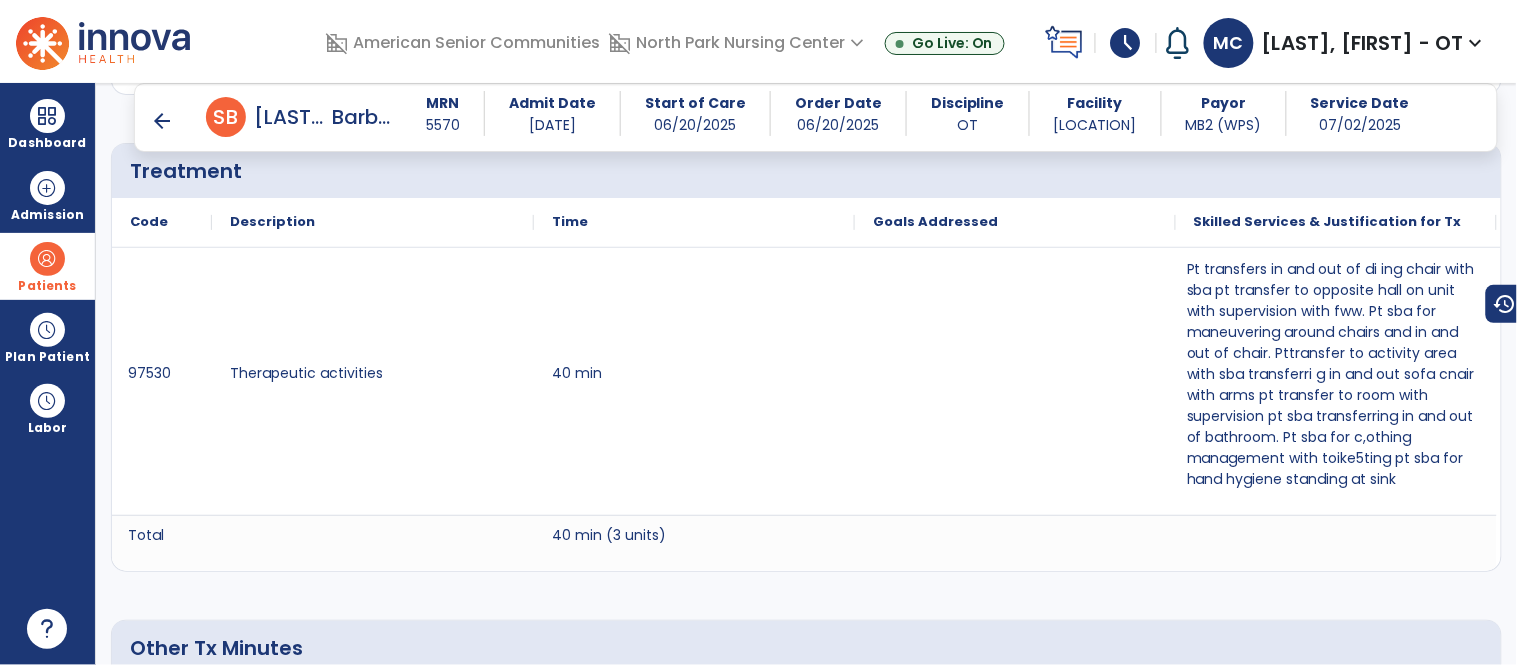 click on "arrow_back" at bounding box center [162, 121] 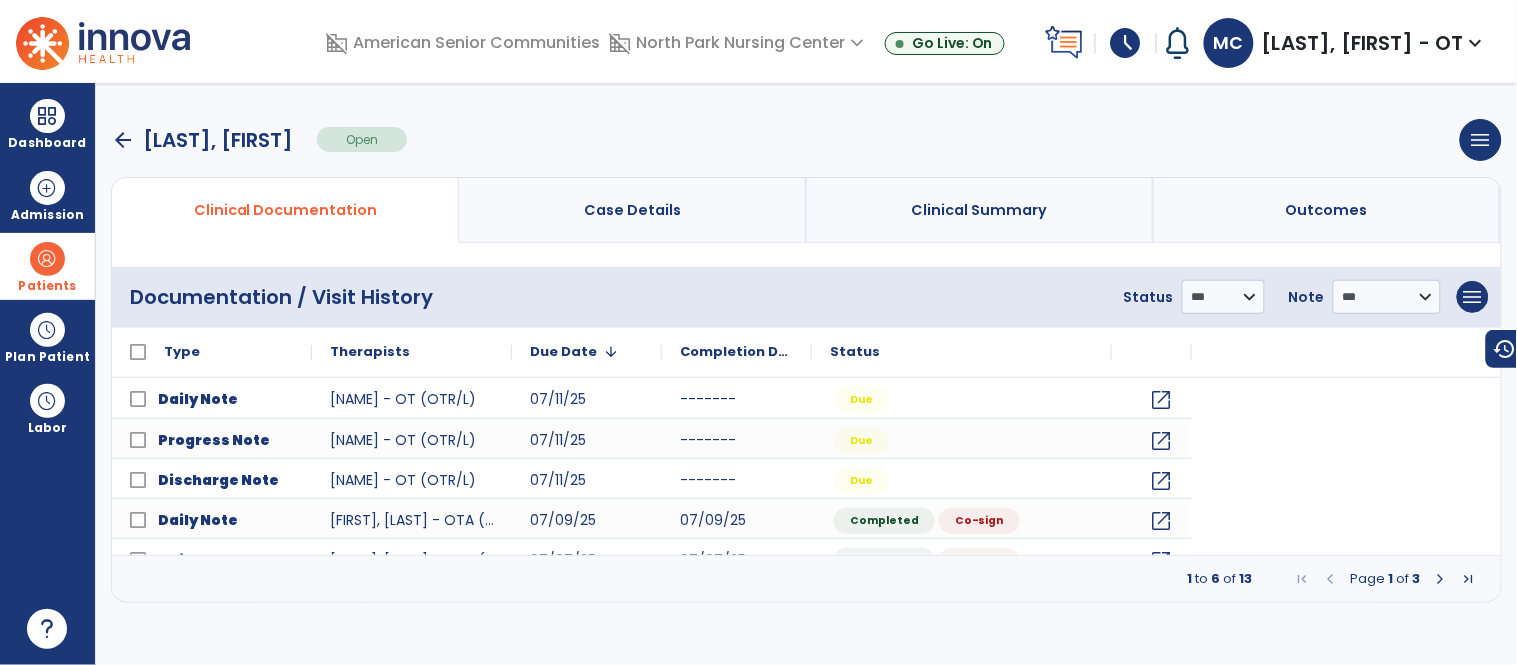 scroll, scrollTop: 0, scrollLeft: 0, axis: both 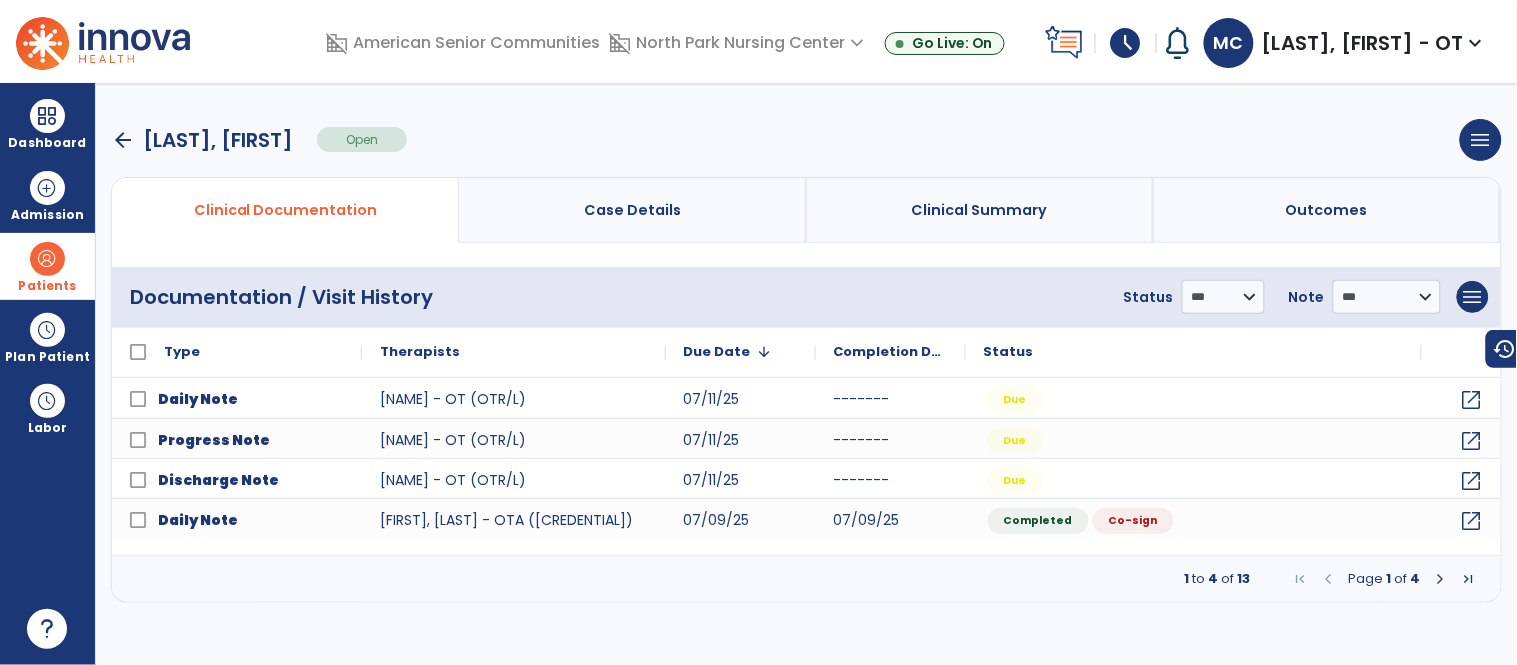 click at bounding box center [1441, 579] 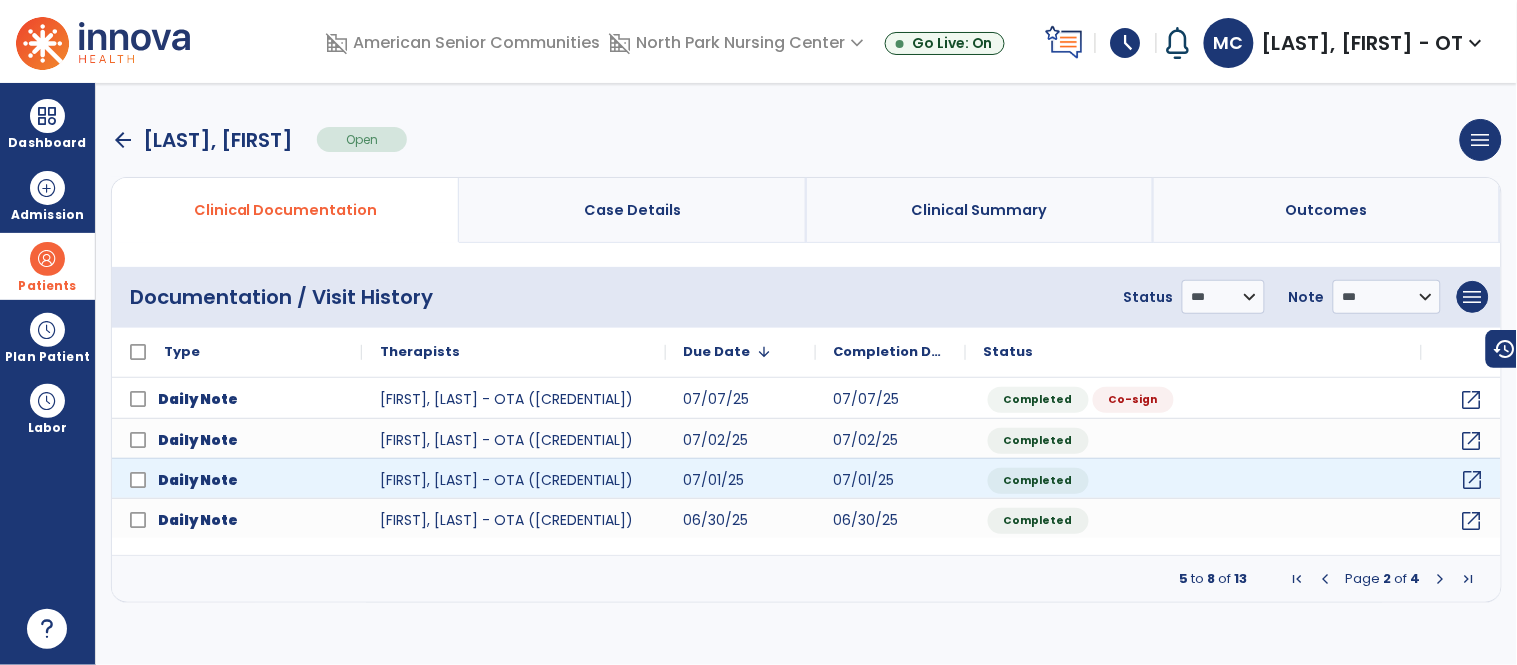 click on "open_in_new" 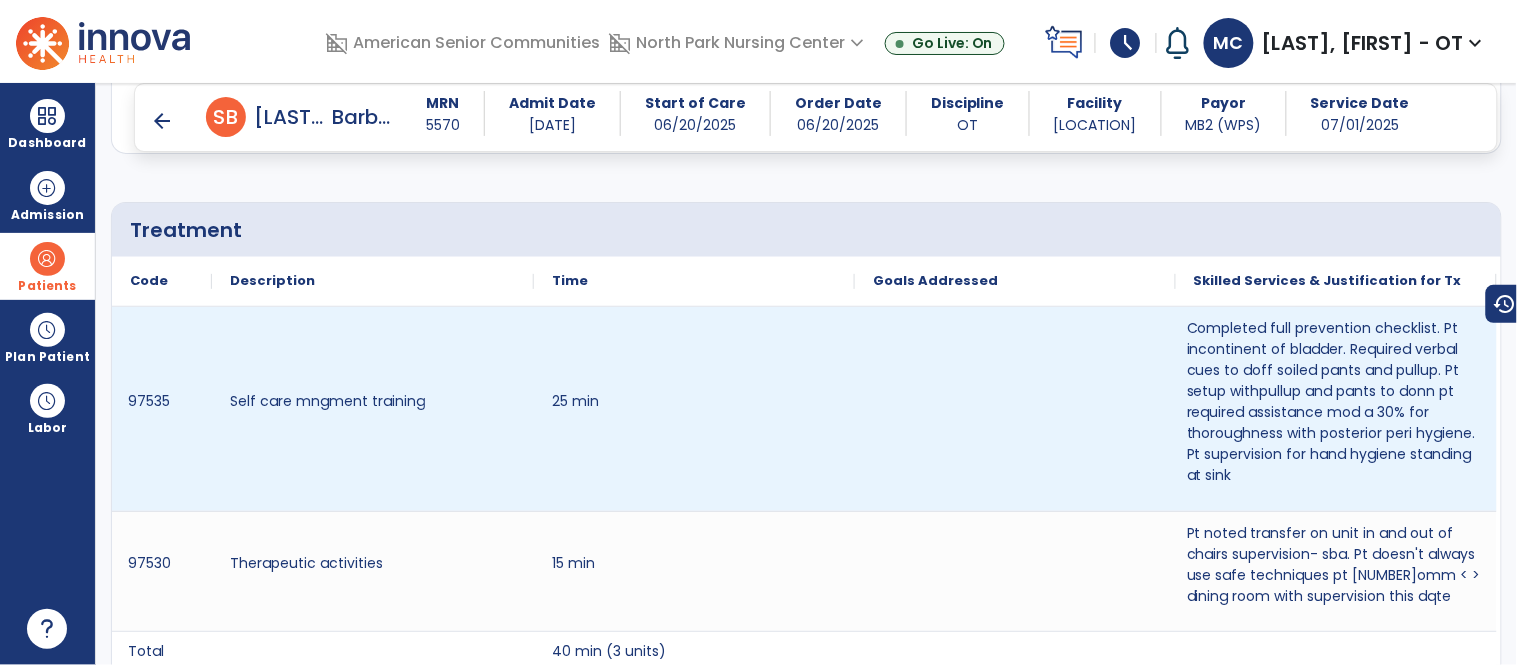 scroll, scrollTop: 1158, scrollLeft: 0, axis: vertical 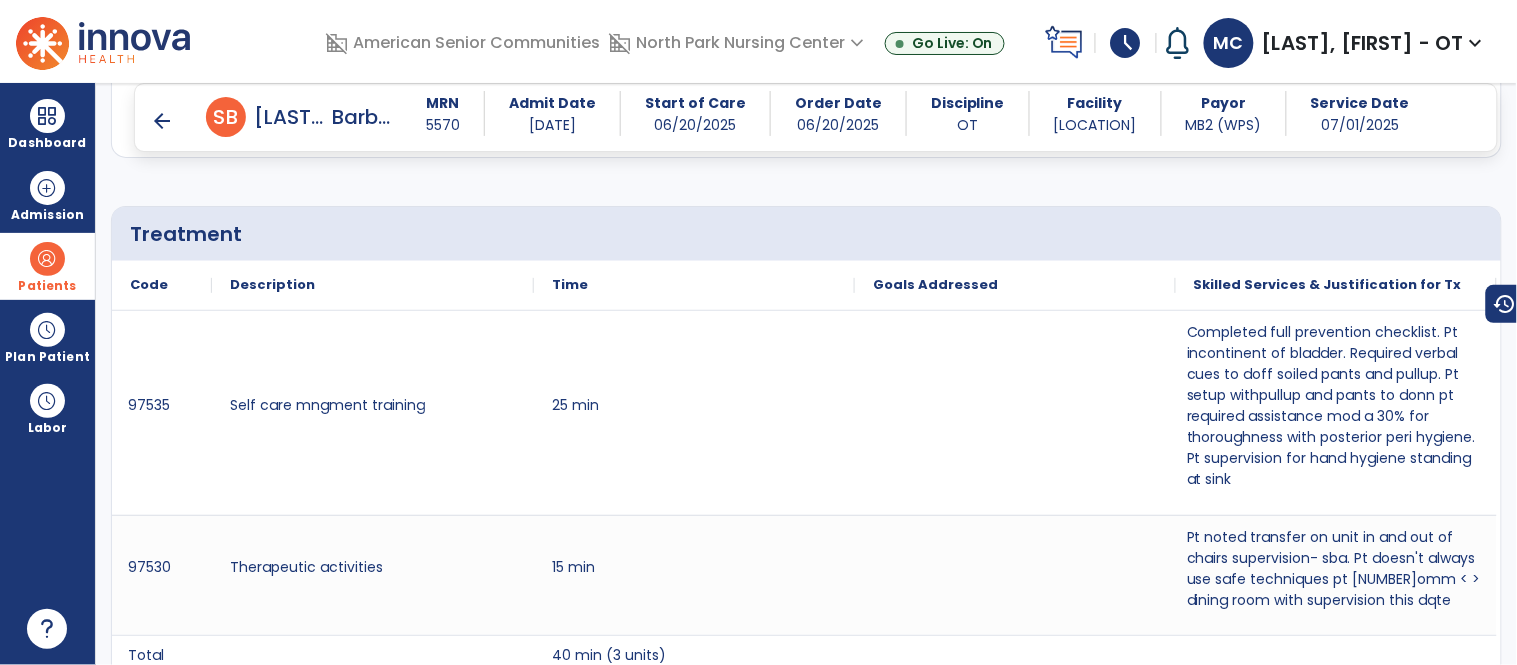 click on "arrow_back" at bounding box center [162, 121] 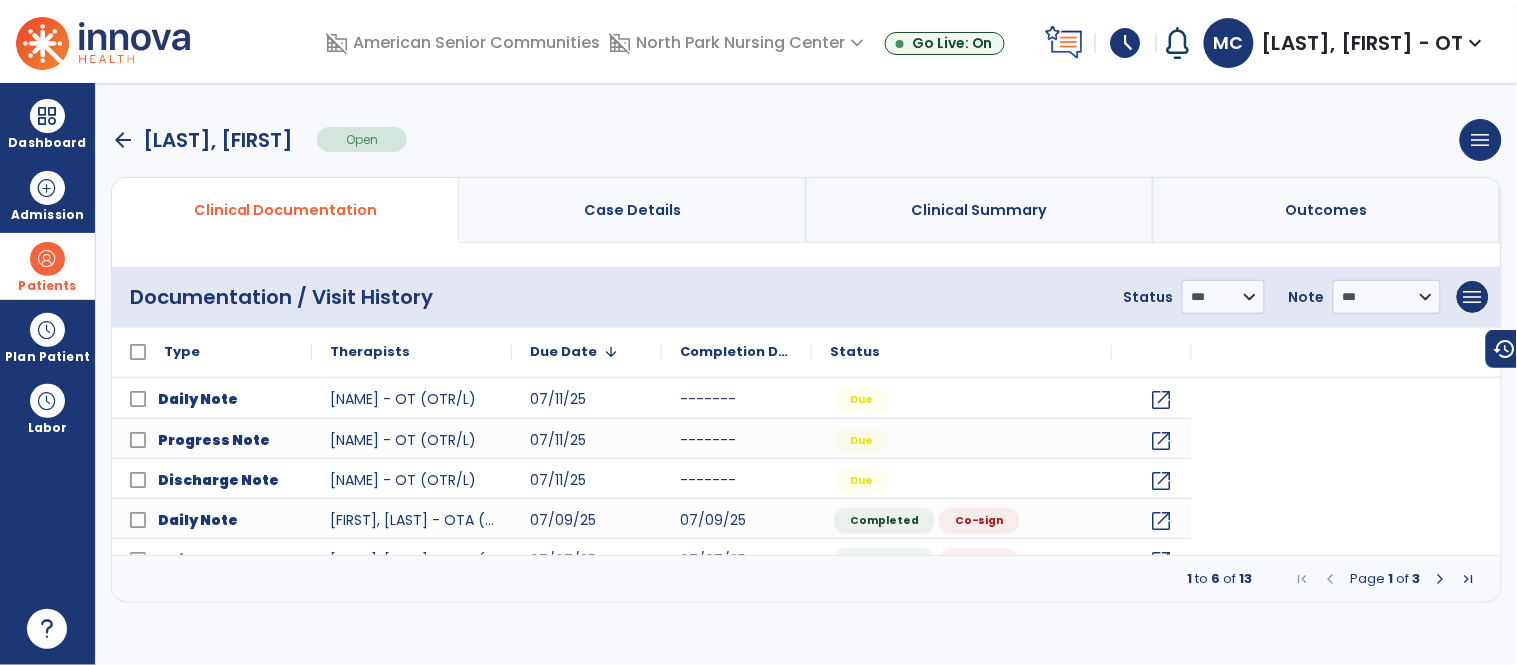 scroll, scrollTop: 0, scrollLeft: 0, axis: both 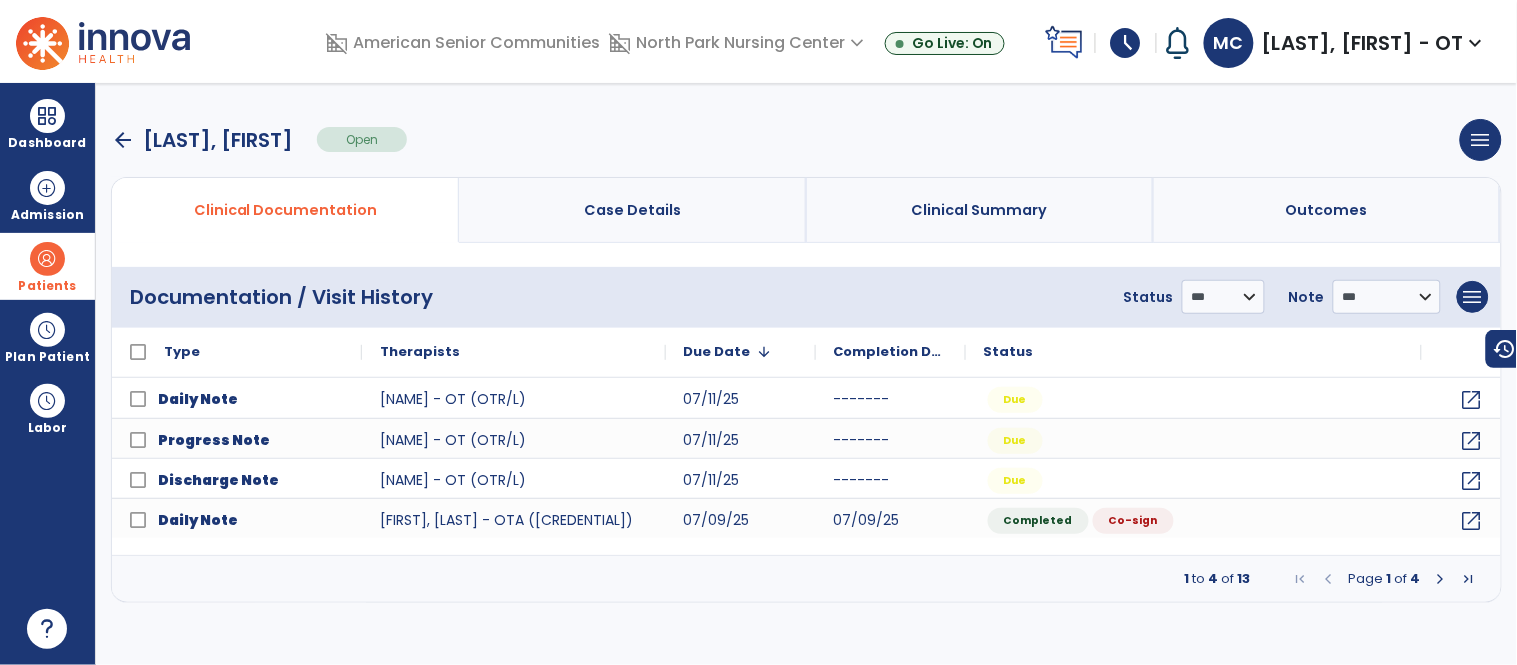 click at bounding box center [1441, 579] 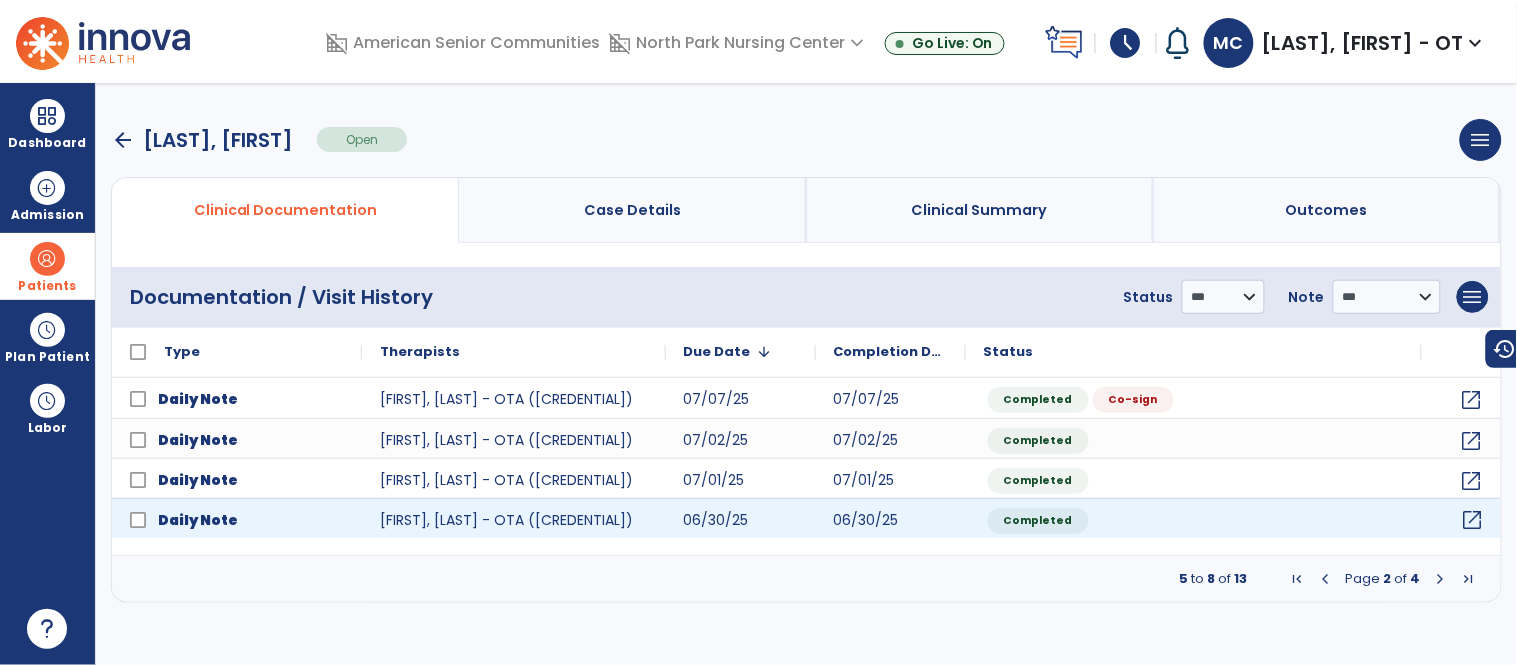 click on "open_in_new" 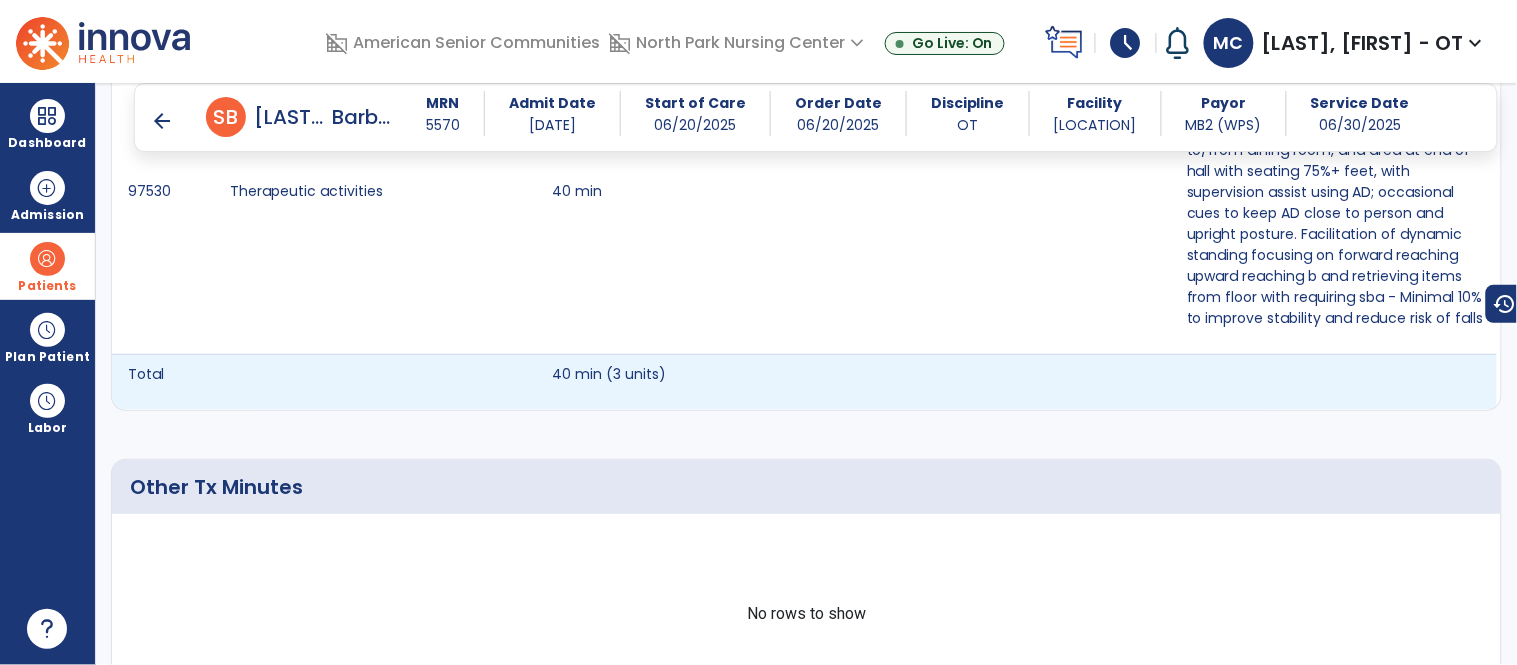 scroll, scrollTop: 1430, scrollLeft: 0, axis: vertical 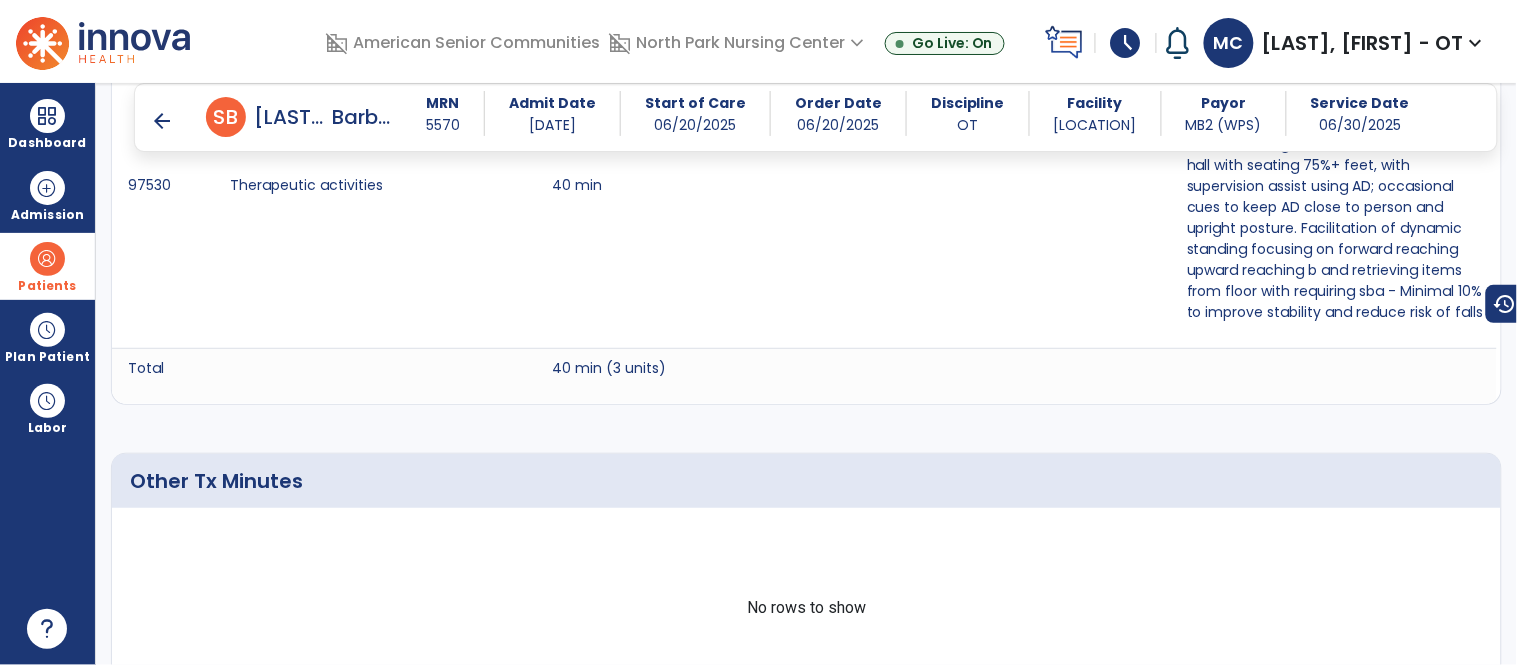 click on "arrow_back" at bounding box center [162, 121] 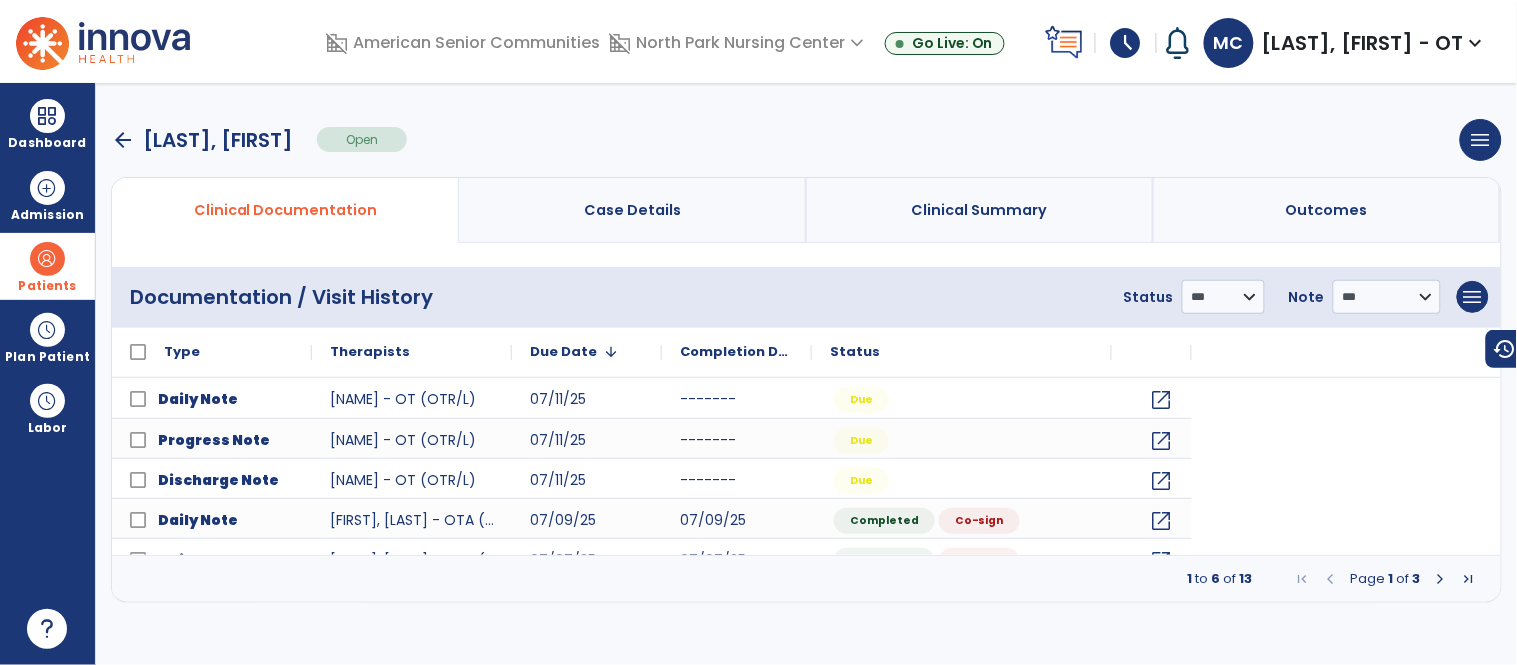 scroll, scrollTop: 0, scrollLeft: 0, axis: both 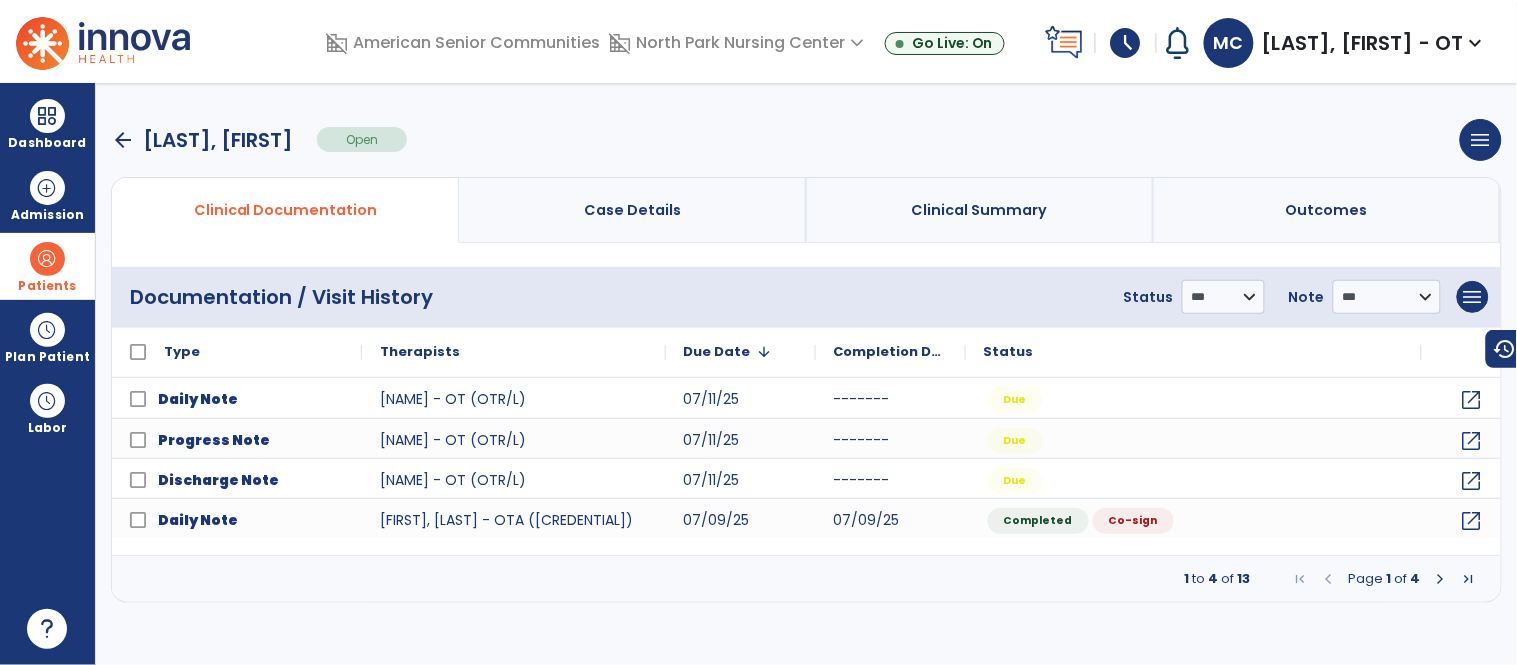 click at bounding box center [1441, 579] 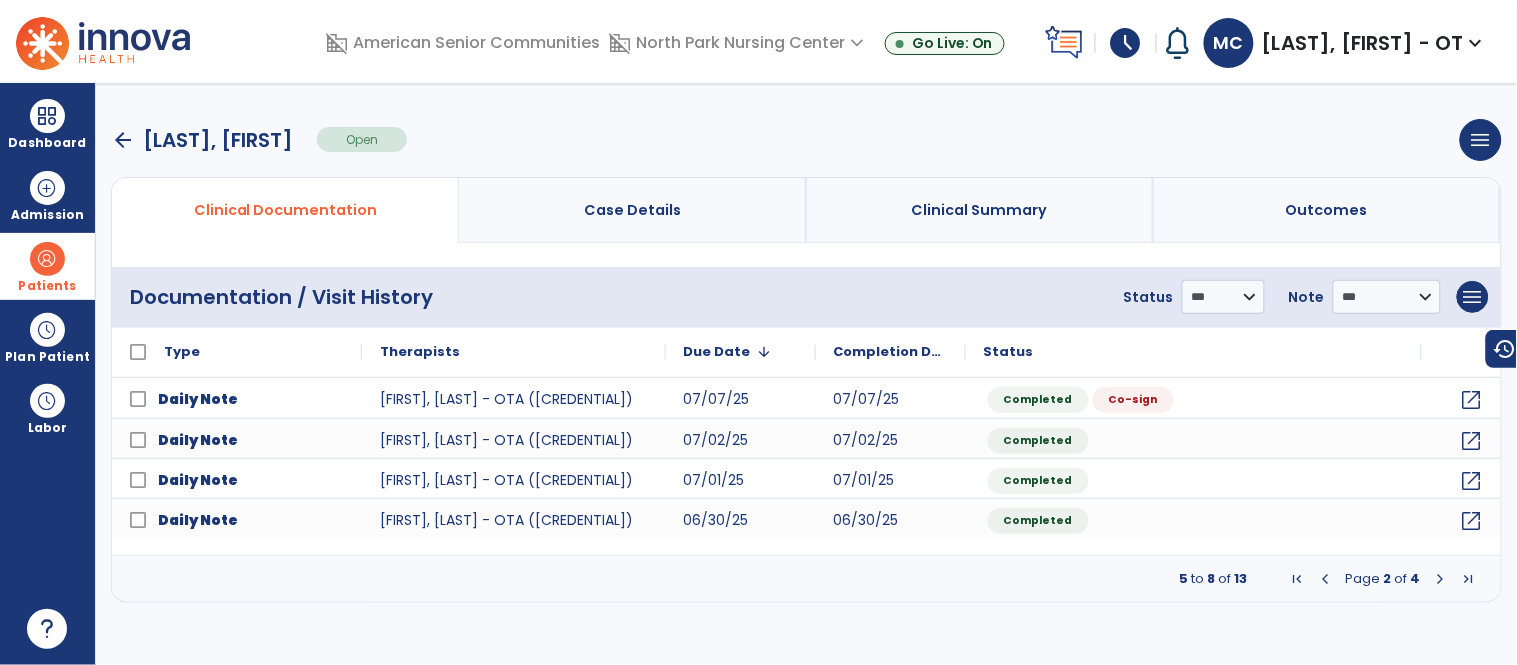 click at bounding box center (1441, 579) 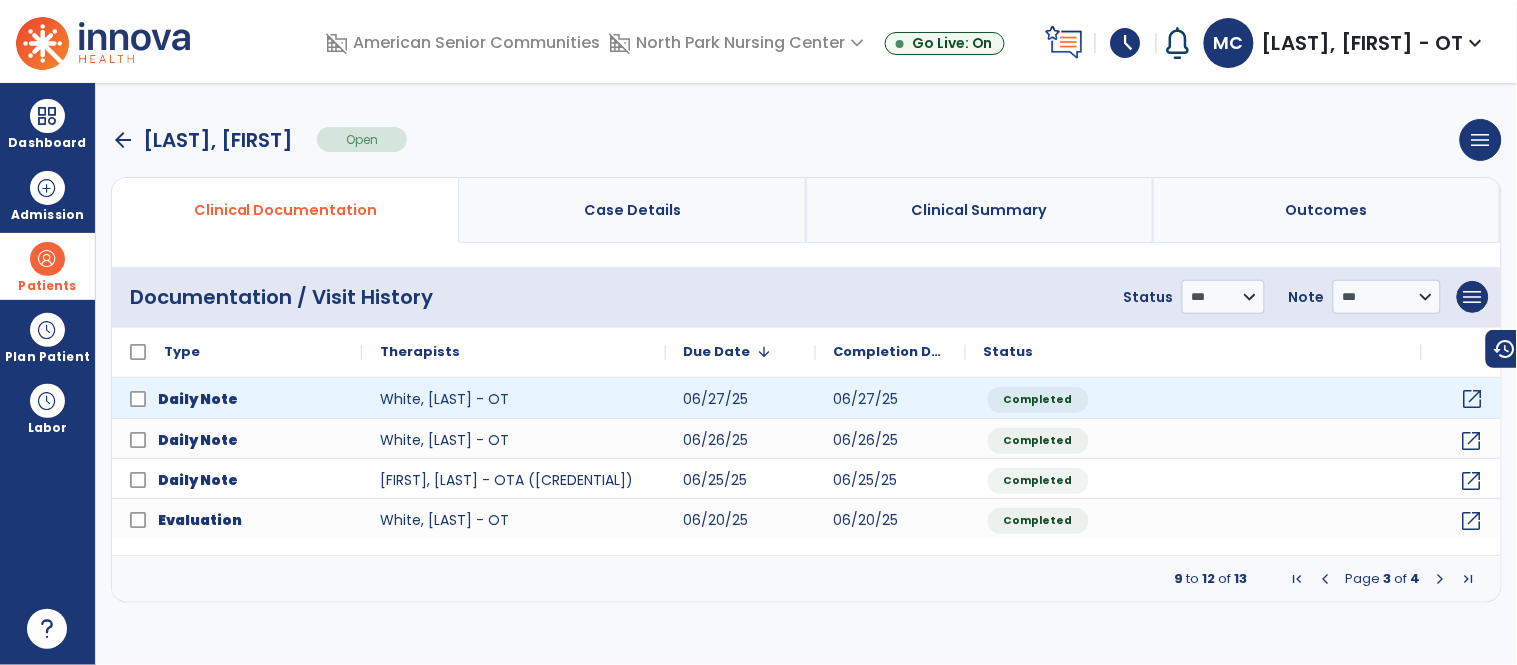 click on "open_in_new" 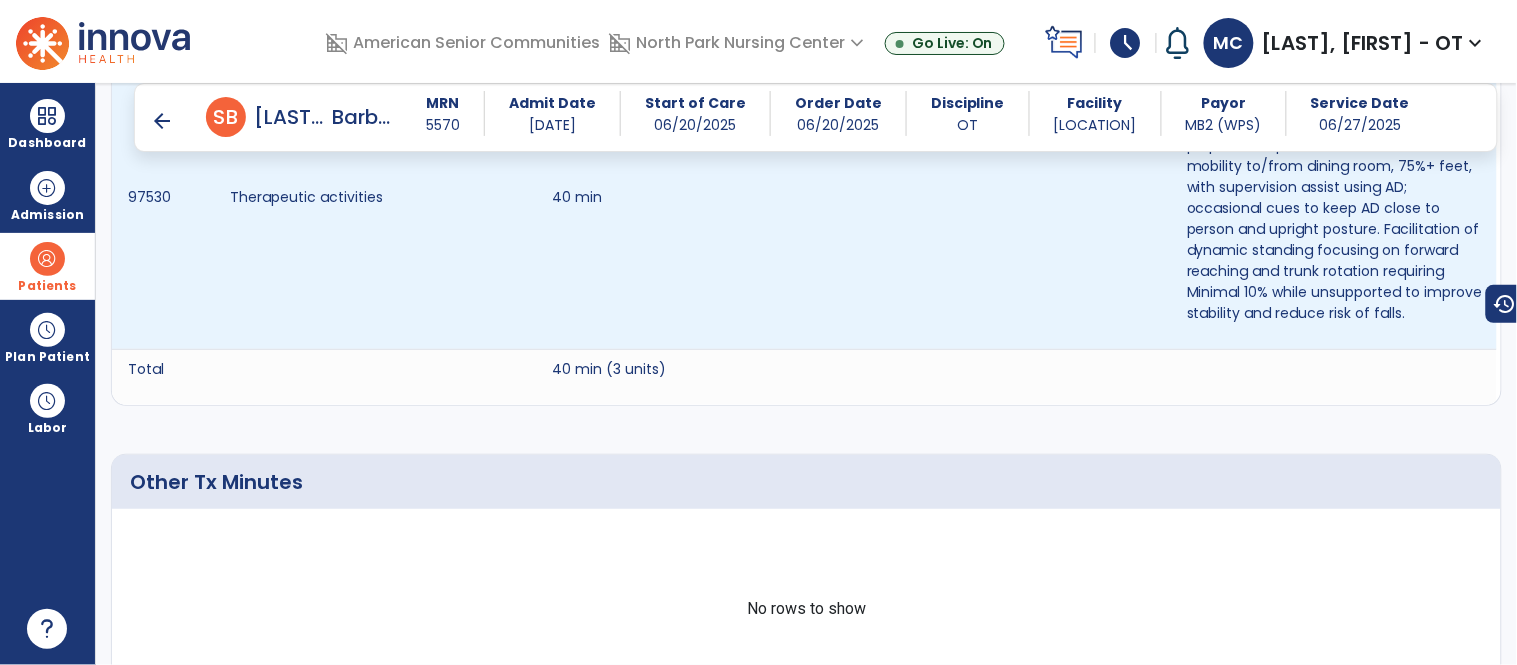 scroll, scrollTop: 1410, scrollLeft: 0, axis: vertical 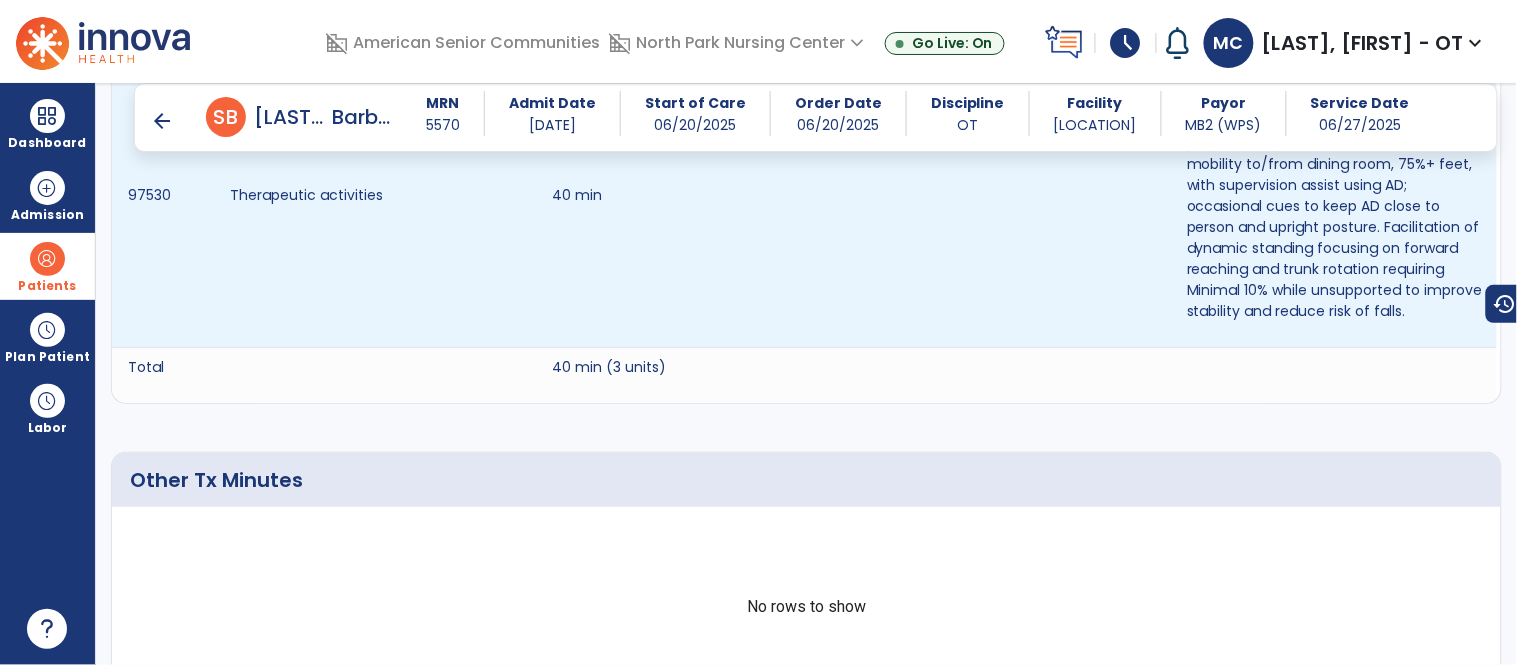 click on "Other Tx Minutes No rows to show" 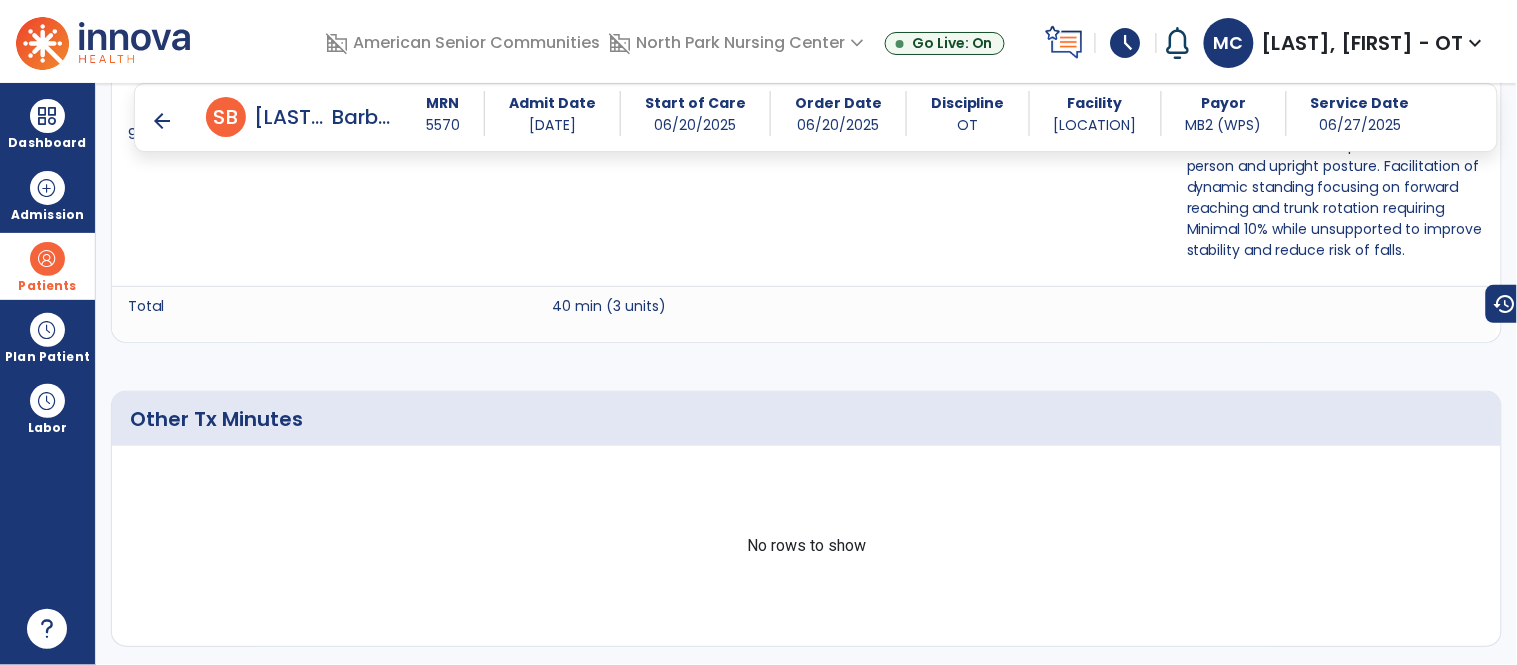 scroll, scrollTop: 1473, scrollLeft: 0, axis: vertical 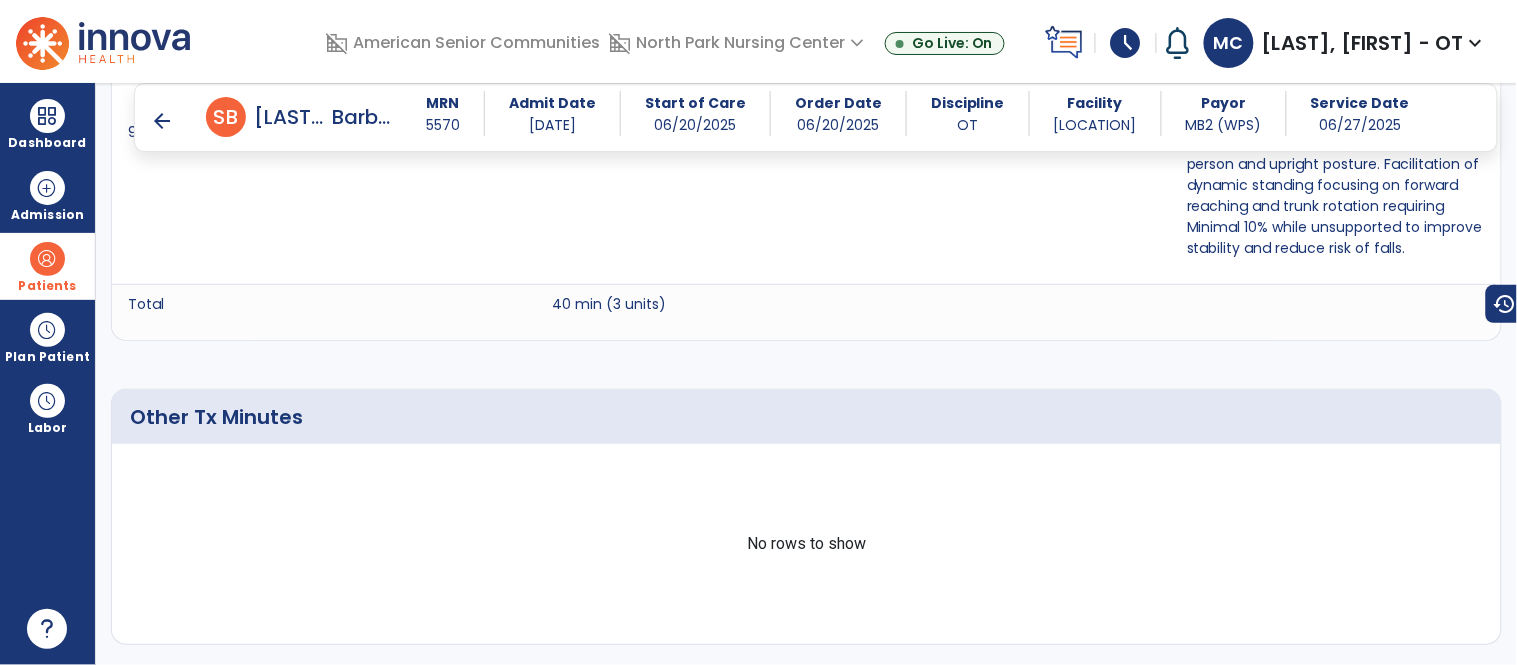 click on "arrow_back" at bounding box center [162, 121] 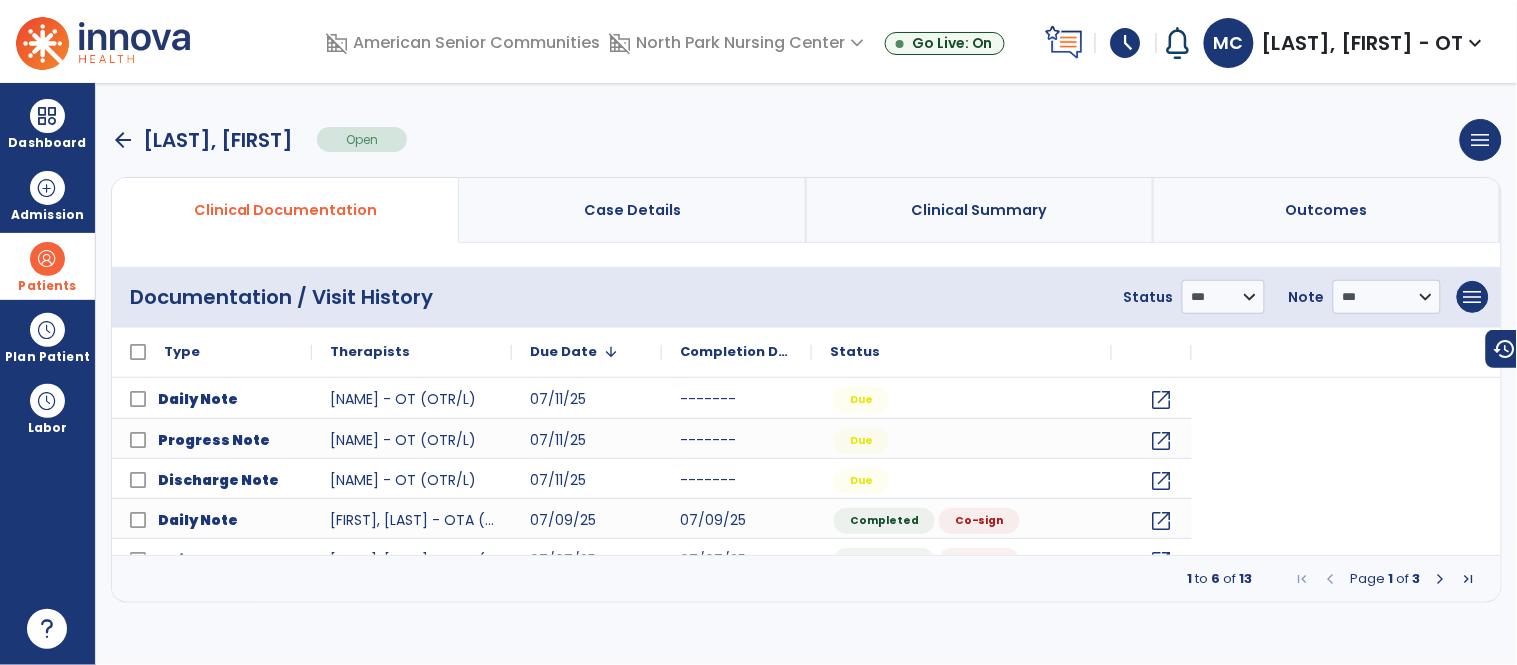 scroll, scrollTop: 0, scrollLeft: 0, axis: both 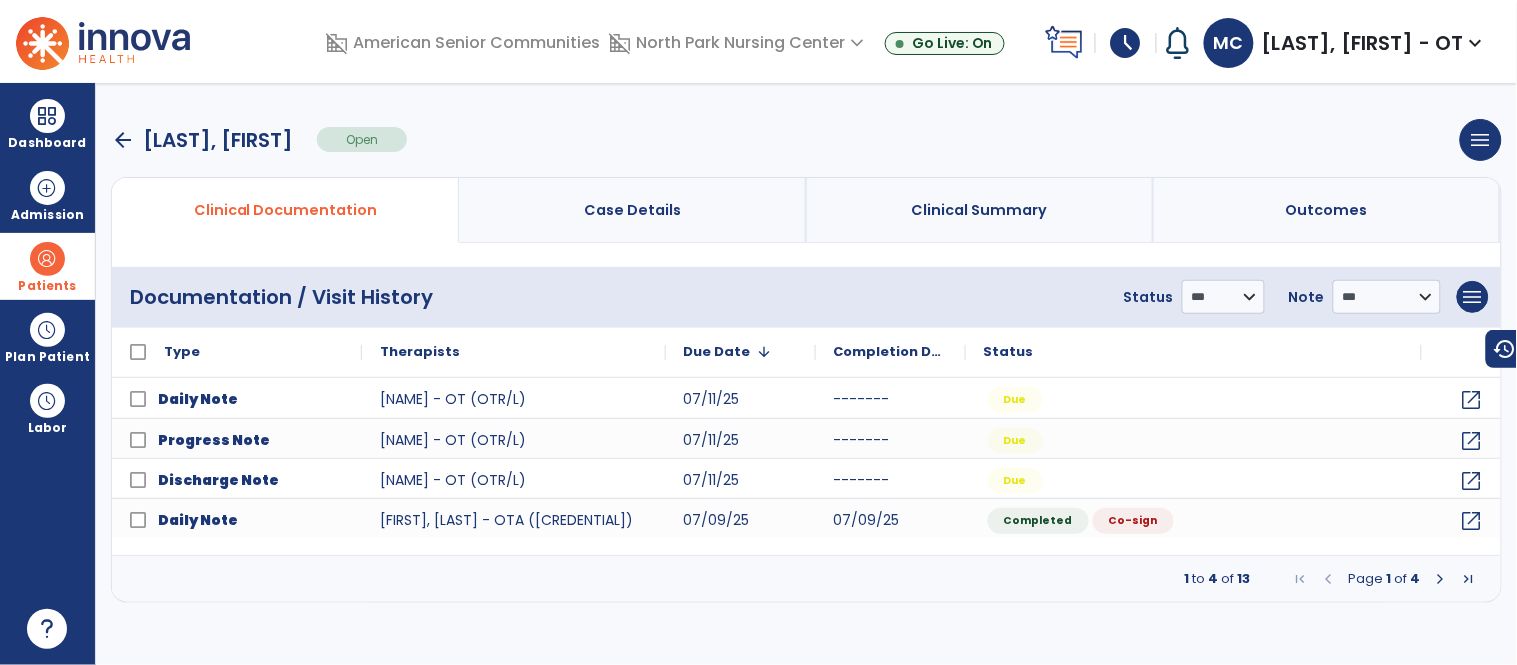 click at bounding box center [1441, 579] 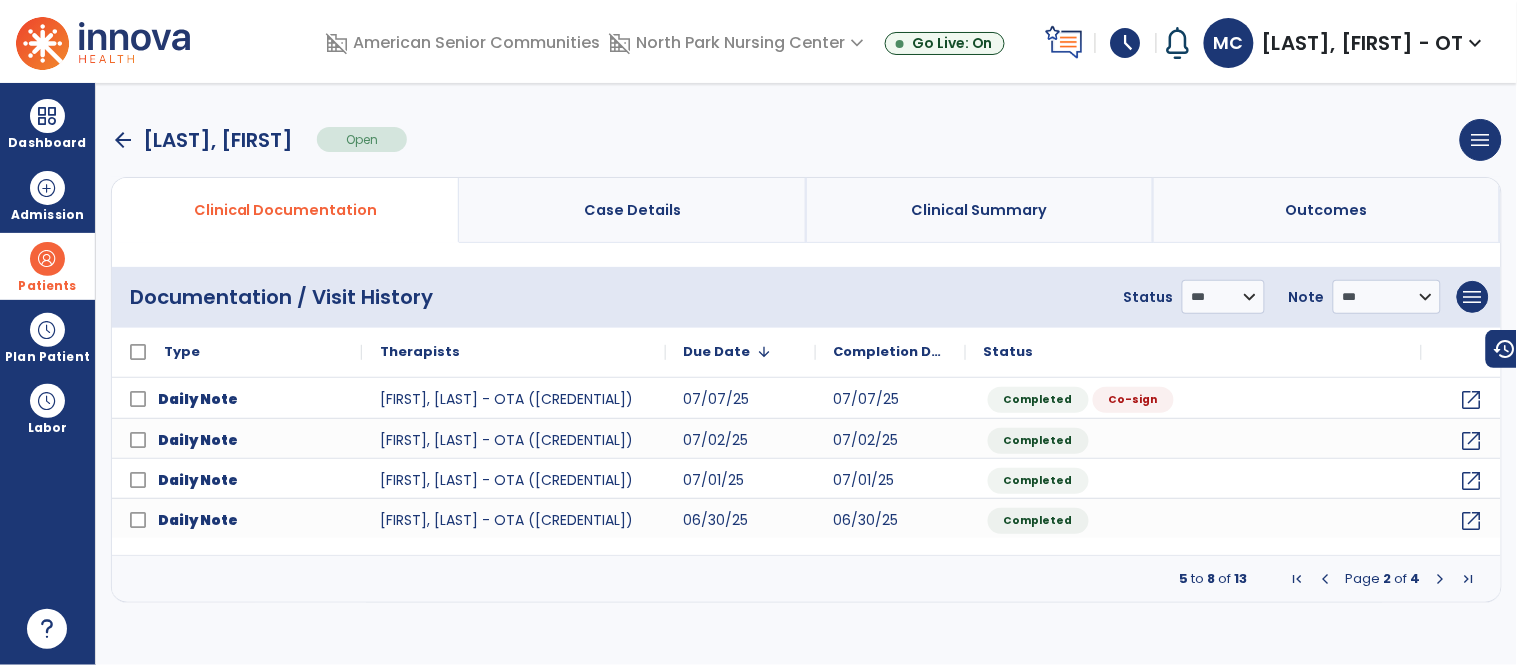 click at bounding box center (1441, 579) 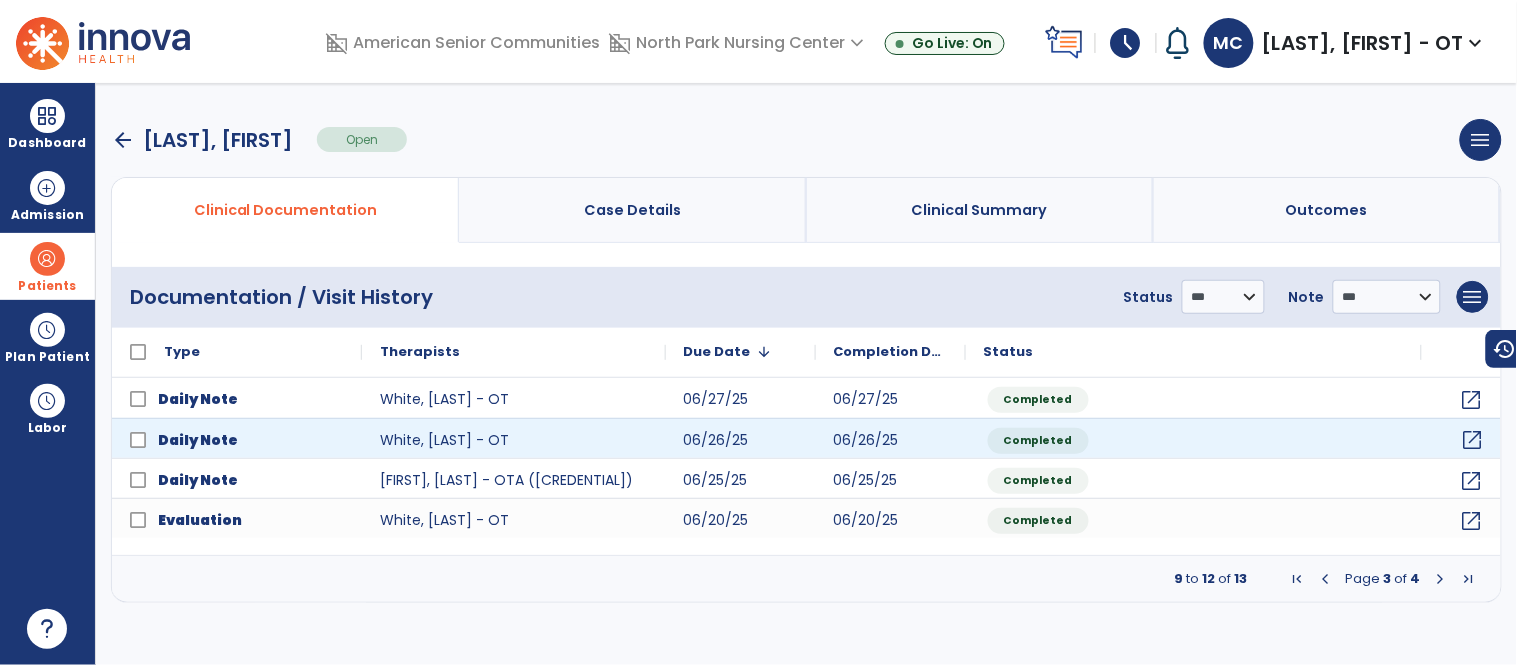 click on "open_in_new" 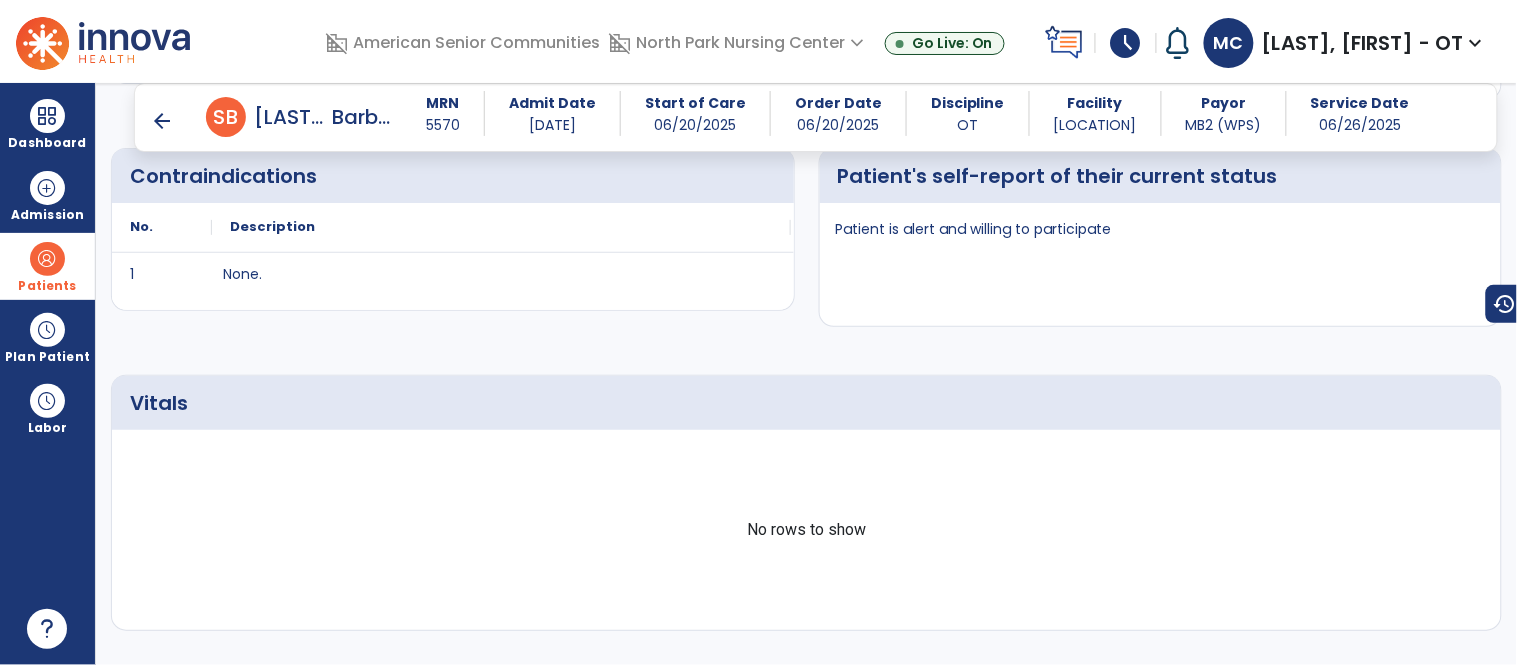 scroll, scrollTop: 660, scrollLeft: 0, axis: vertical 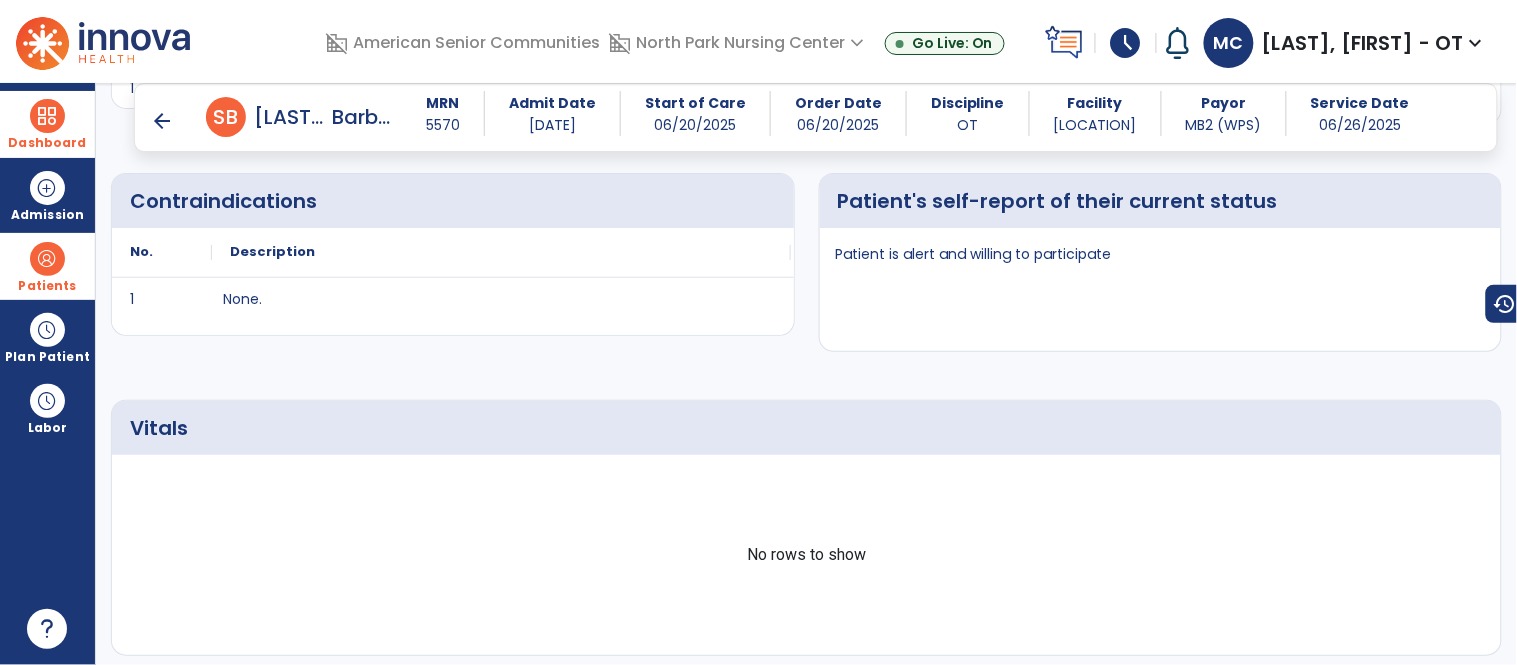 click at bounding box center [47, 116] 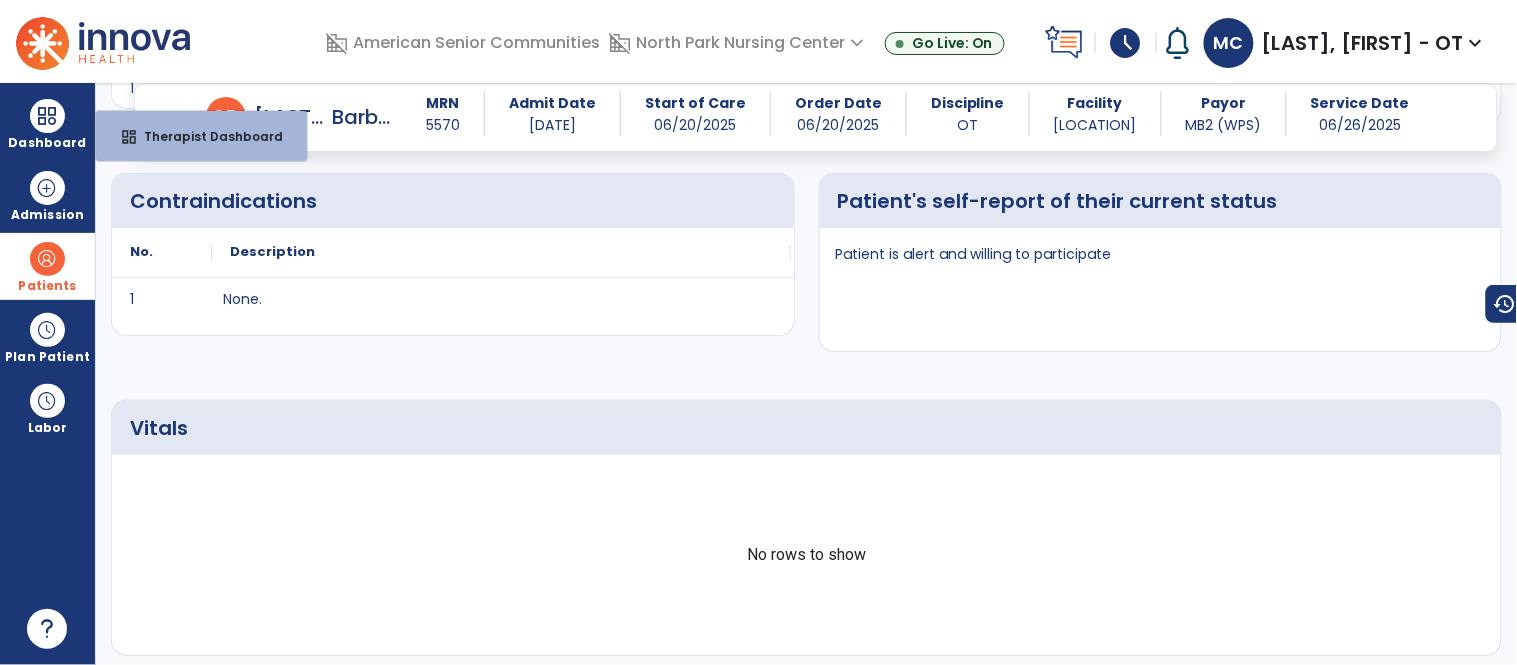click on "No rows to show" at bounding box center (806, 555) 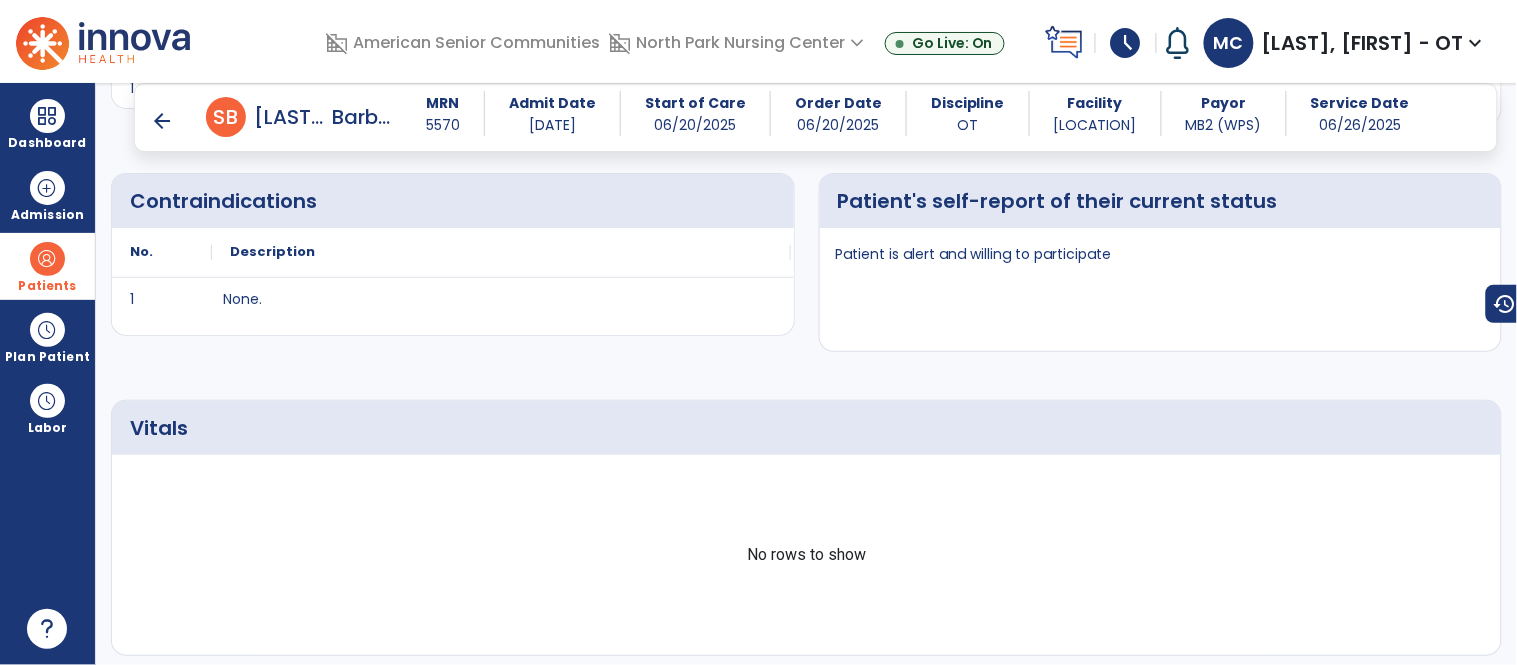 click on "arrow_back" at bounding box center (162, 121) 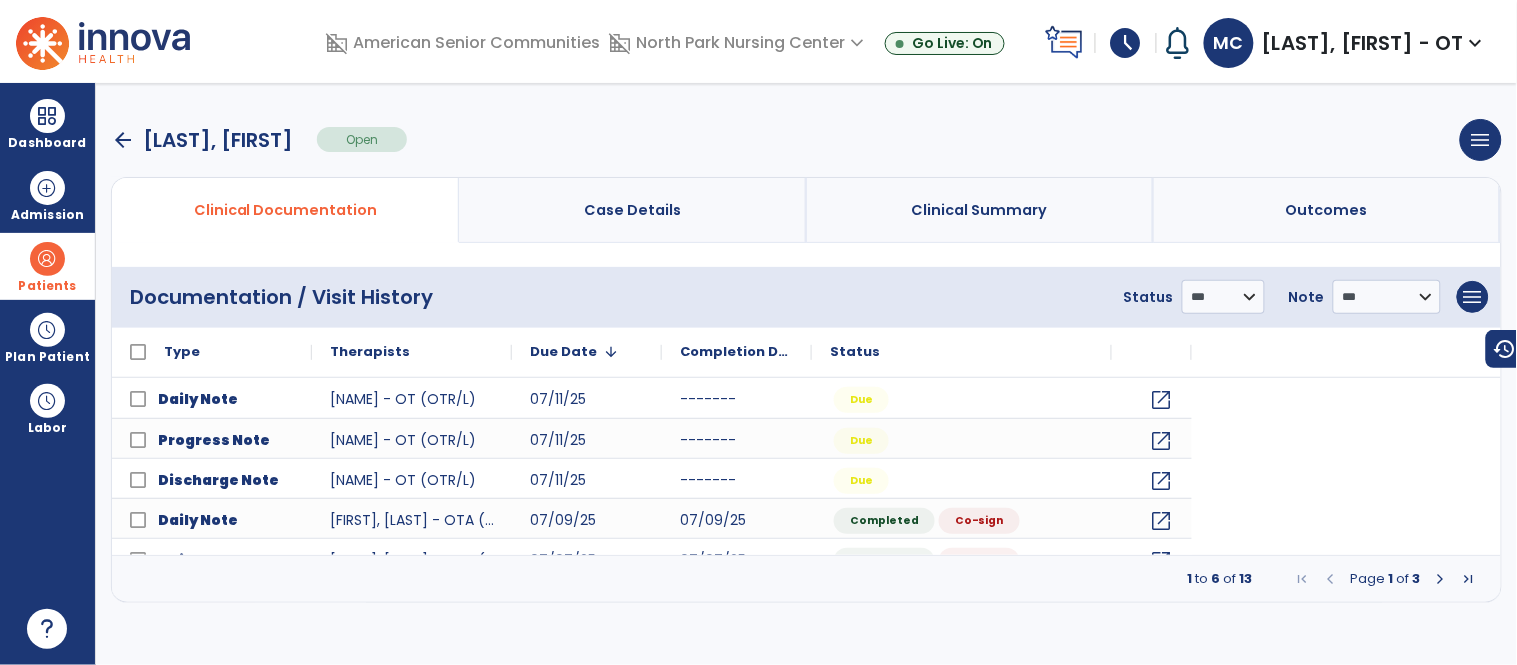 scroll, scrollTop: 0, scrollLeft: 0, axis: both 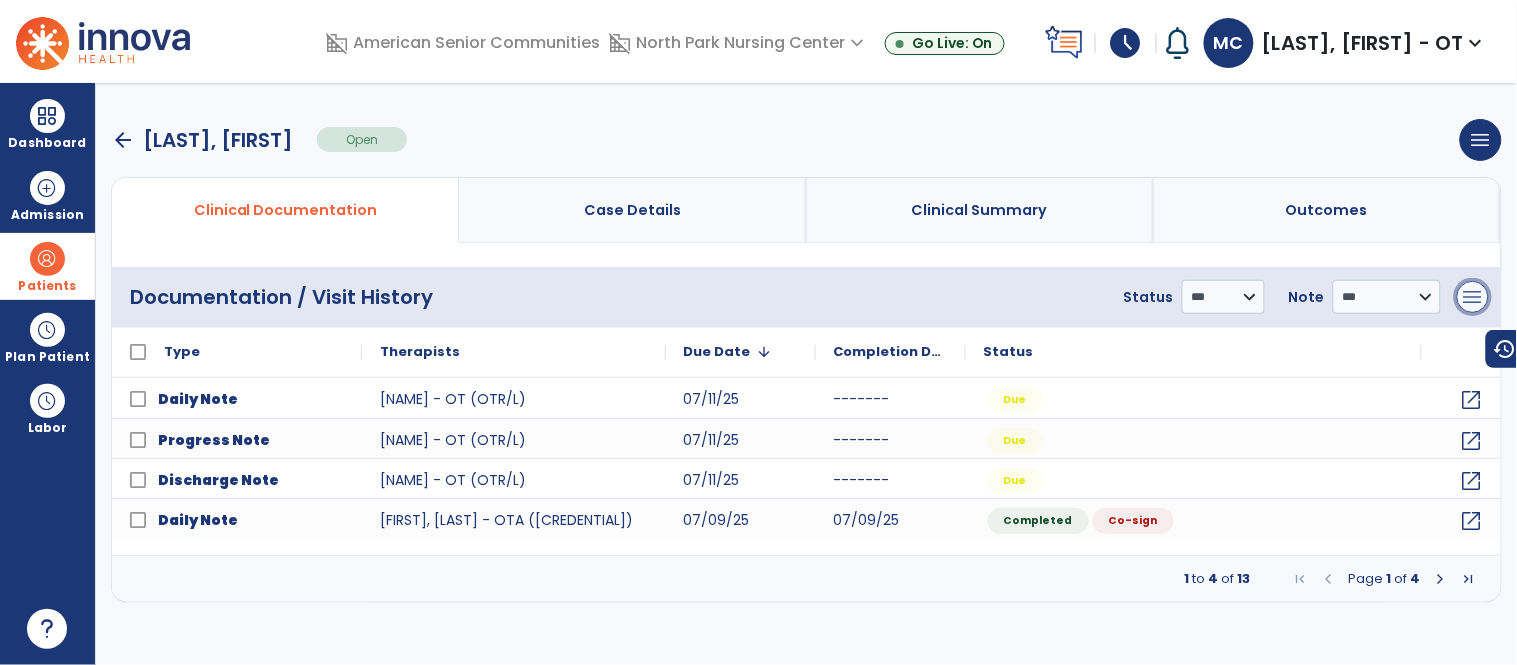 click on "menu" at bounding box center [1473, 297] 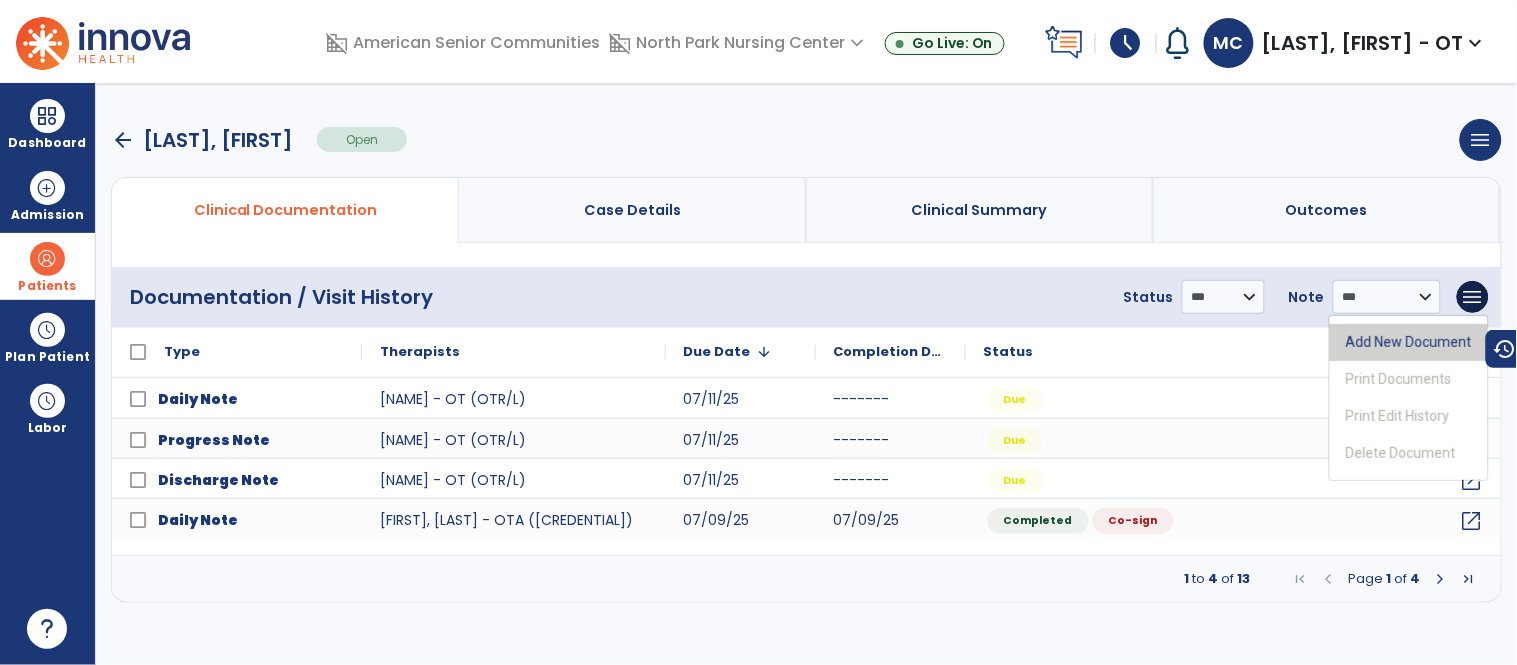 click on "Add New Document" at bounding box center (1409, 342) 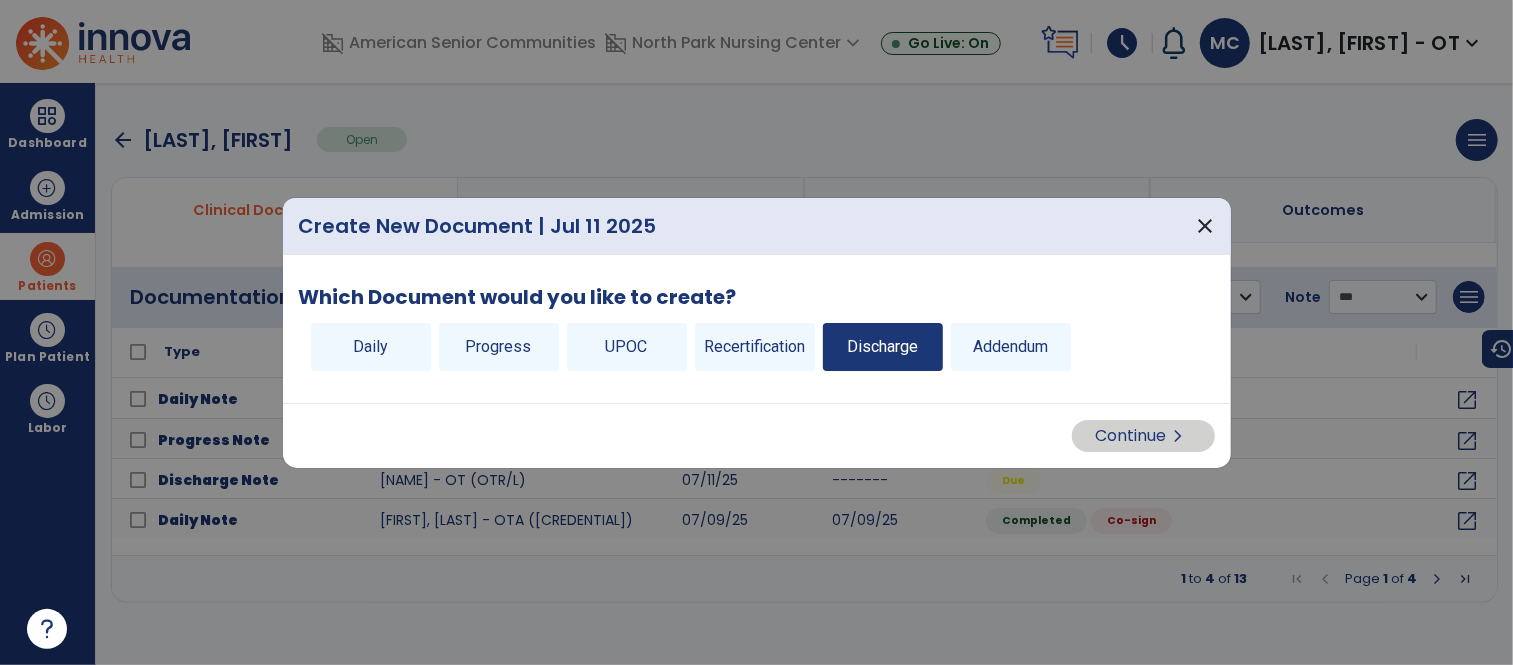 click on "Discharge" at bounding box center [883, 347] 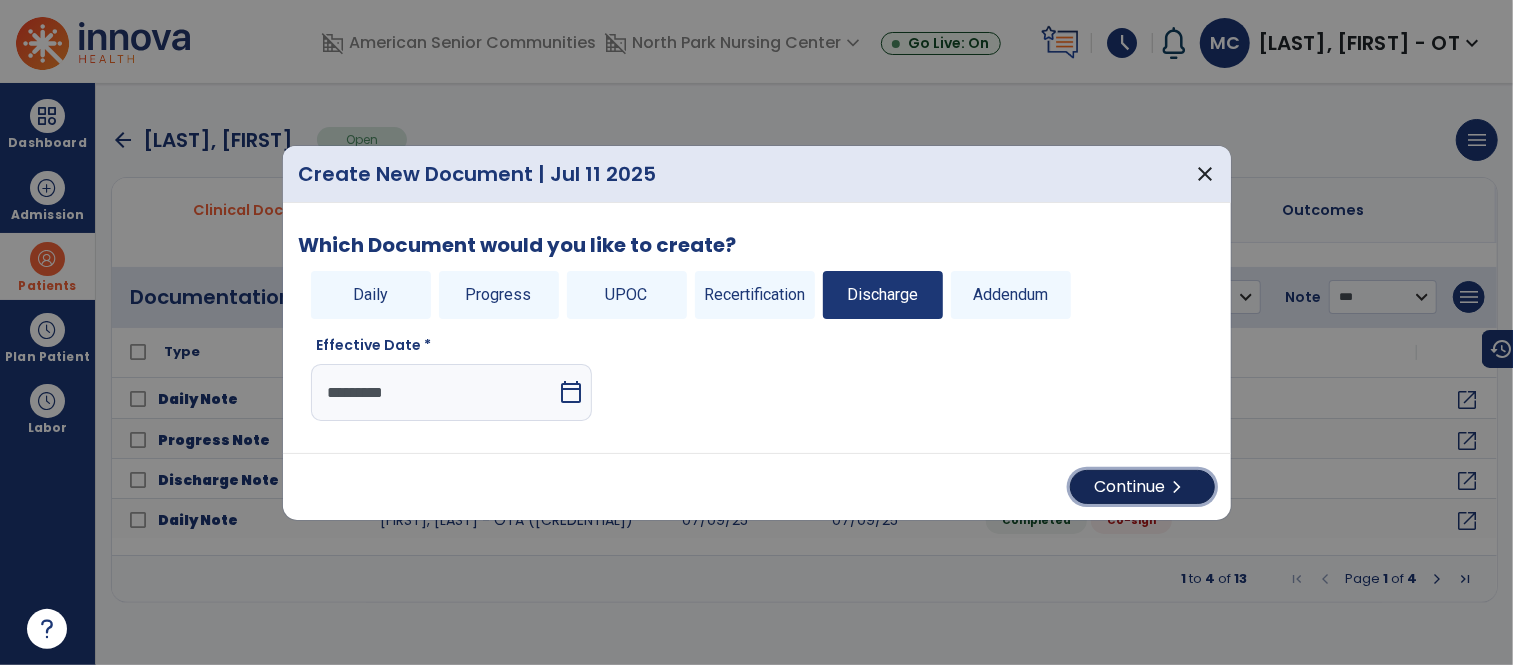 click on "chevron_right" at bounding box center (1178, 487) 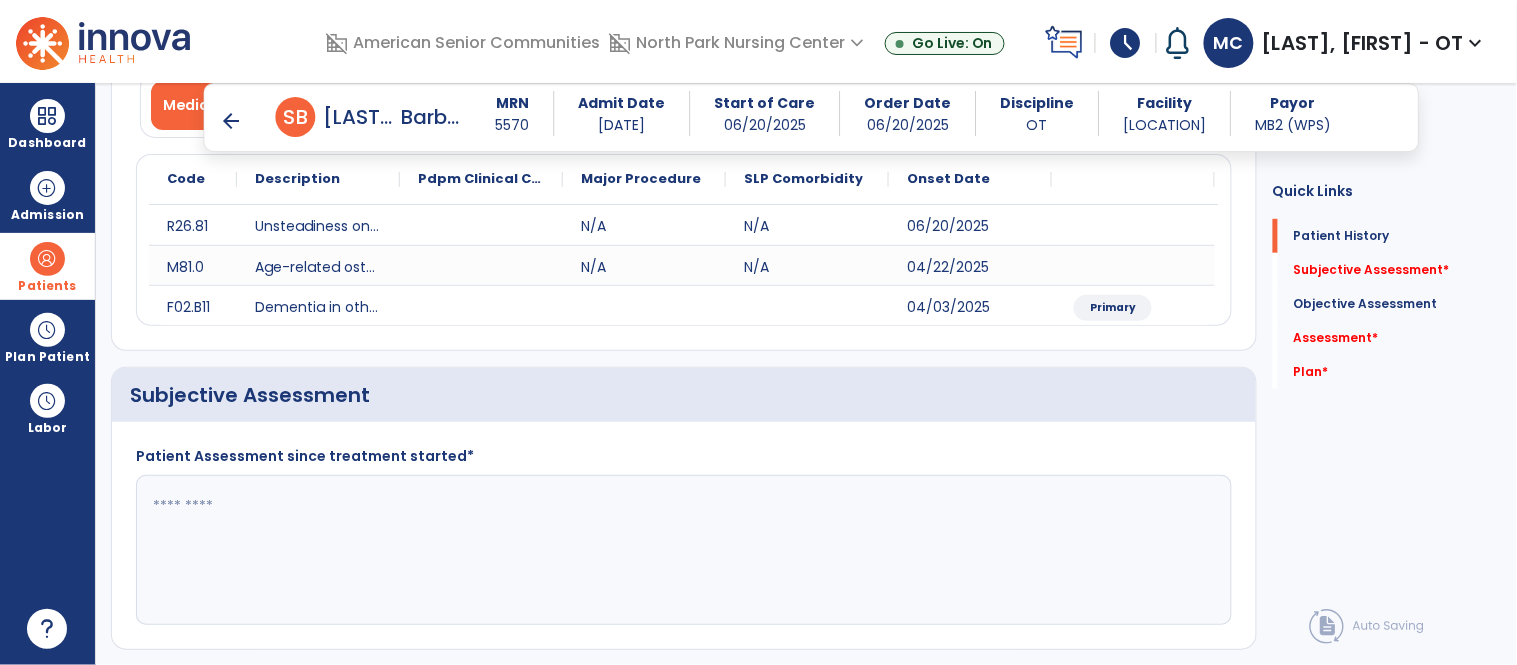 scroll, scrollTop: 230, scrollLeft: 0, axis: vertical 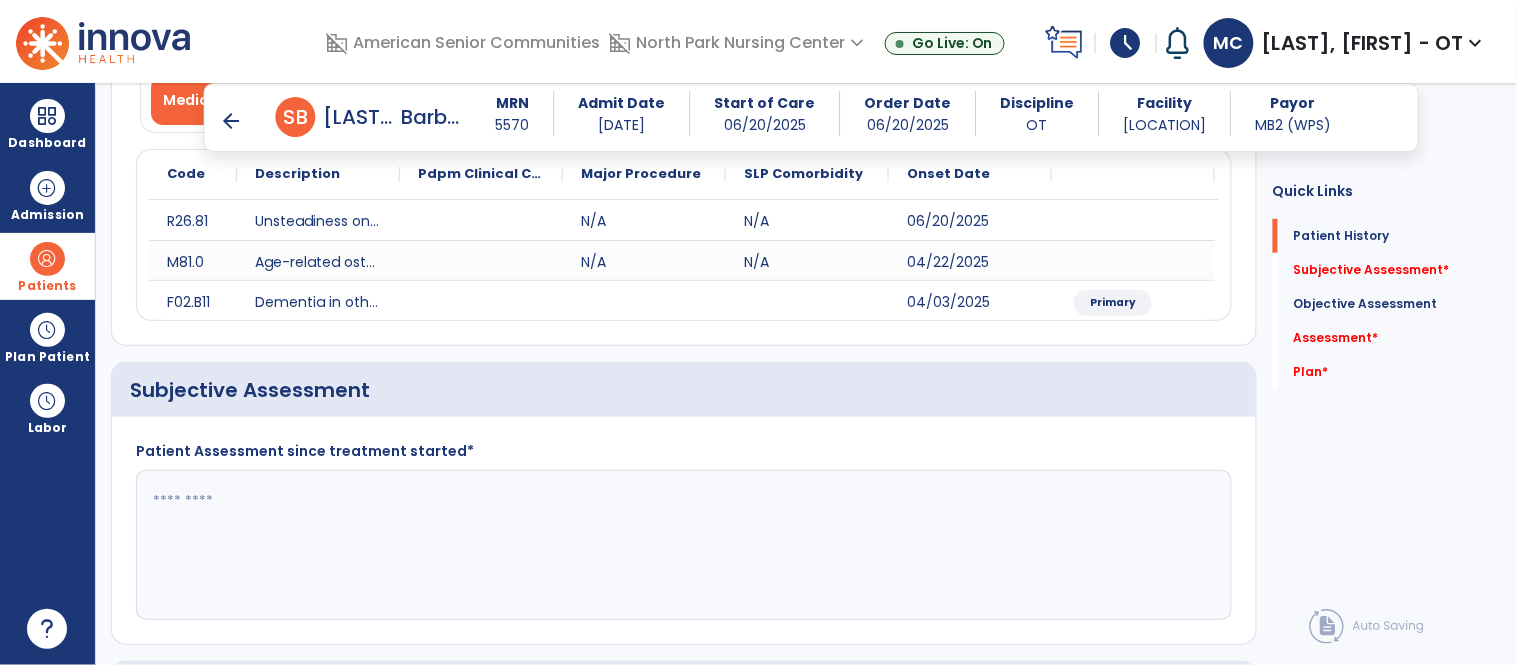 click 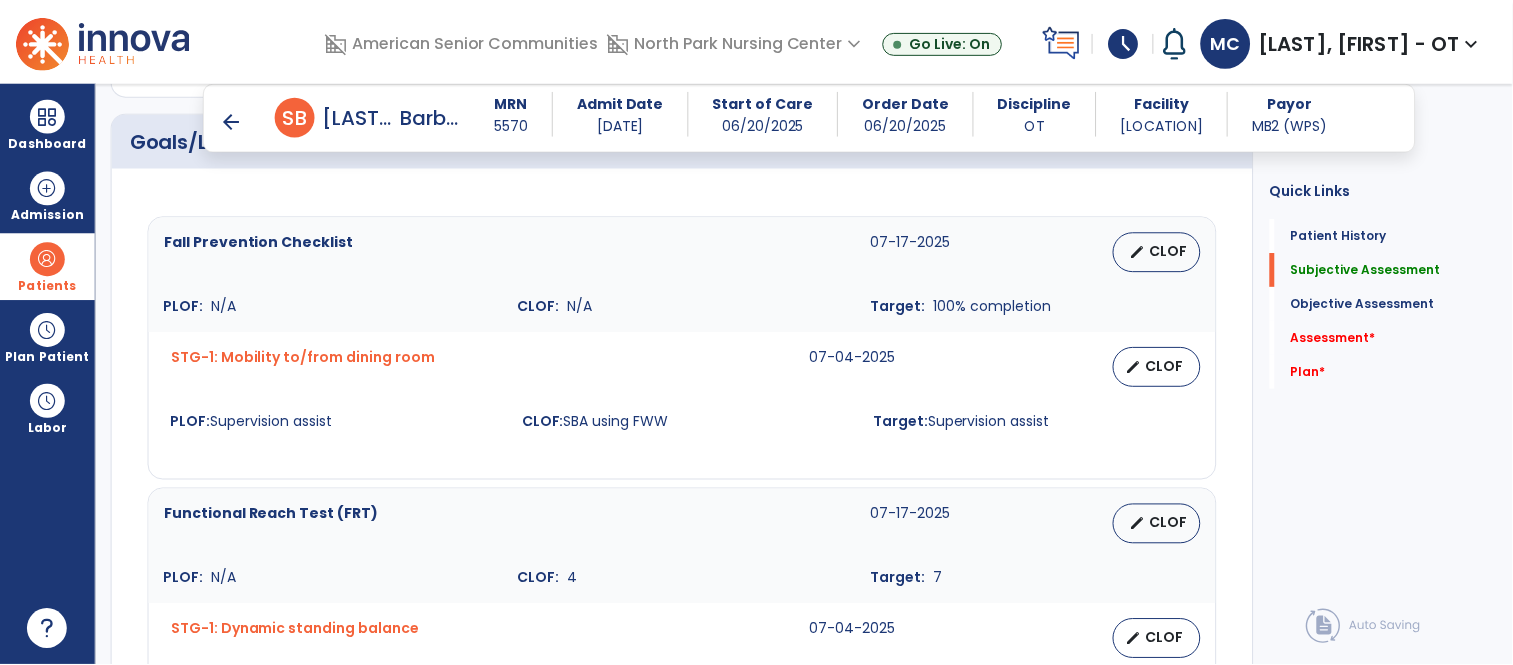 scroll, scrollTop: 806, scrollLeft: 0, axis: vertical 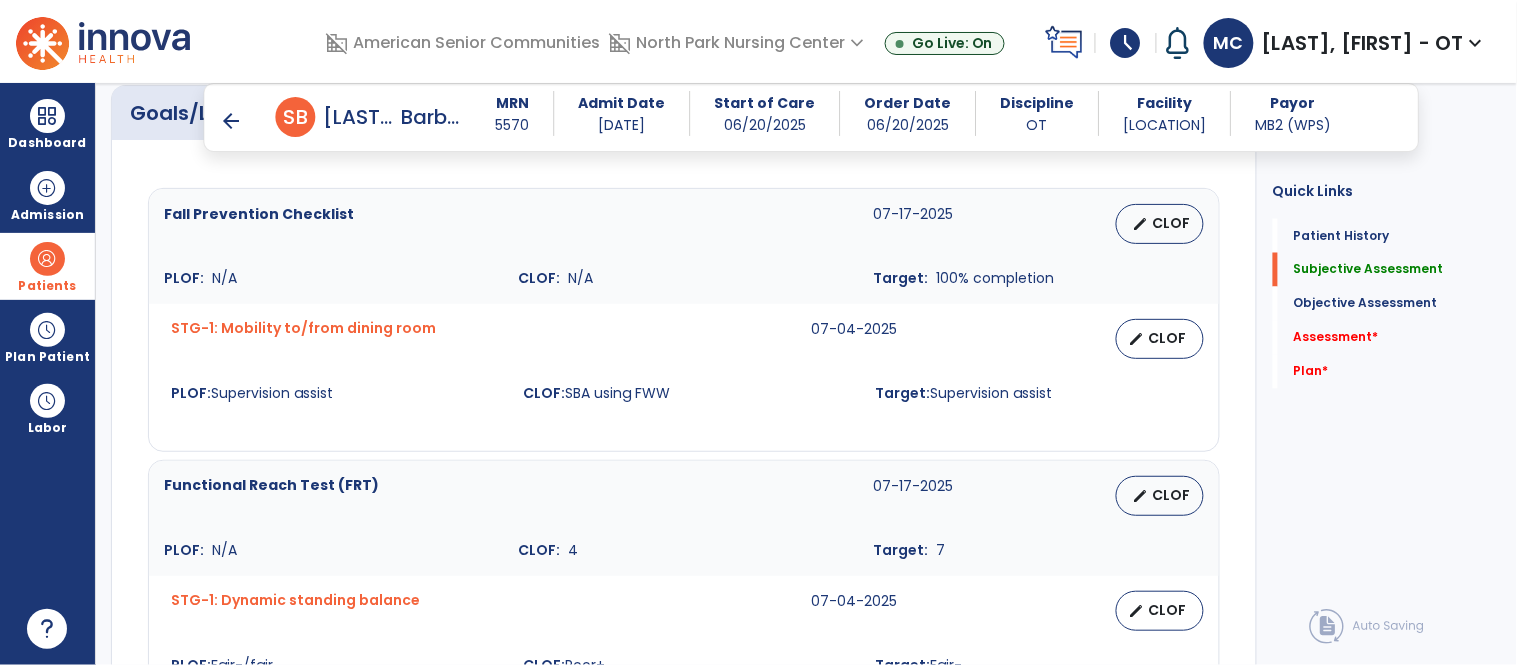type on "*******" 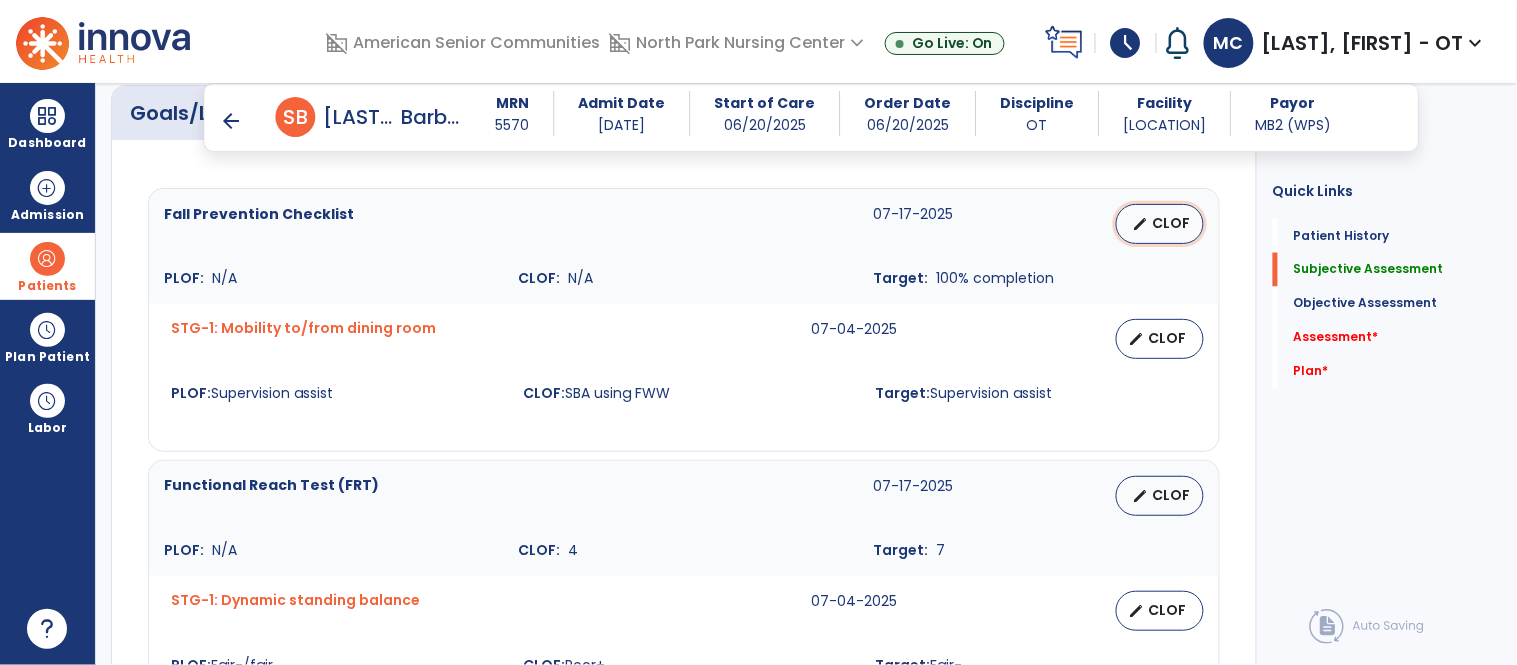 click on "CLOF" at bounding box center (1172, 223) 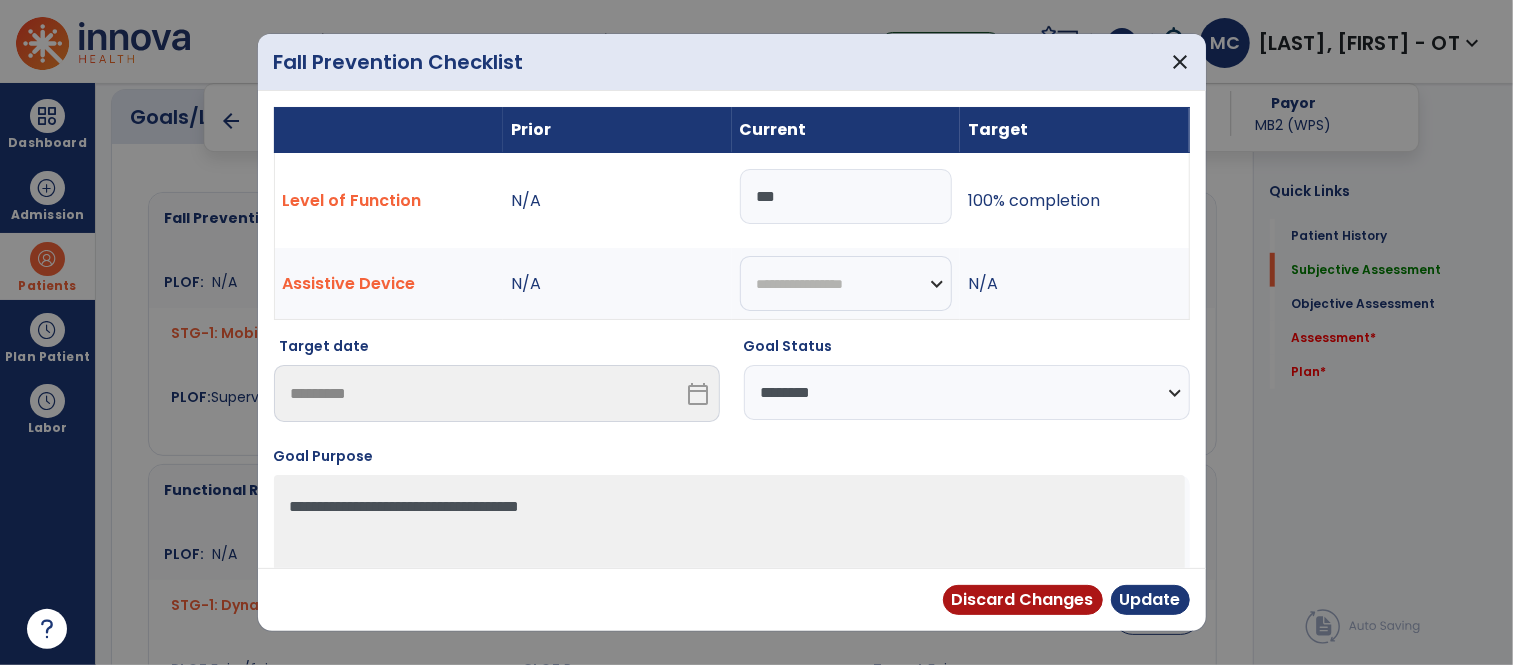 scroll, scrollTop: 806, scrollLeft: 0, axis: vertical 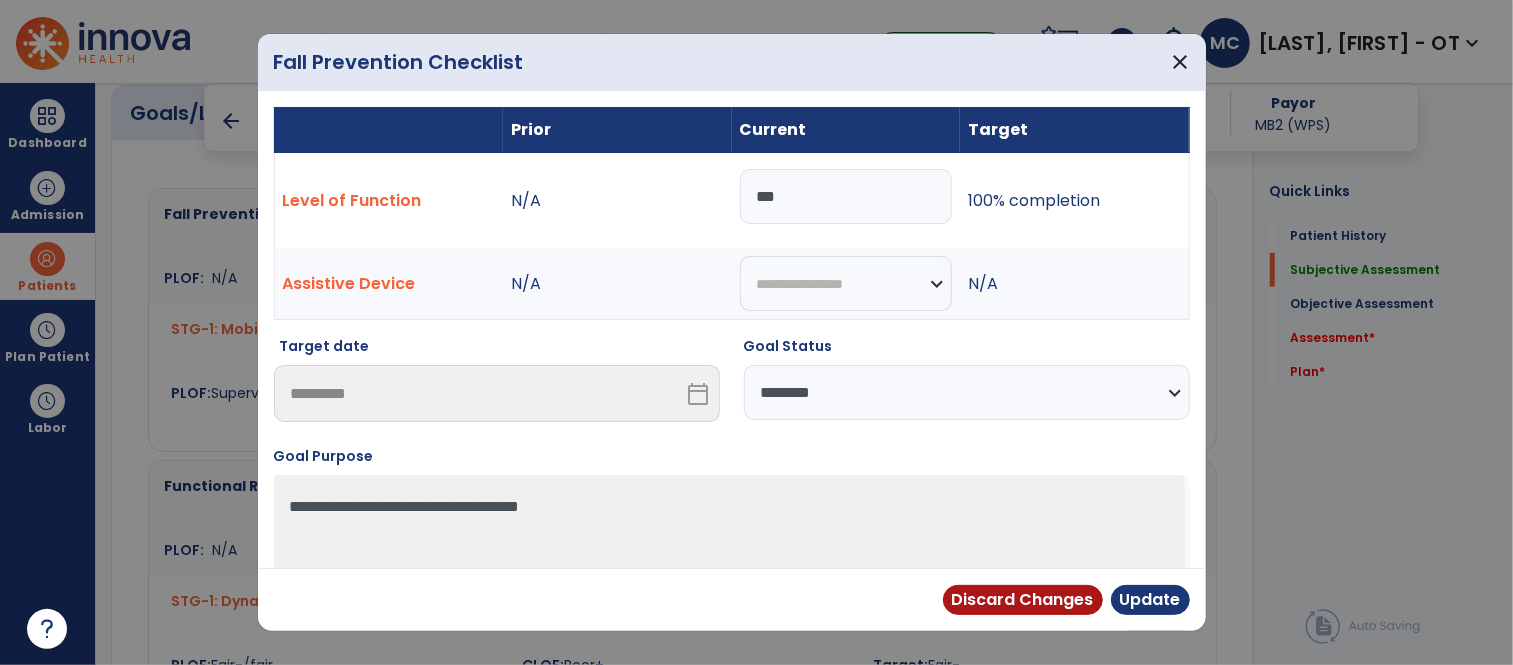 click on "***" at bounding box center [846, 196] 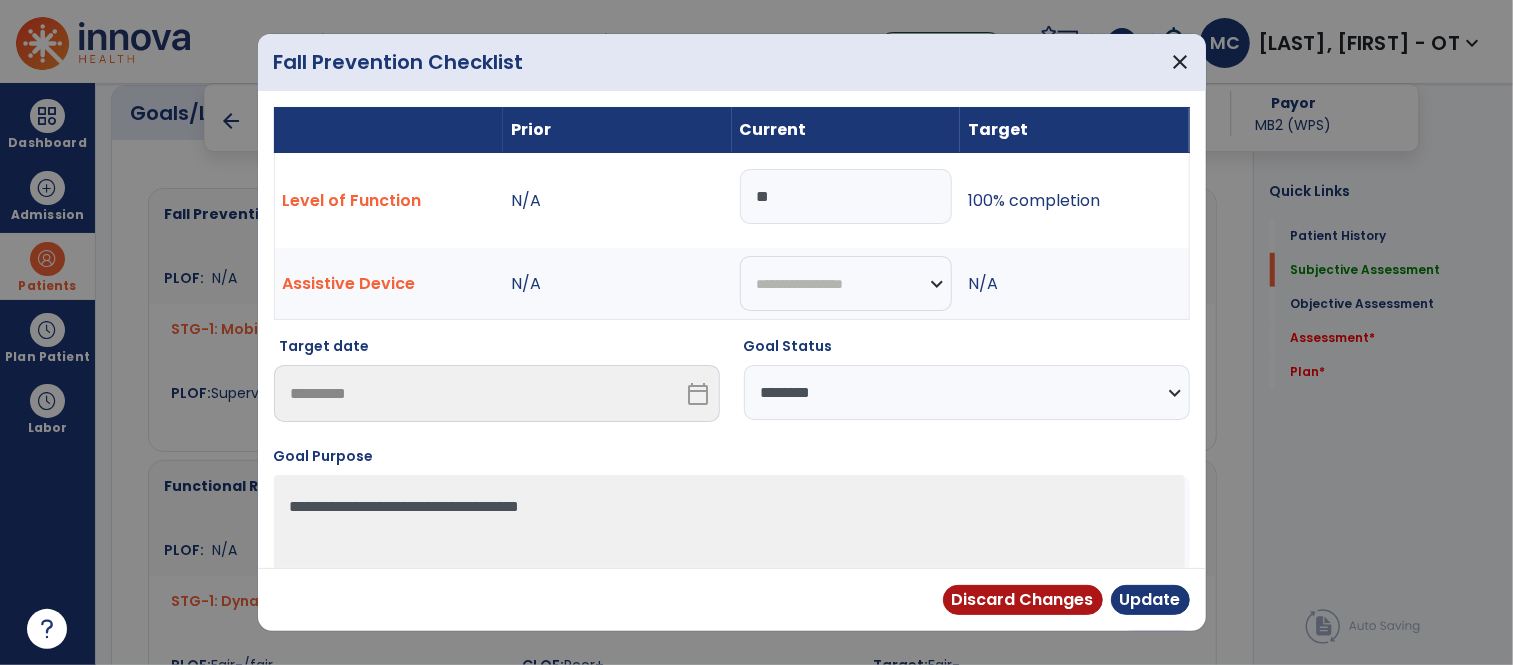 type on "*" 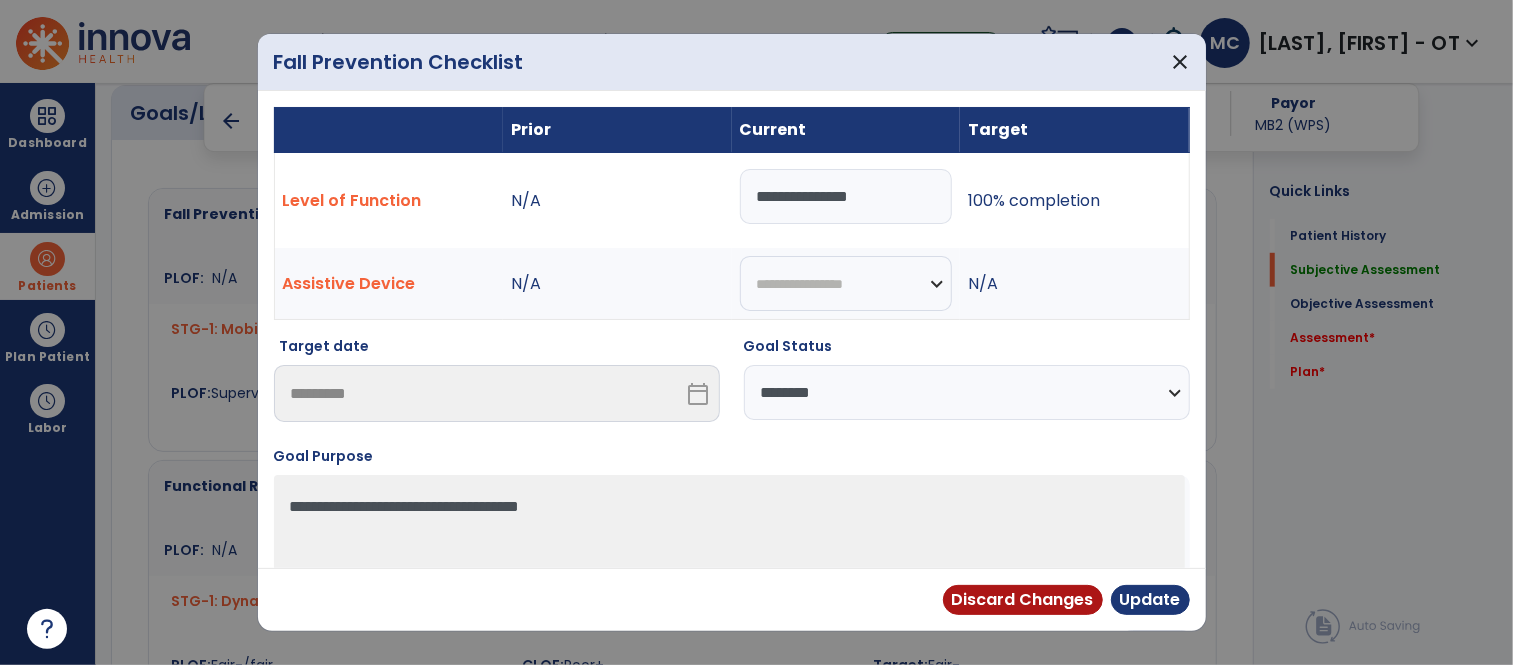 type on "**********" 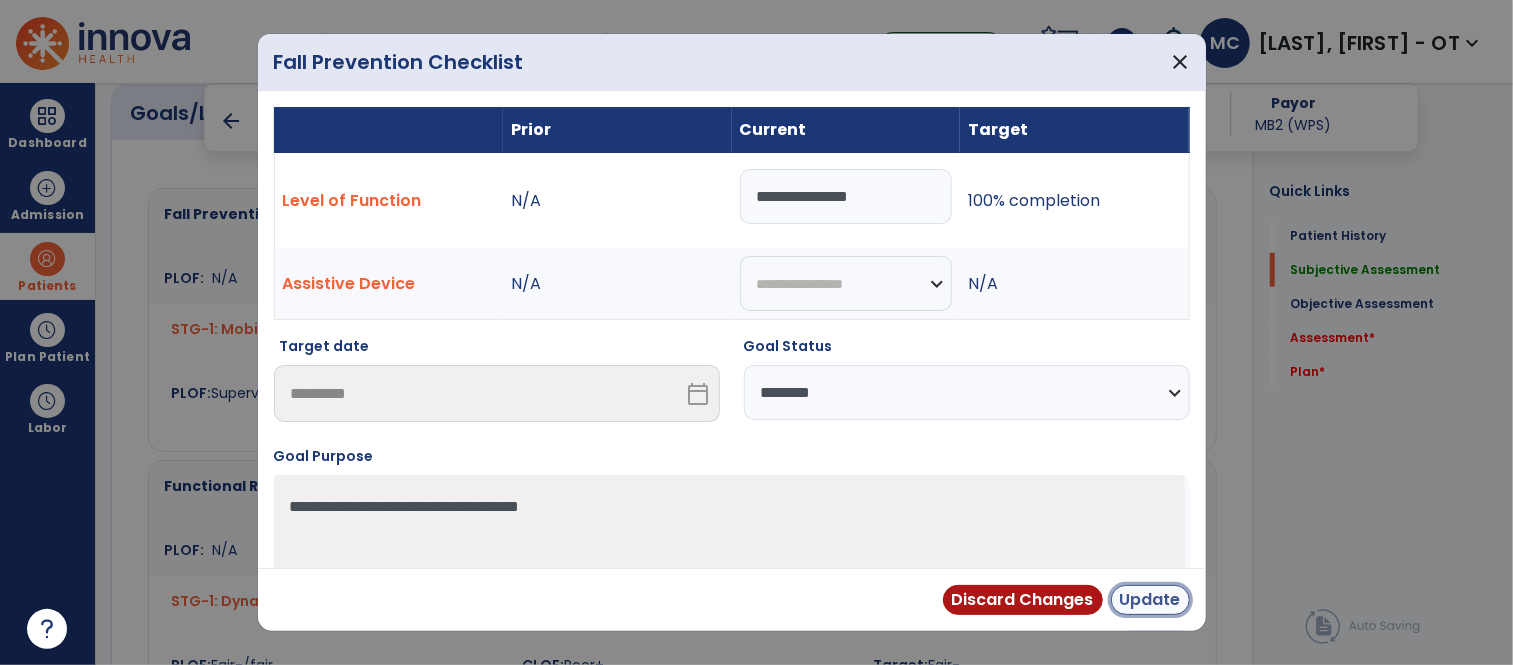 click on "Update" at bounding box center (1150, 600) 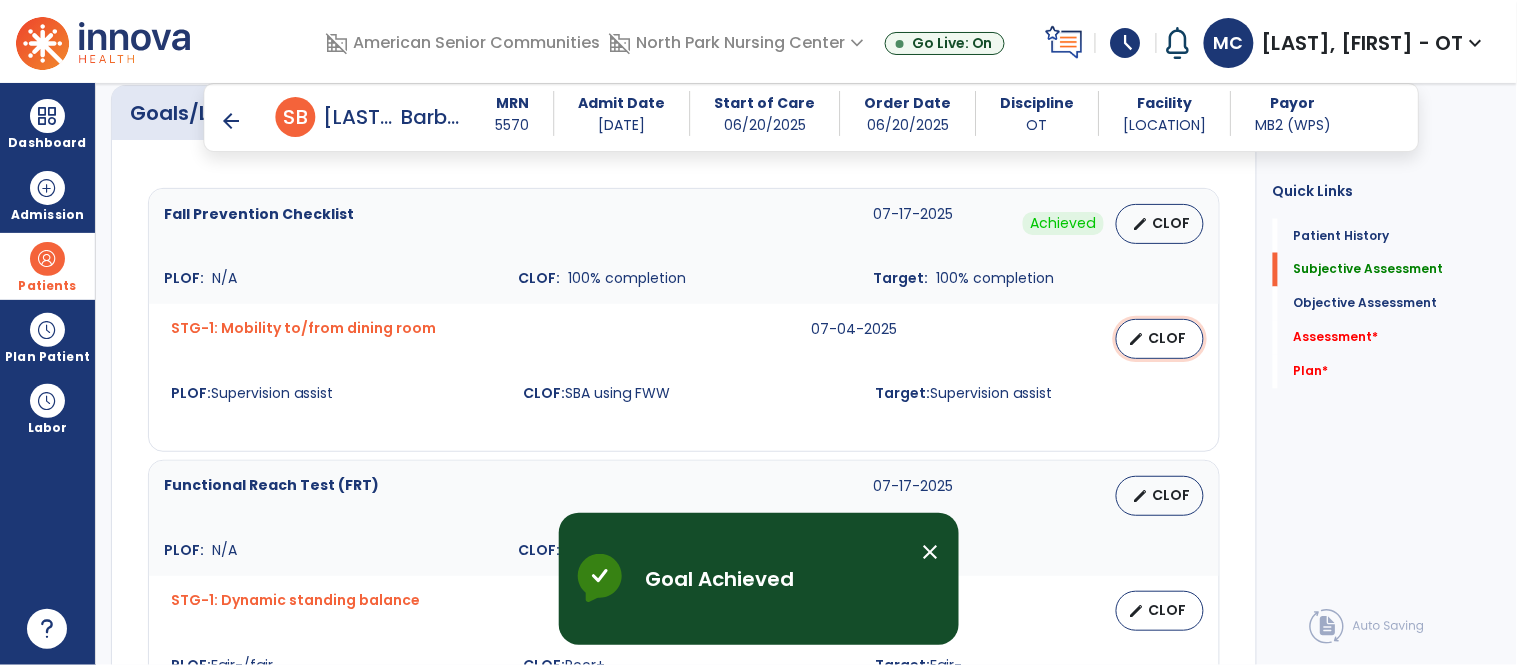 click on "edit" at bounding box center [1137, 339] 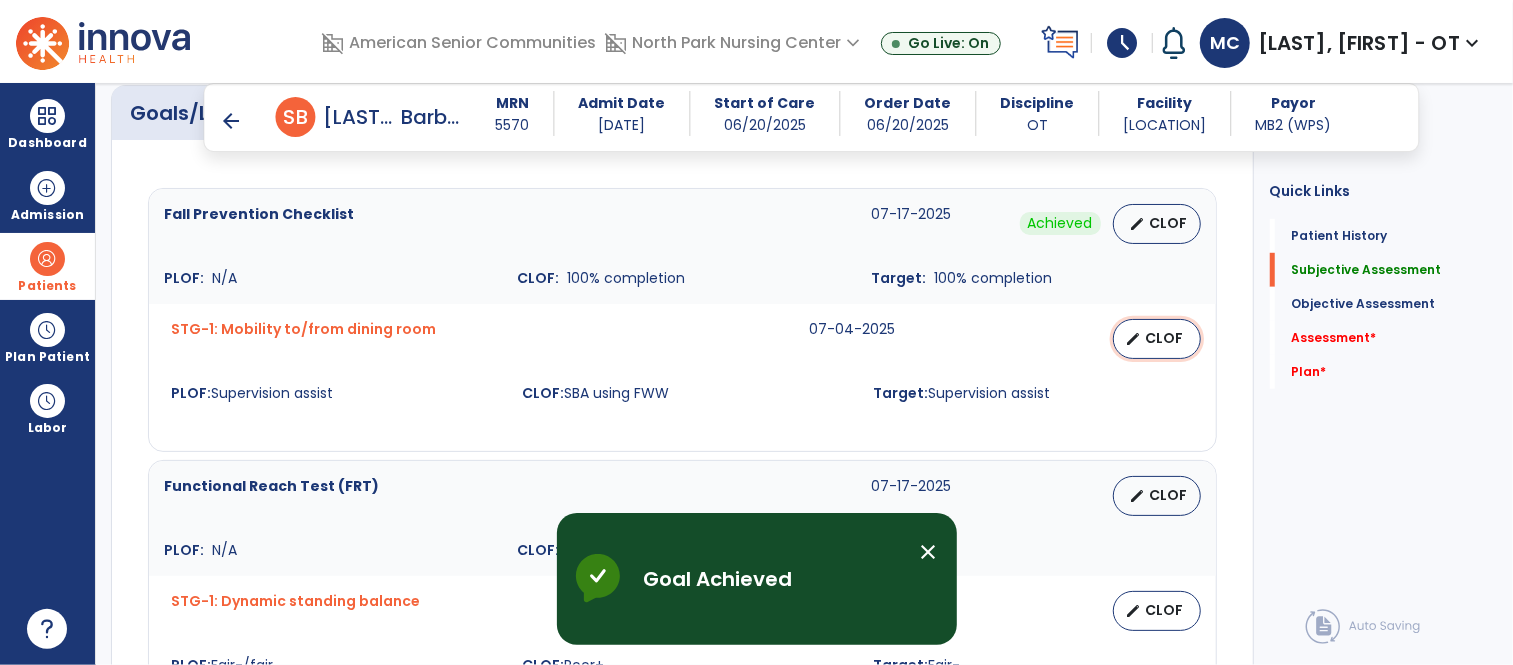 select on "********" 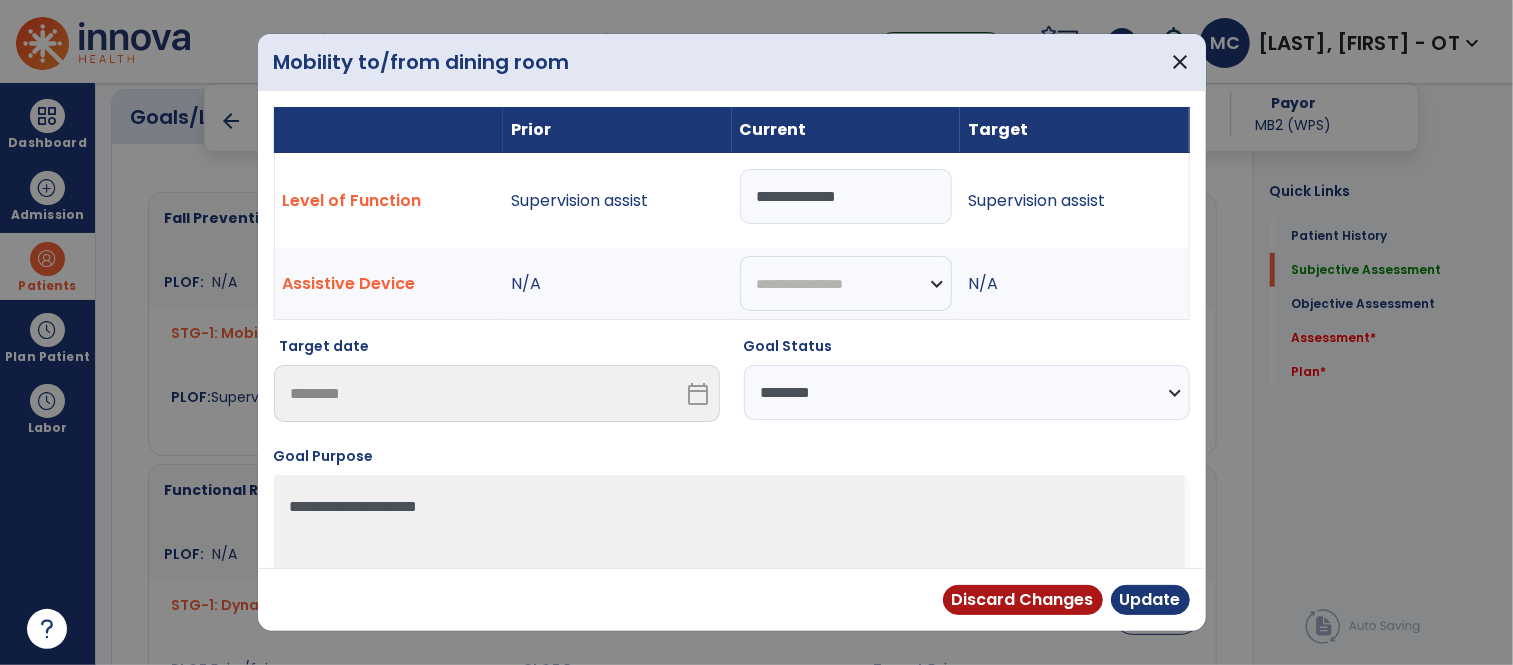 scroll, scrollTop: 806, scrollLeft: 0, axis: vertical 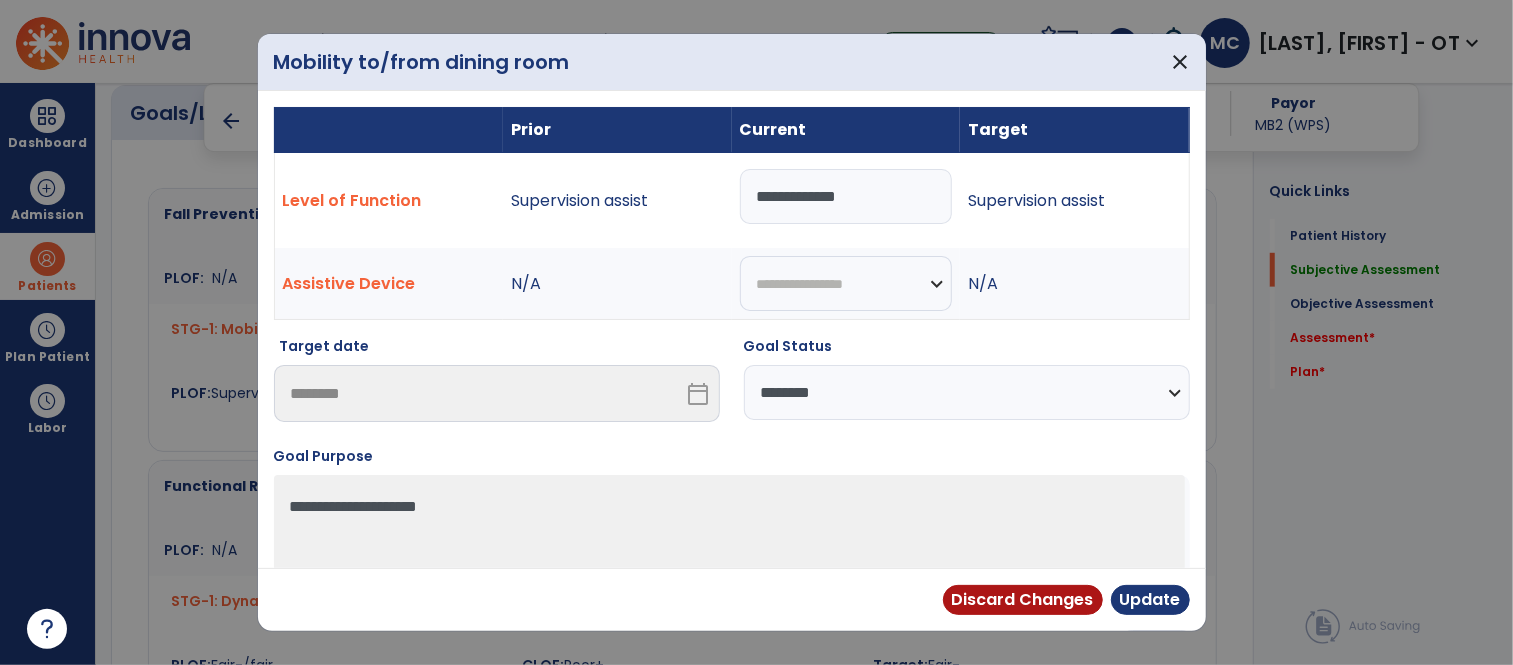 click on "**********" at bounding box center [846, 196] 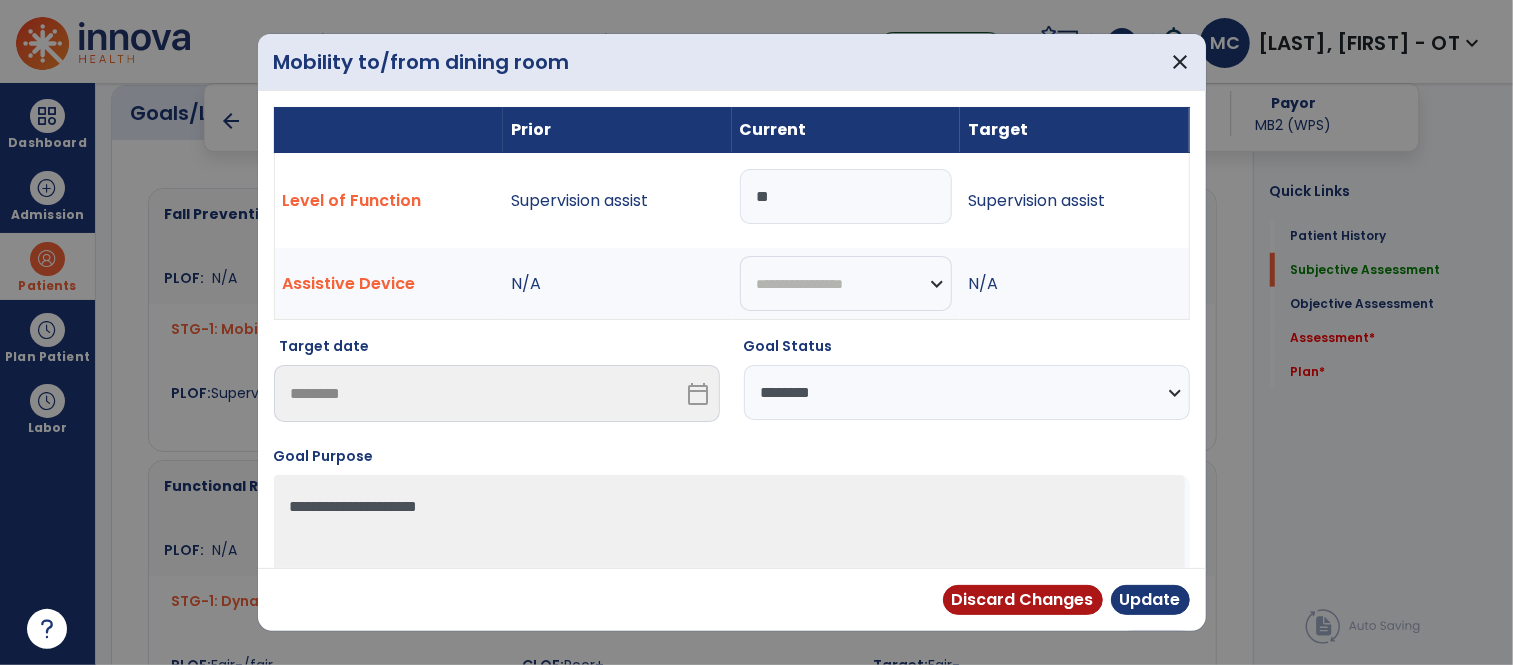 type on "*" 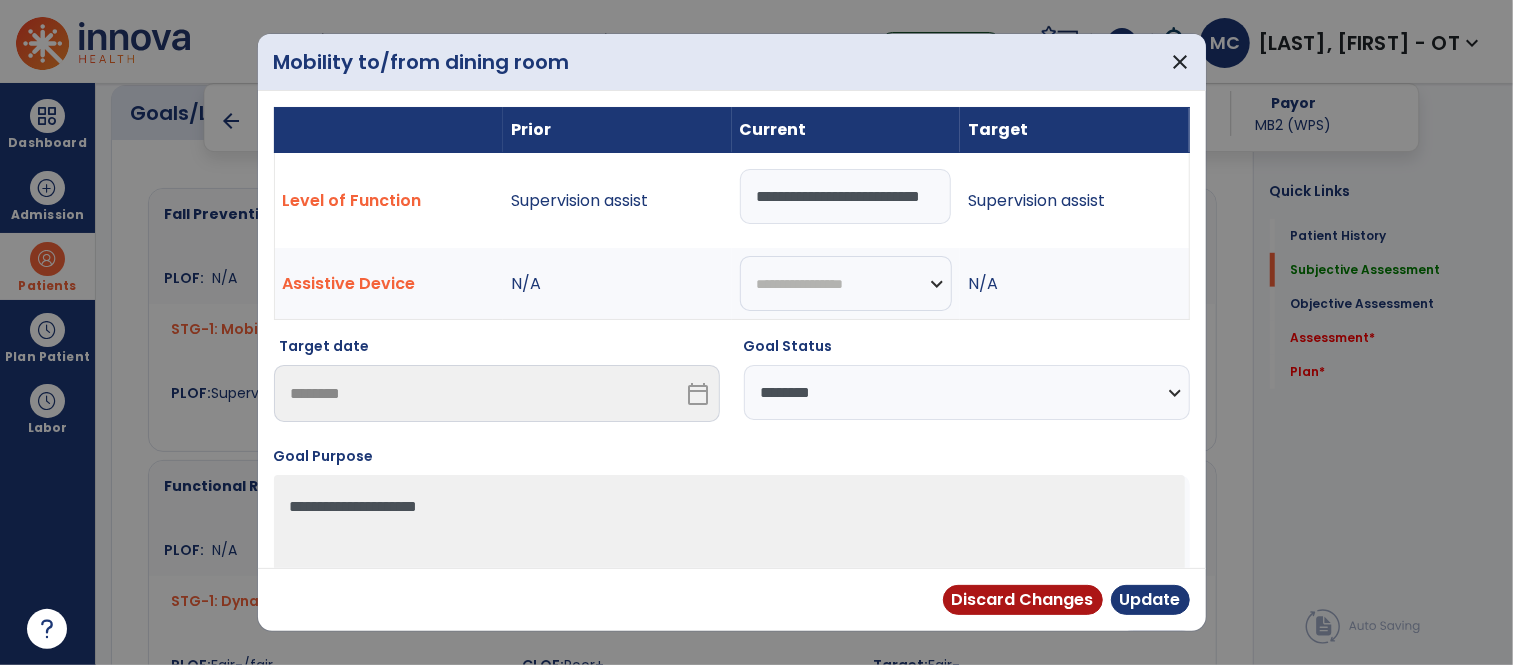 scroll, scrollTop: 0, scrollLeft: 44, axis: horizontal 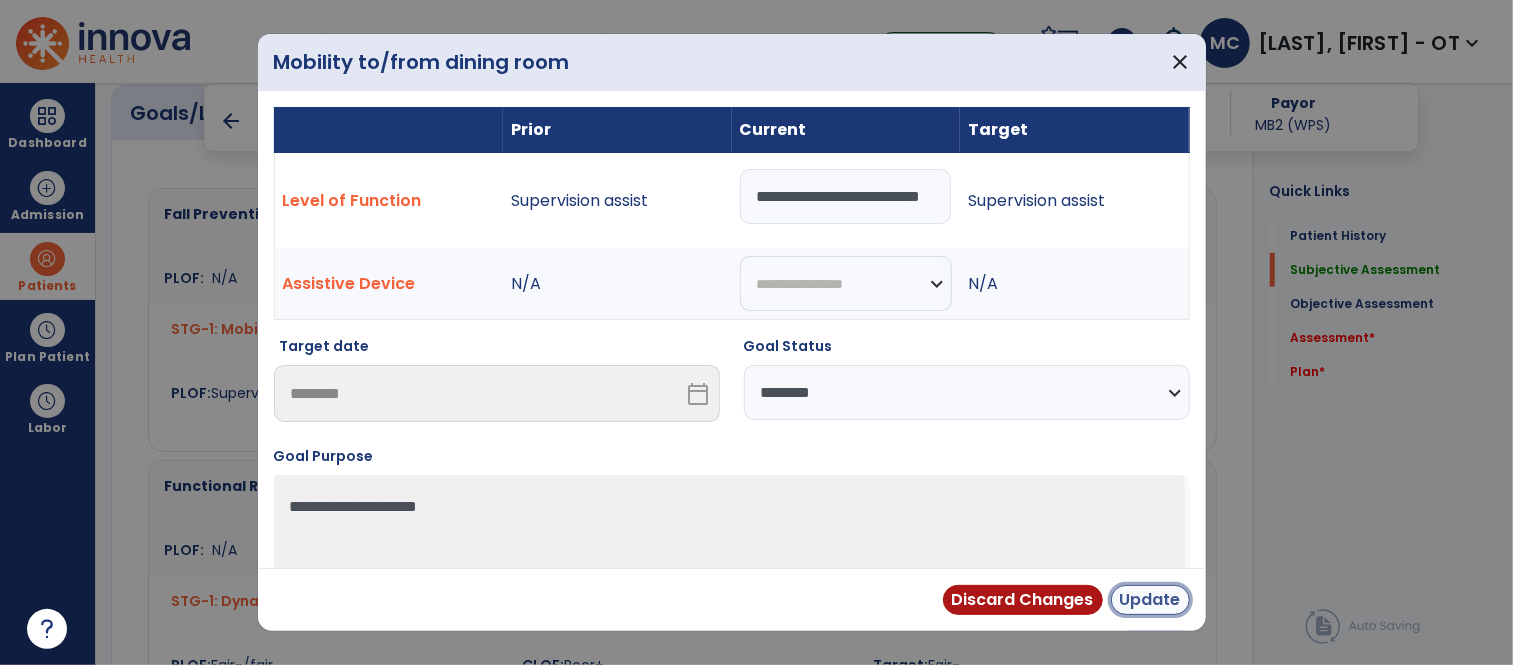 click on "Update" at bounding box center [1150, 600] 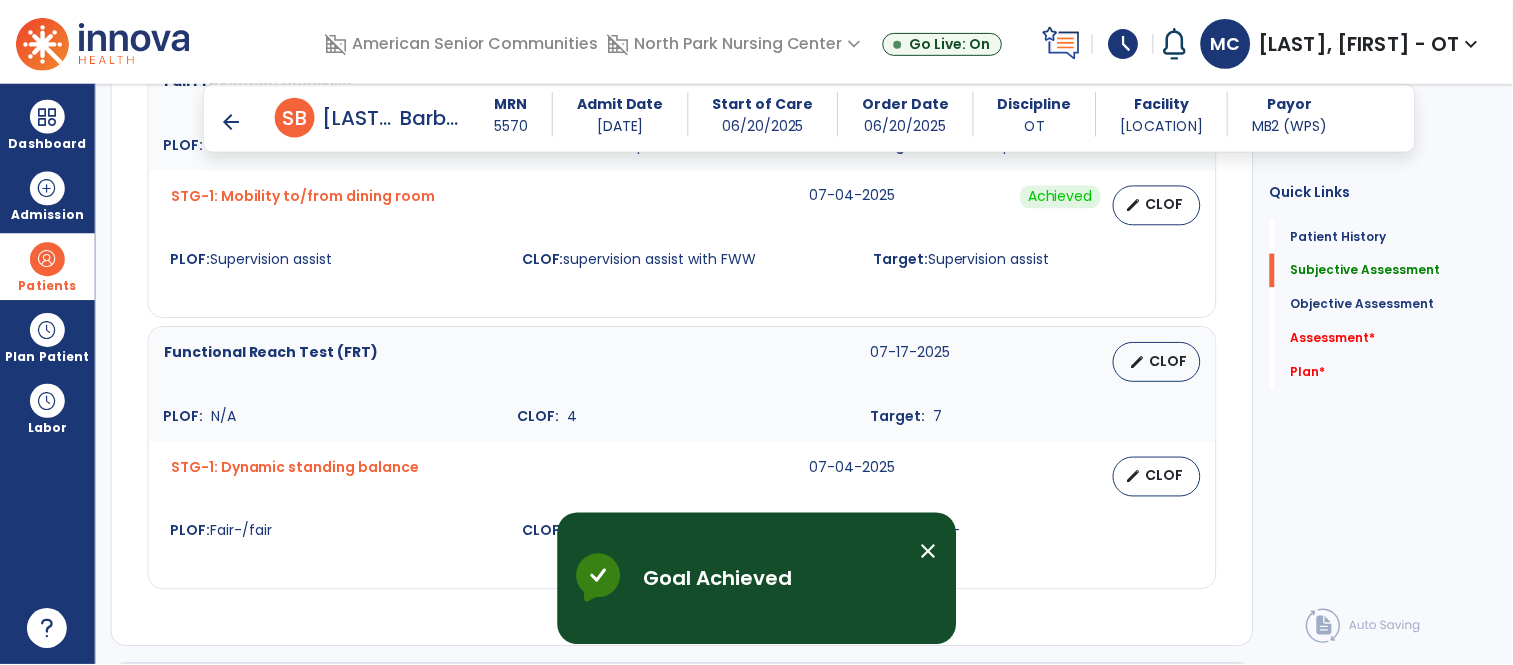 scroll, scrollTop: 952, scrollLeft: 0, axis: vertical 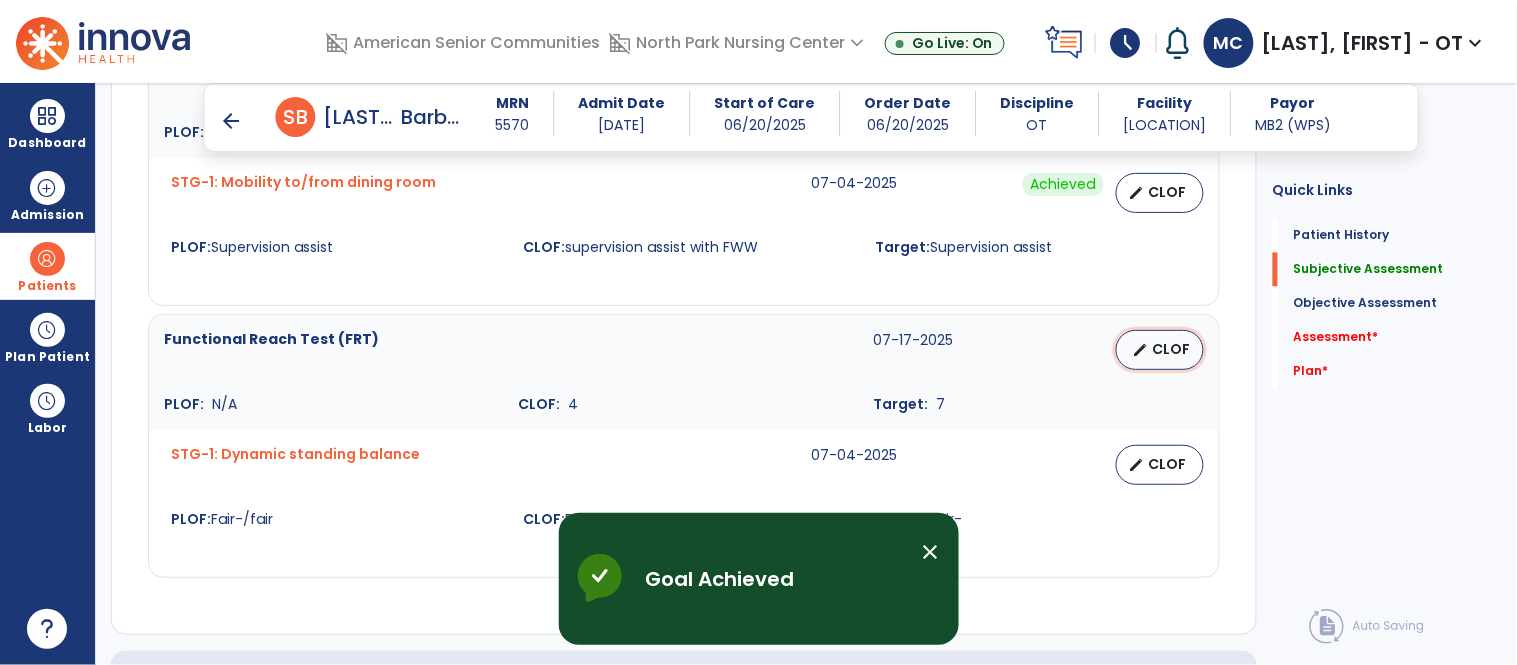 click on "edit   CLOF" at bounding box center [1160, 350] 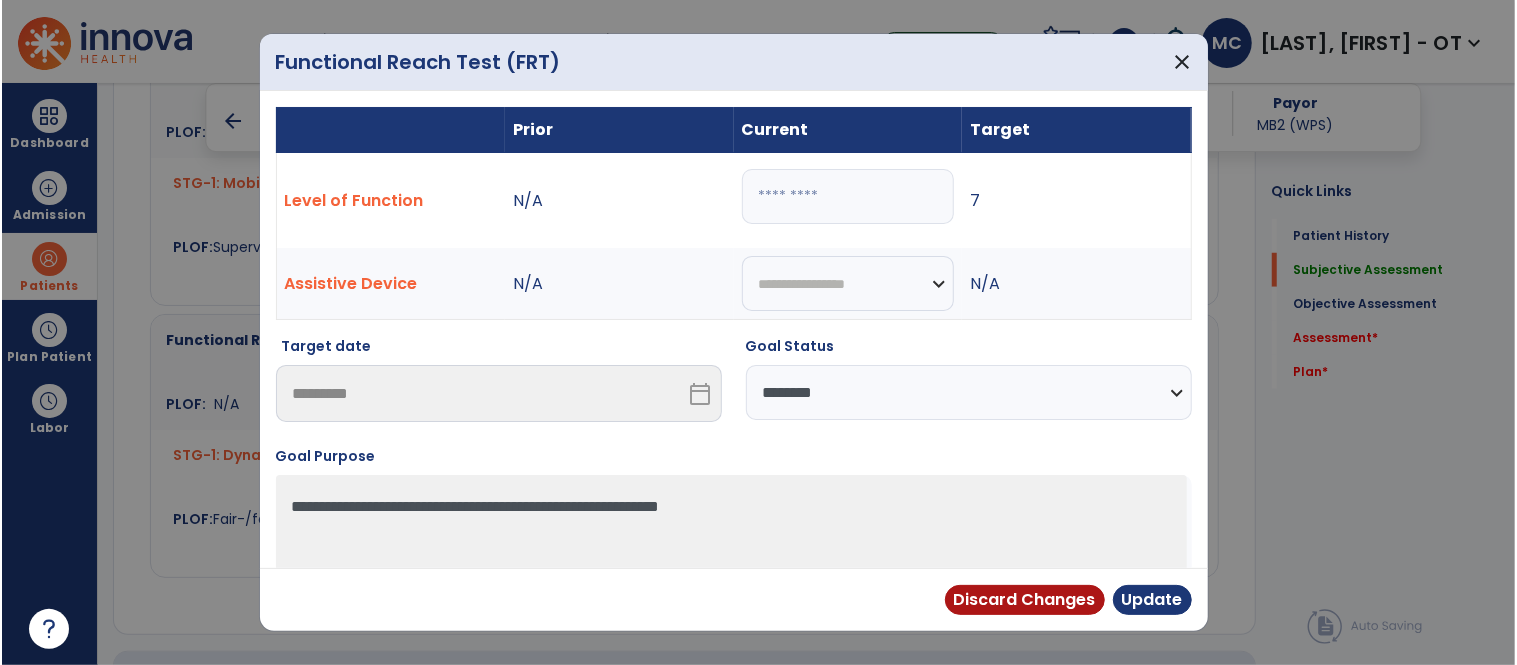 scroll, scrollTop: 952, scrollLeft: 0, axis: vertical 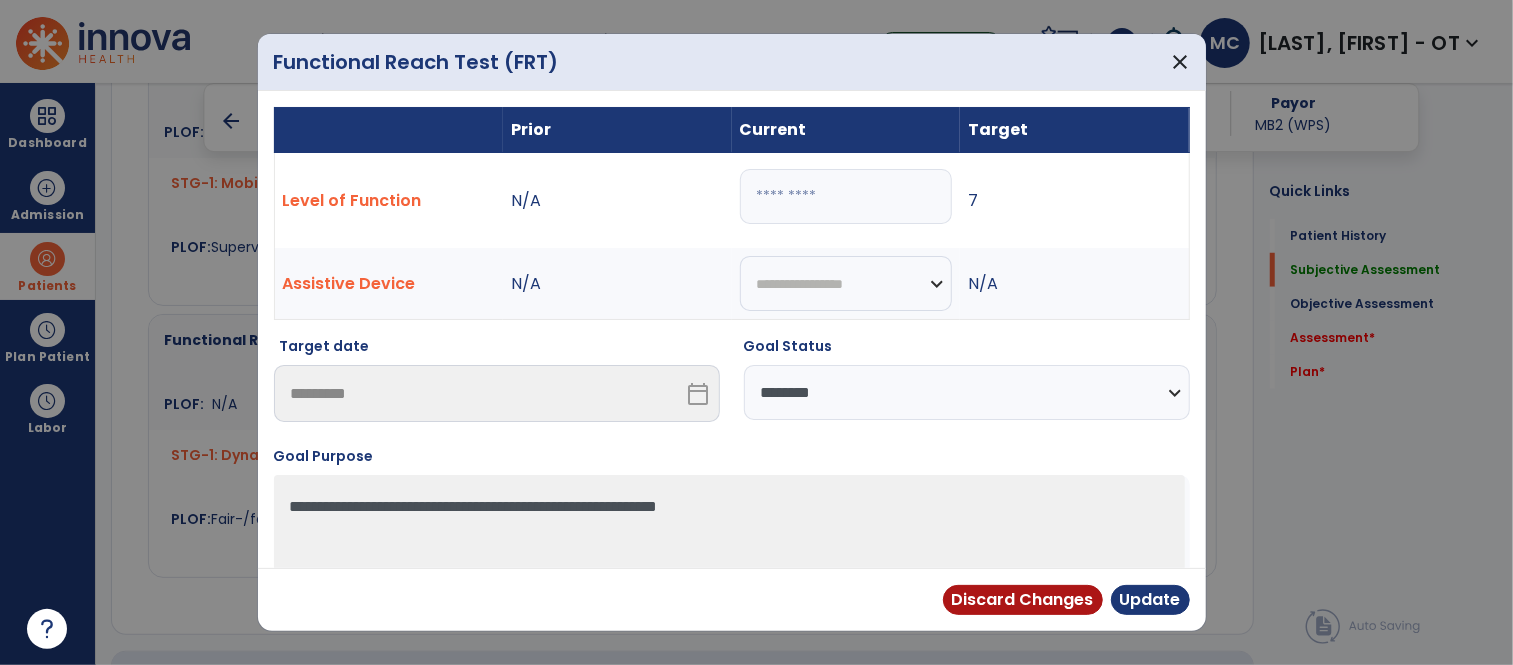 click on "*" at bounding box center (846, 196) 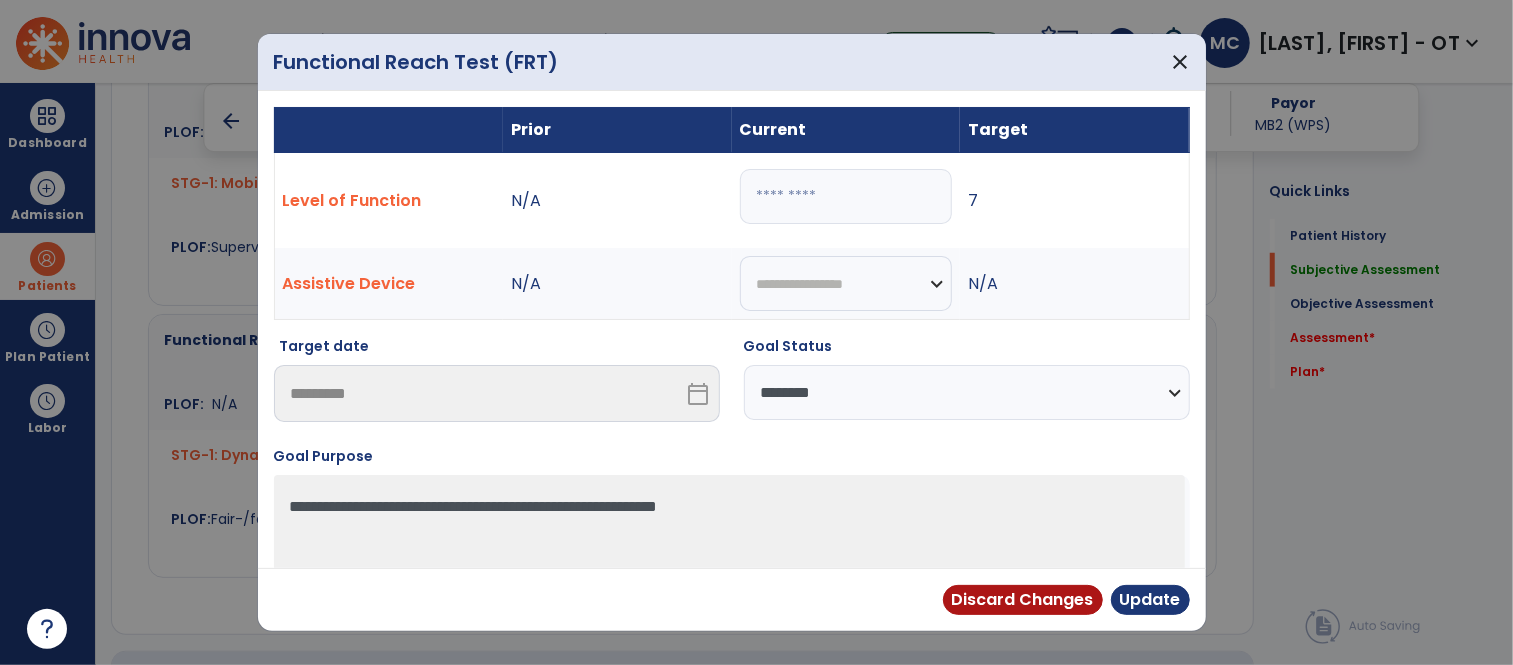 type on "*" 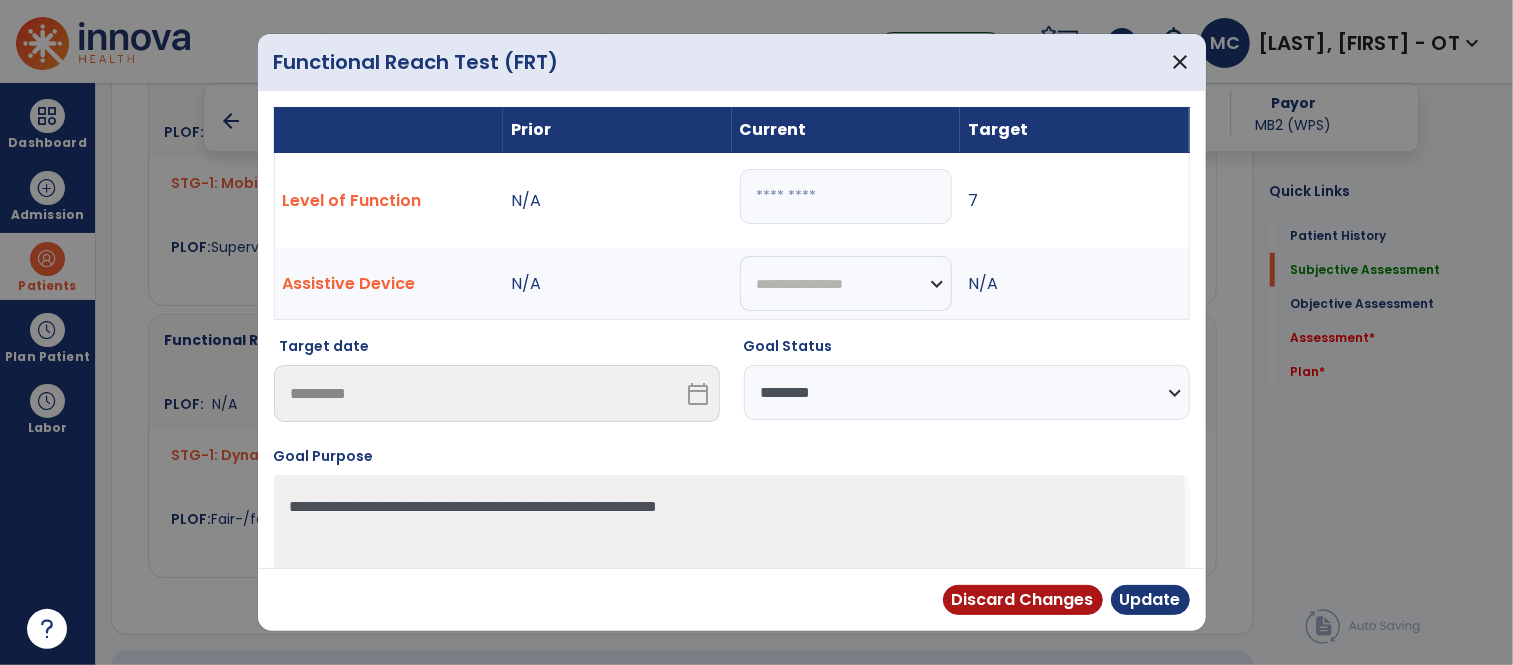 select on "********" 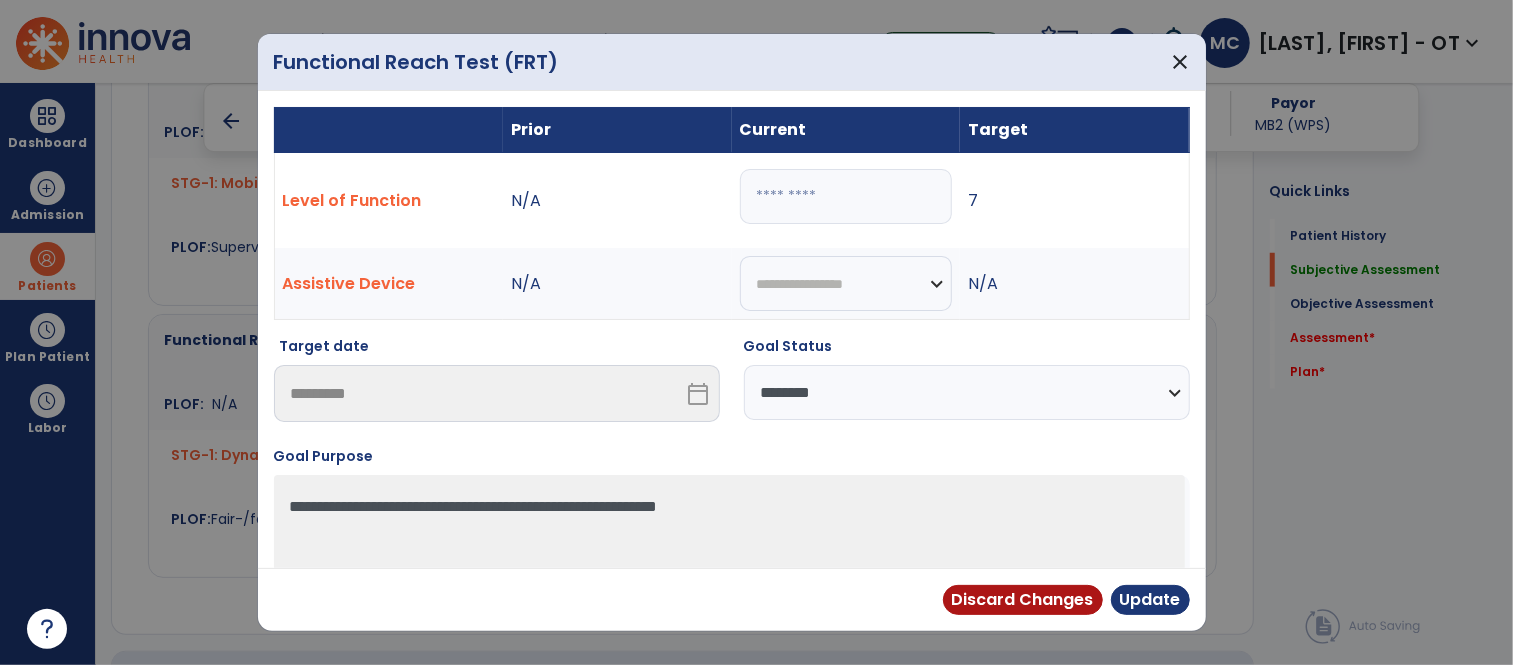click on "**********" at bounding box center (967, 392) 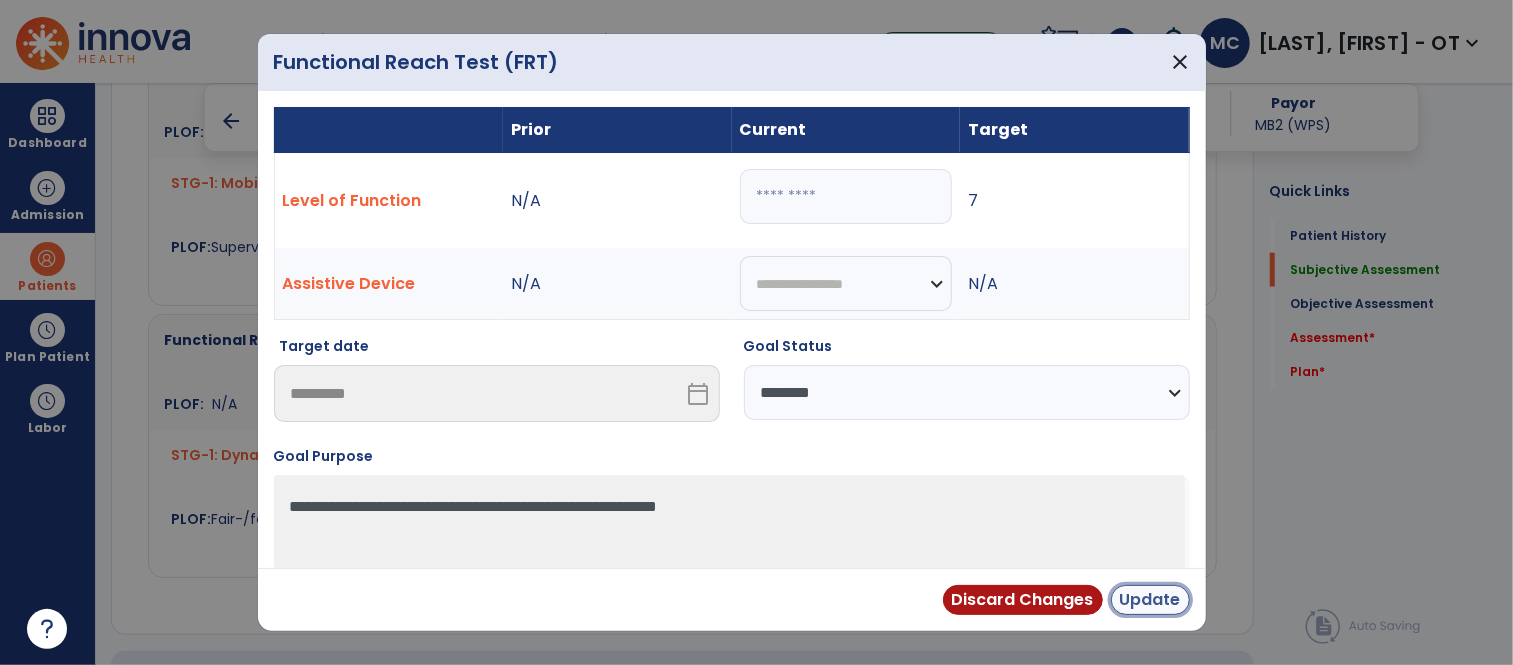 click on "Update" at bounding box center (1150, 600) 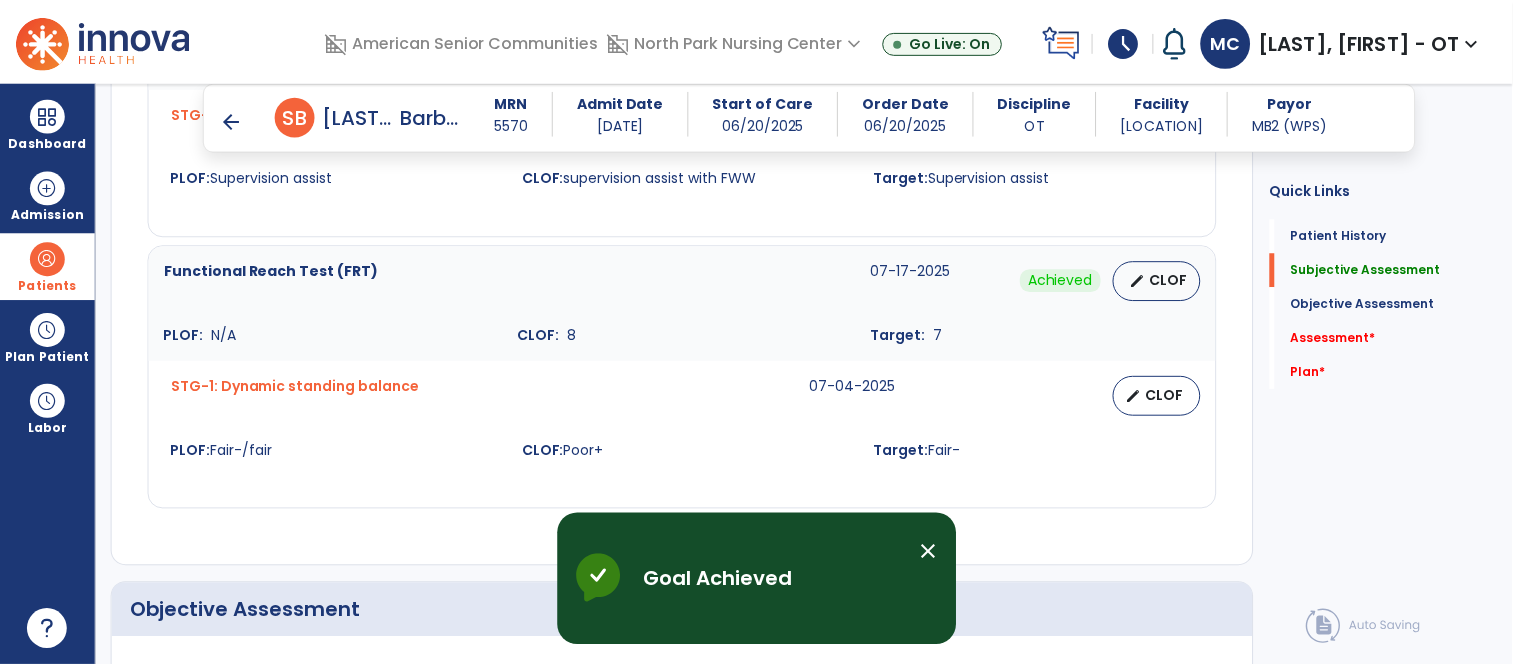 scroll, scrollTop: 1031, scrollLeft: 0, axis: vertical 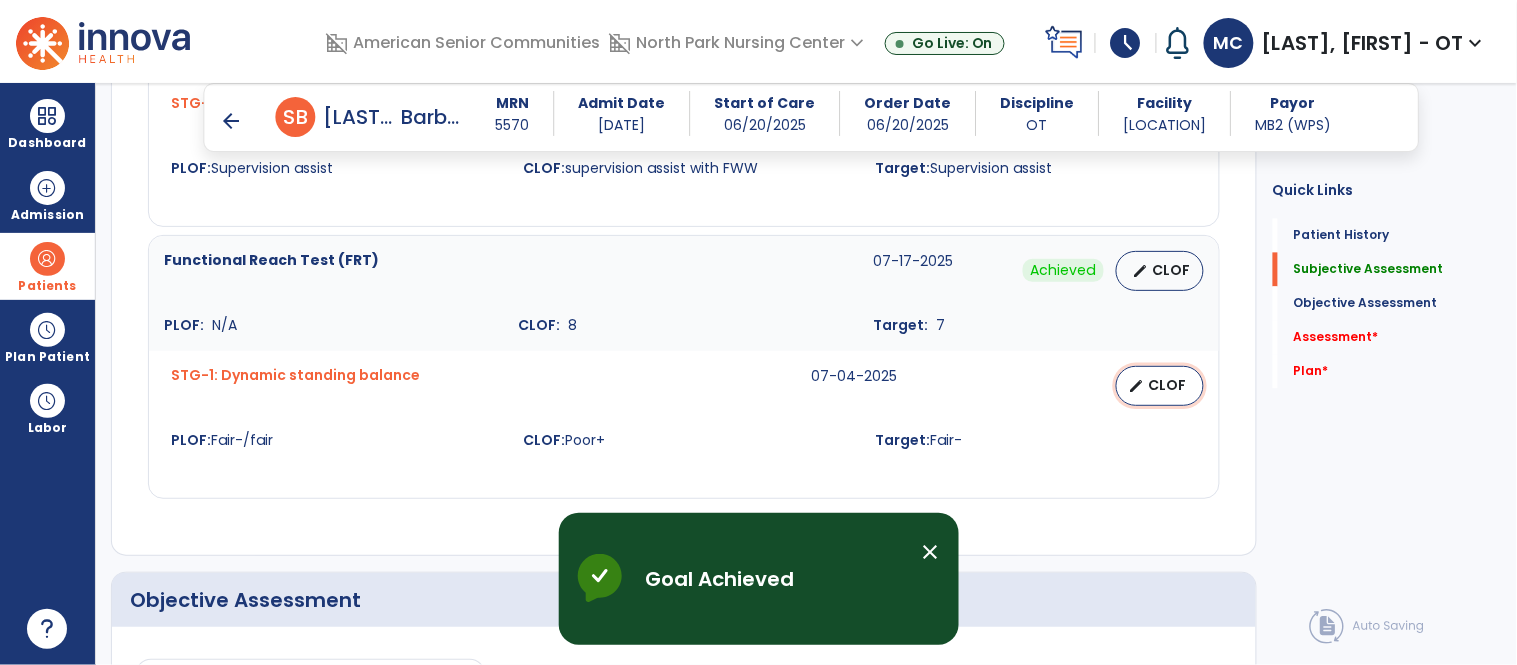 click on "edit" at bounding box center (1137, 386) 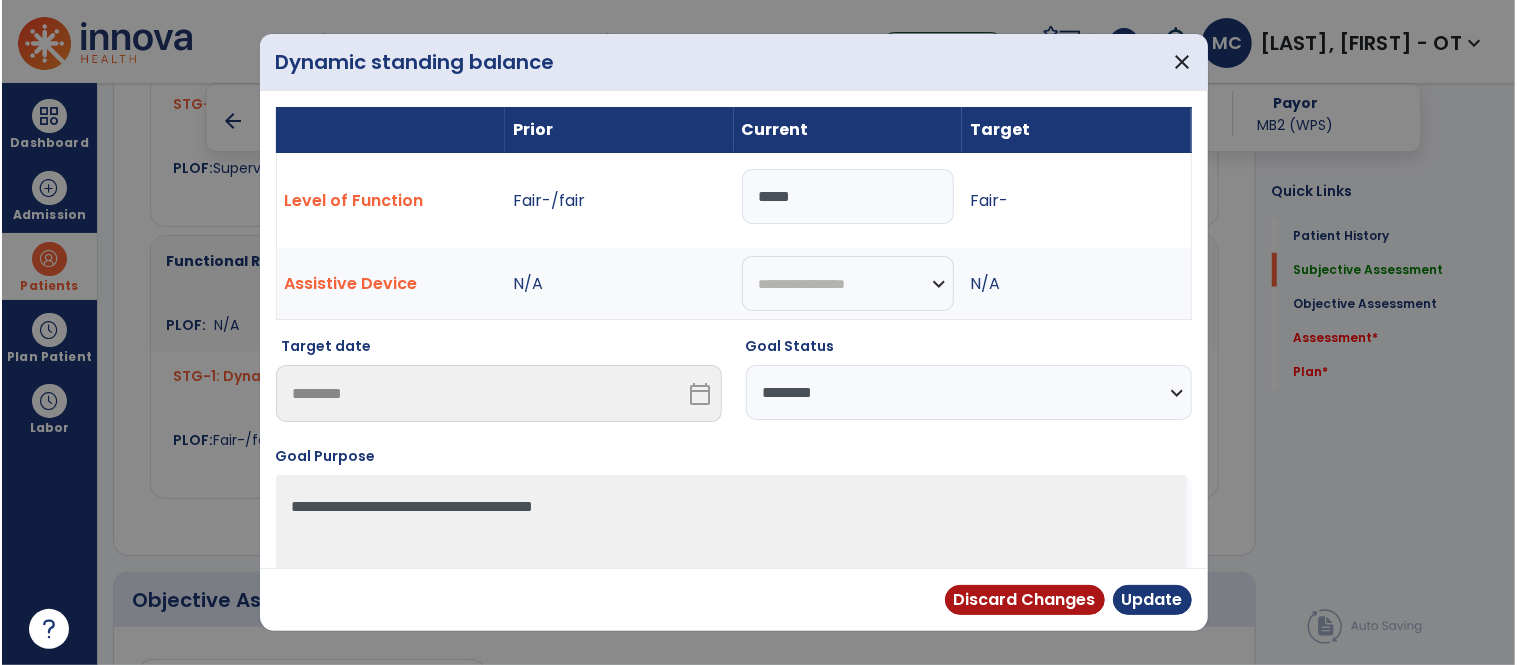 scroll, scrollTop: 1031, scrollLeft: 0, axis: vertical 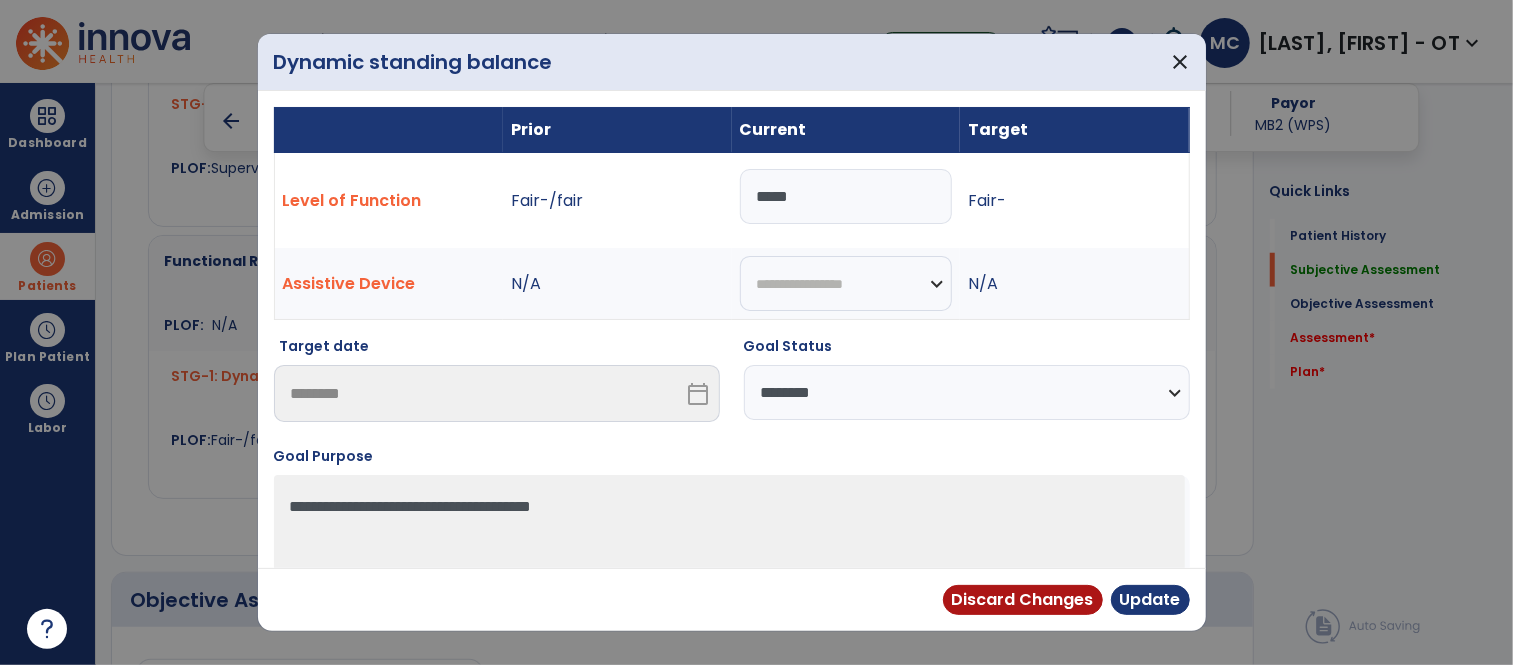 click on "*****" at bounding box center (846, 196) 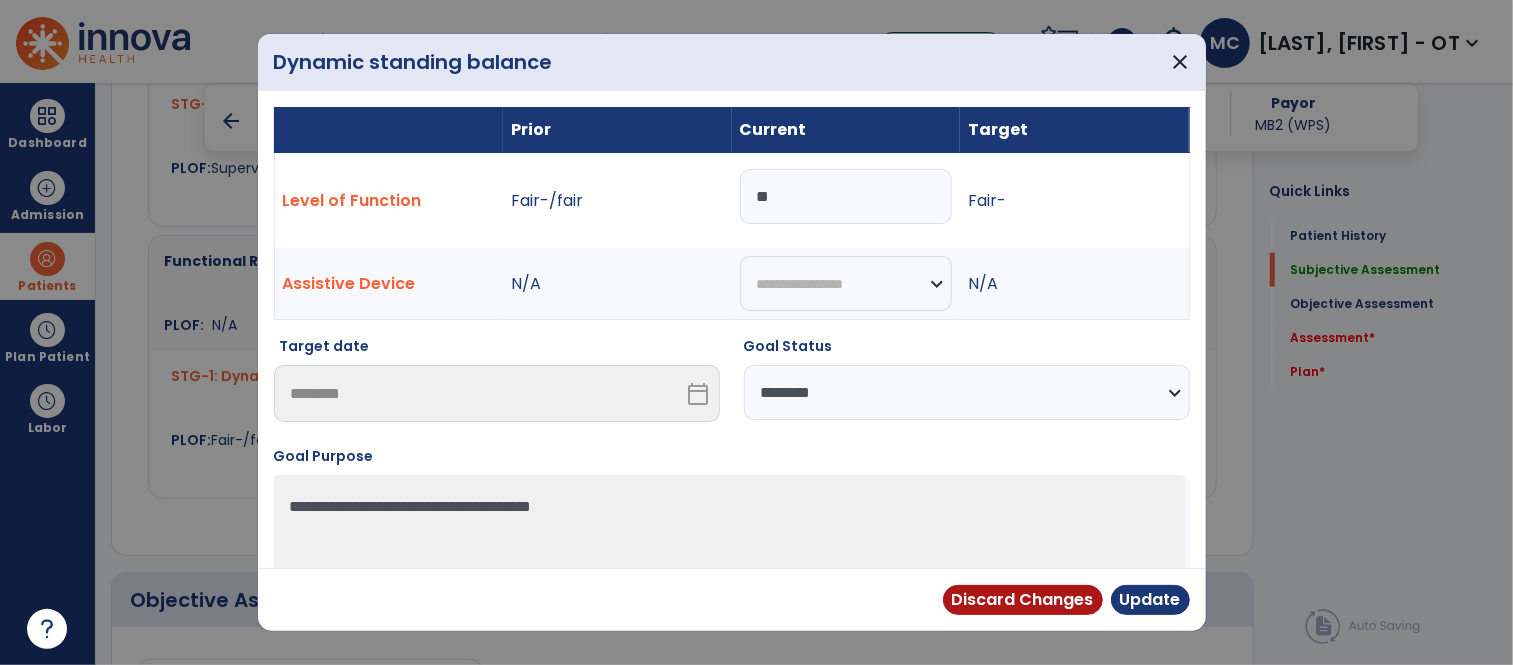 type on "*" 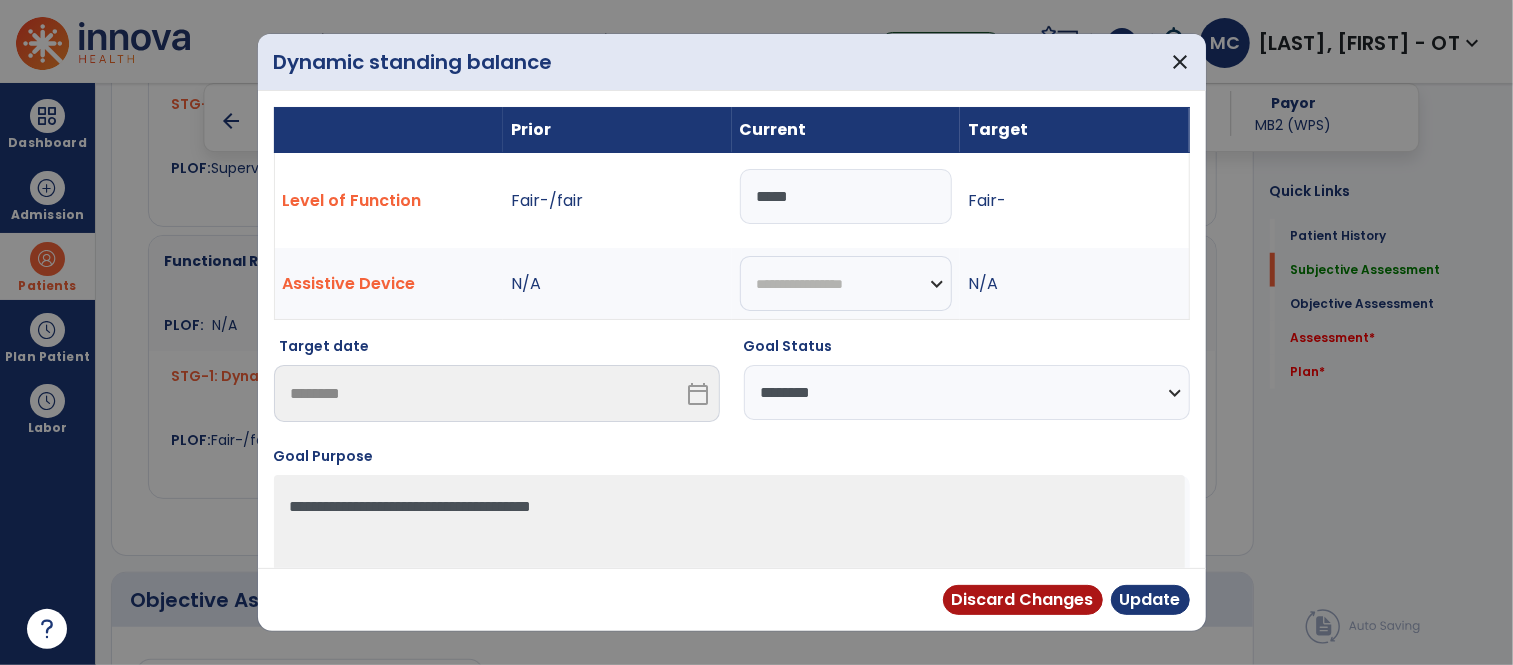type on "*****" 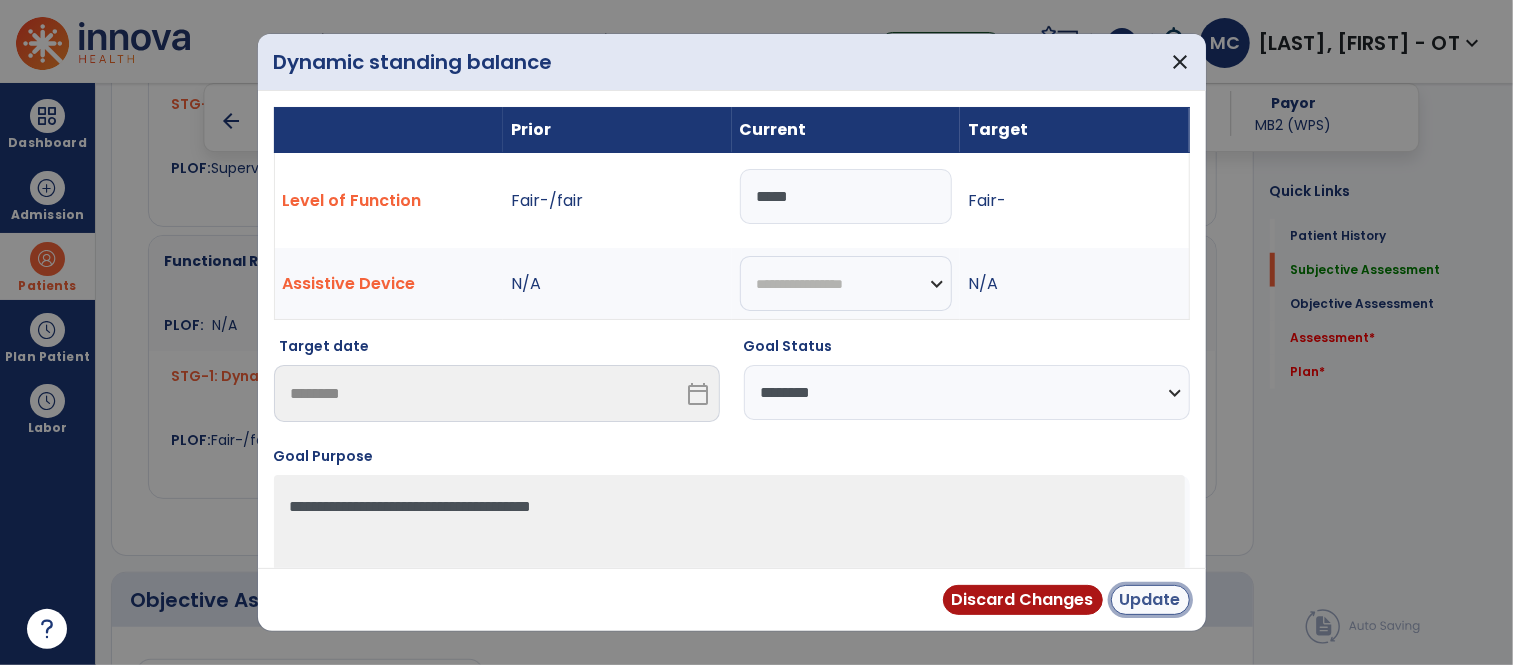 click on "Update" at bounding box center (1150, 600) 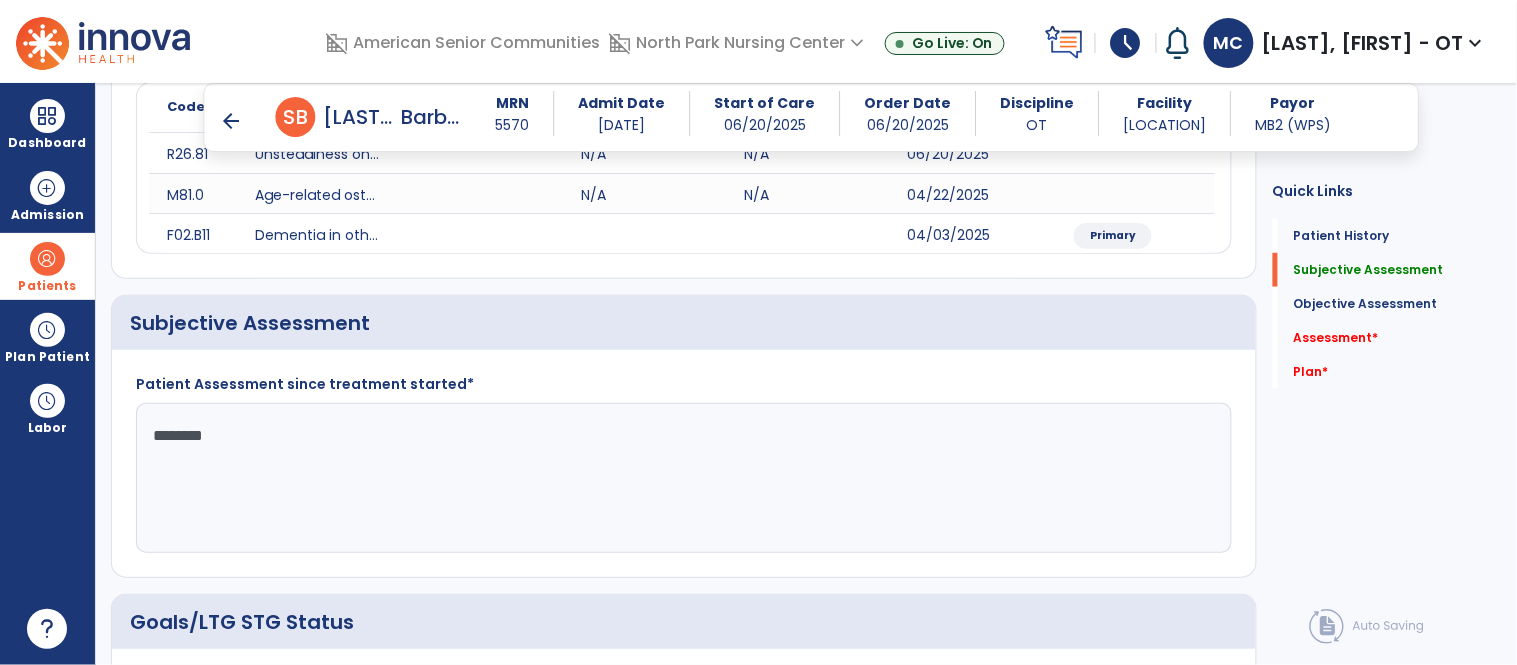 scroll, scrollTop: 301, scrollLeft: 0, axis: vertical 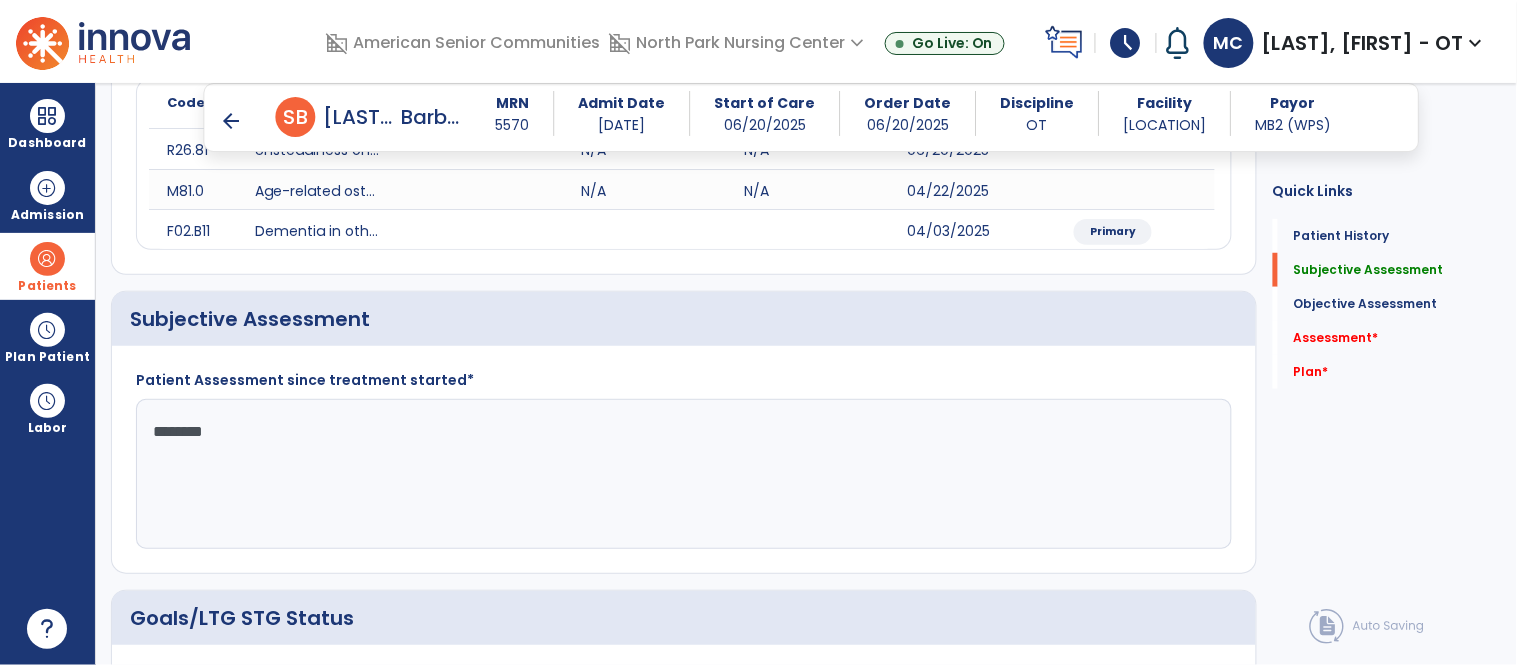 click on "*******" 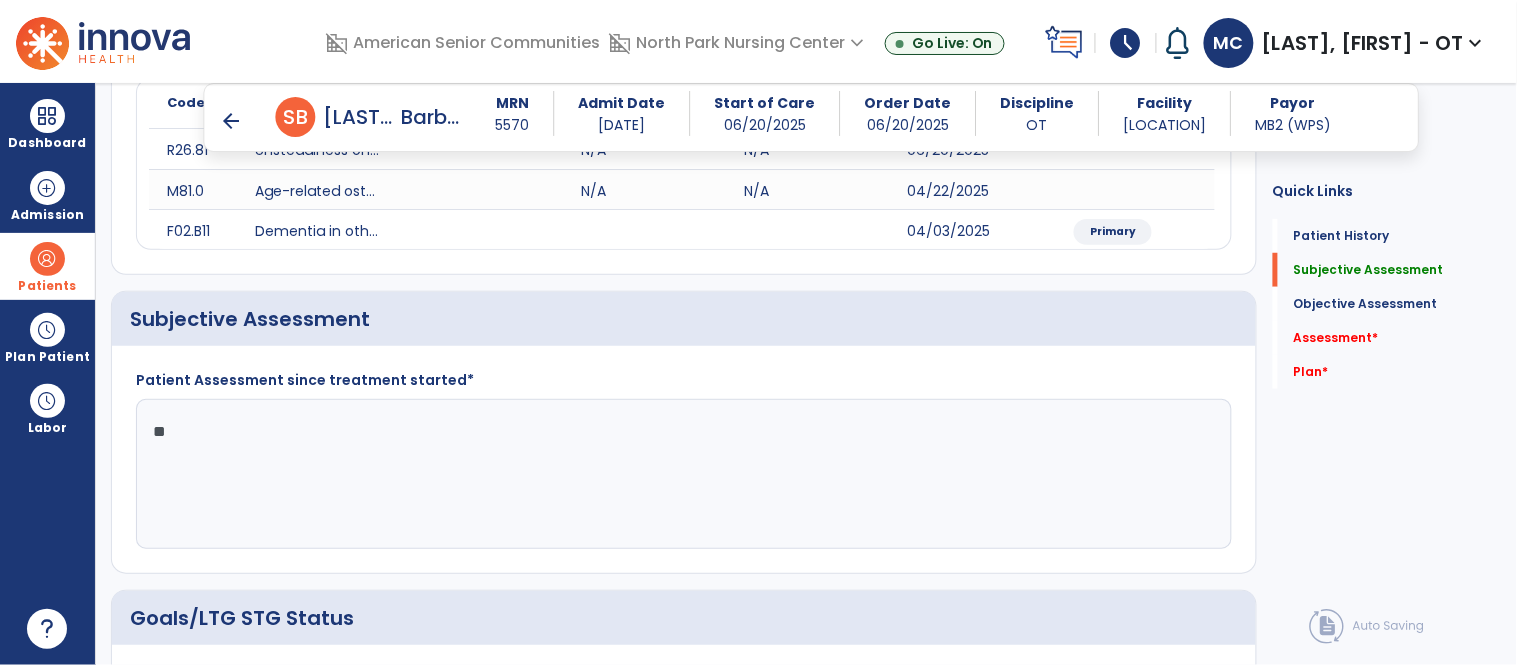 type on "*" 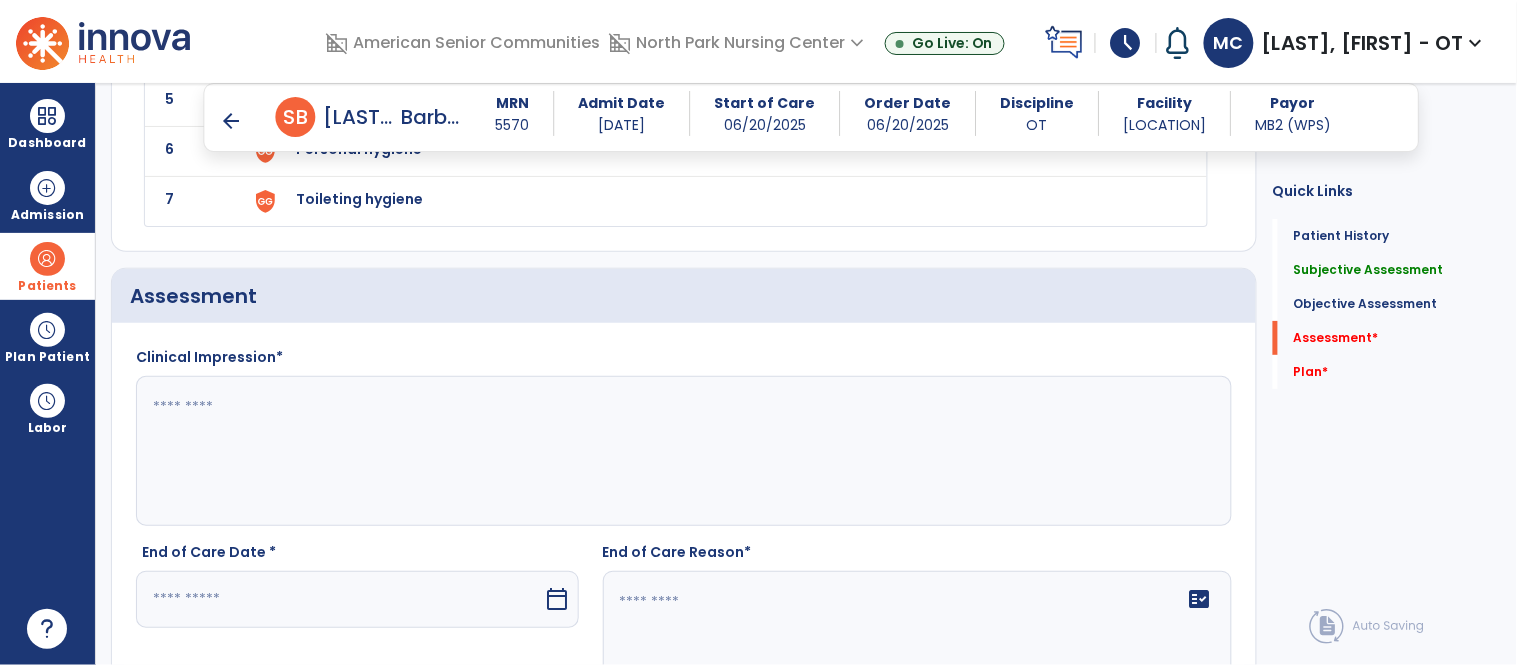 scroll, scrollTop: 1884, scrollLeft: 0, axis: vertical 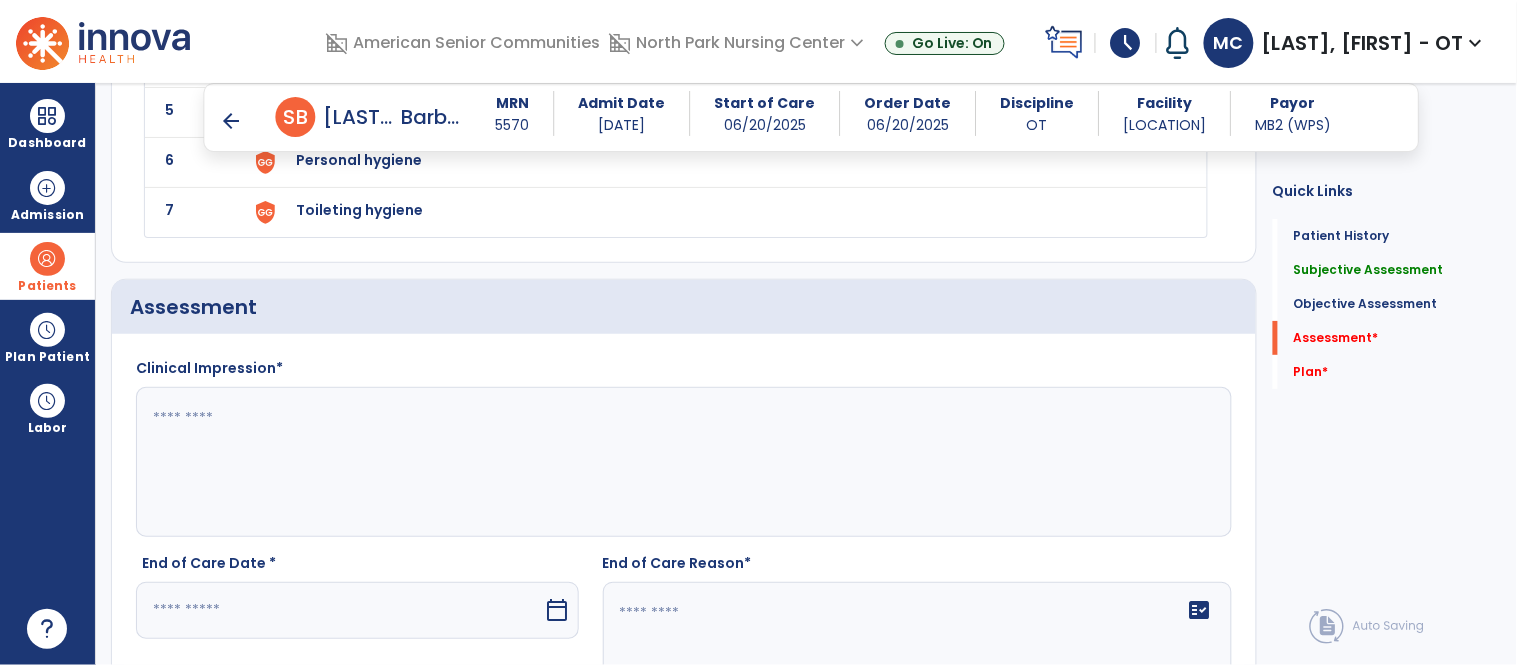 type on "**********" 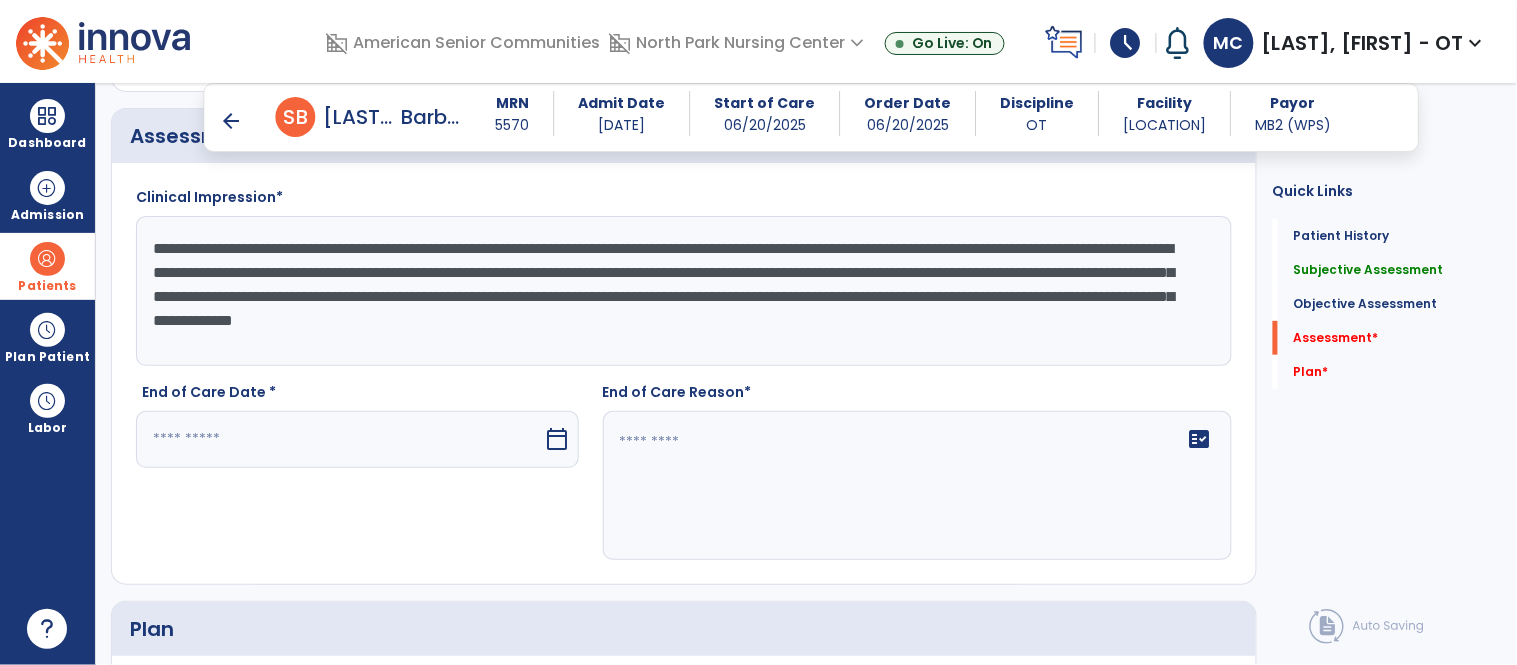 scroll, scrollTop: 2054, scrollLeft: 0, axis: vertical 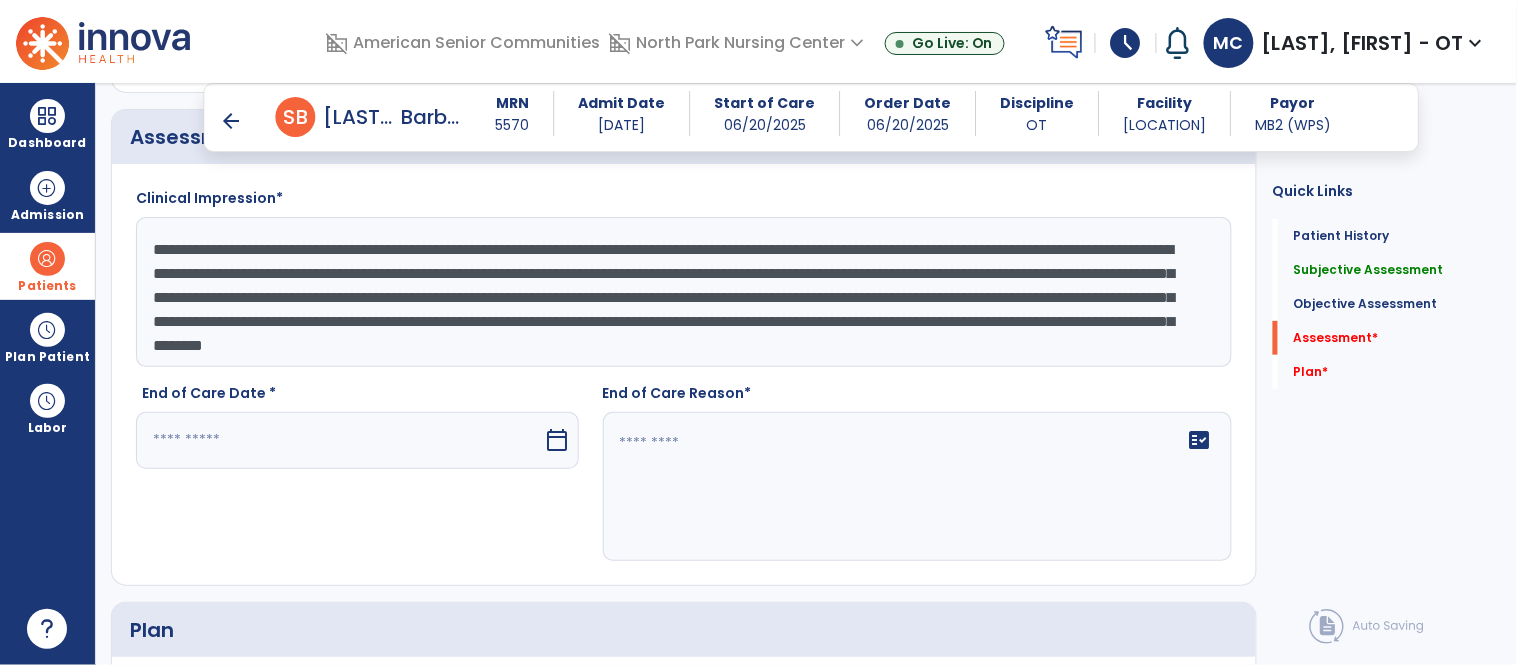 type on "**********" 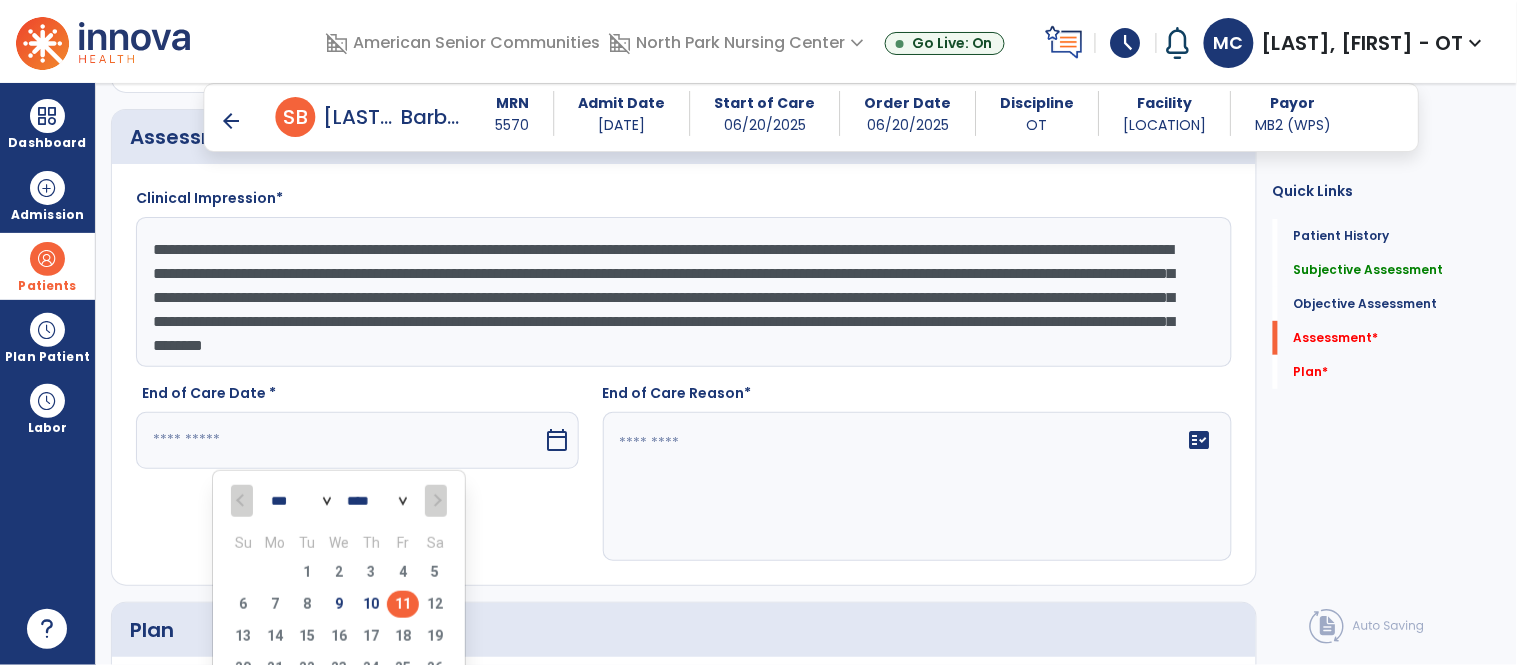 click on "11" at bounding box center (403, 604) 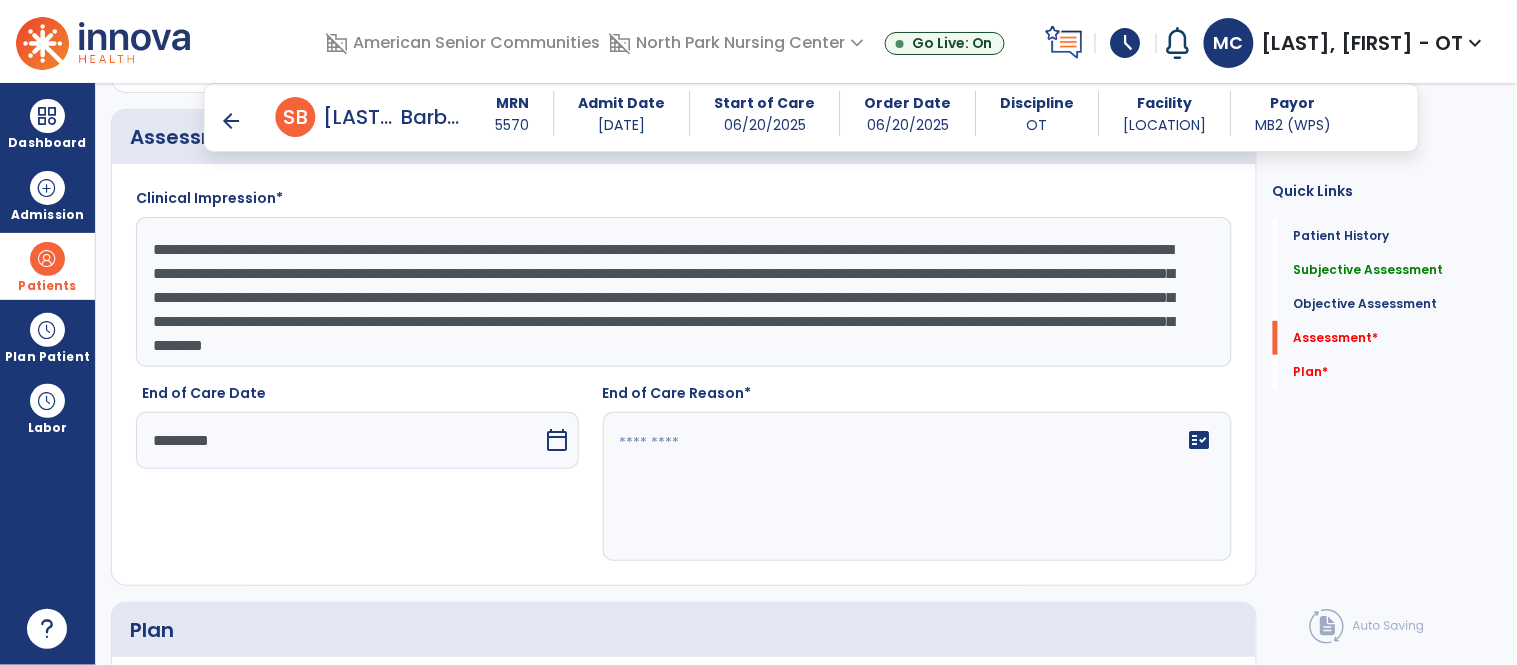 click 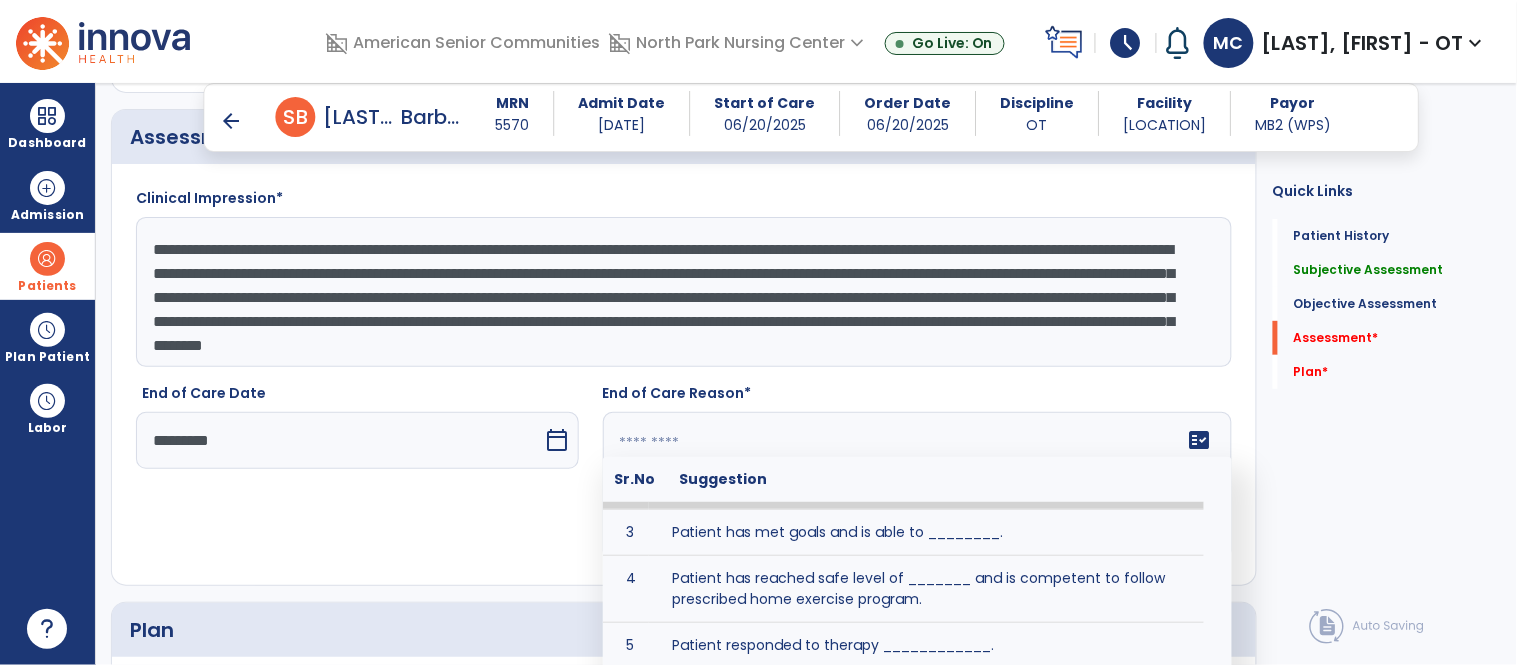 scroll, scrollTop: 104, scrollLeft: 0, axis: vertical 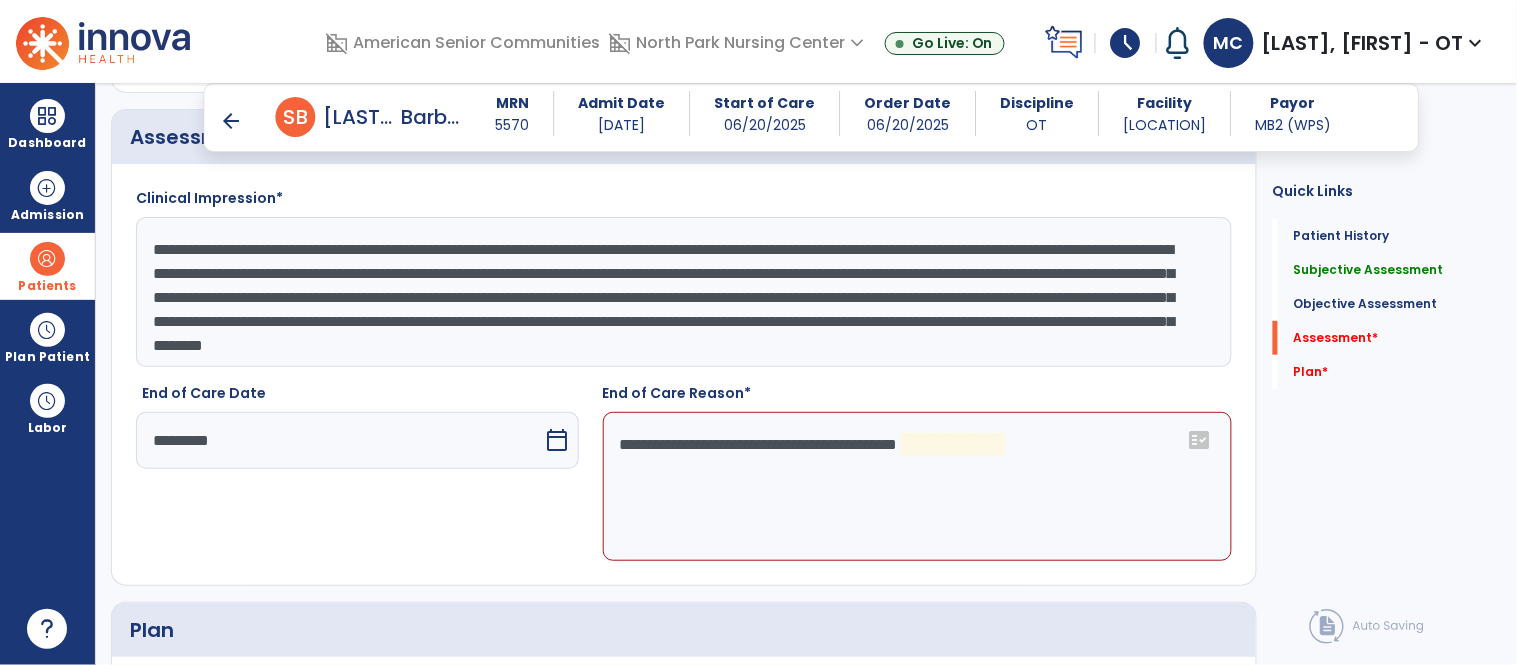 click on "**********" 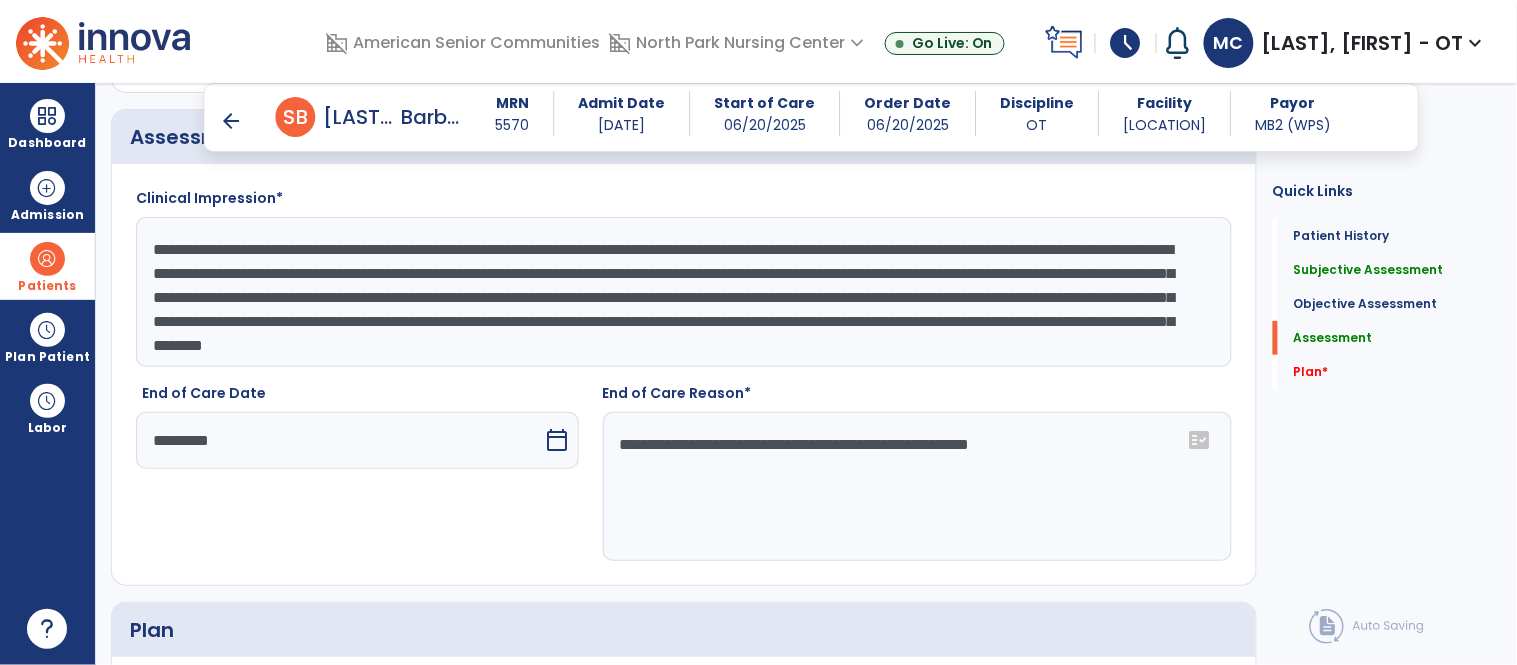 click on "**********" 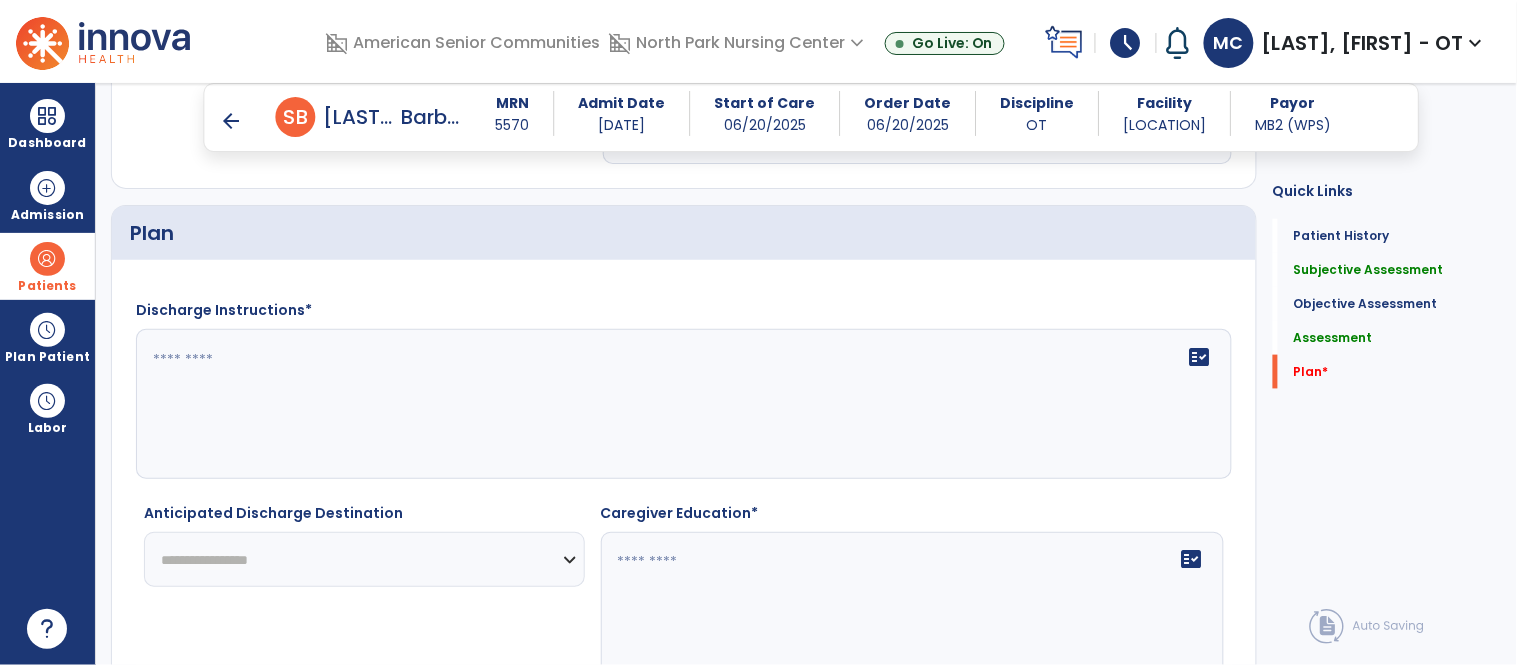 scroll, scrollTop: 2462, scrollLeft: 0, axis: vertical 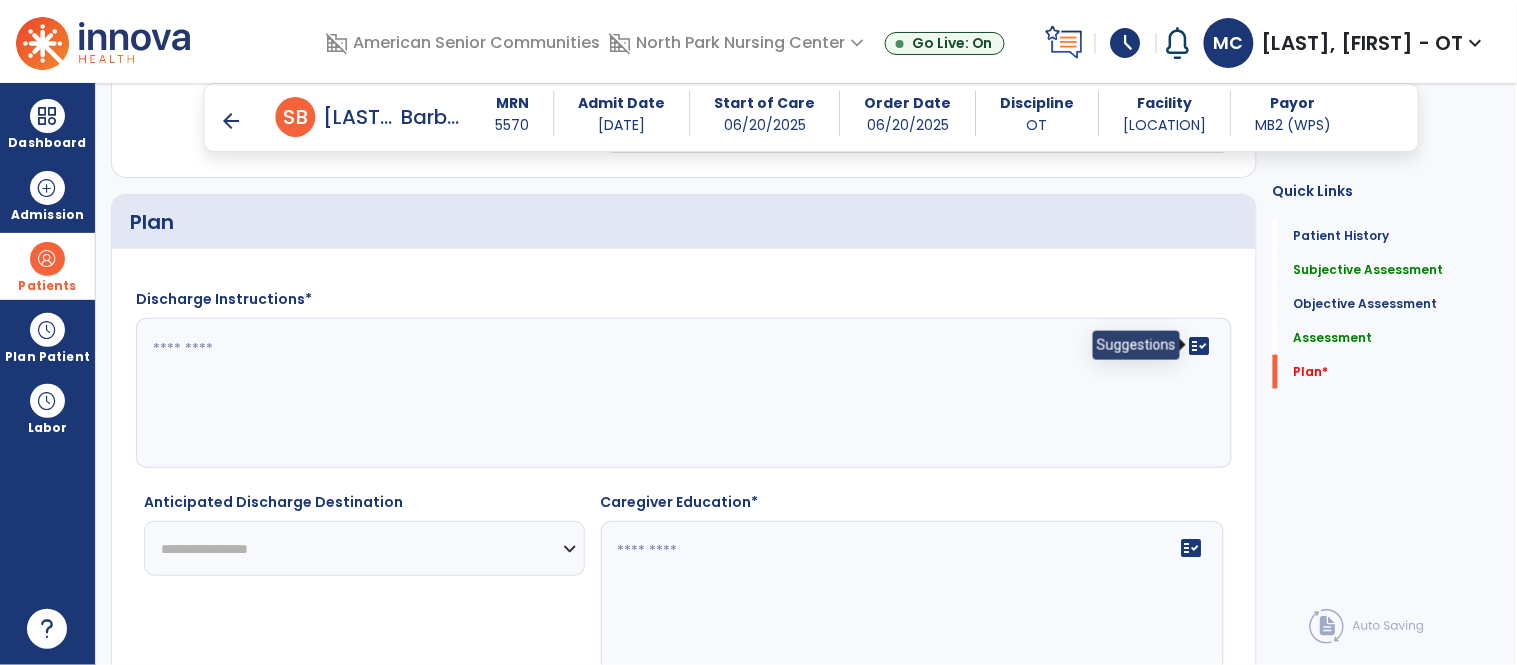 type on "**********" 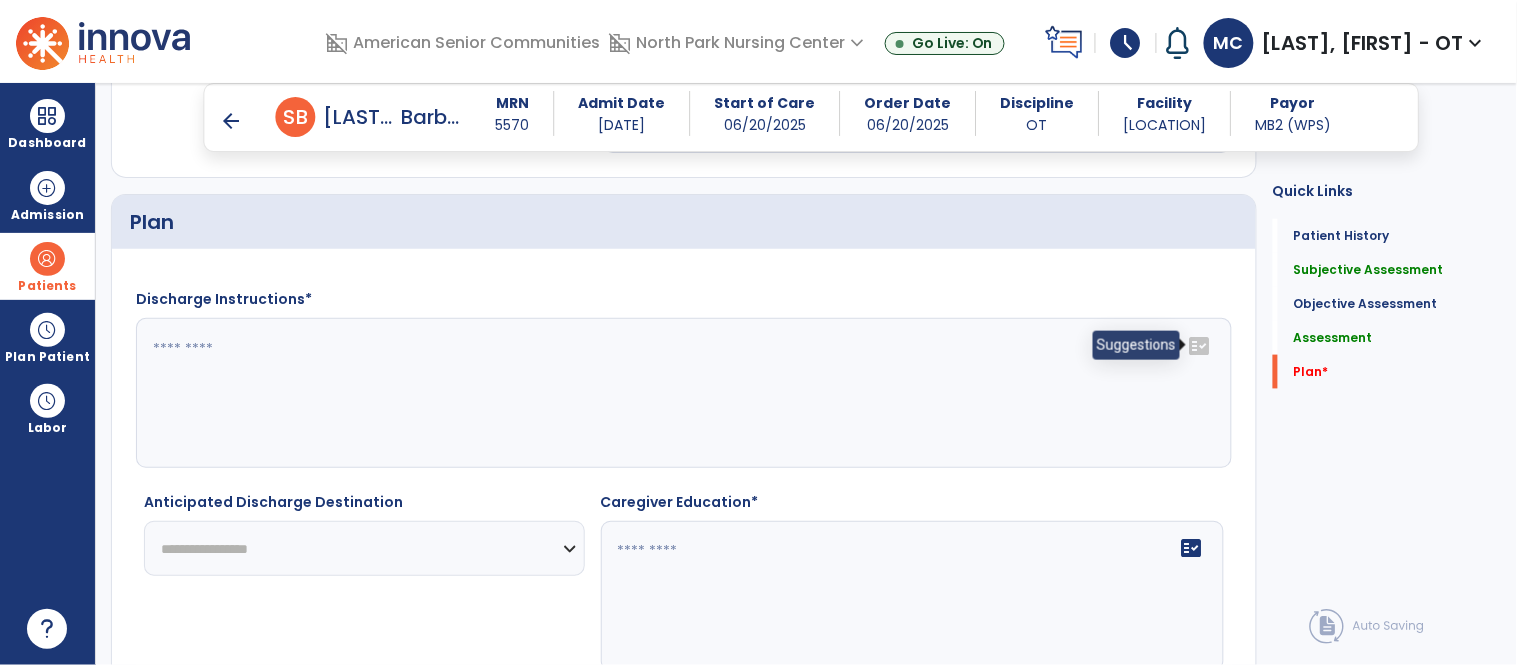 click on "fact_check" 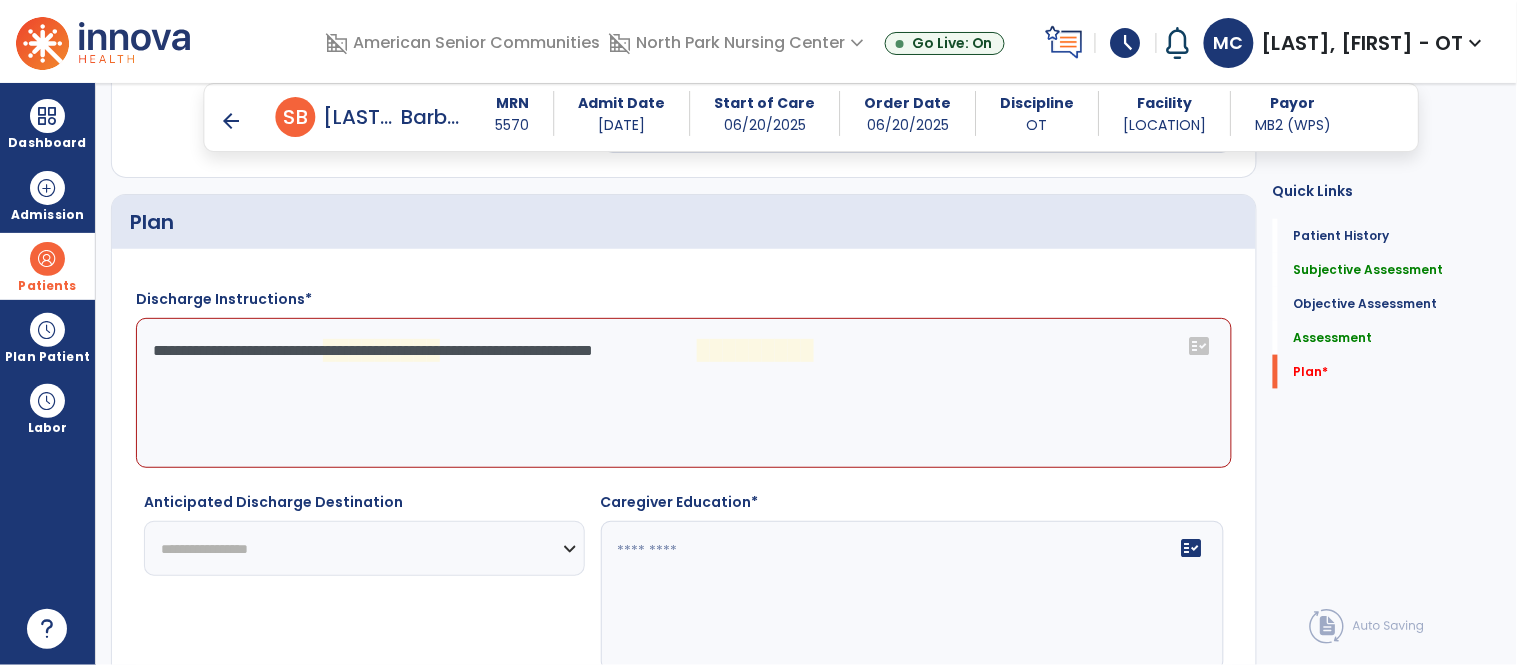 click on "**********" 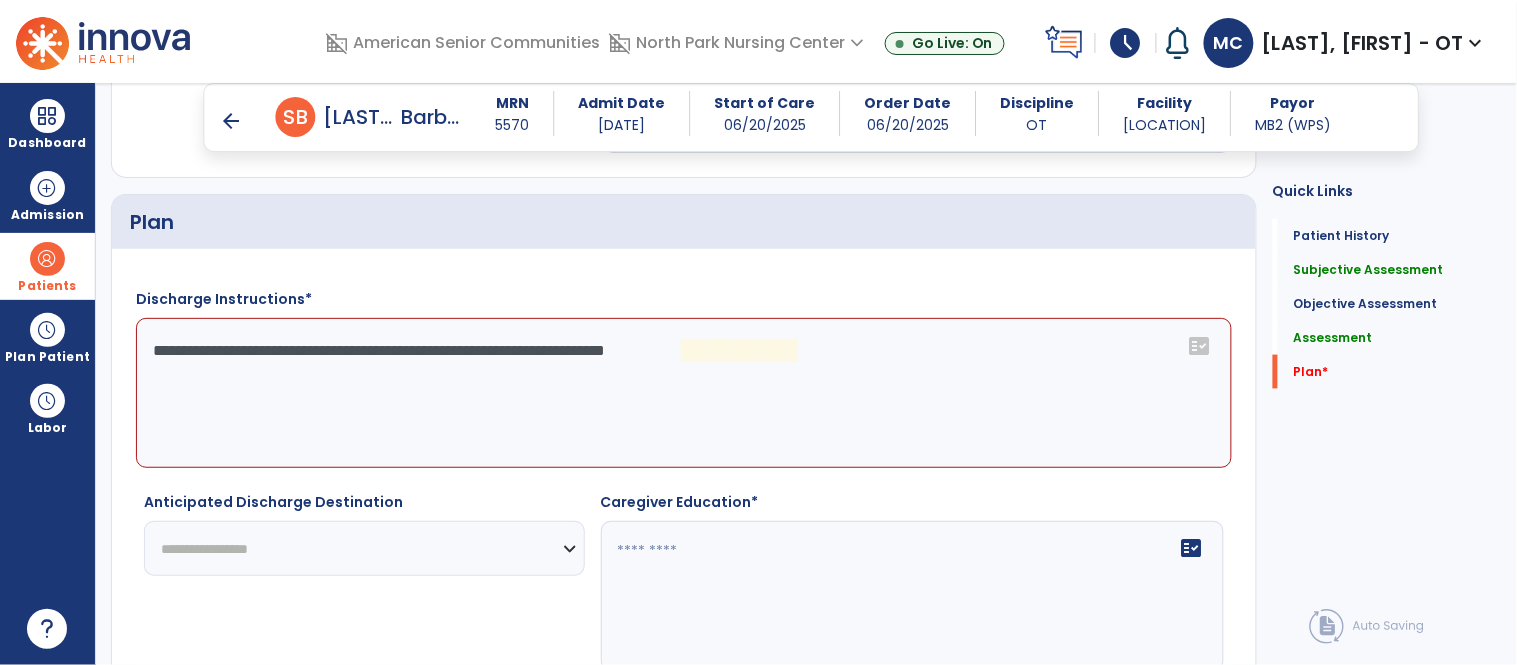 click on "**********" 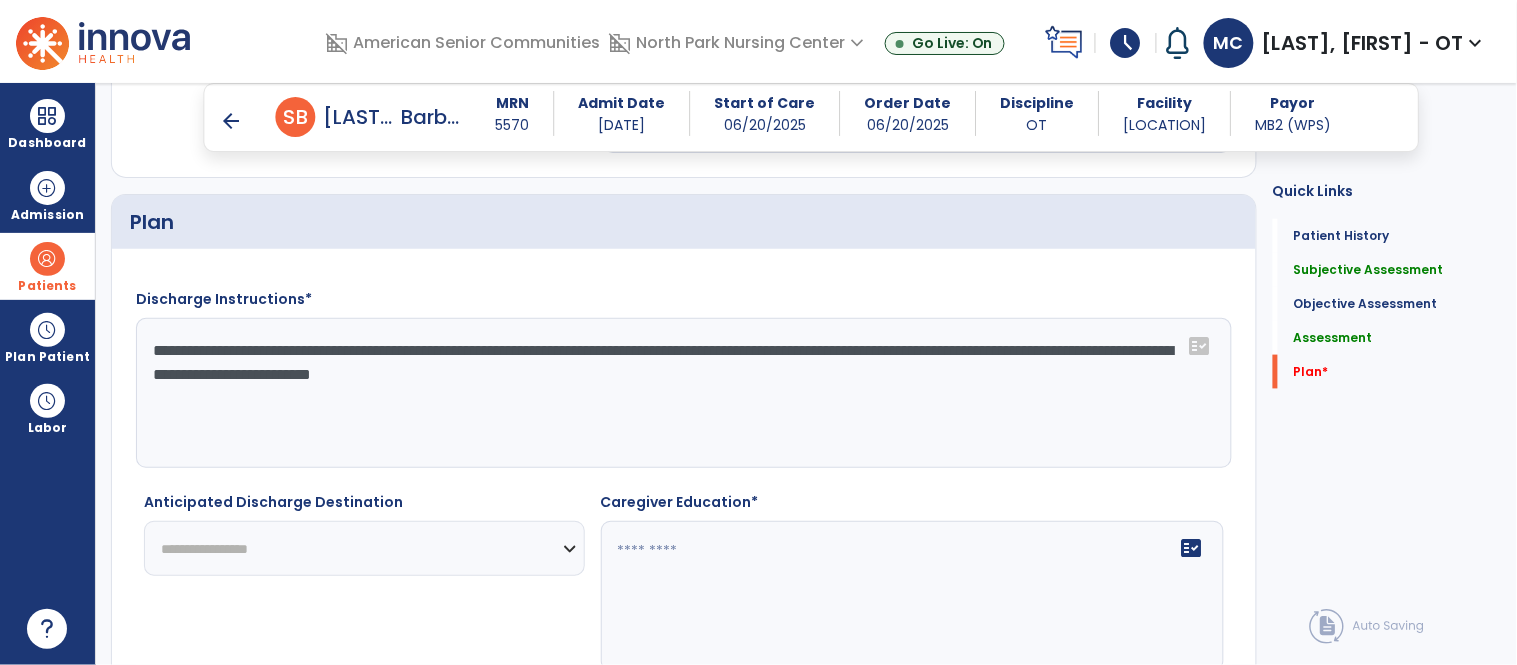type on "**********" 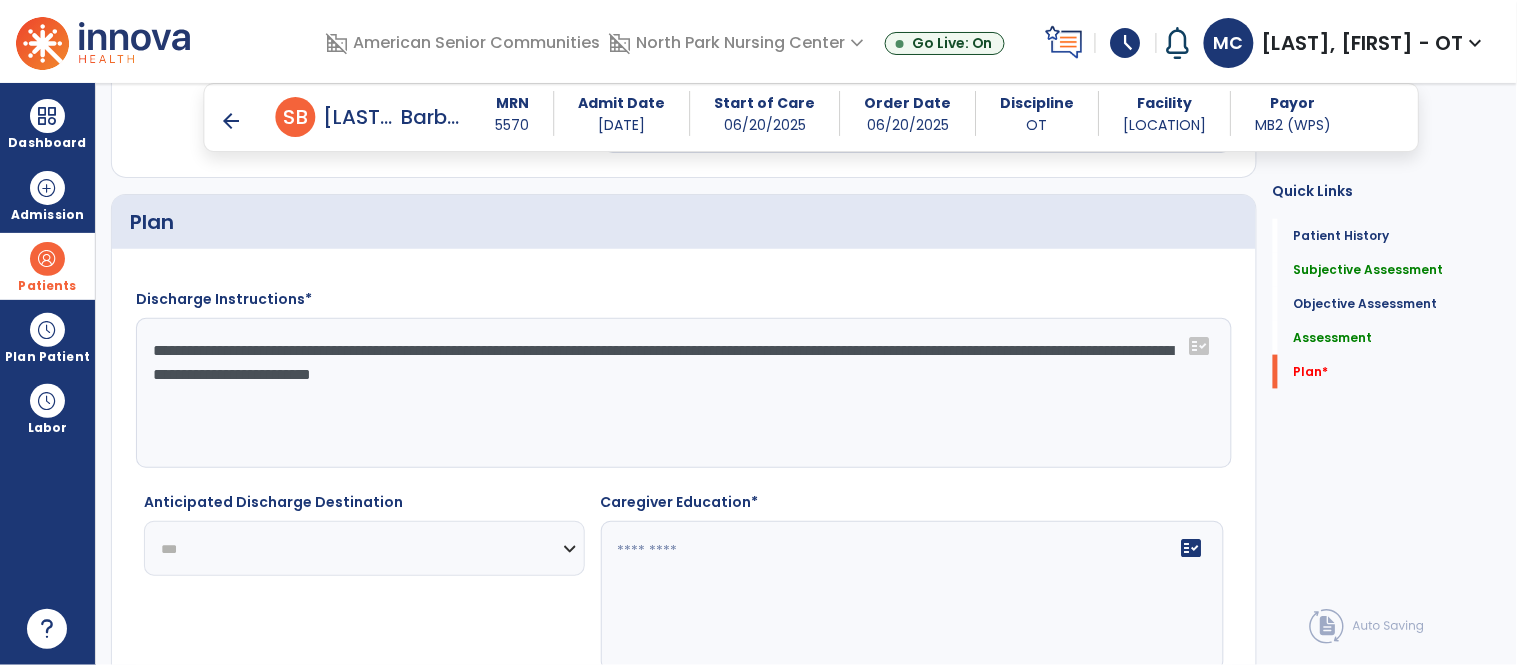 click on "**********" 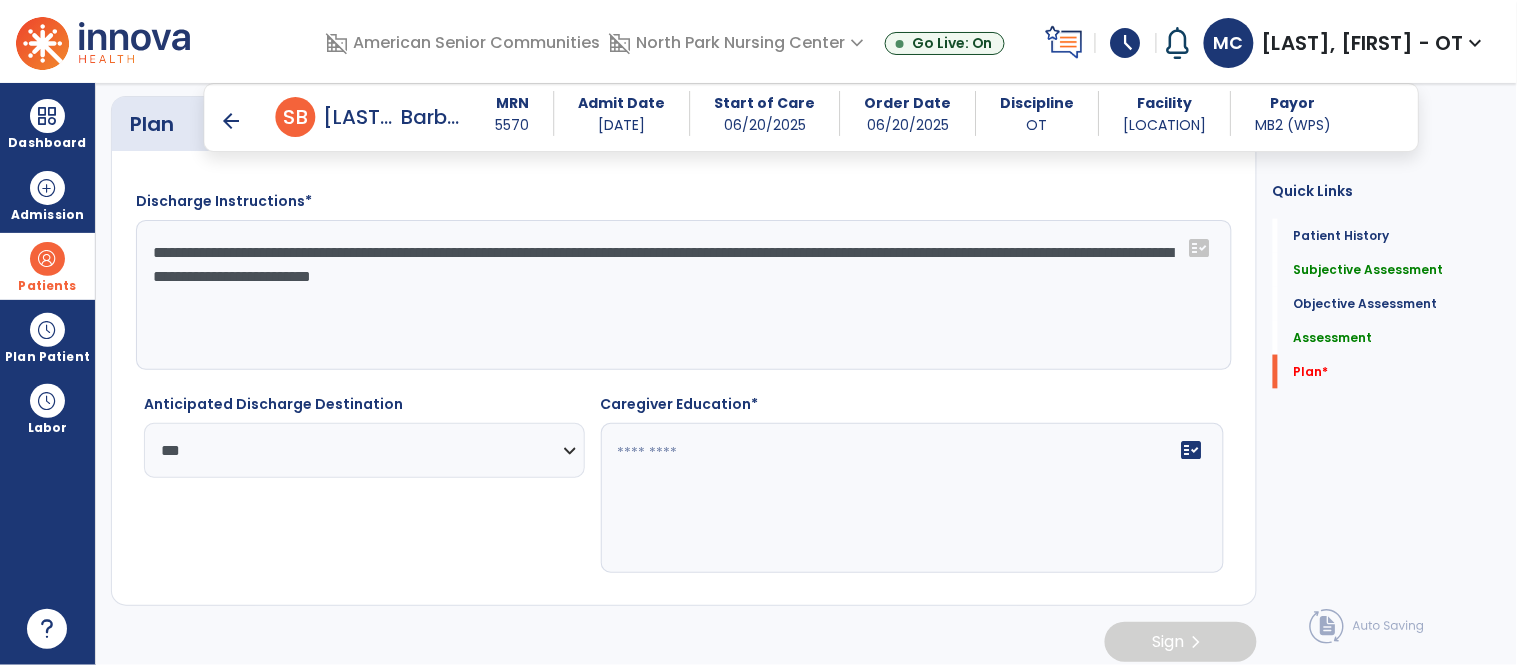 scroll, scrollTop: 2575, scrollLeft: 0, axis: vertical 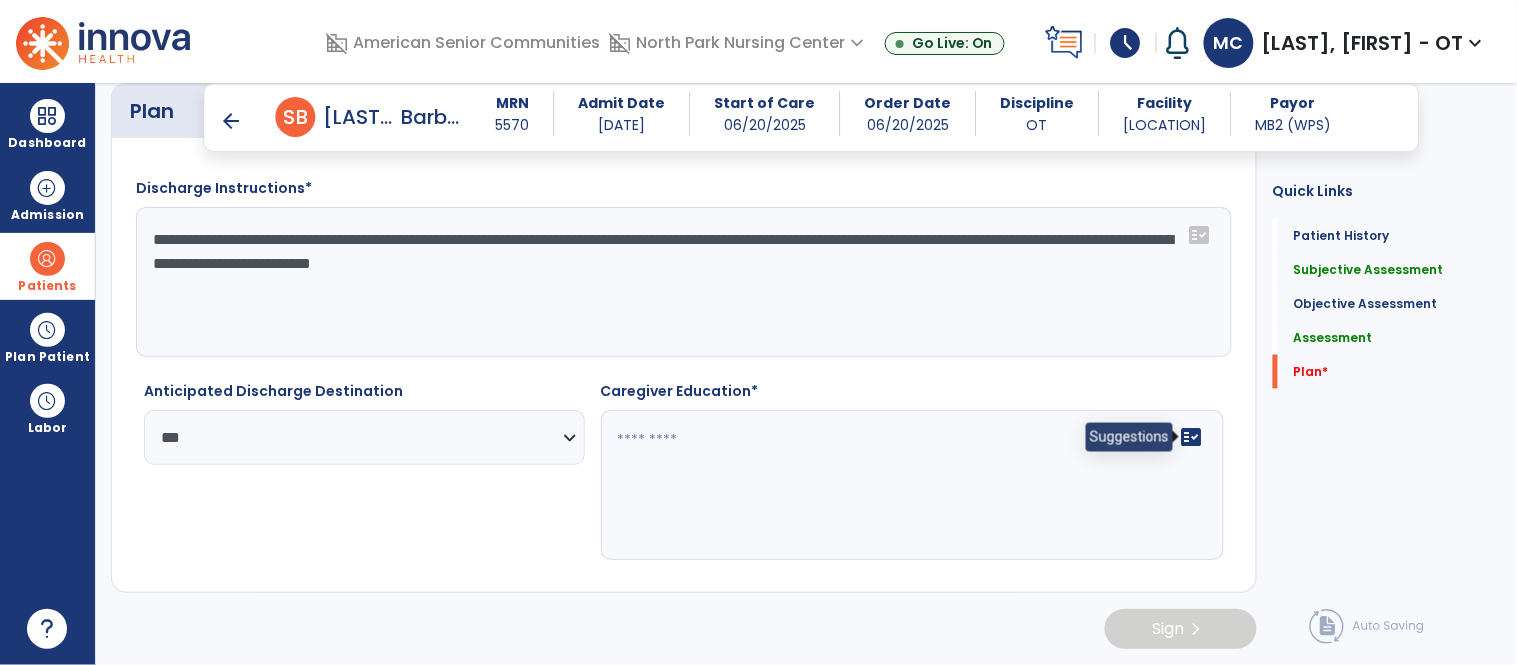 click on "fact_check" 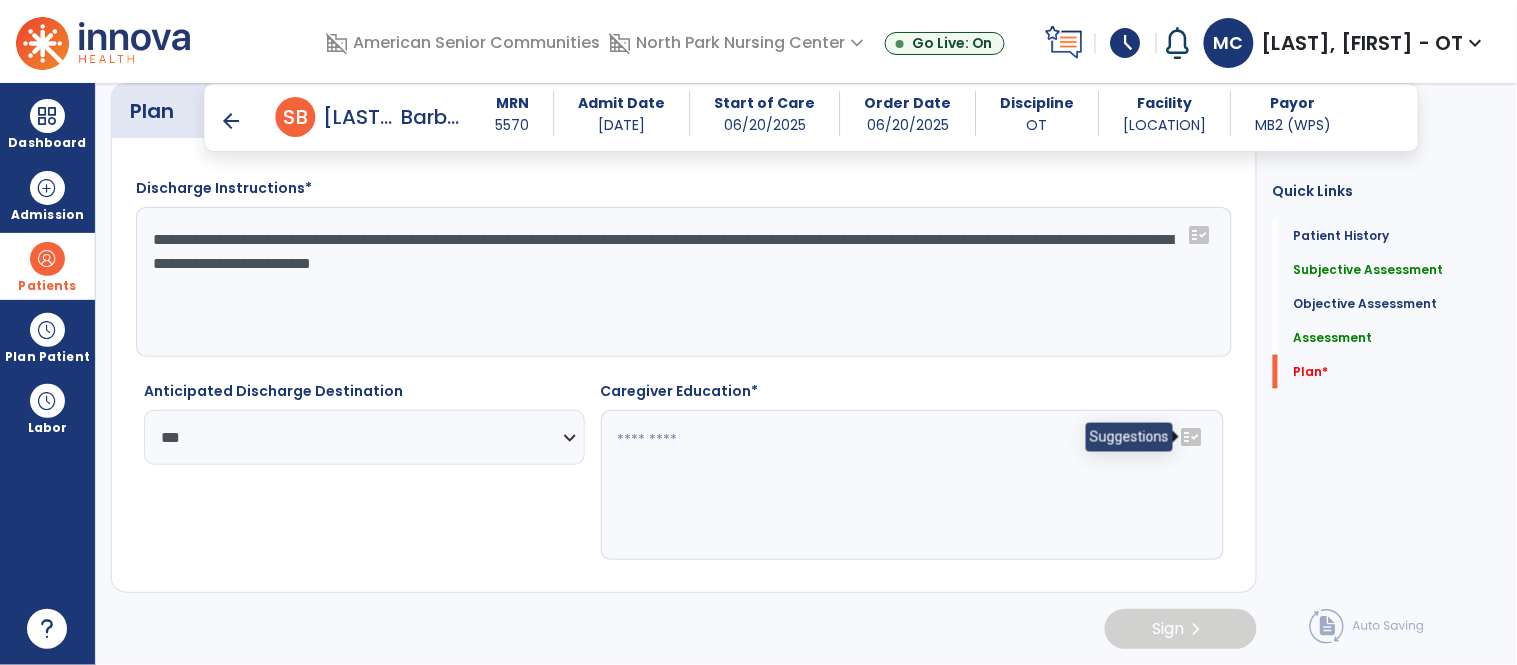 click on "fact_check" 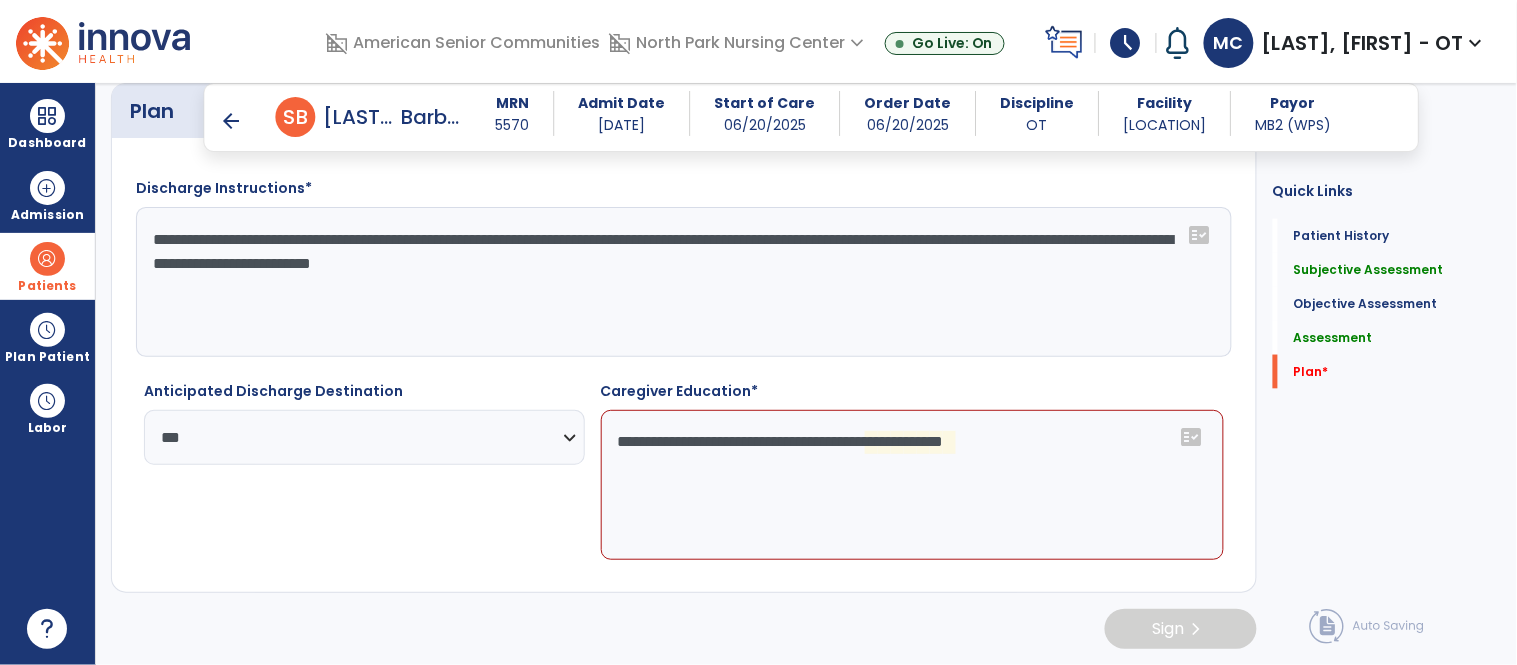 click on "**********" 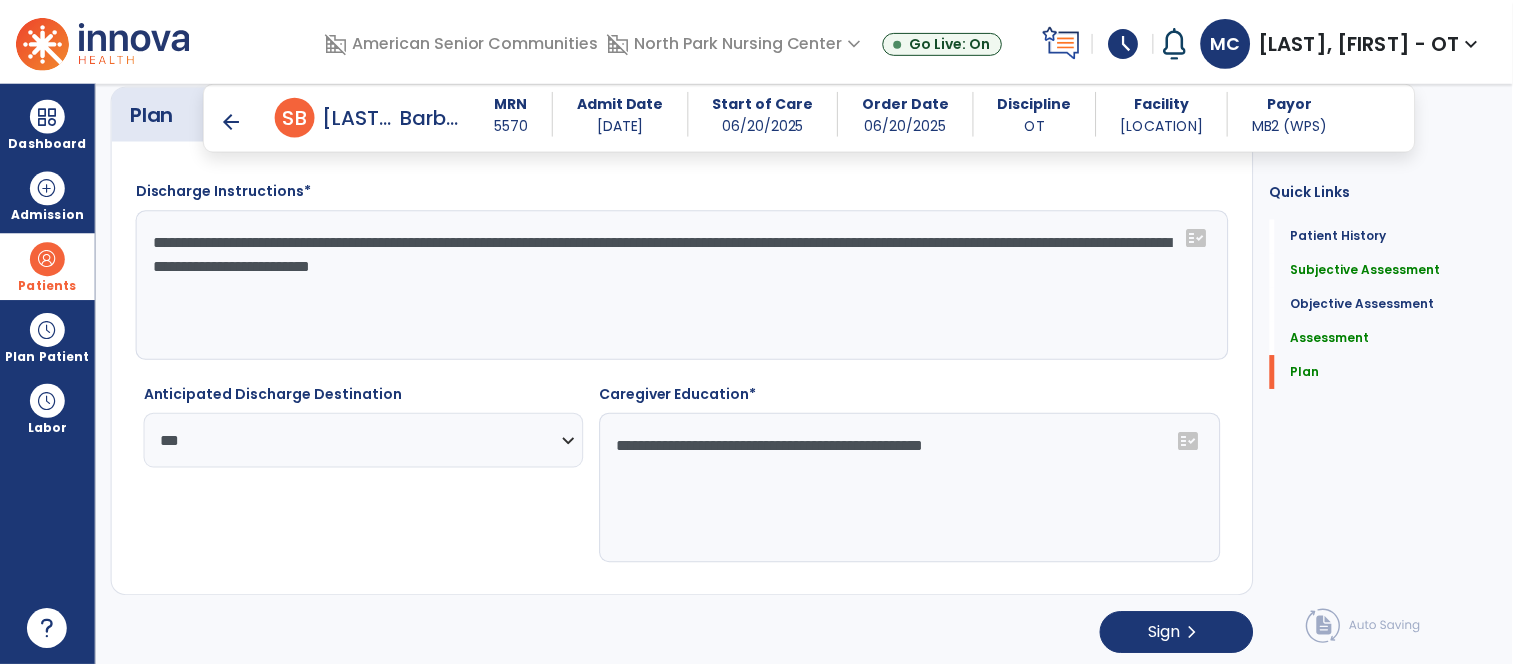 scroll, scrollTop: 2577, scrollLeft: 0, axis: vertical 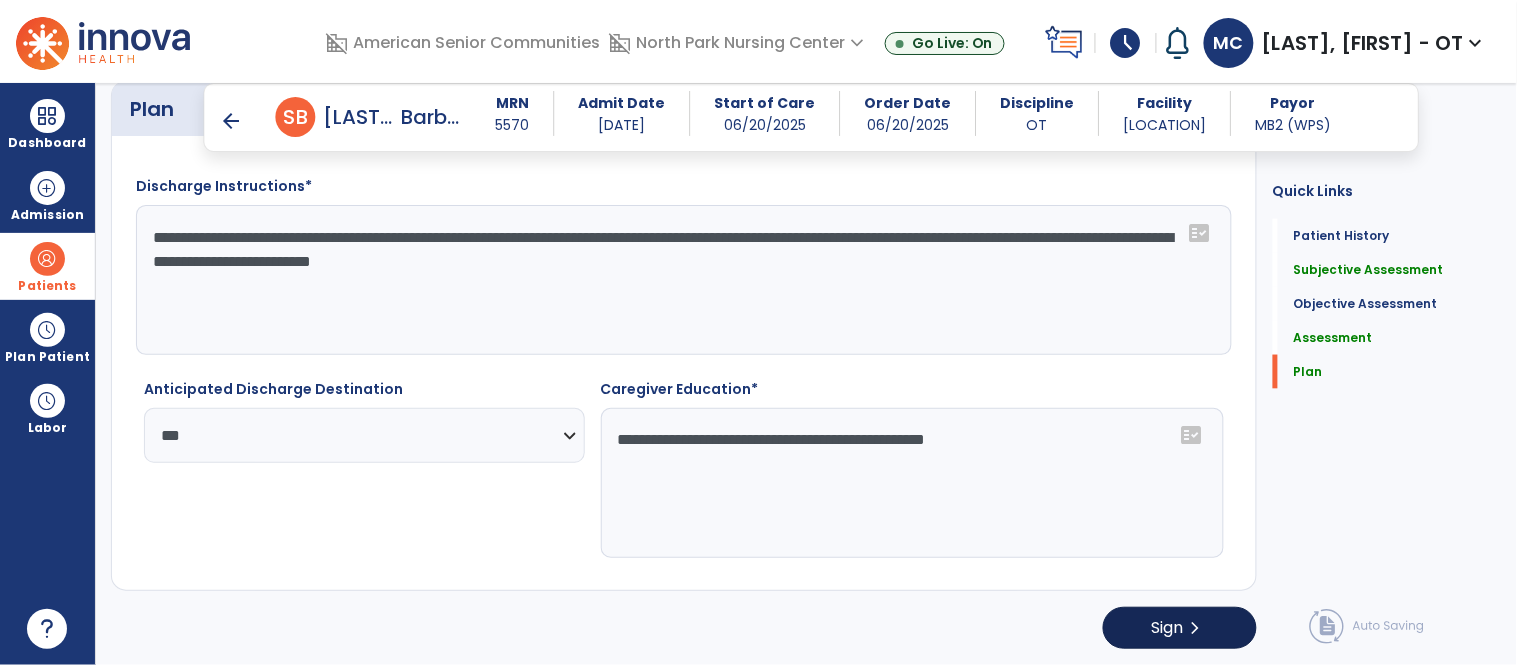 type on "**********" 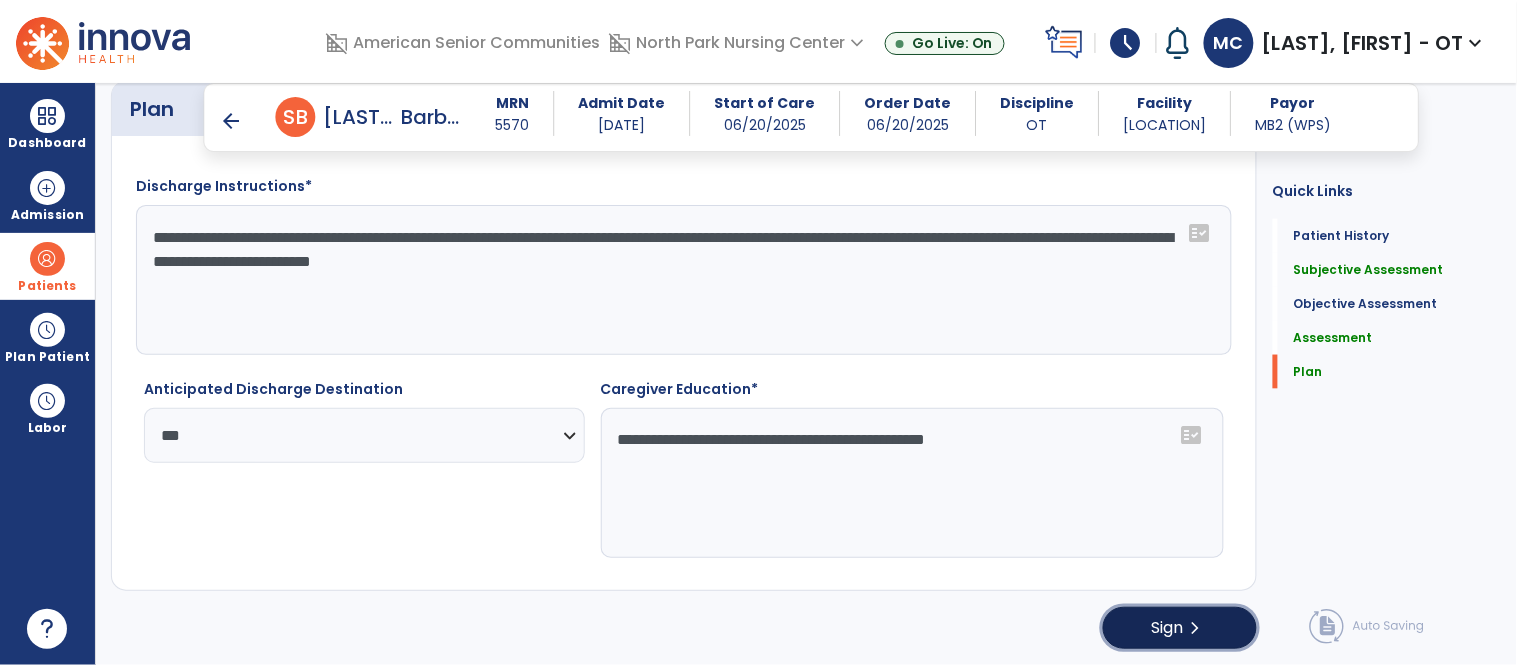 click on "Sign" 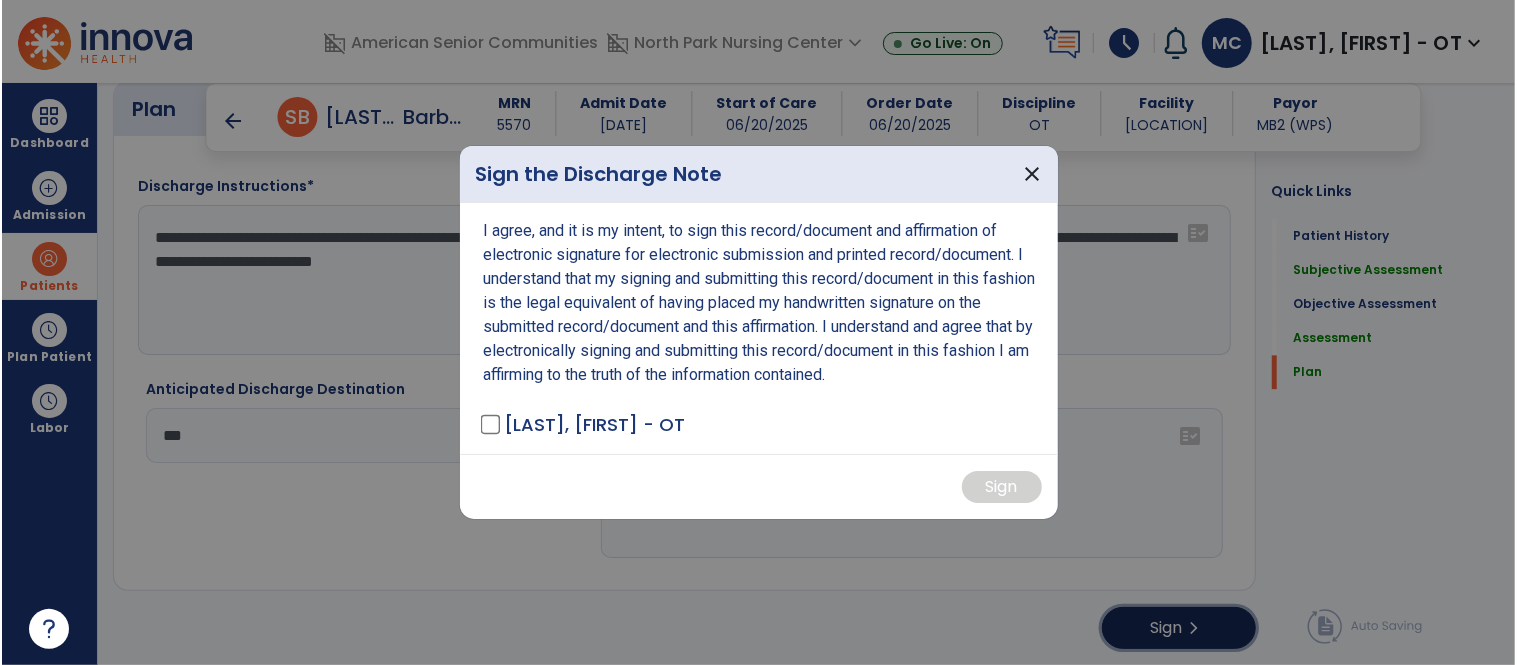 scroll, scrollTop: 2577, scrollLeft: 0, axis: vertical 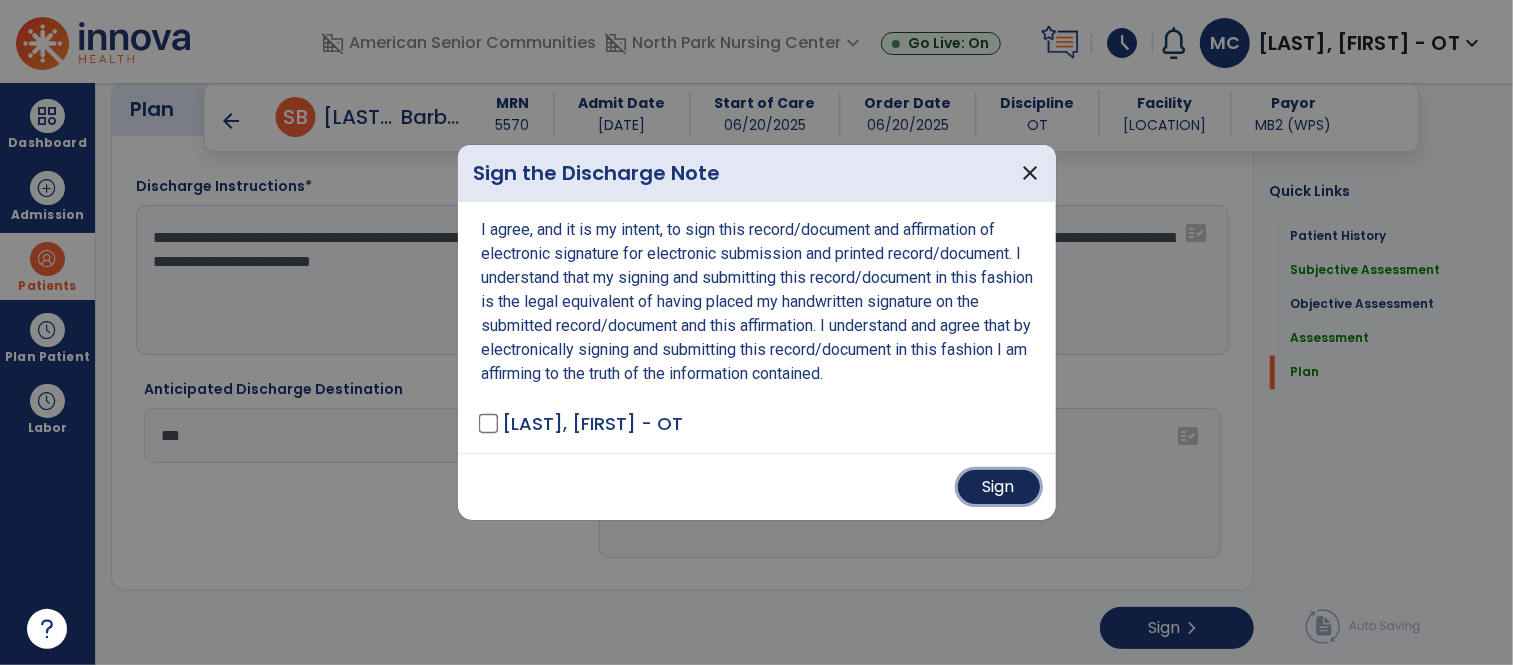 click on "Sign" at bounding box center (999, 487) 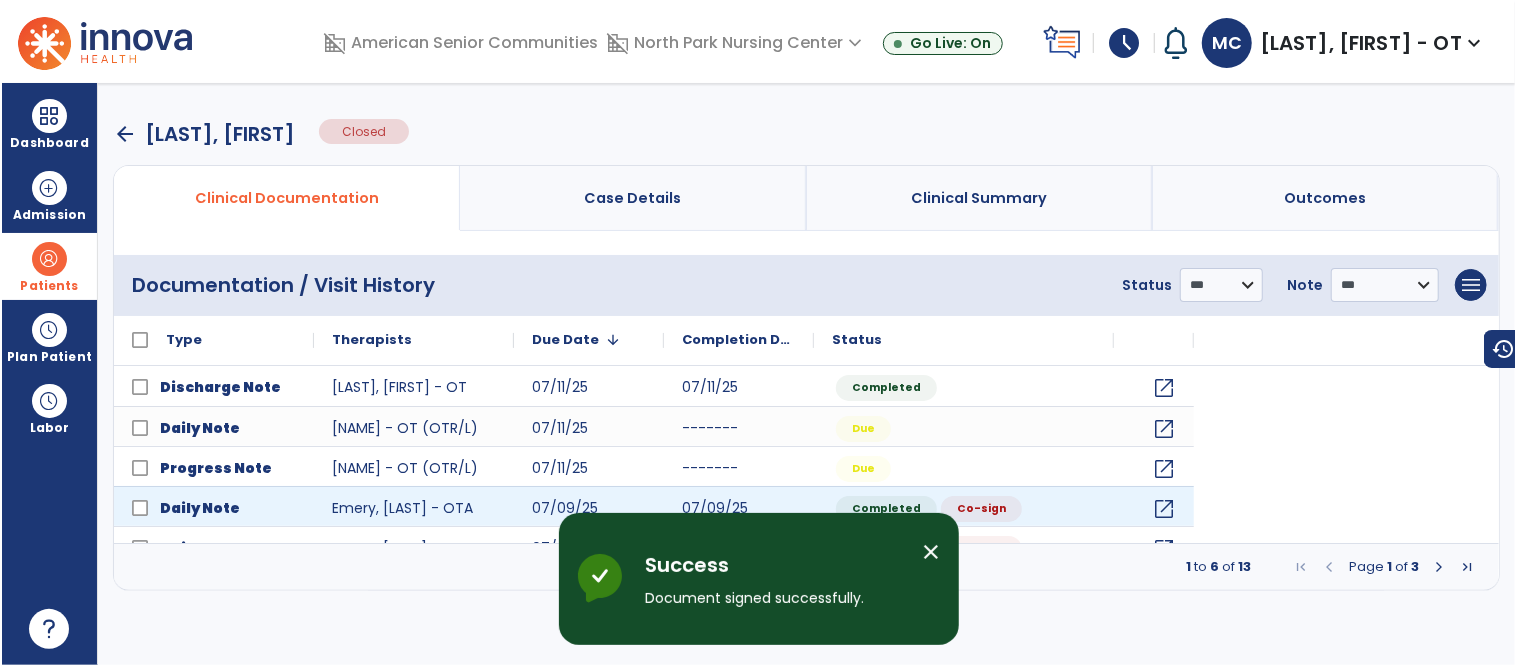 scroll, scrollTop: 0, scrollLeft: 0, axis: both 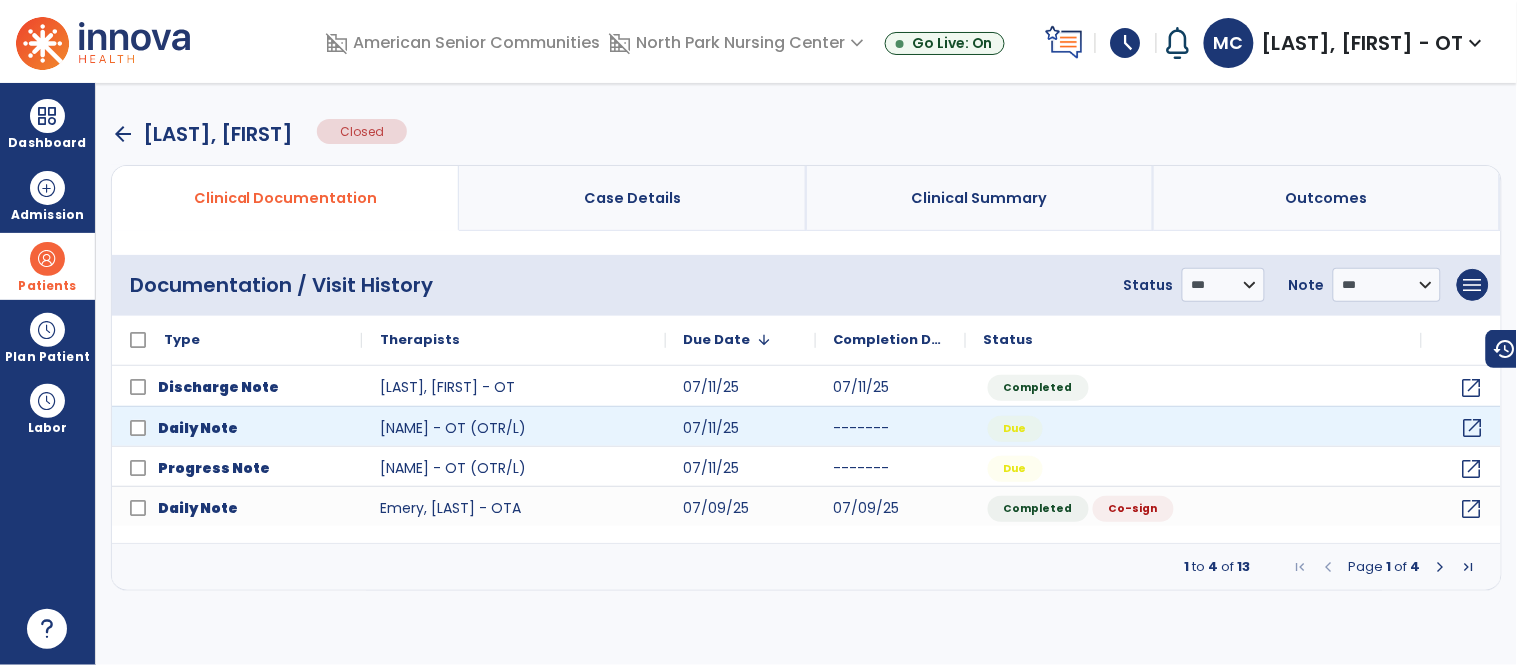 click on "open_in_new" 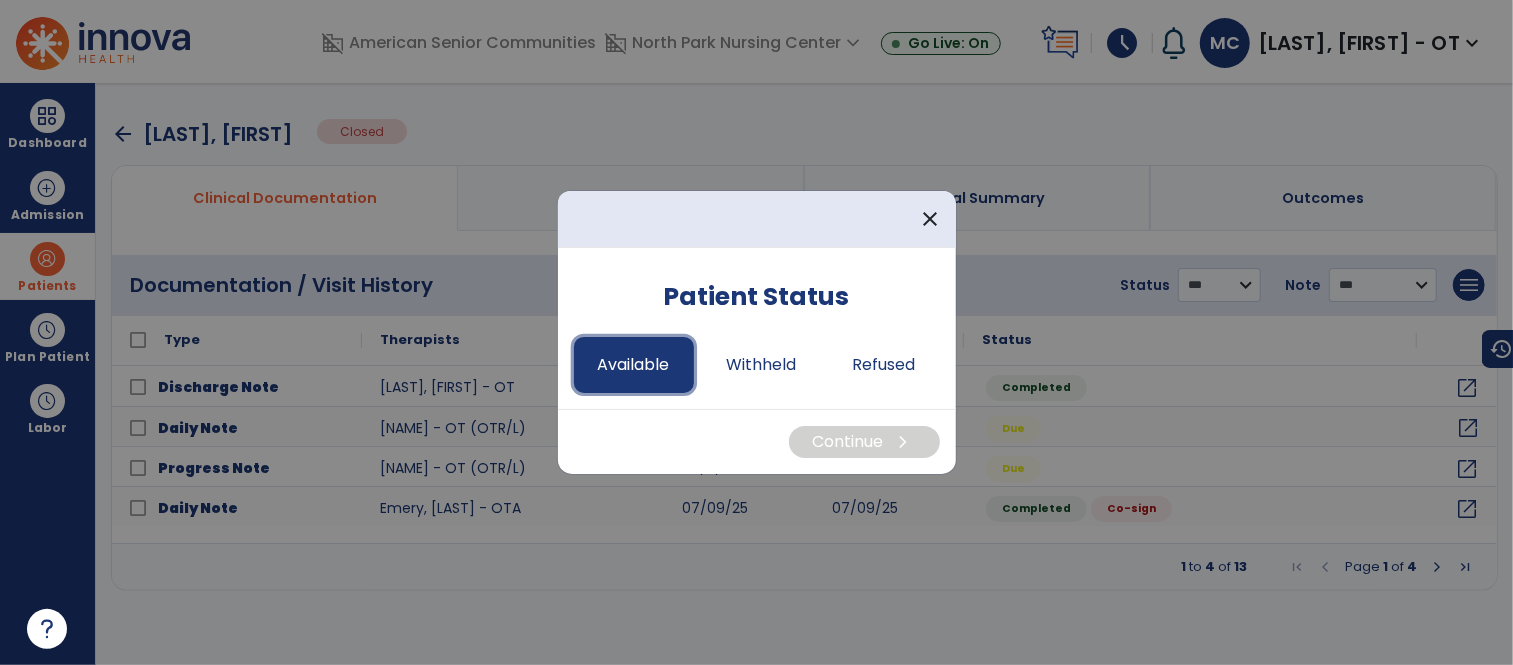 click on "Available" at bounding box center [634, 365] 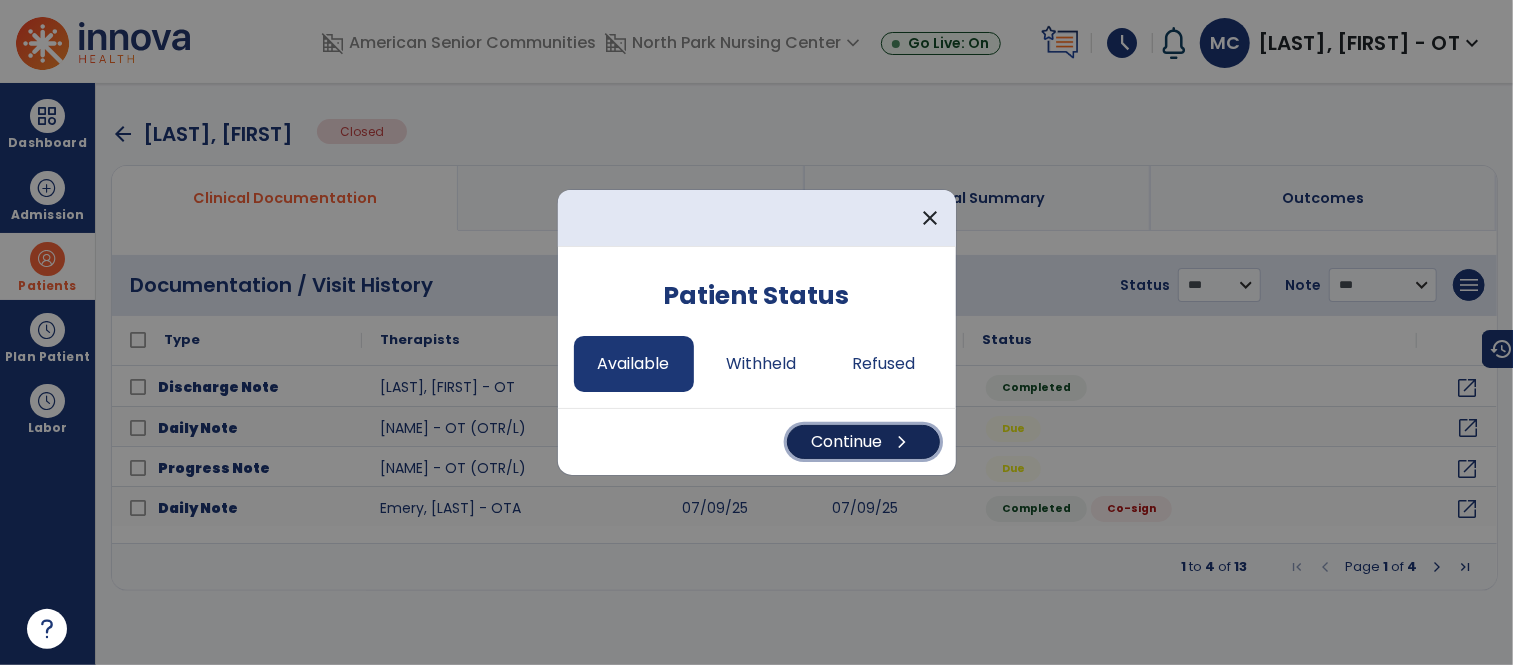 click on "Continue   chevron_right" at bounding box center [863, 442] 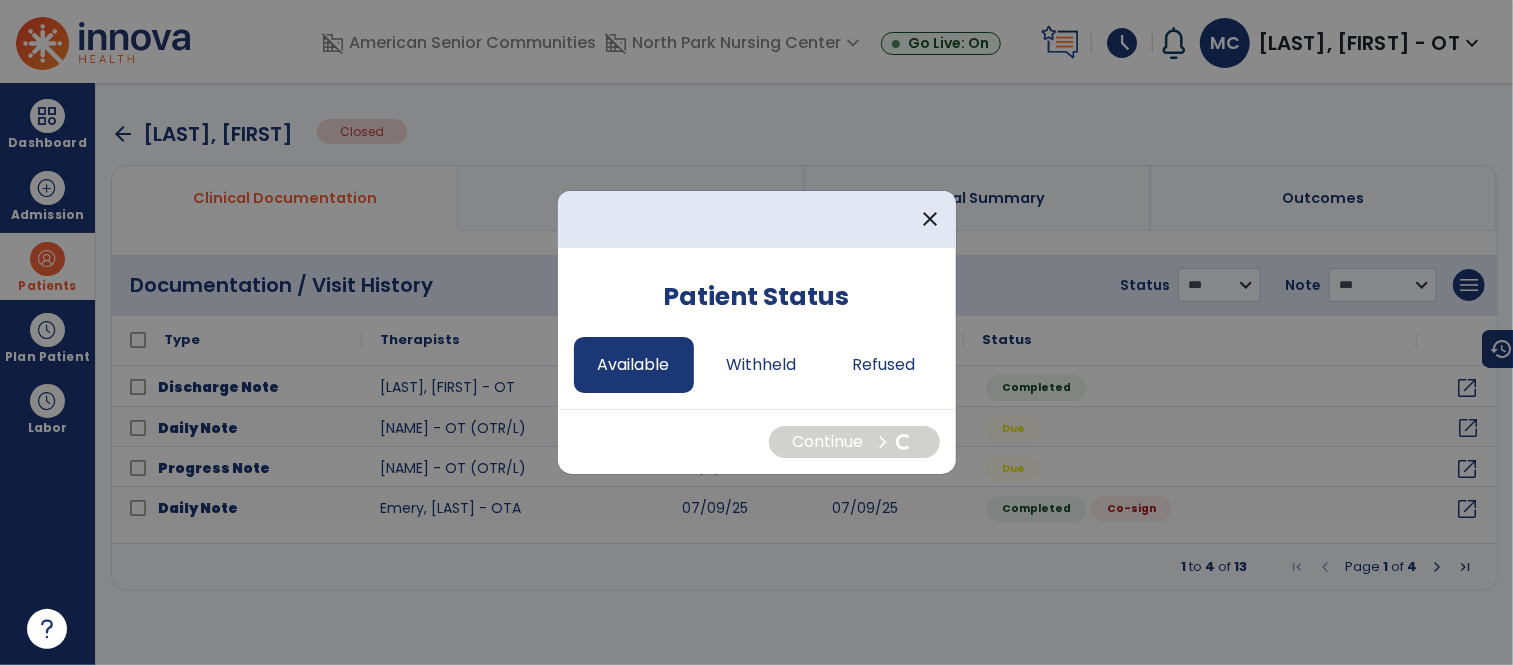 select on "*" 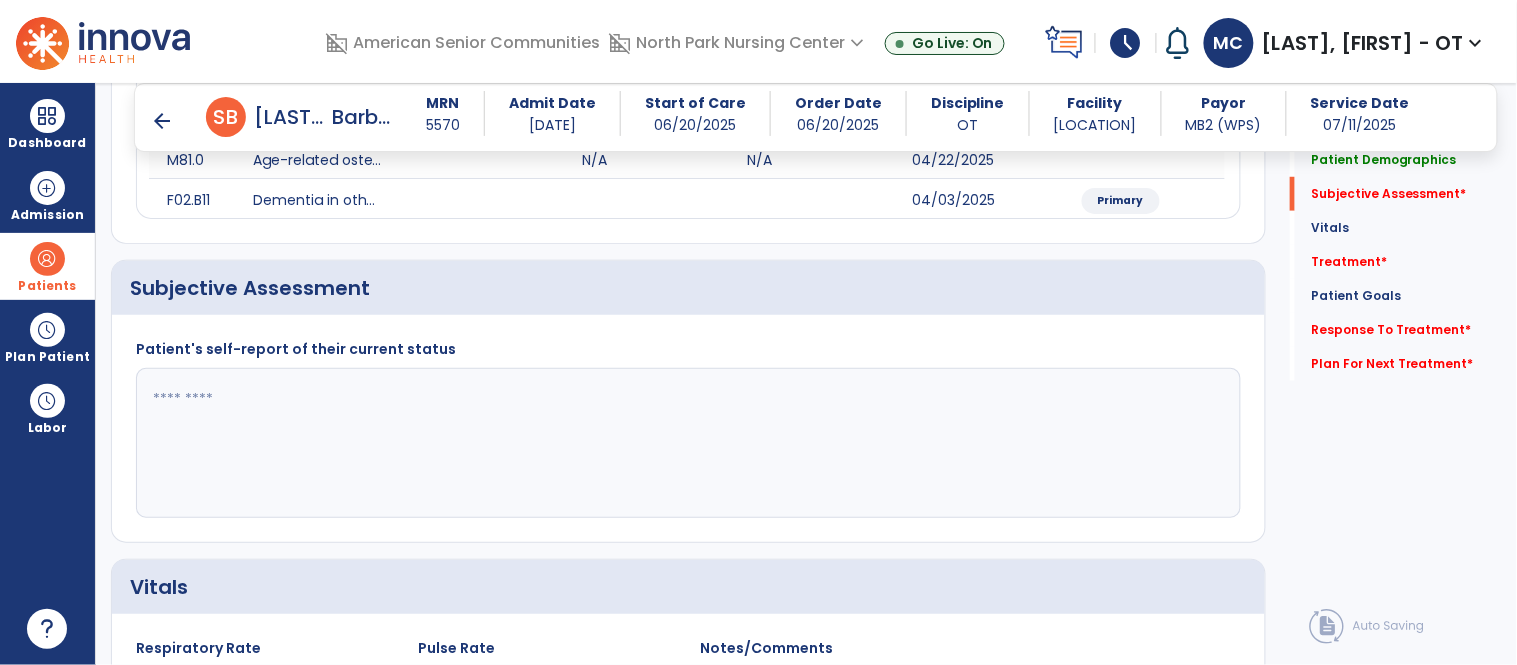 scroll, scrollTop: 350, scrollLeft: 0, axis: vertical 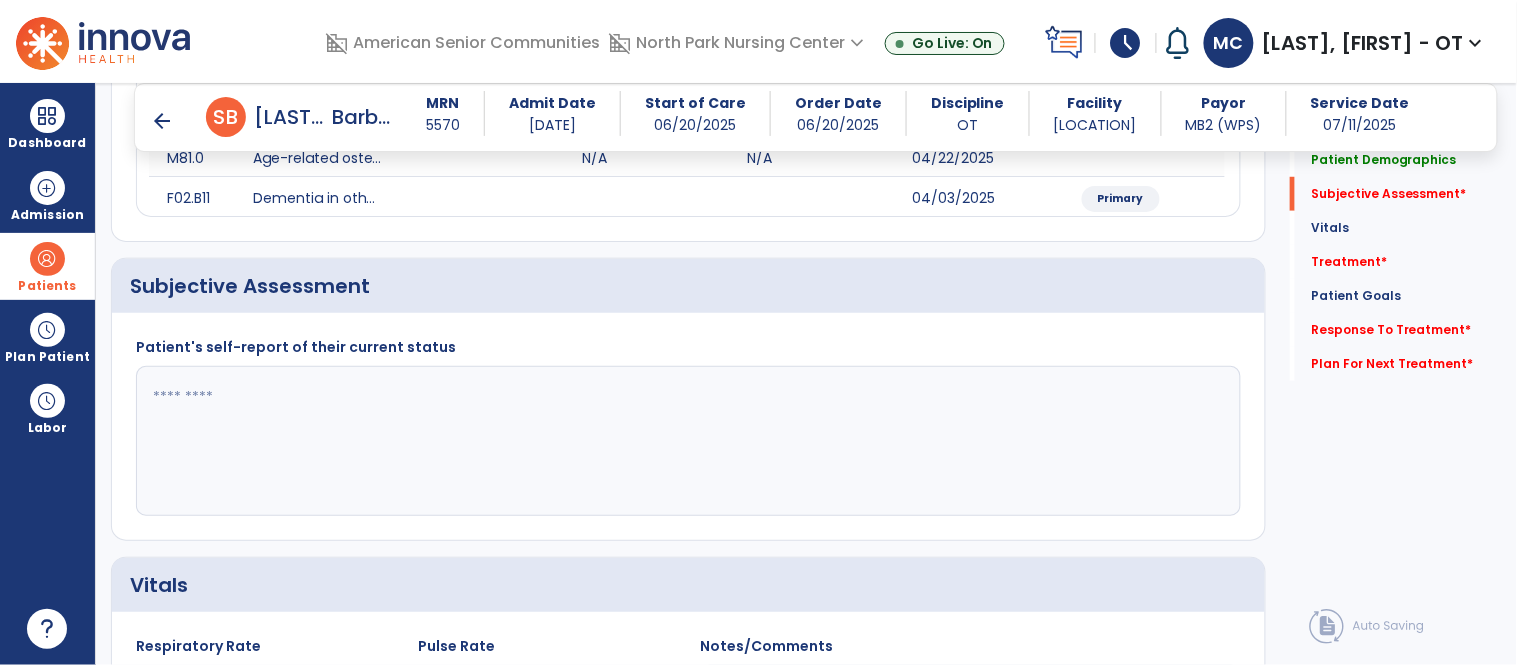 click 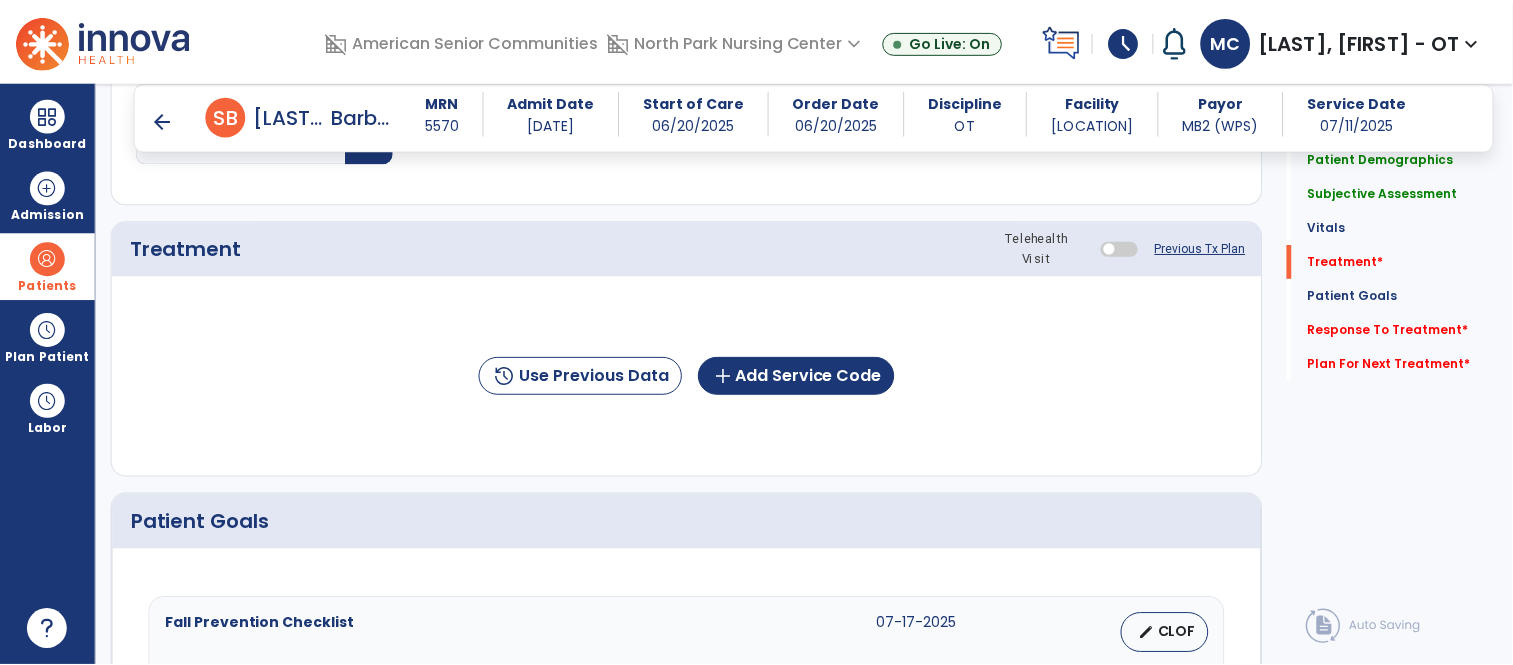 scroll, scrollTop: 1113, scrollLeft: 0, axis: vertical 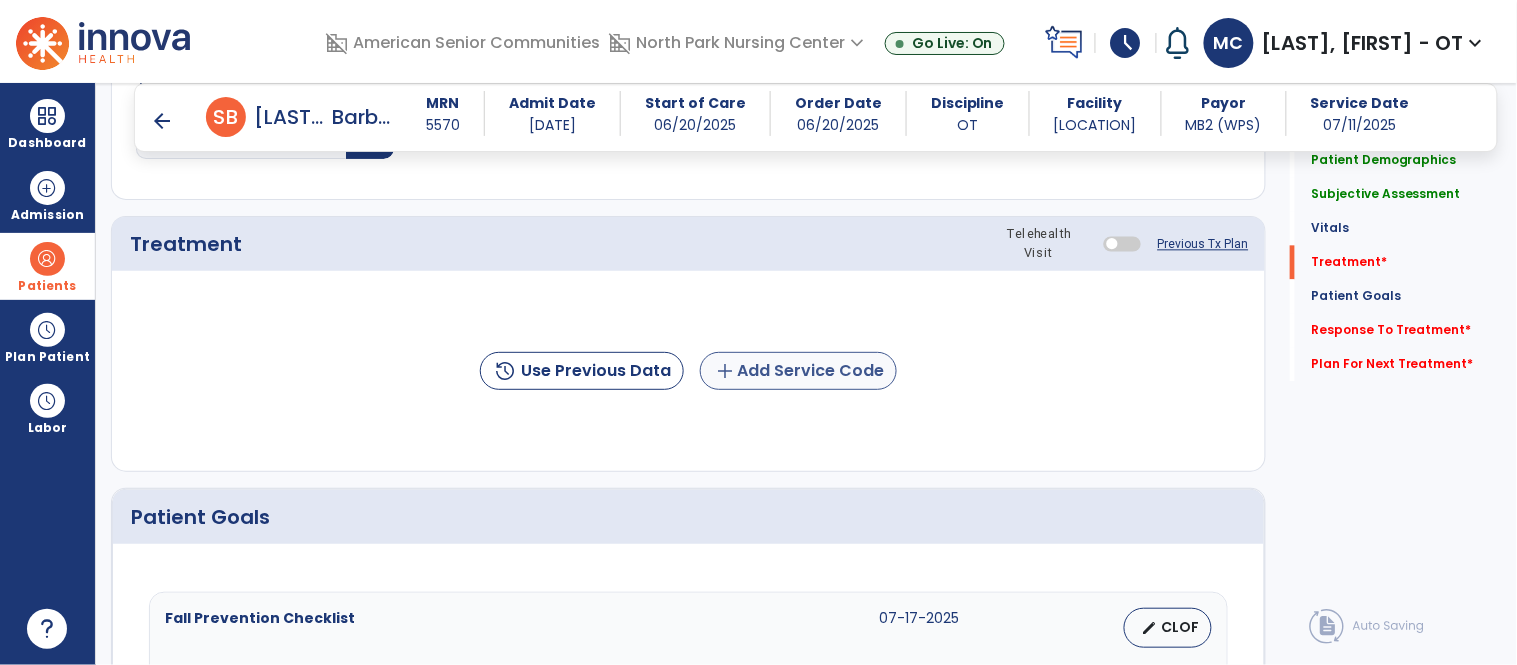type on "**********" 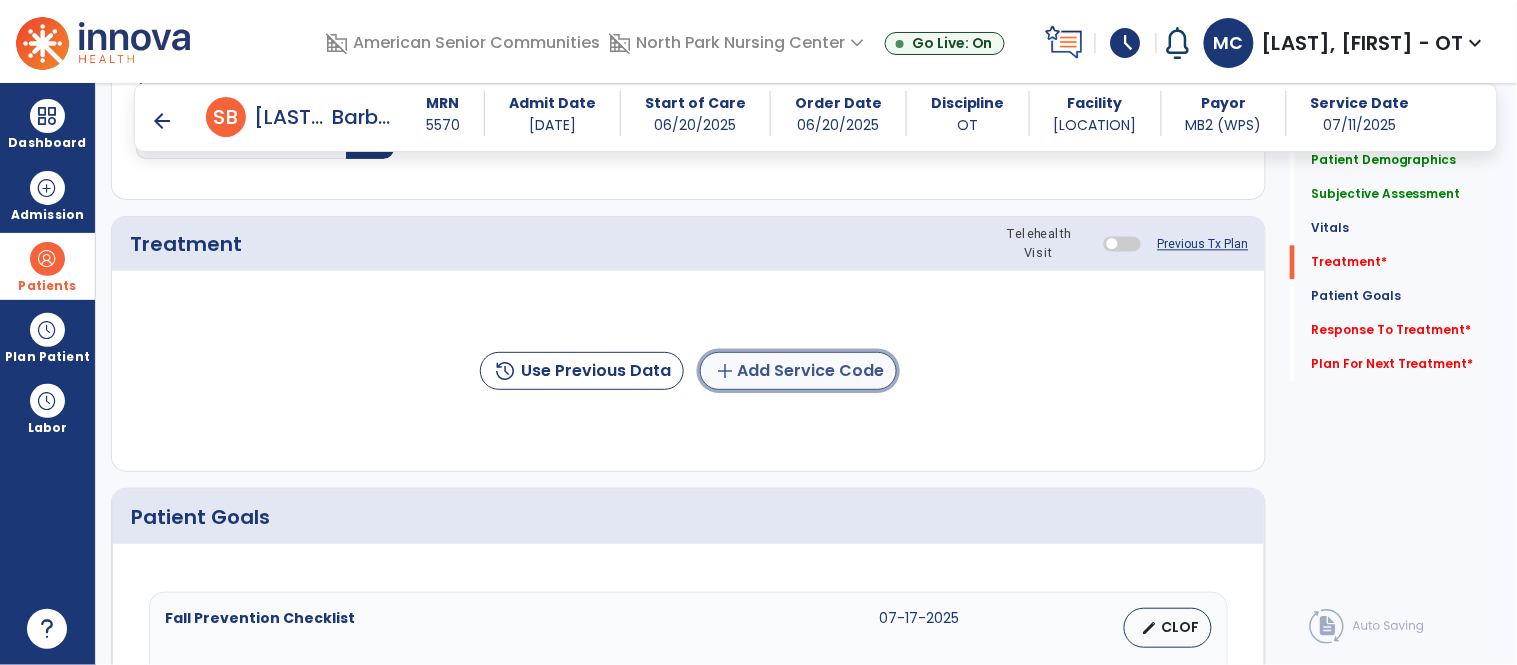 click on "add  Add Service Code" 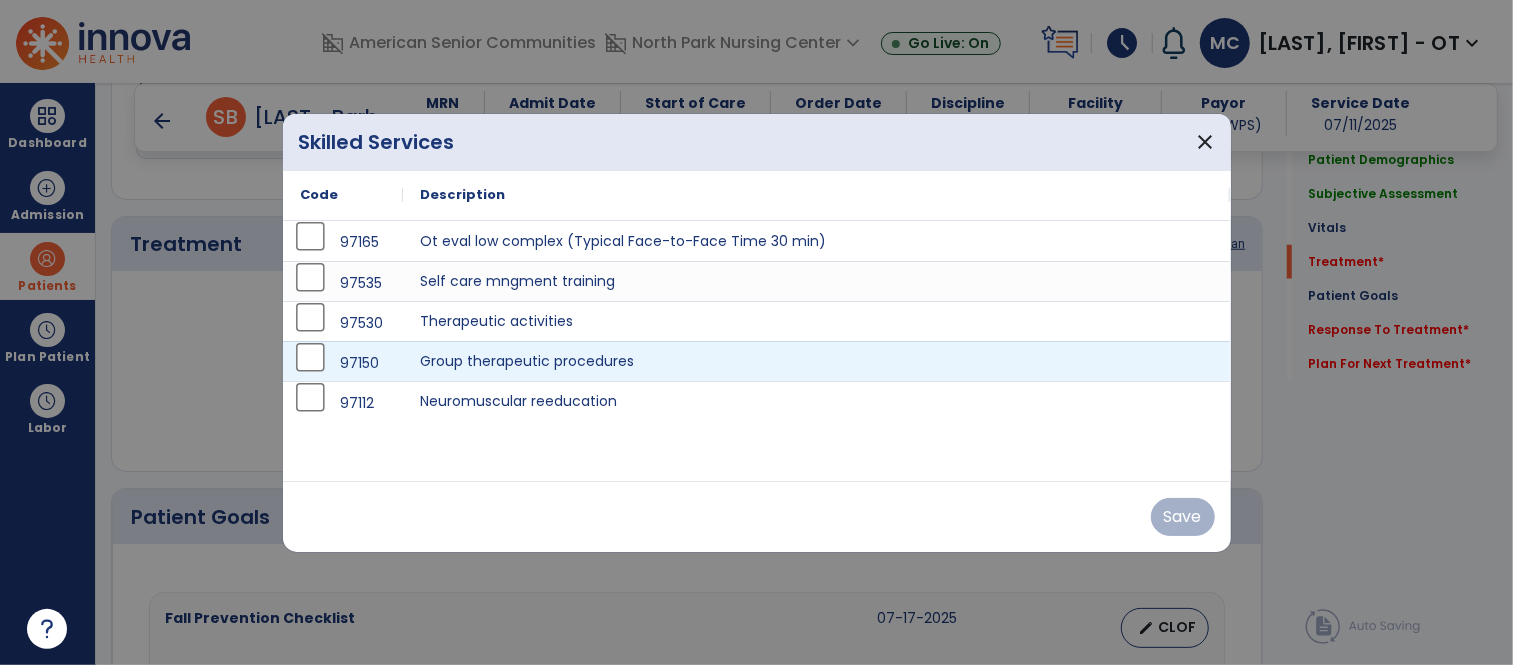 scroll, scrollTop: 1113, scrollLeft: 0, axis: vertical 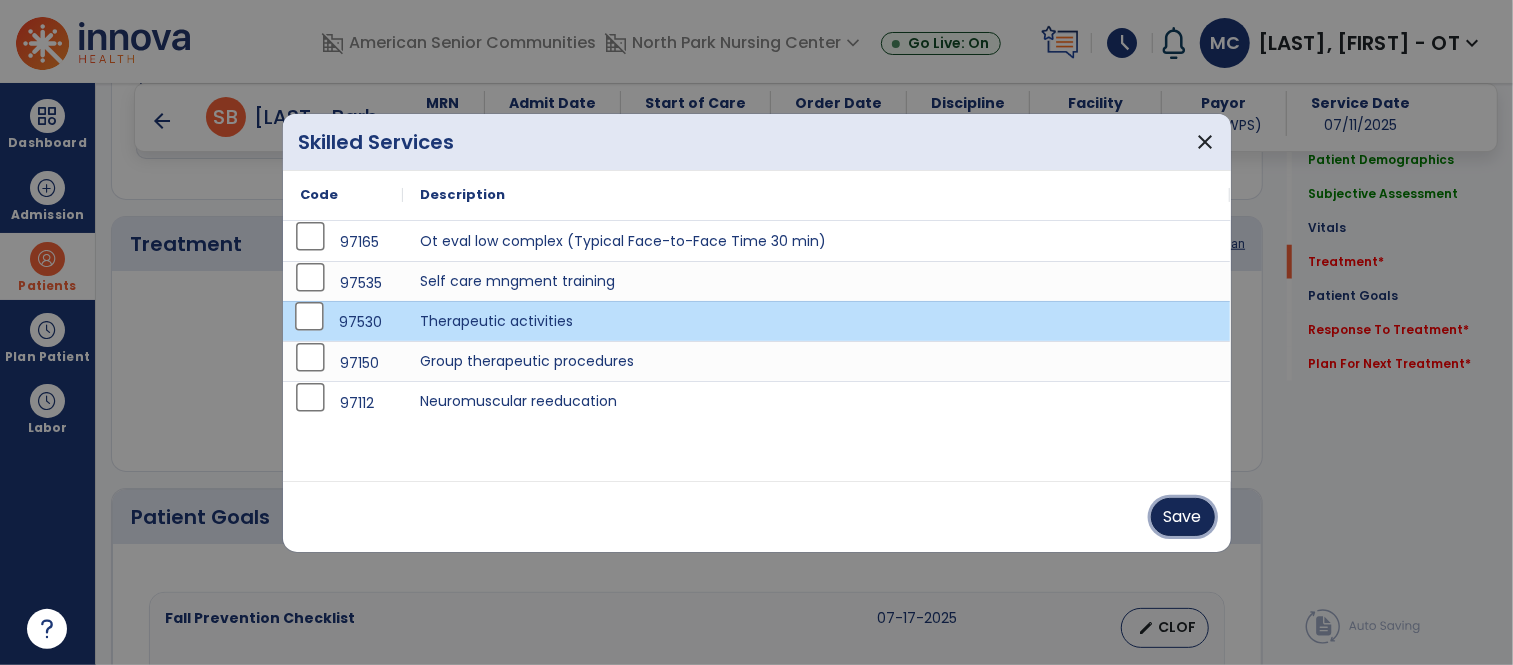 click on "Save" at bounding box center (1183, 517) 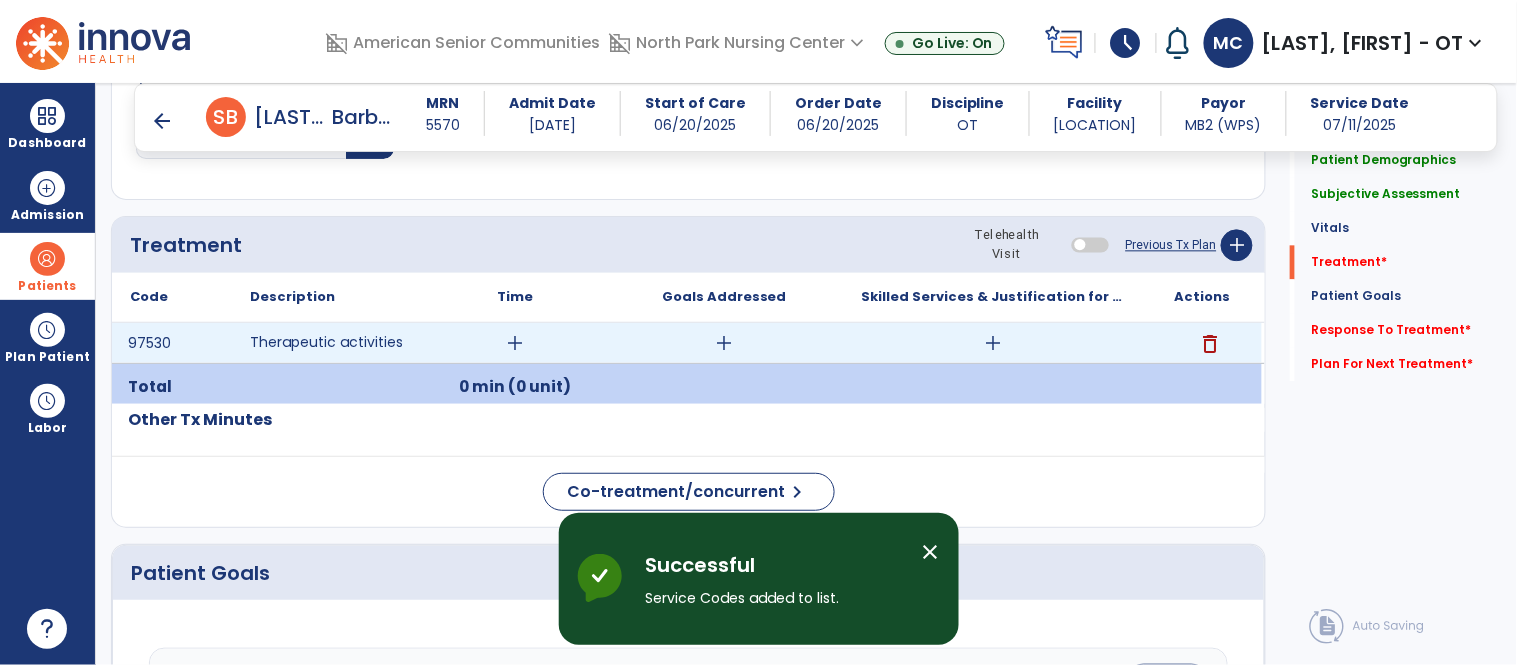click on "add" at bounding box center [515, 343] 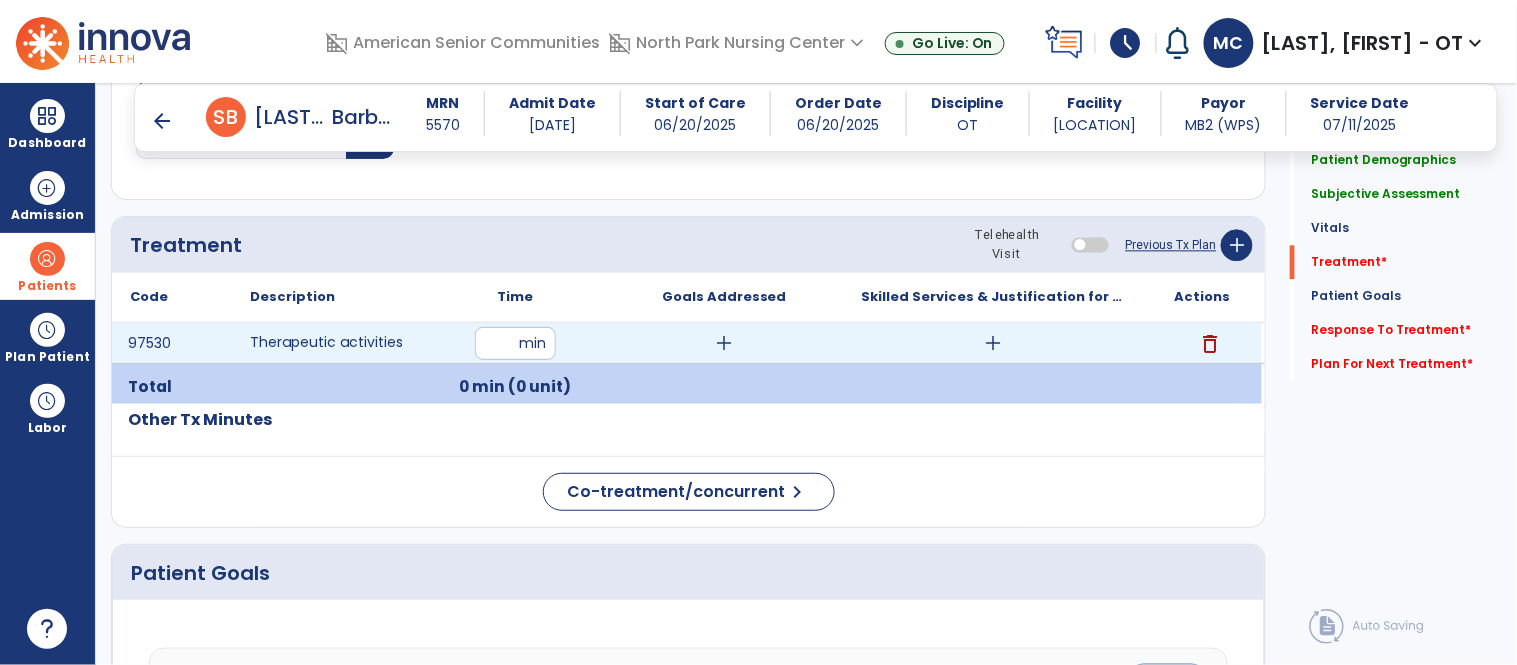 type on "**" 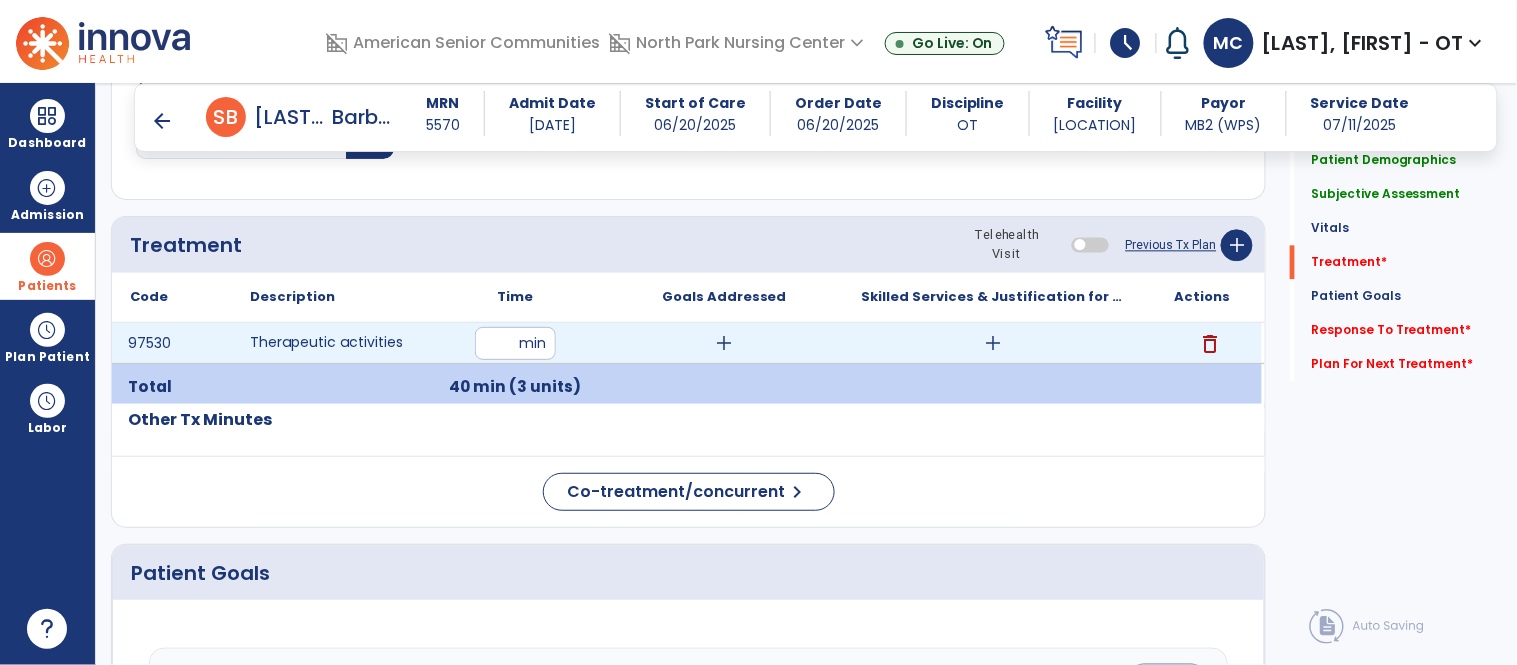 click on "add" at bounding box center [993, 343] 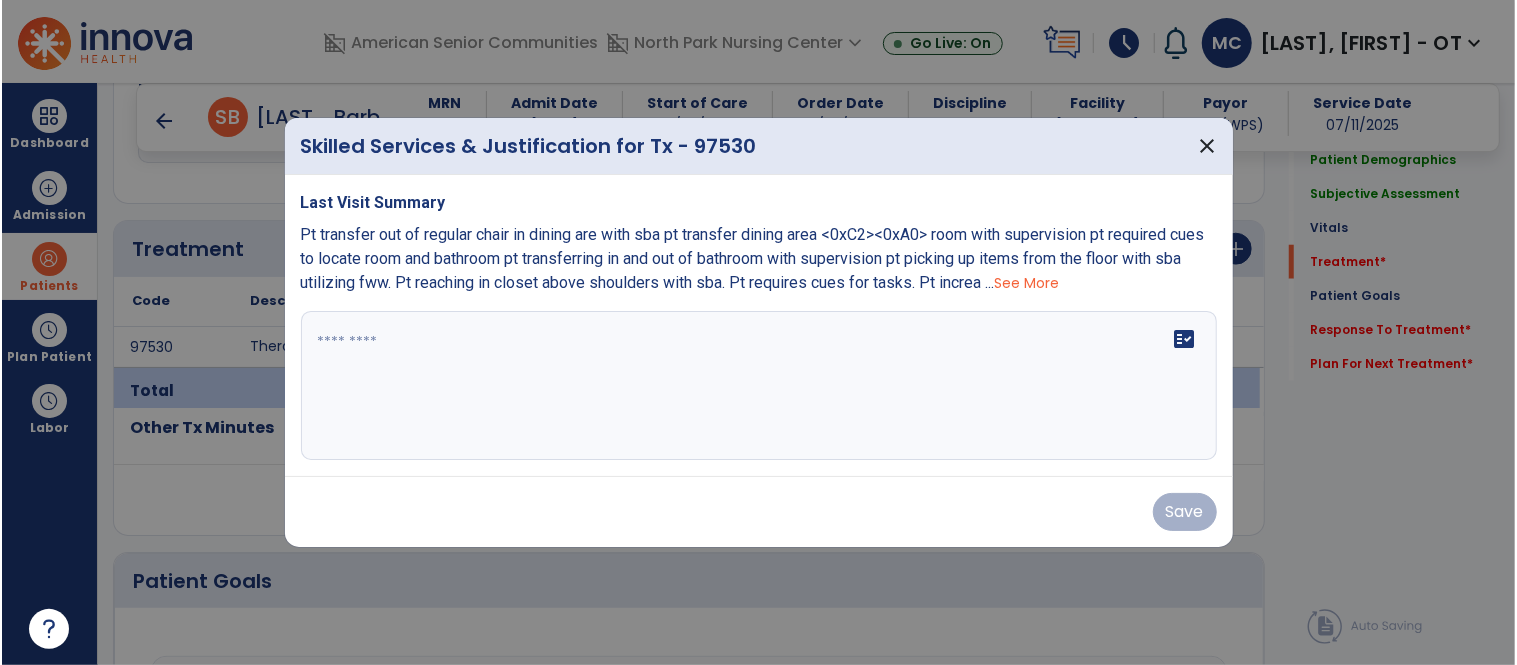 scroll, scrollTop: 1113, scrollLeft: 0, axis: vertical 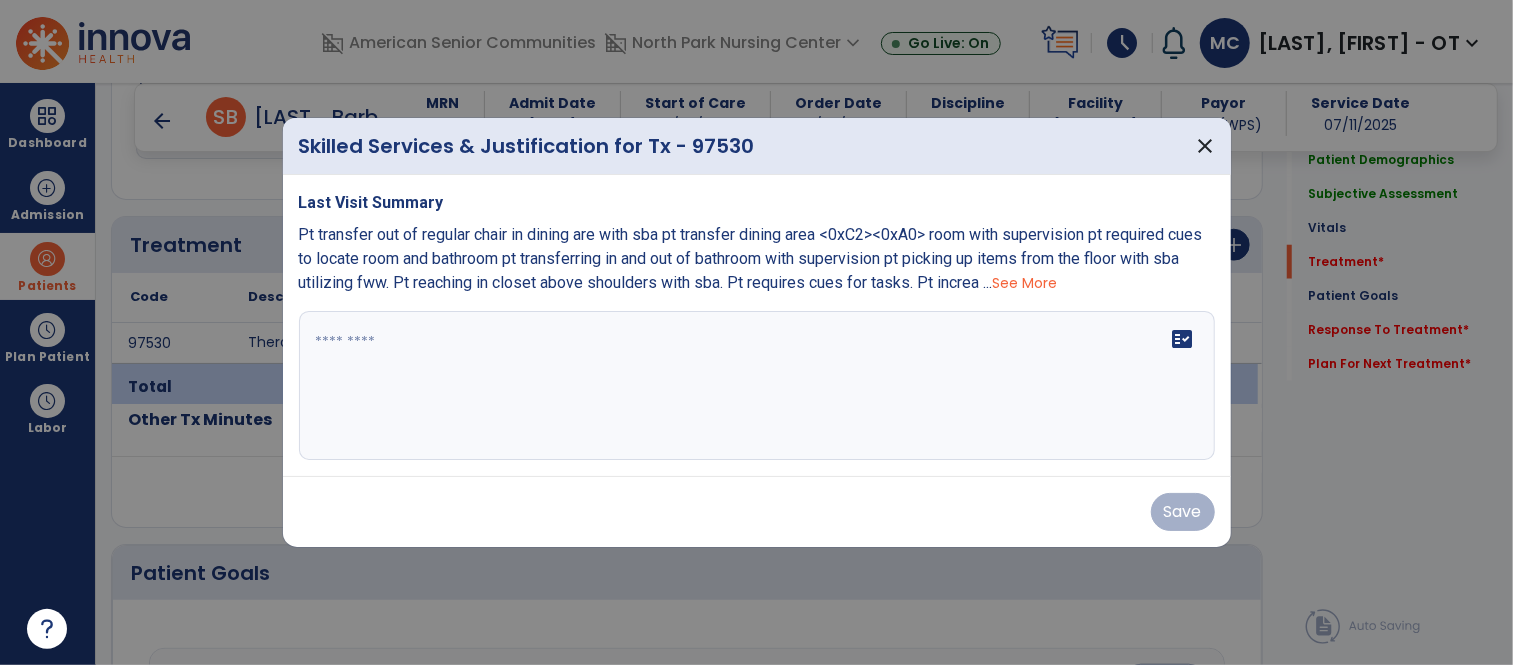 click on "fact_check" at bounding box center (757, 386) 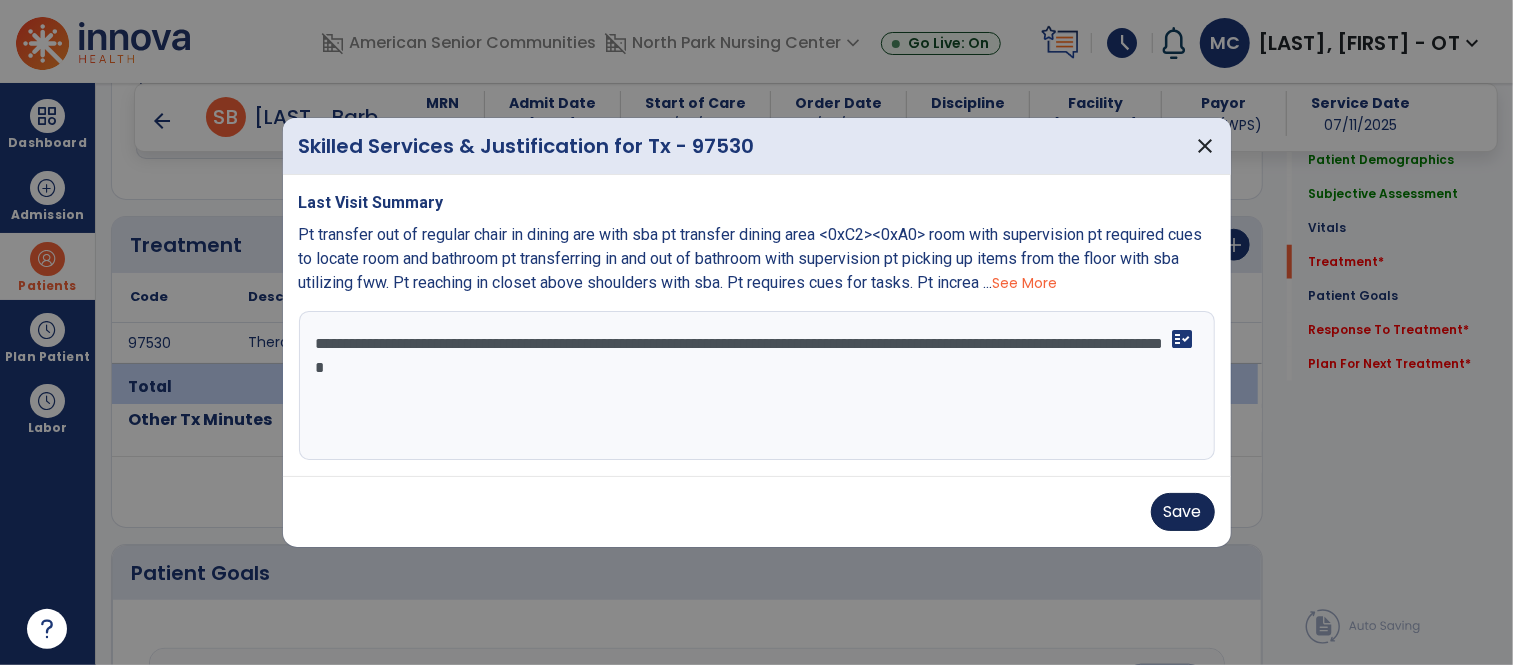 type on "**********" 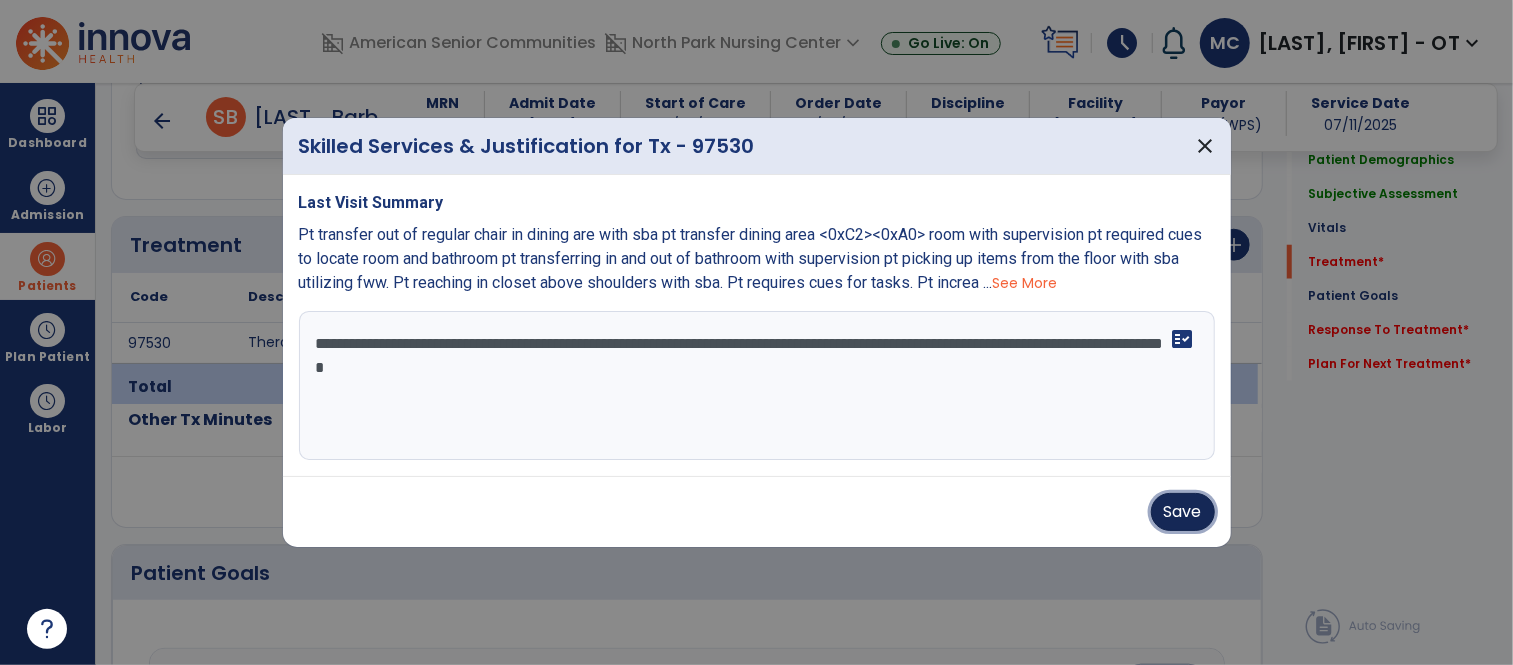 click on "Save" at bounding box center (1183, 512) 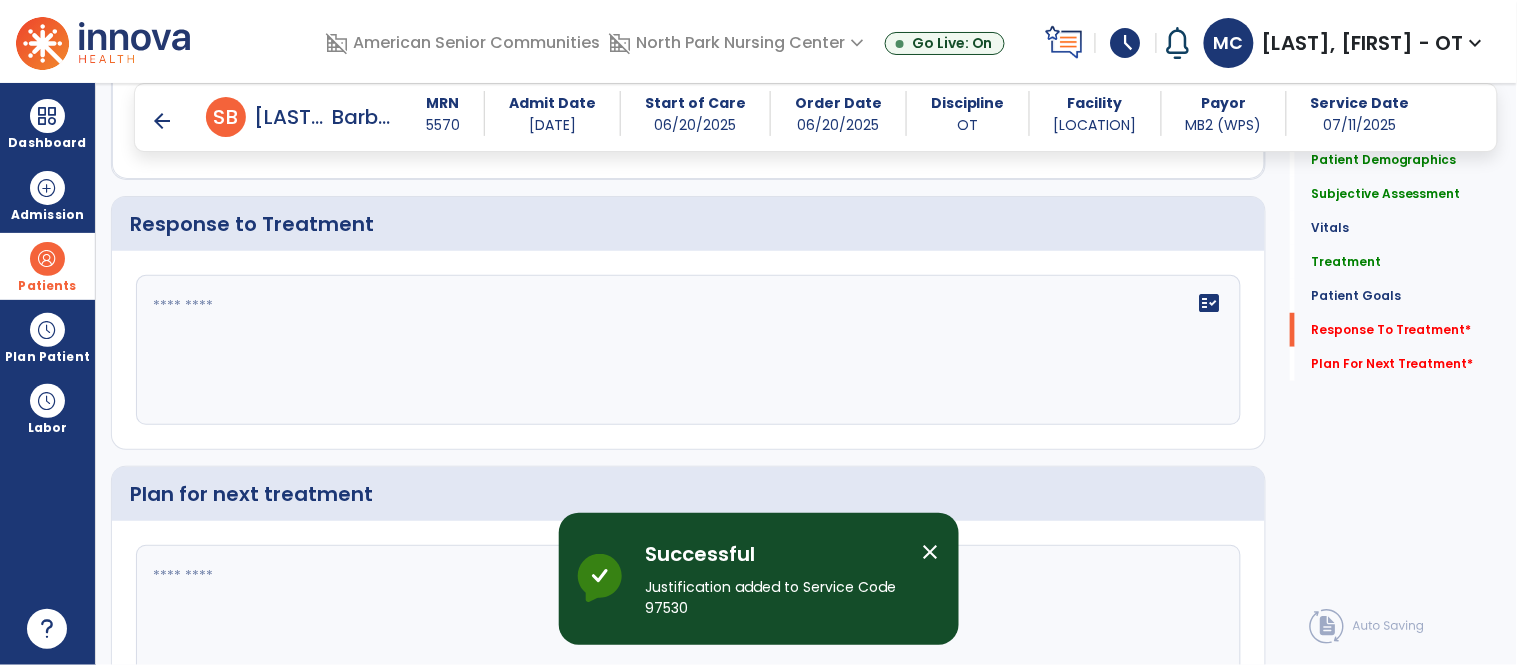 scroll, scrollTop: 2223, scrollLeft: 0, axis: vertical 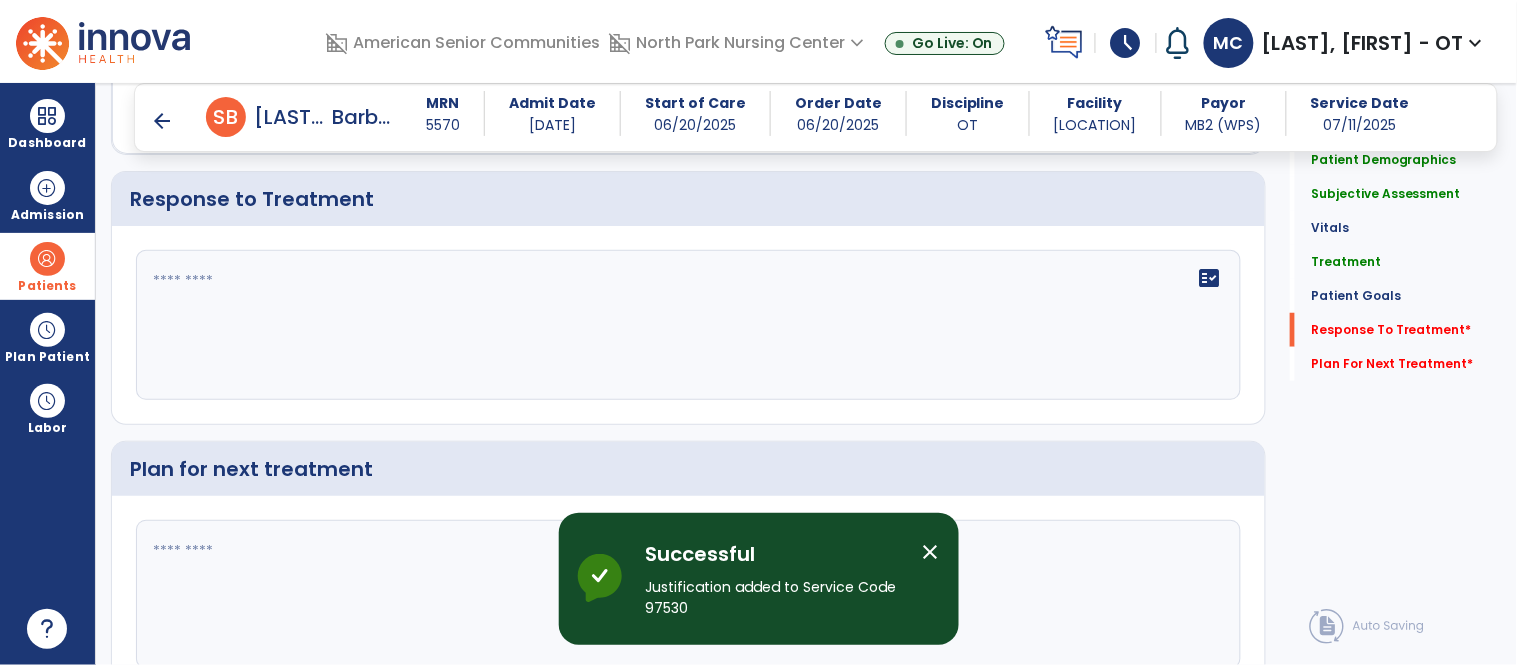 click on "fact_check" 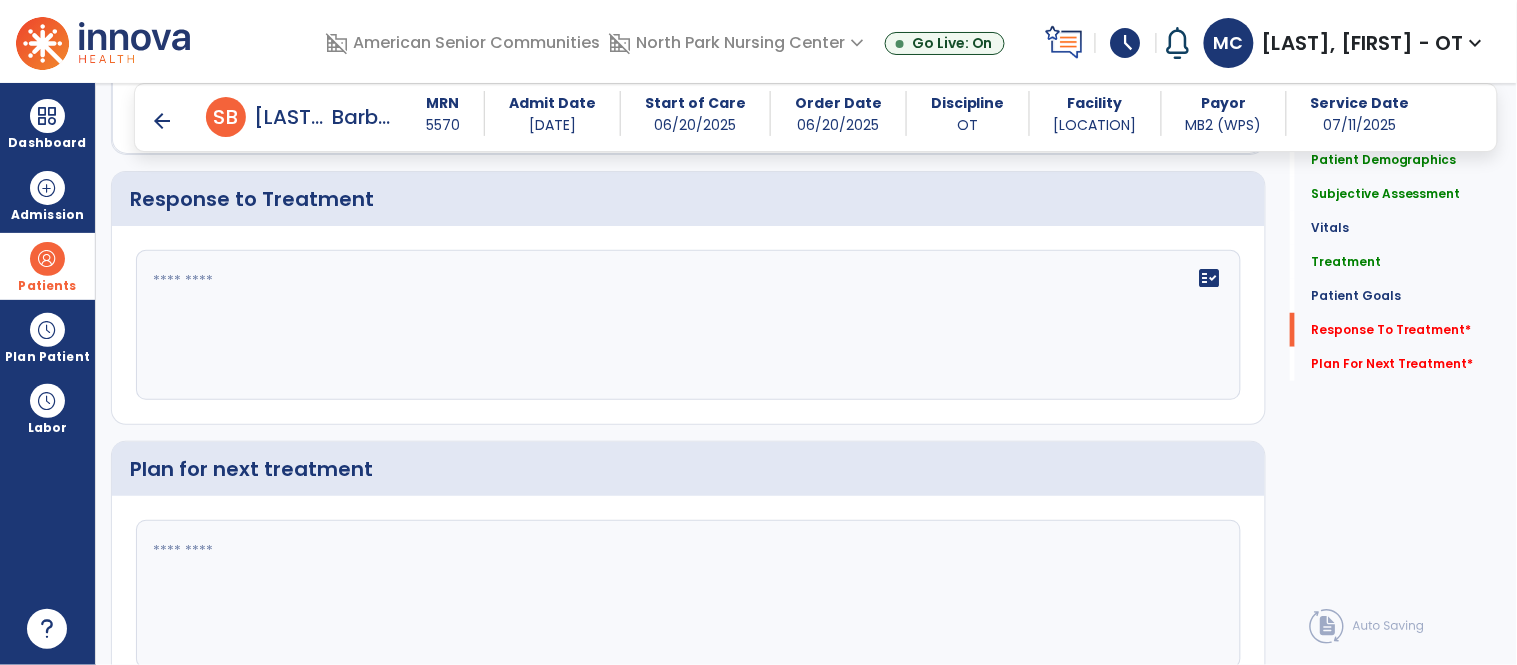 click on "fact_check" 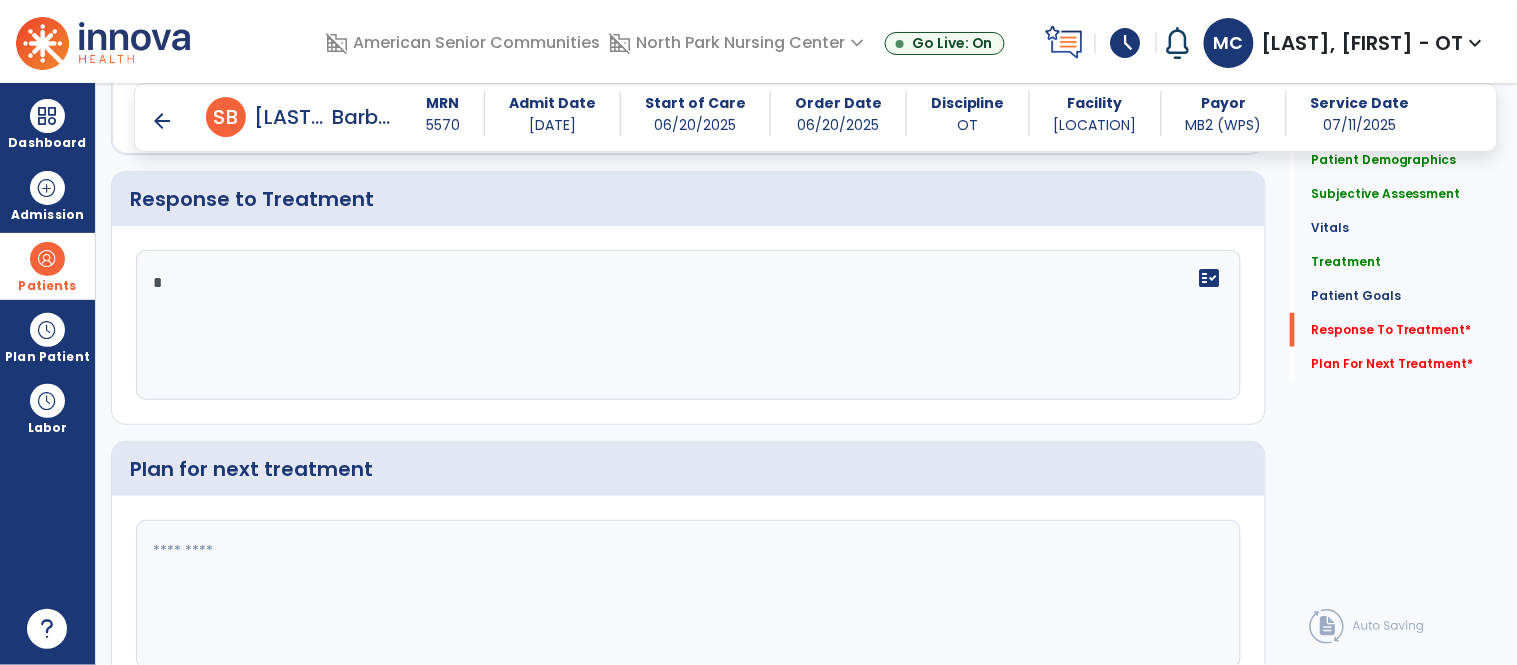 click on "*" 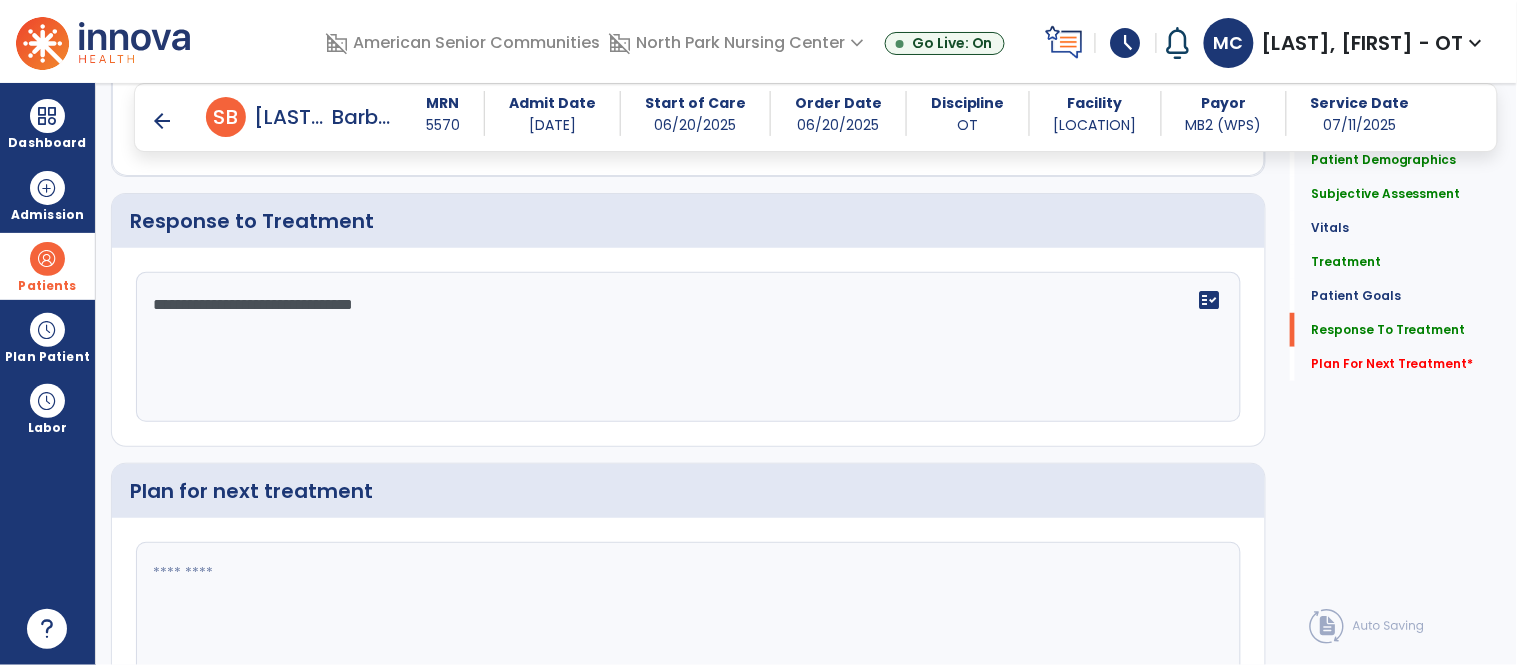 scroll, scrollTop: 2224, scrollLeft: 0, axis: vertical 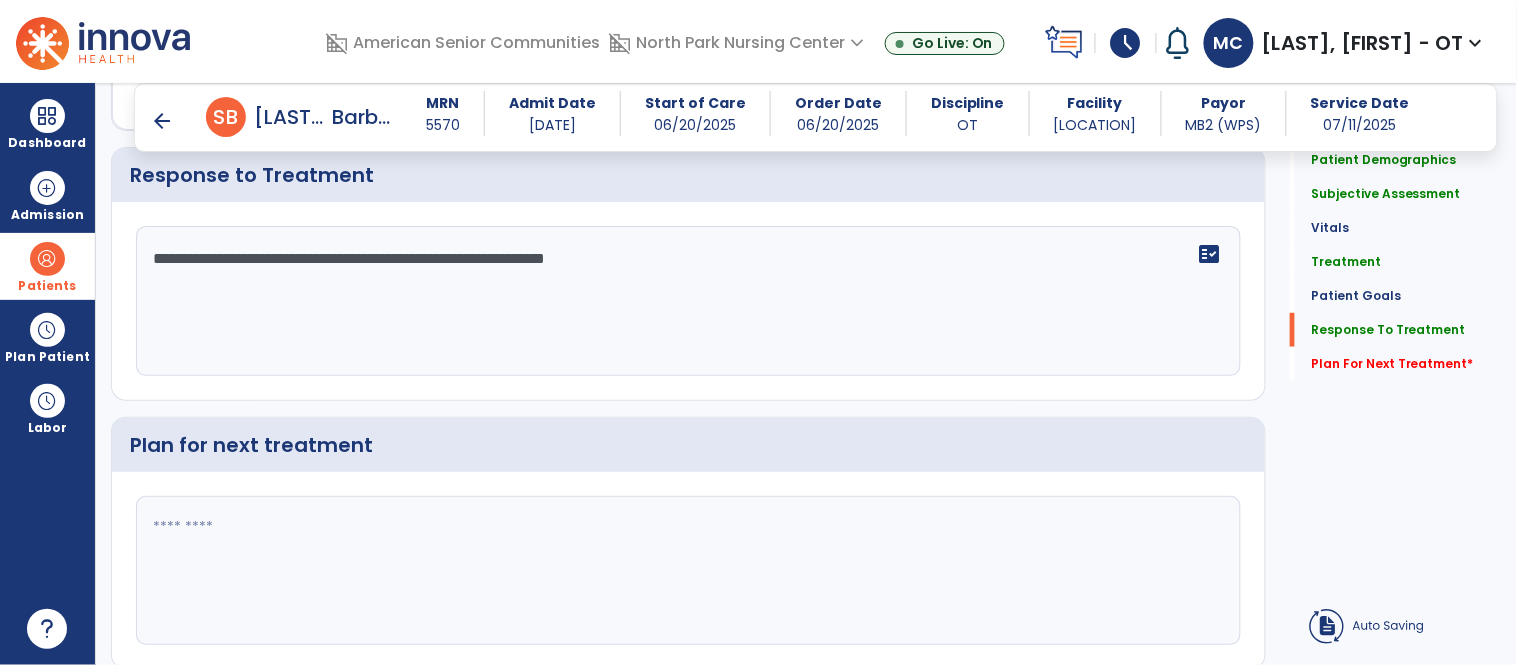 type on "**********" 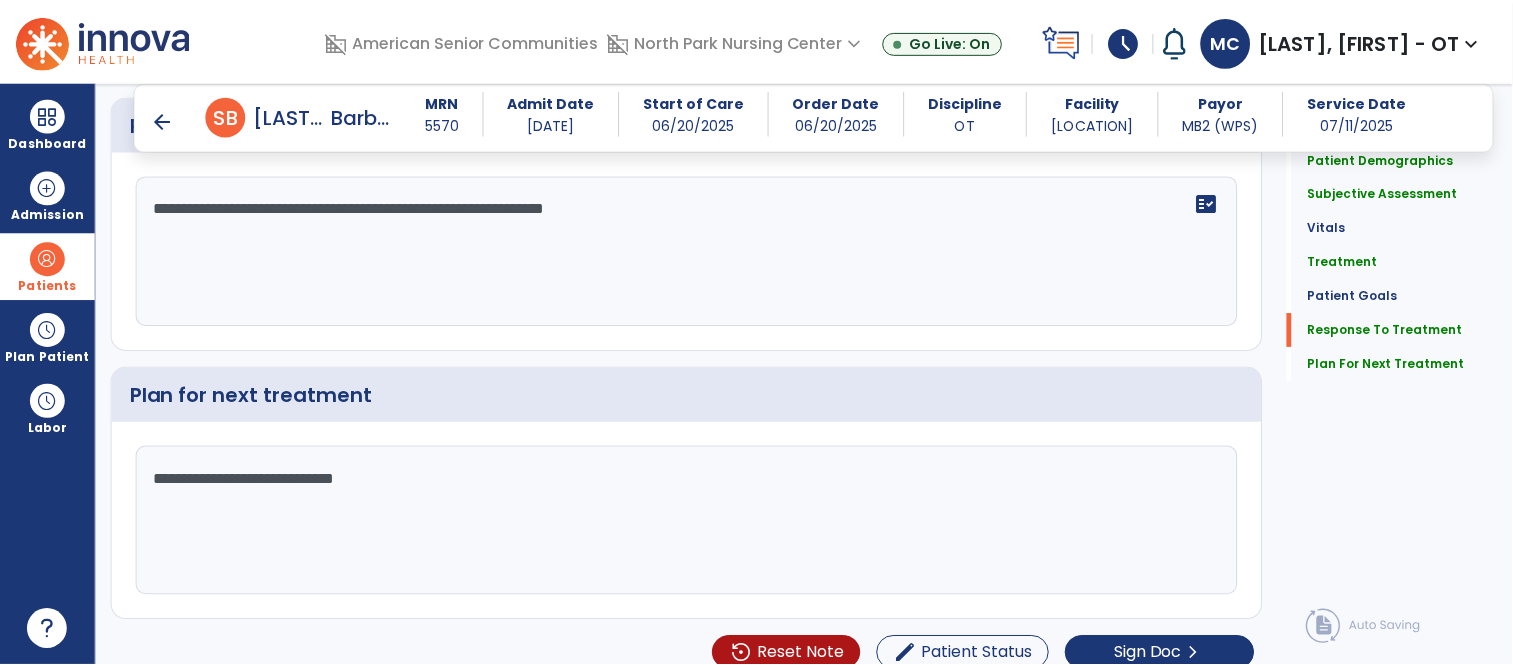 scroll, scrollTop: 2321, scrollLeft: 0, axis: vertical 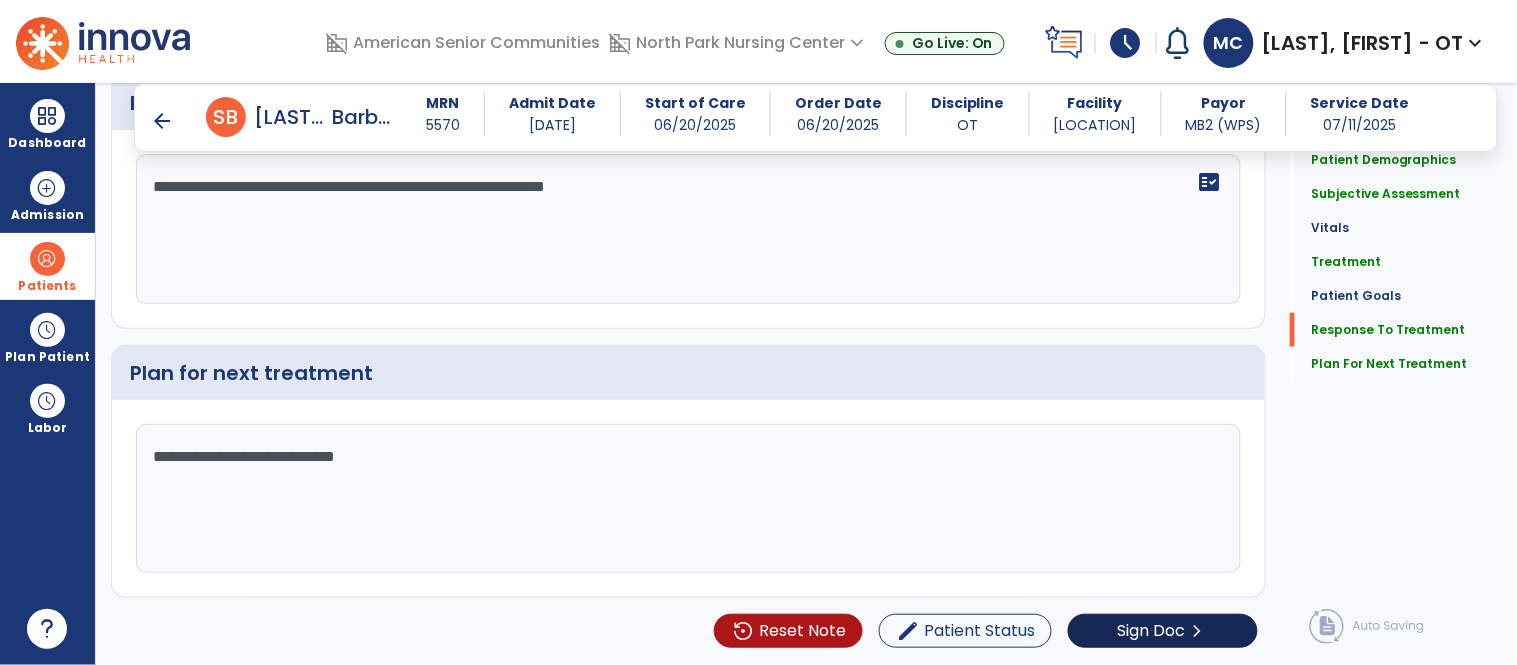 type on "**********" 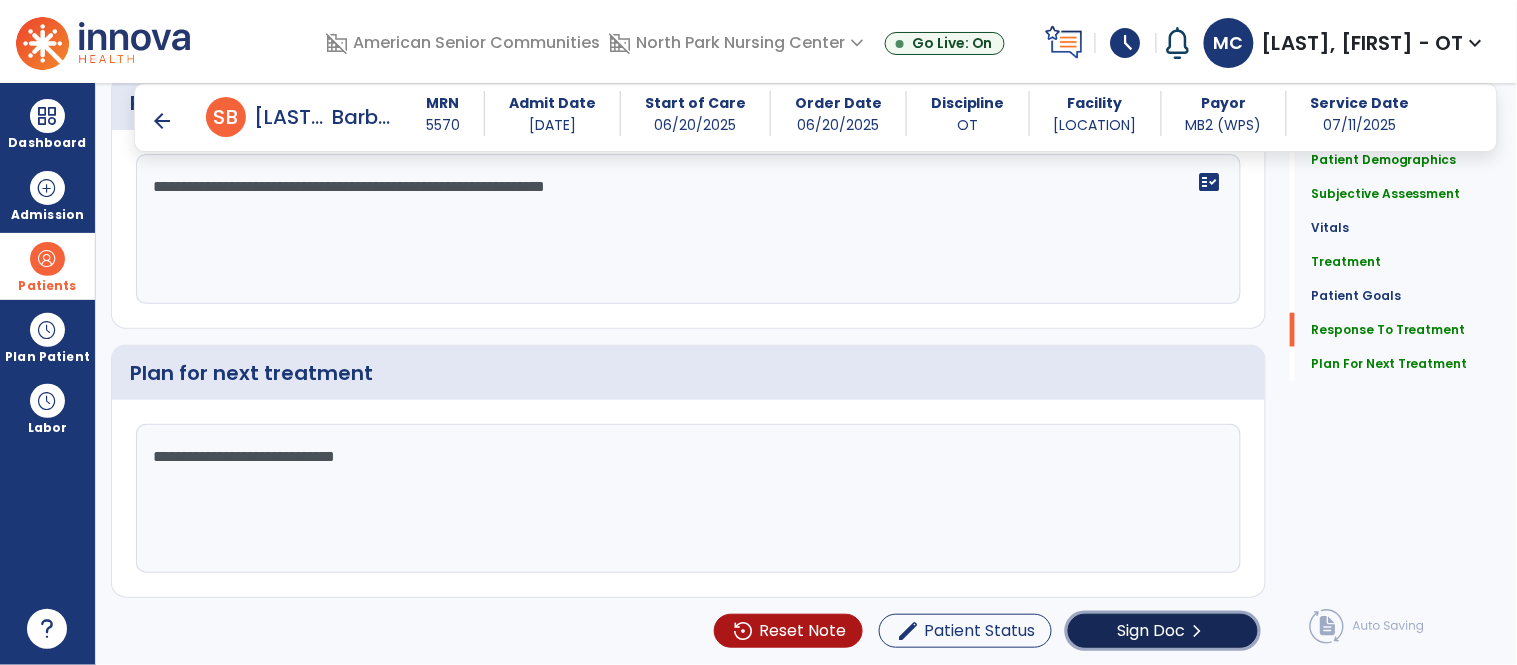 click on "Sign Doc" 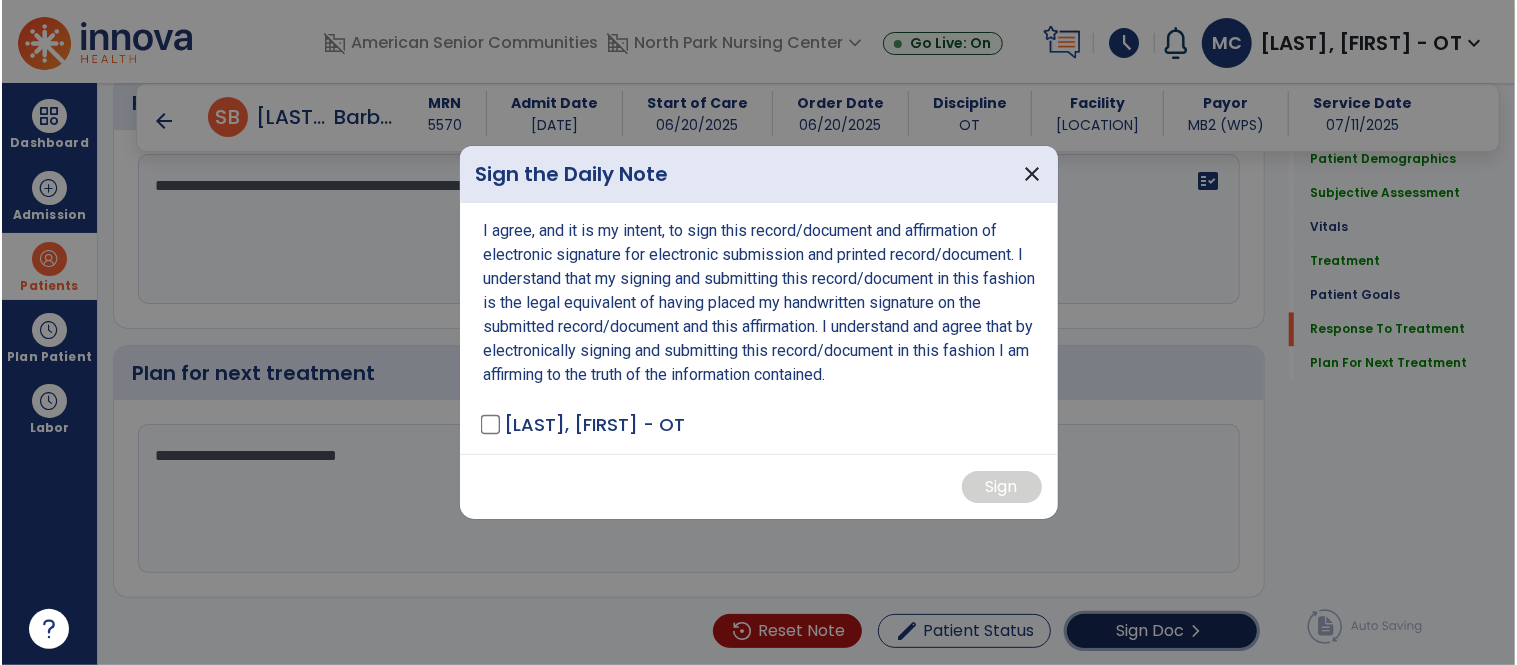 scroll, scrollTop: 2321, scrollLeft: 0, axis: vertical 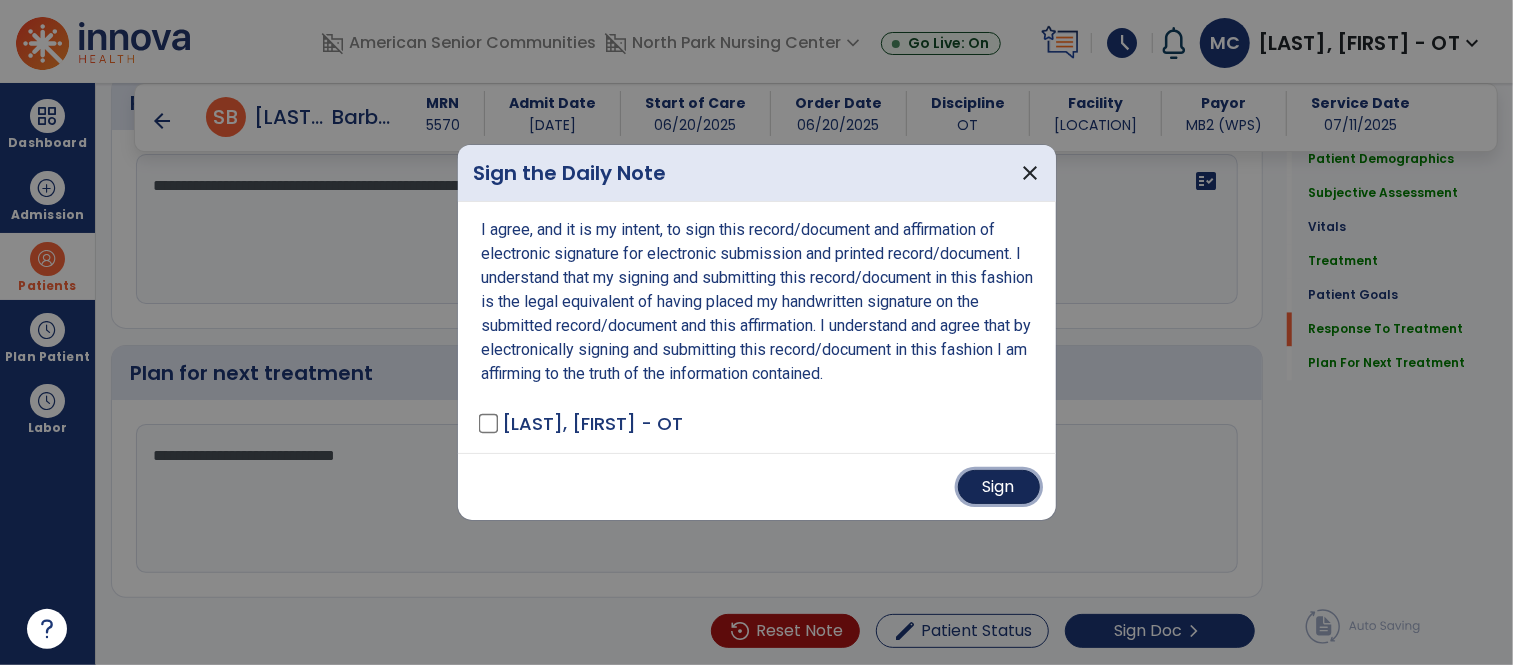 click on "Sign" at bounding box center [999, 487] 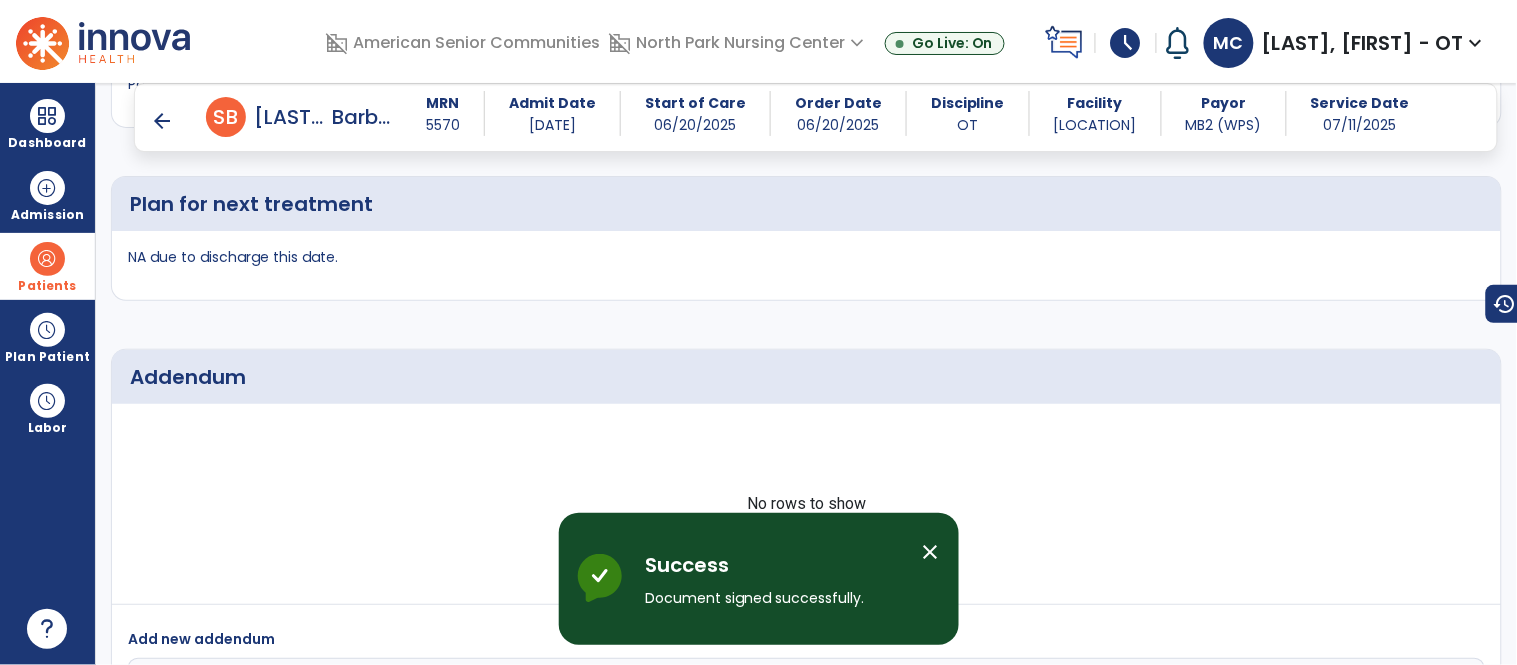 scroll, scrollTop: 2903, scrollLeft: 0, axis: vertical 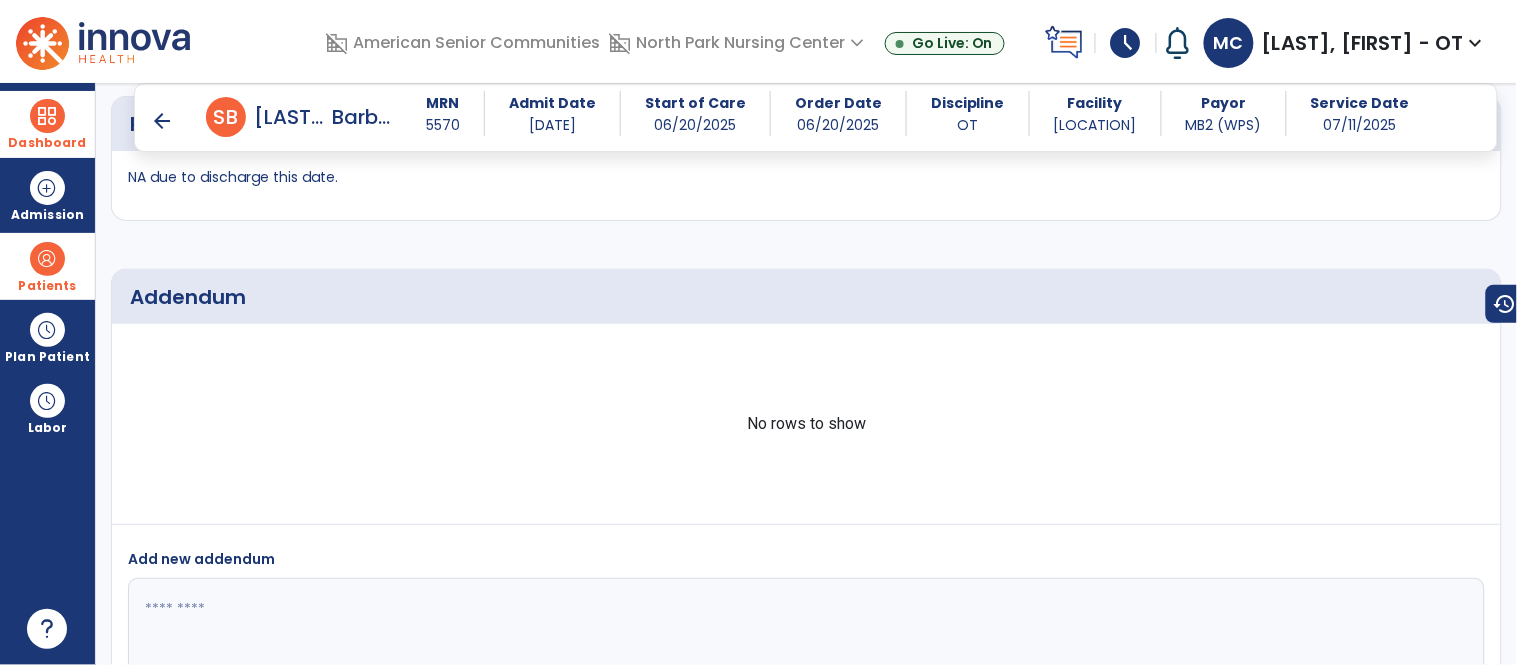 click on "Dashboard" at bounding box center (47, 124) 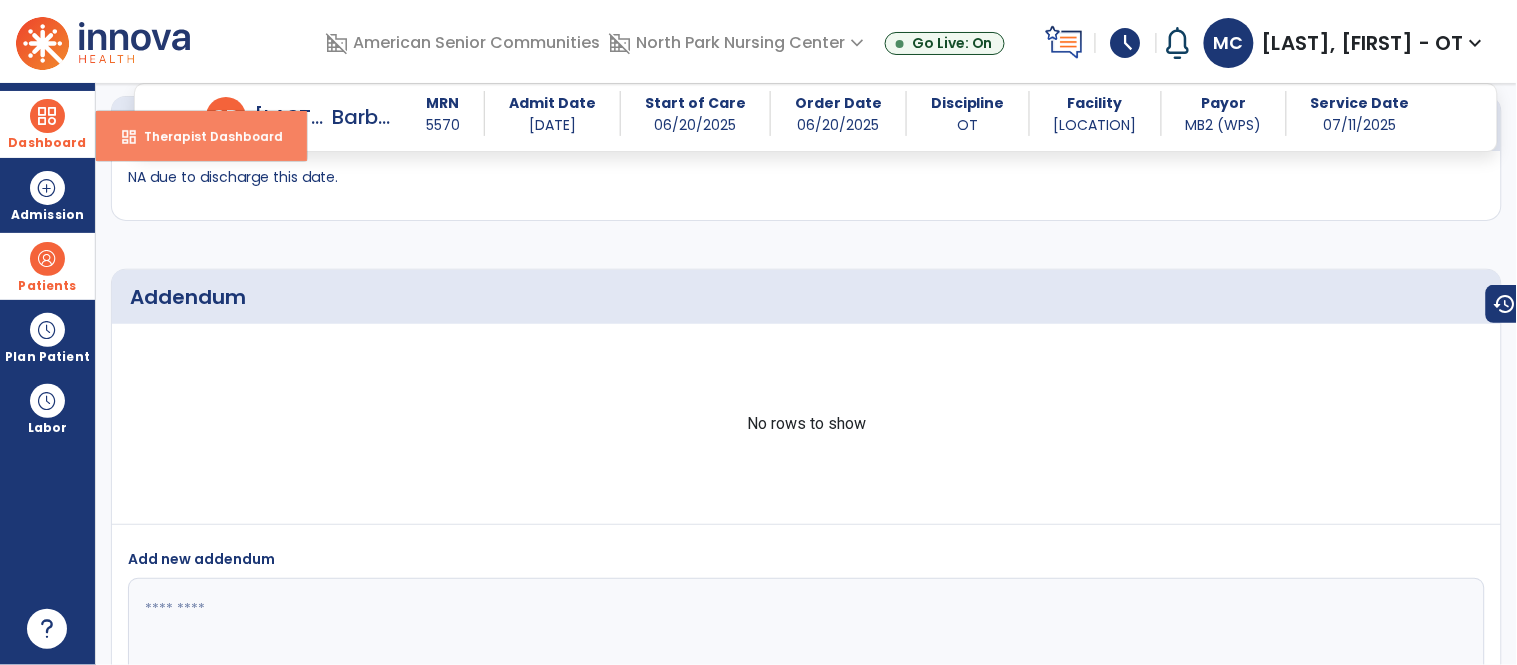 click on "Therapist Dashboard" at bounding box center [205, 136] 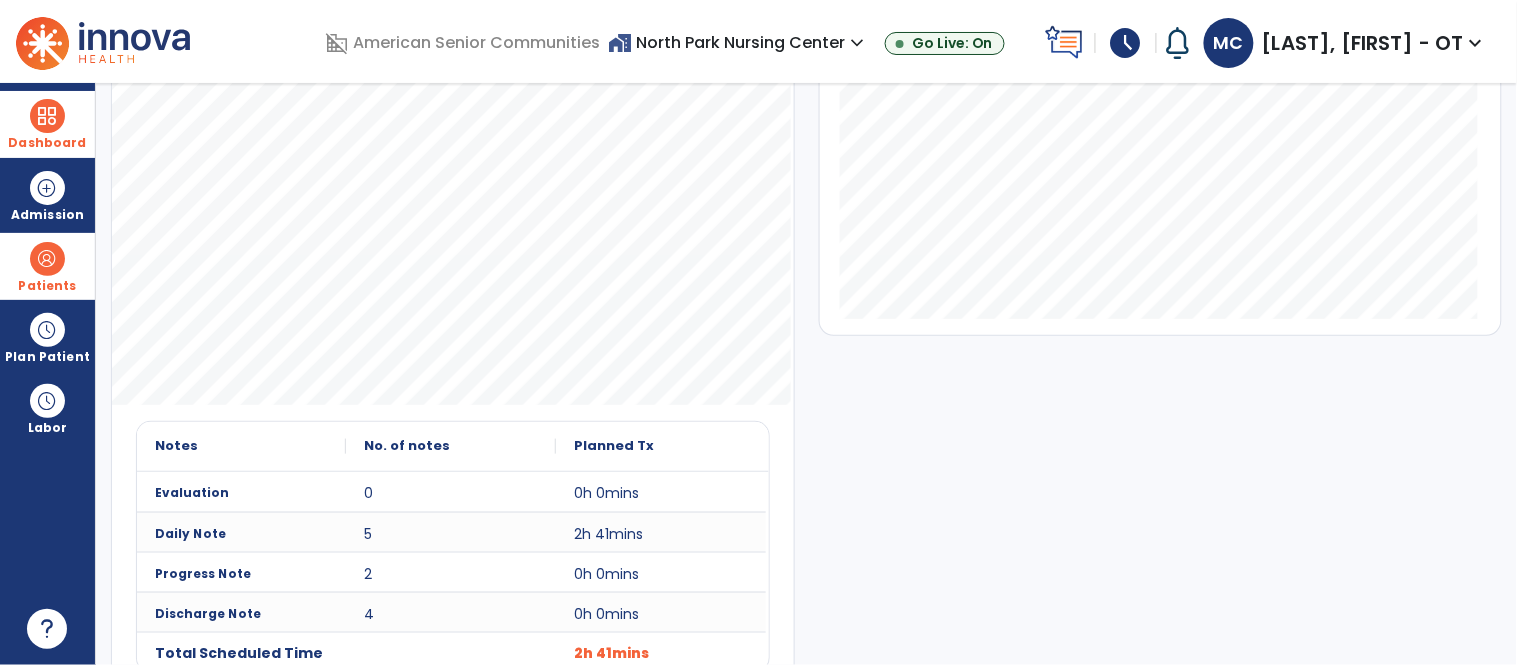 scroll, scrollTop: 0, scrollLeft: 0, axis: both 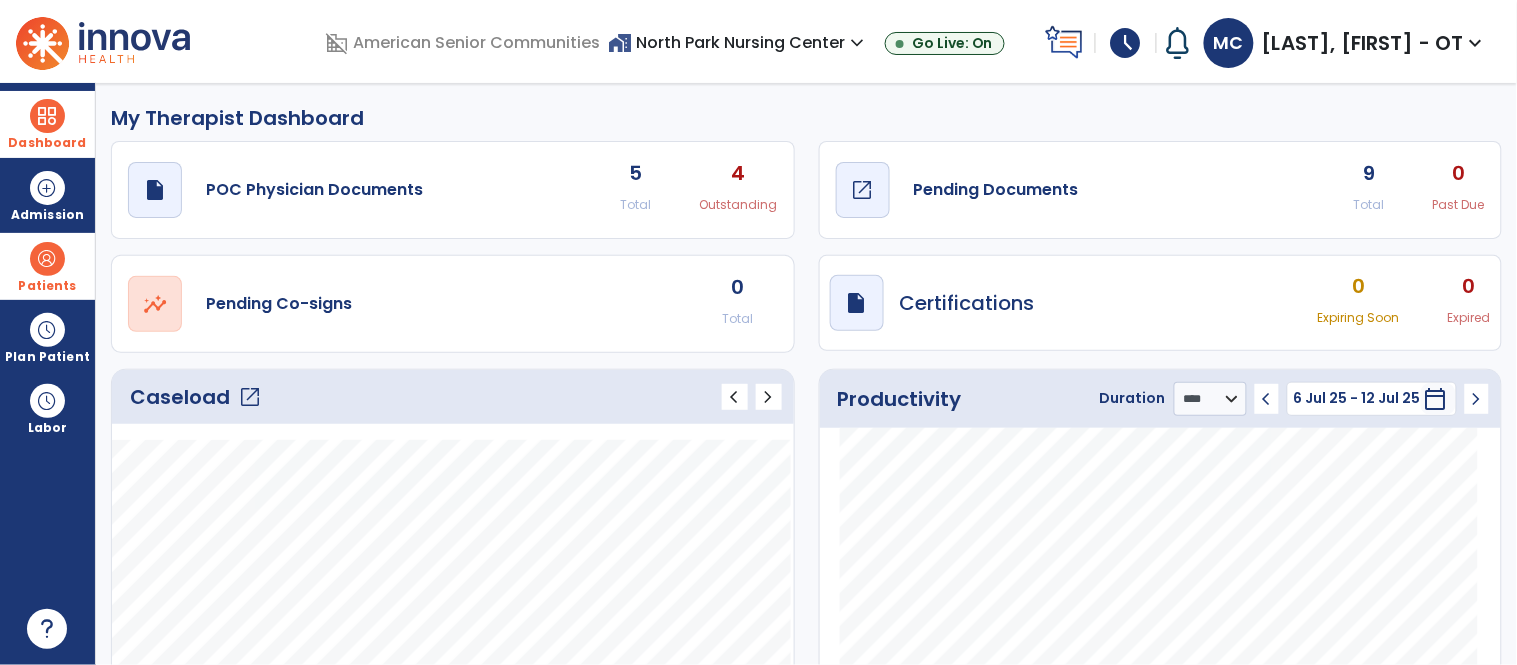 click on "Pending Documents" 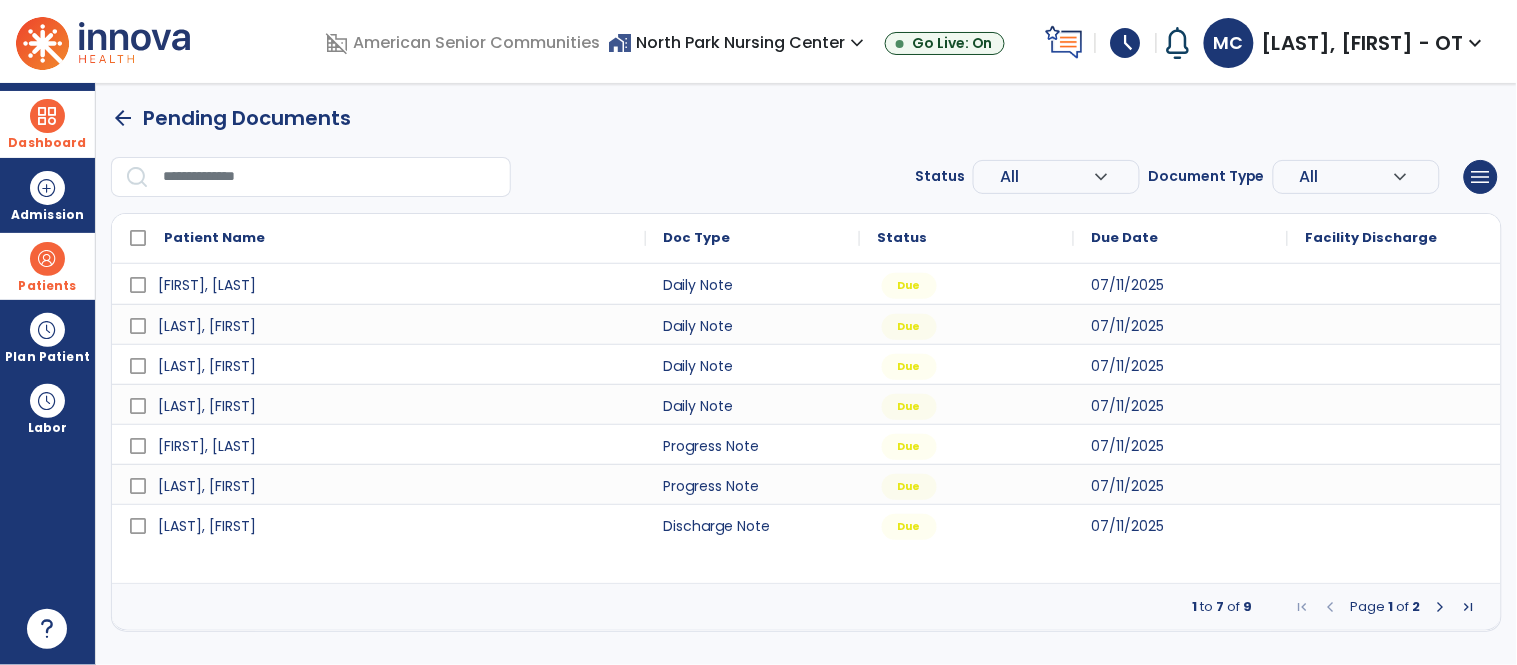 click on "Patients" at bounding box center [47, 266] 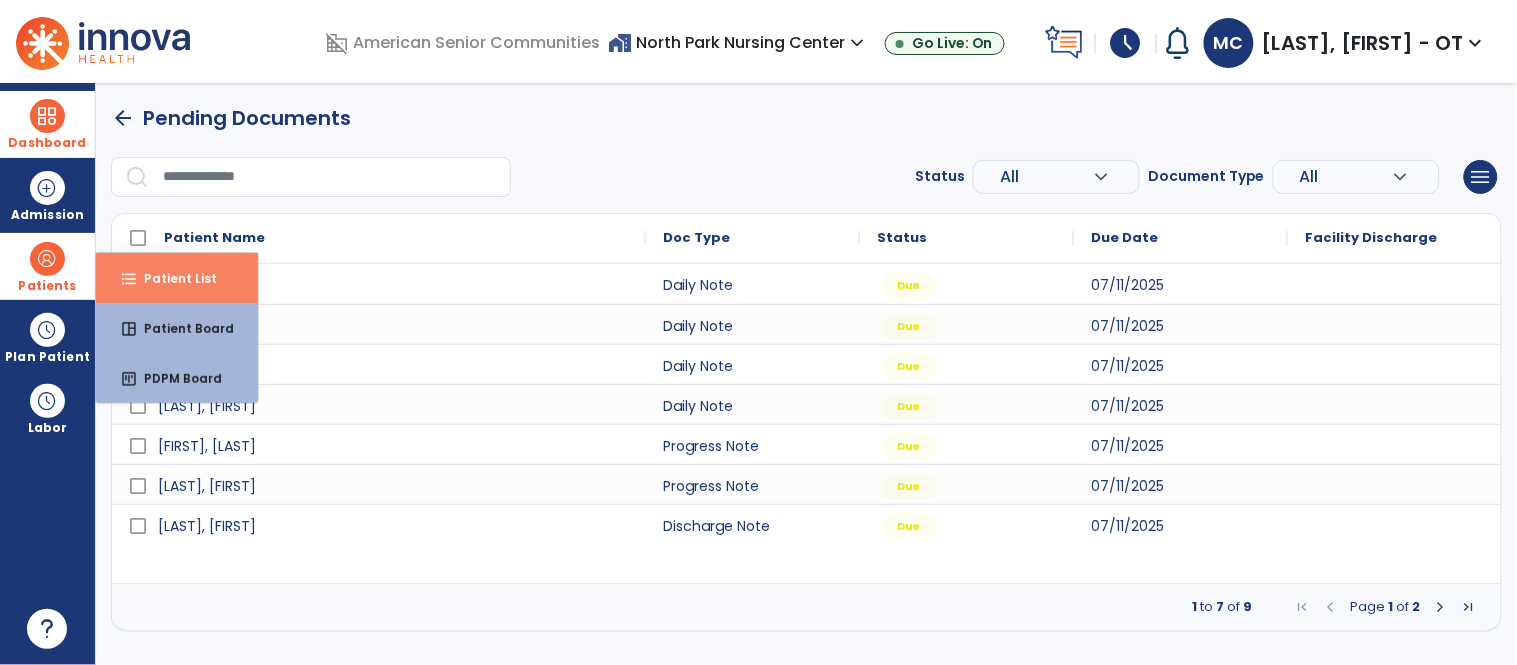 click on "Patient List" at bounding box center [172, 278] 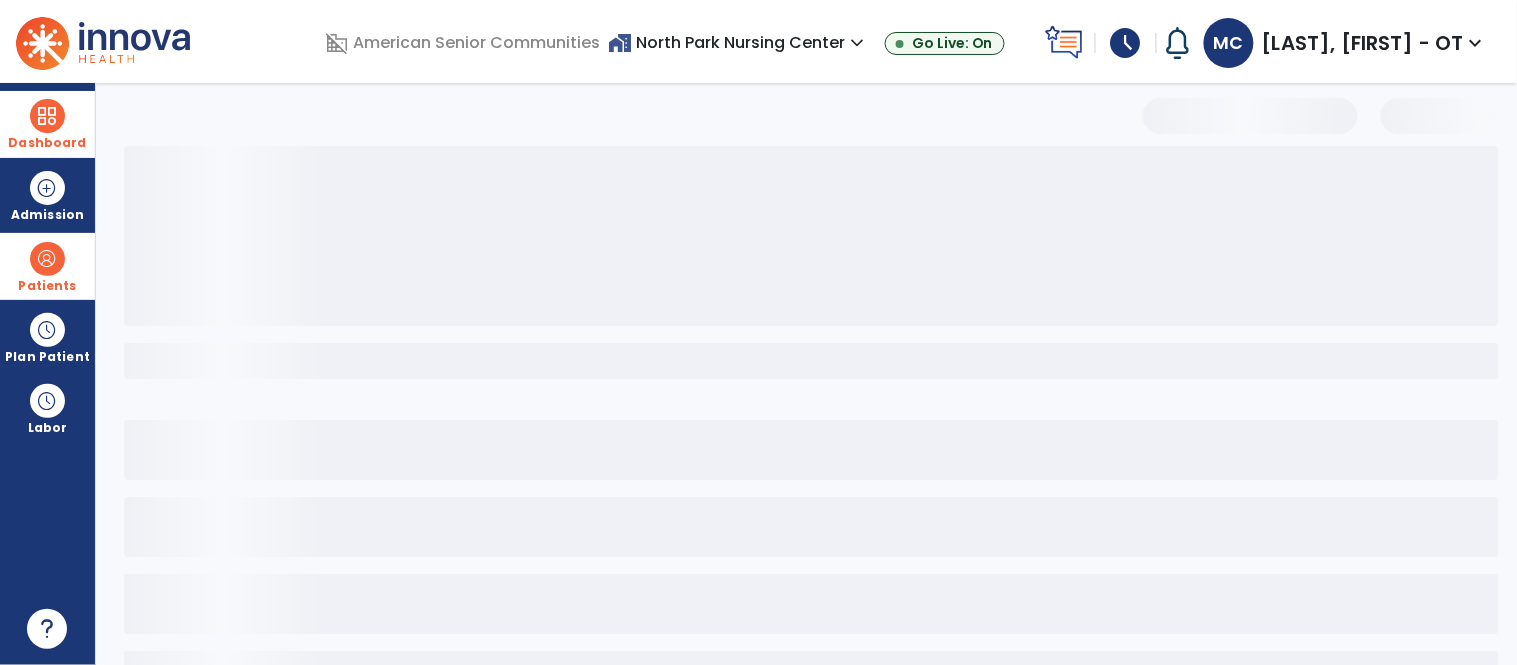 select on "***" 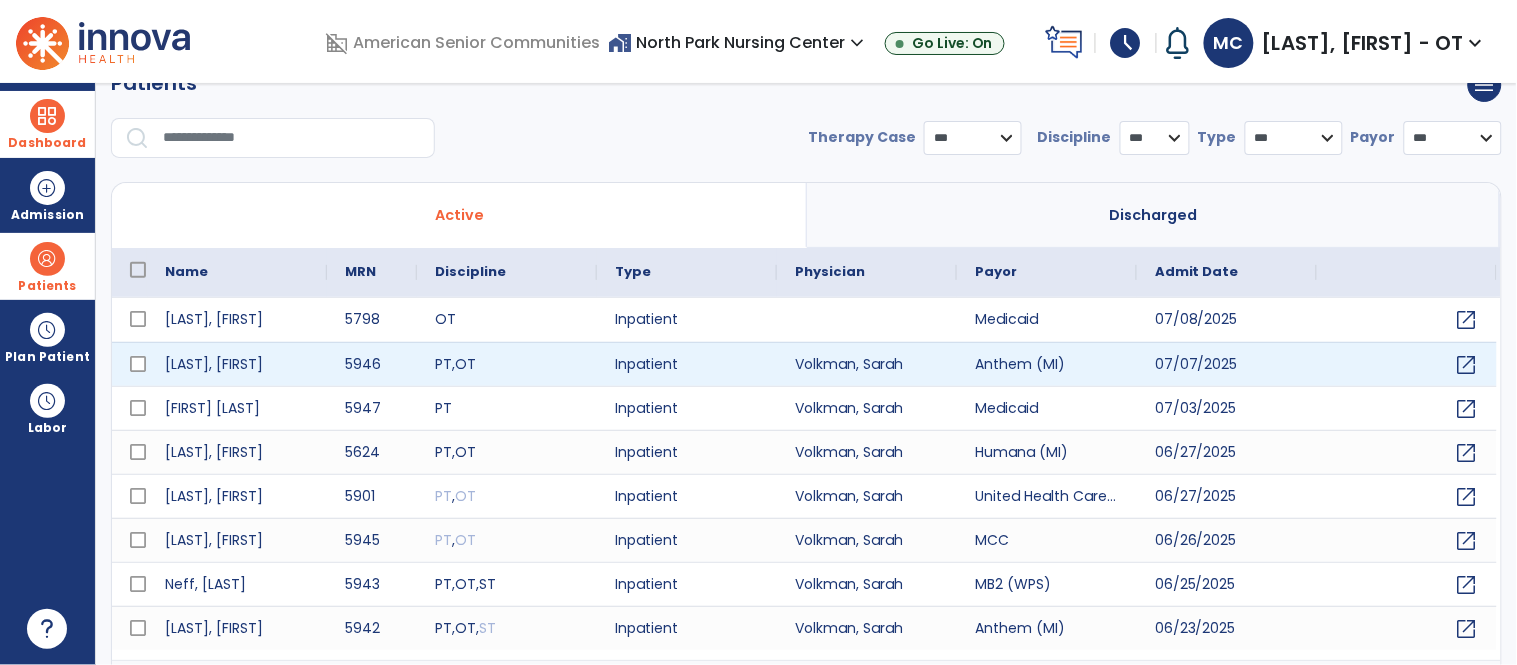 scroll, scrollTop: 34, scrollLeft: 0, axis: vertical 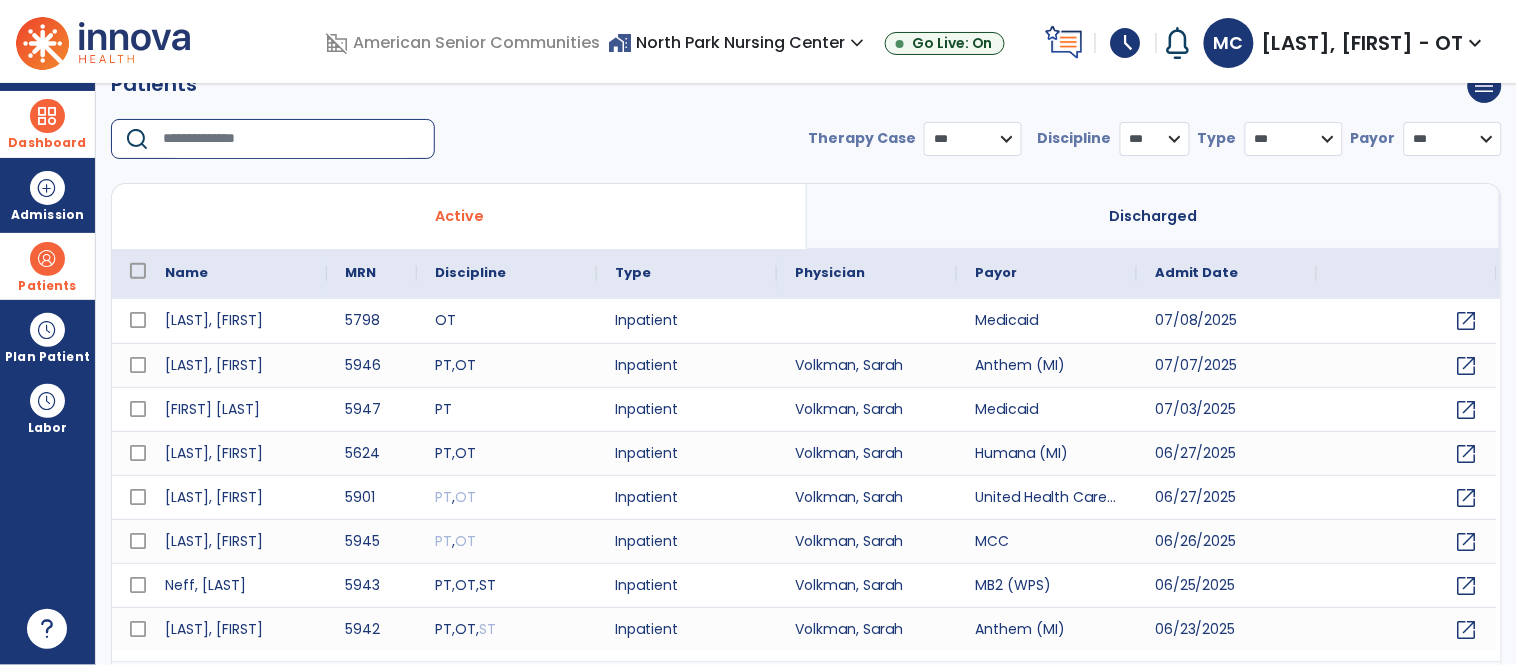 click at bounding box center [292, 139] 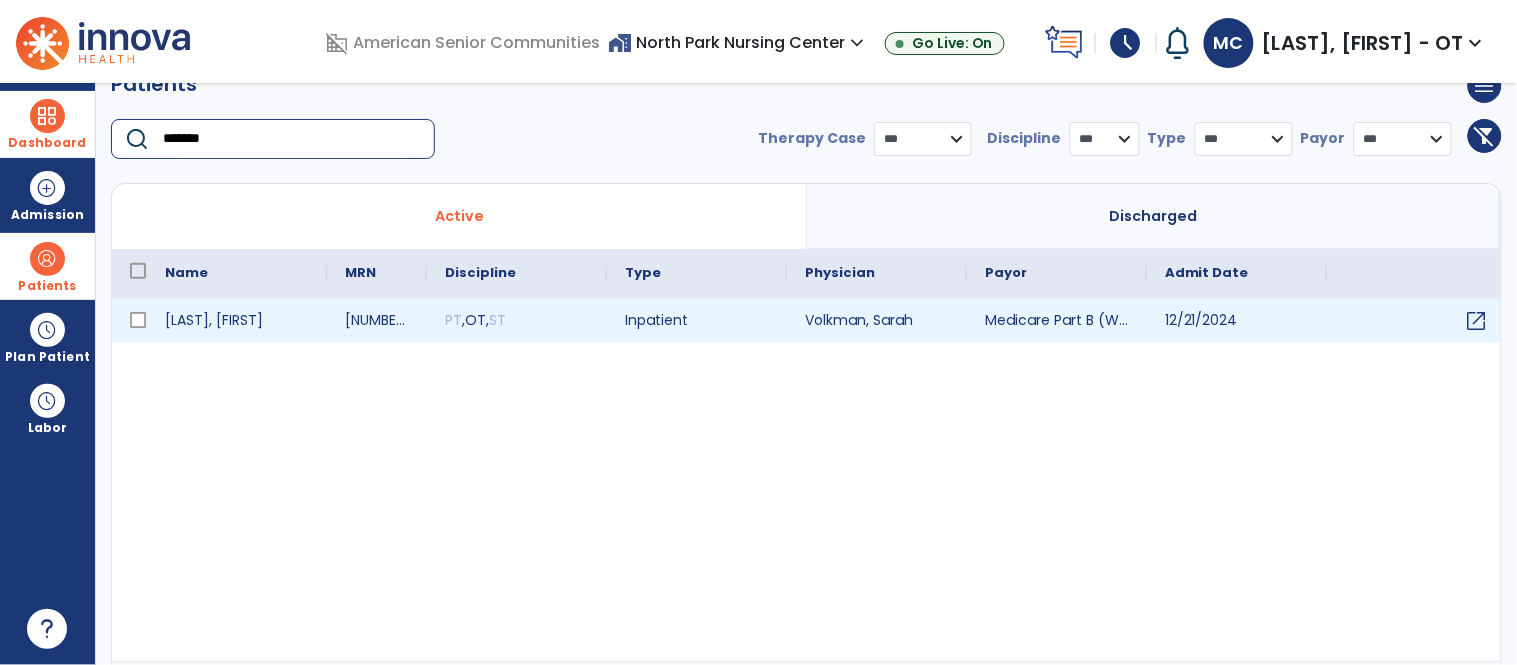 type on "*******" 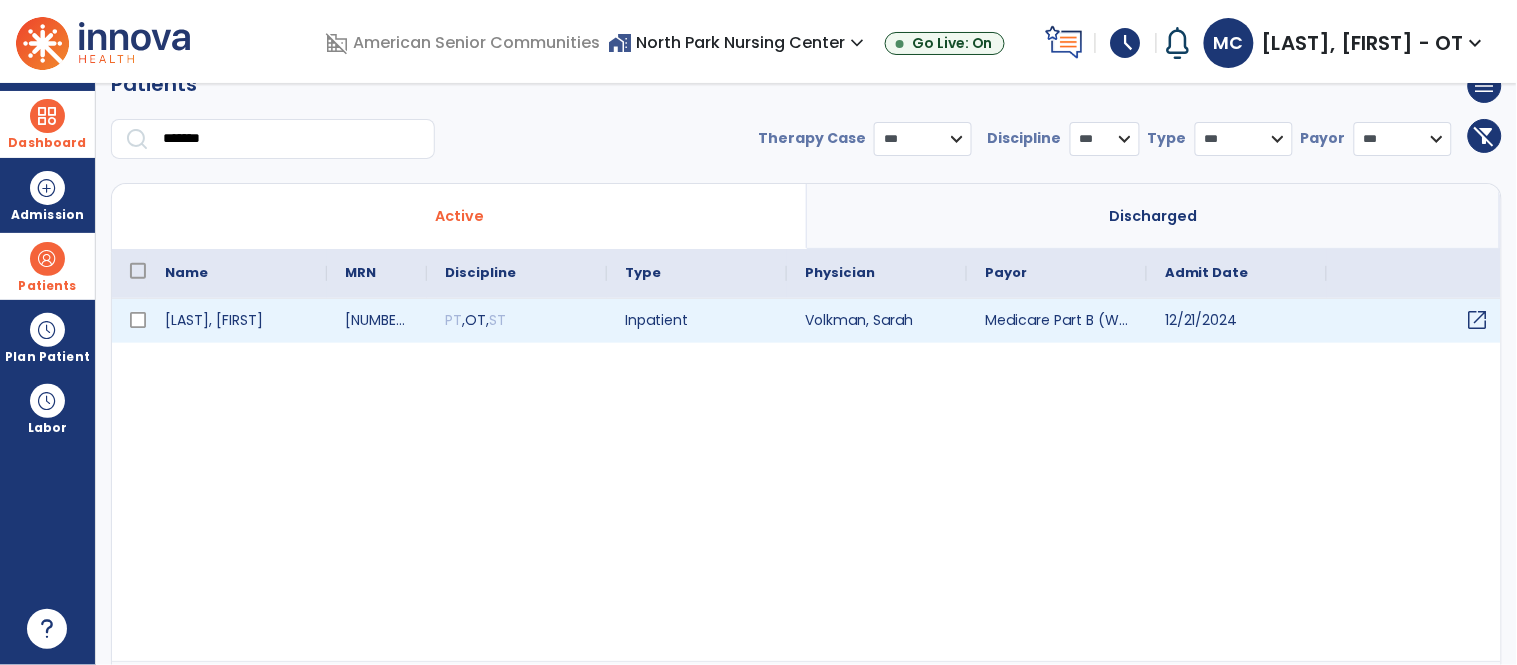 click on "open_in_new" at bounding box center [1478, 320] 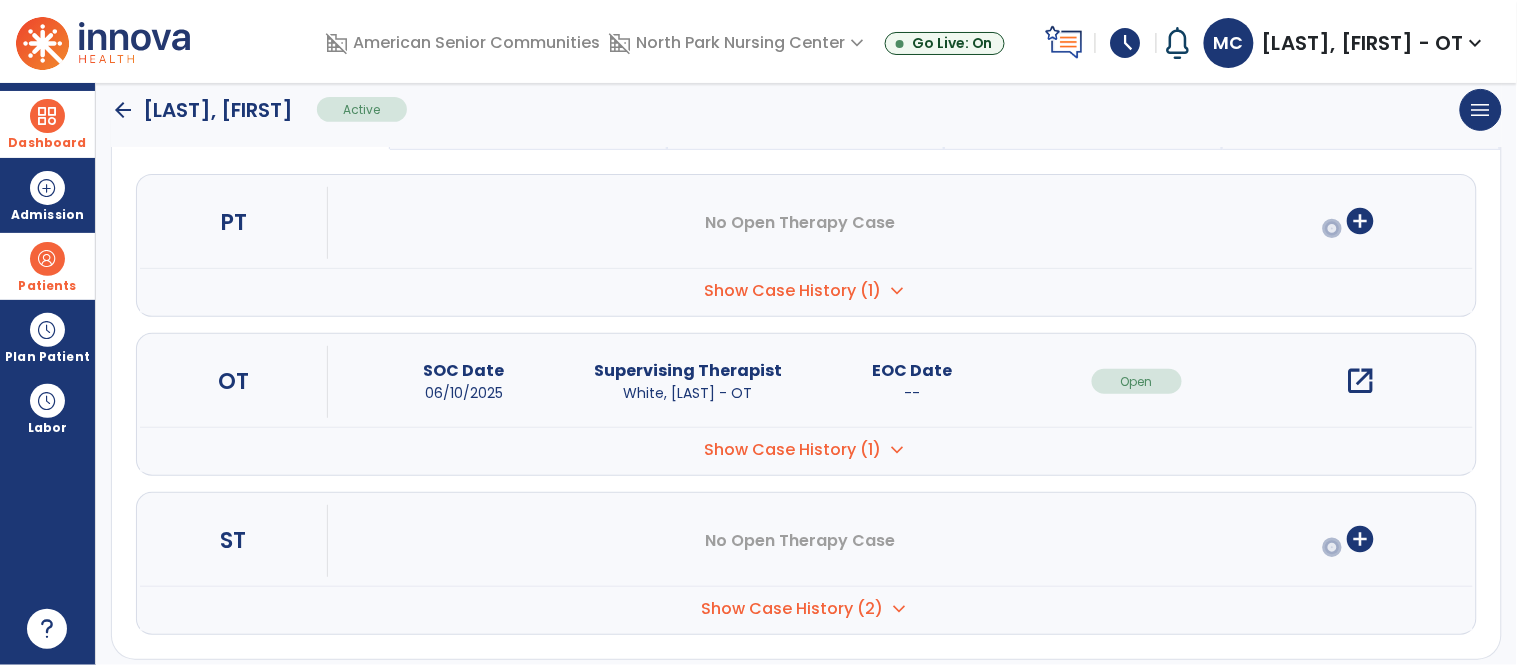 scroll, scrollTop: 213, scrollLeft: 0, axis: vertical 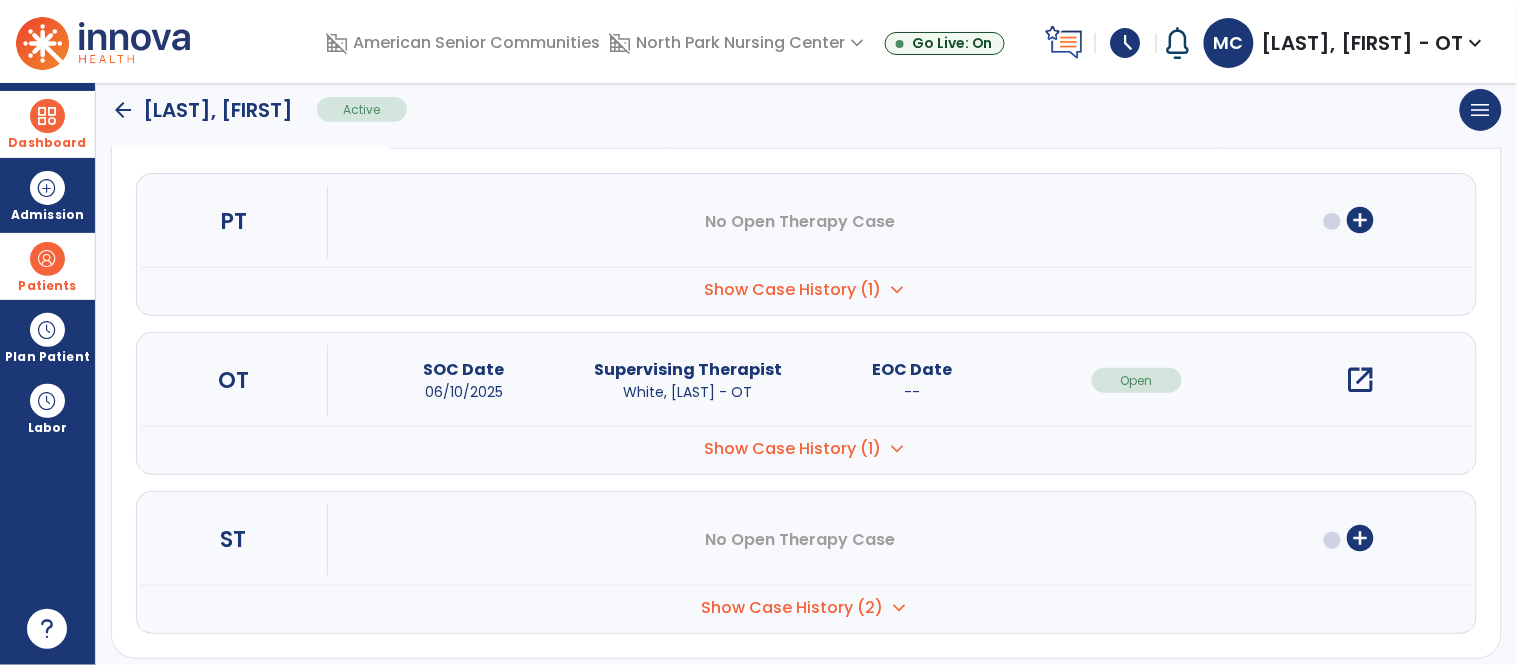 click on "open_in_new" at bounding box center [1361, 380] 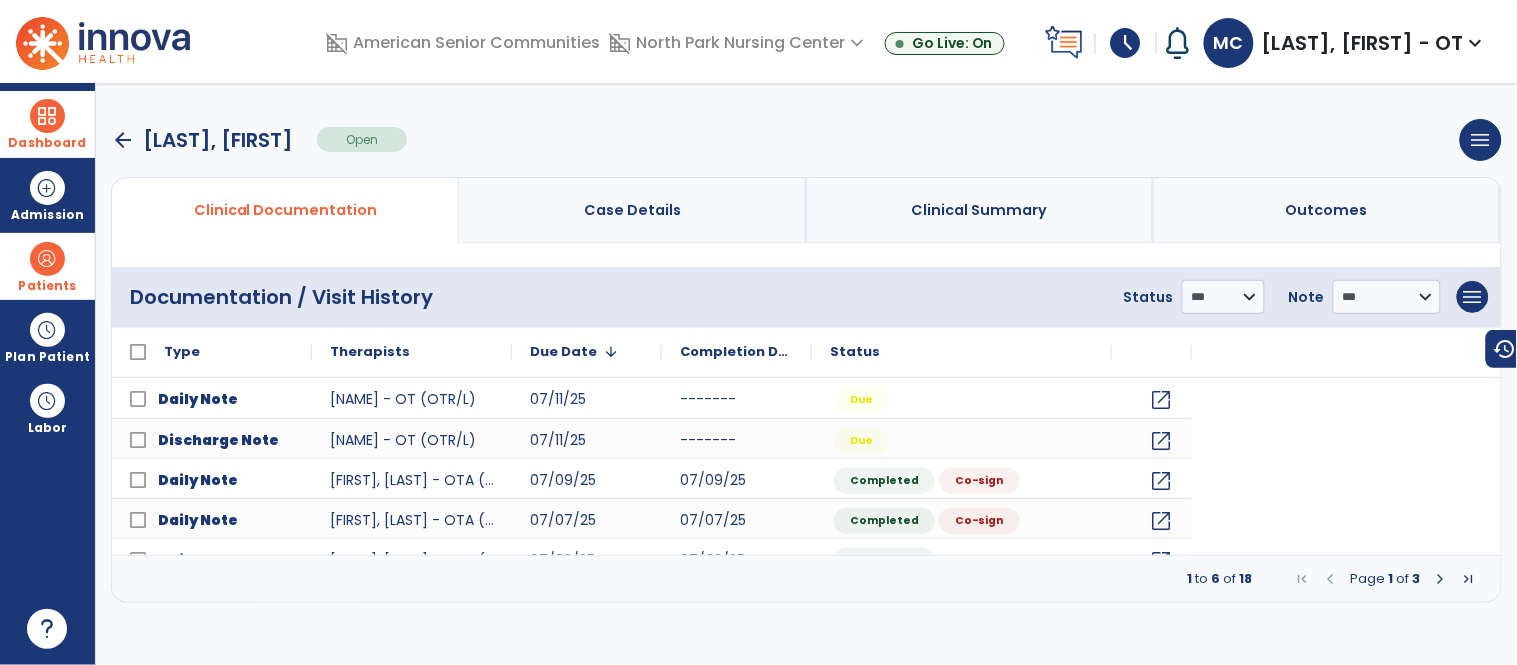 scroll, scrollTop: 0, scrollLeft: 0, axis: both 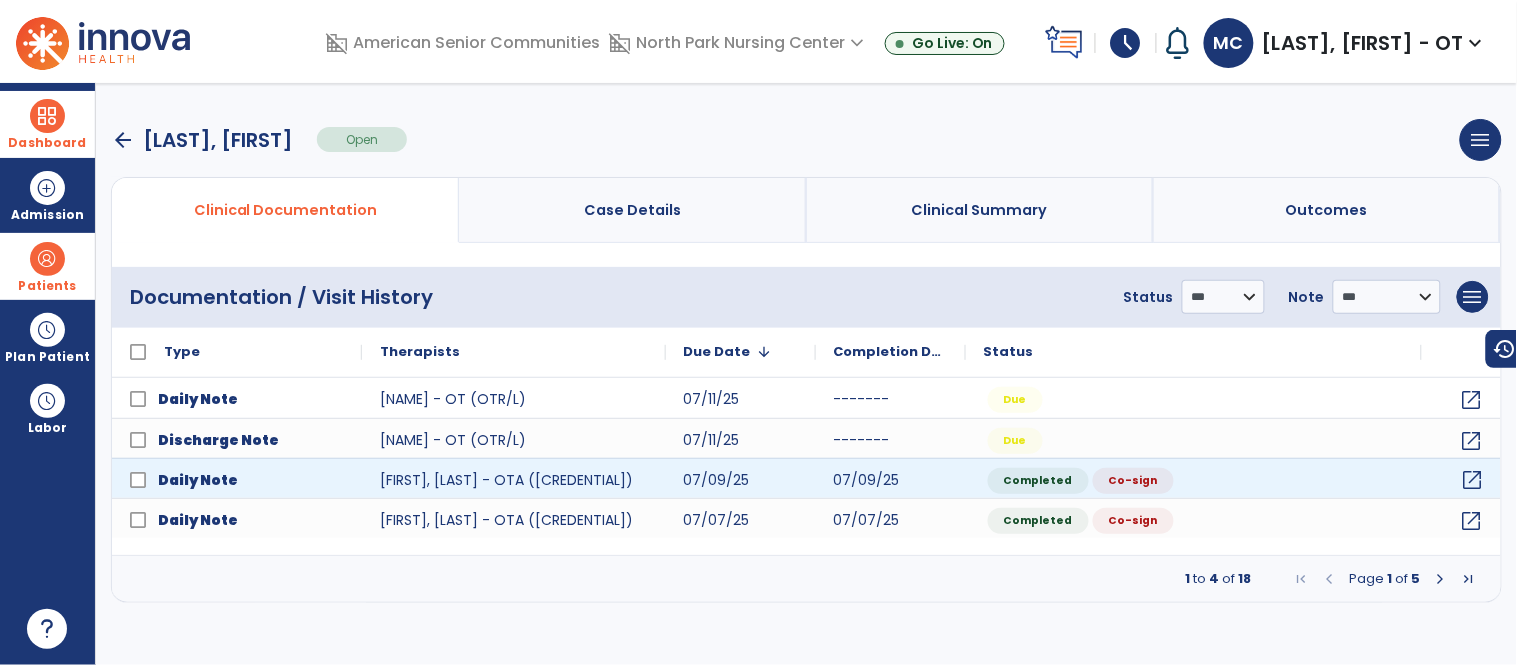 click on "open_in_new" 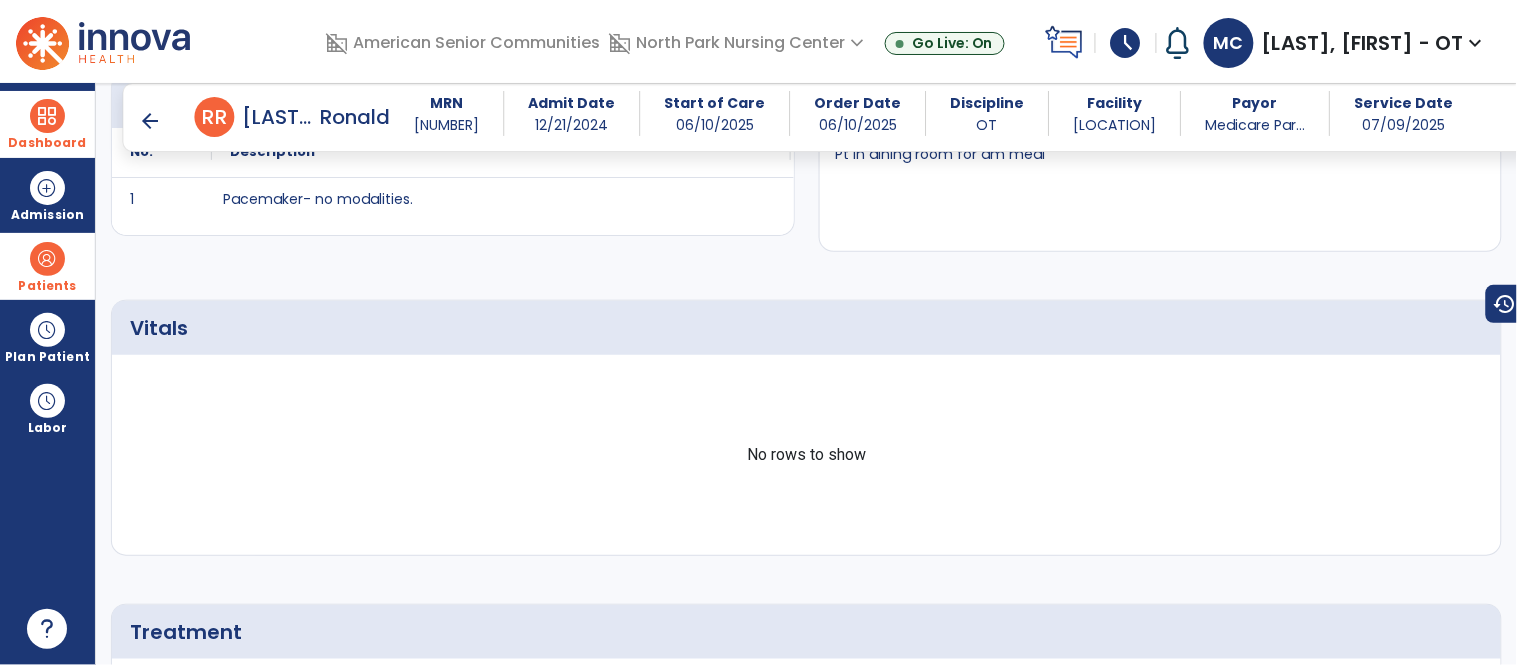 scroll, scrollTop: 856, scrollLeft: 0, axis: vertical 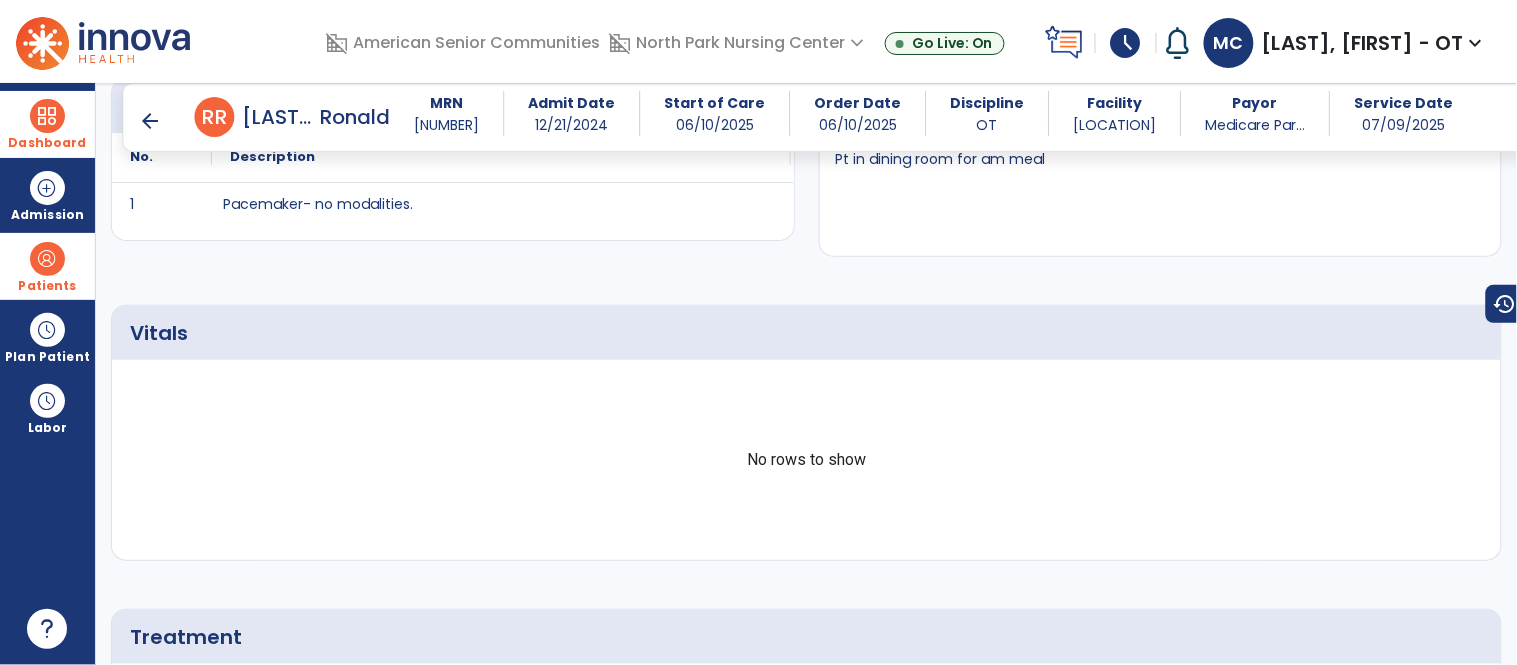 click on "arrow_back" at bounding box center (151, 121) 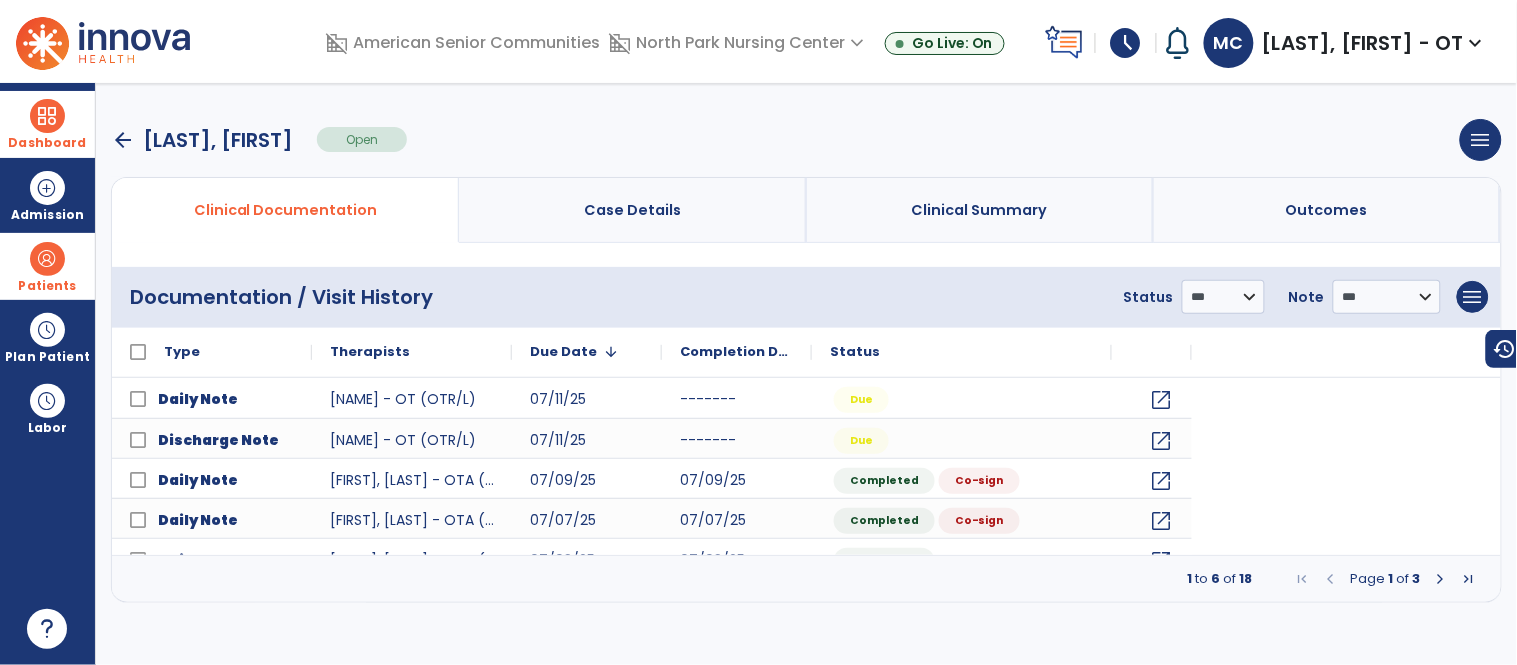 scroll, scrollTop: 0, scrollLeft: 0, axis: both 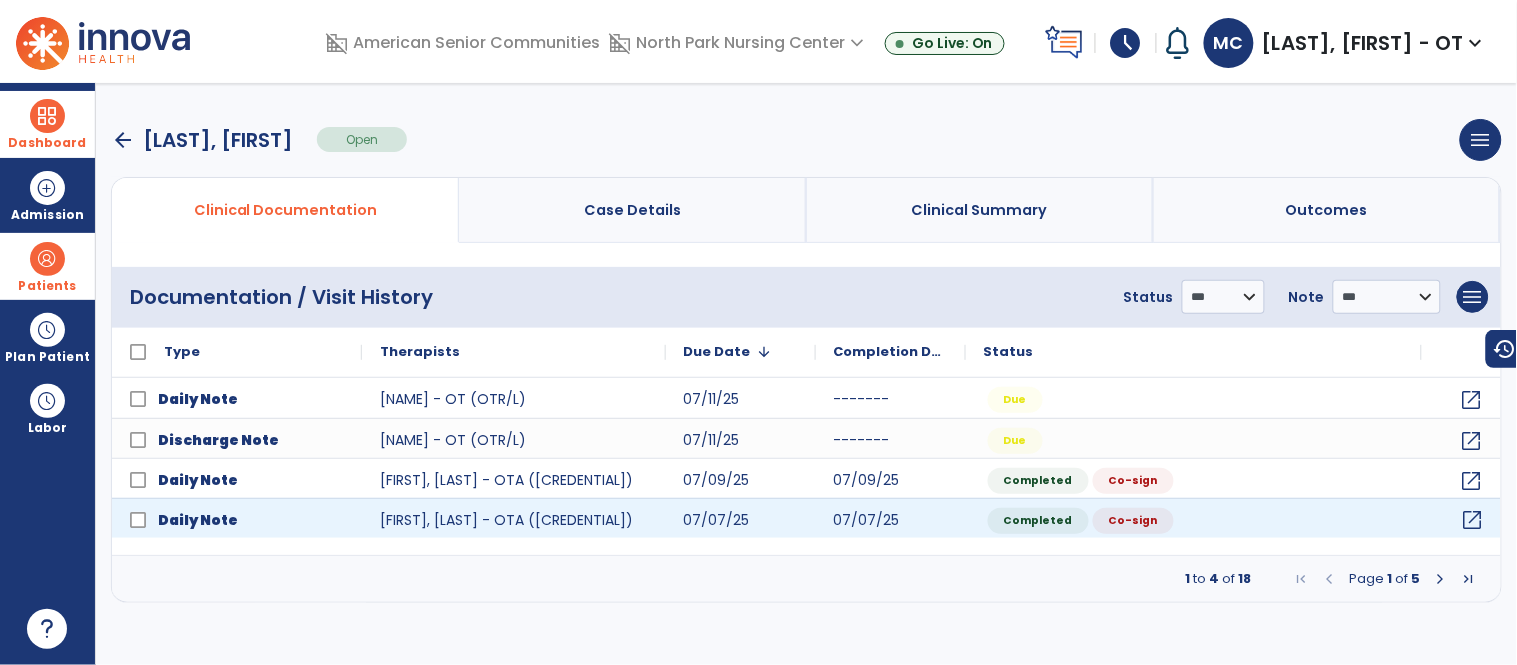 click on "open_in_new" 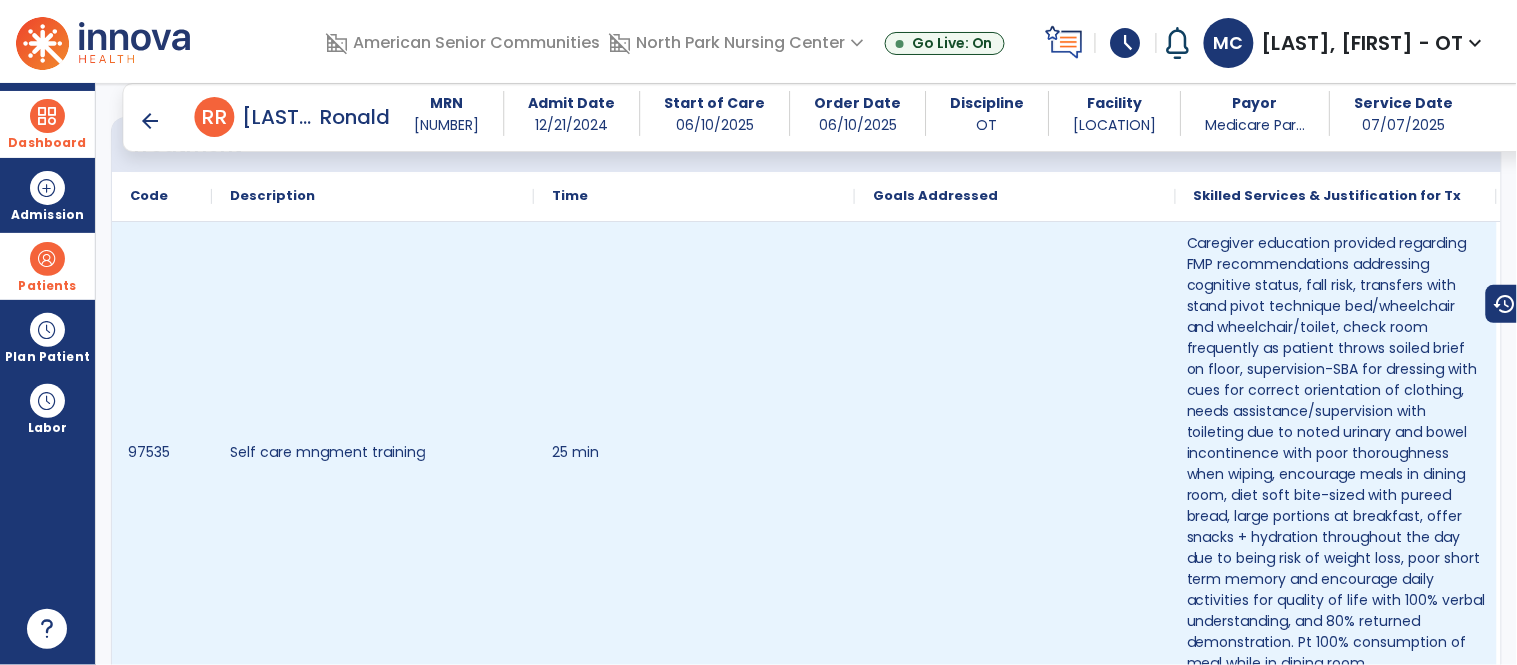 scroll, scrollTop: 1353, scrollLeft: 0, axis: vertical 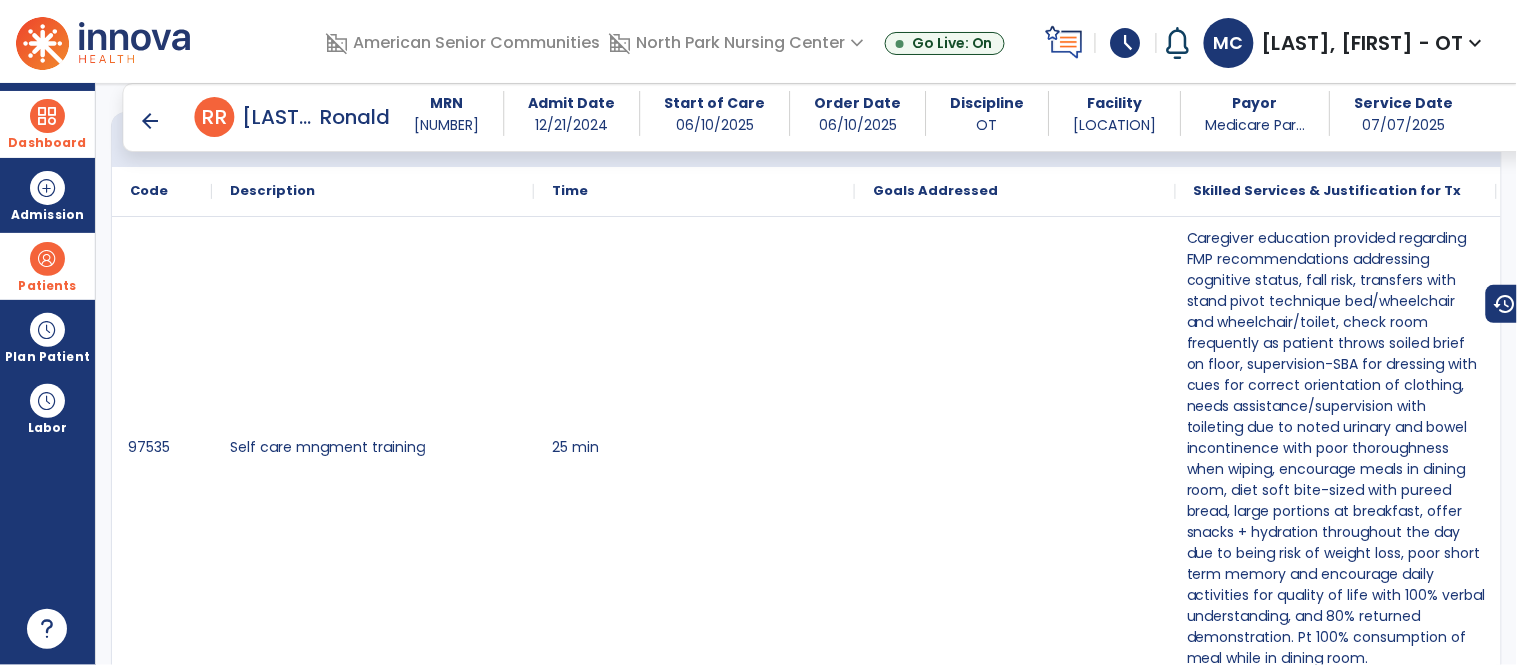 click on "arrow_back" at bounding box center (151, 121) 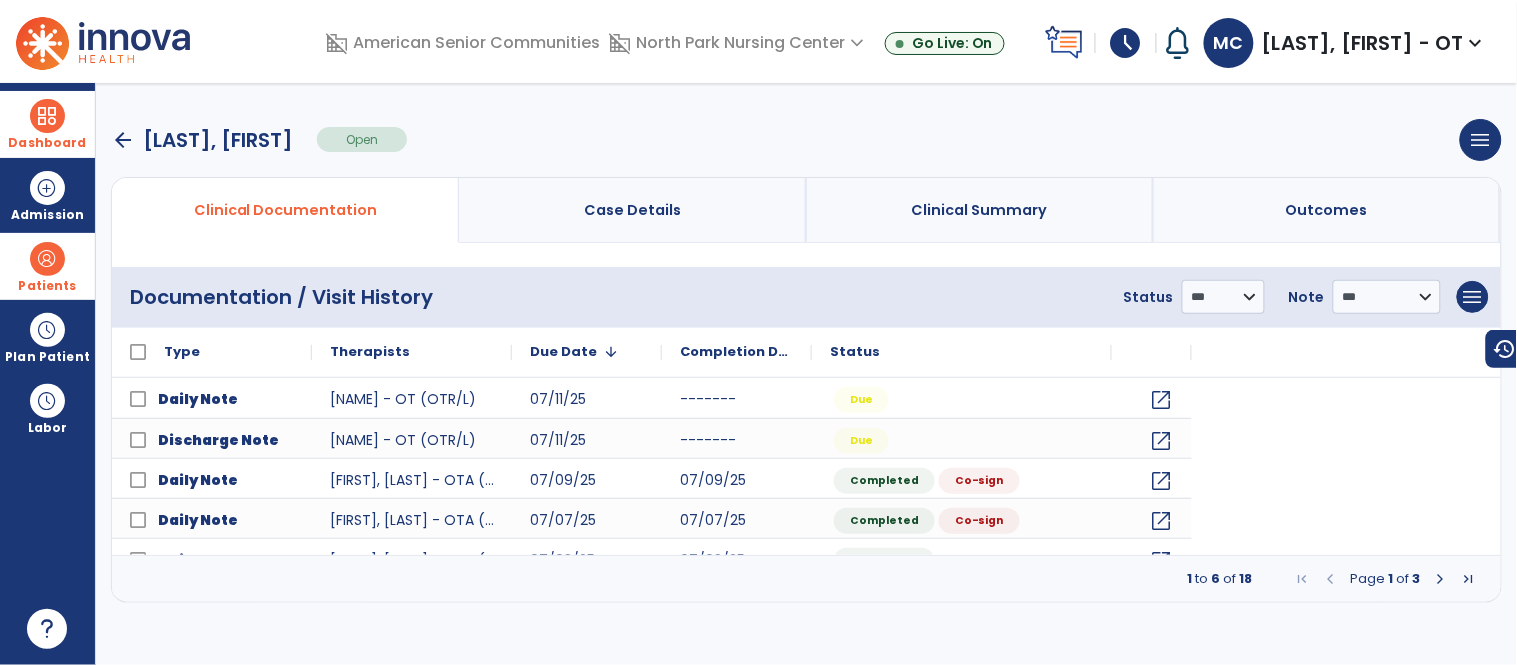 scroll, scrollTop: 0, scrollLeft: 0, axis: both 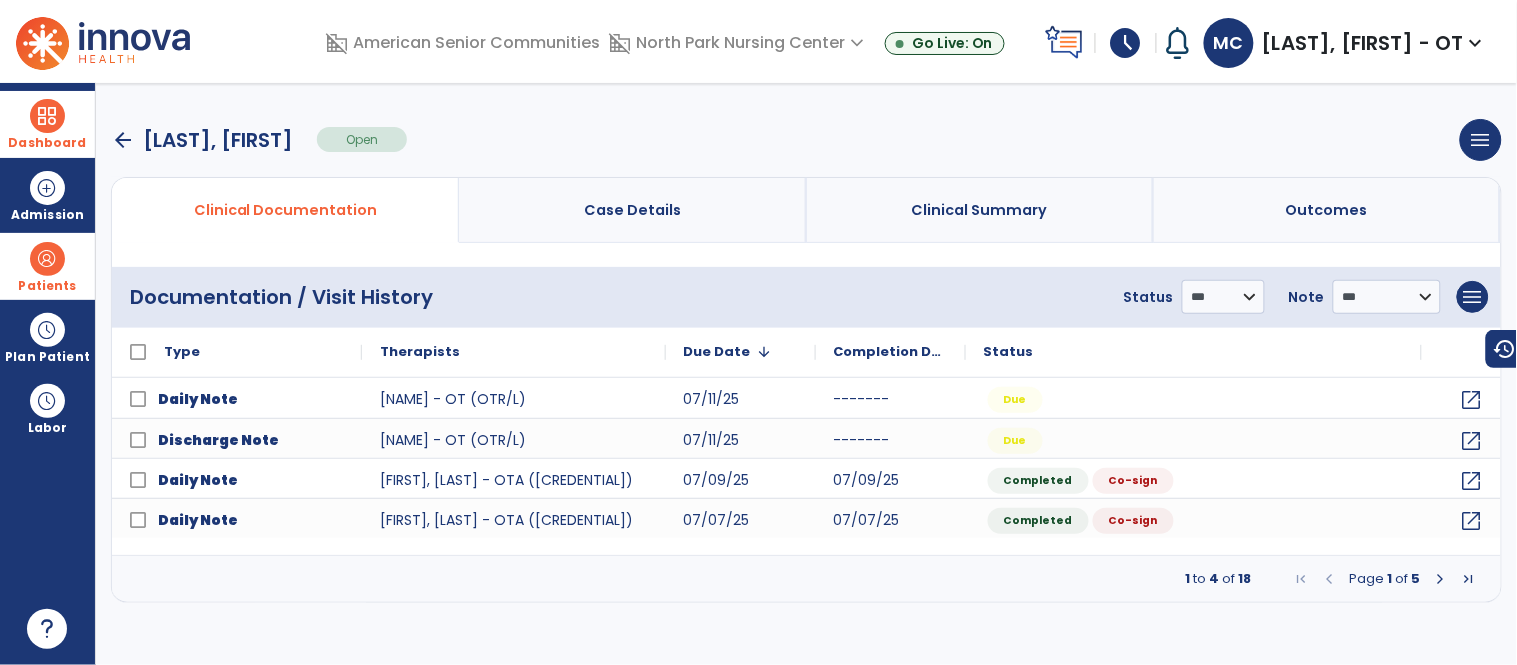 click at bounding box center (1441, 579) 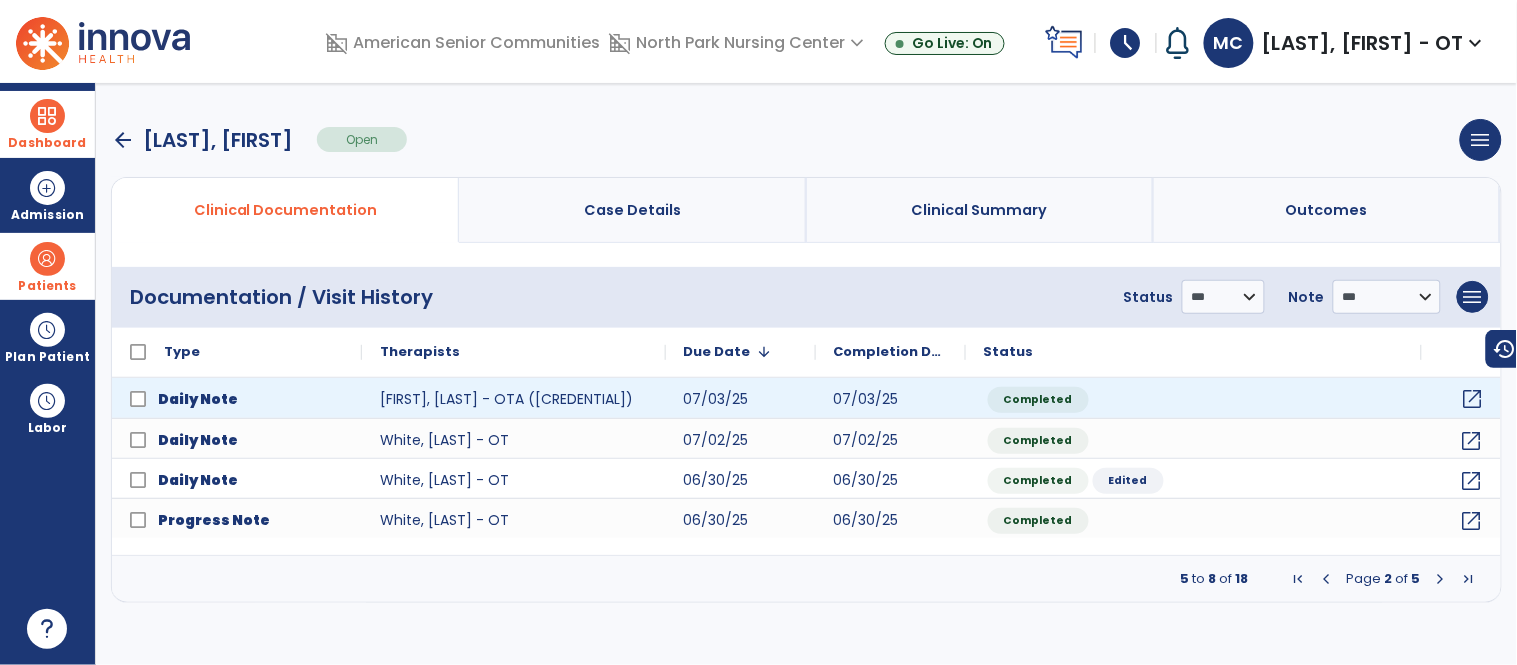 click on "open_in_new" 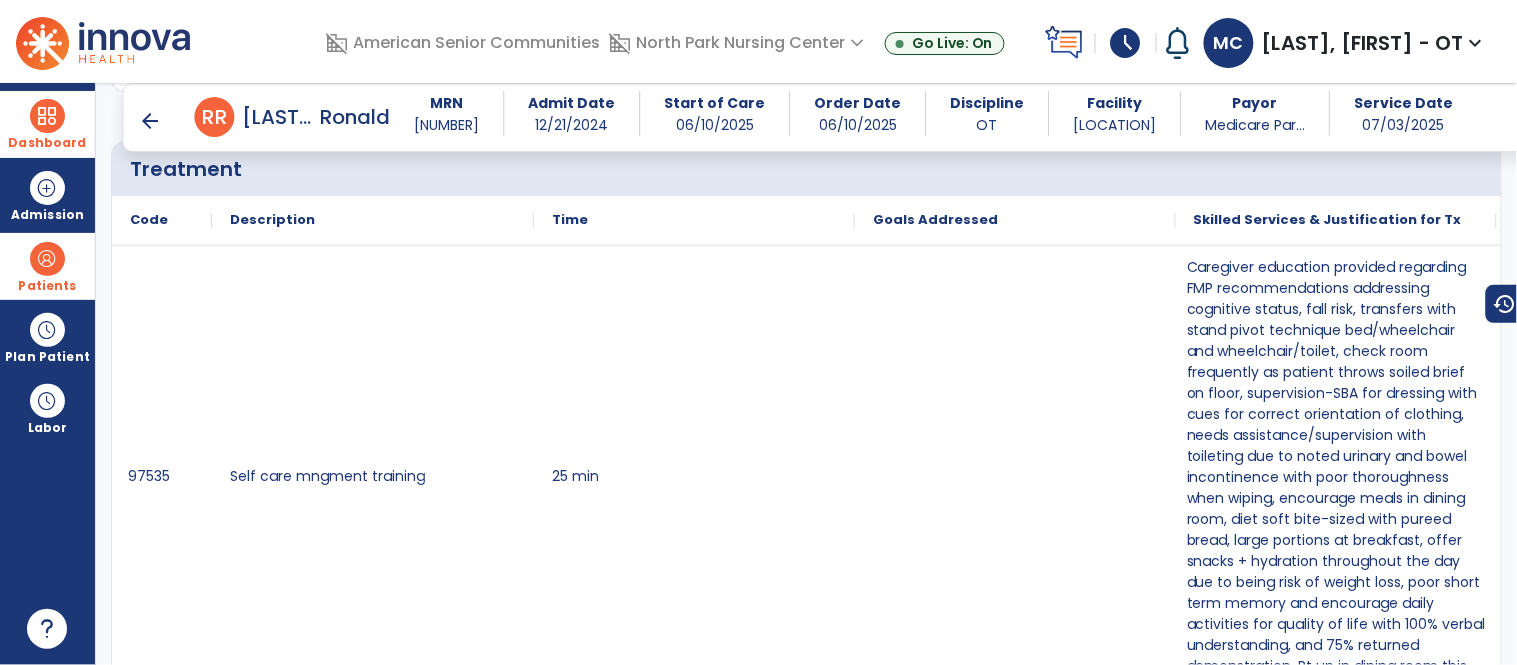scroll, scrollTop: 1455, scrollLeft: 0, axis: vertical 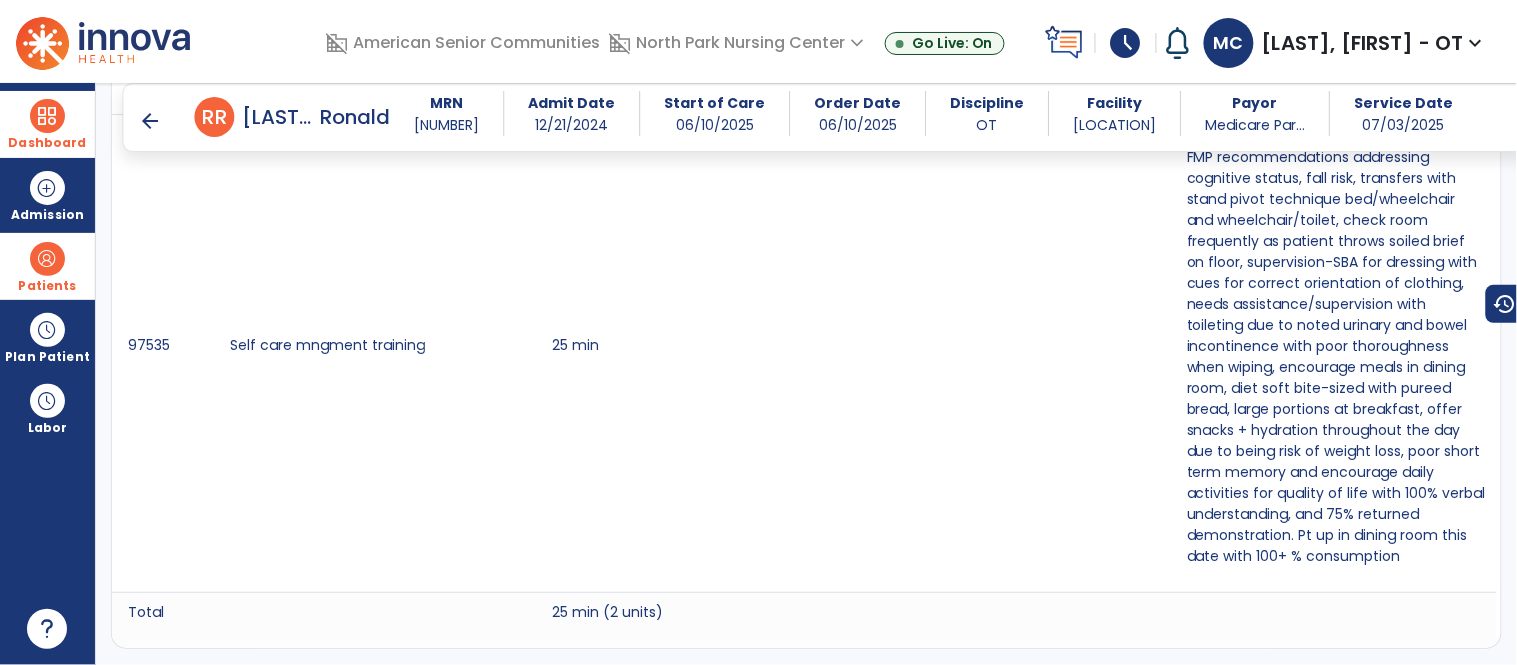 click on "arrow_back" at bounding box center (151, 121) 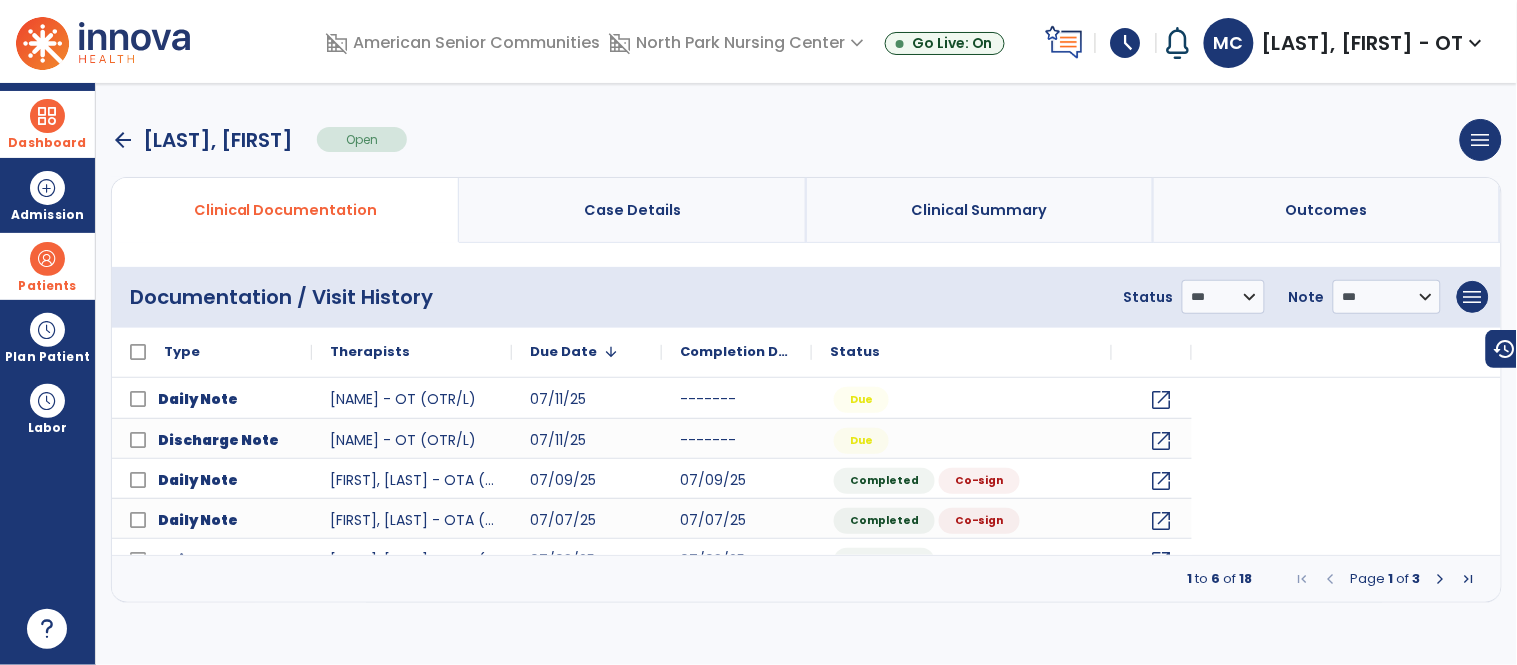 scroll, scrollTop: 0, scrollLeft: 0, axis: both 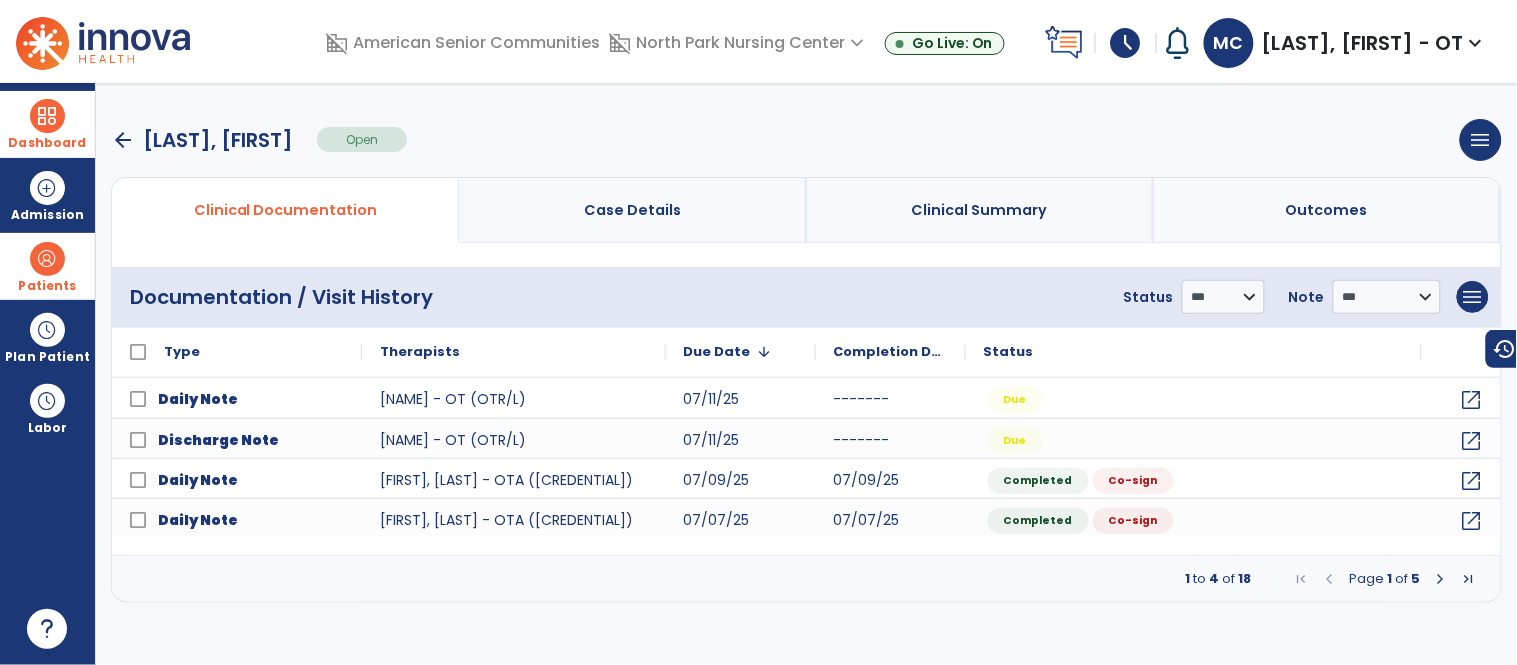 click at bounding box center (1441, 579) 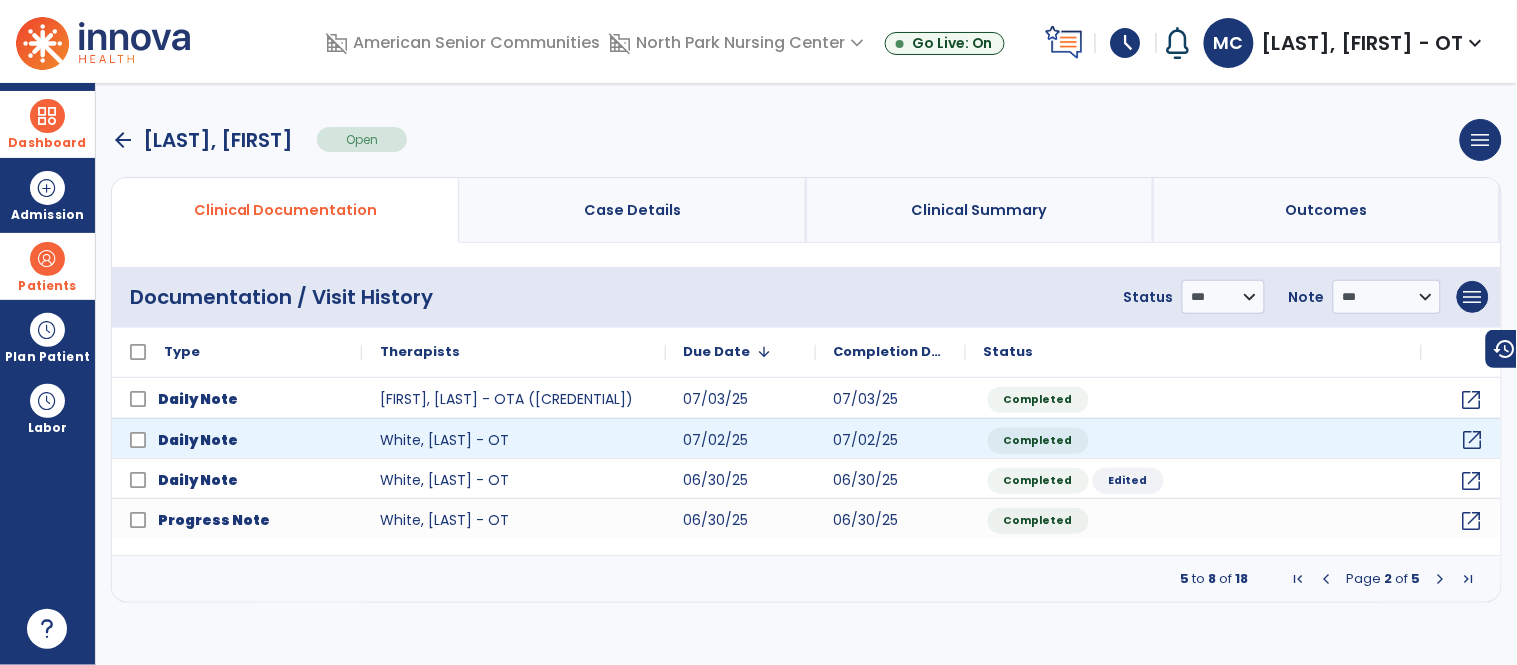 click on "open_in_new" 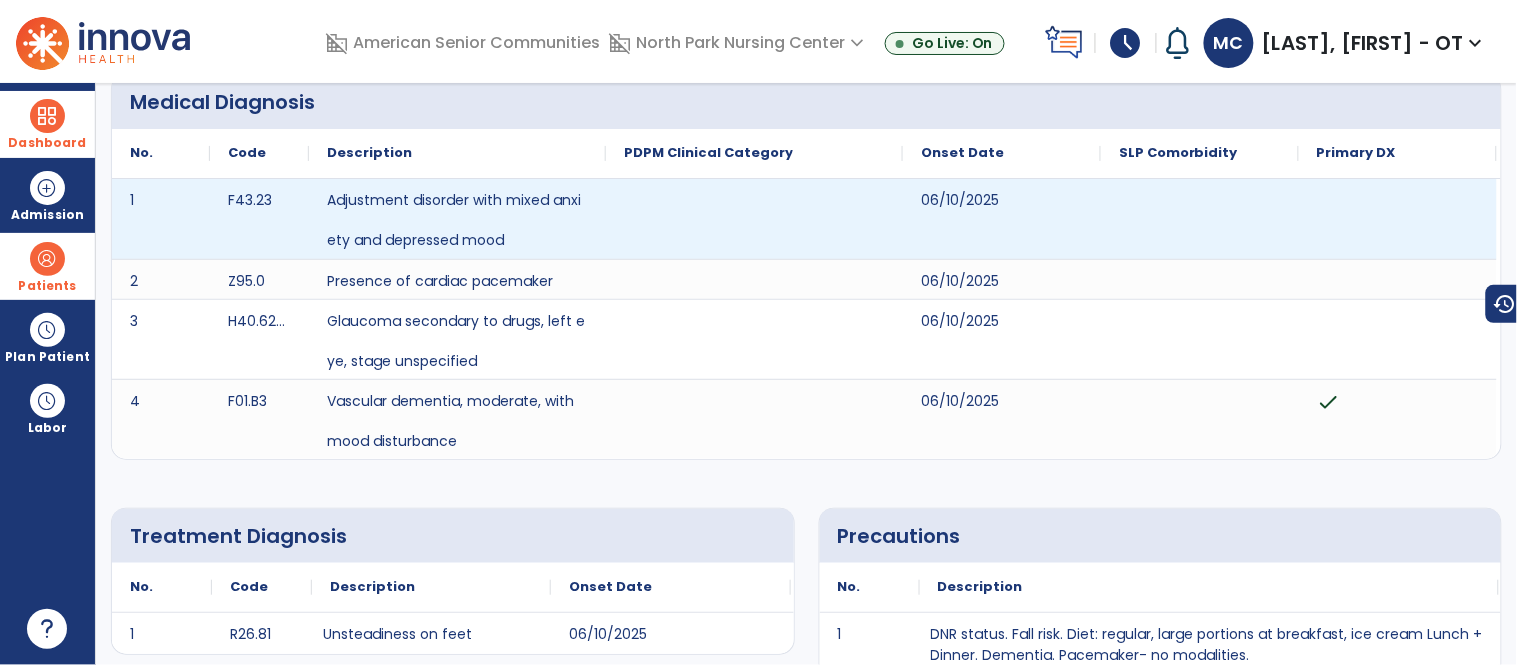 scroll, scrollTop: 0, scrollLeft: 0, axis: both 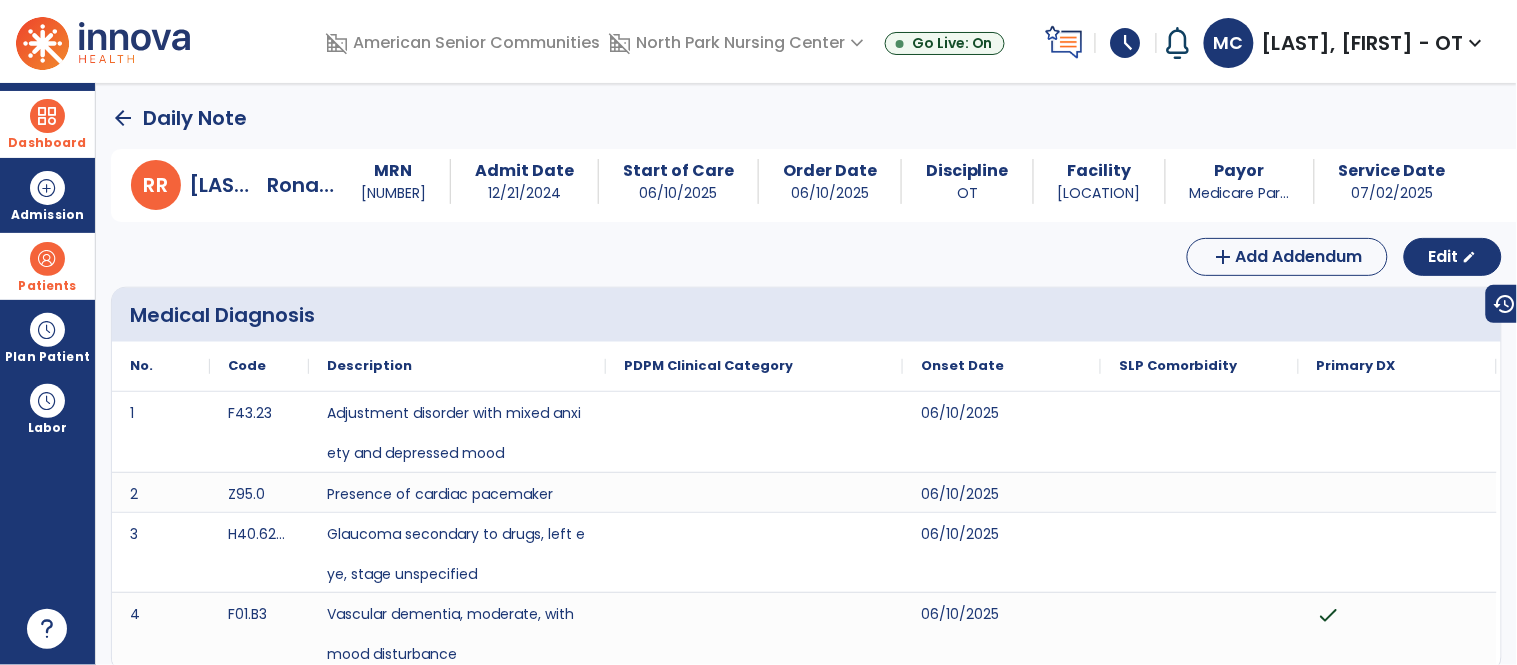 click on "arrow_back" 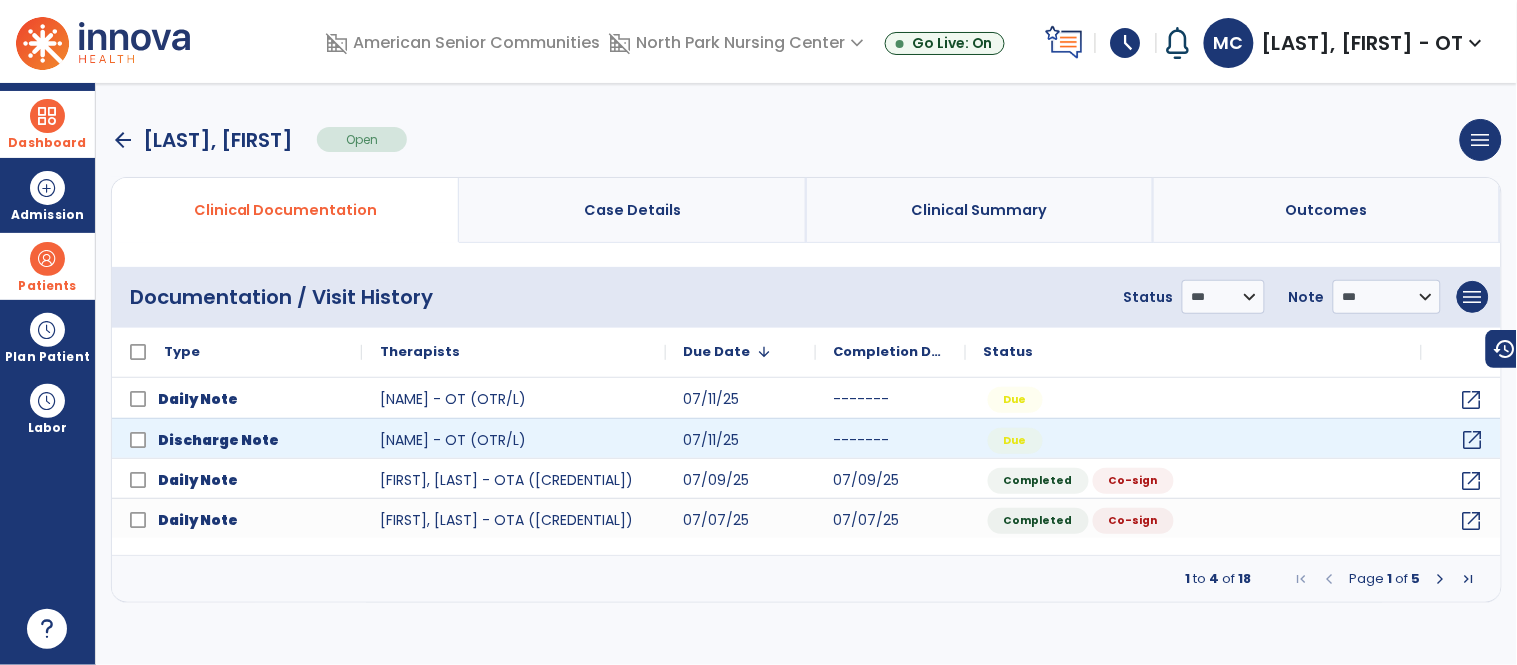click on "open_in_new" 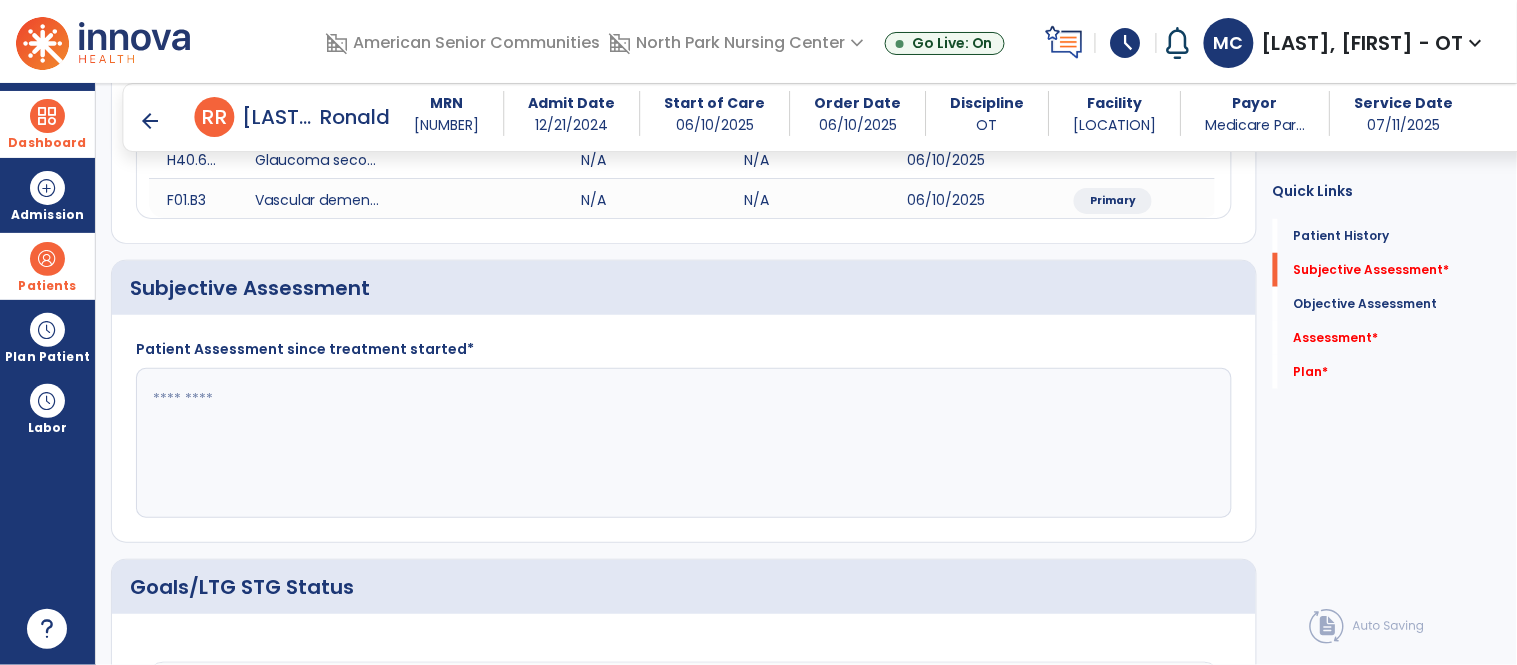 scroll, scrollTop: 373, scrollLeft: 0, axis: vertical 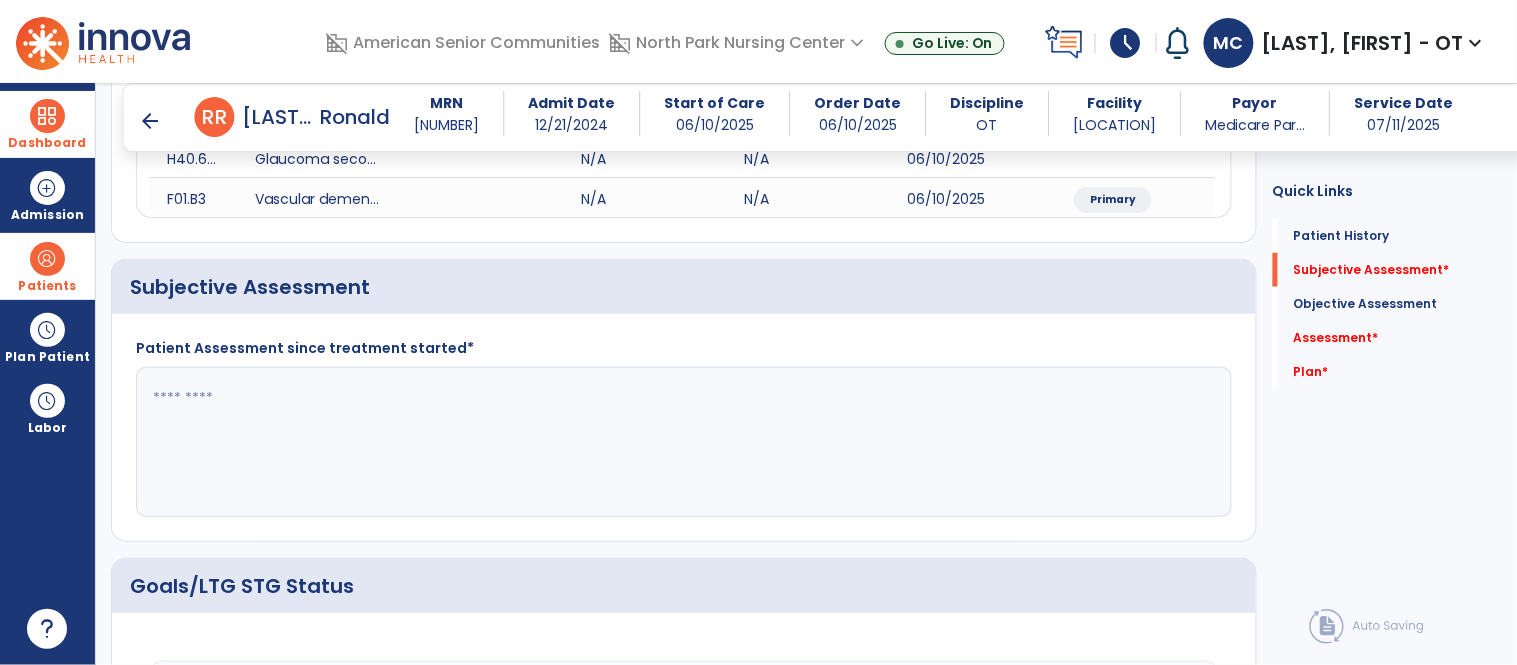 click 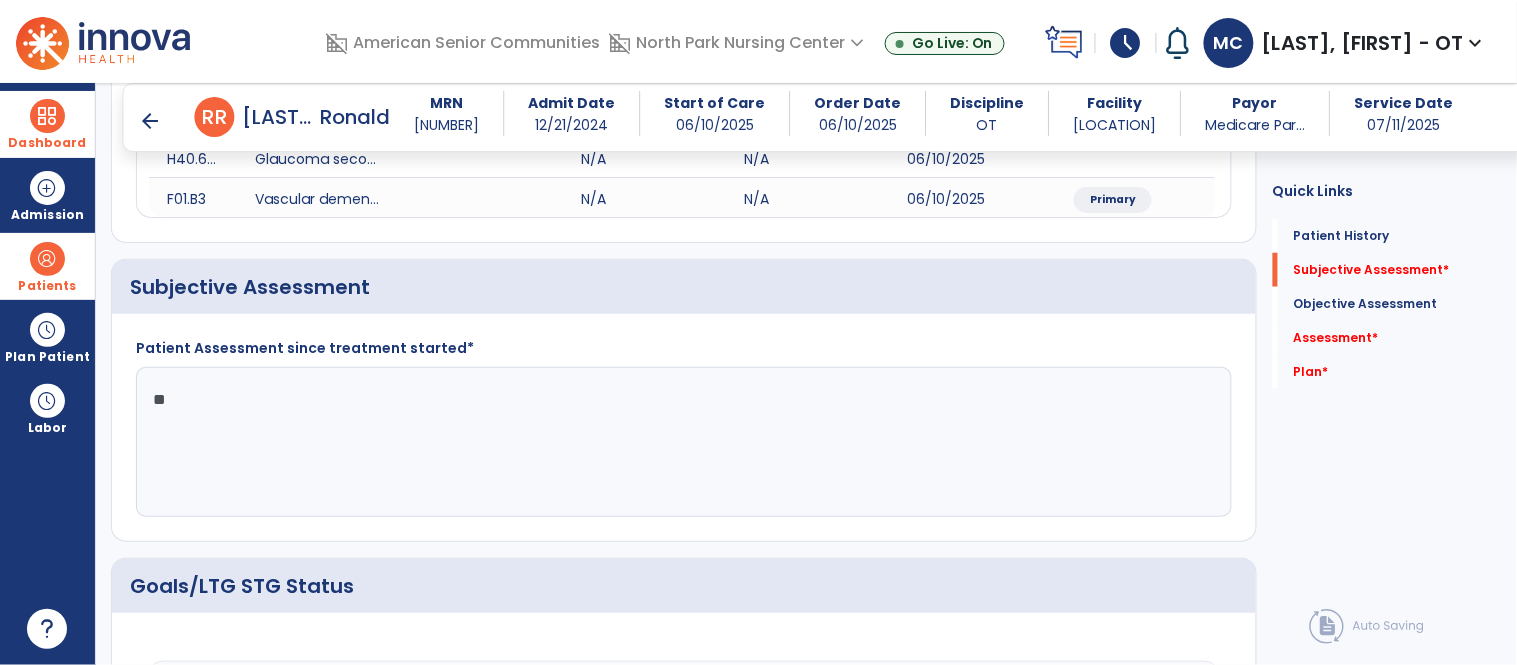 click on "**" 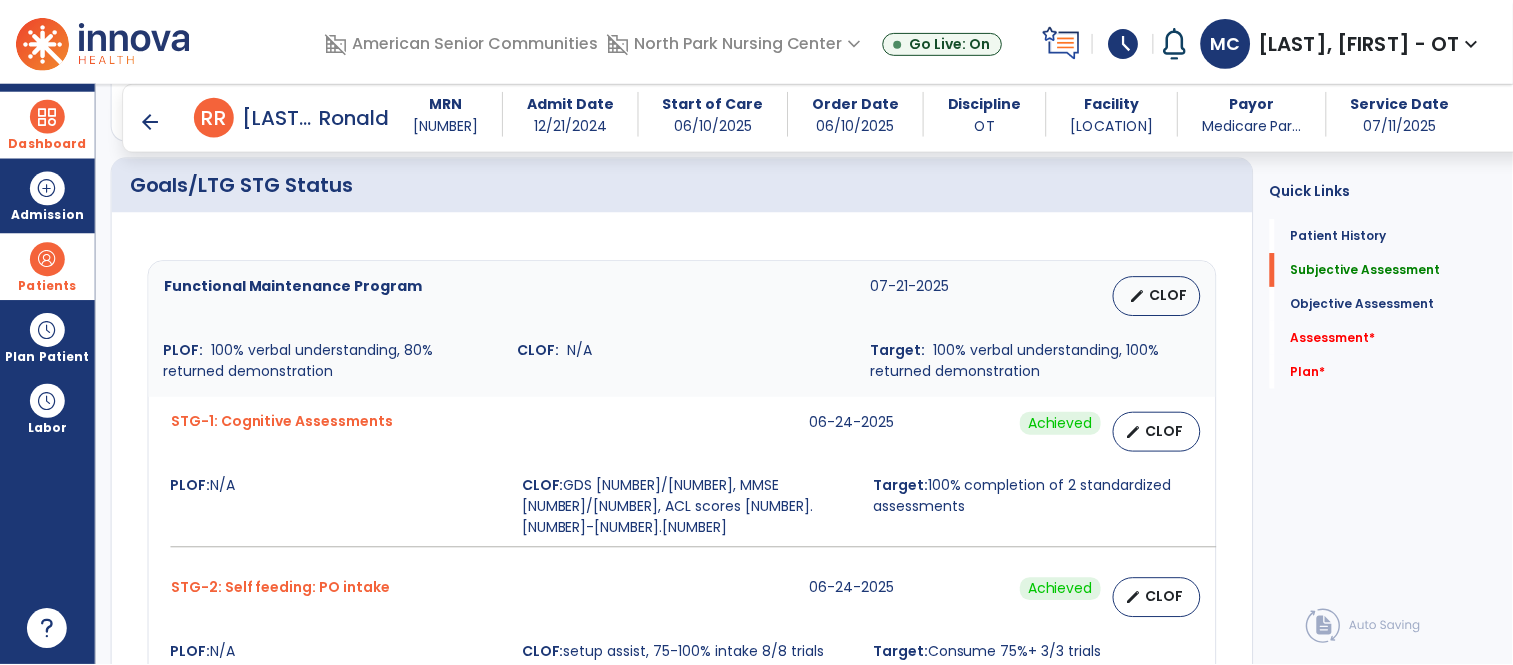 scroll, scrollTop: 778, scrollLeft: 0, axis: vertical 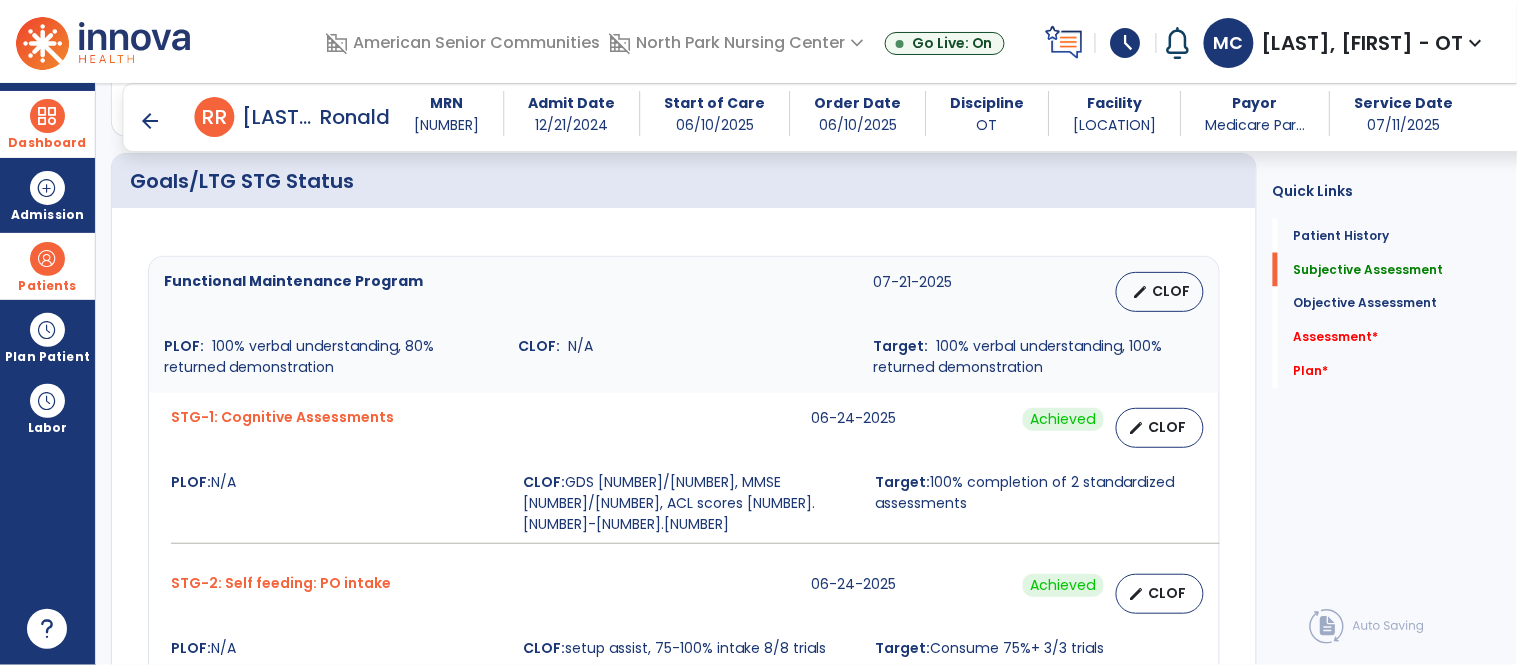 type on "**********" 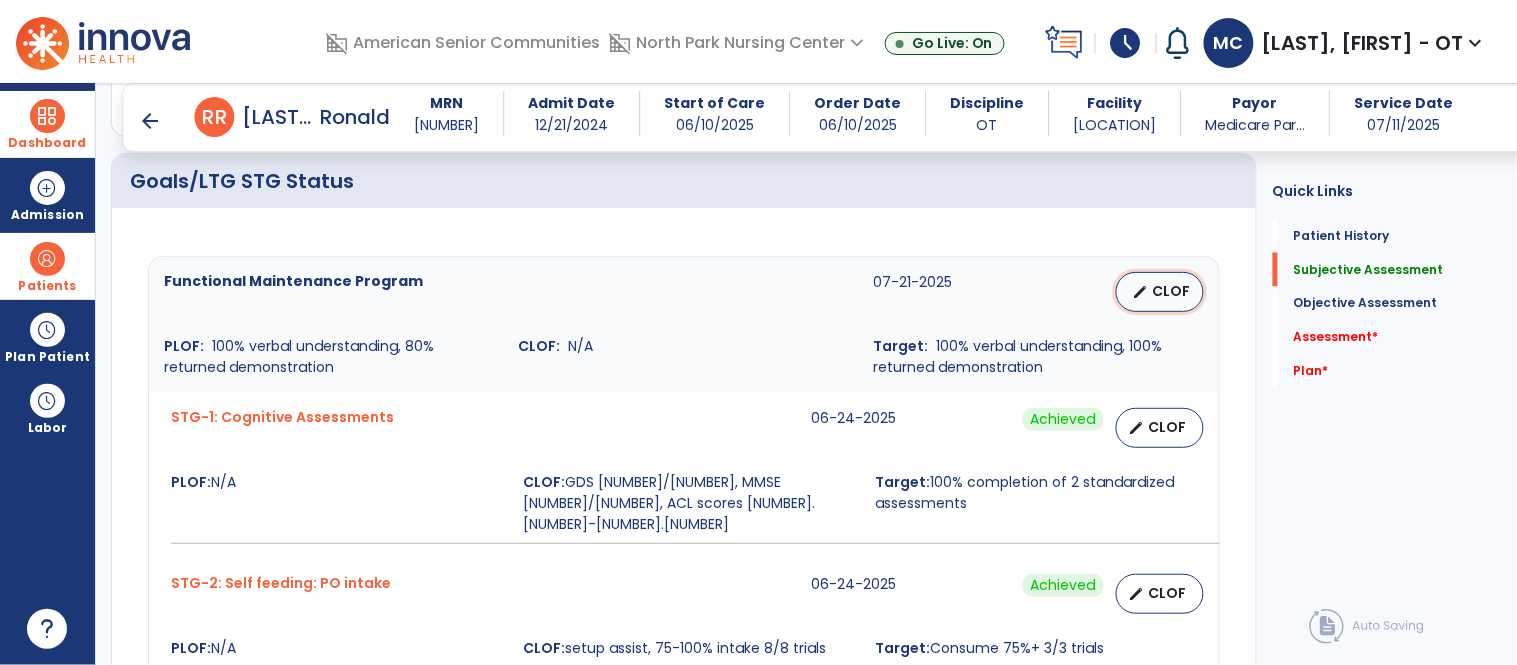 click on "CLOF" at bounding box center [1172, 291] 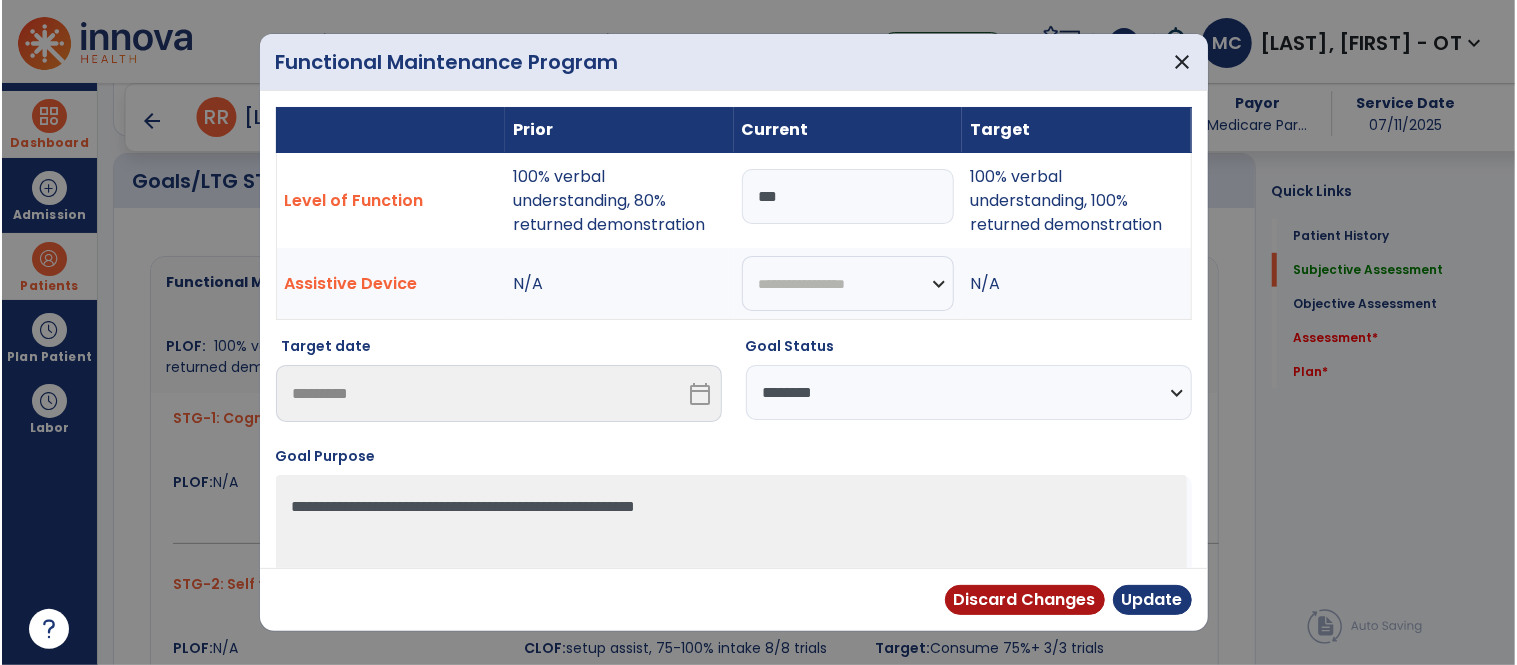 scroll, scrollTop: 778, scrollLeft: 0, axis: vertical 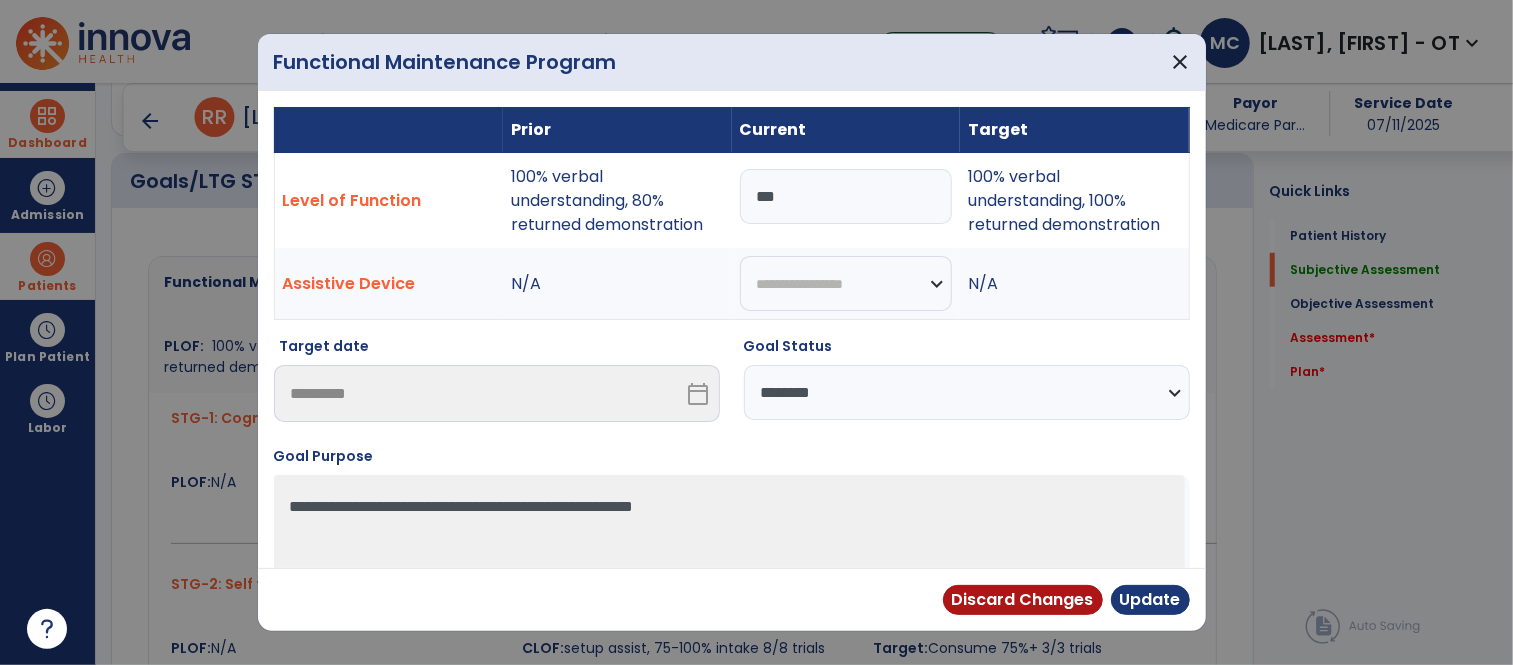 click on "**********" at bounding box center [967, 392] 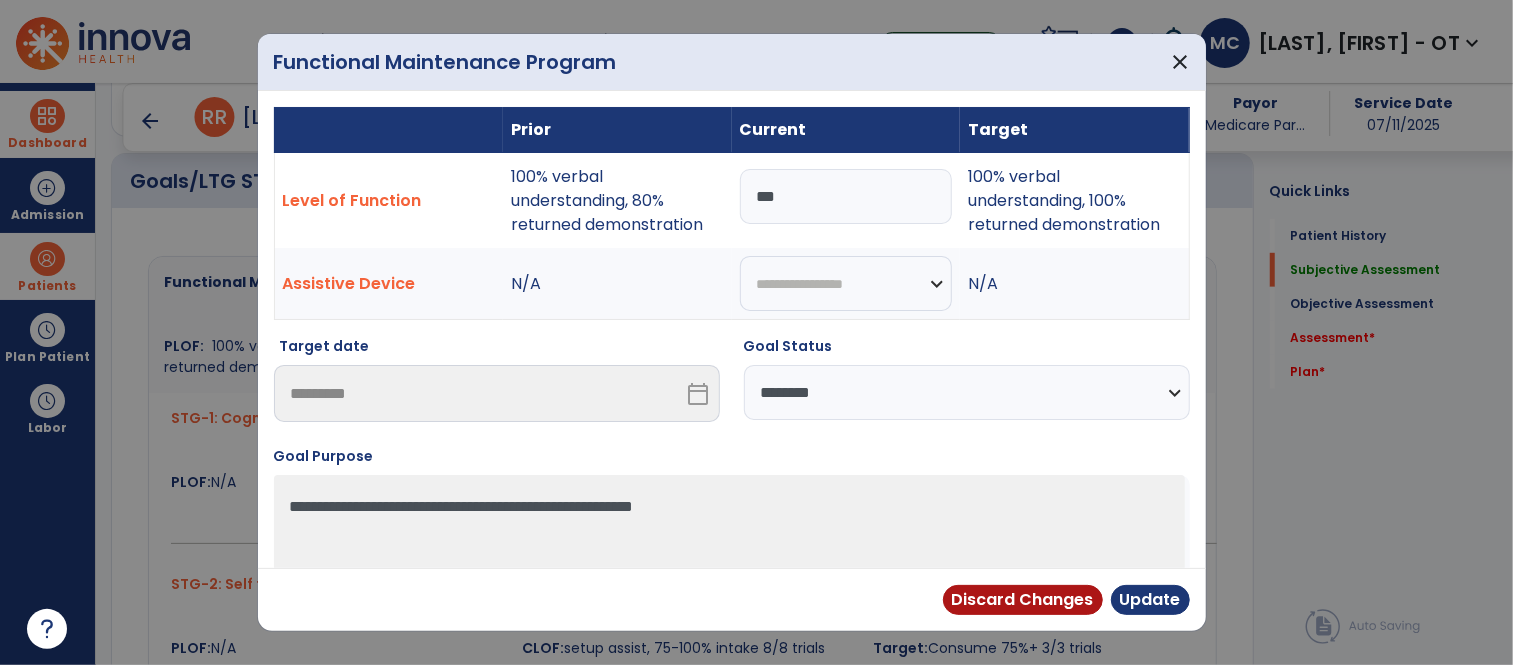 select on "********" 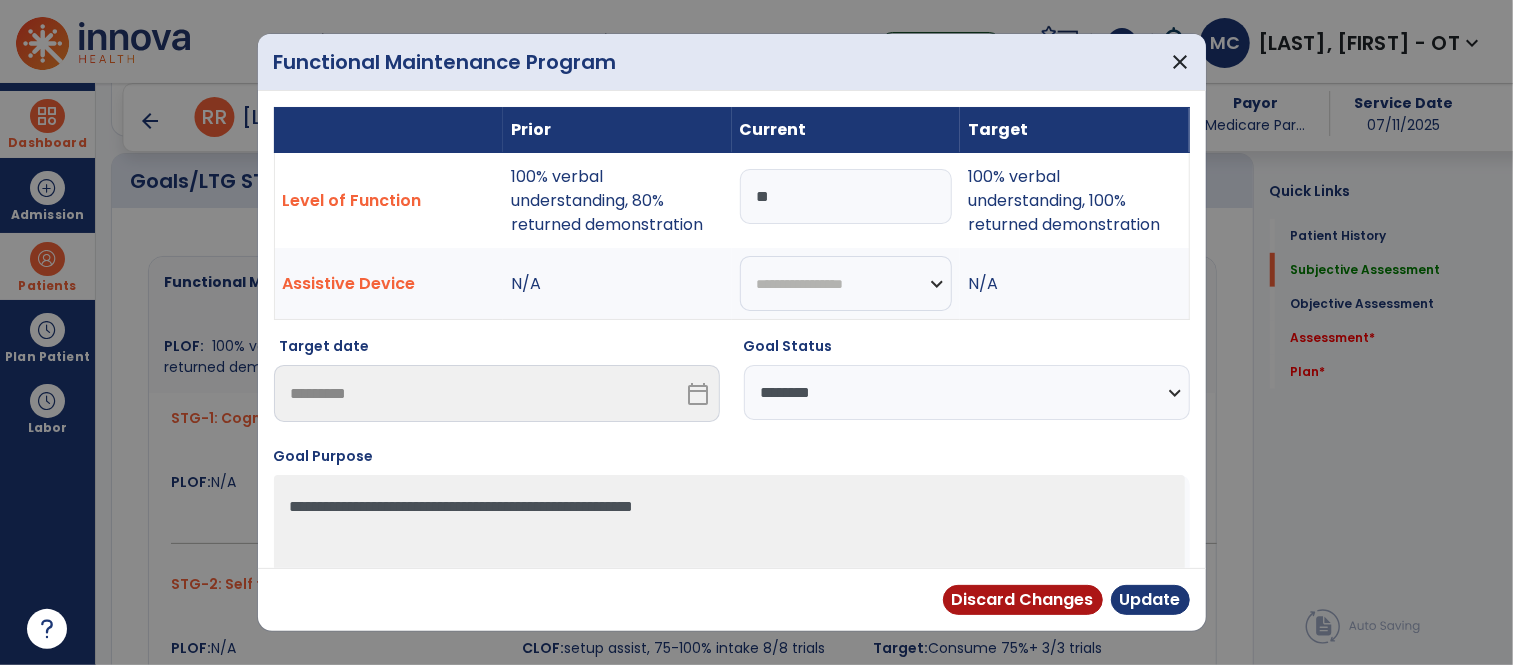 type on "*" 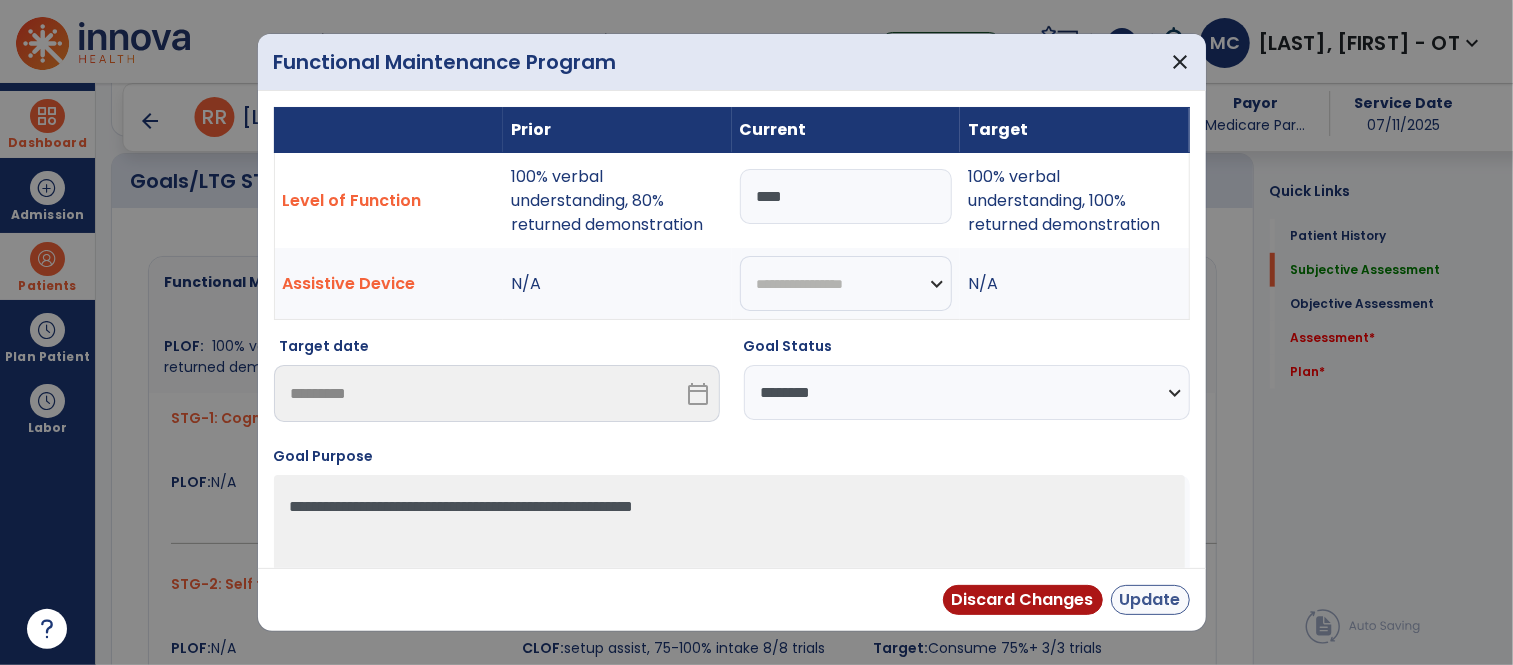 type on "****" 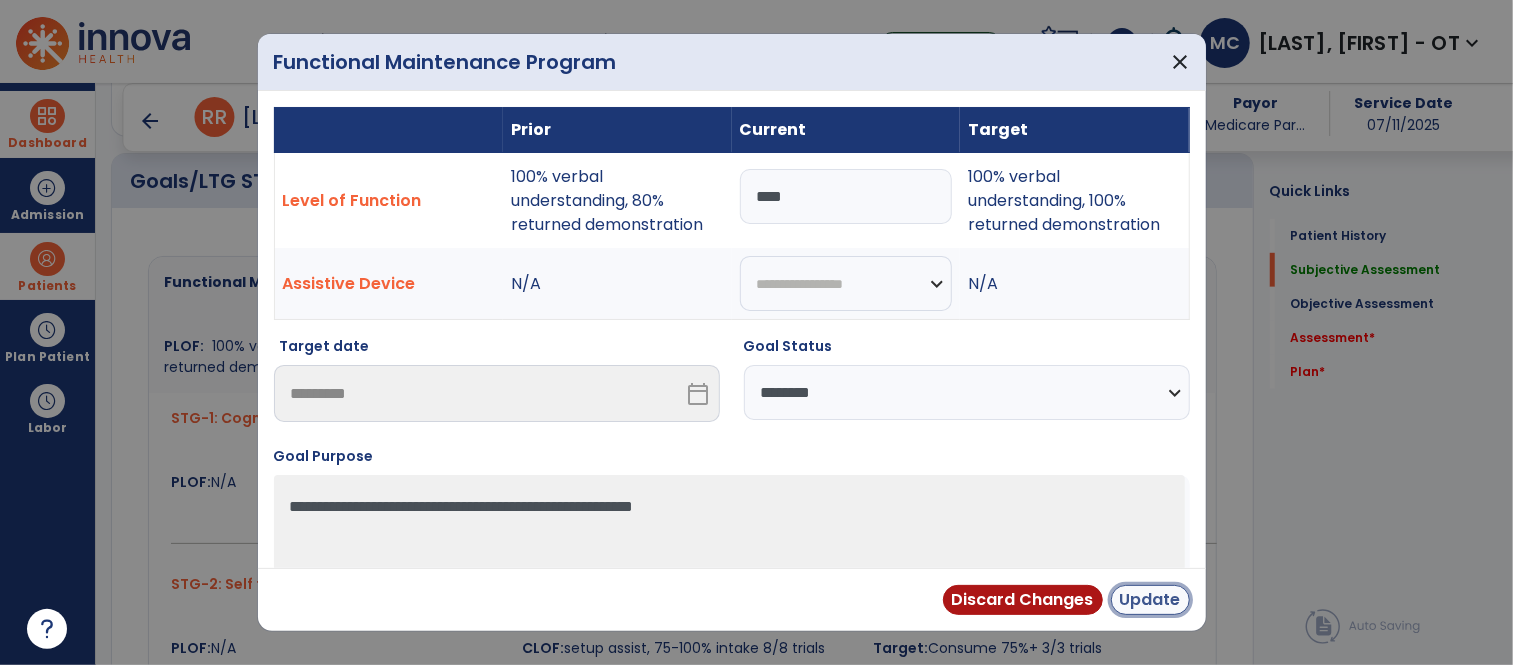 click on "Update" at bounding box center (1150, 600) 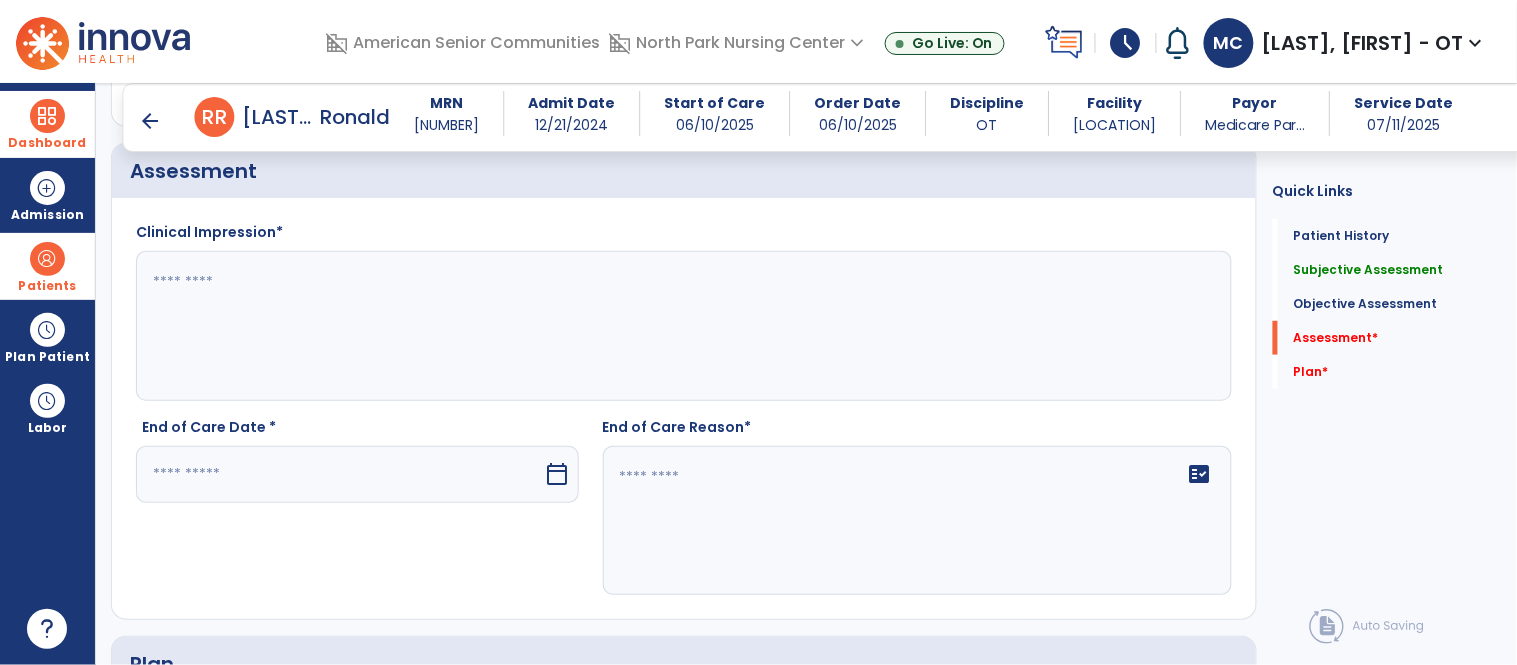scroll, scrollTop: 2176, scrollLeft: 0, axis: vertical 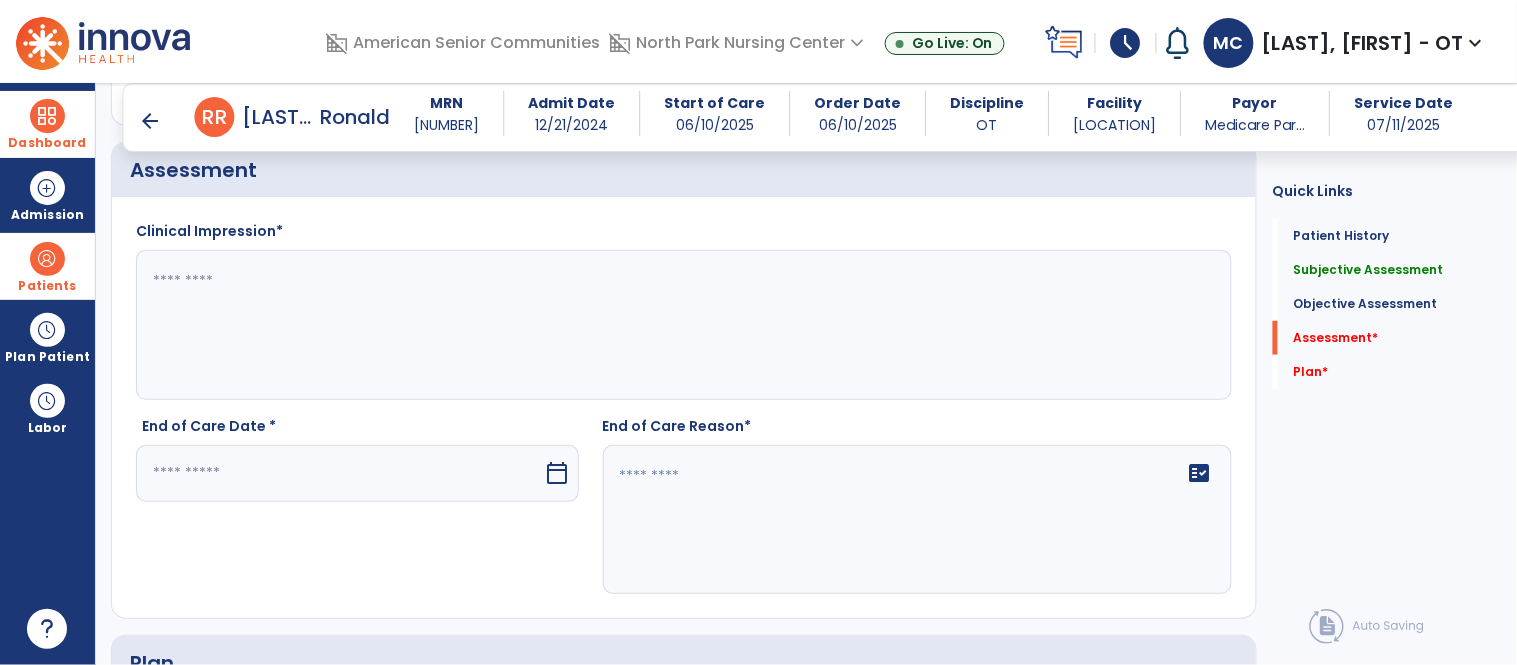 click 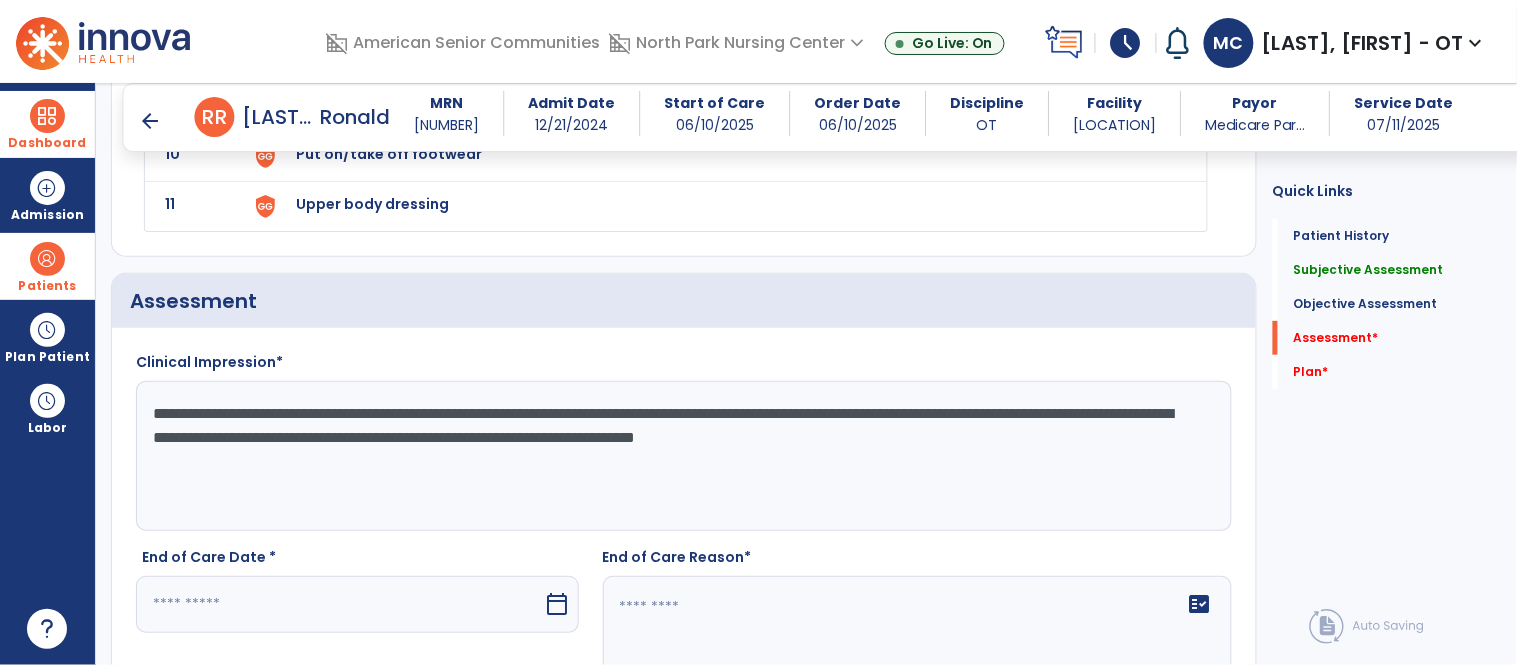 scroll, scrollTop: 2043, scrollLeft: 0, axis: vertical 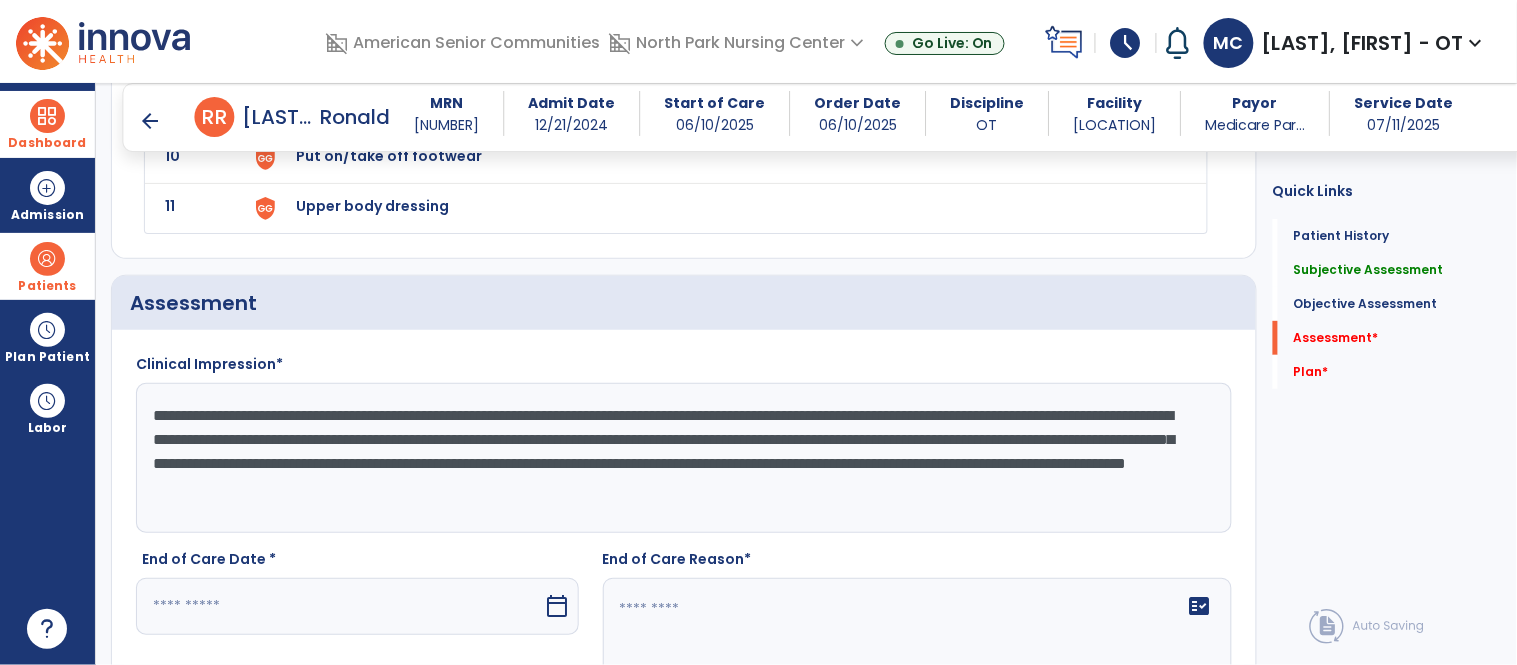 click on "Assessment" 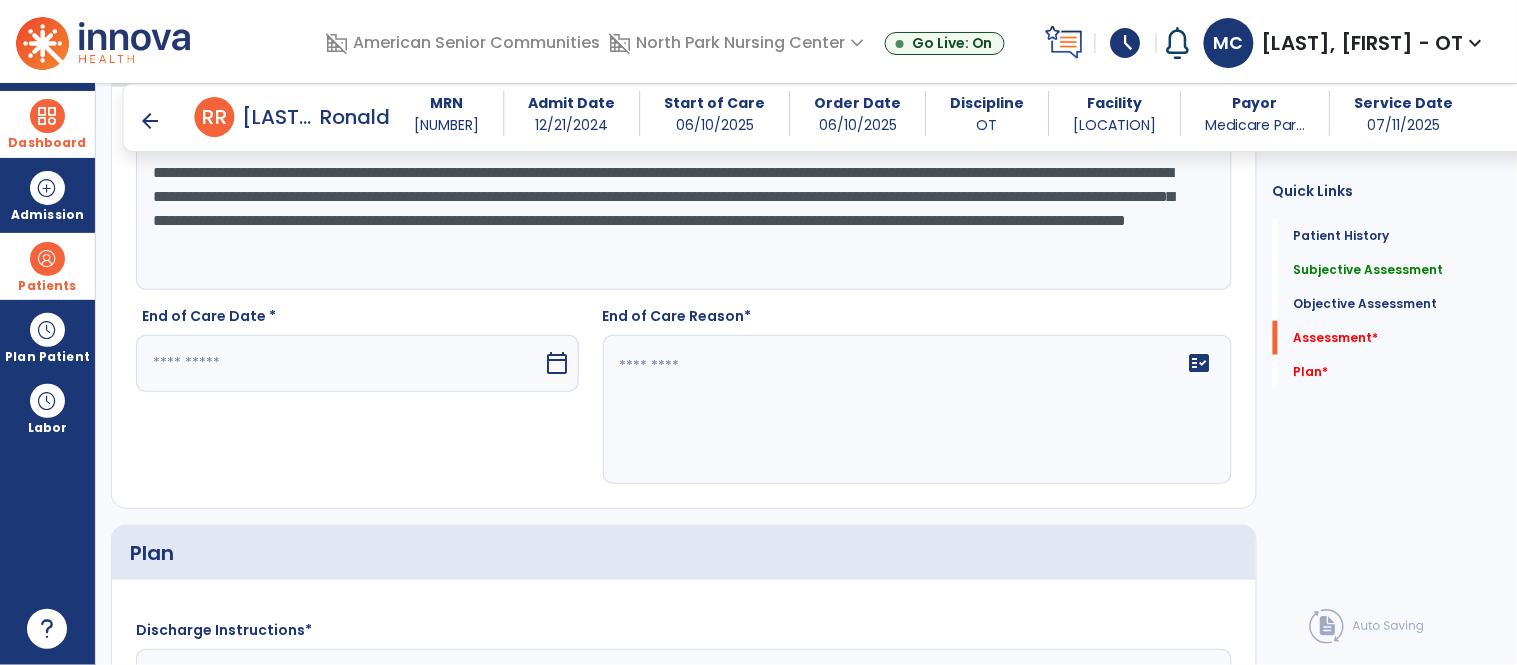 scroll, scrollTop: 2256, scrollLeft: 0, axis: vertical 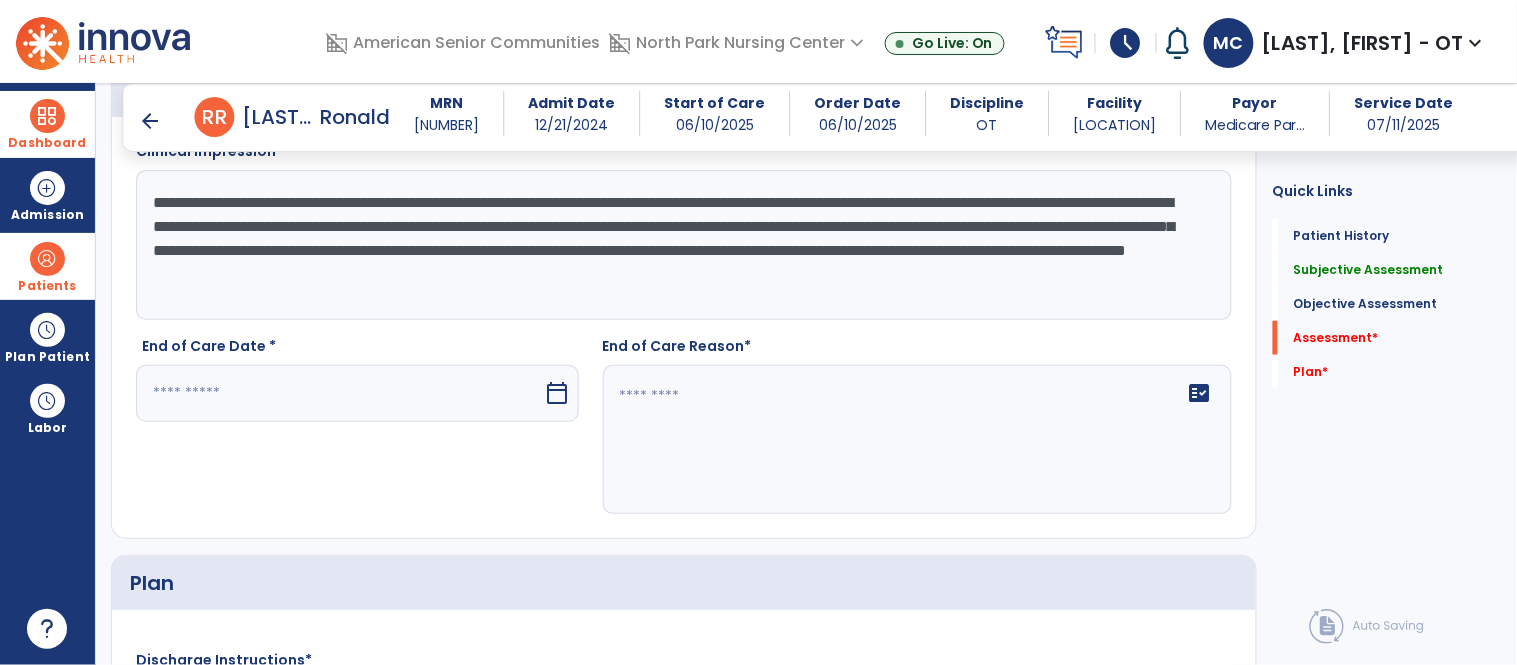 click on "**********" 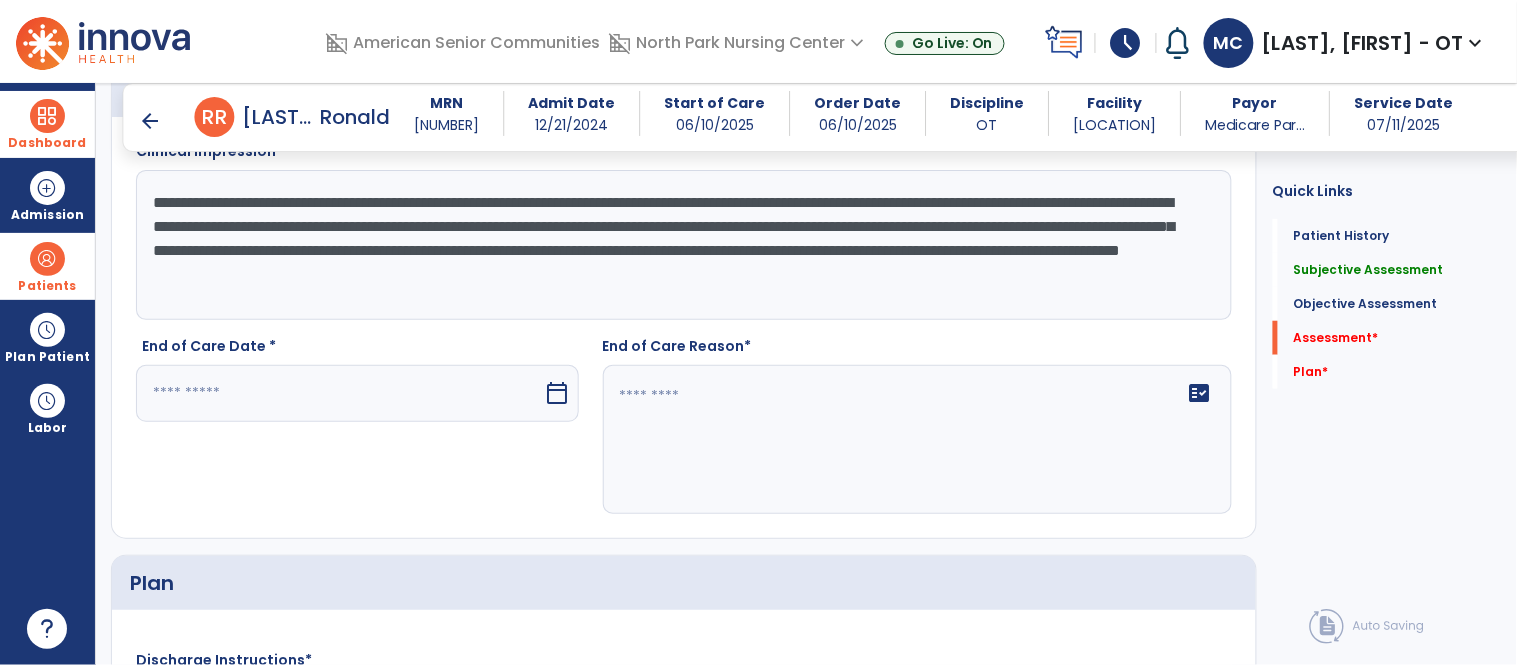 click on "**********" 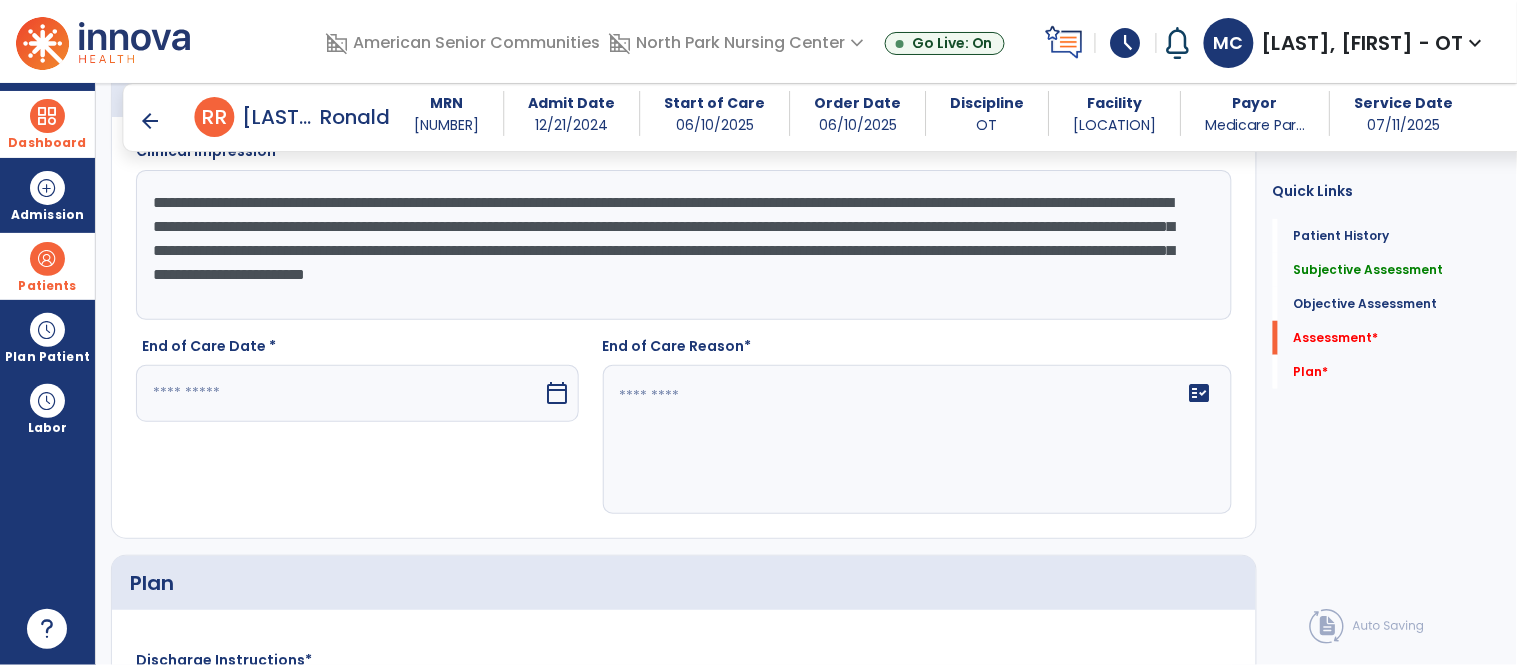 type on "**********" 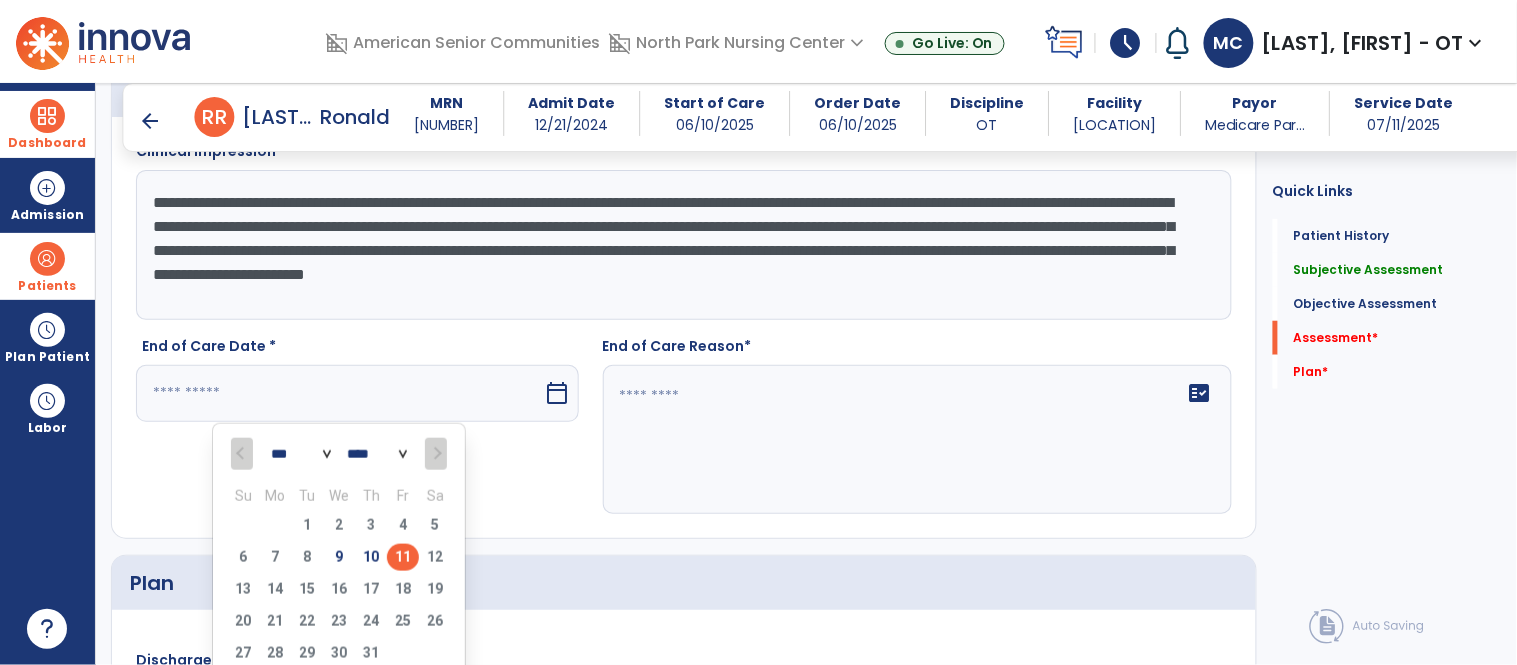 click on "11" at bounding box center [403, 557] 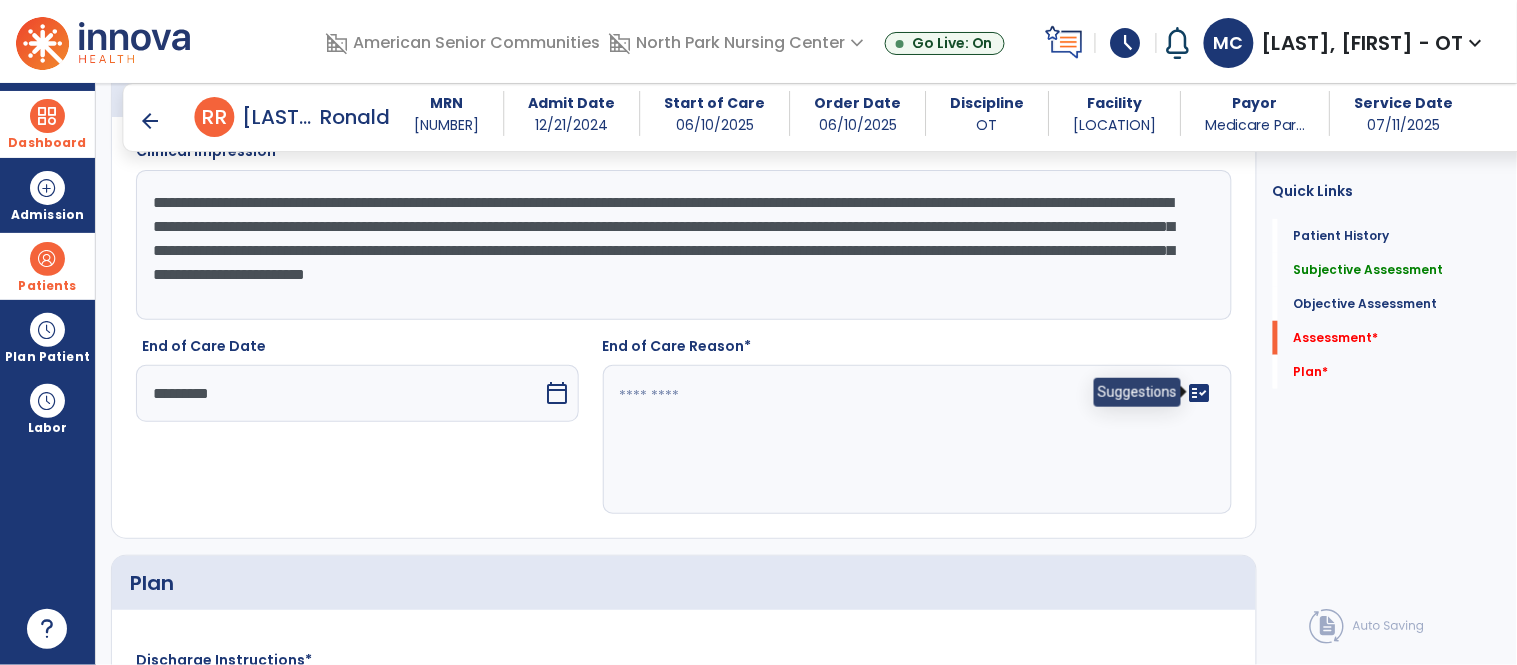 click on "fact_check" 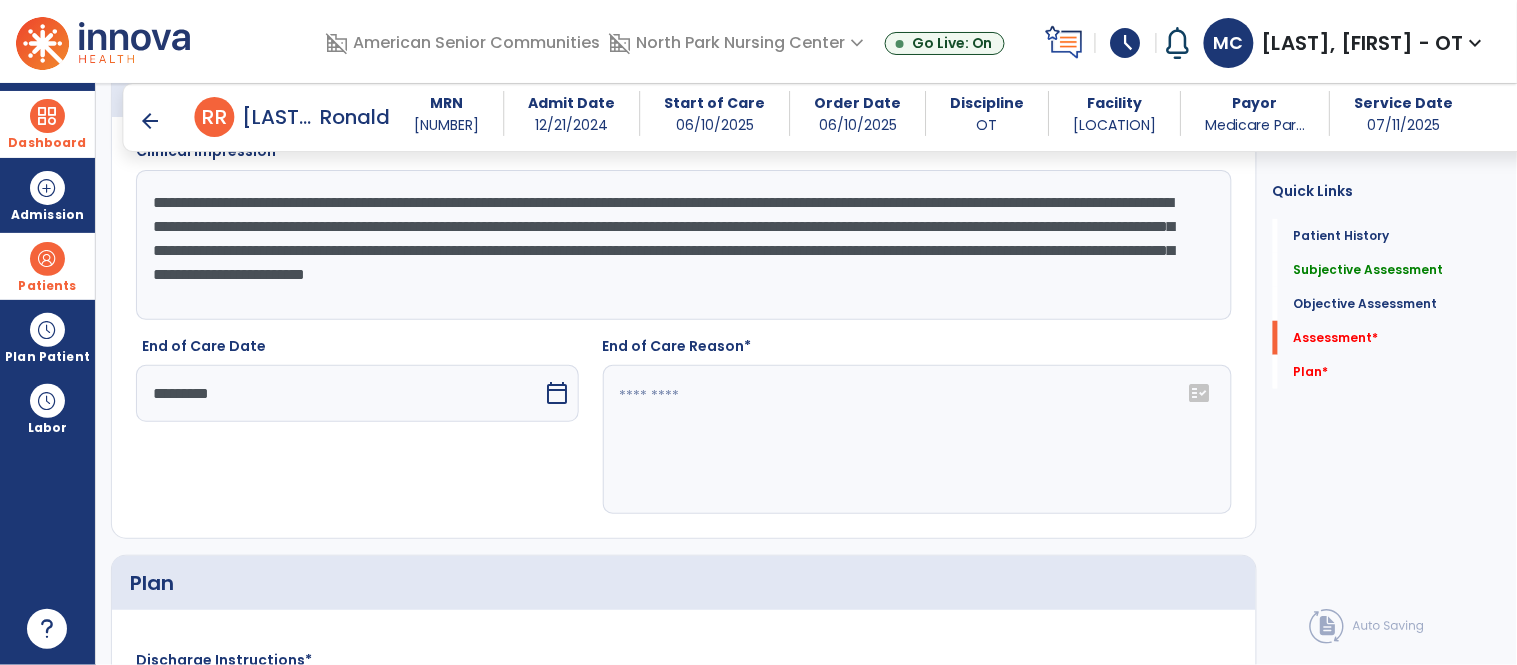 click on "fact_check" 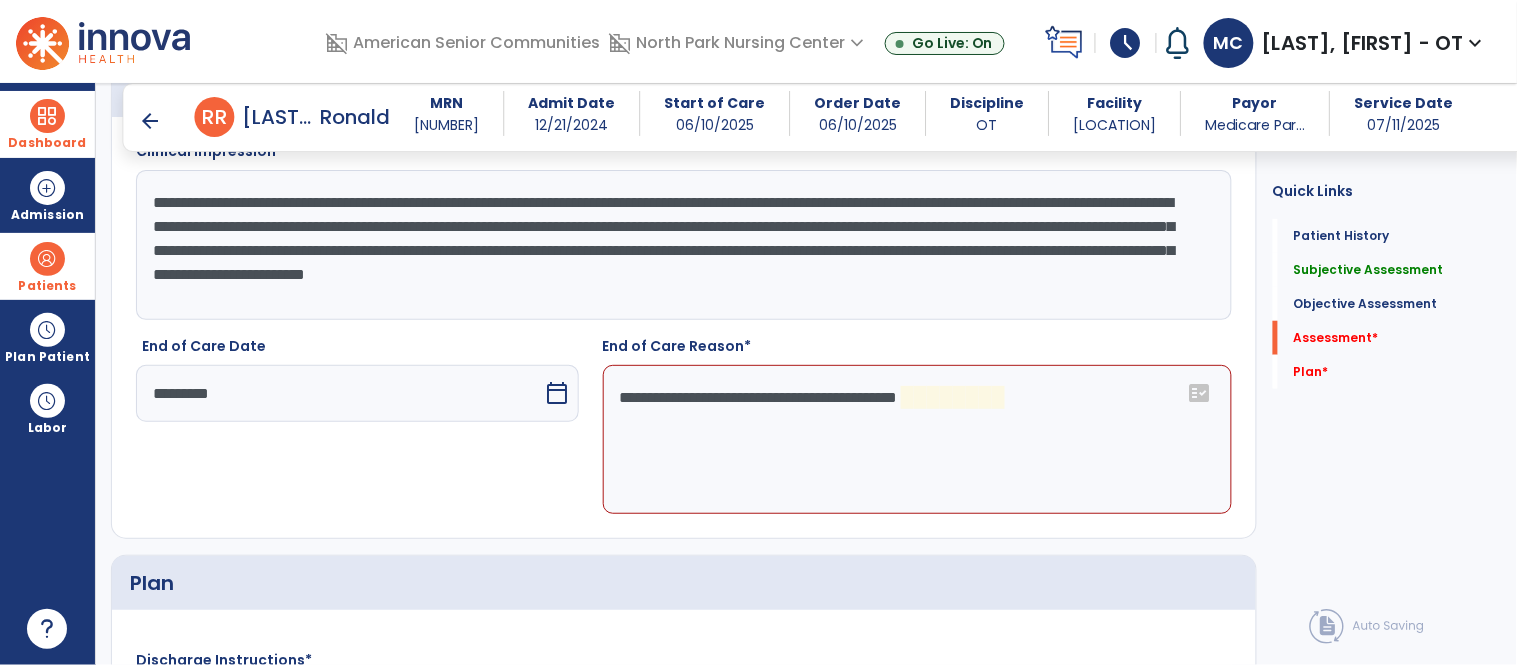 click on "**********" 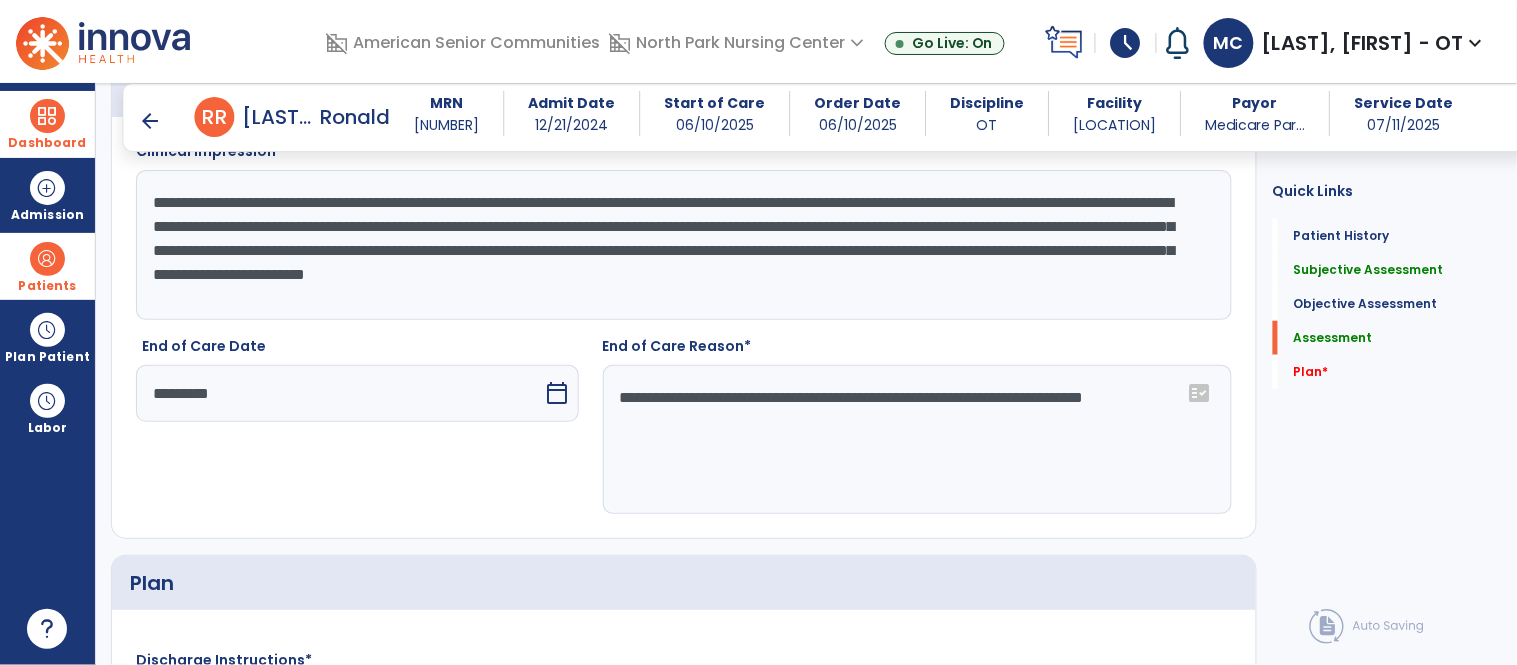 click on "**********" 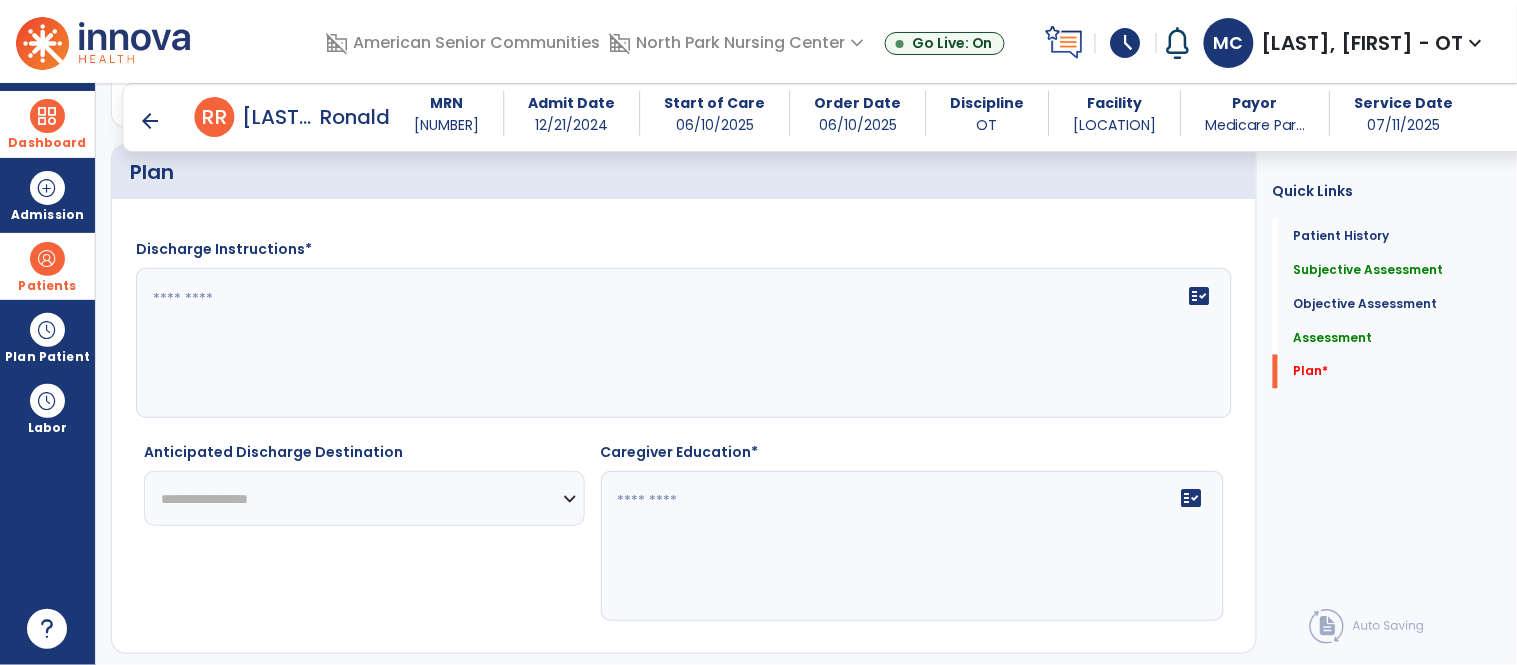 scroll, scrollTop: 2662, scrollLeft: 0, axis: vertical 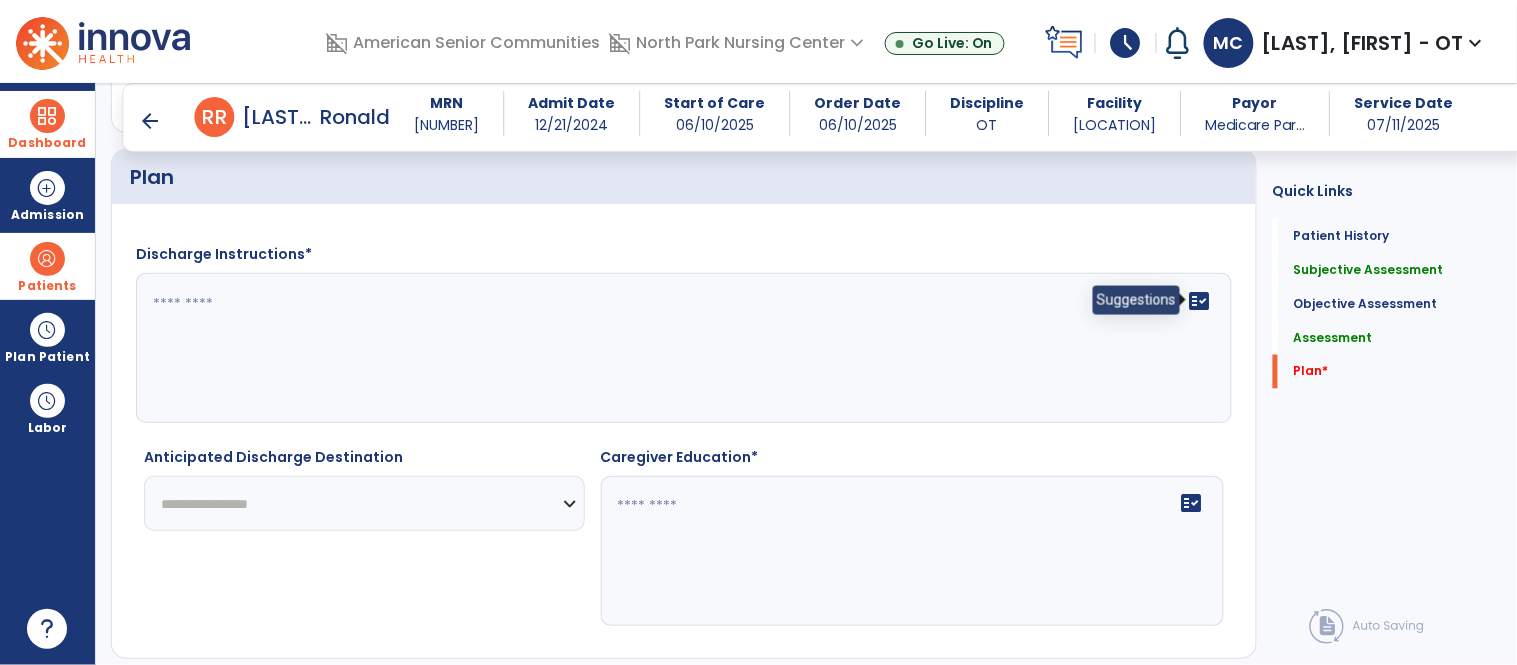 type on "**********" 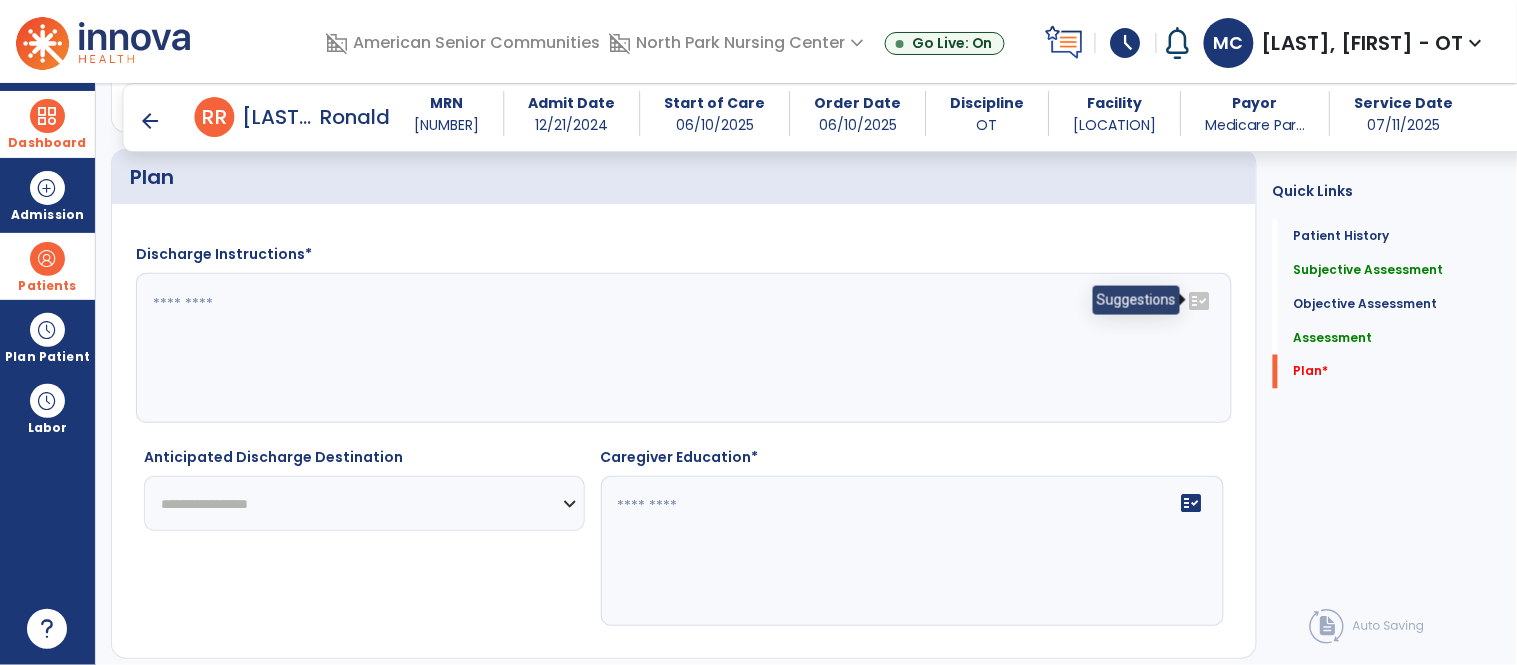 click on "fact_check" 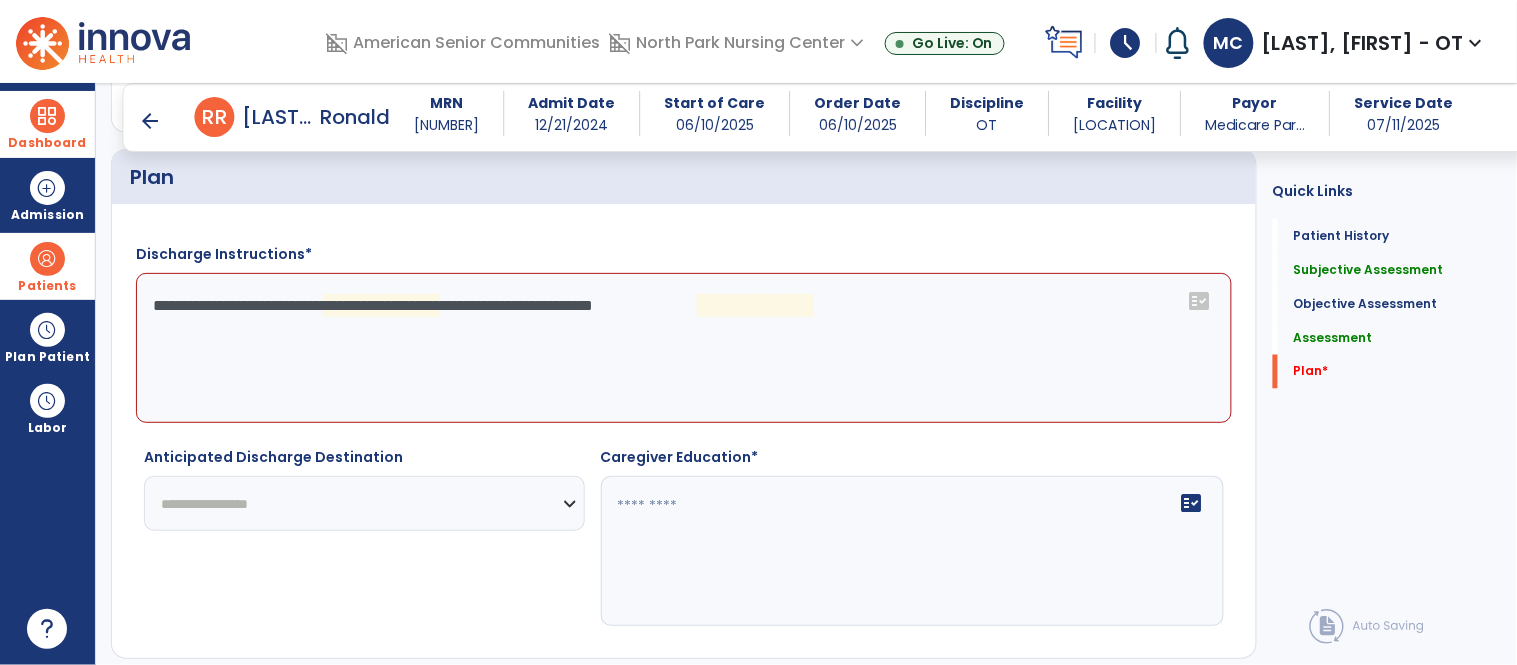click on "**********" 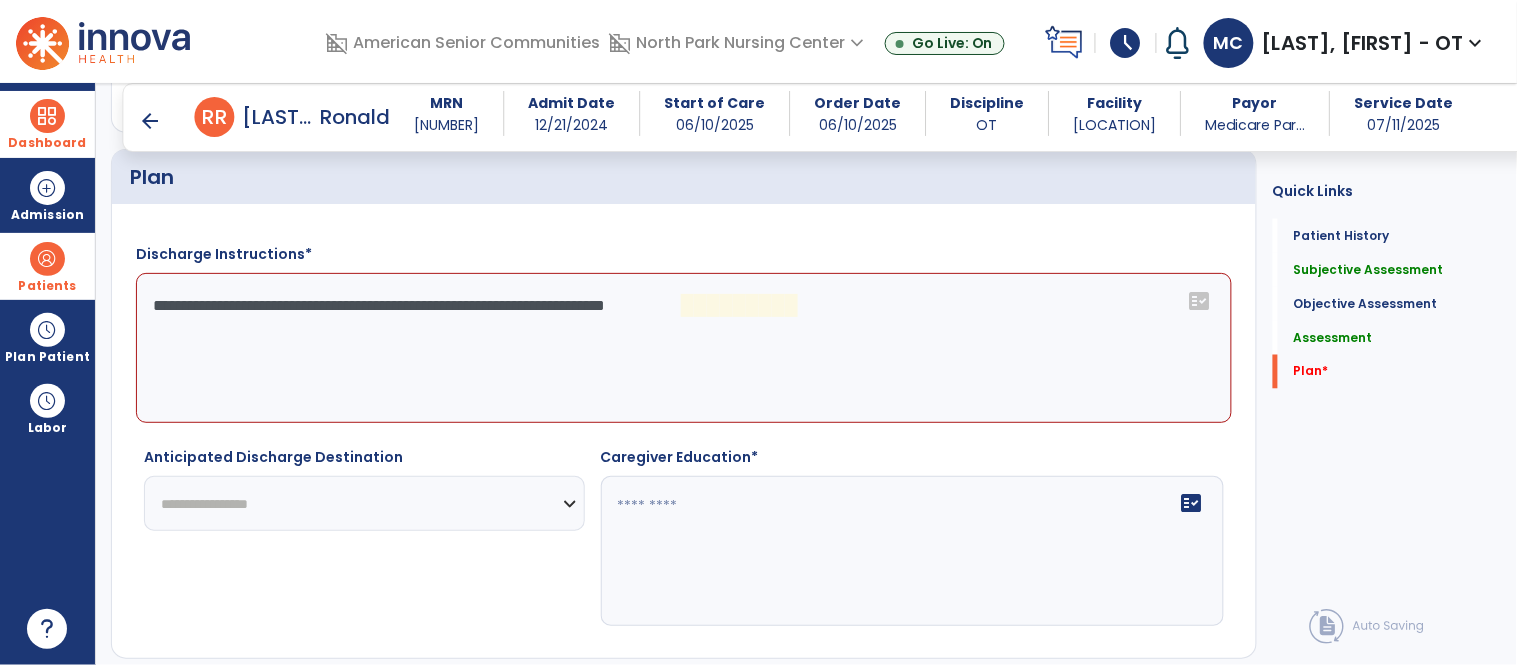 click on "**********" 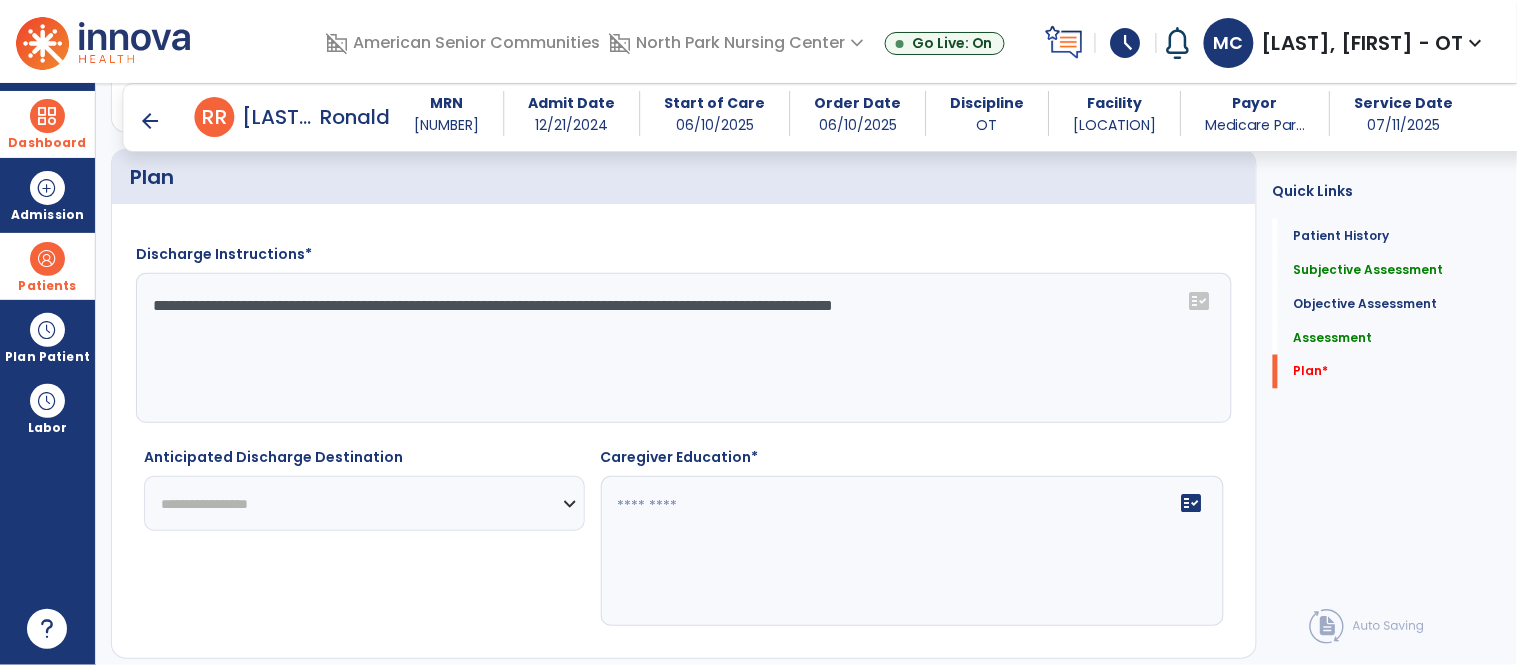 type on "**********" 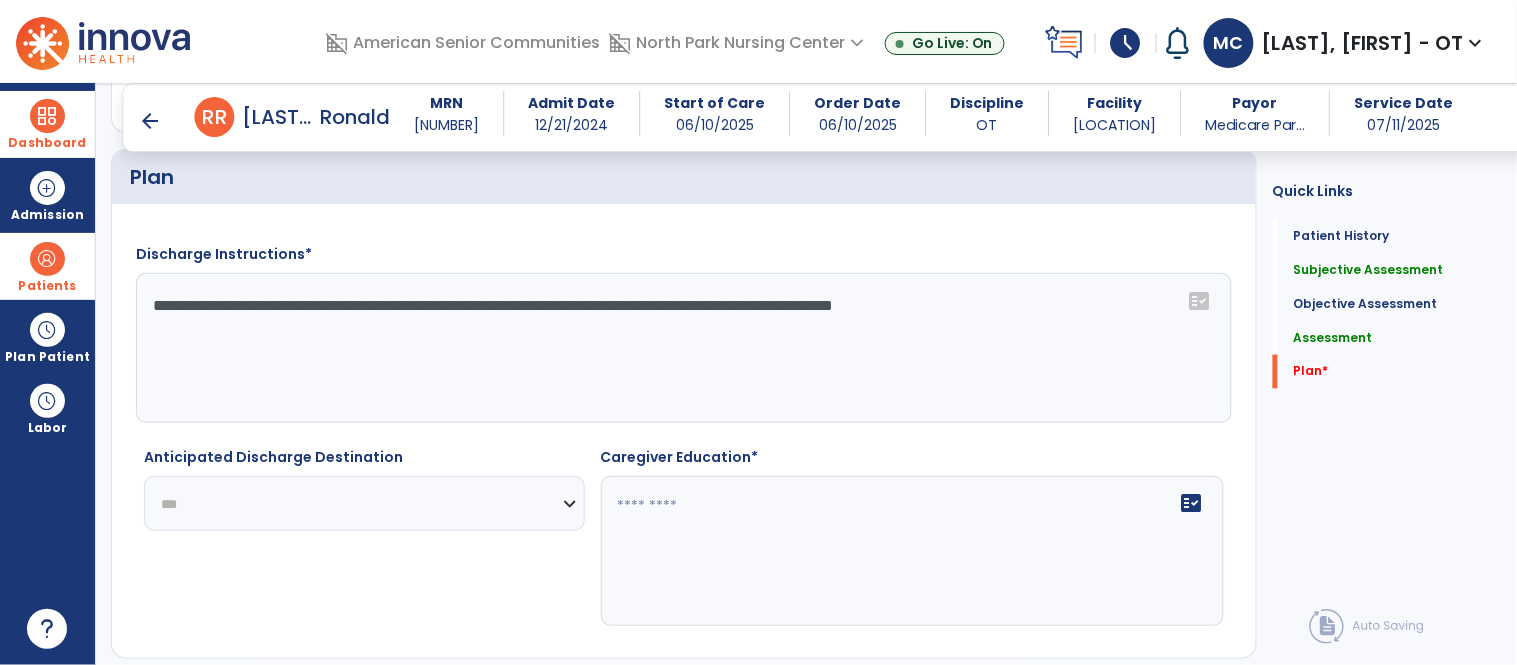 click on "**********" 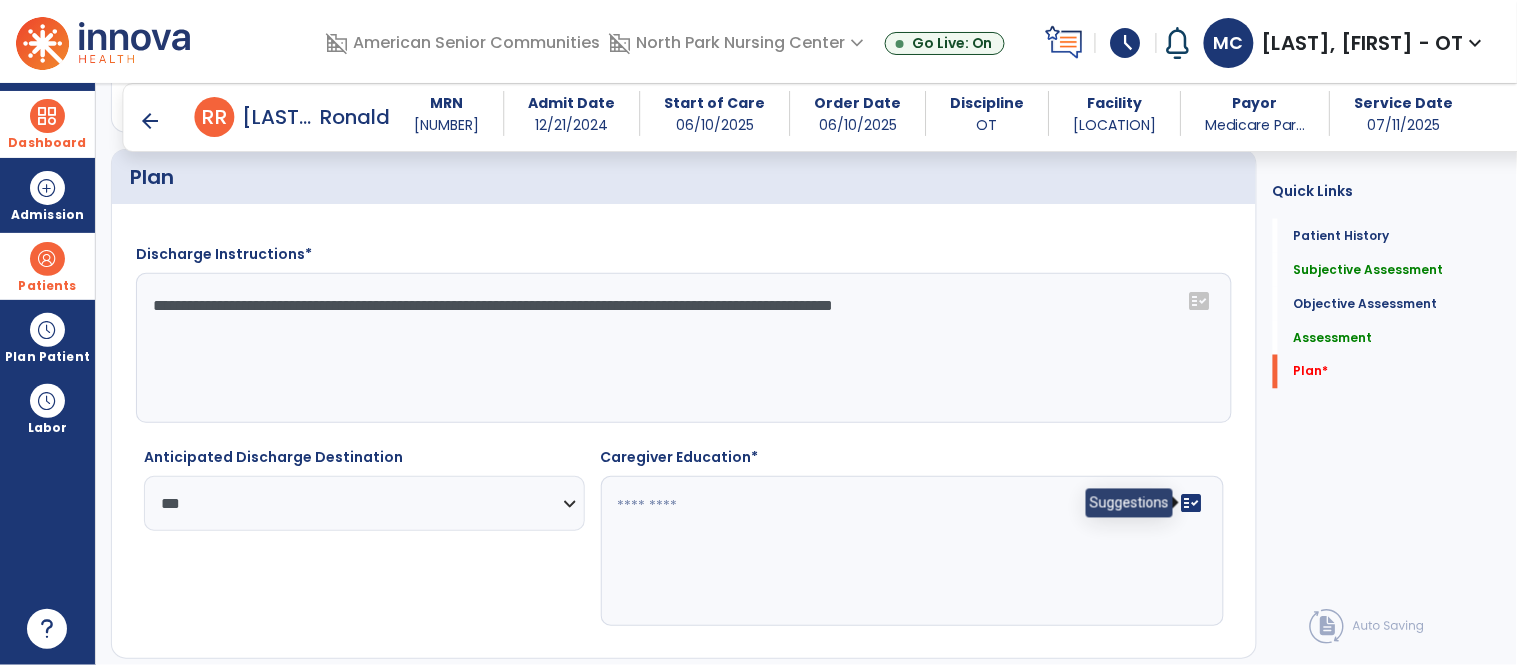 click on "fact_check" 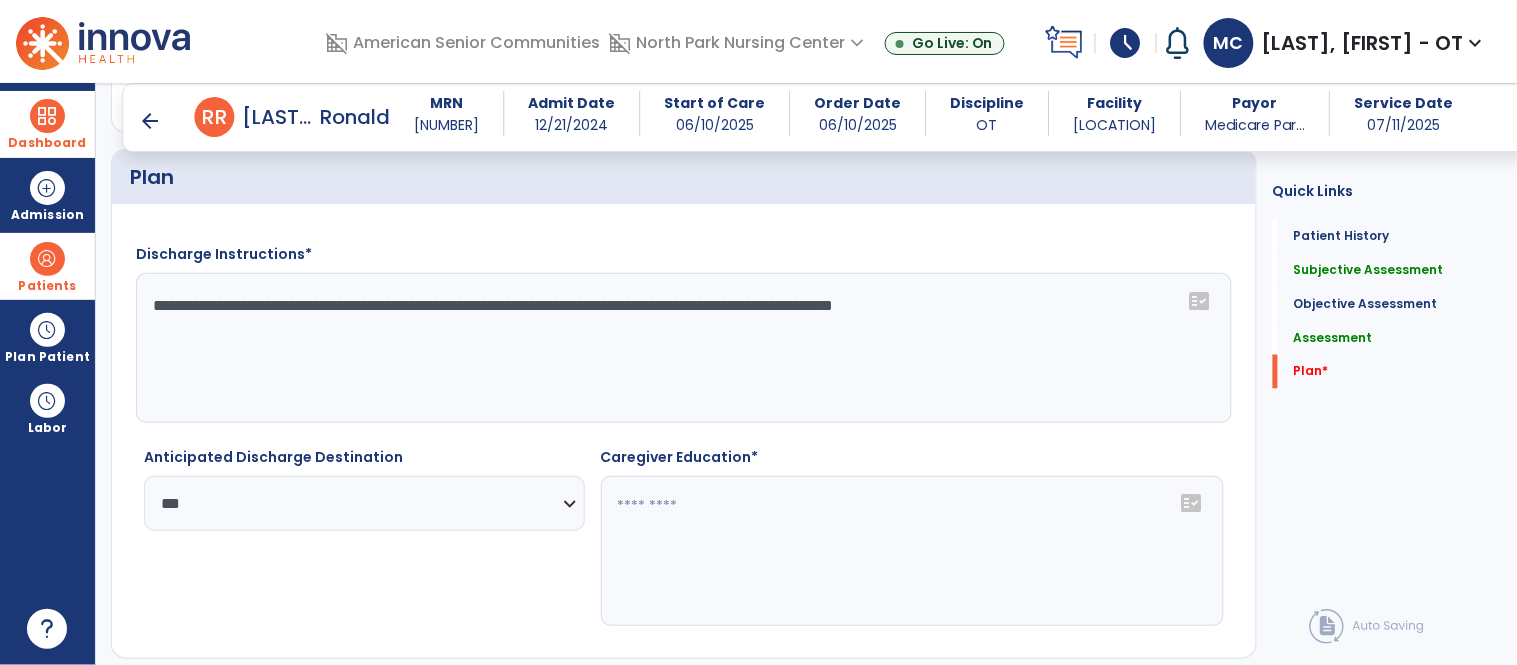 click on "fact_check" 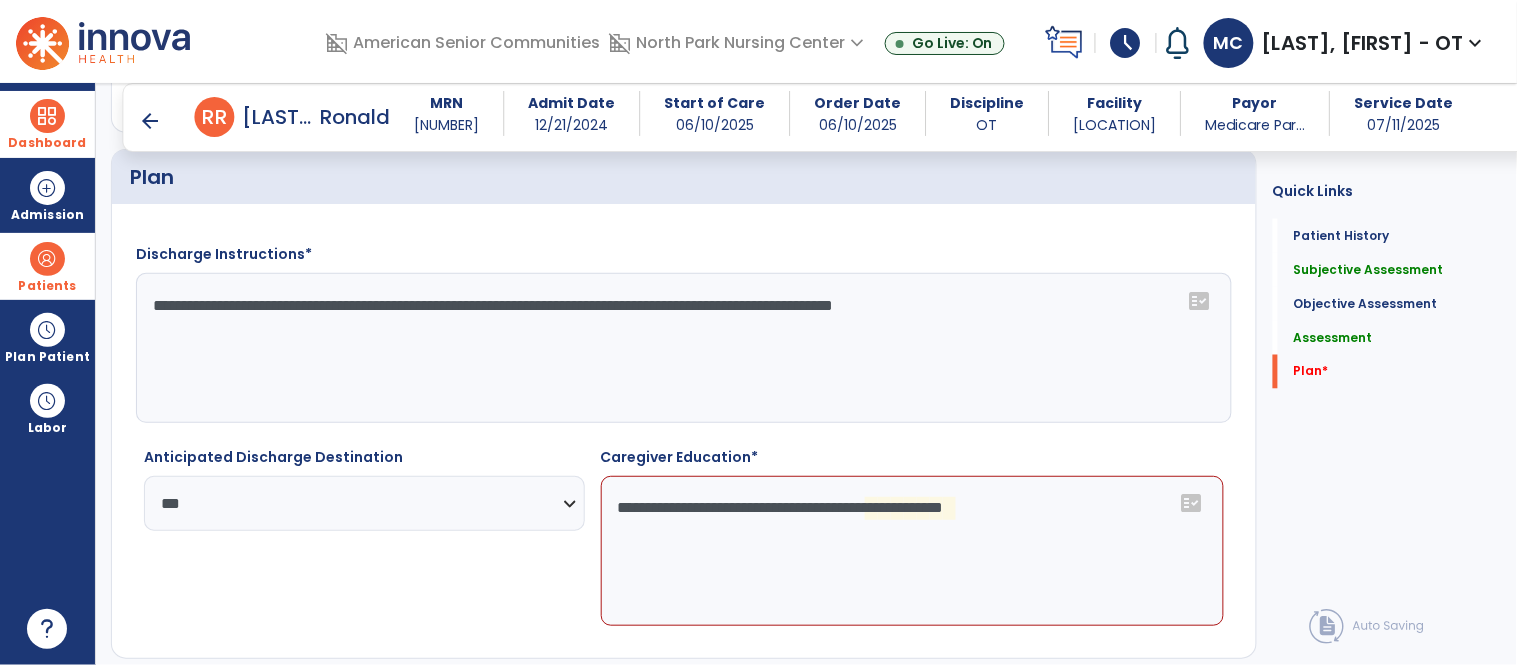 click on "**********" 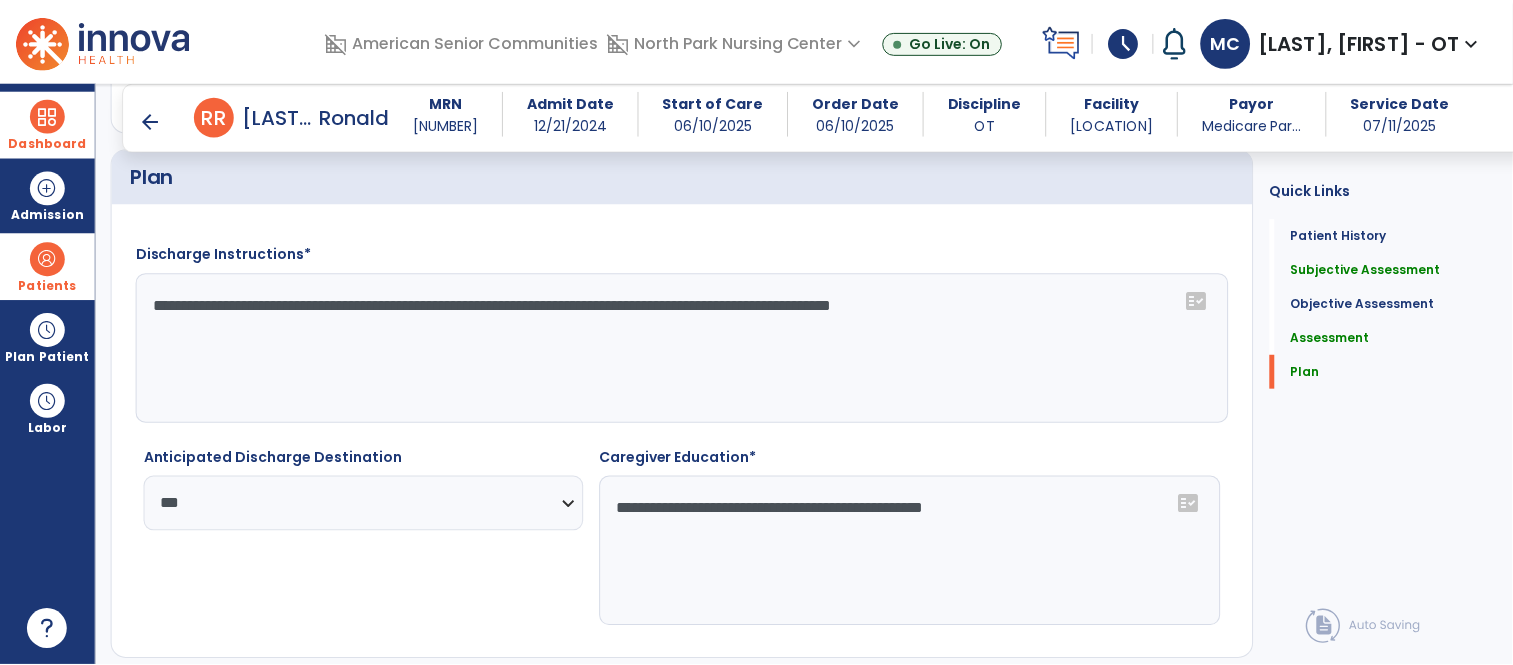scroll, scrollTop: 2712, scrollLeft: 0, axis: vertical 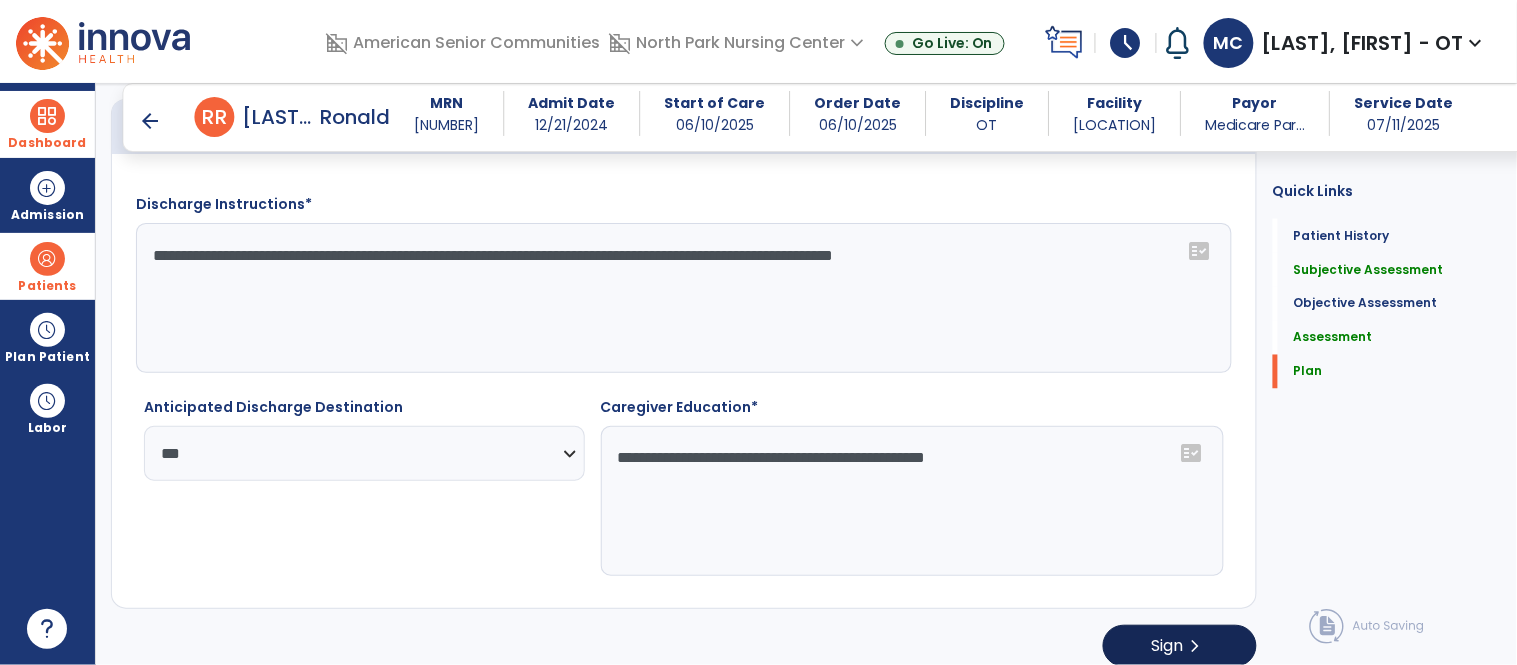 type on "**********" 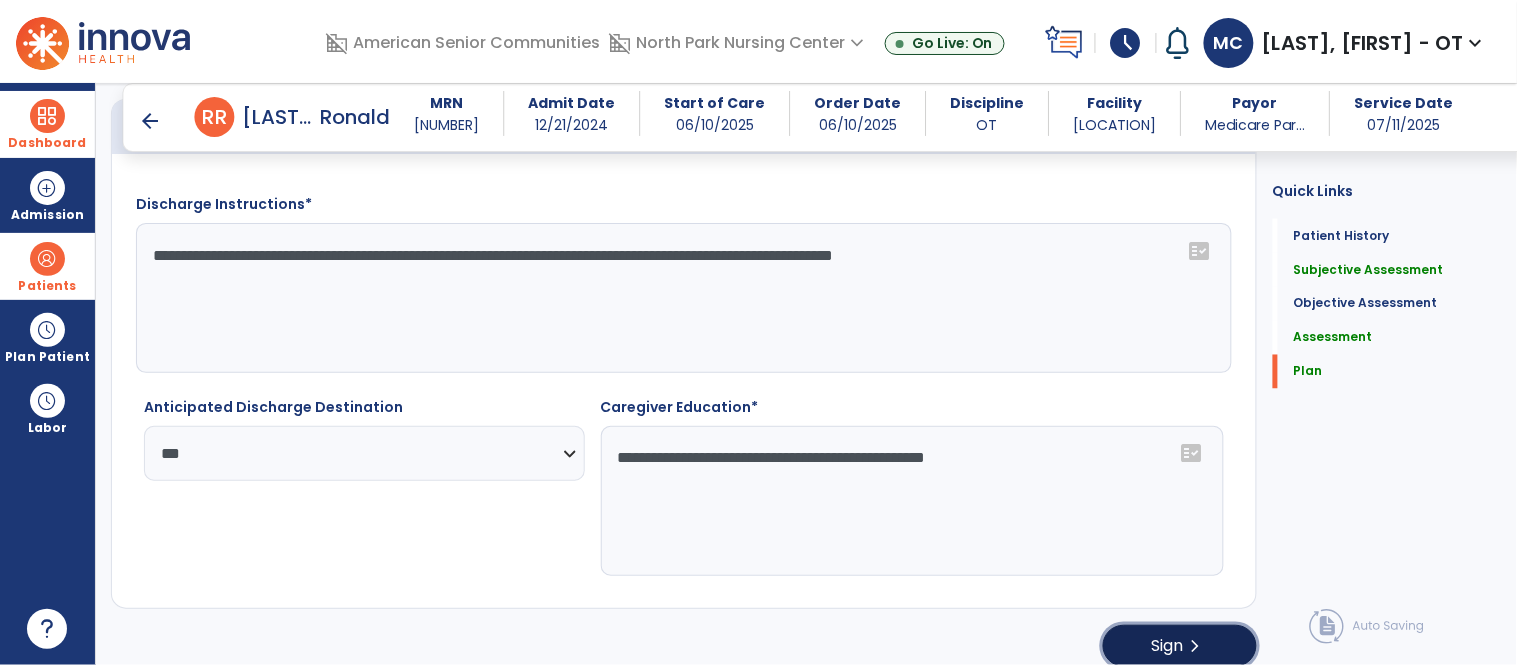 click on "chevron_right" 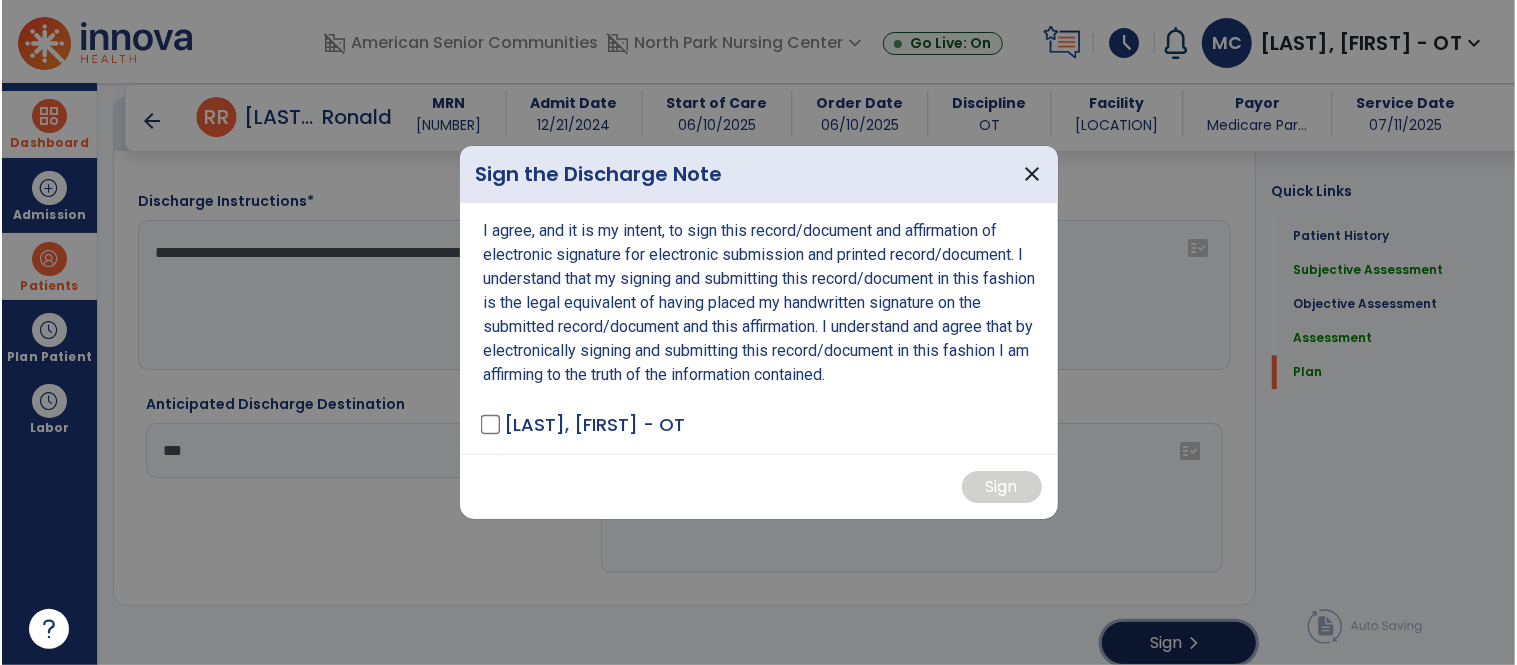 scroll, scrollTop: 2712, scrollLeft: 0, axis: vertical 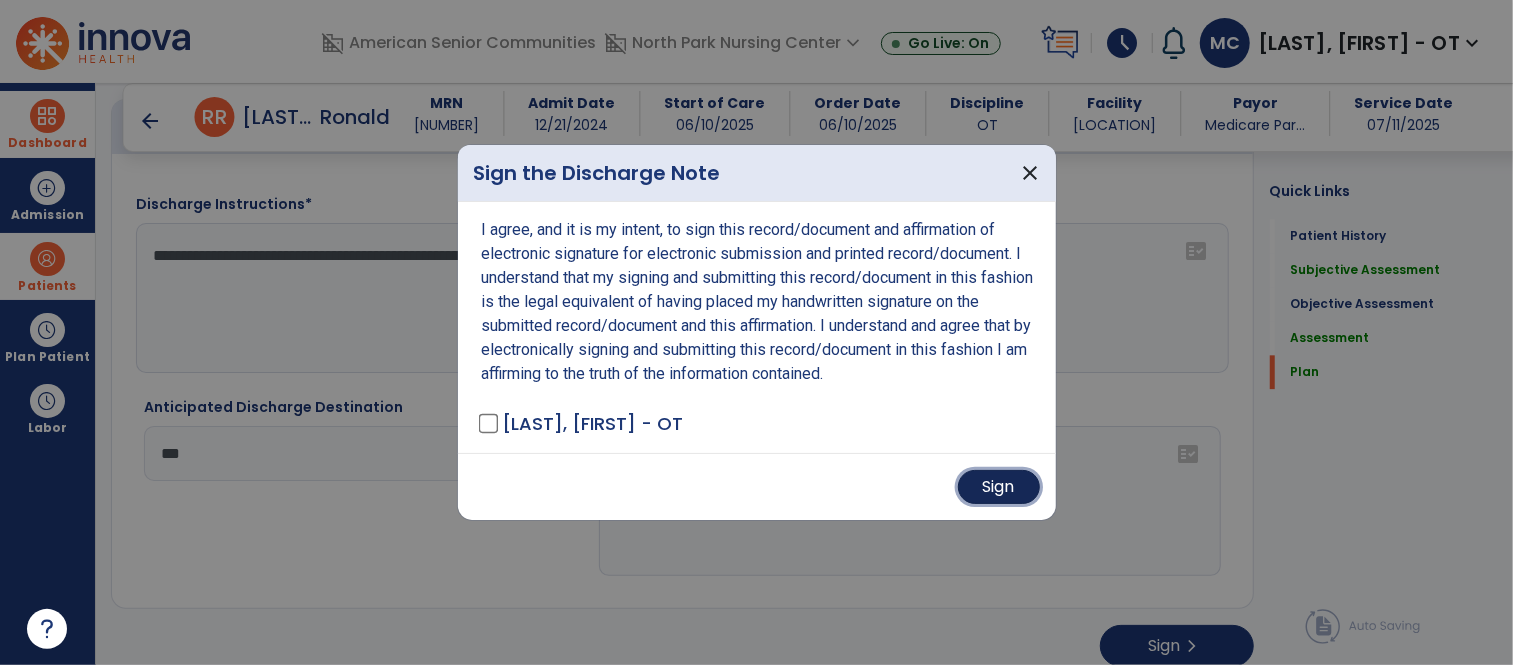 click on "Sign" at bounding box center [999, 487] 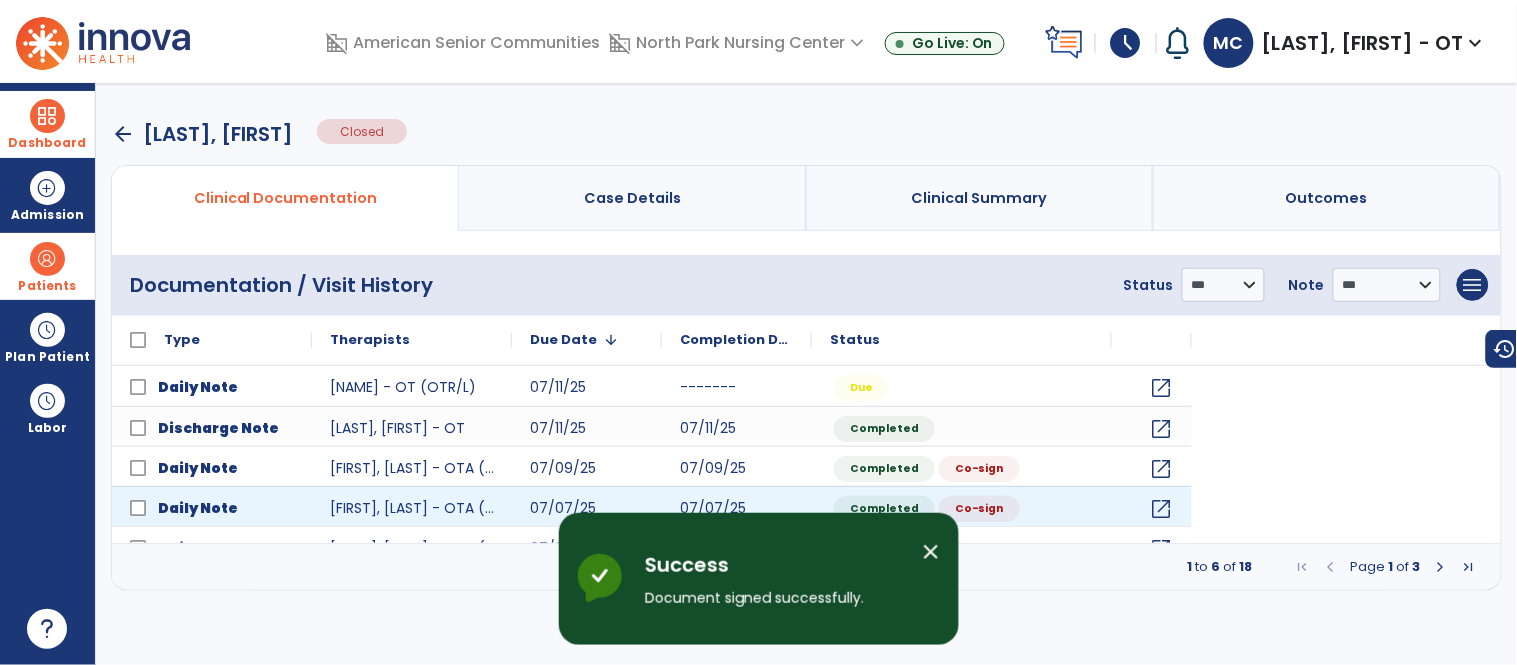 scroll, scrollTop: 0, scrollLeft: 0, axis: both 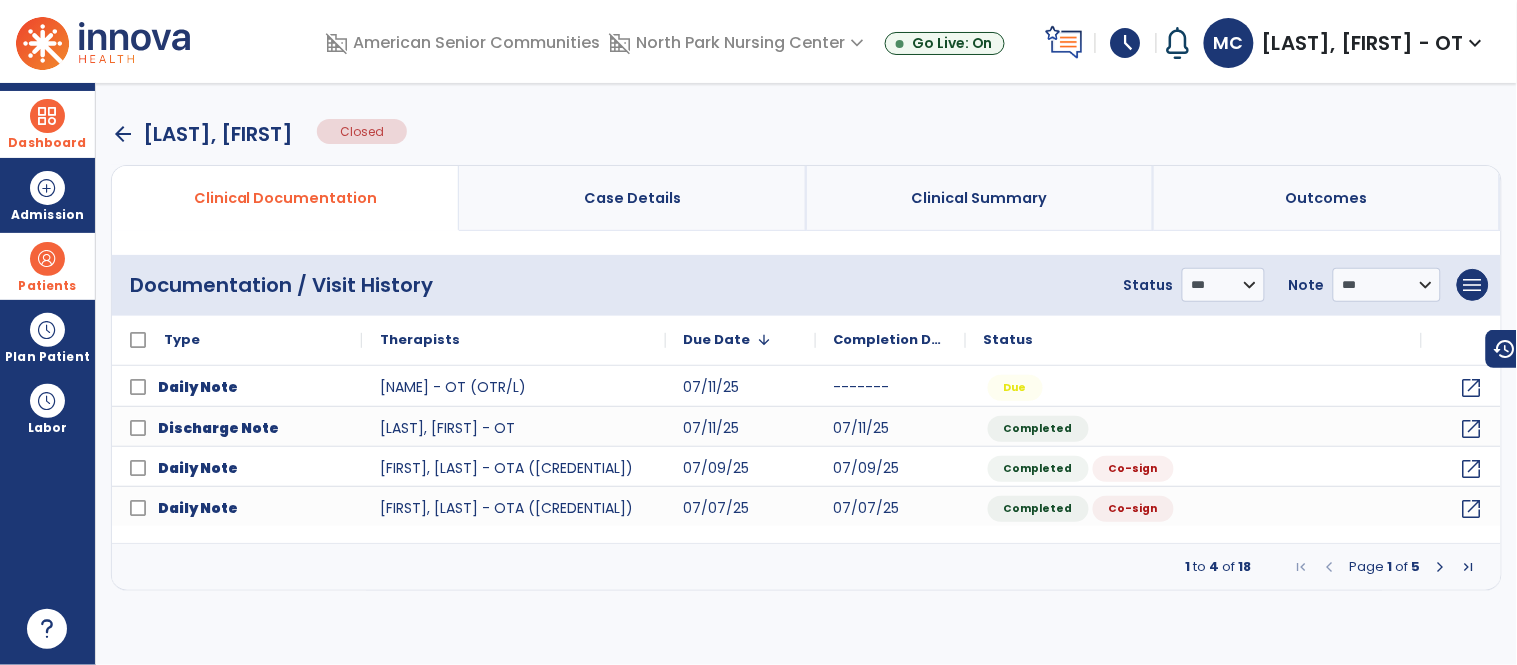 click on "Dashboard" at bounding box center (47, 124) 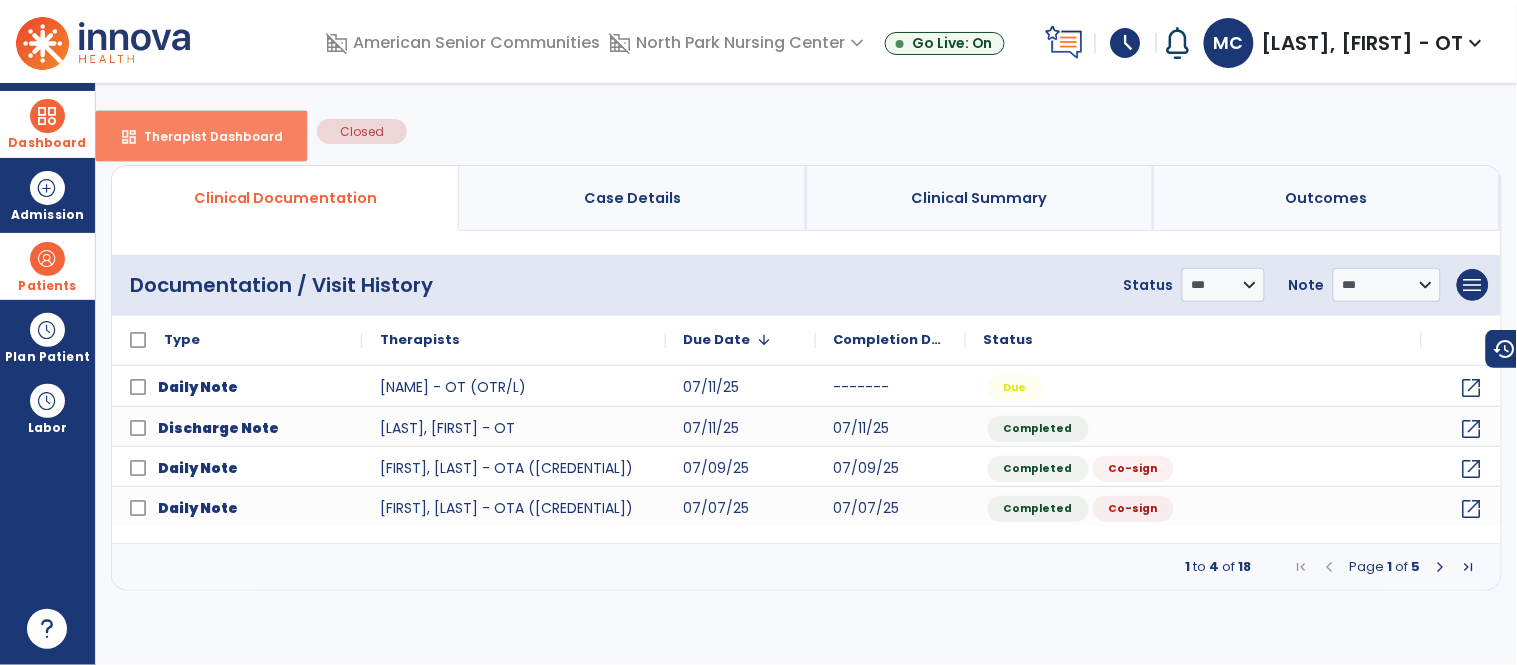 click on "dashboard  Therapist Dashboard" at bounding box center (201, 136) 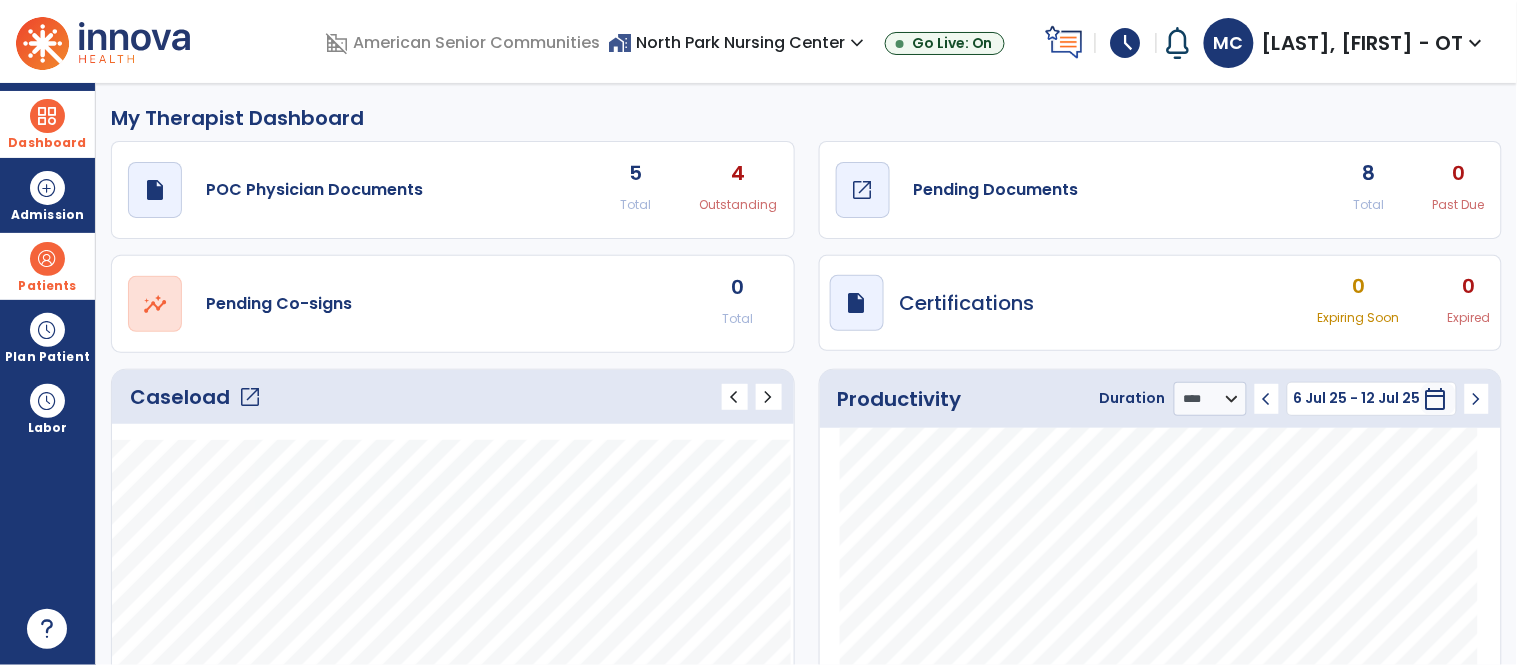 click on "draft   open_in_new  Pending Documents" 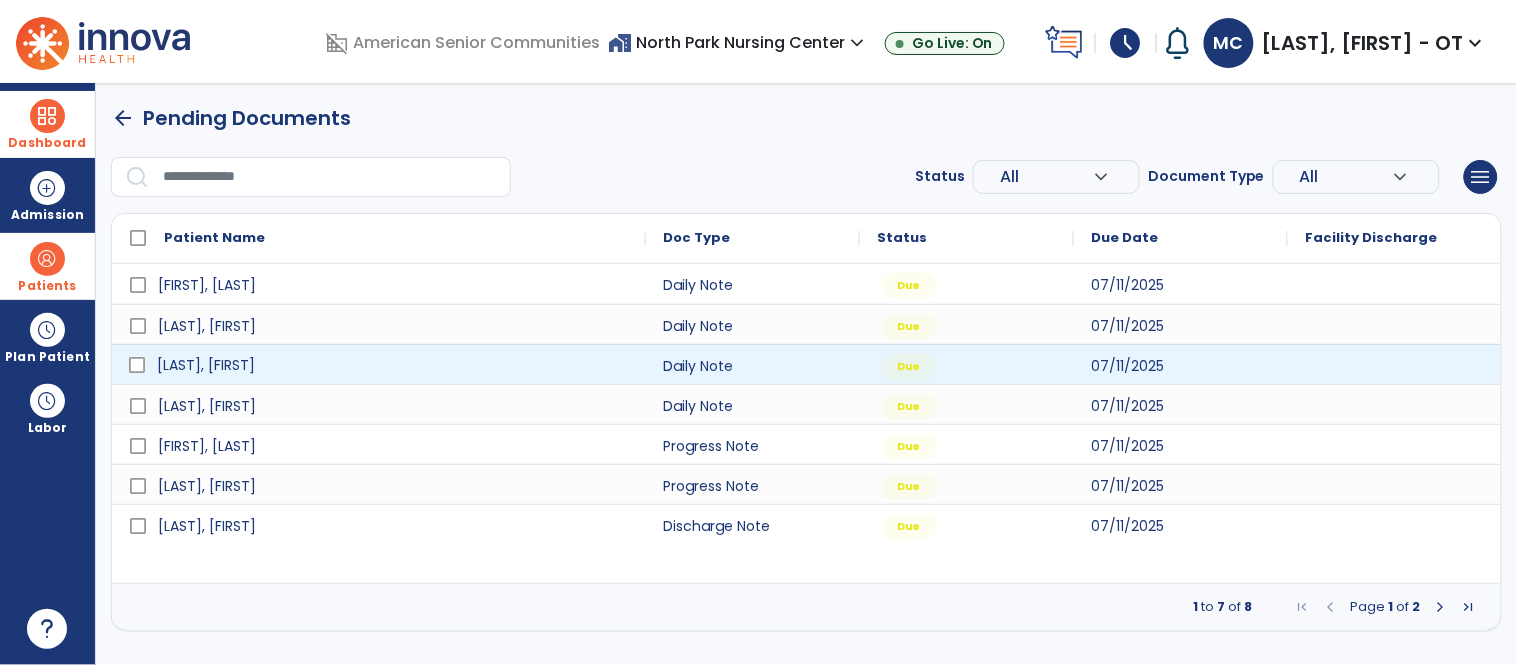 click on "[LAST], [FIRST]" at bounding box center [206, 365] 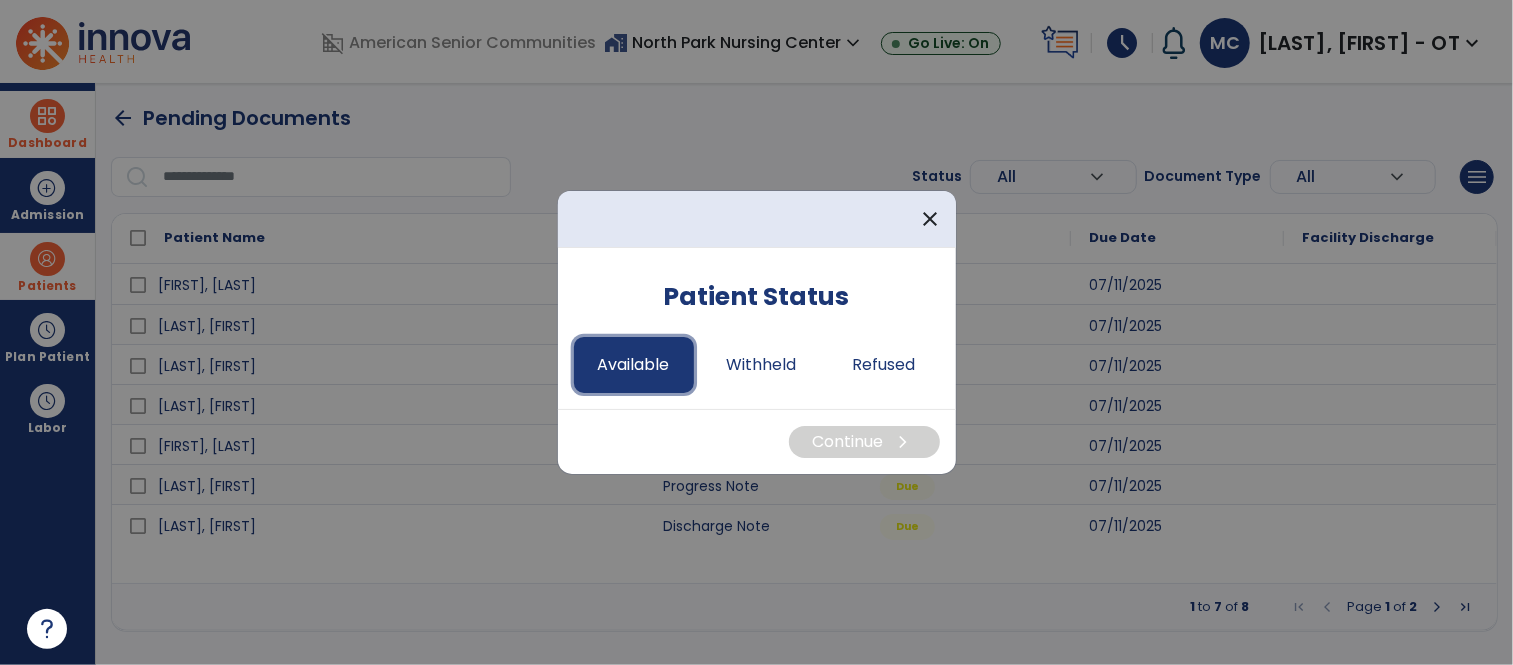 click on "Available" at bounding box center [634, 365] 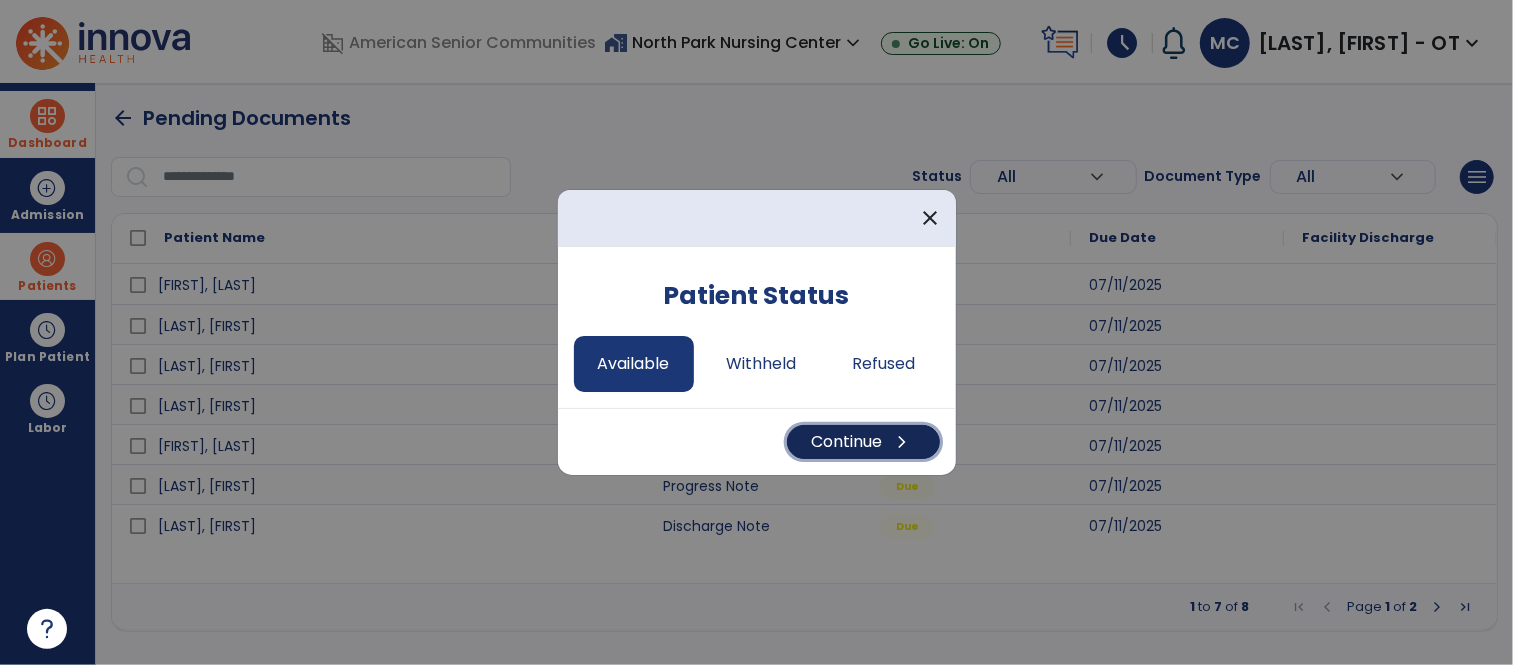 click on "Continue   chevron_right" at bounding box center [863, 442] 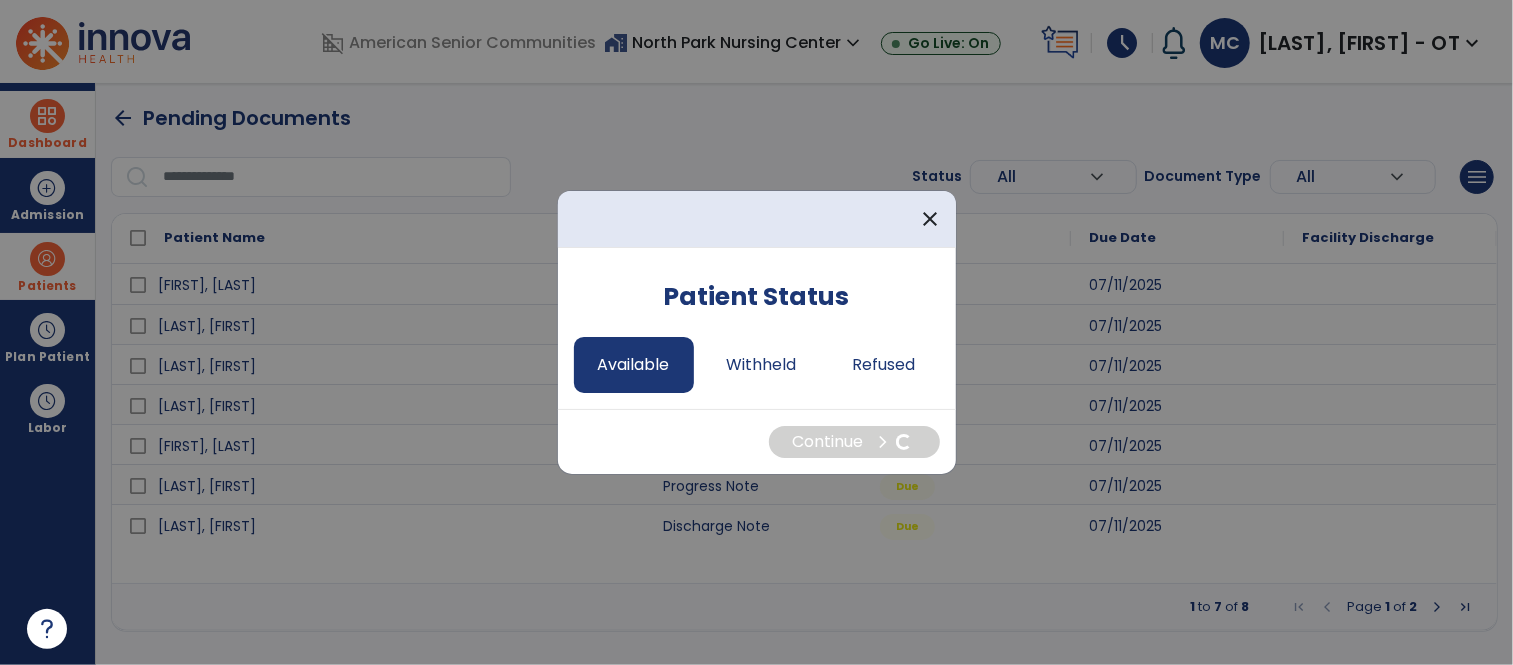 select on "*" 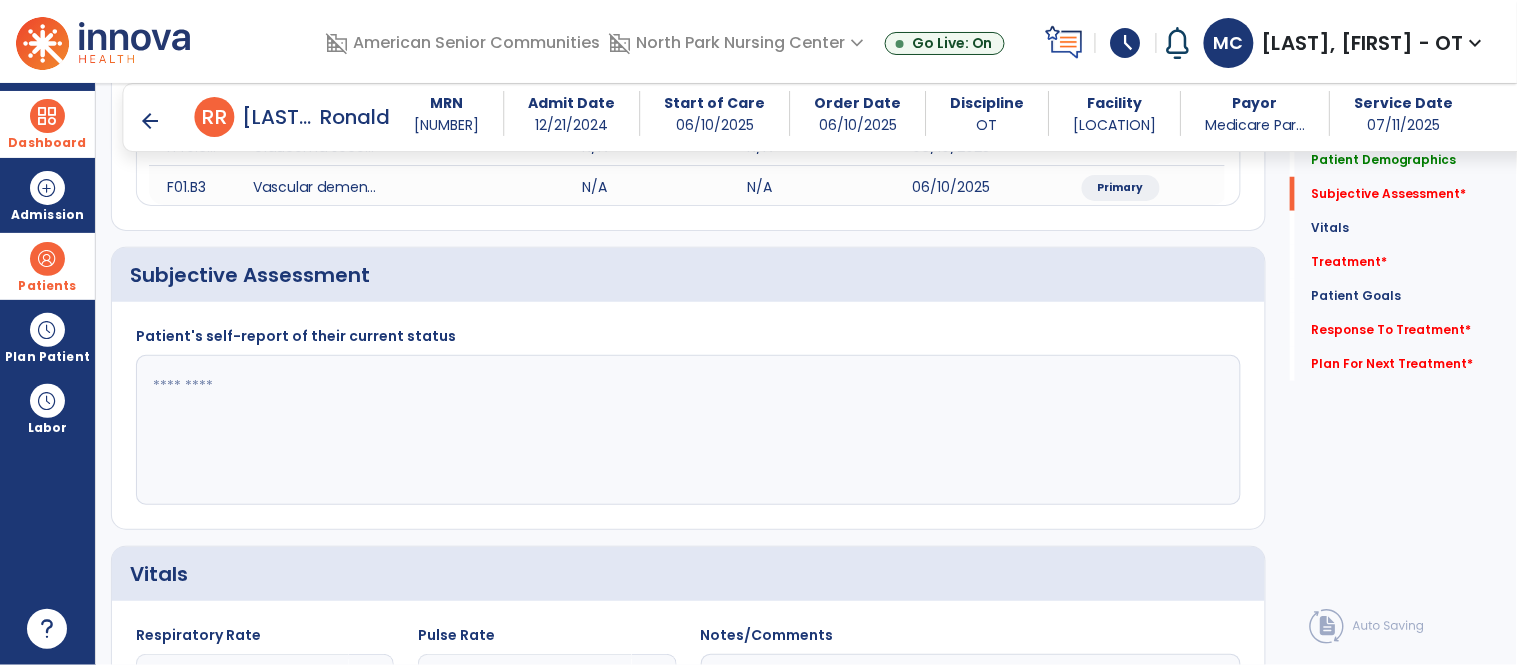 scroll, scrollTop: 386, scrollLeft: 0, axis: vertical 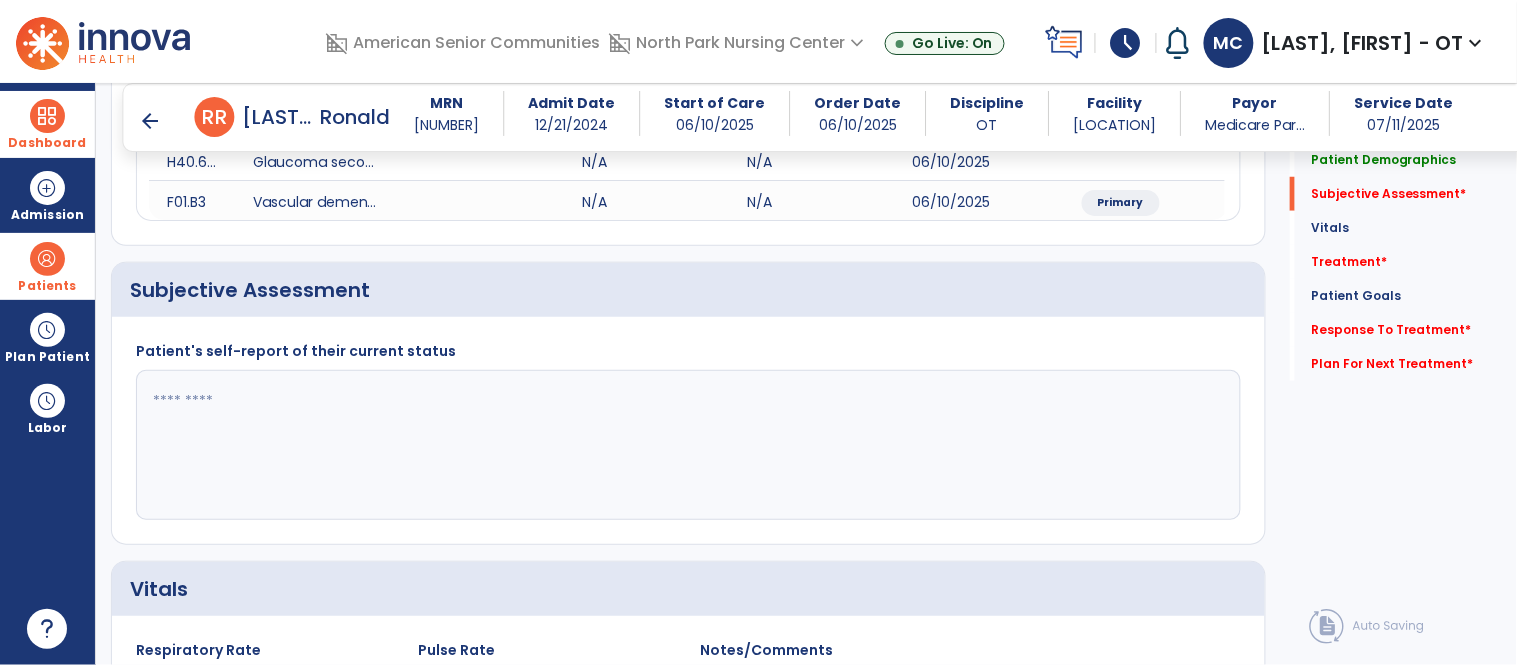 click 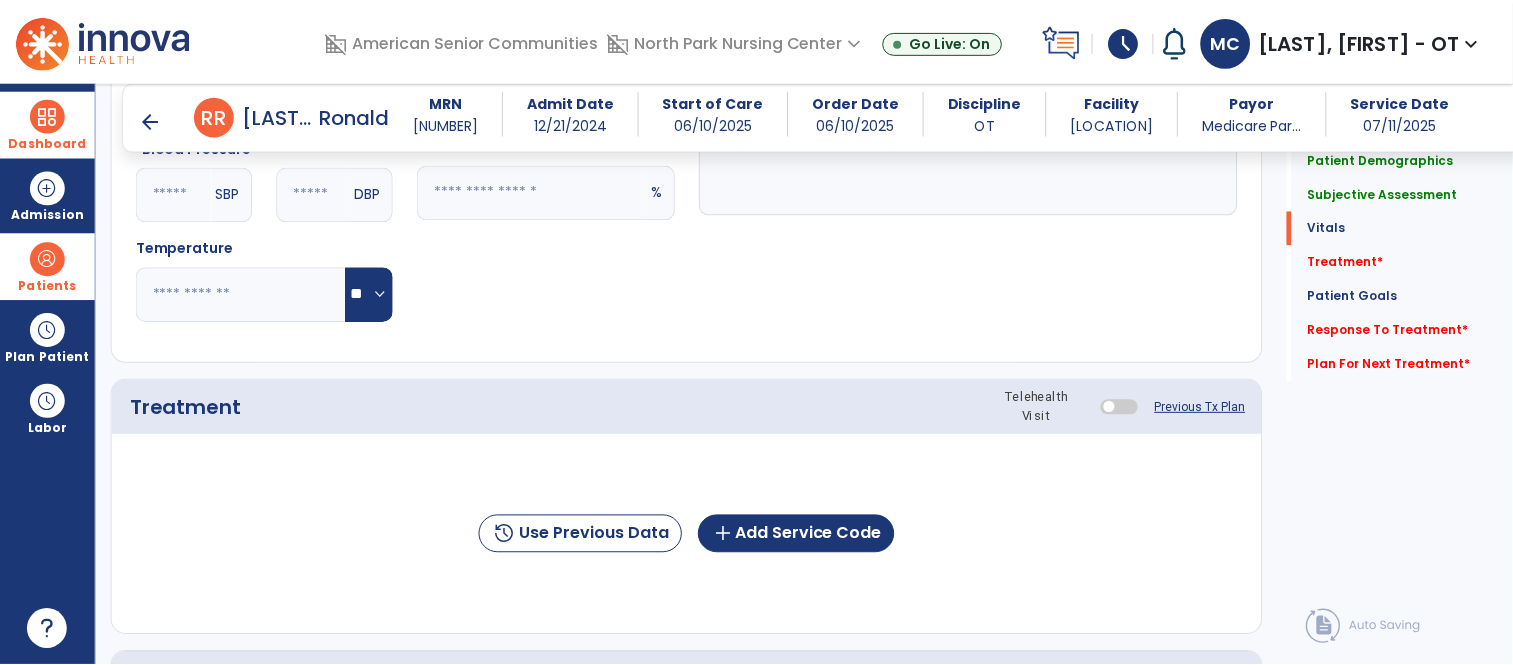 scroll, scrollTop: 992, scrollLeft: 0, axis: vertical 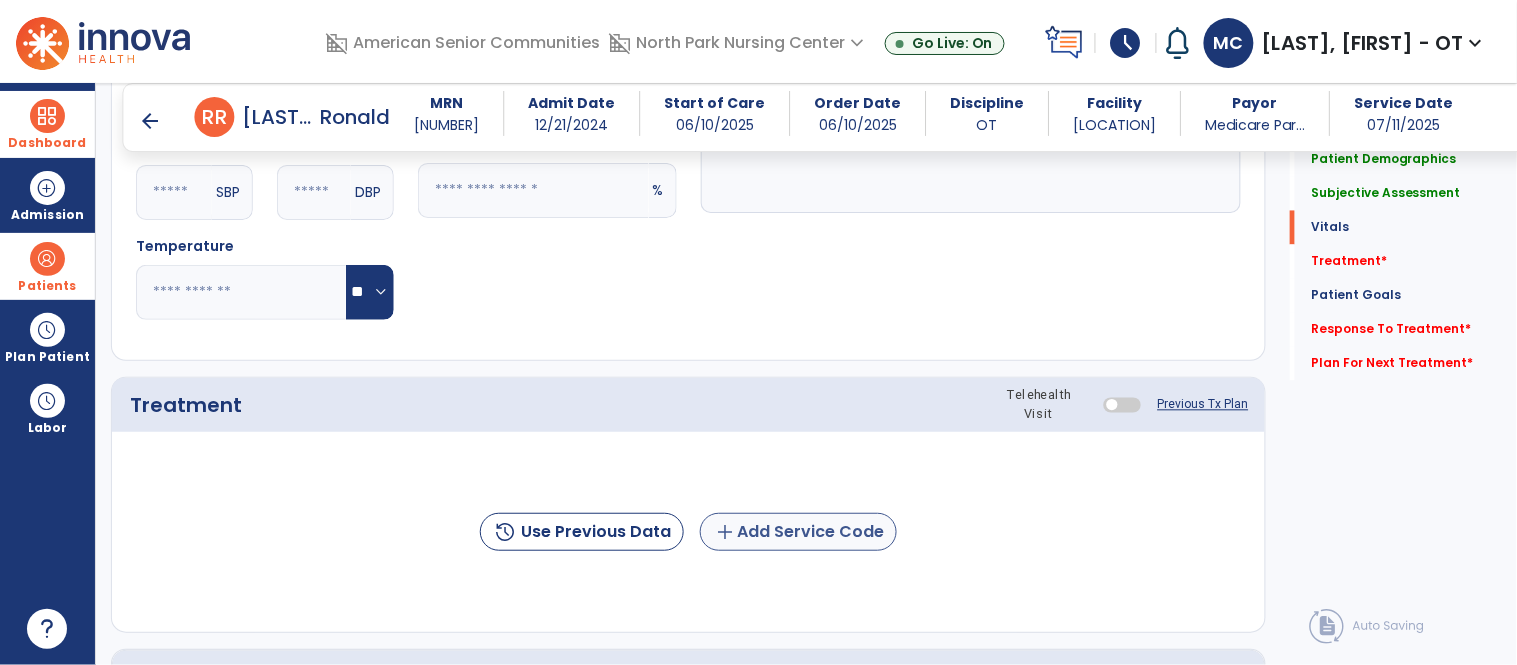 type on "**********" 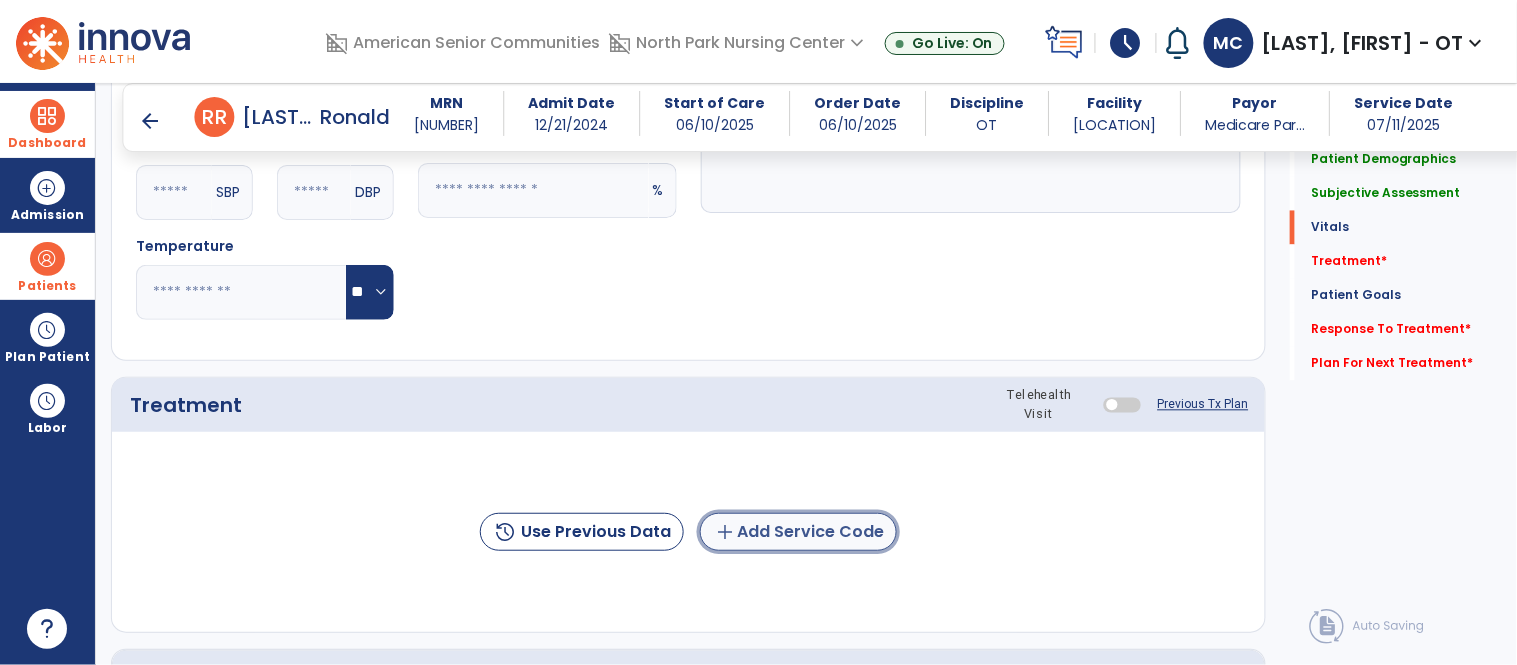 click on "add  Add Service Code" 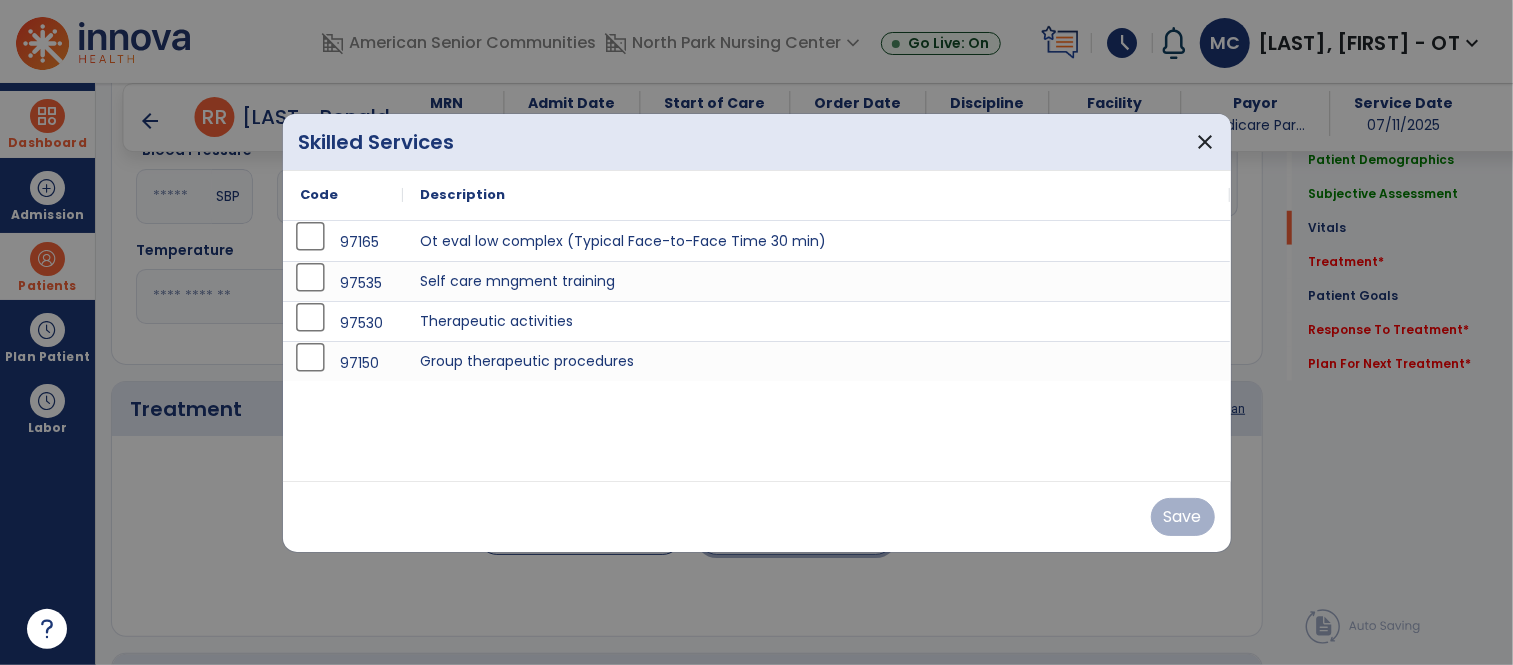 scroll, scrollTop: 992, scrollLeft: 0, axis: vertical 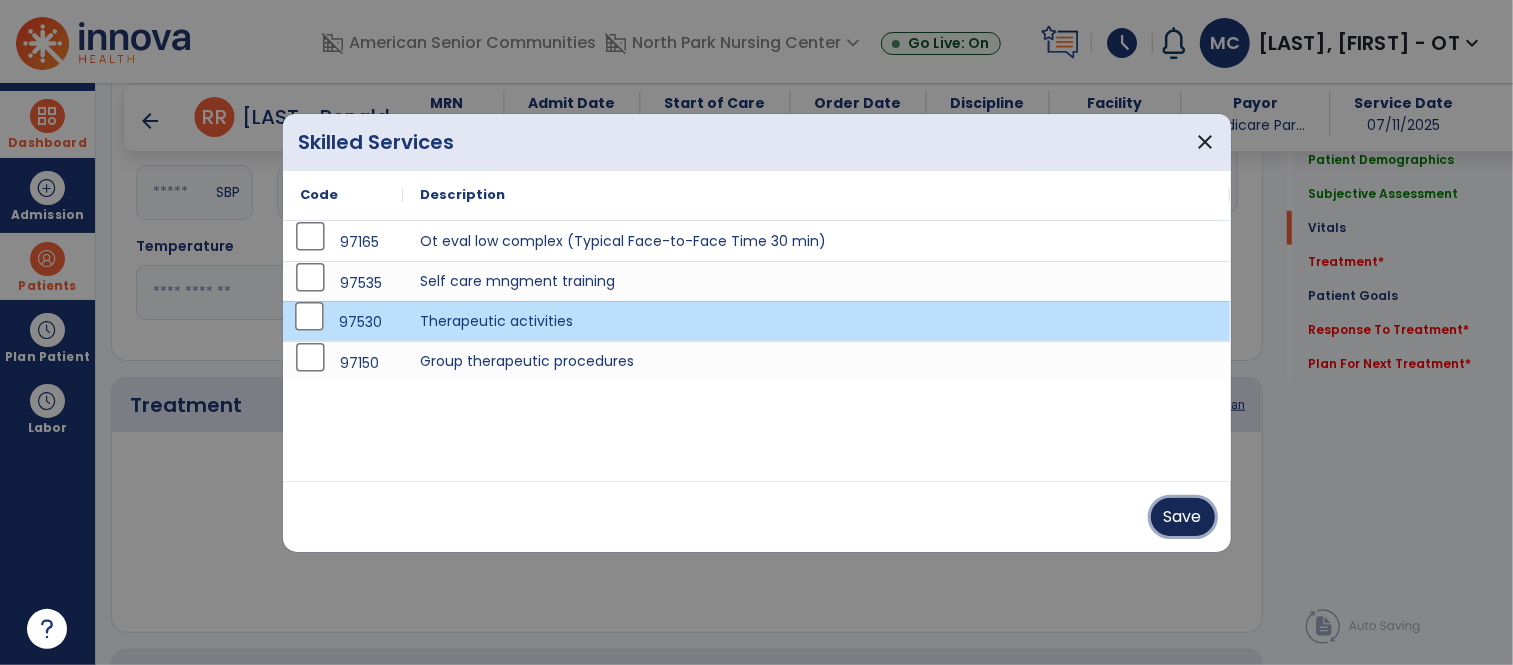click on "Save" at bounding box center [1183, 517] 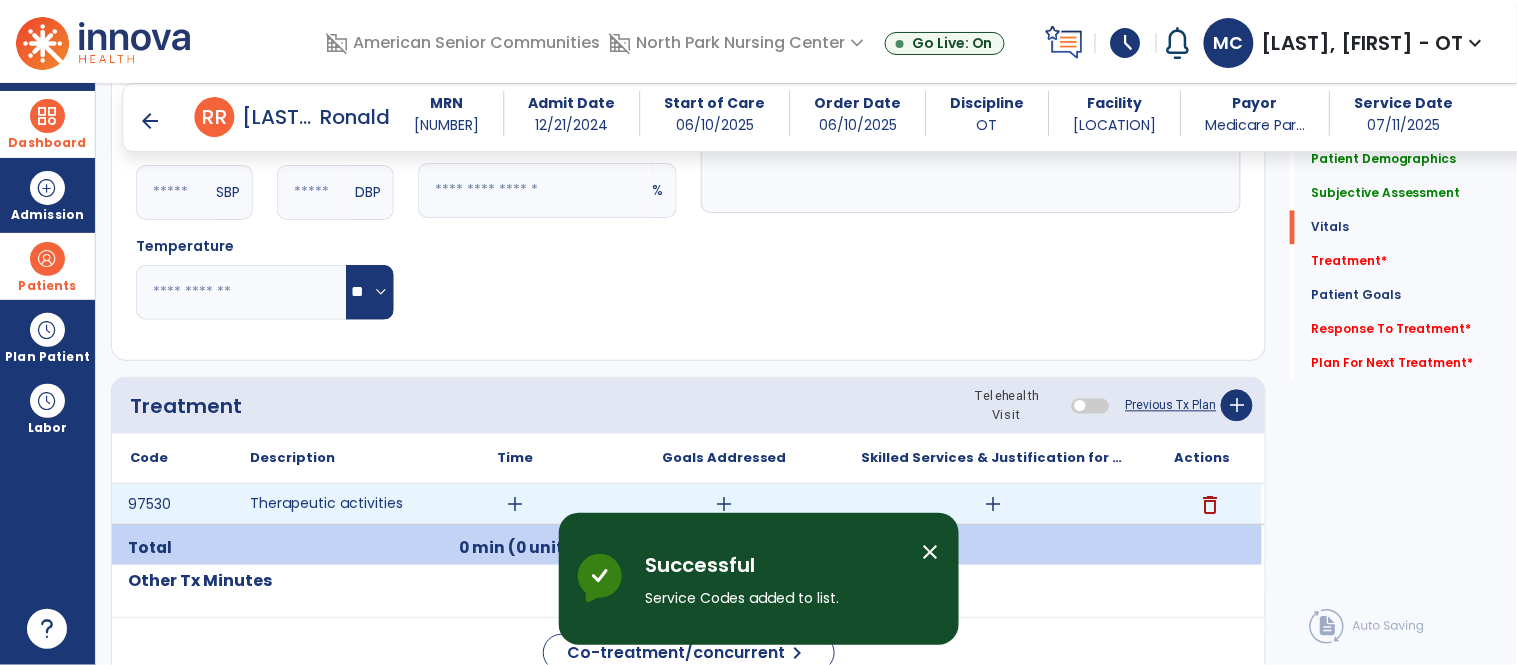 click on "add" at bounding box center [515, 504] 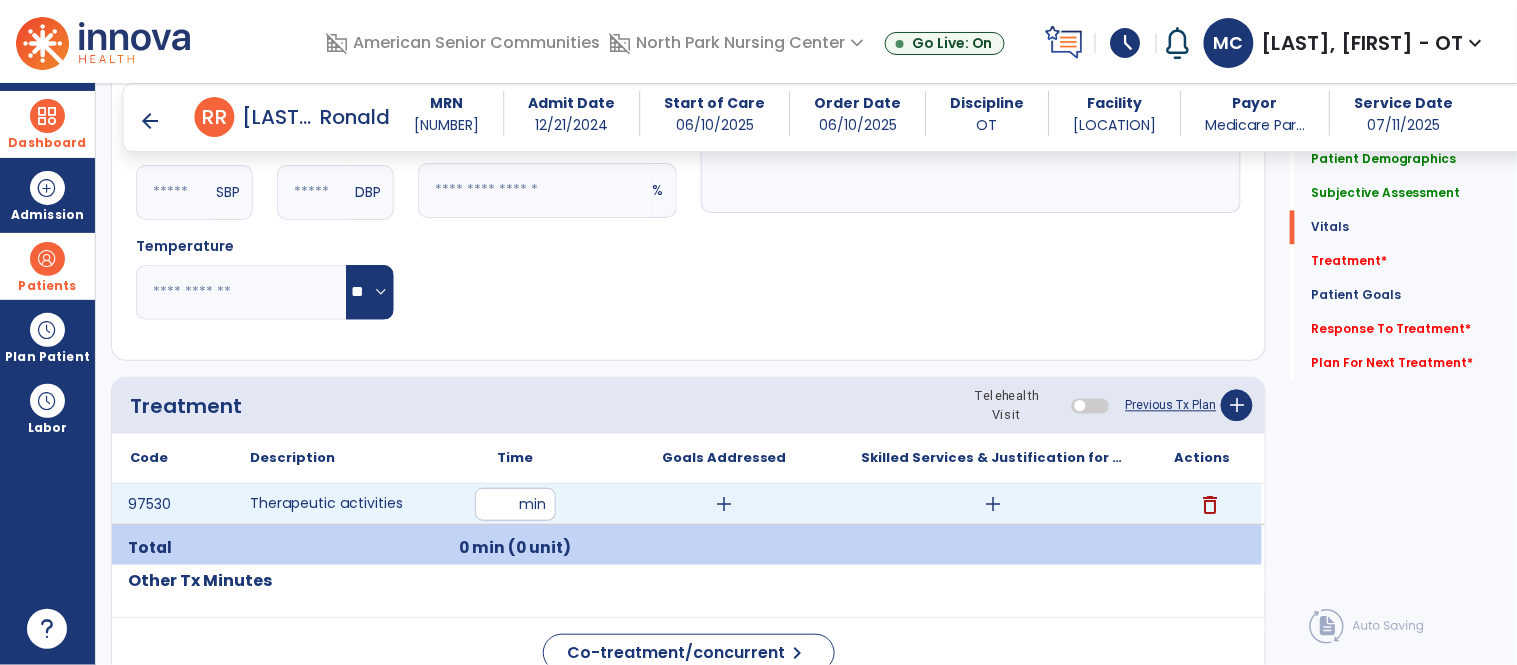 type on "**" 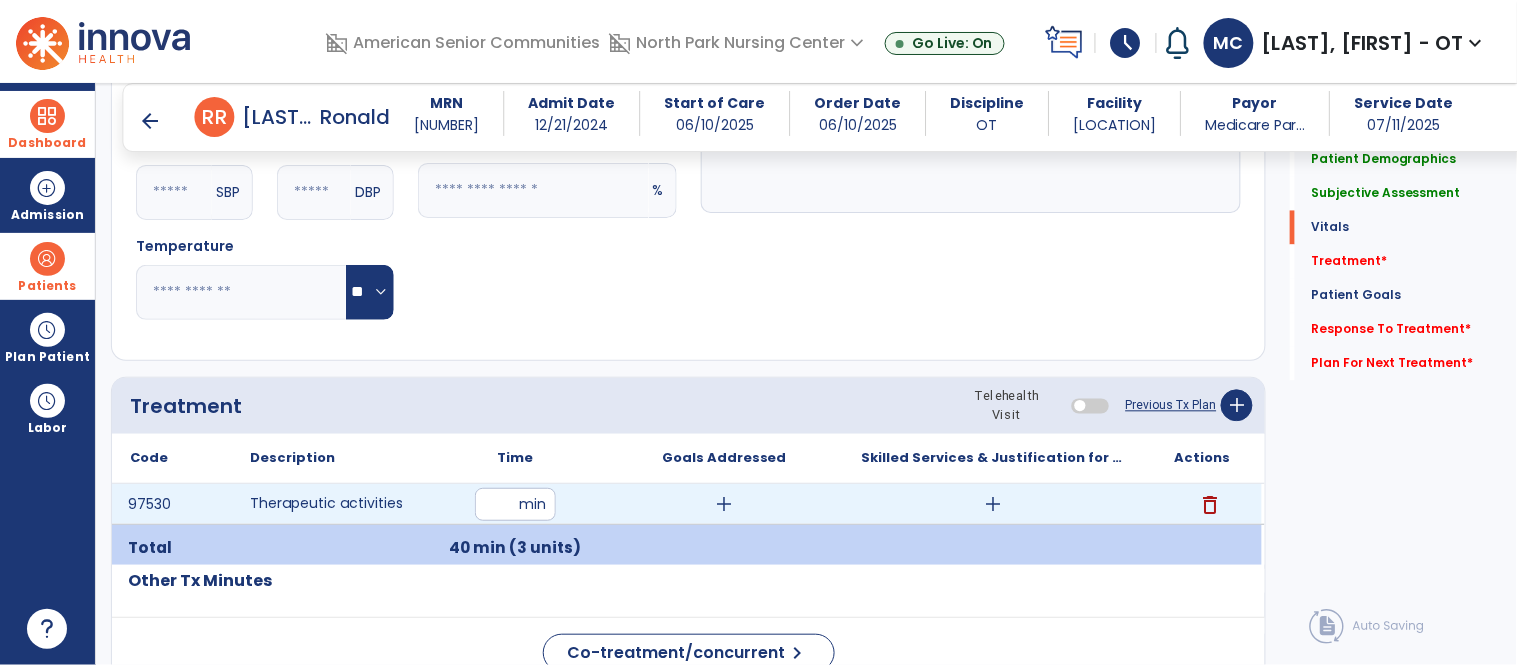 click on "add" at bounding box center [993, 504] 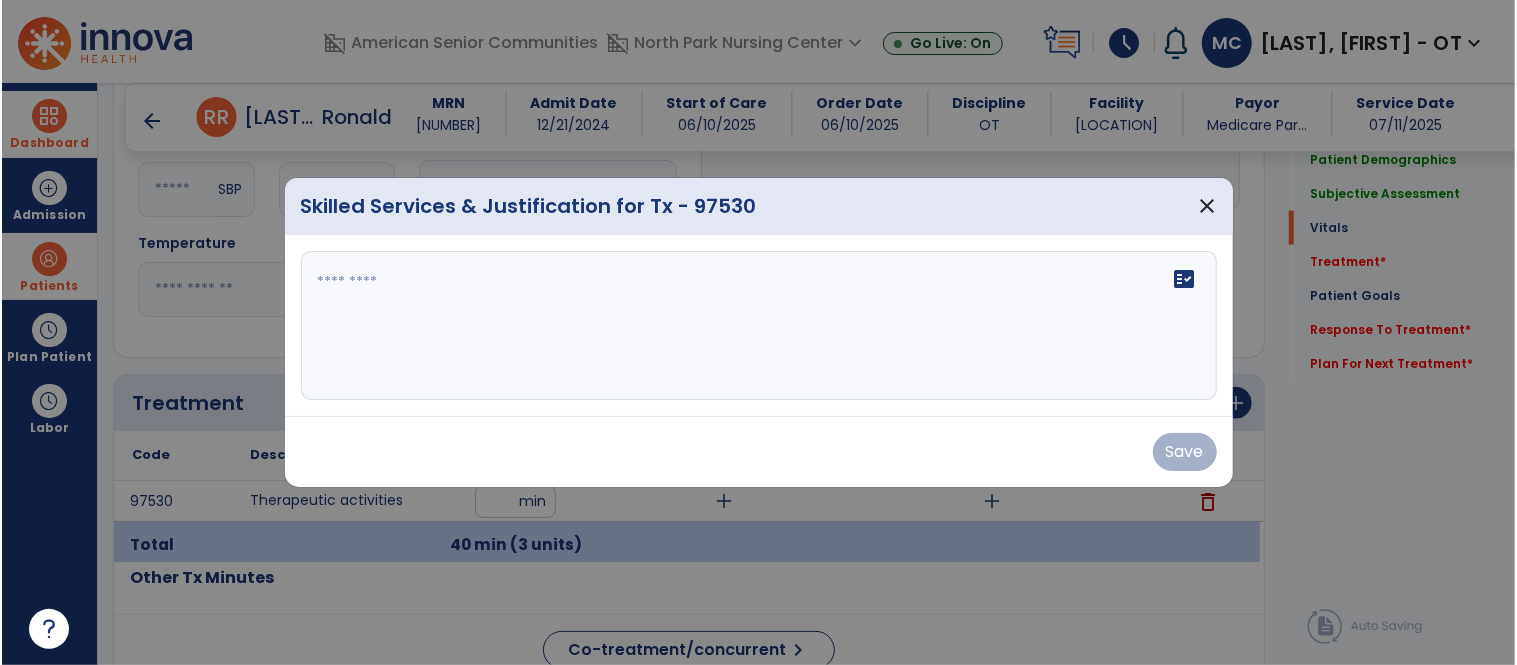 scroll, scrollTop: 992, scrollLeft: 0, axis: vertical 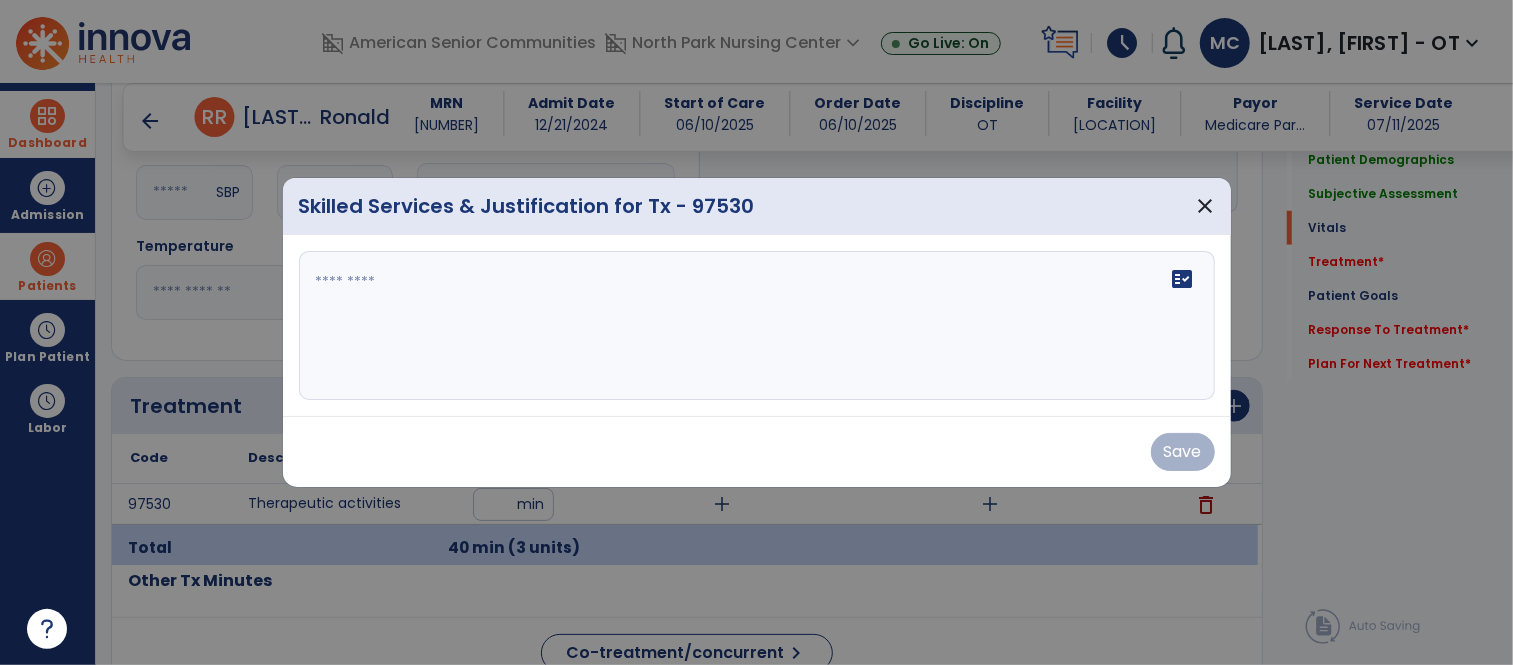 click at bounding box center [757, 326] 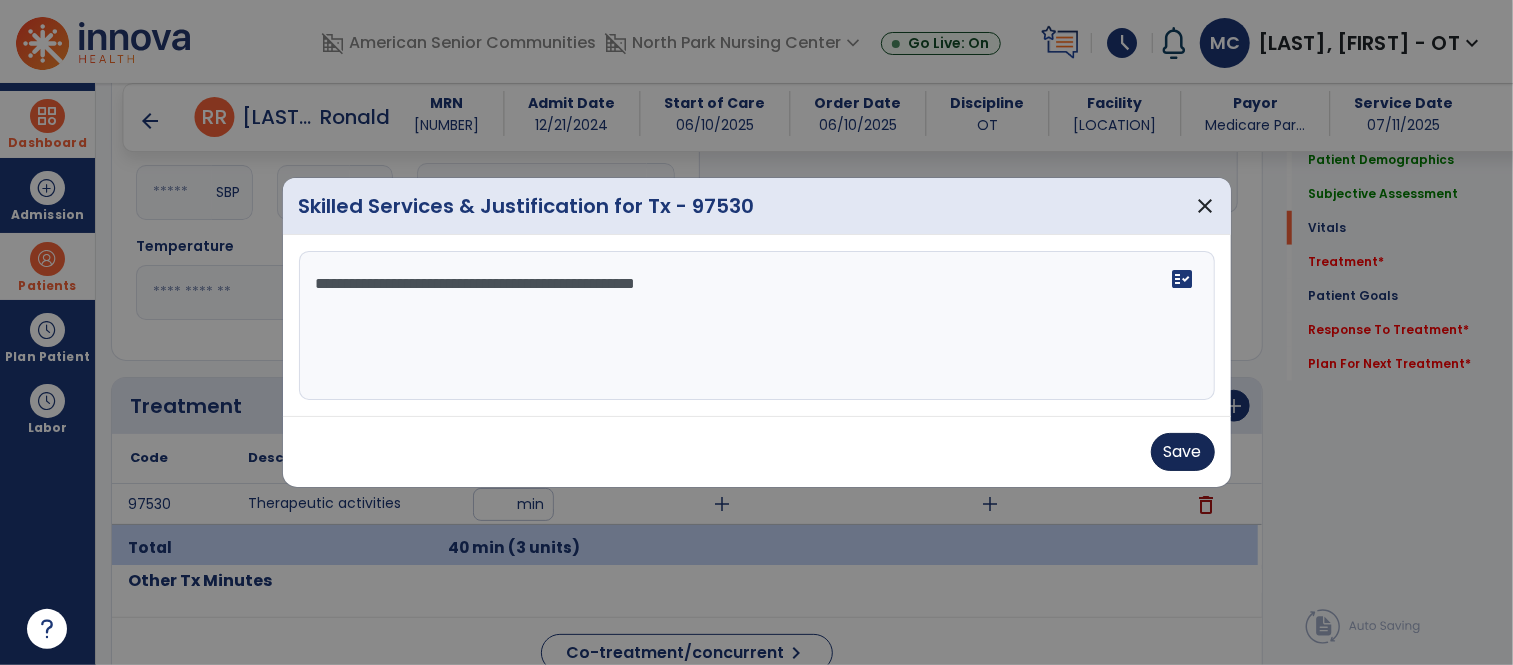 type on "**********" 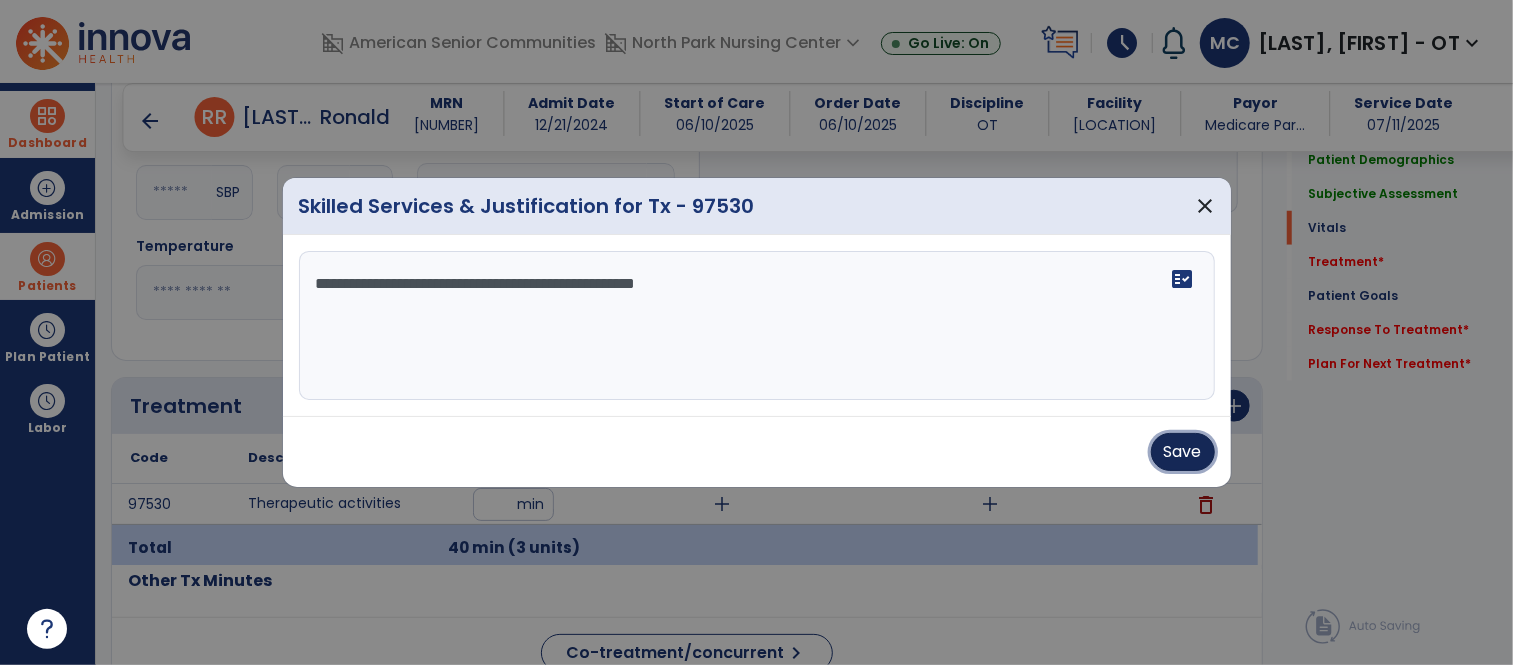 click on "Save" at bounding box center (1183, 452) 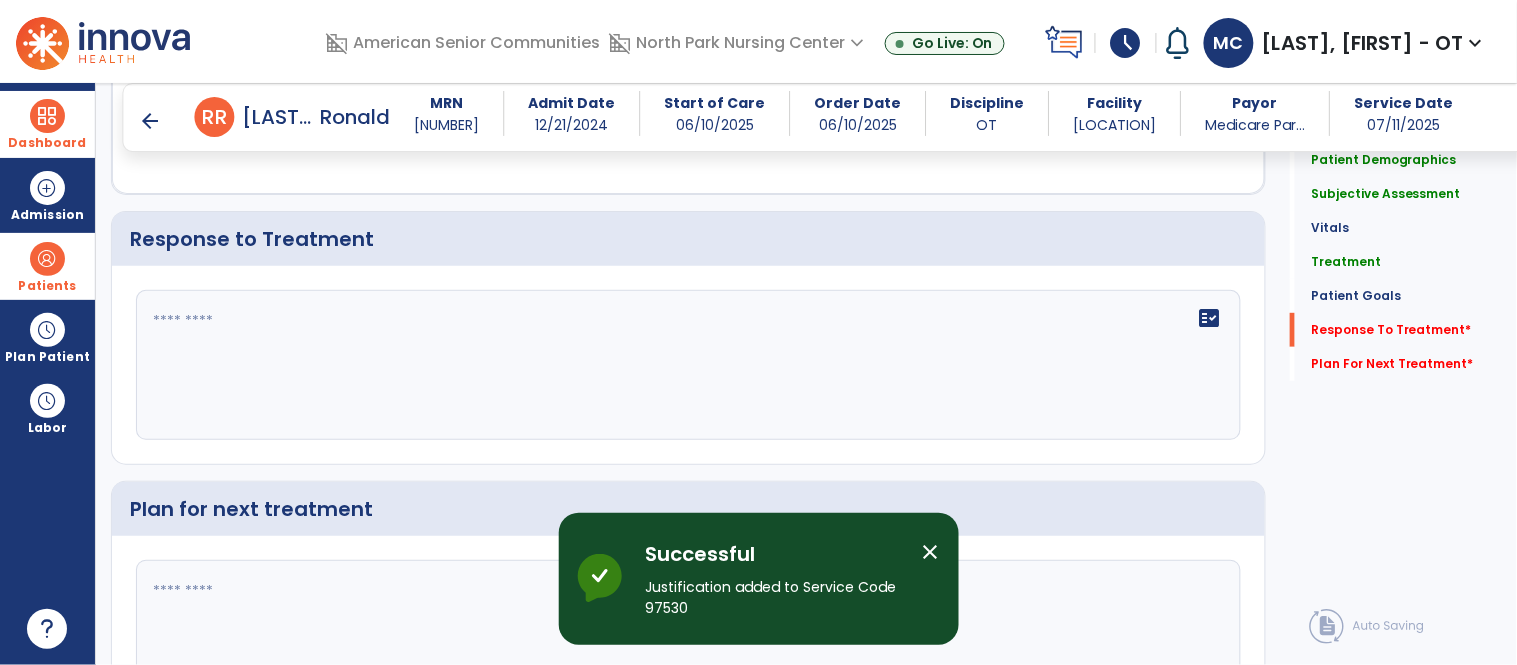 scroll, scrollTop: 2121, scrollLeft: 0, axis: vertical 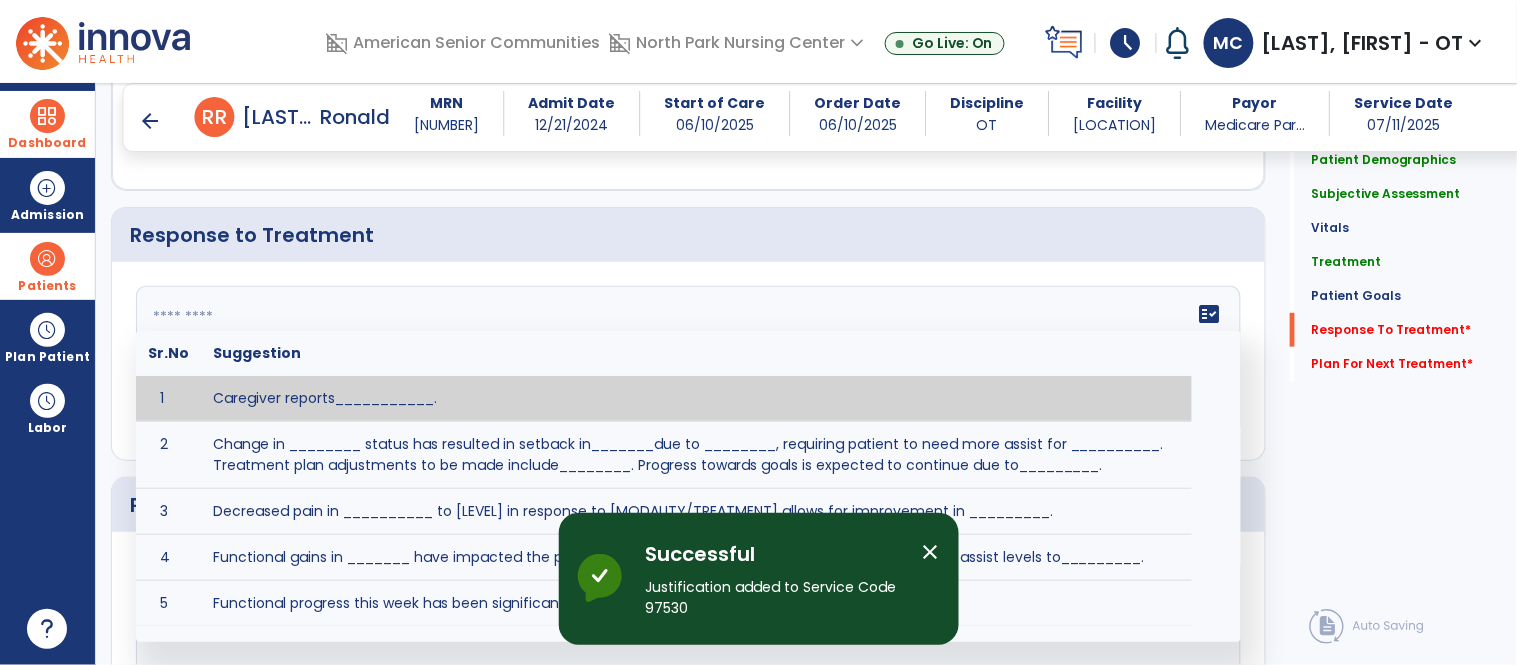 click on "fact_check  Sr.No Suggestion 1 Caregiver reports___________. 2 Change in ________ status has resulted in setback in_______due to ________, requiring patient to need more assist for __________.   Treatment plan adjustments to be made include________.  Progress towards goals is expected to continue due to_________. 3 Decreased pain in __________ to [LEVEL] in response to [MODALITY/TREATMENT] allows for improvement in _________. 4 Functional gains in _______ have impacted the patient's ability to perform_________ with a reduction in assist levels to_________. 5 Functional progress this week has been significant due to__________. 6 Gains in ________ have improved the patient's ability to perform ______with decreased levels of assist to___________. 7 Improvement in ________allows patient to tolerate higher levels of challenges in_________. 8 Pain in [AREA] has decreased to [LEVEL] in response to [TREATMENT/MODALITY], allowing fore ease in completing__________. 9 10 11 12 13 14 15 16 17 18 19 20 21" 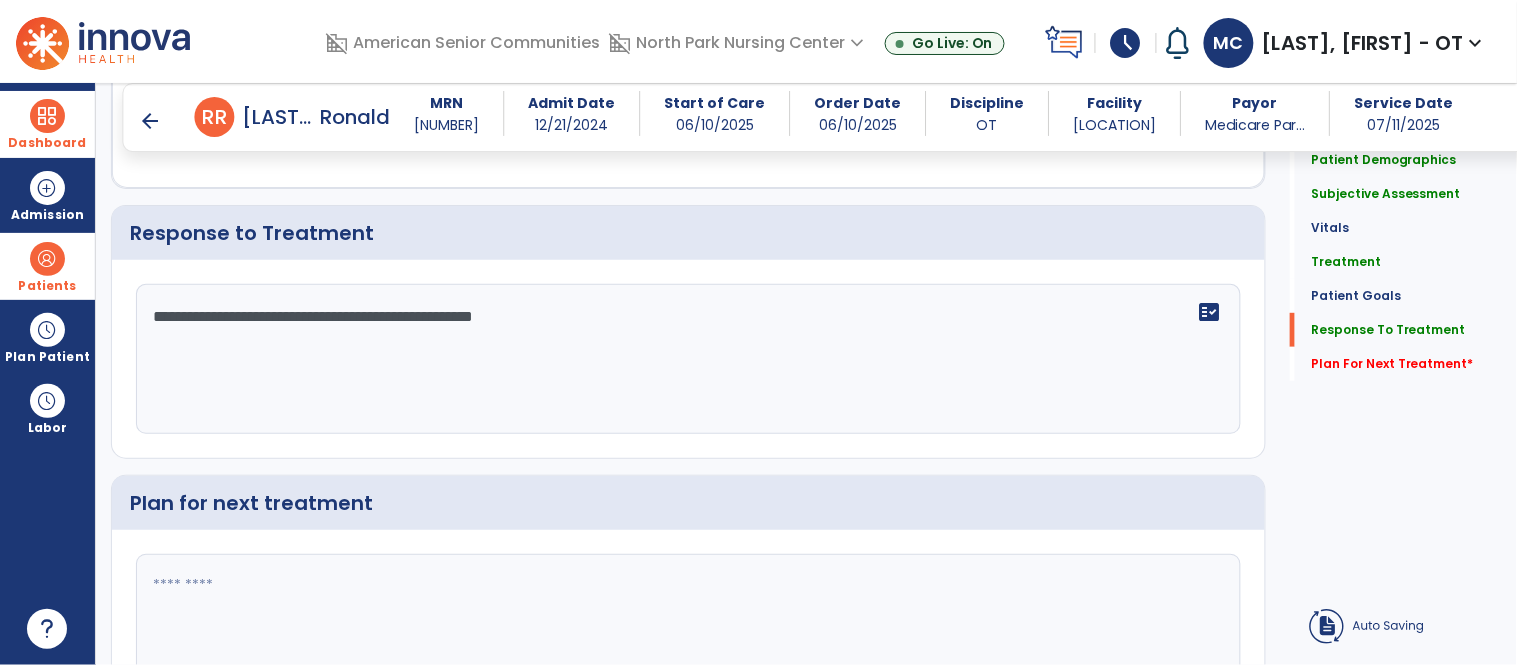 type on "**********" 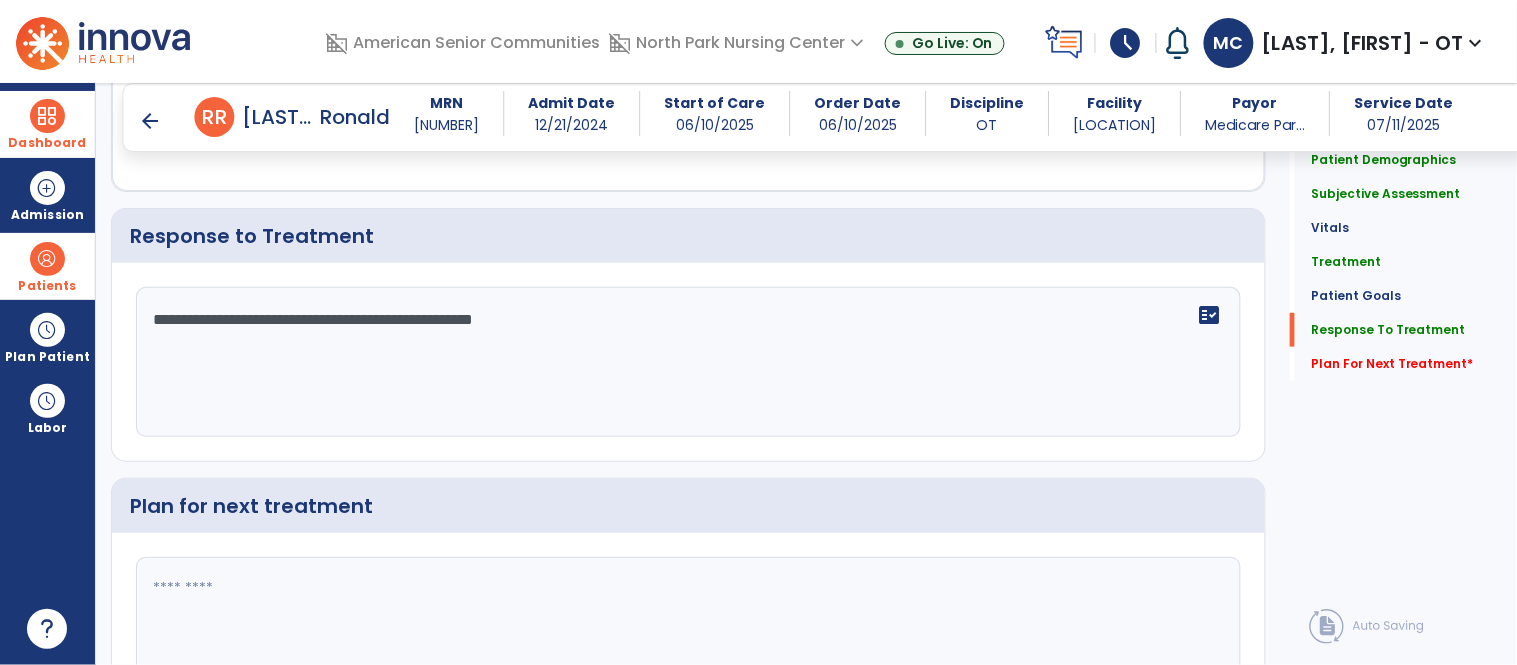 scroll, scrollTop: 2121, scrollLeft: 0, axis: vertical 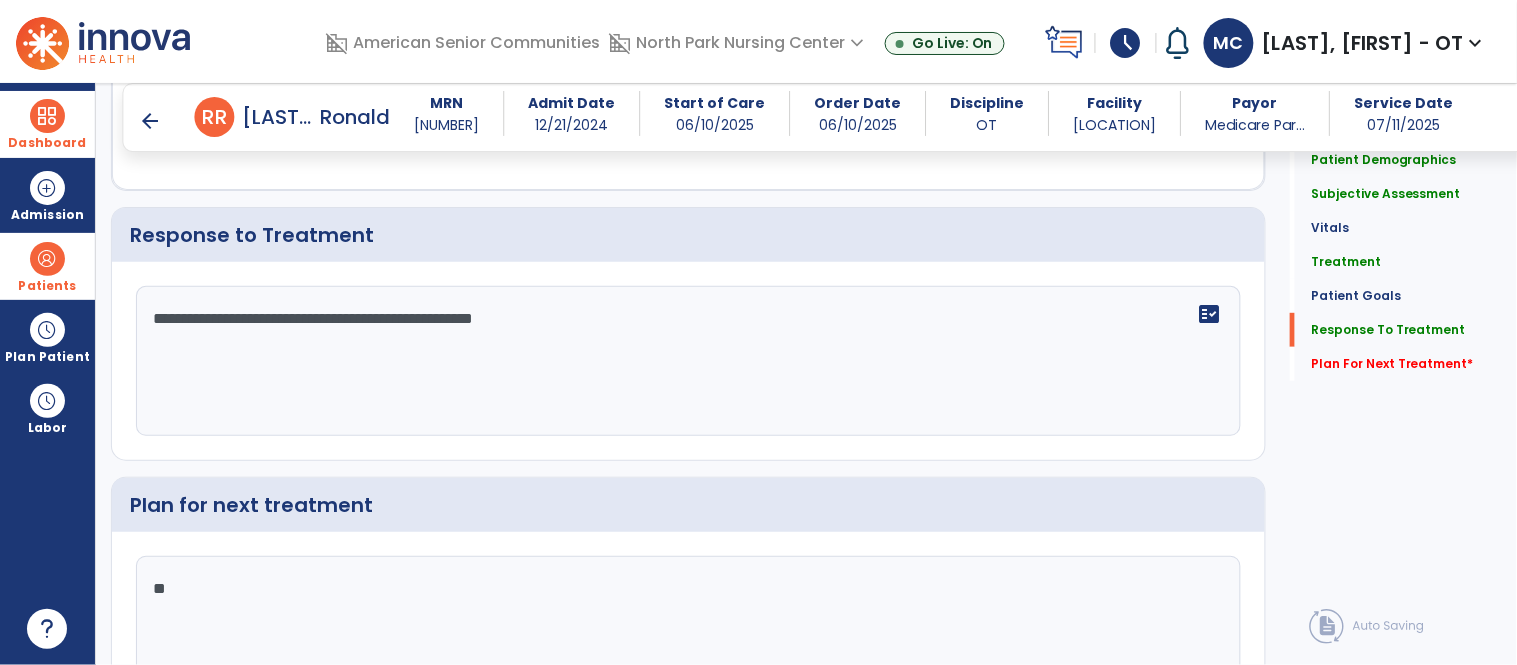 type on "*" 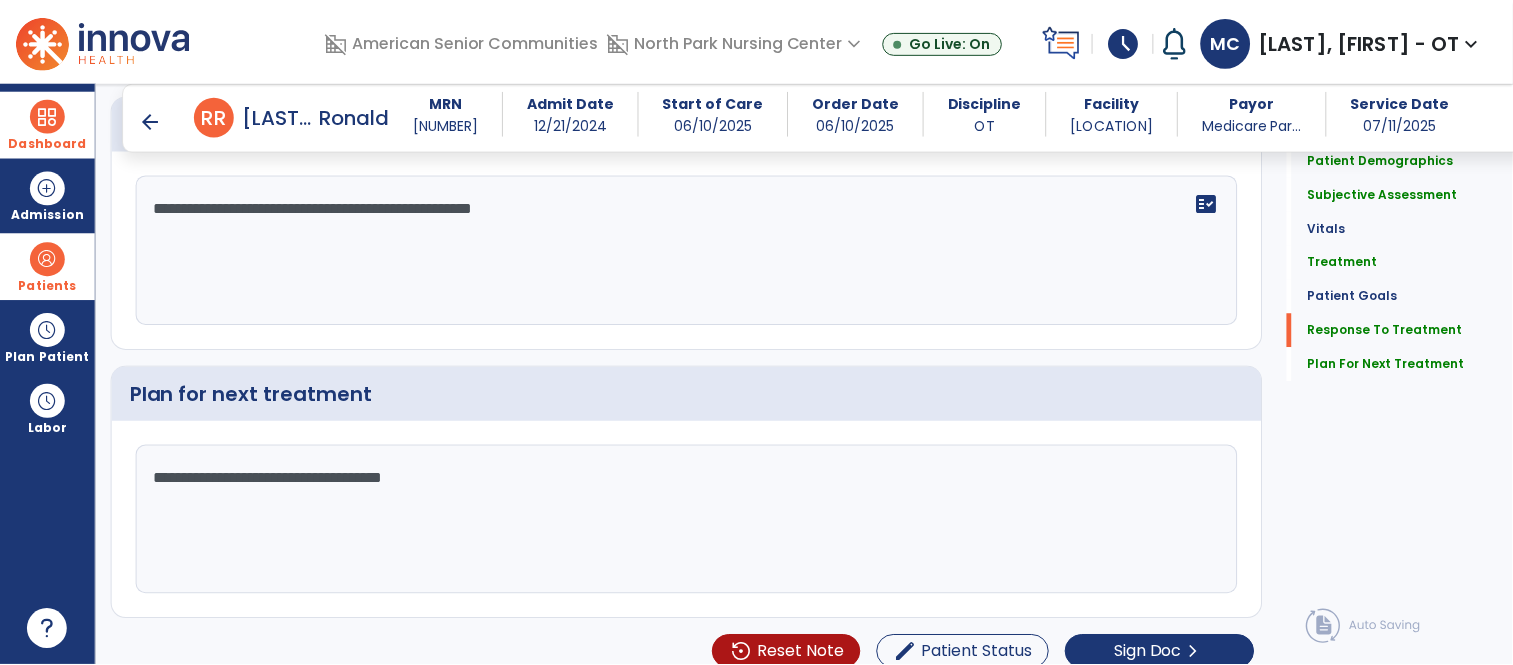 scroll, scrollTop: 2233, scrollLeft: 0, axis: vertical 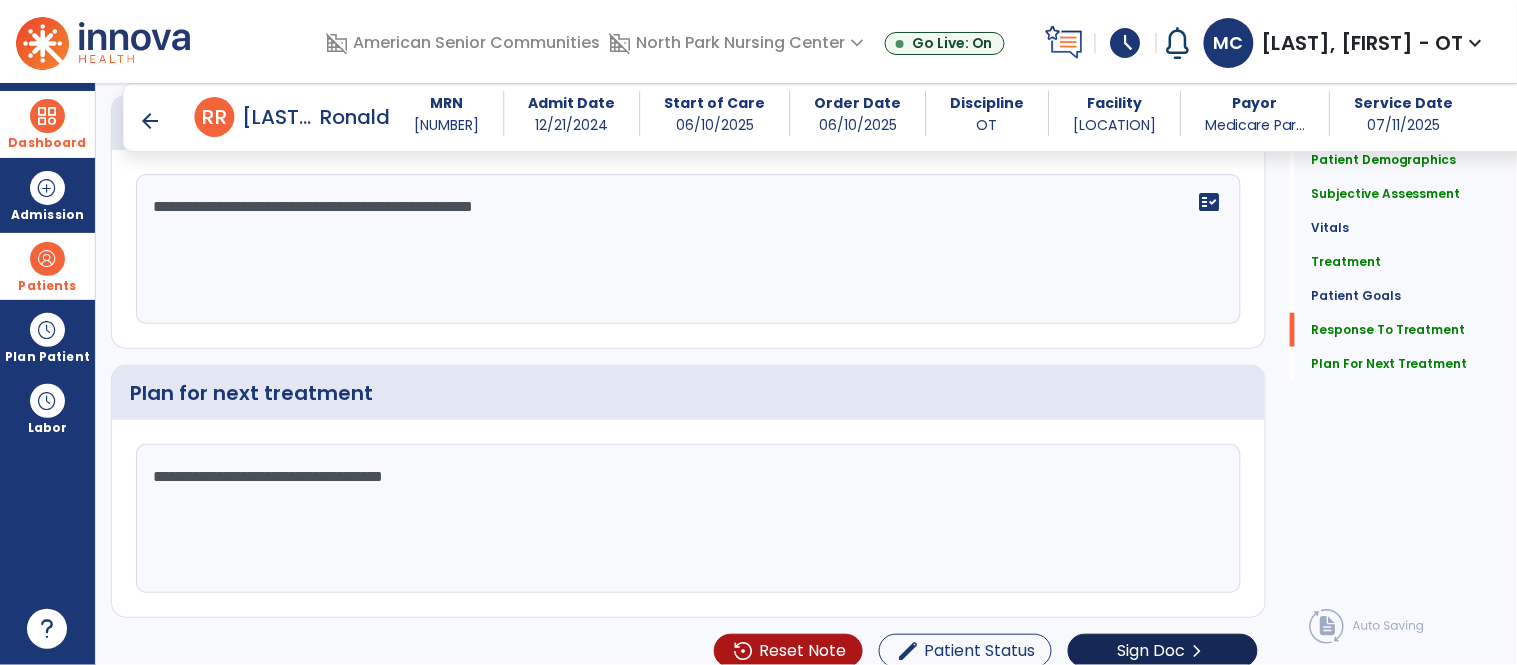 type on "**********" 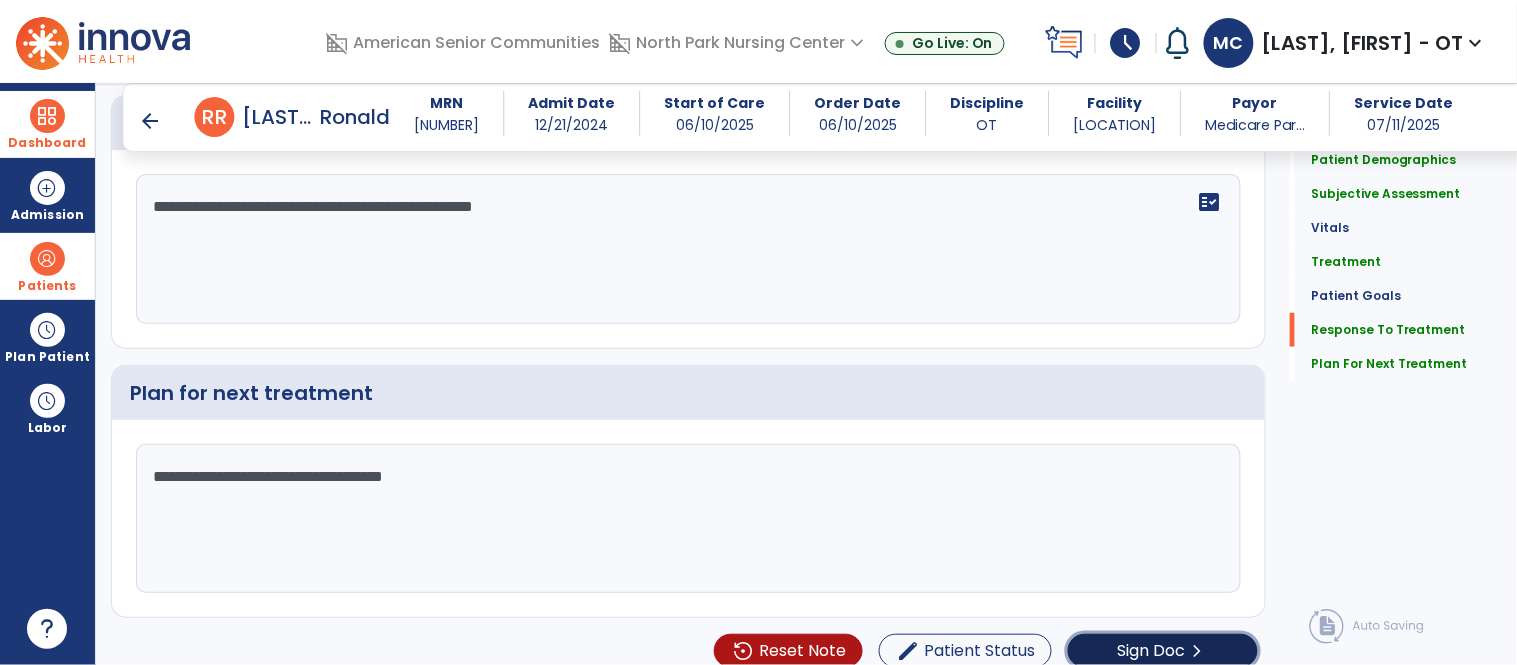 click on "Sign Doc" 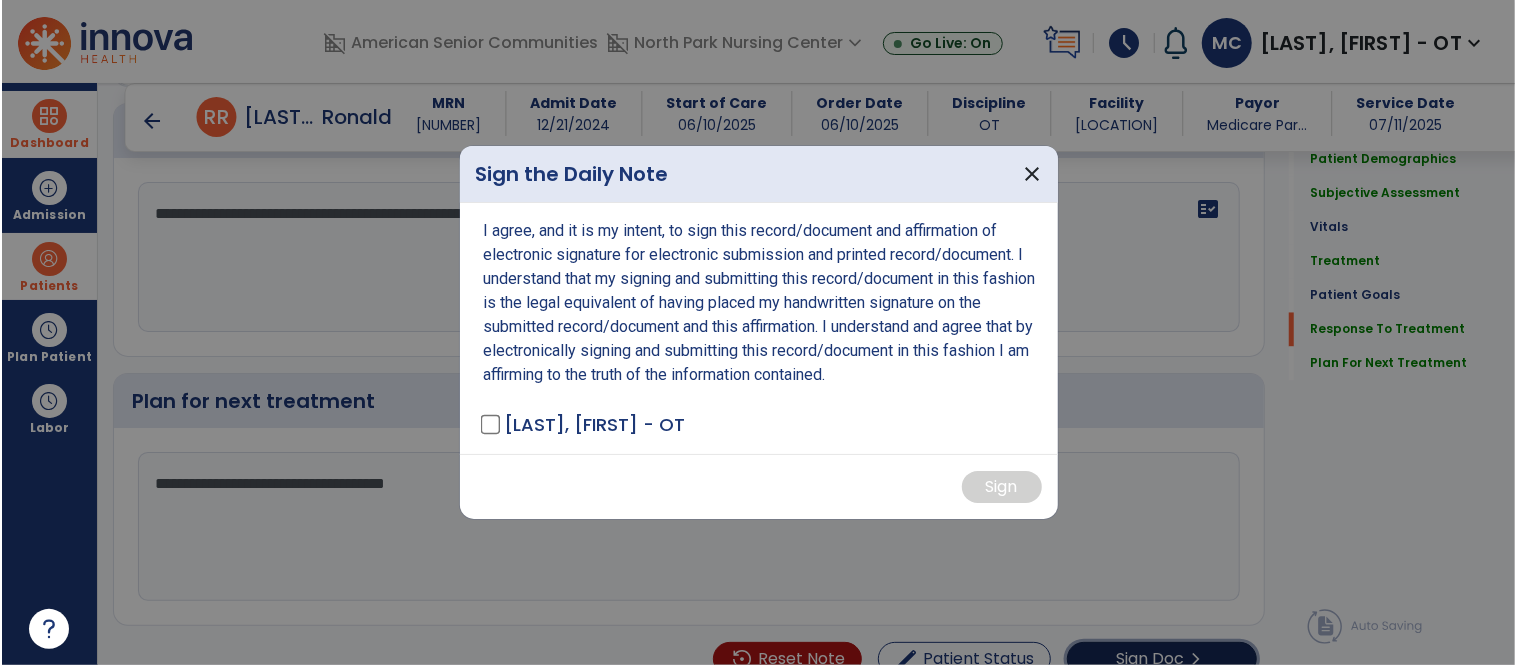 scroll, scrollTop: 2233, scrollLeft: 0, axis: vertical 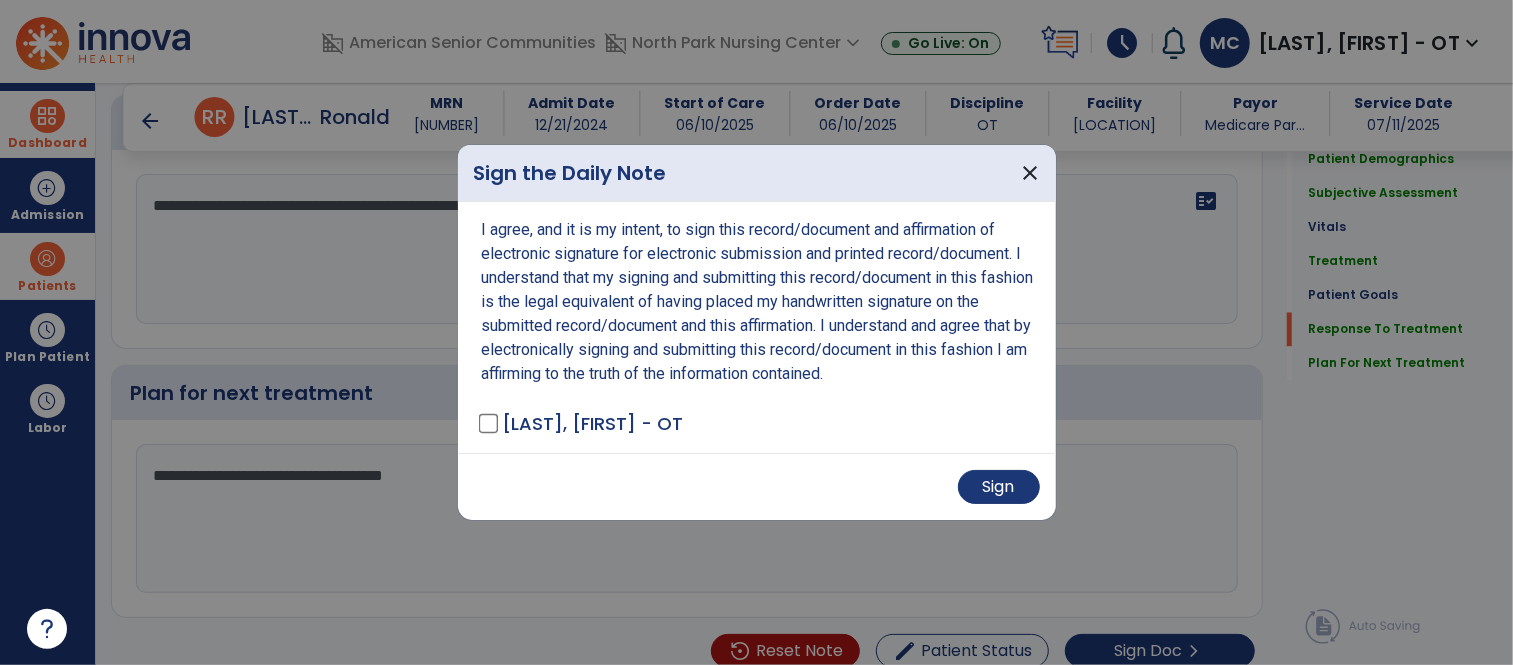 click on "Sign" at bounding box center [757, 486] 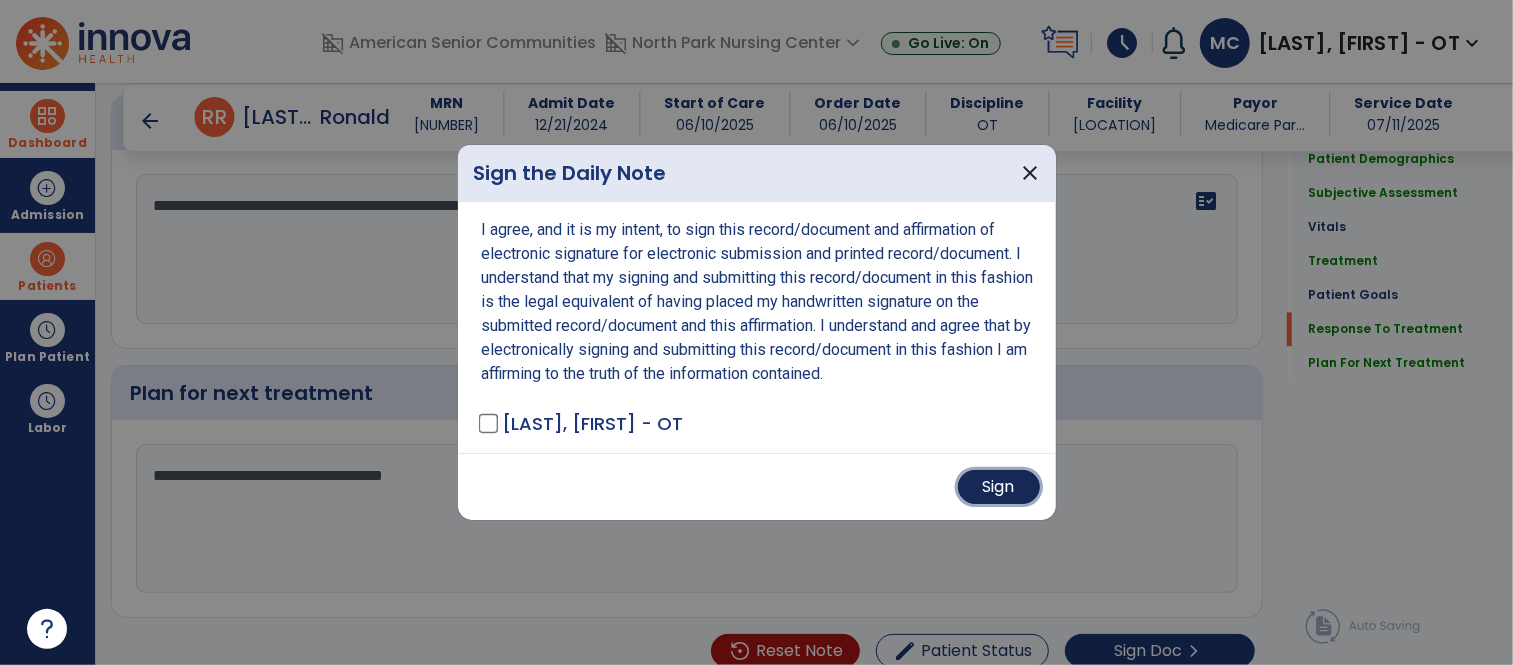 click on "Sign" at bounding box center (999, 487) 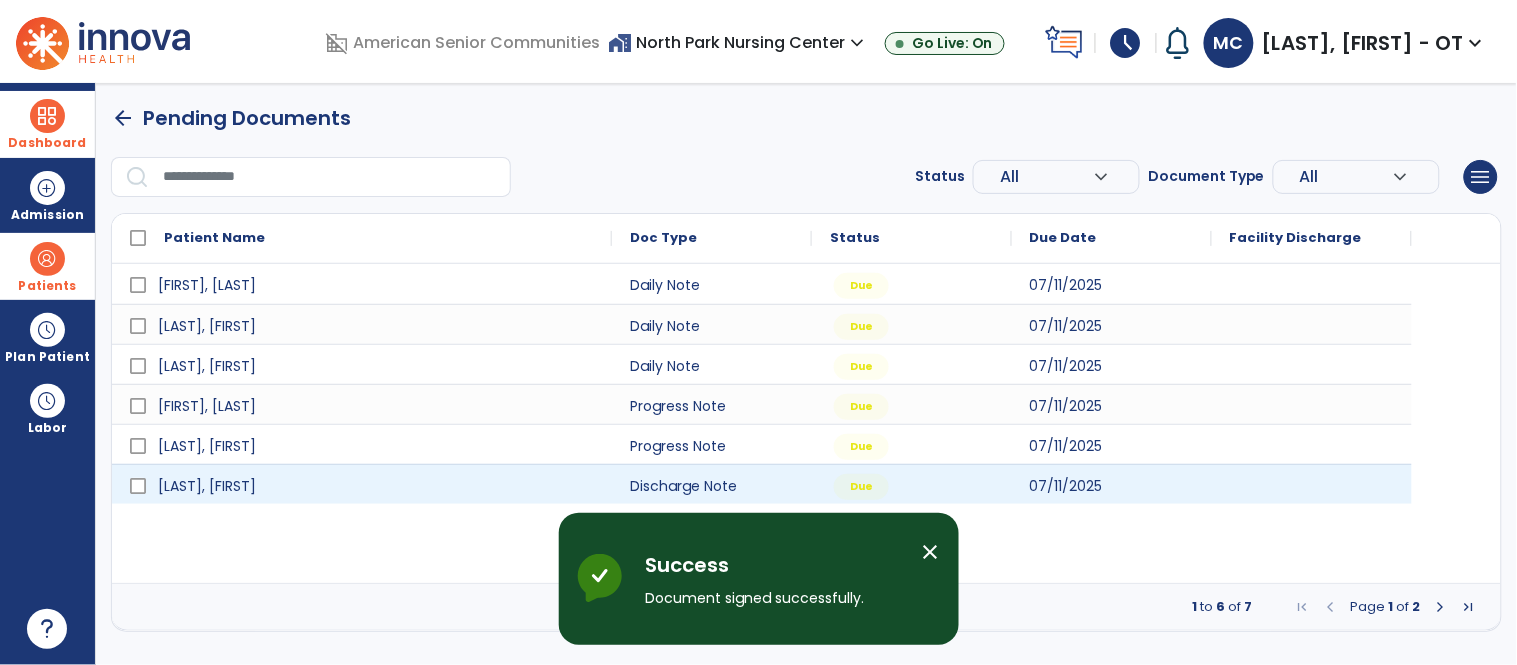 scroll, scrollTop: 0, scrollLeft: 0, axis: both 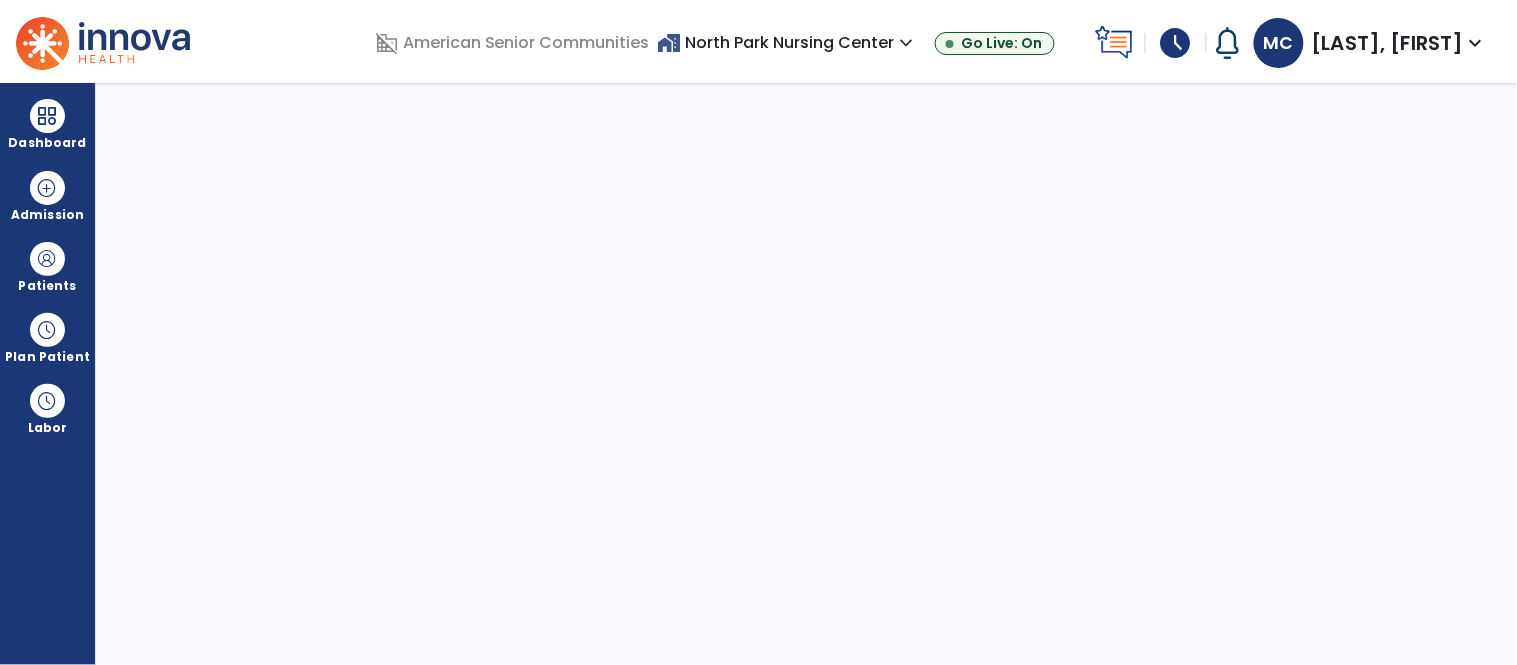 select on "****" 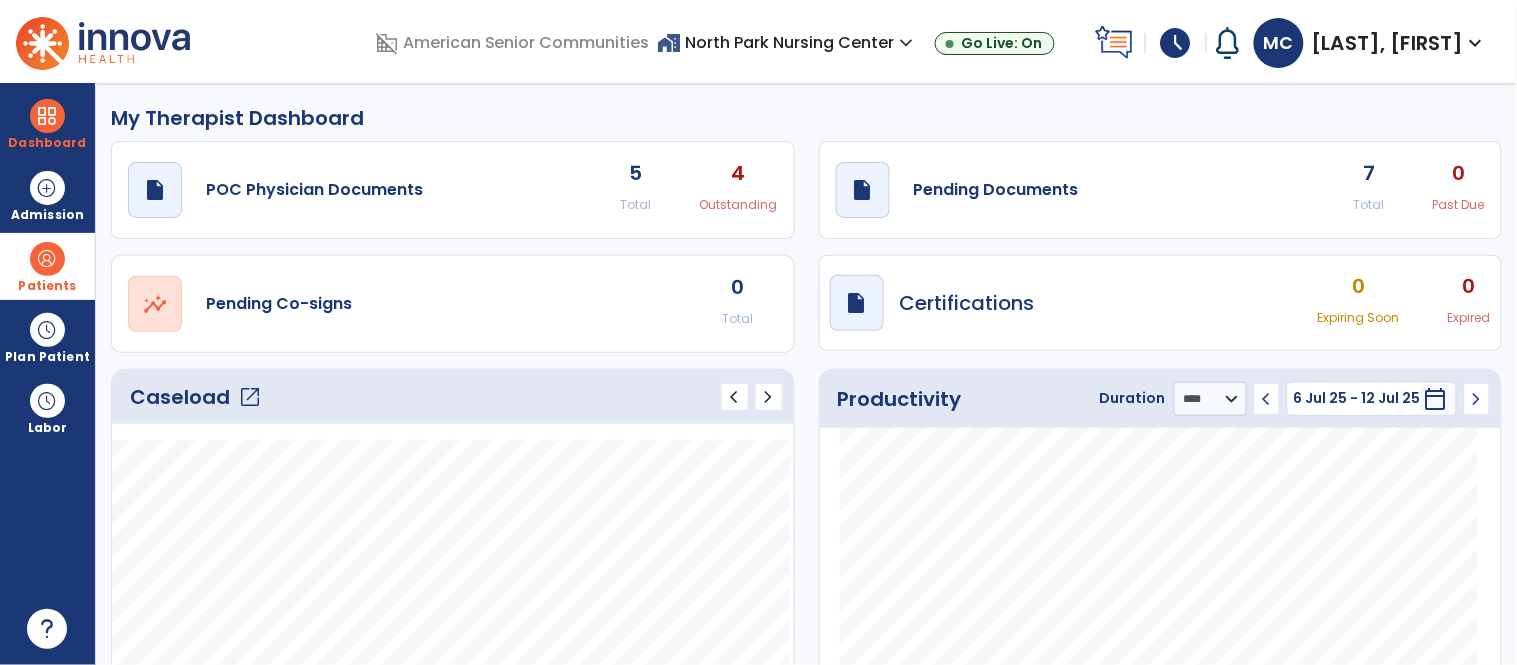 click at bounding box center [47, 259] 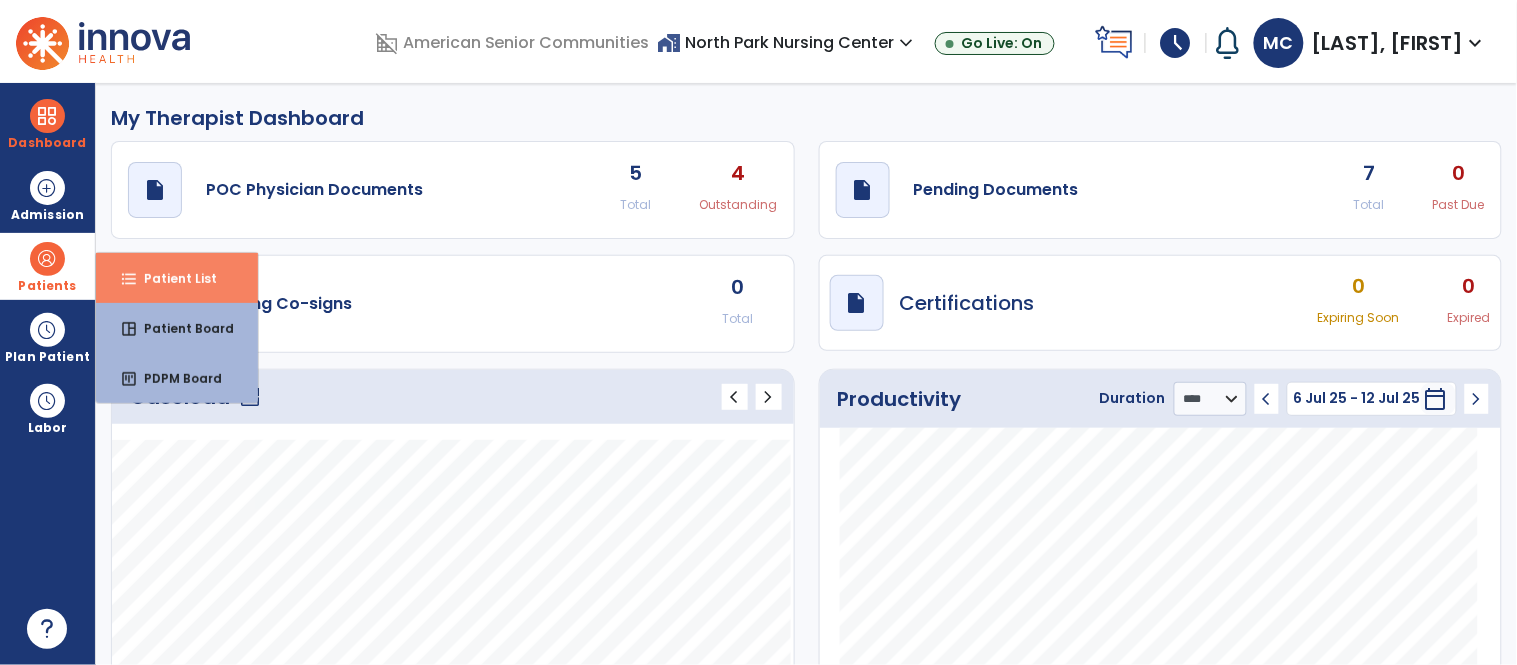click on "Patient List" at bounding box center [172, 278] 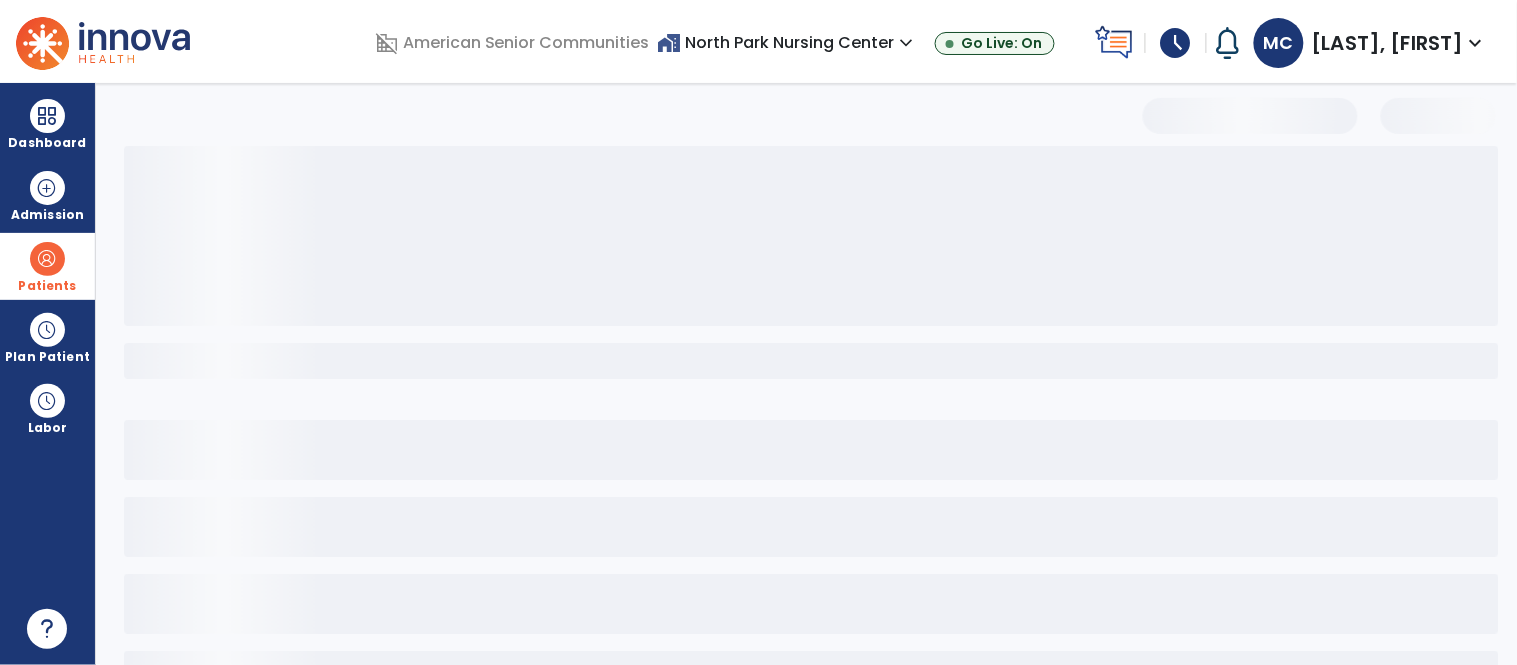 select on "***" 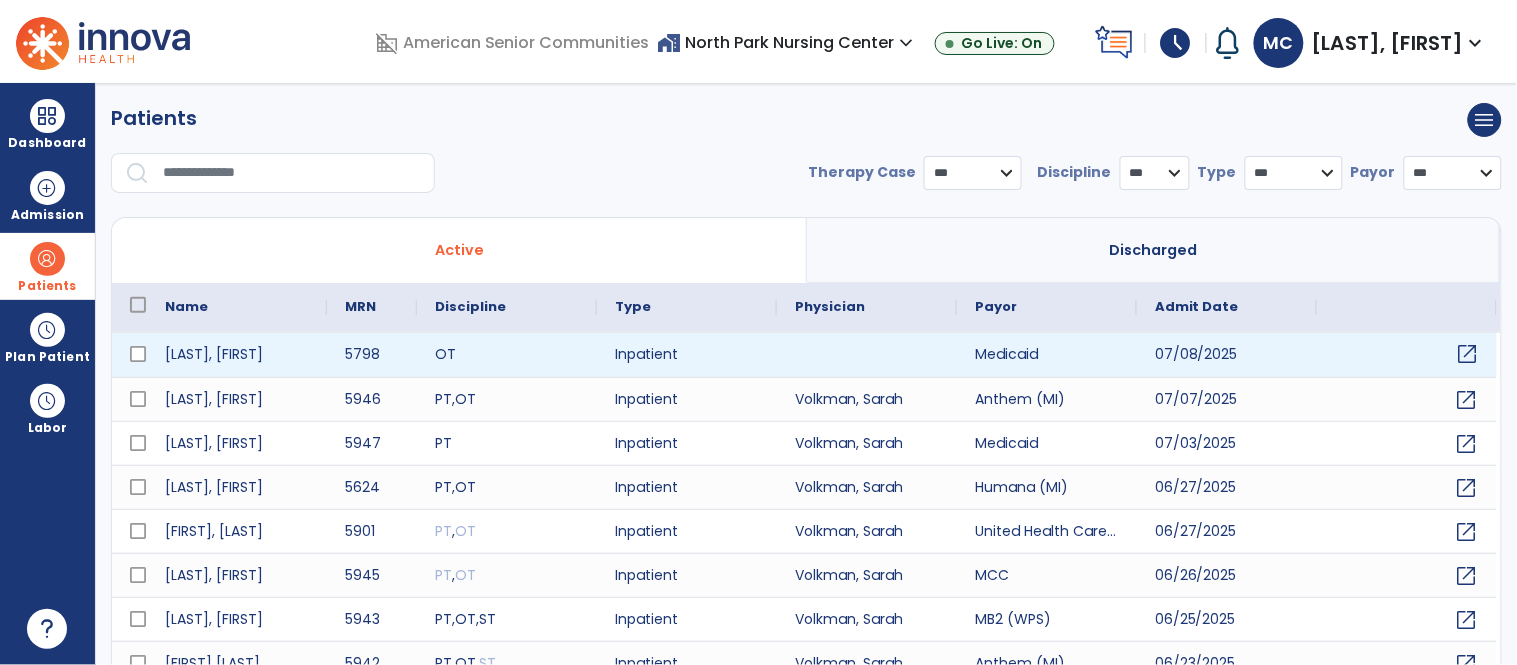 click on "open_in_new" at bounding box center (1468, 354) 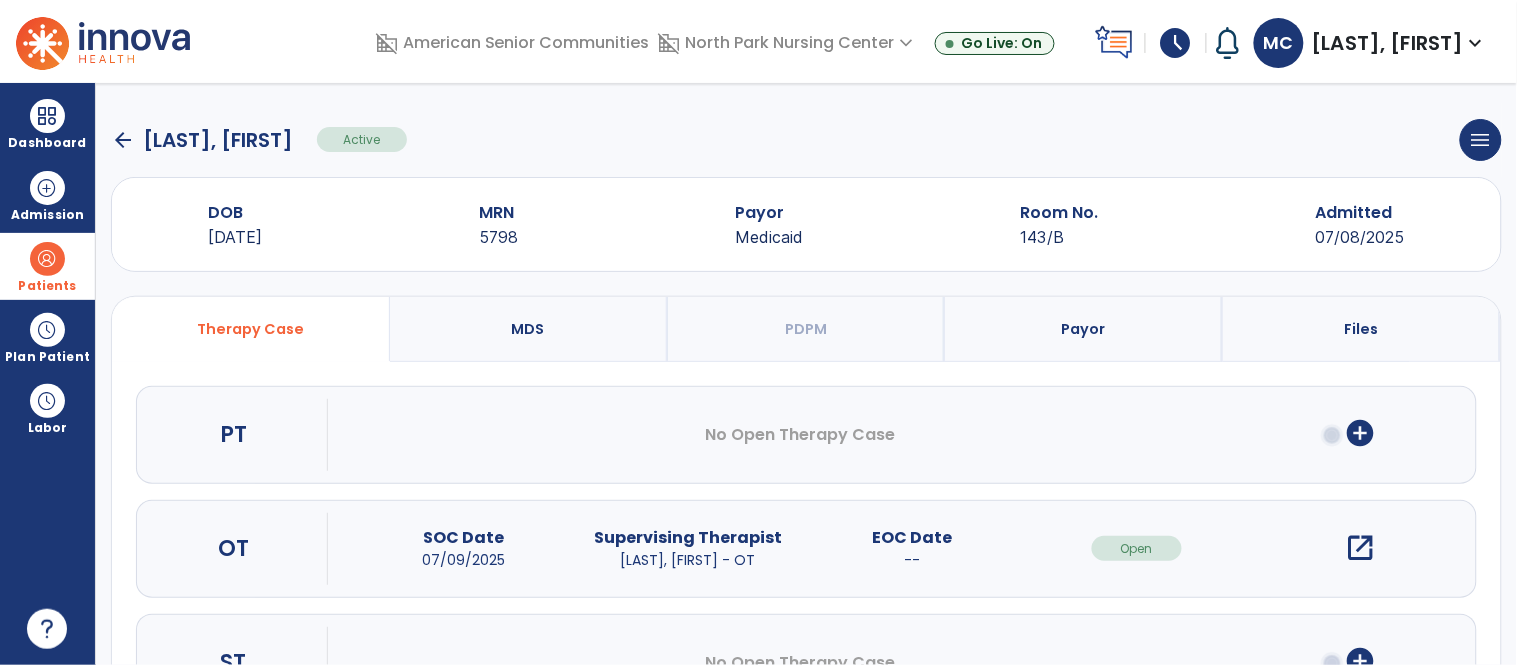 click on "open_in_new" at bounding box center (1361, 548) 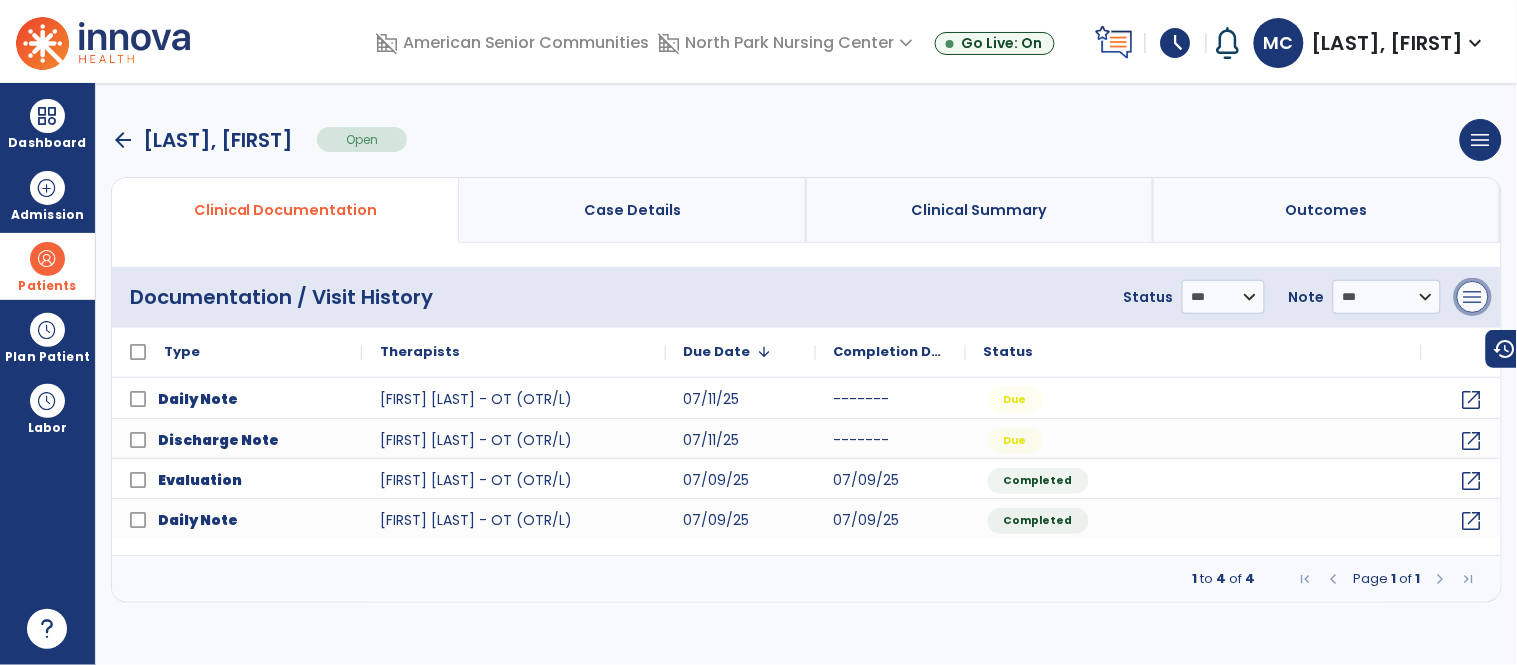 click on "menu" at bounding box center (1473, 297) 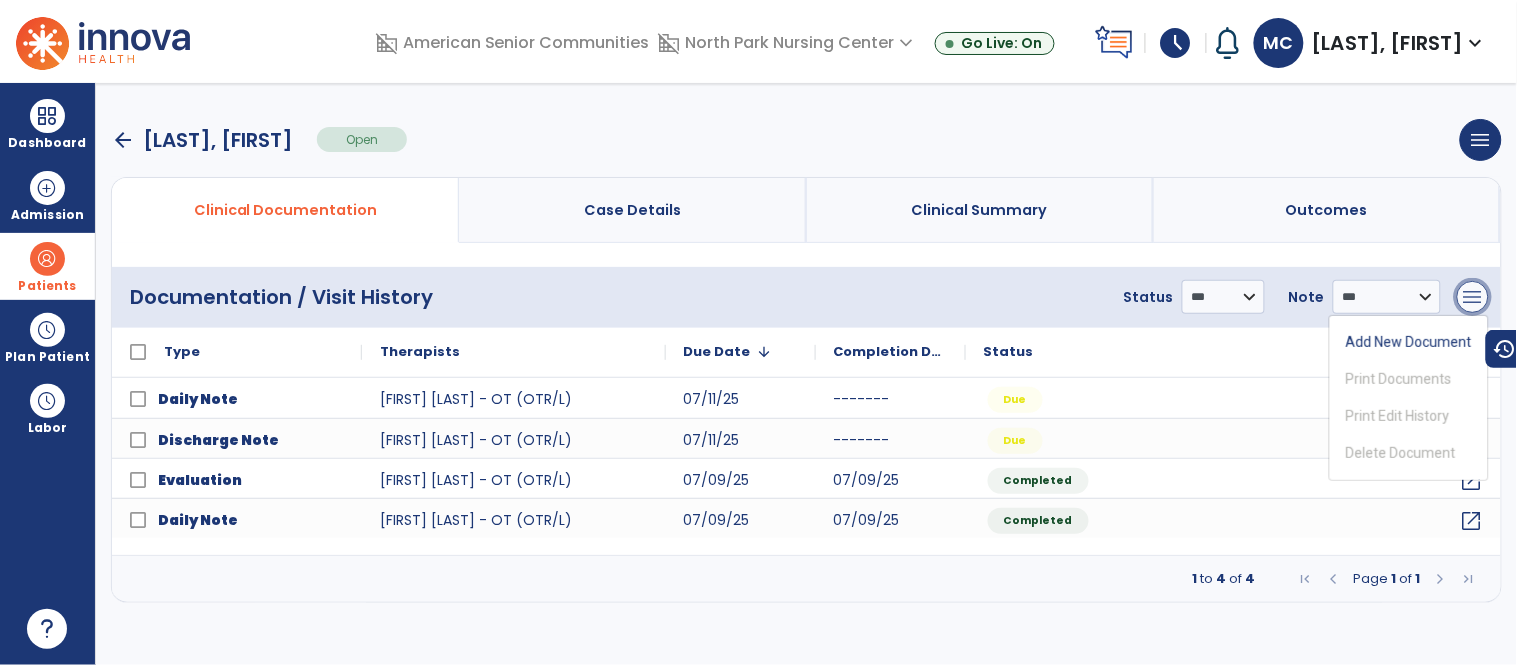 click on "menu" at bounding box center (1473, 297) 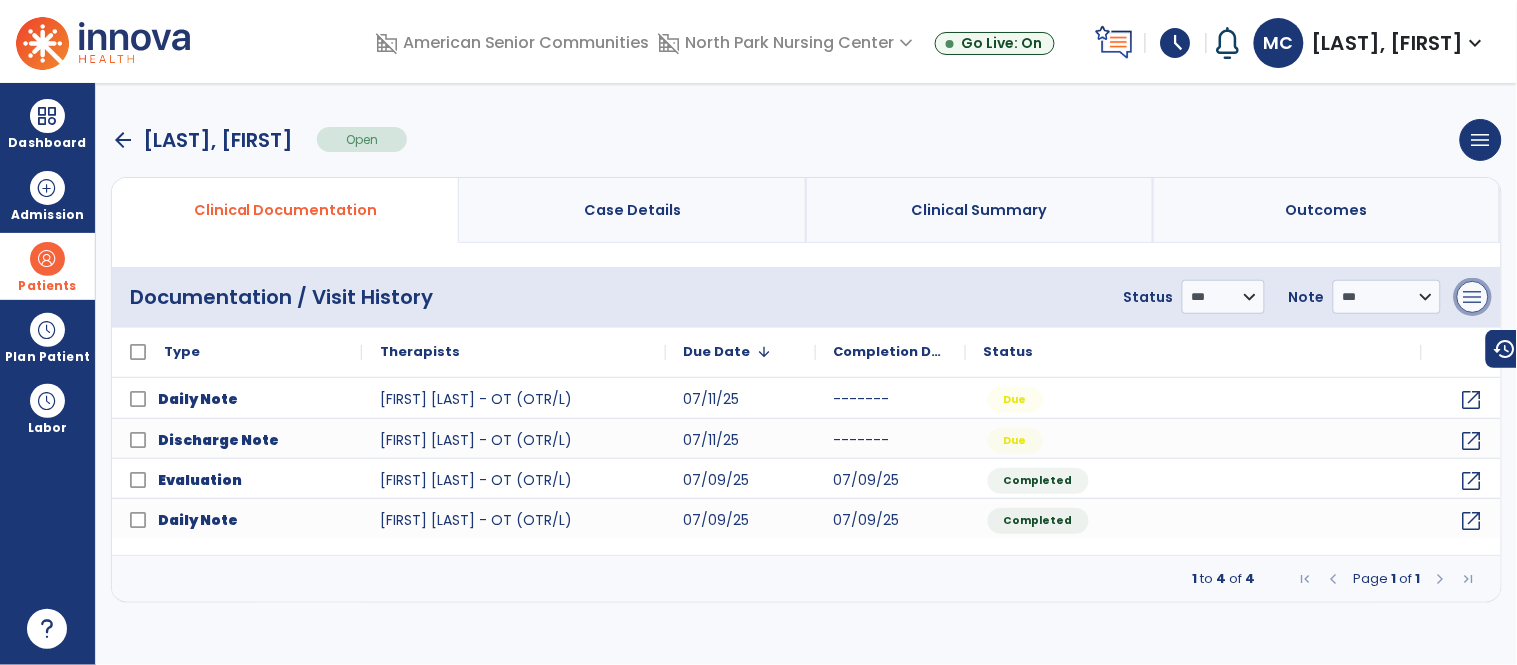 click on "menu" at bounding box center [1473, 297] 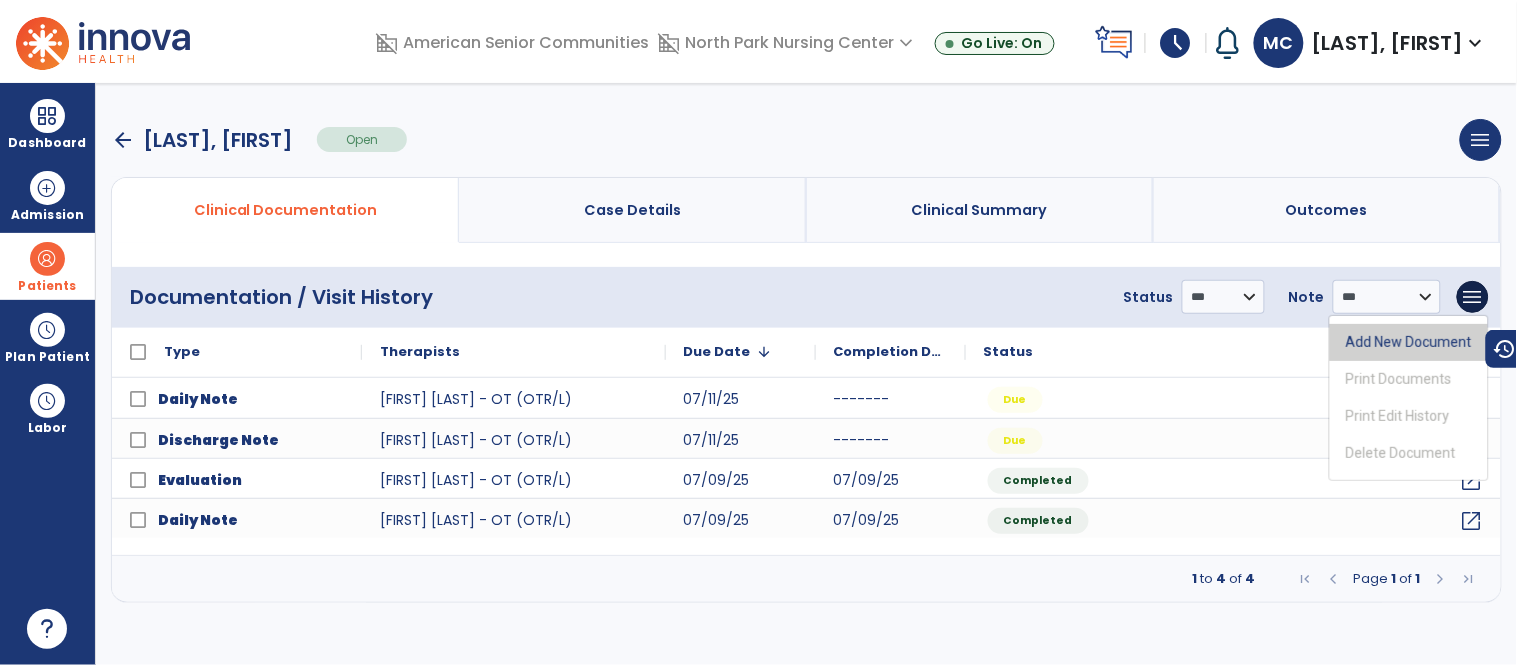 click on "Add New Document" at bounding box center (1409, 342) 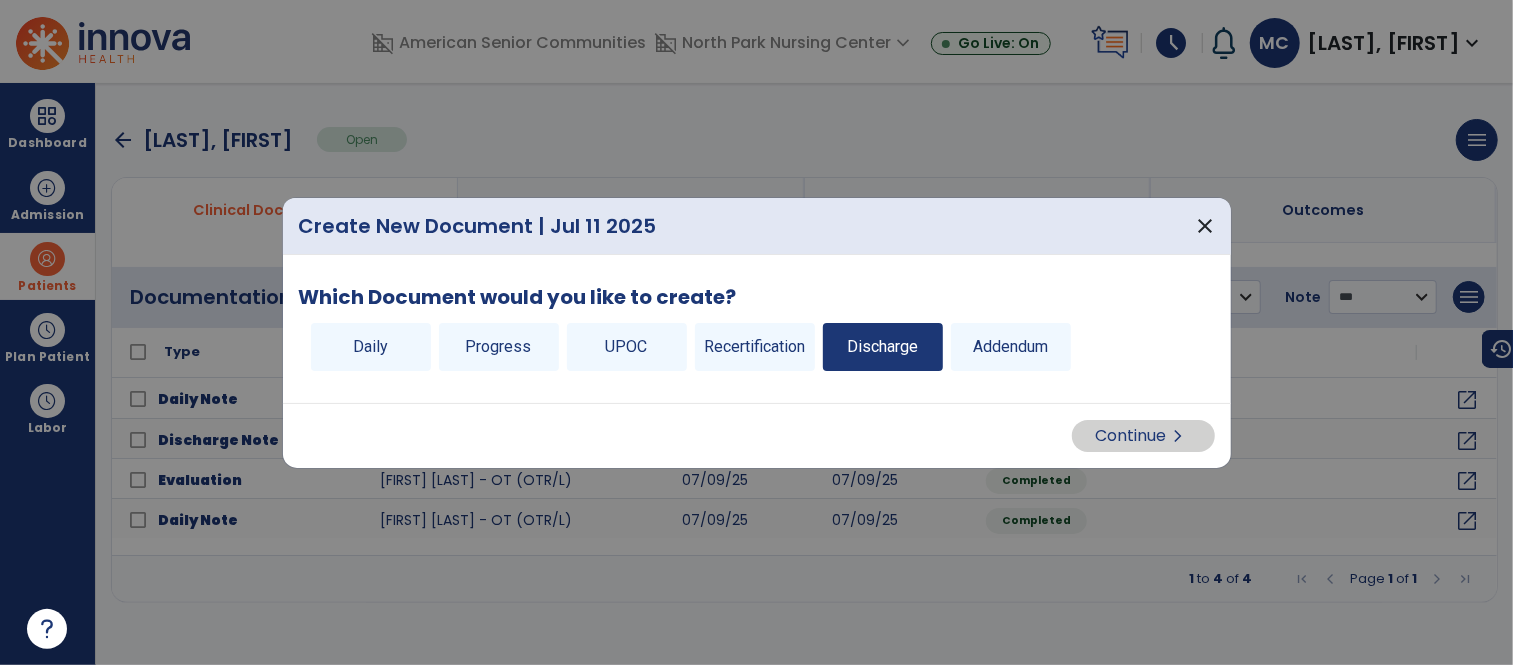 click on "Discharge" at bounding box center (883, 347) 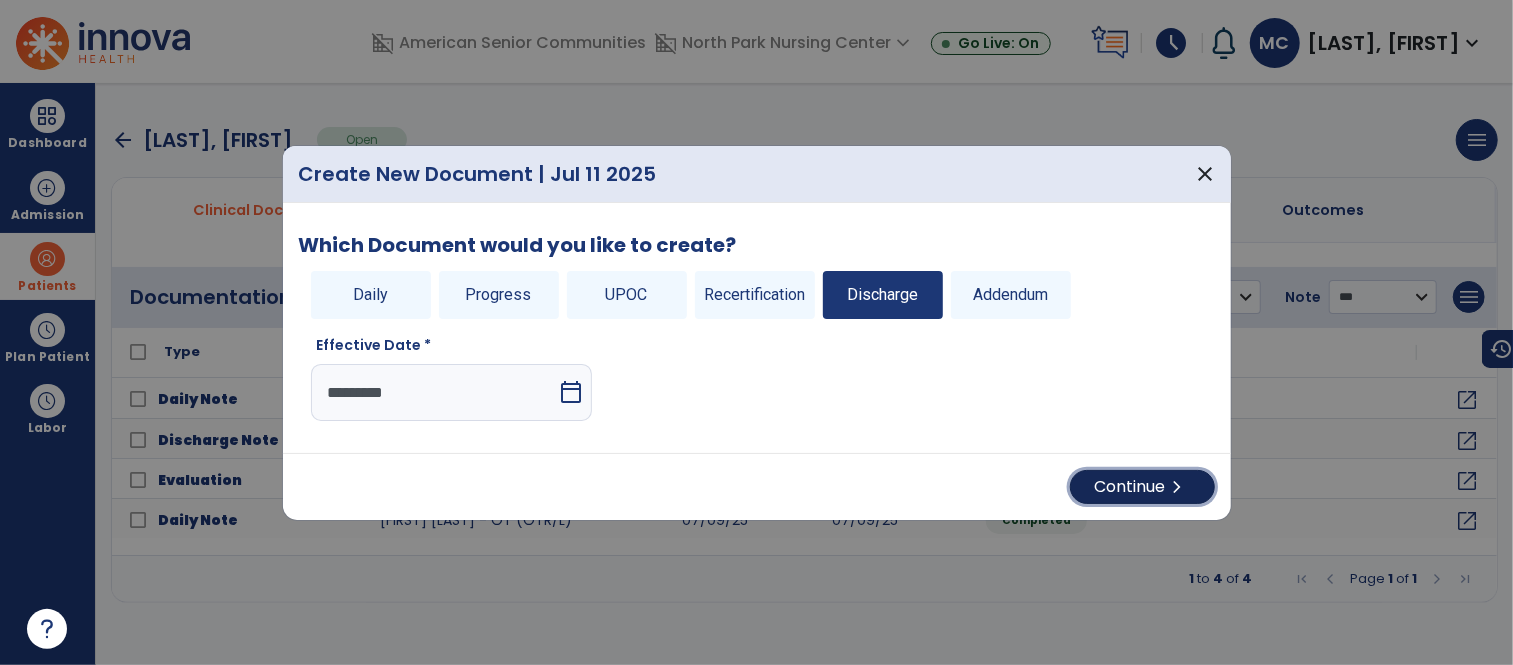 click on "Continue   chevron_right" at bounding box center (1142, 487) 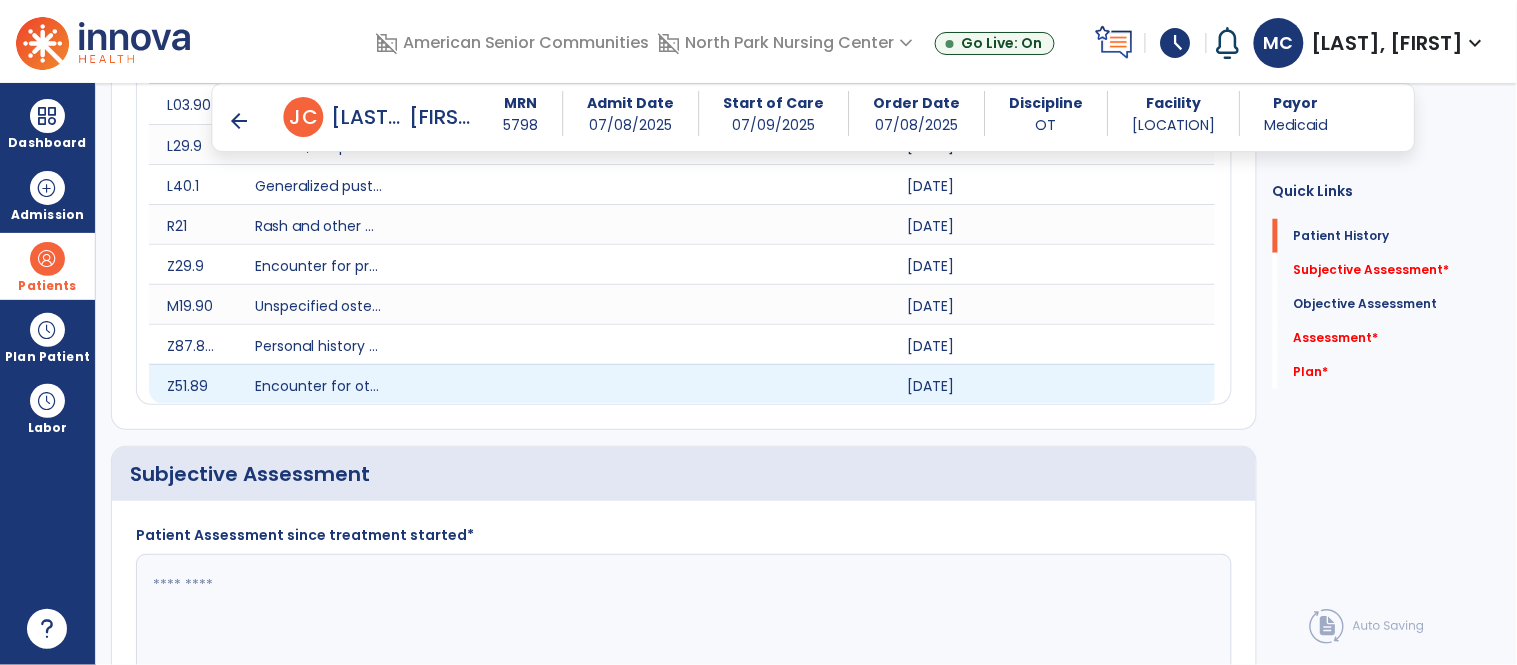 scroll, scrollTop: 453, scrollLeft: 0, axis: vertical 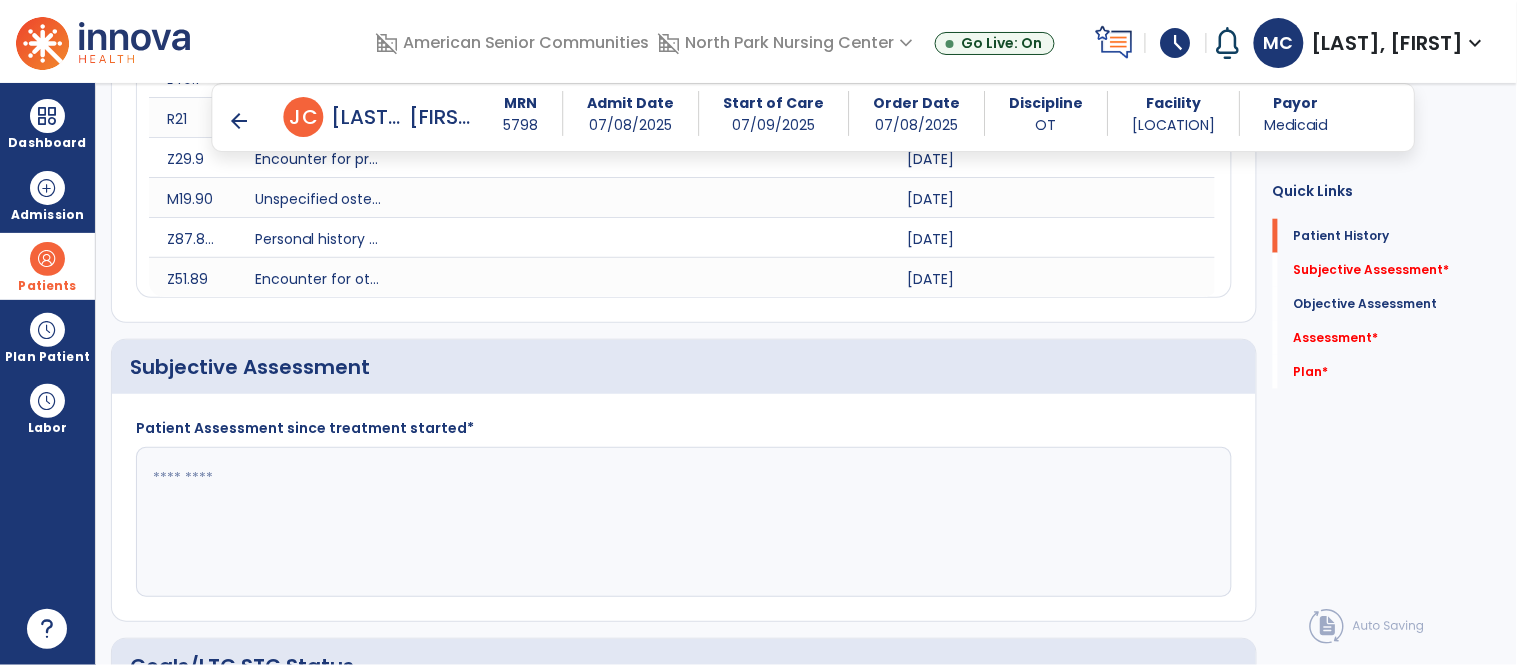 click 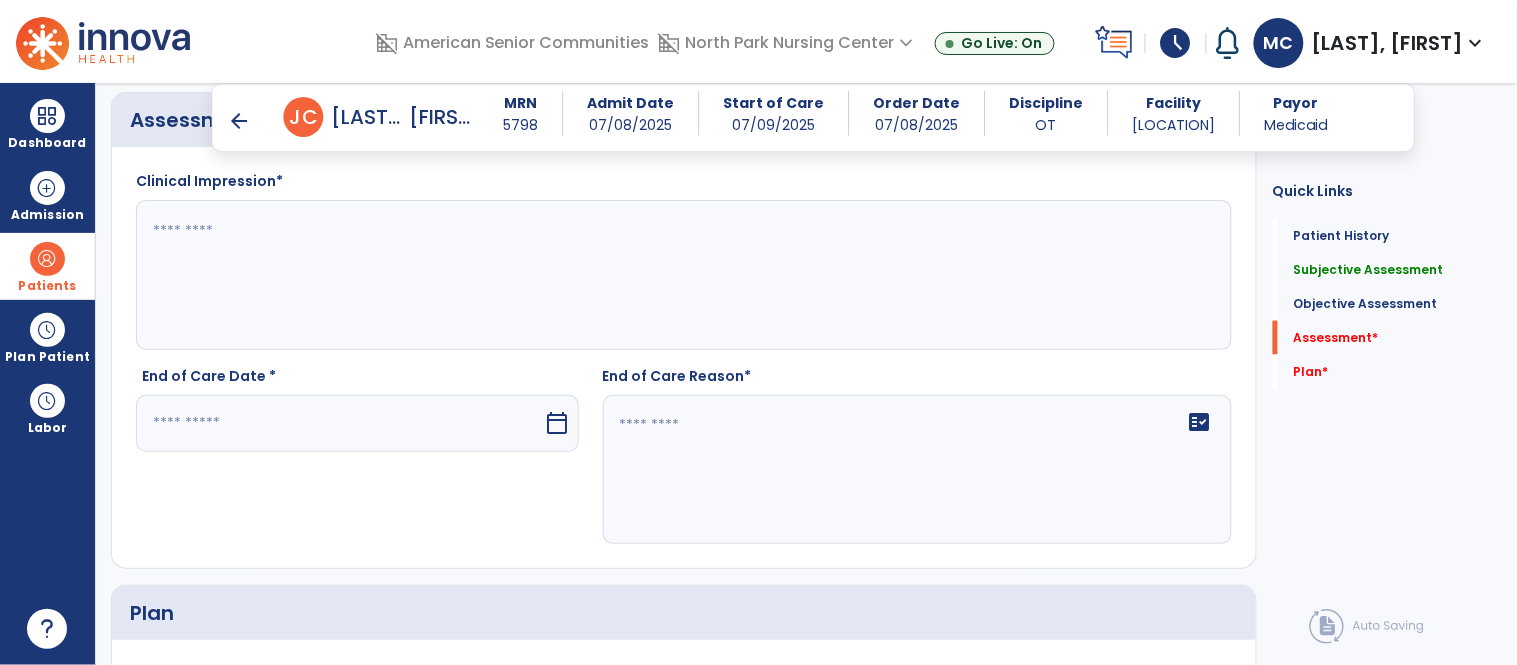 scroll, scrollTop: 2594, scrollLeft: 0, axis: vertical 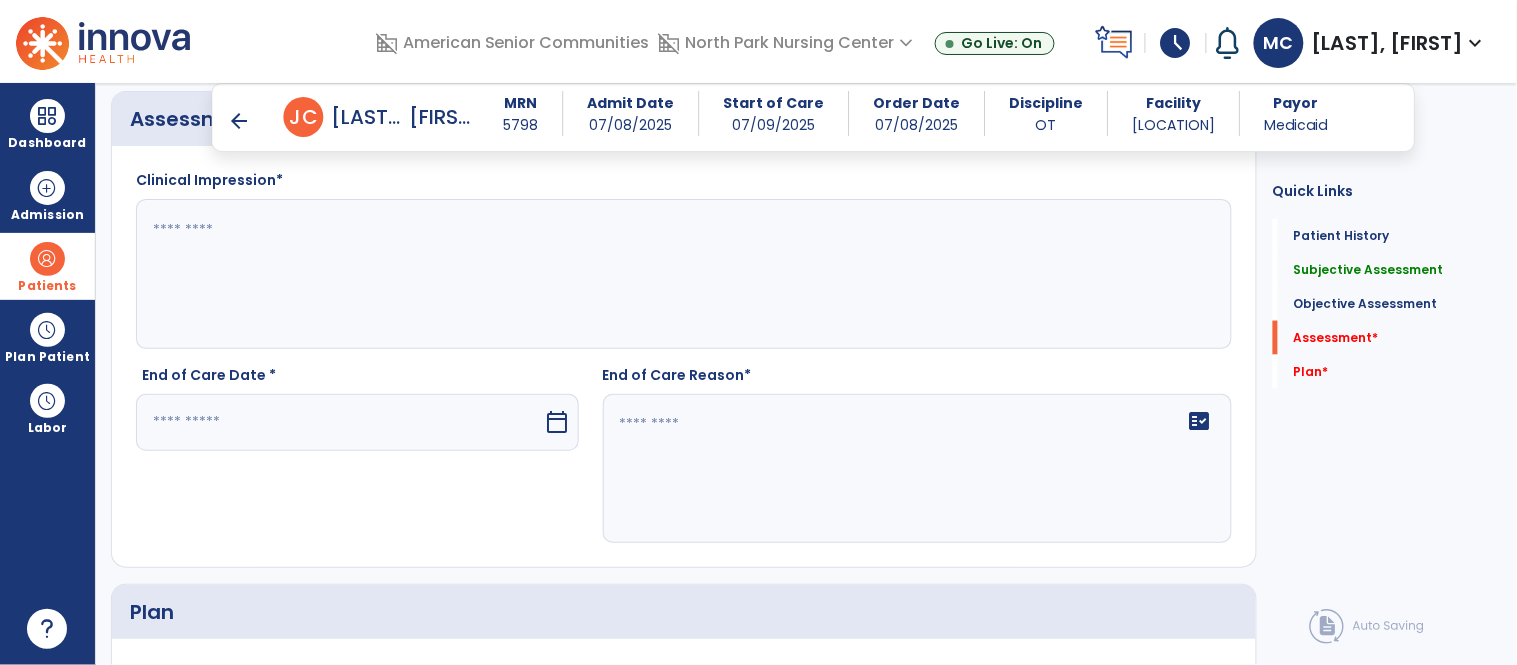 type on "**********" 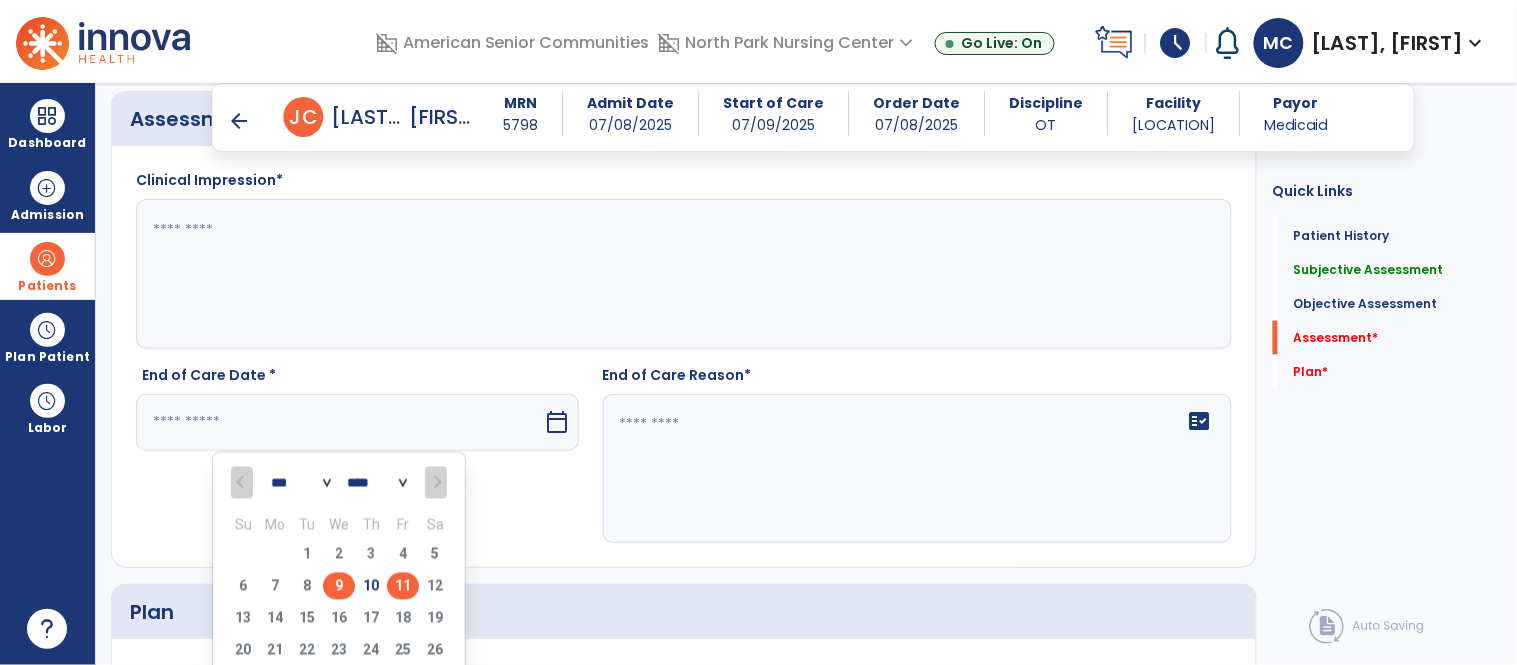 click on "9" at bounding box center (339, 586) 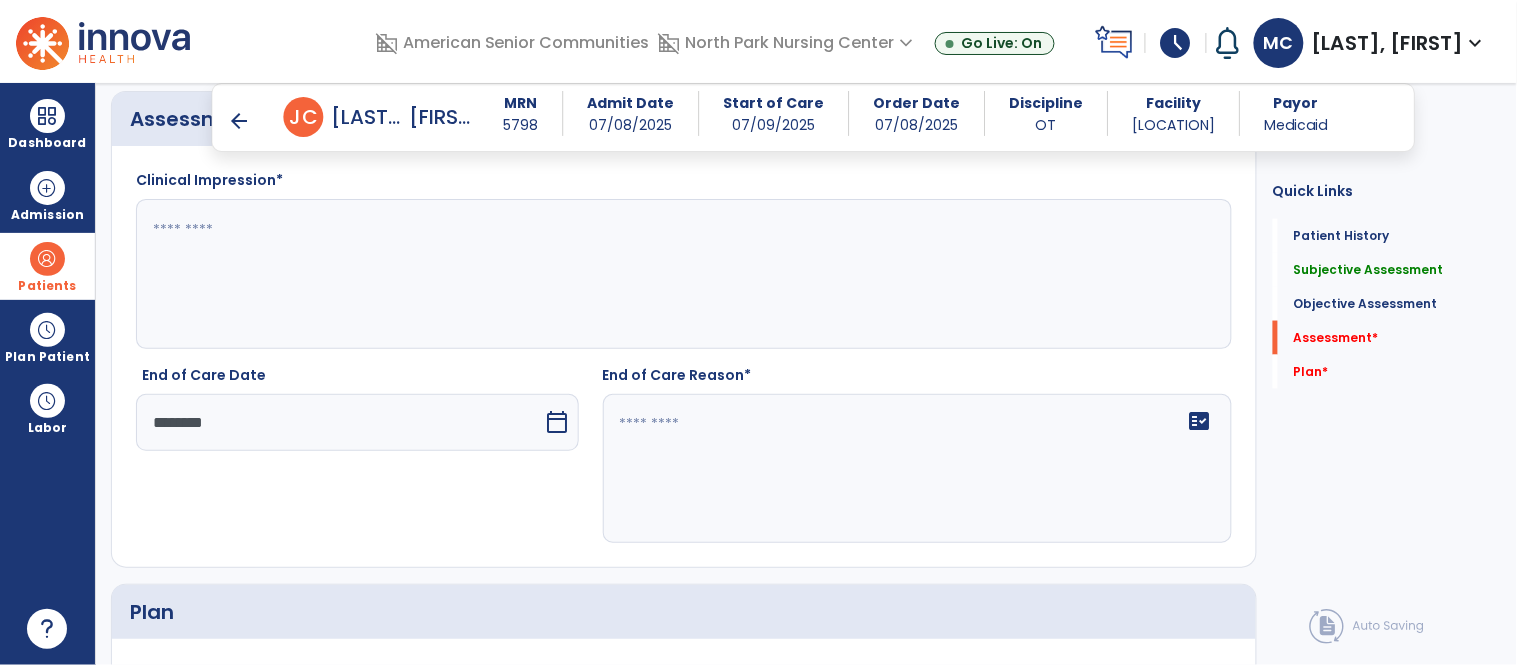 click 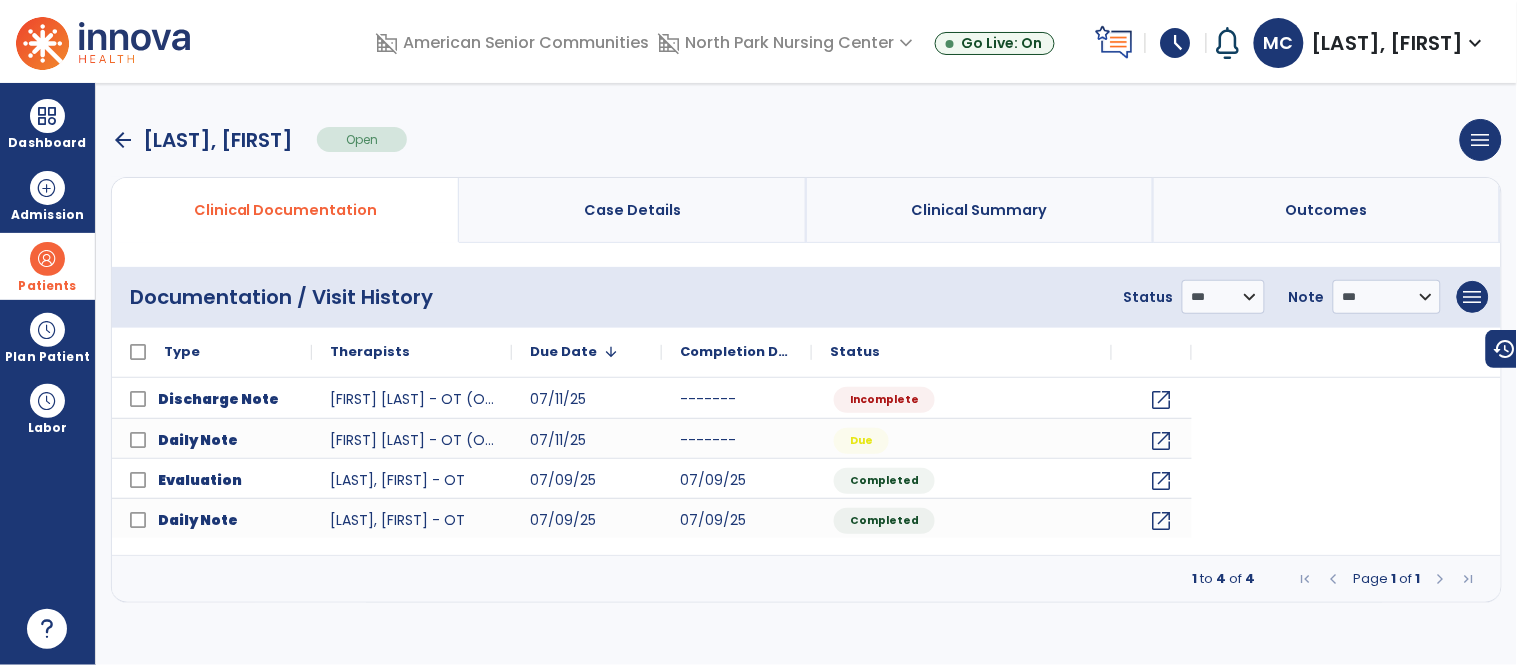 scroll, scrollTop: 0, scrollLeft: 0, axis: both 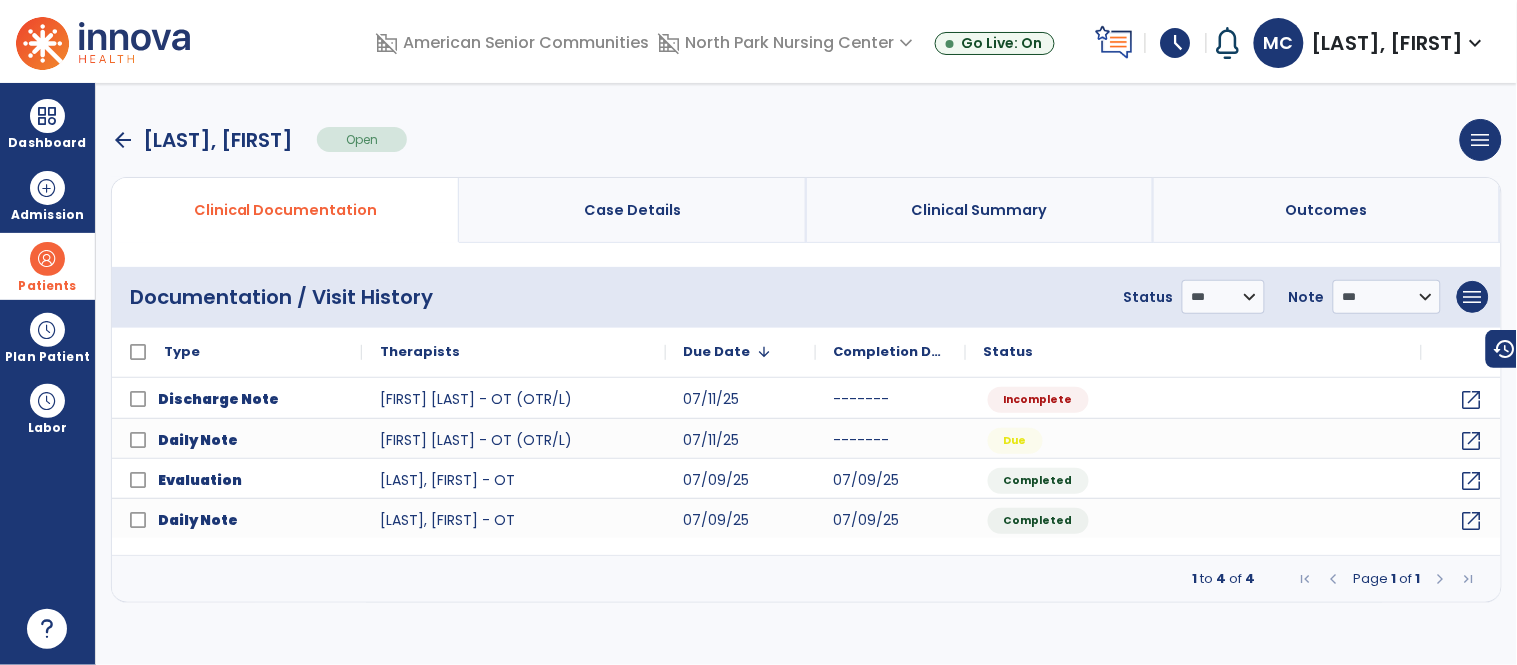 click at bounding box center (47, 259) 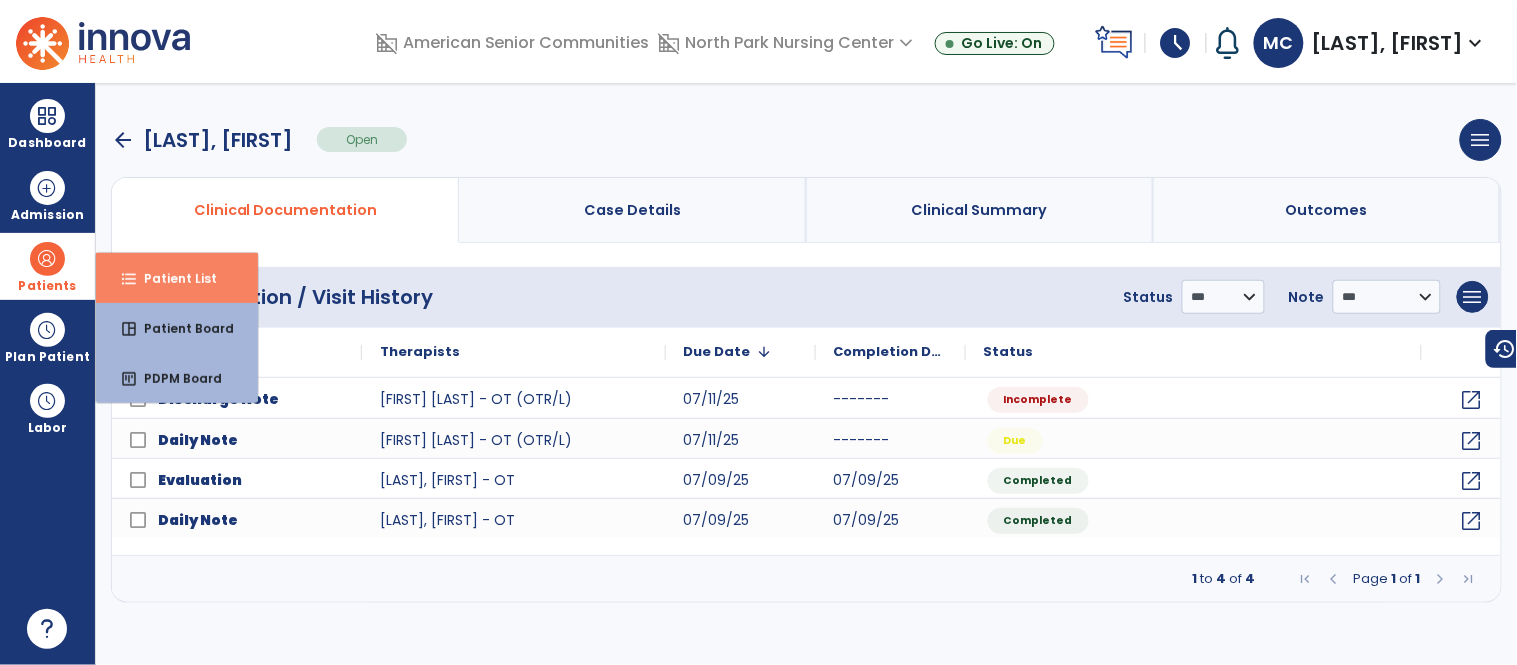 click on "format_list_bulleted  Patient List" at bounding box center [177, 278] 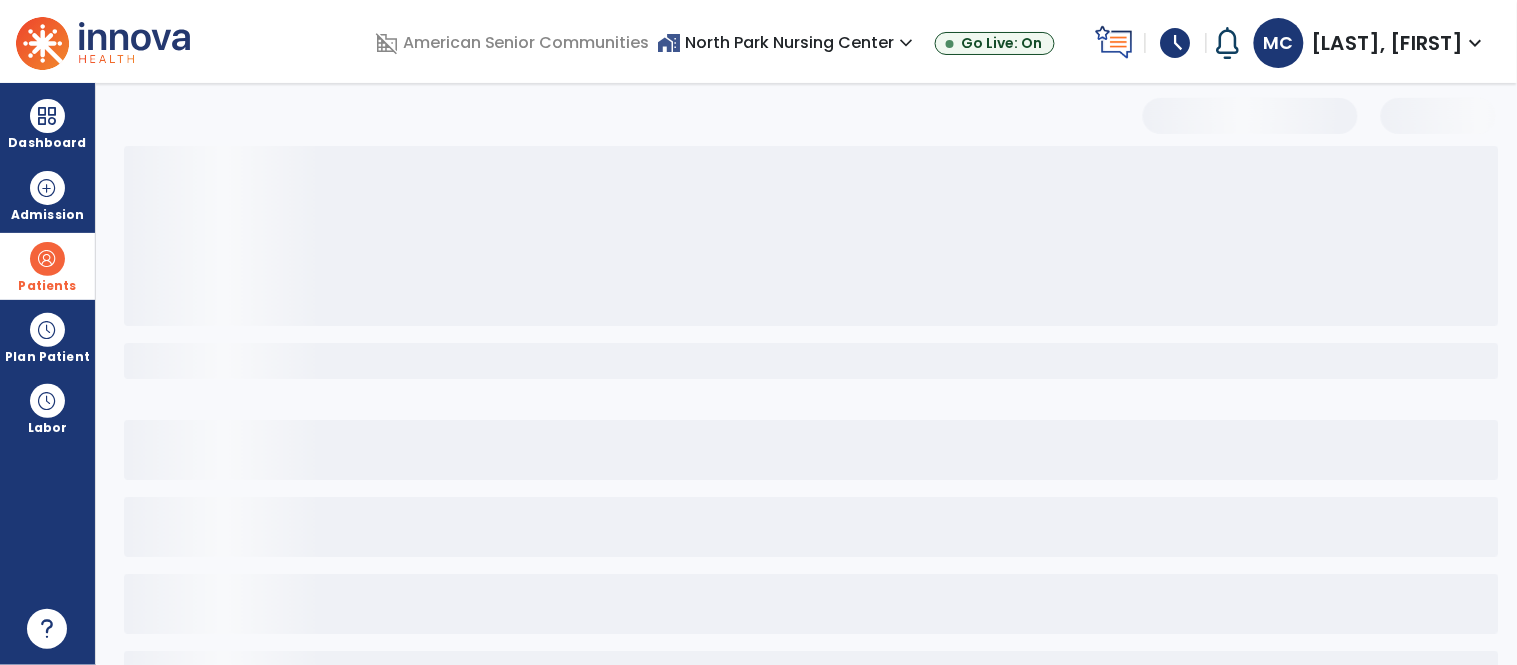 select on "***" 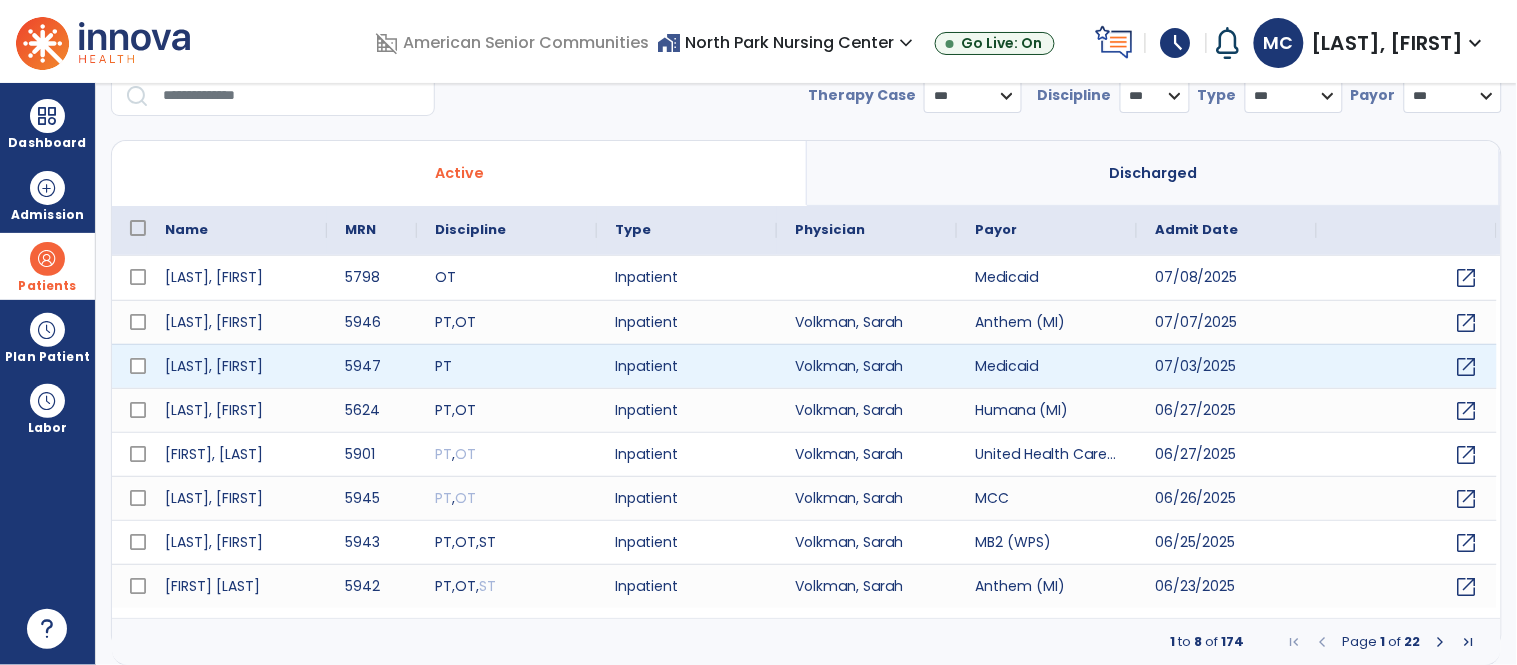 scroll, scrollTop: 0, scrollLeft: 0, axis: both 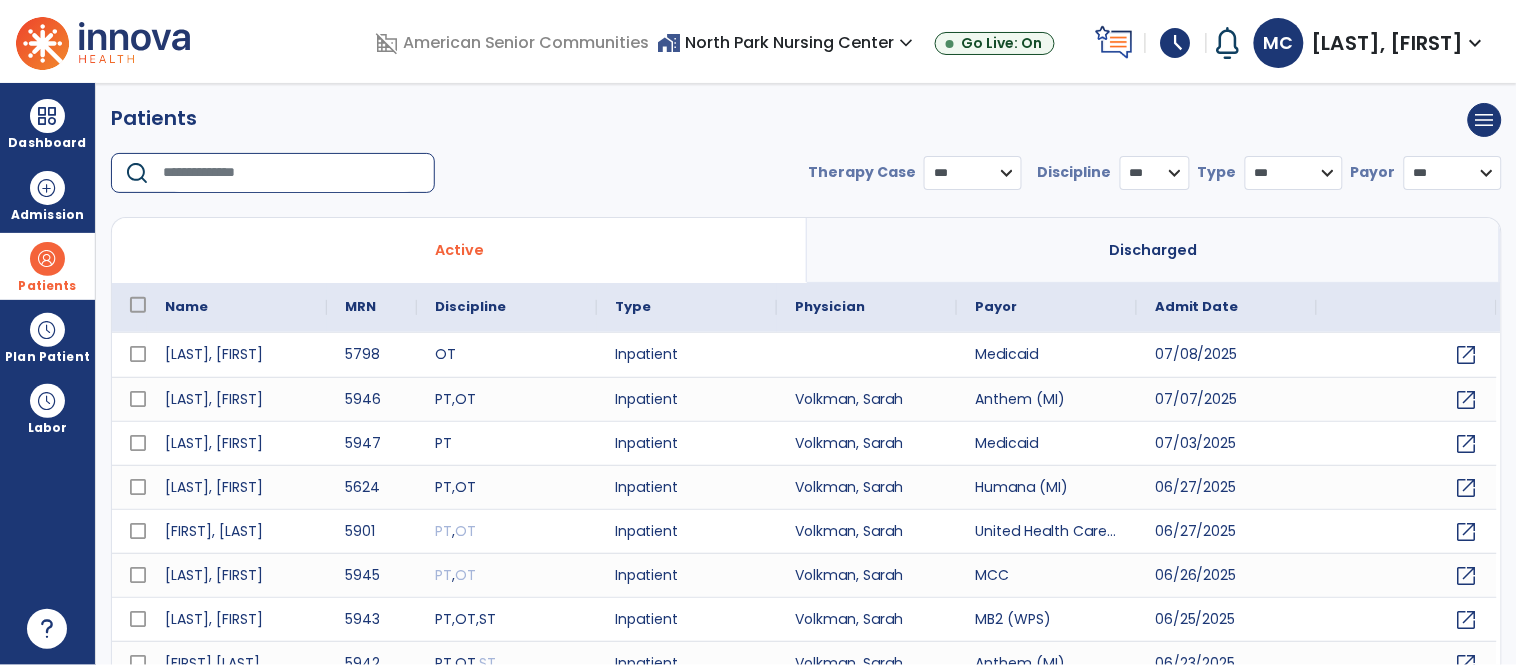 click at bounding box center (292, 173) 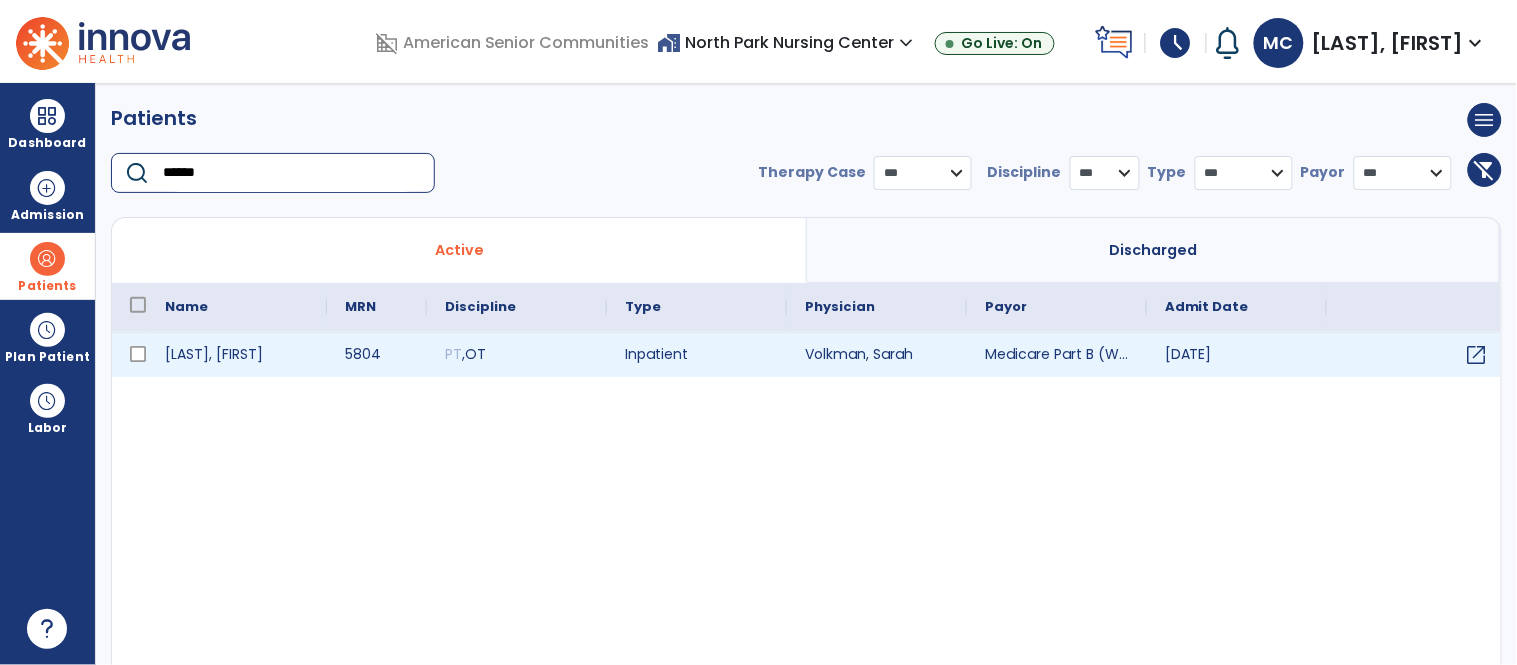 type on "******" 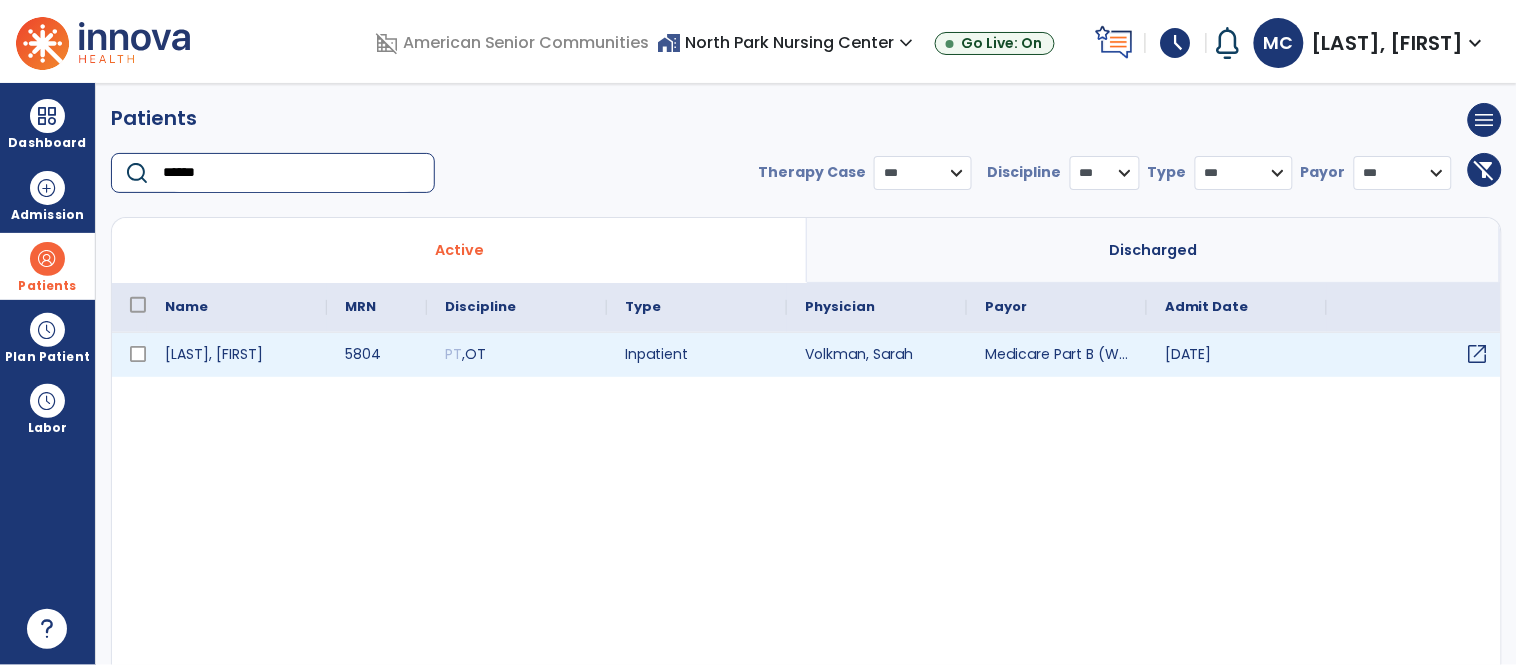 click on "open_in_new" at bounding box center [1478, 354] 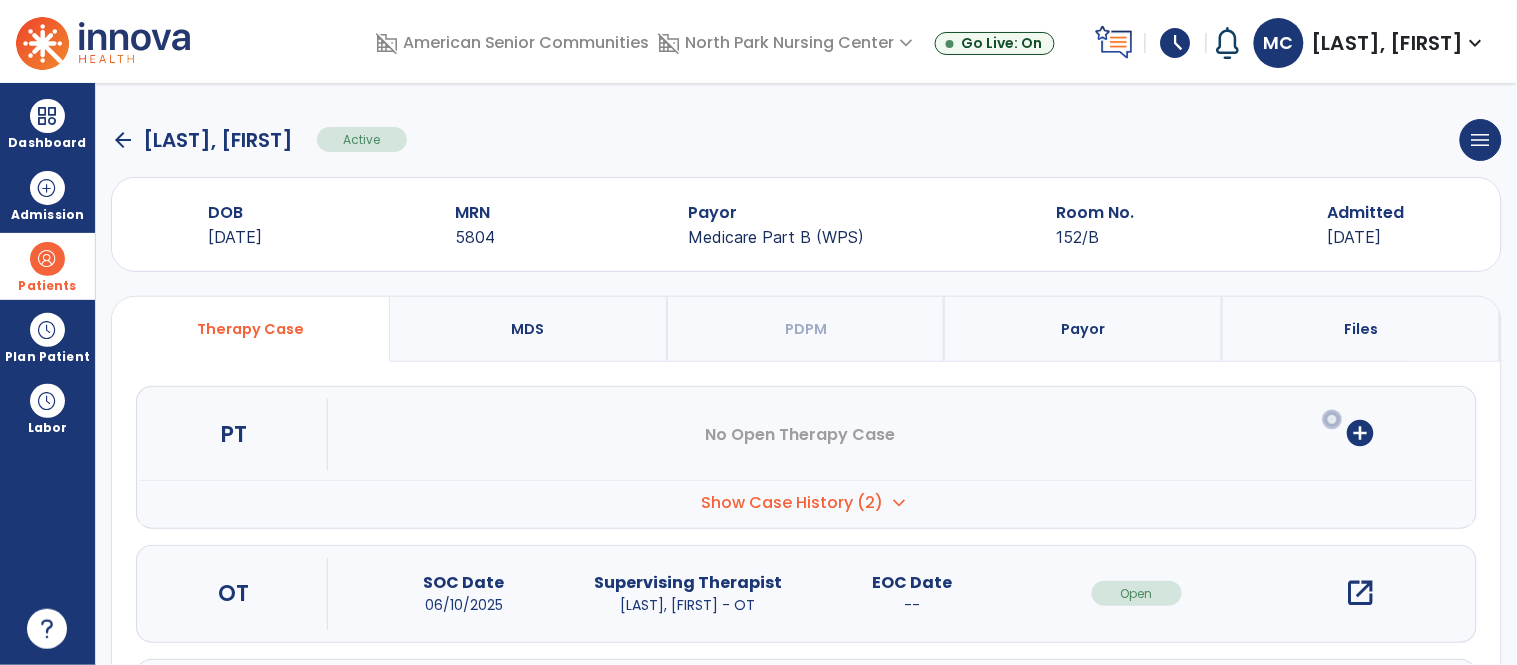 scroll, scrollTop: 141, scrollLeft: 0, axis: vertical 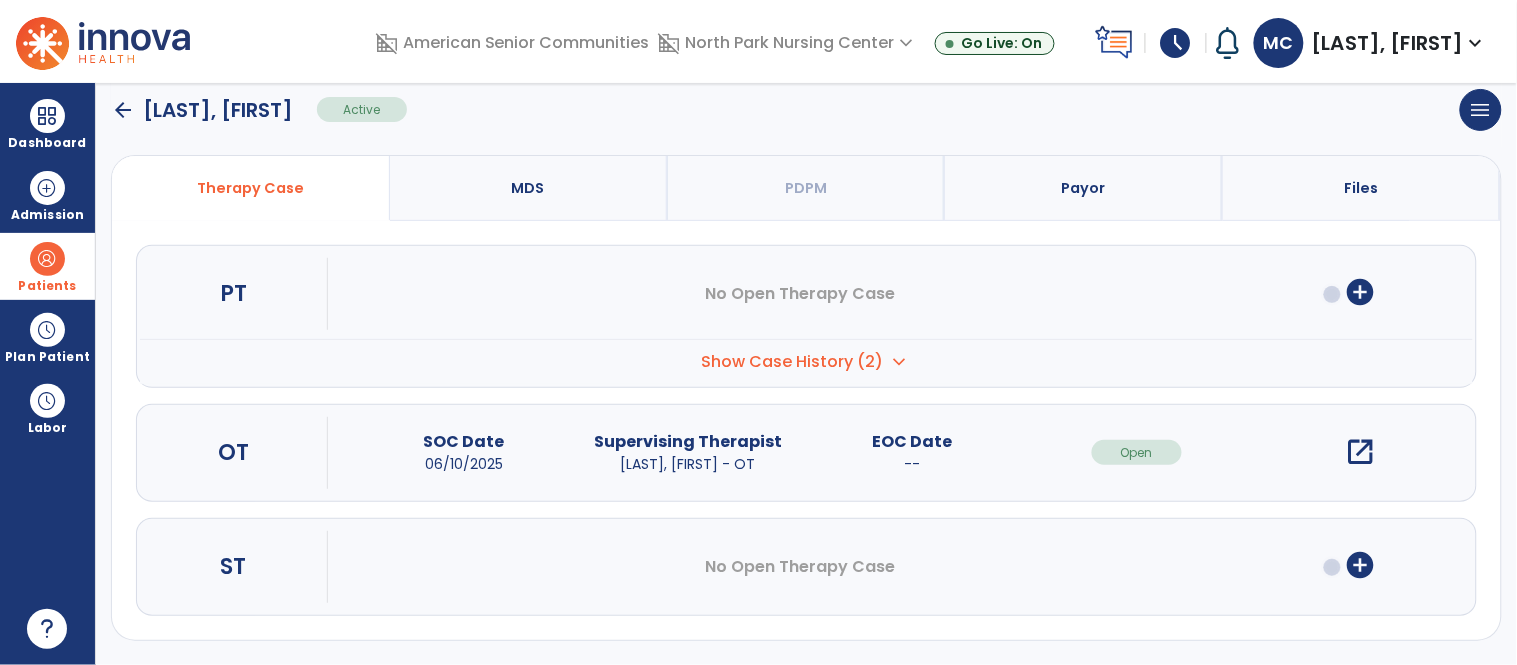 click on "open_in_new" at bounding box center [1361, 452] 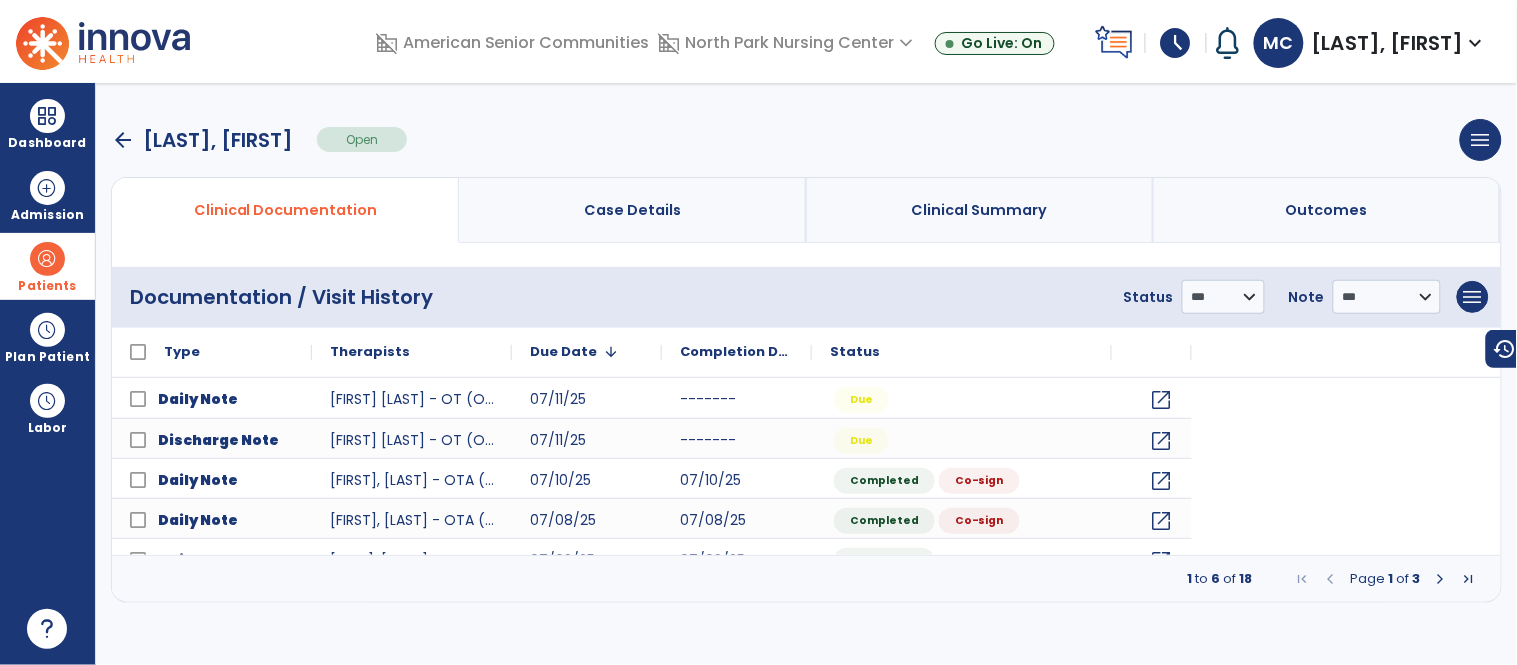 scroll, scrollTop: 0, scrollLeft: 0, axis: both 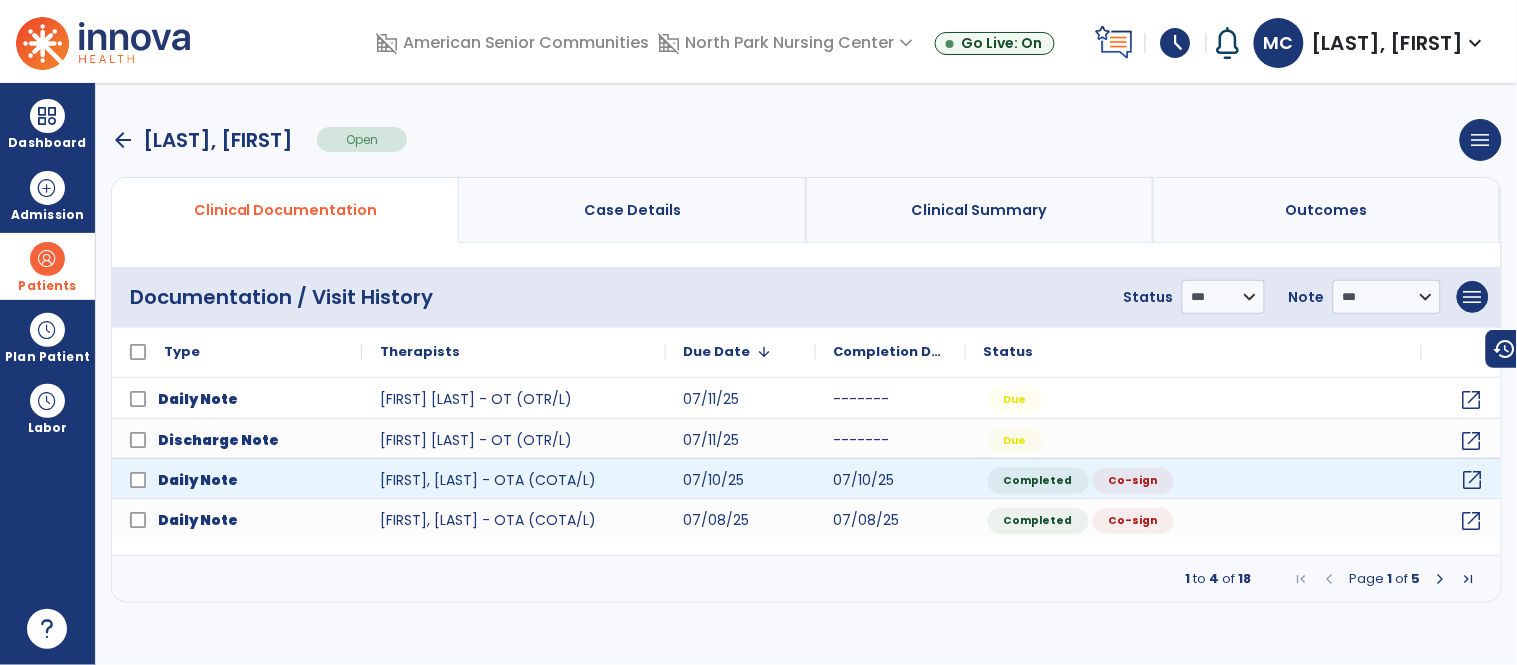 click on "open_in_new" 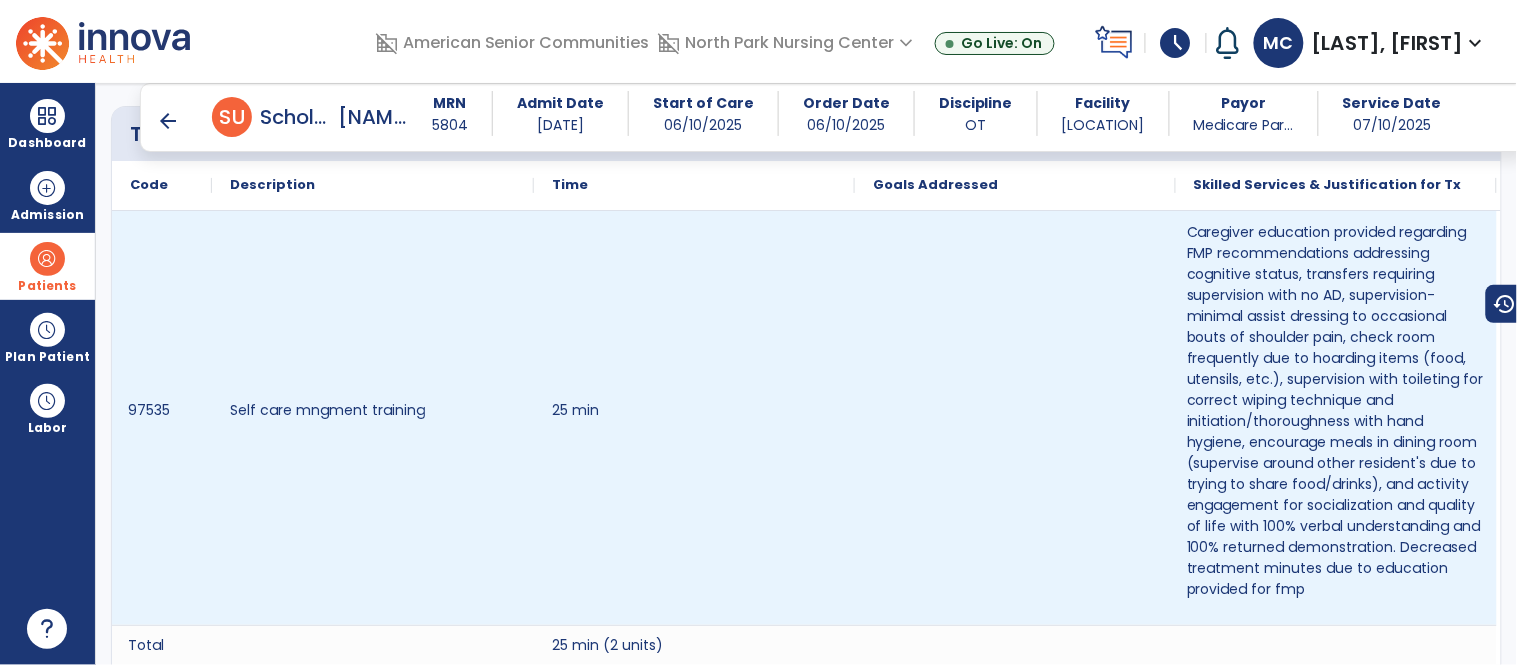 scroll, scrollTop: 1248, scrollLeft: 0, axis: vertical 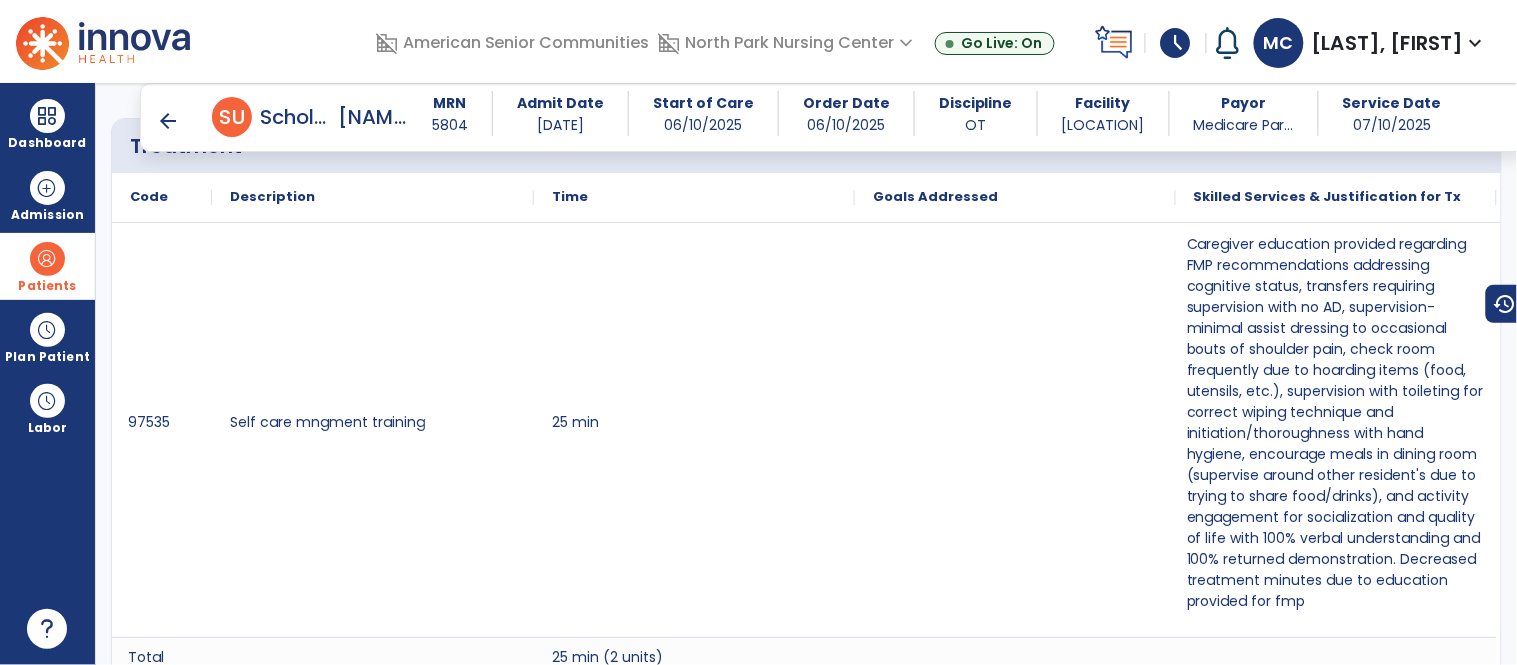 click on "arrow_back" at bounding box center (168, 121) 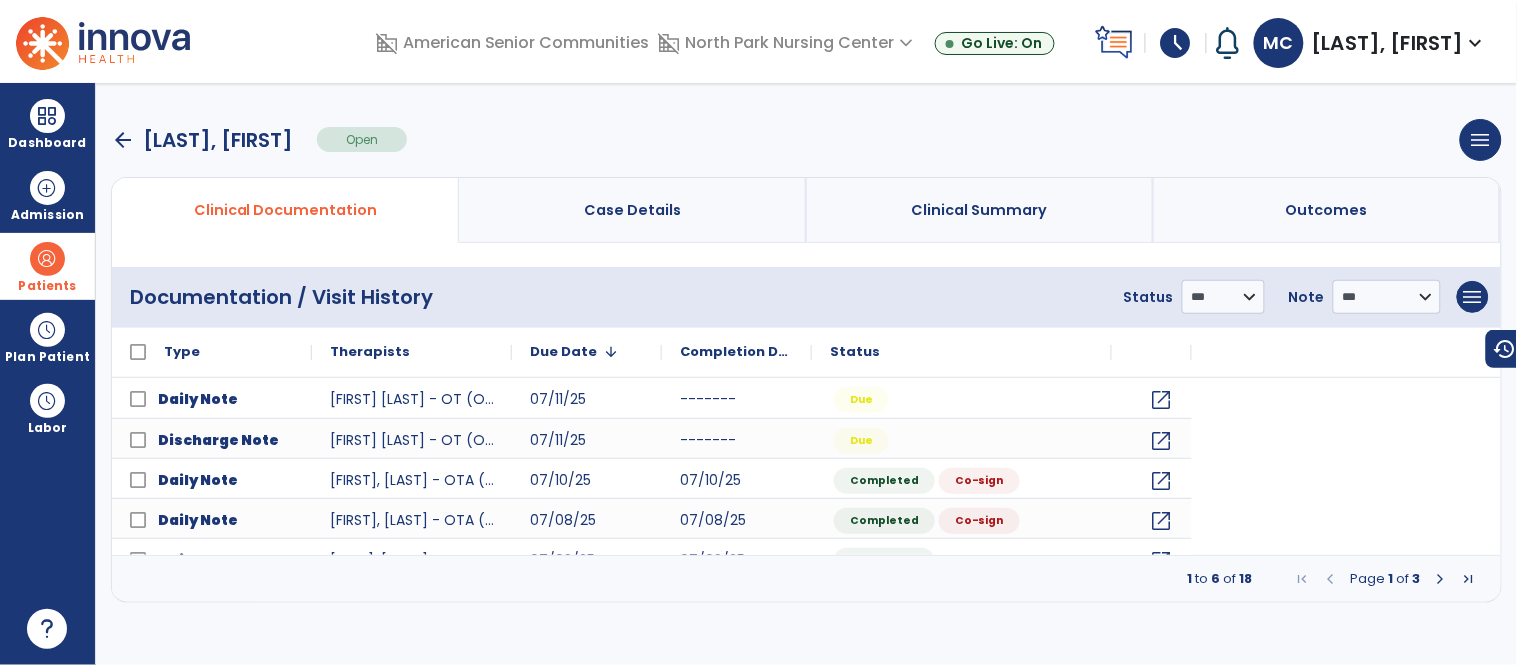 scroll, scrollTop: 0, scrollLeft: 0, axis: both 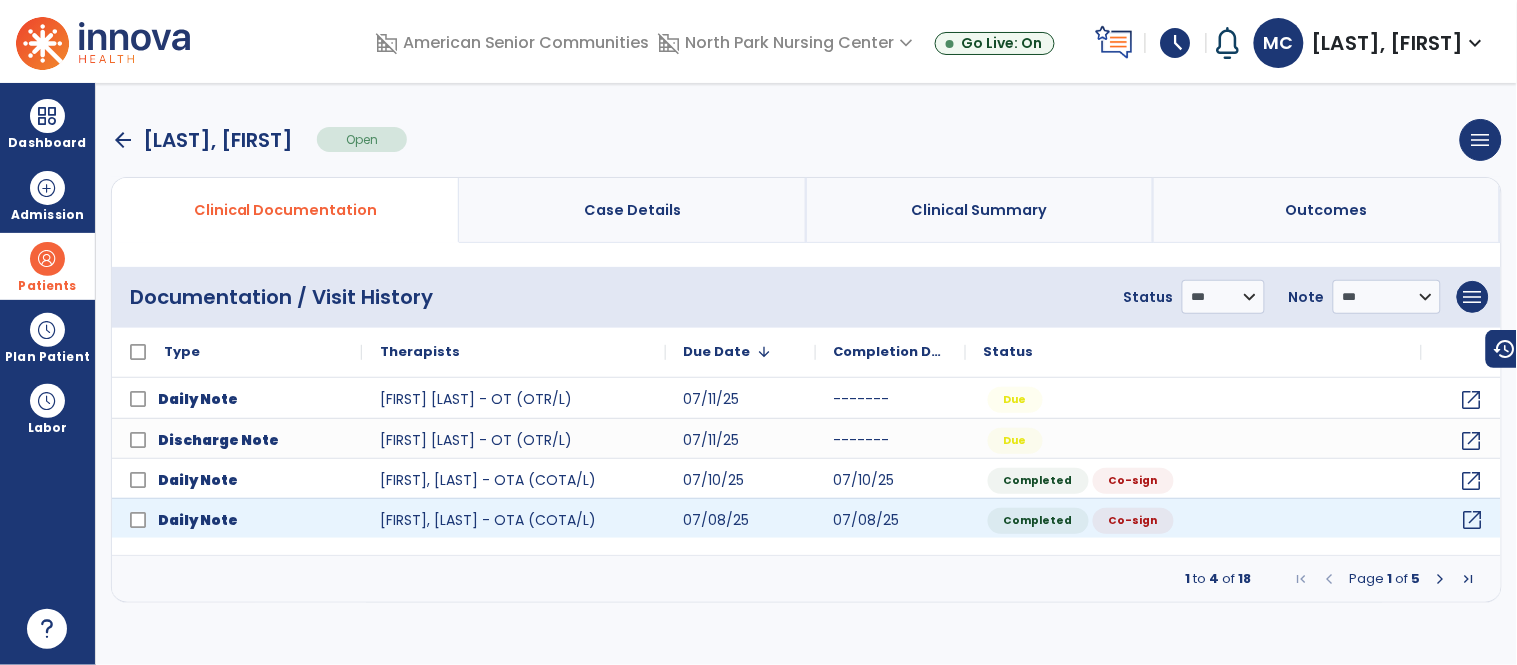 click on "open_in_new" 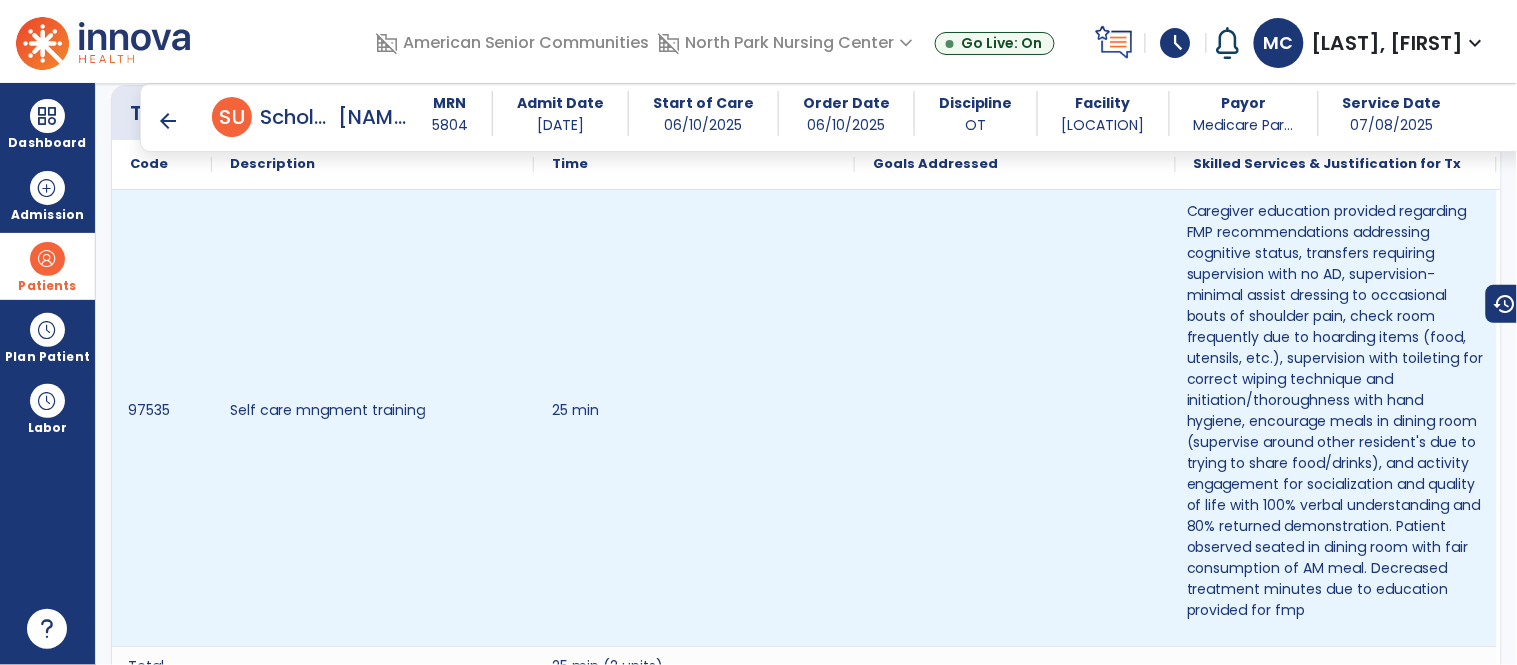 scroll, scrollTop: 1280, scrollLeft: 0, axis: vertical 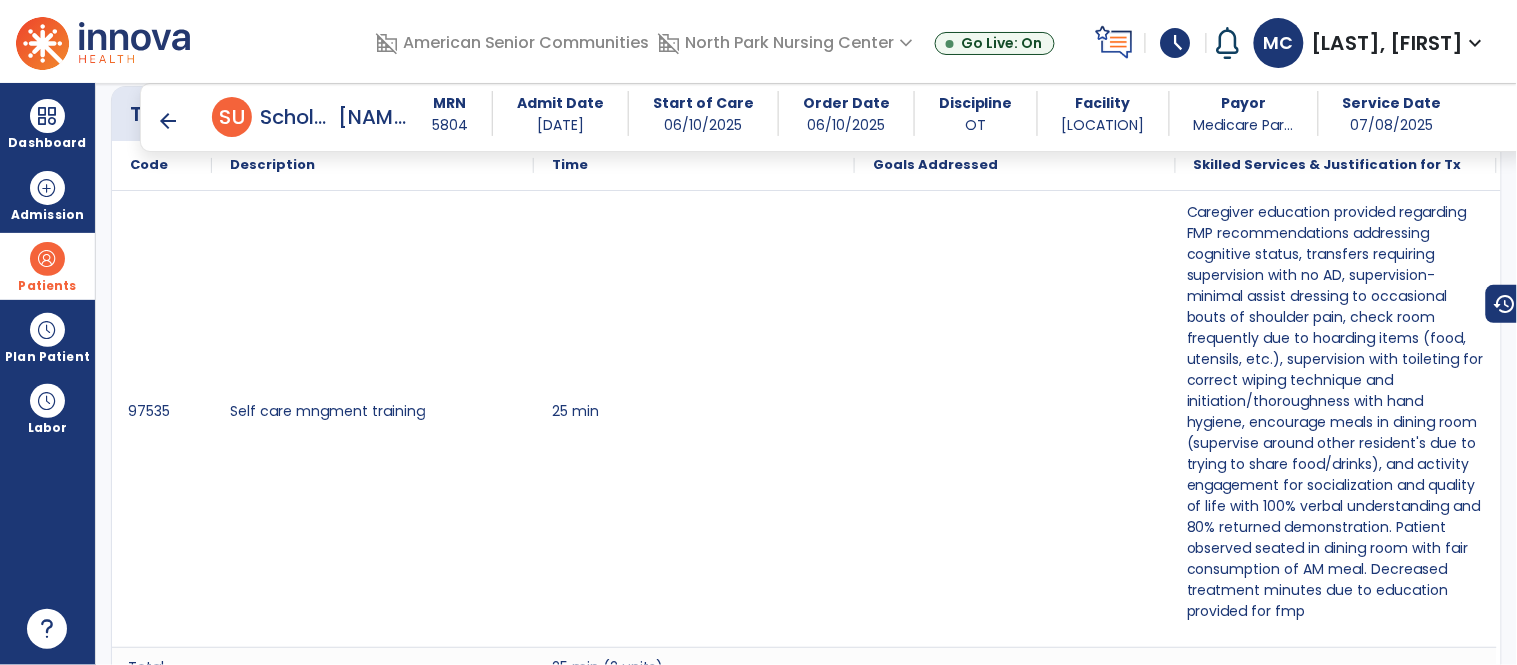 click on "arrow_back" at bounding box center [168, 121] 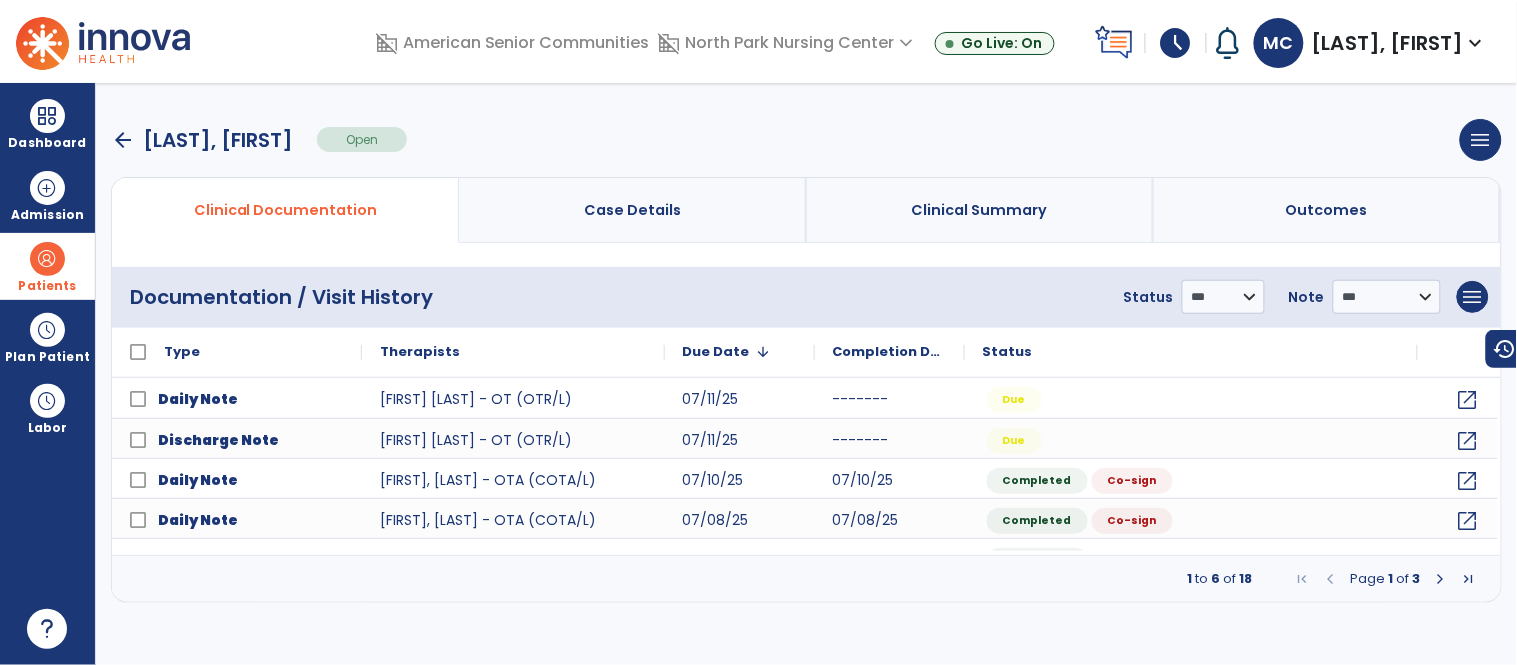 scroll, scrollTop: 0, scrollLeft: 0, axis: both 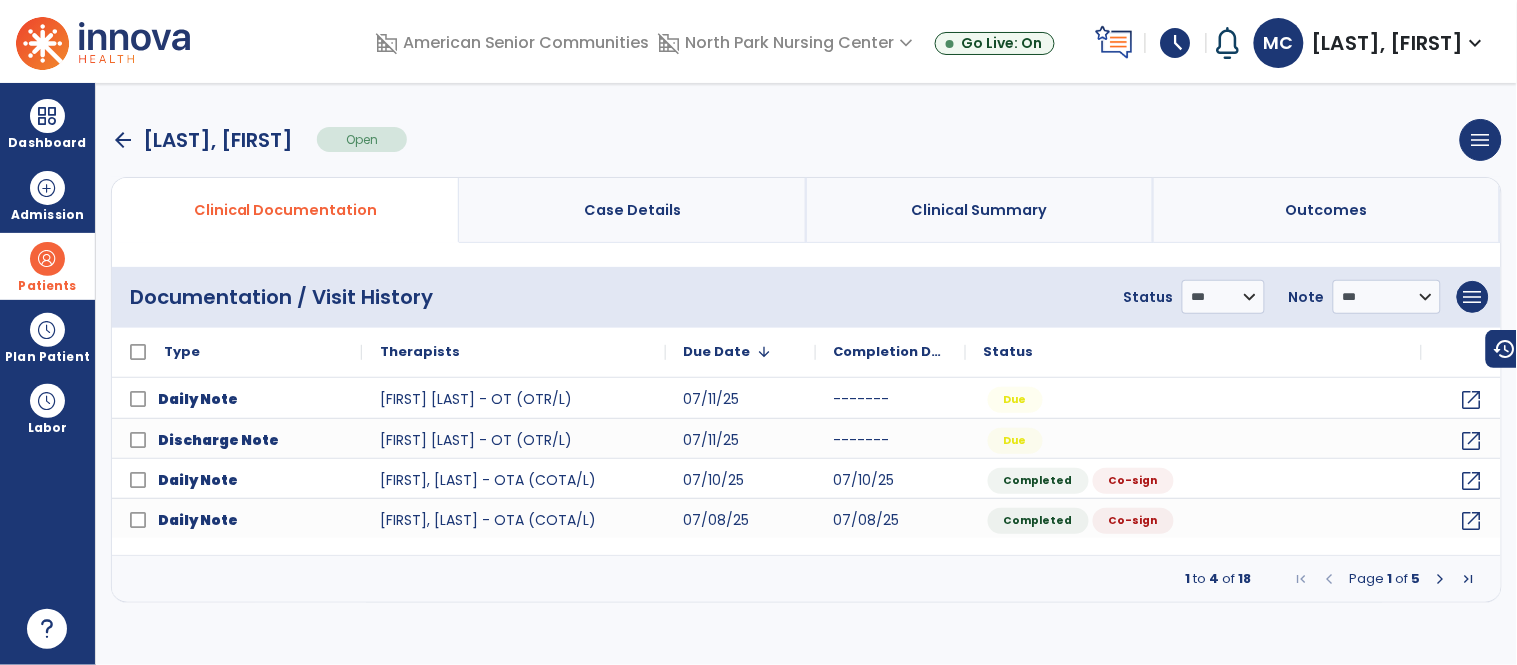 click at bounding box center (1441, 579) 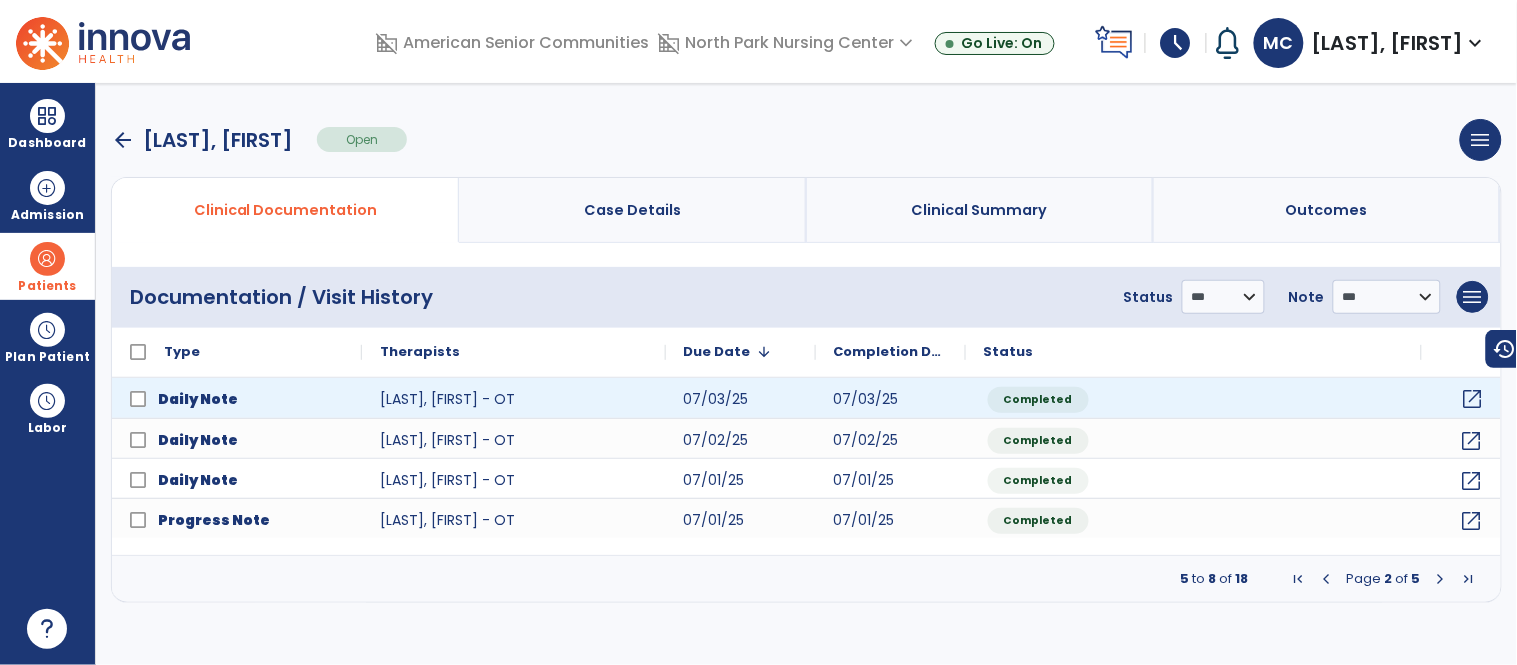 click on "open_in_new" 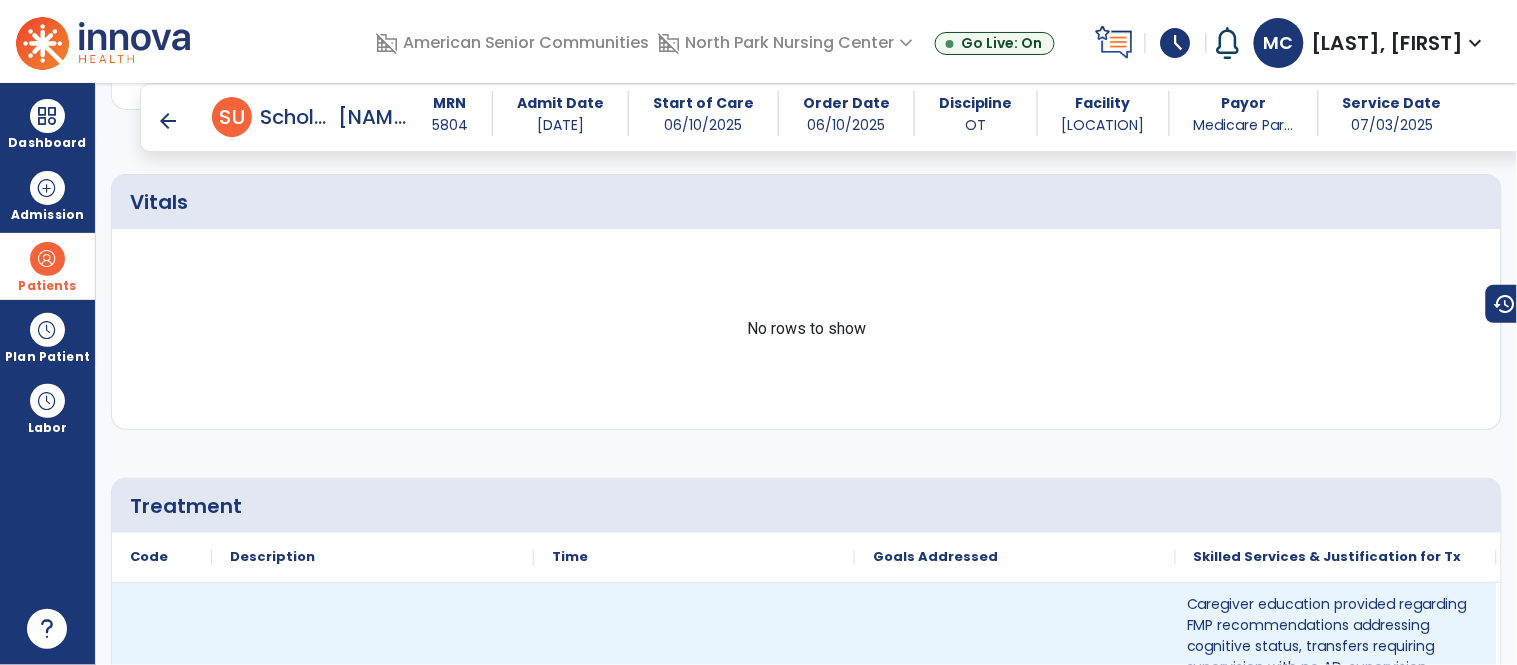 scroll, scrollTop: 880, scrollLeft: 0, axis: vertical 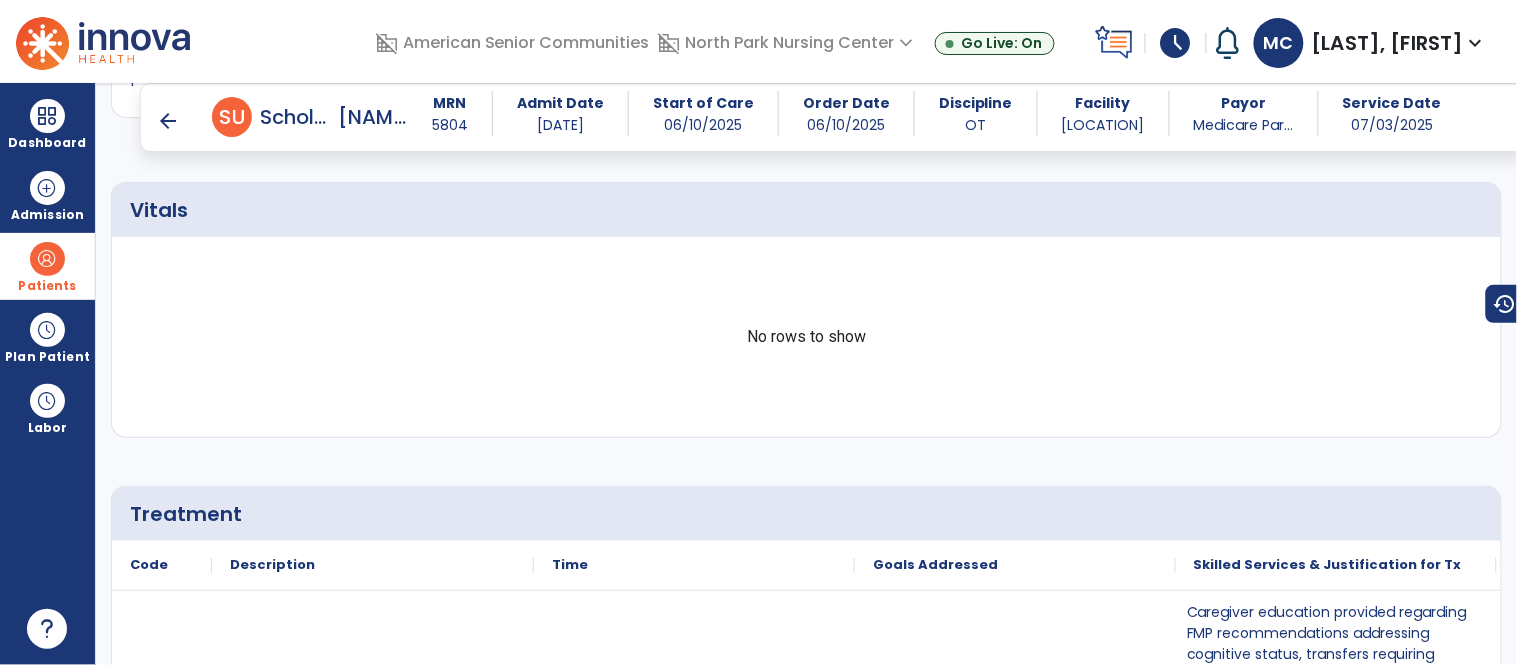 click on "arrow_back" at bounding box center [168, 121] 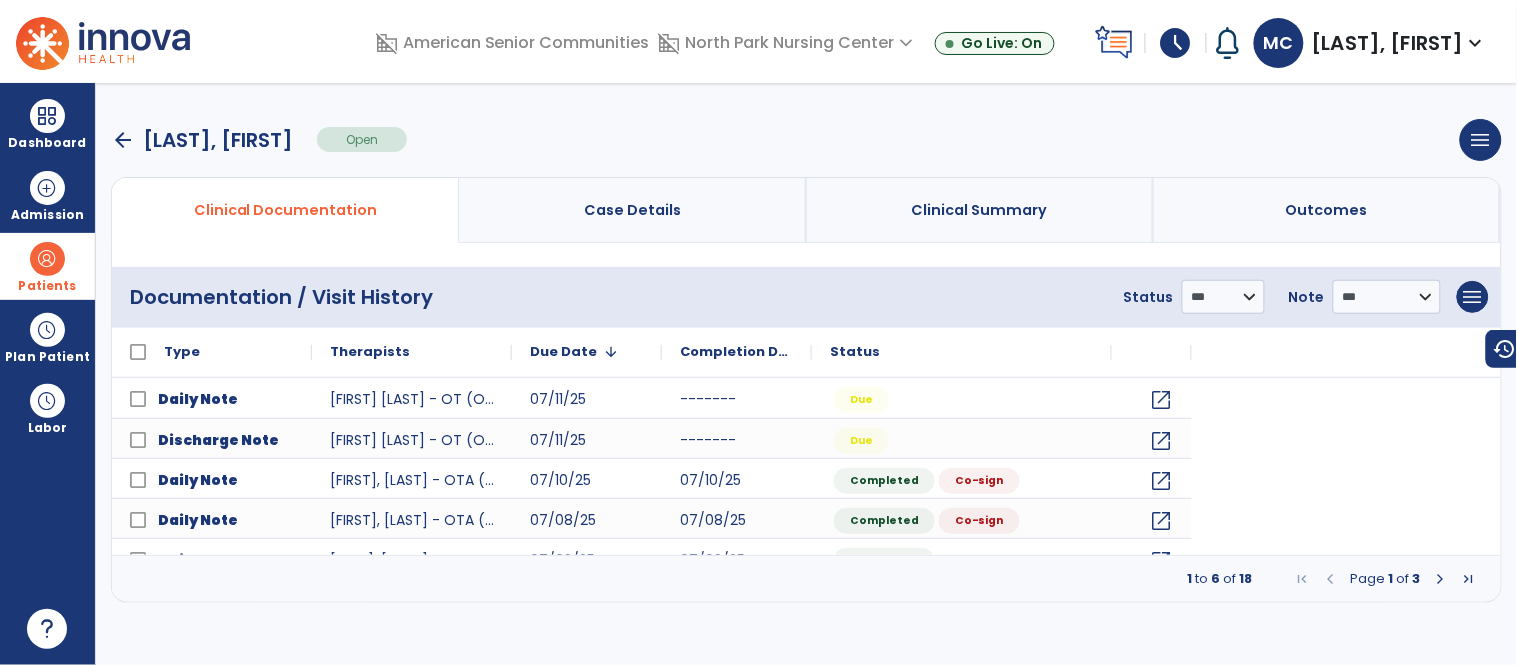 scroll, scrollTop: 0, scrollLeft: 0, axis: both 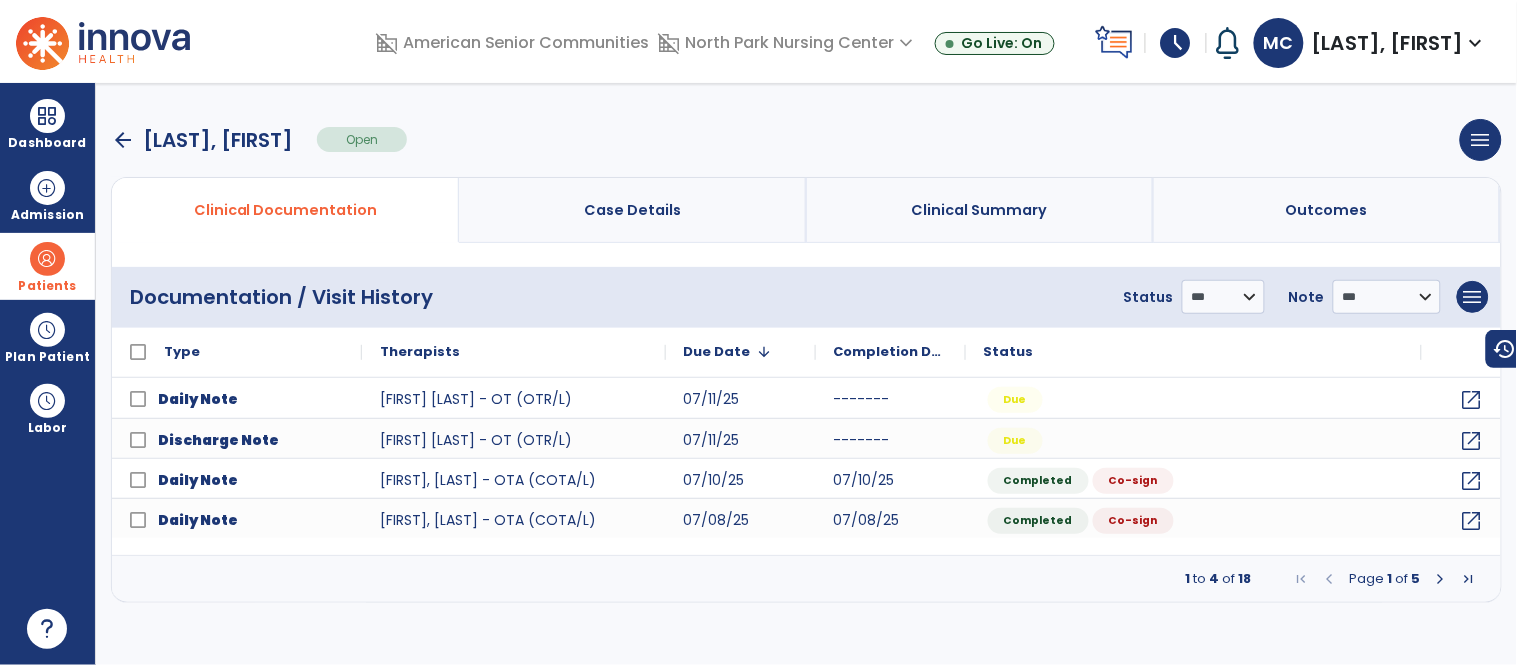 click at bounding box center (1441, 579) 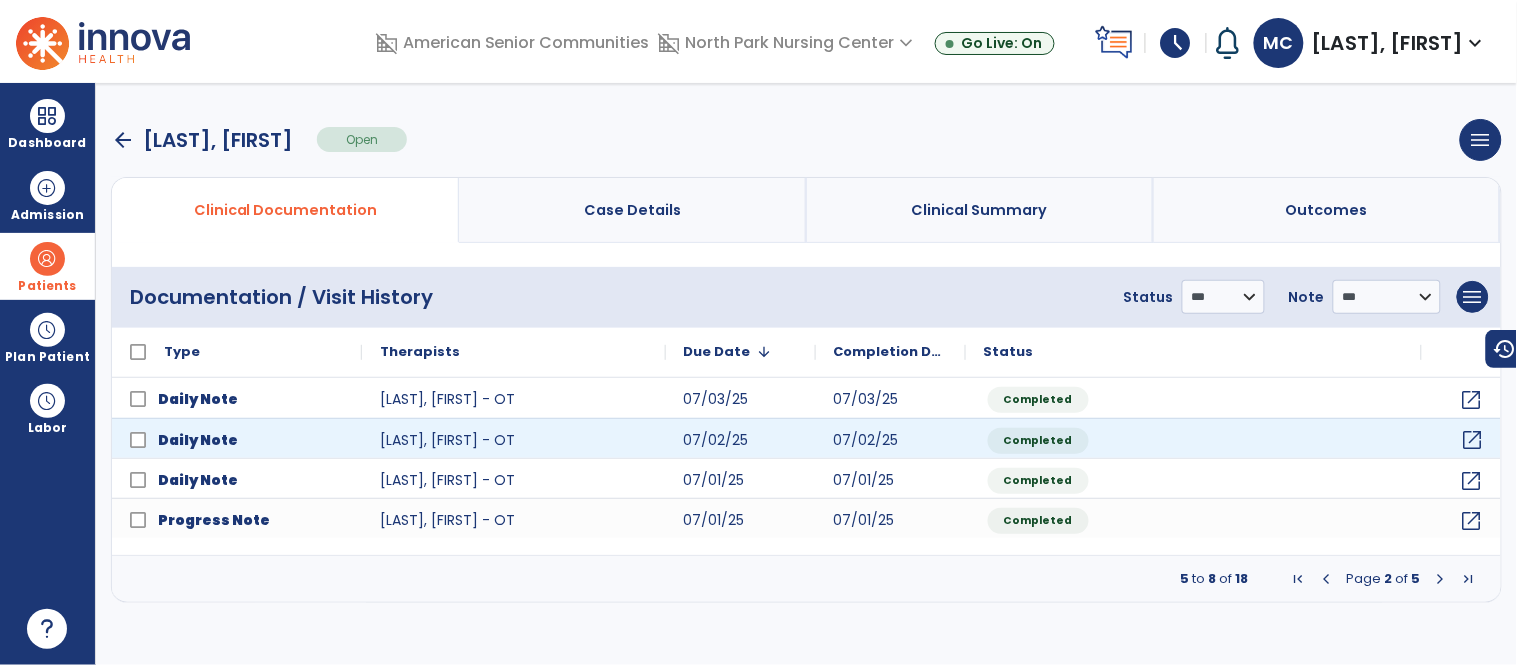 click on "open_in_new" 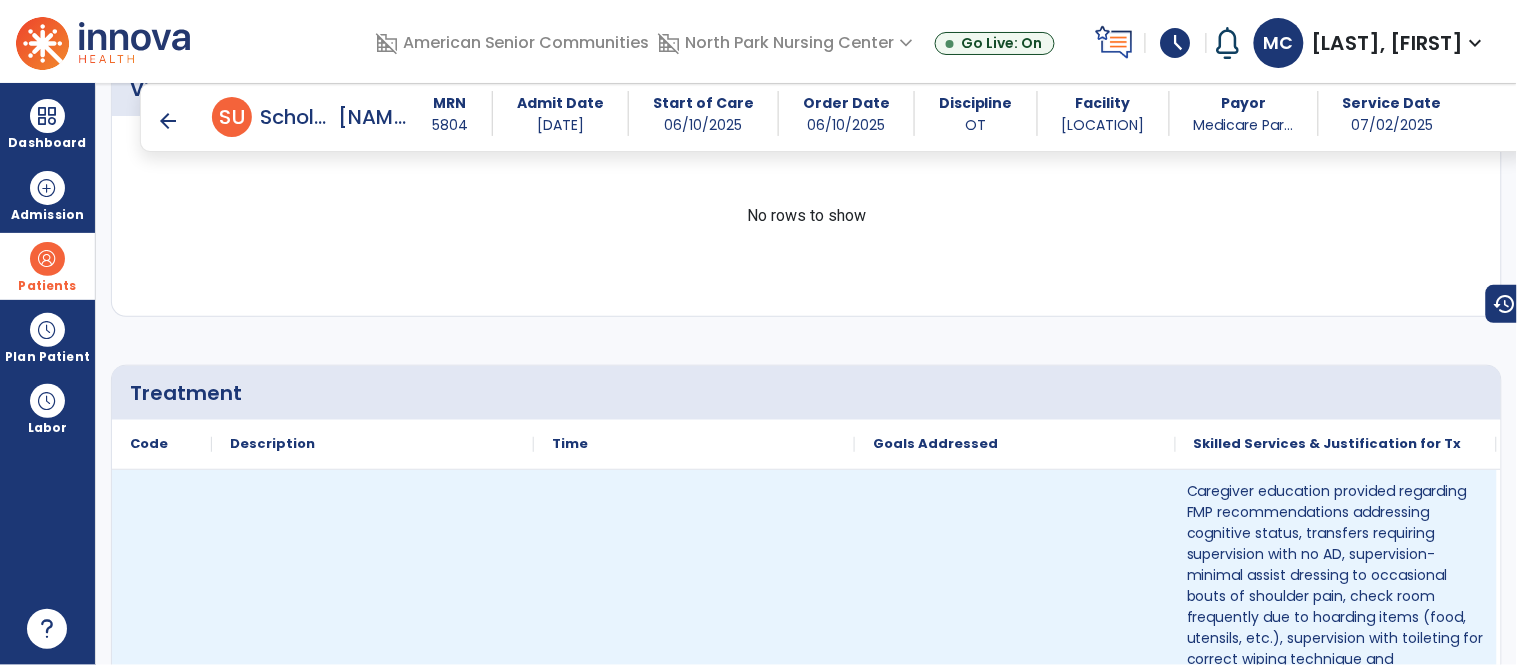 scroll, scrollTop: 924, scrollLeft: 0, axis: vertical 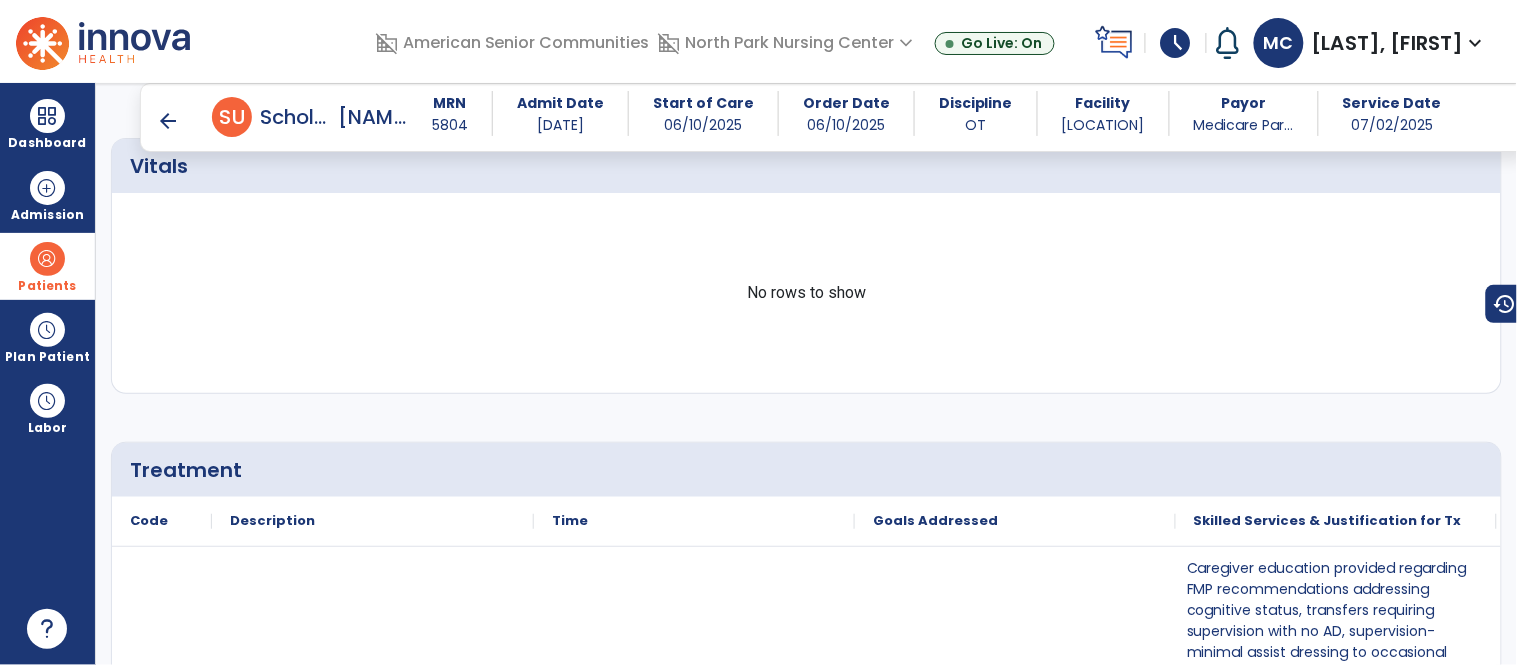 click on "arrow_back" at bounding box center (168, 121) 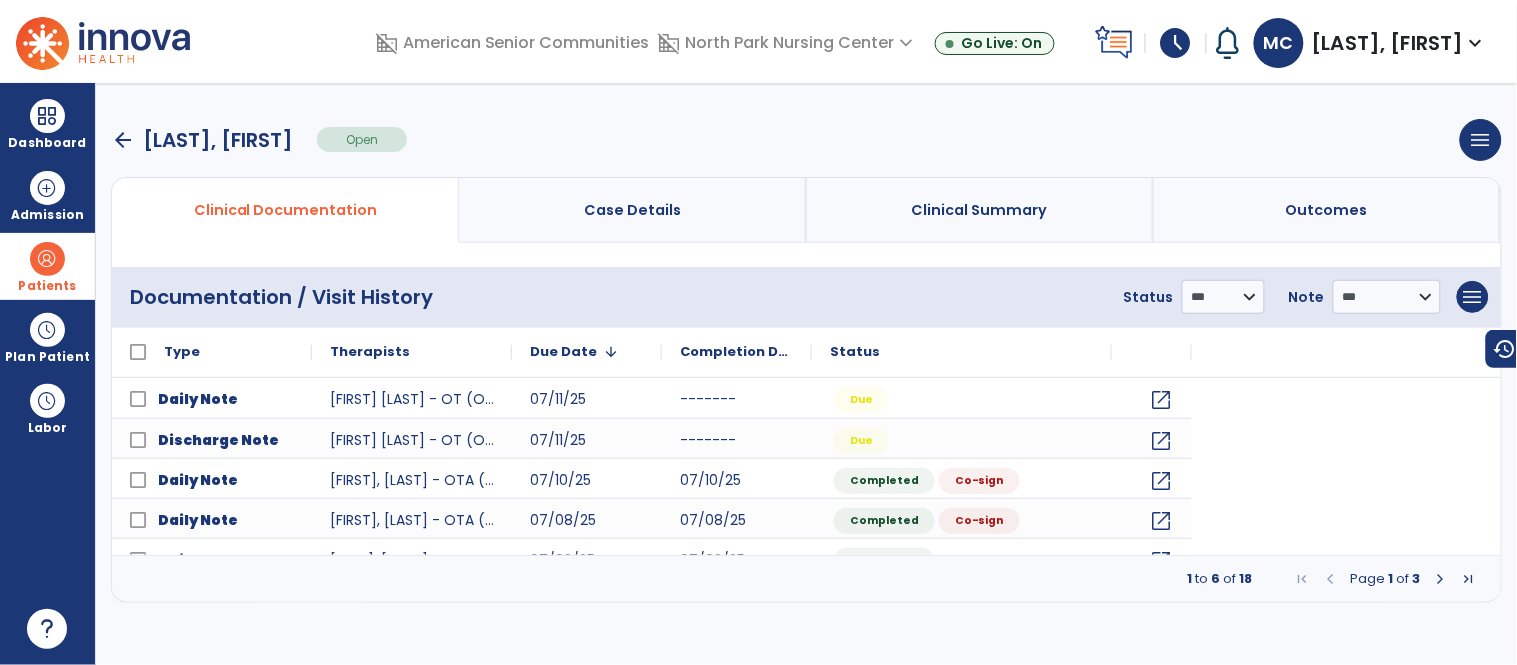 scroll, scrollTop: 0, scrollLeft: 0, axis: both 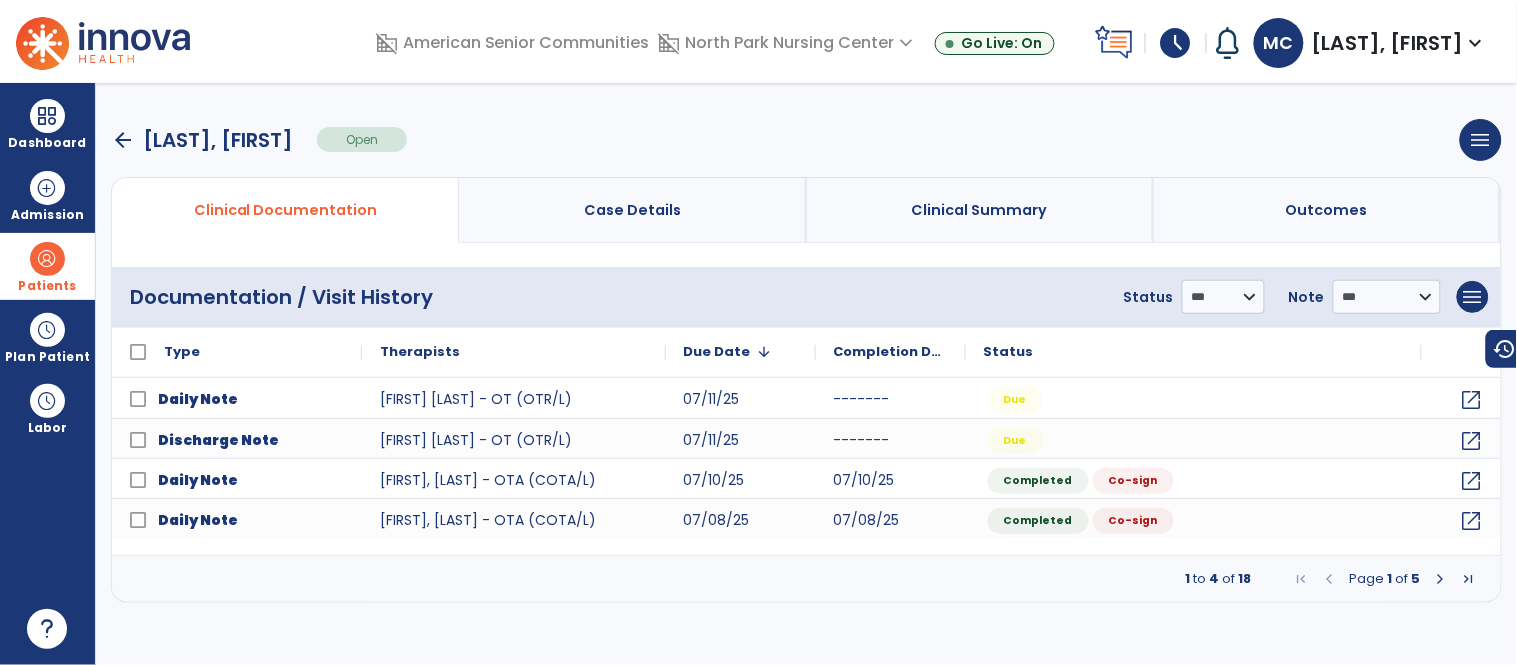 click at bounding box center [1441, 579] 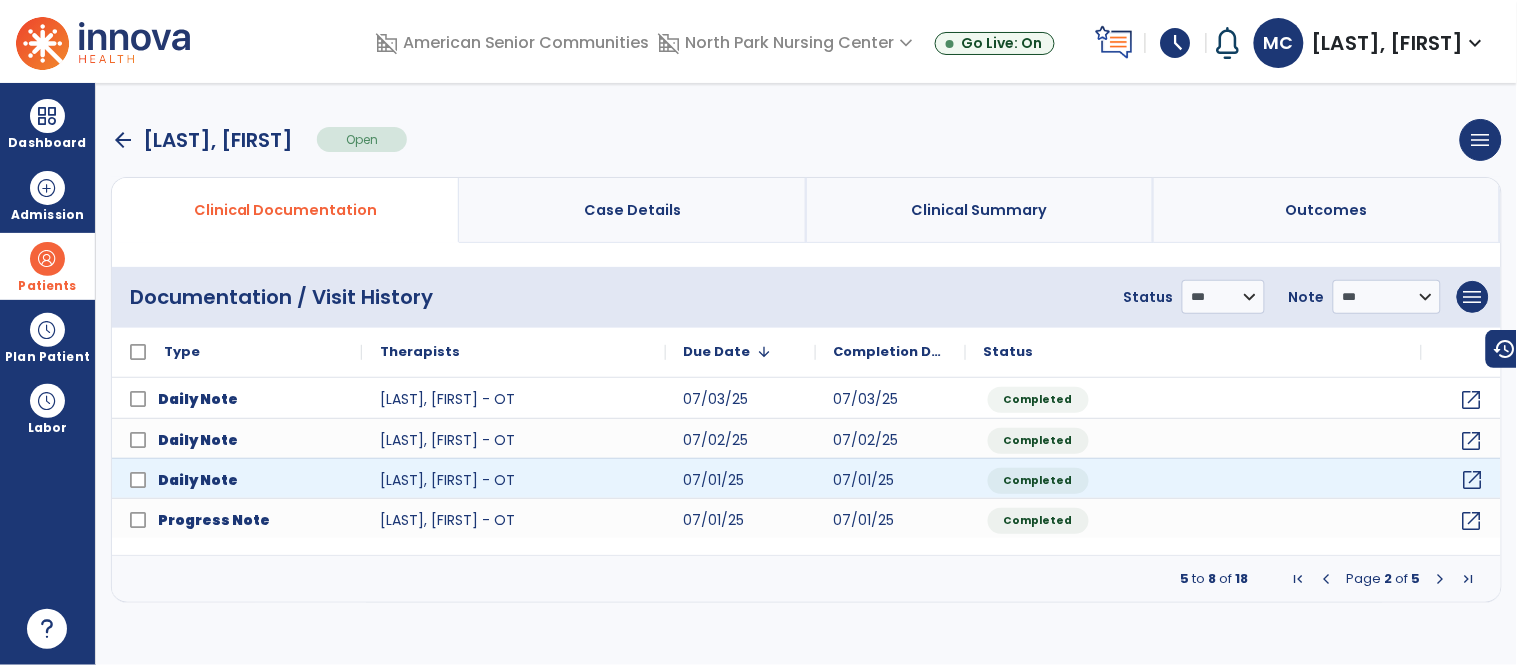 click on "open_in_new" 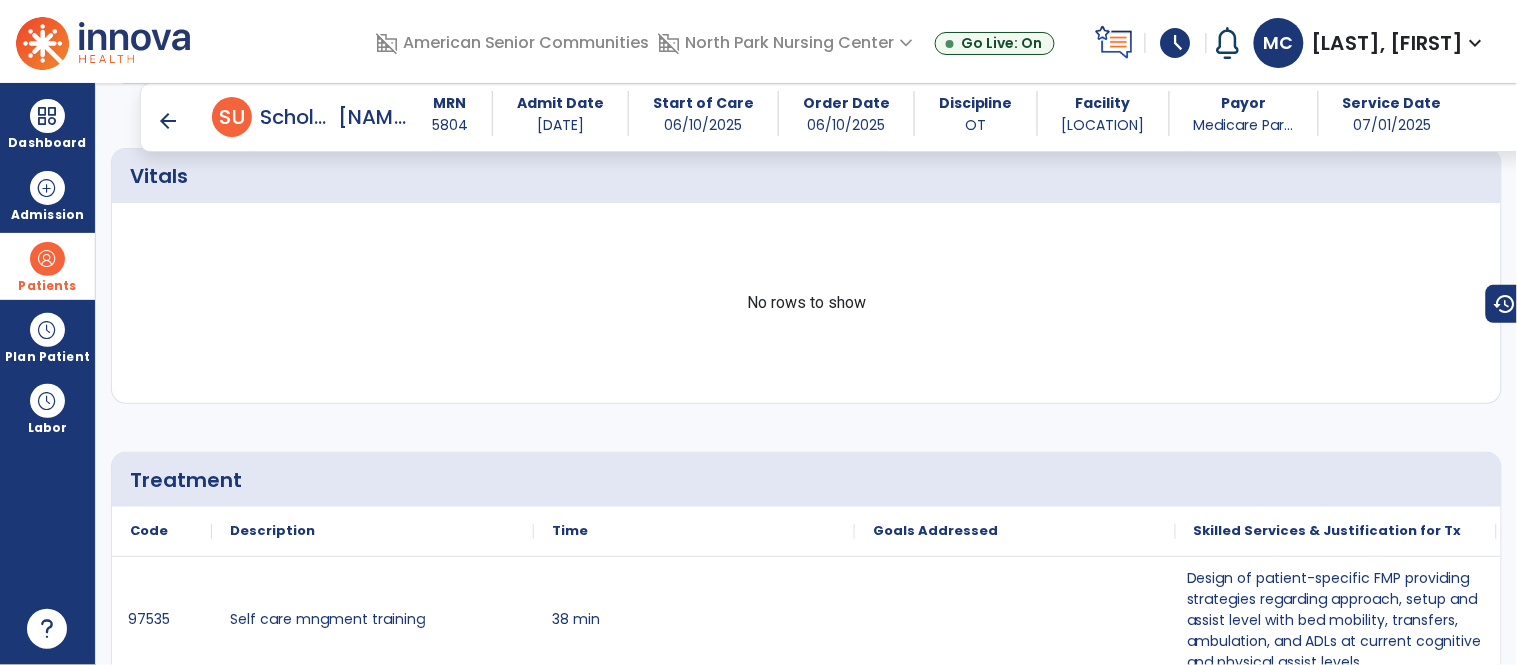 scroll, scrollTop: 908, scrollLeft: 0, axis: vertical 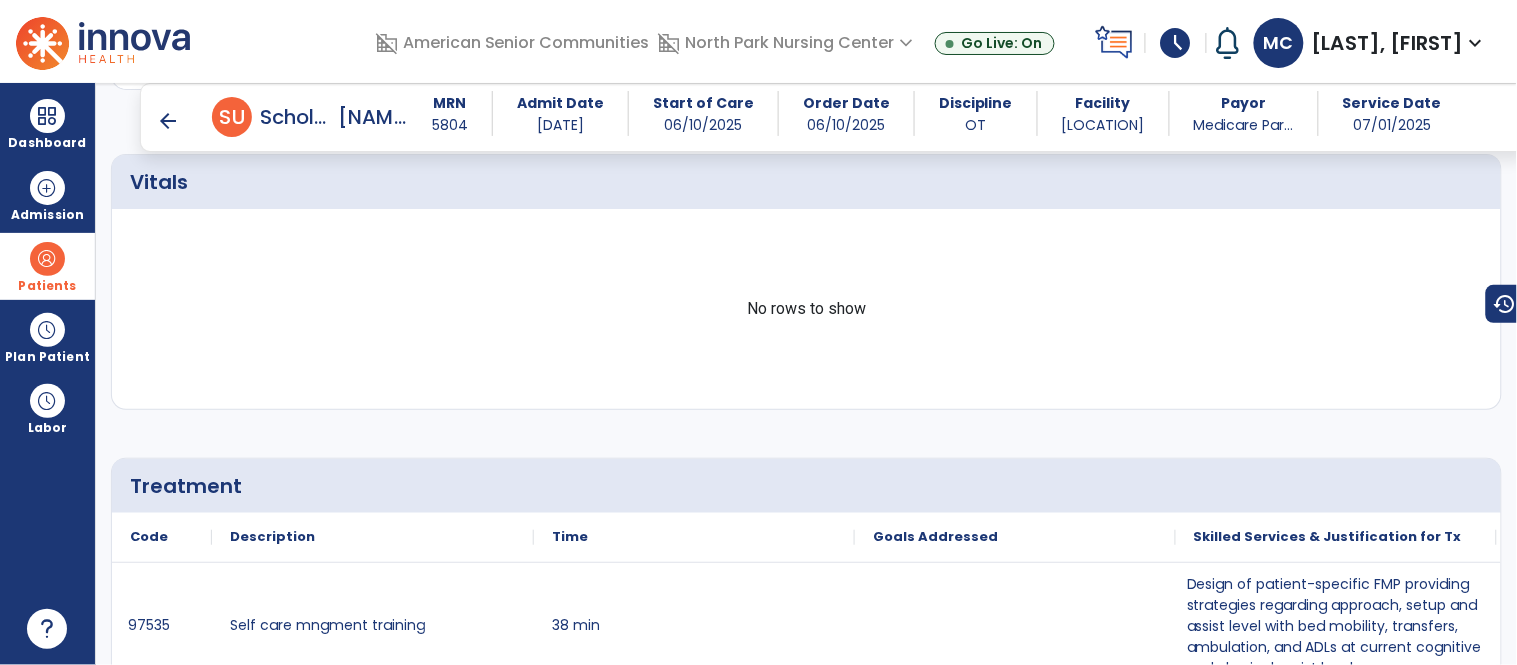 click on "arrow_back" at bounding box center (168, 121) 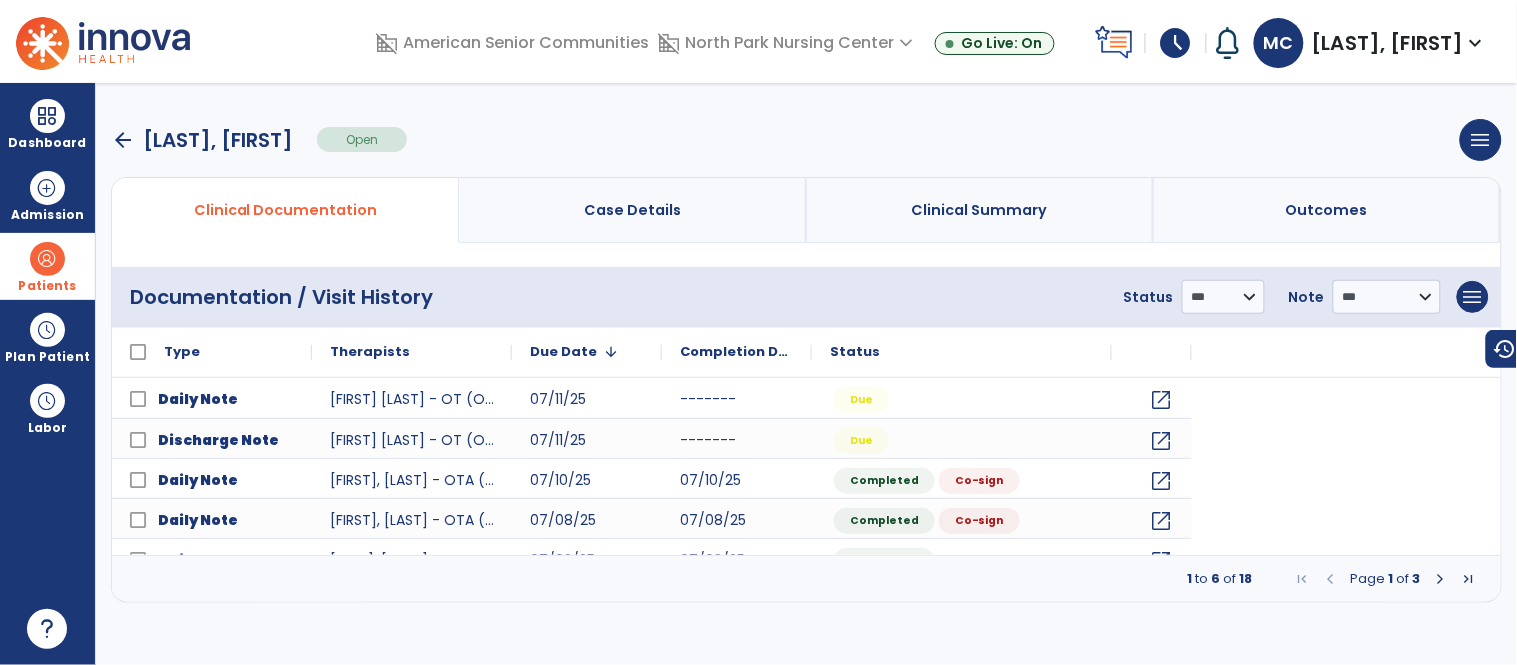 scroll, scrollTop: 0, scrollLeft: 0, axis: both 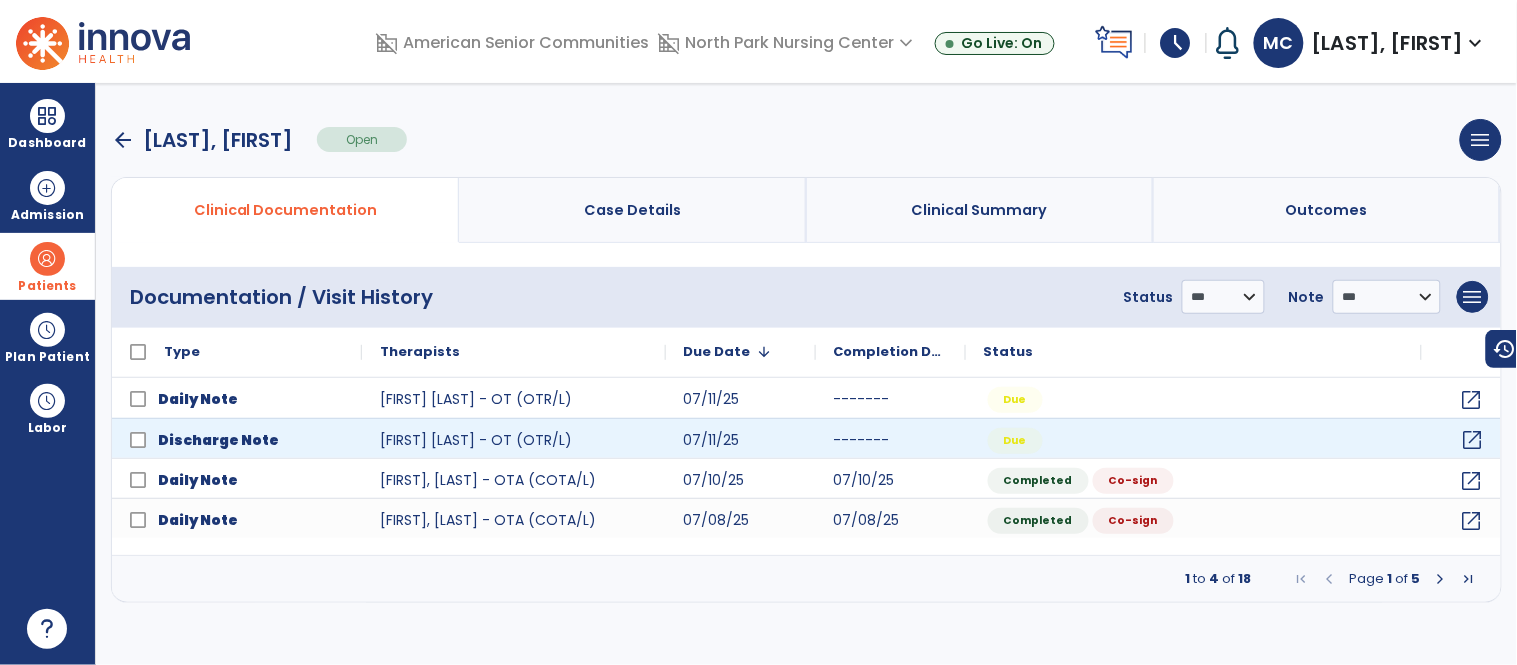 click on "open_in_new" 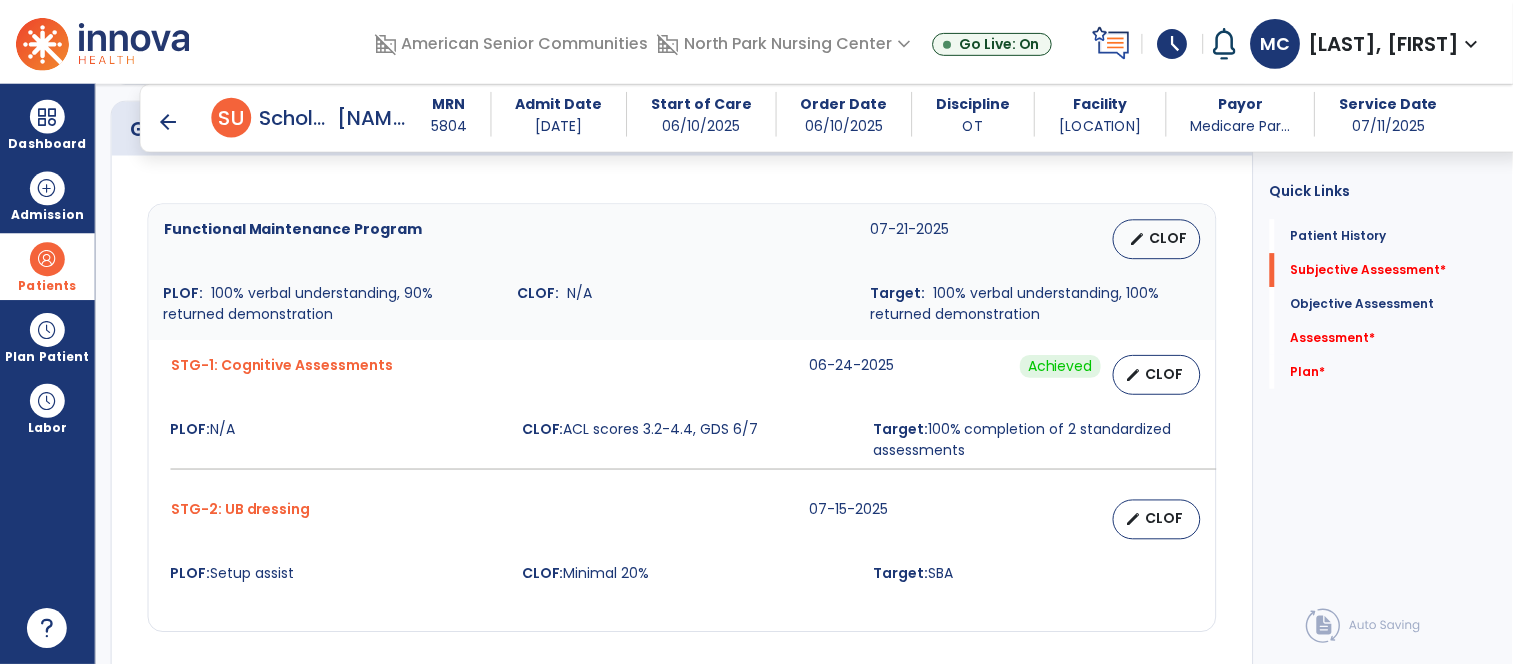scroll, scrollTop: 723, scrollLeft: 0, axis: vertical 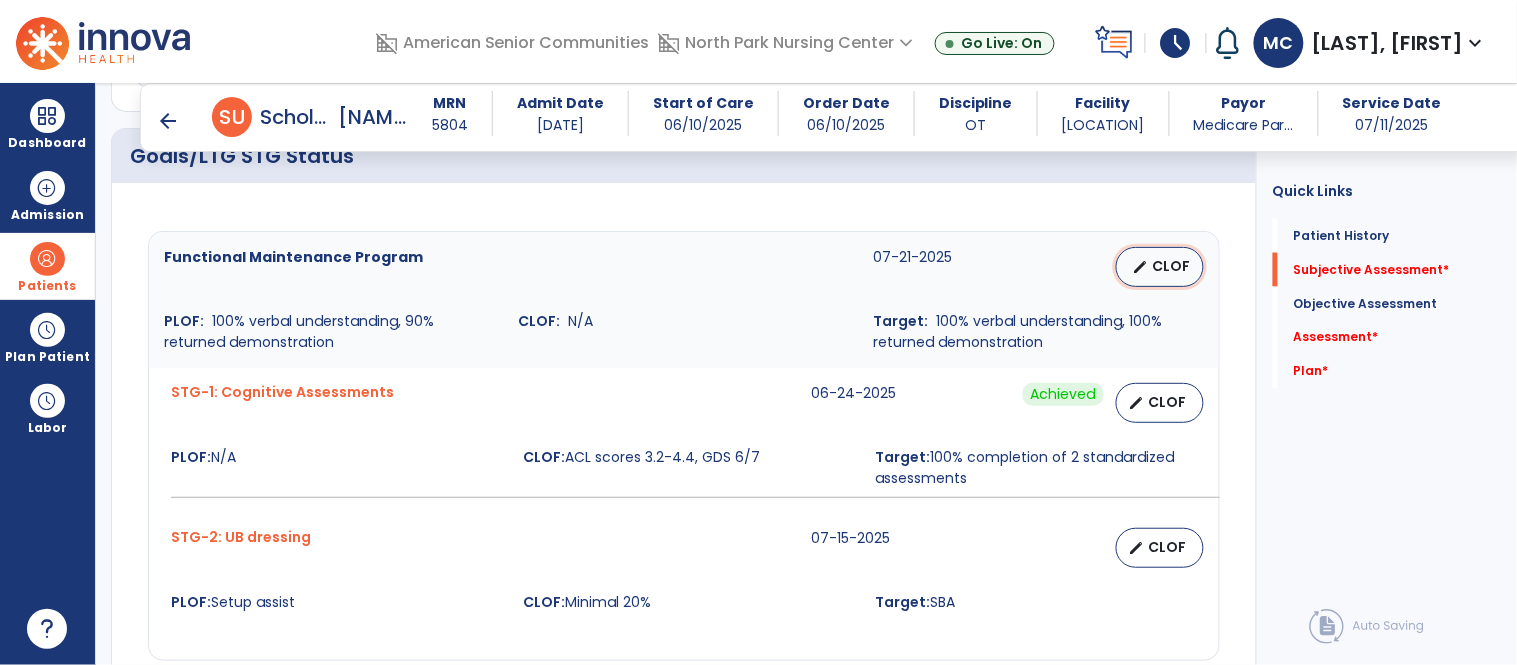 click on "edit   CLOF" at bounding box center [1160, 267] 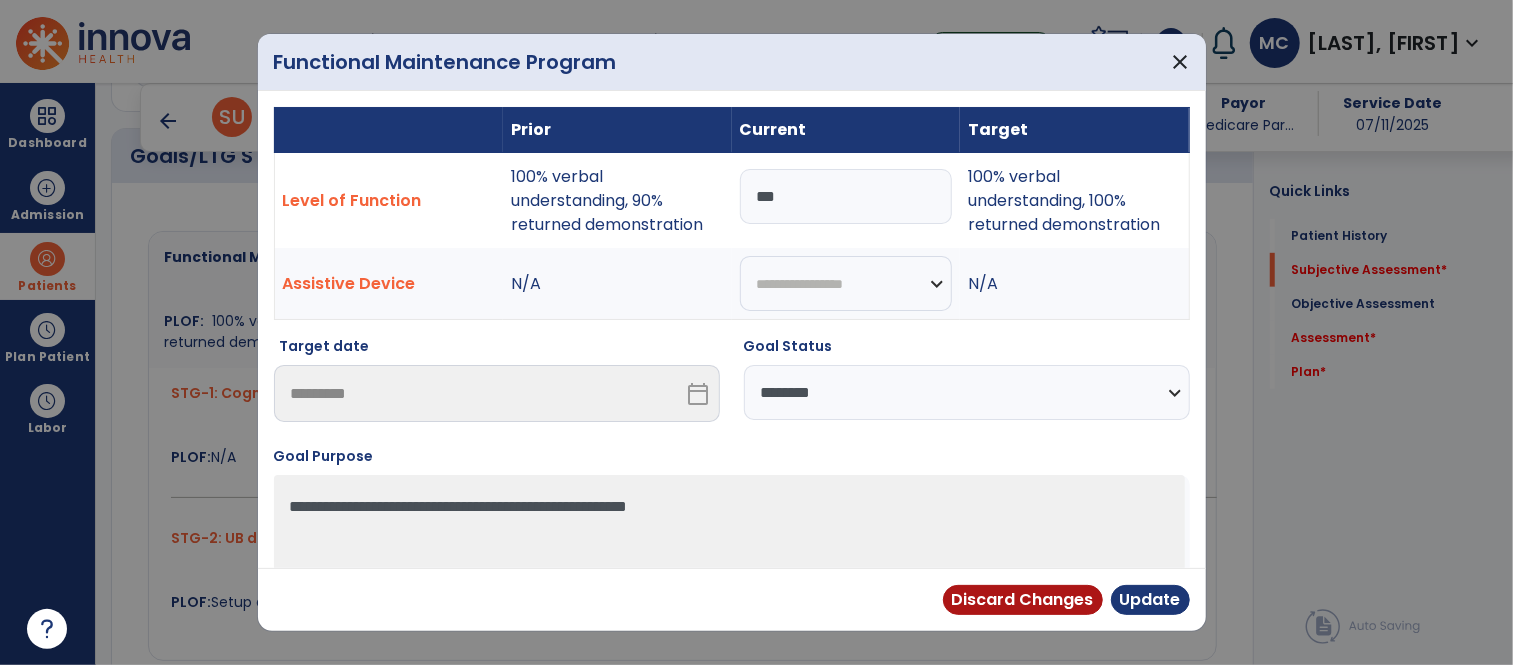 scroll, scrollTop: 723, scrollLeft: 0, axis: vertical 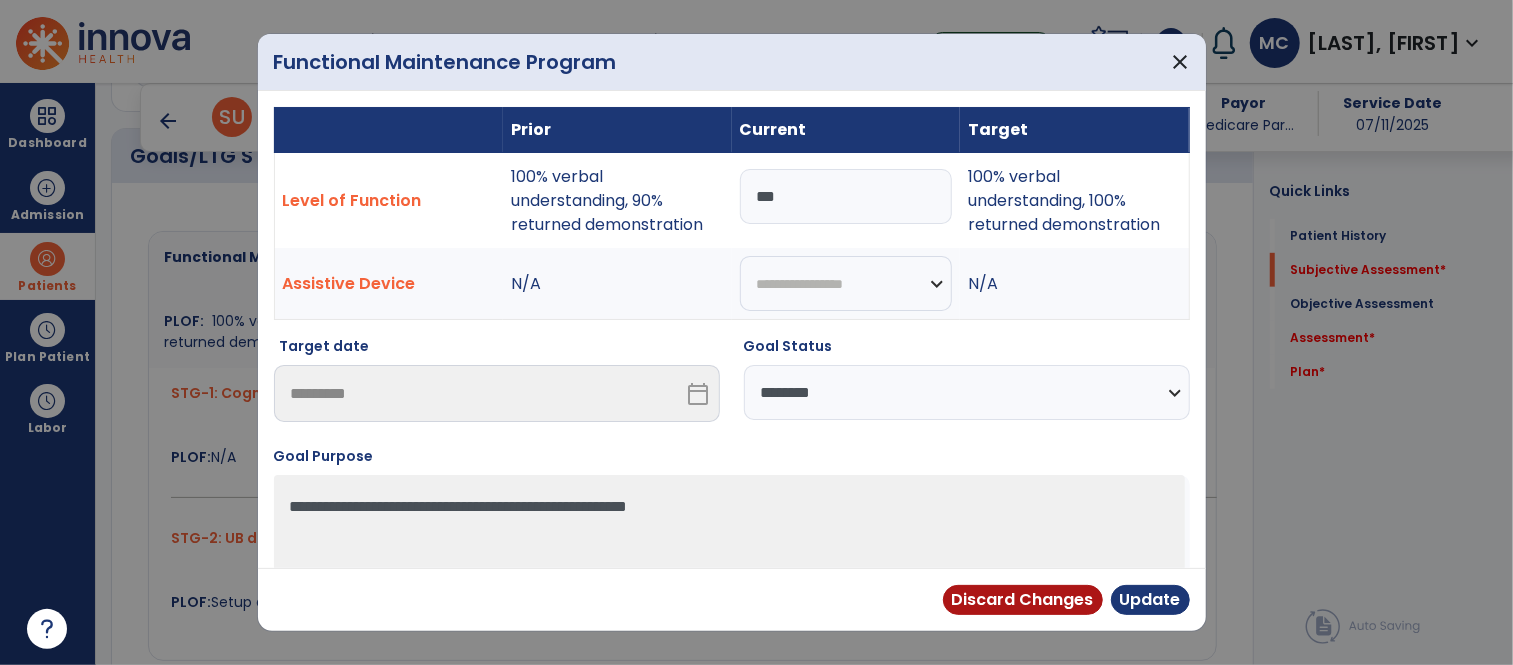 click on "***" at bounding box center (846, 196) 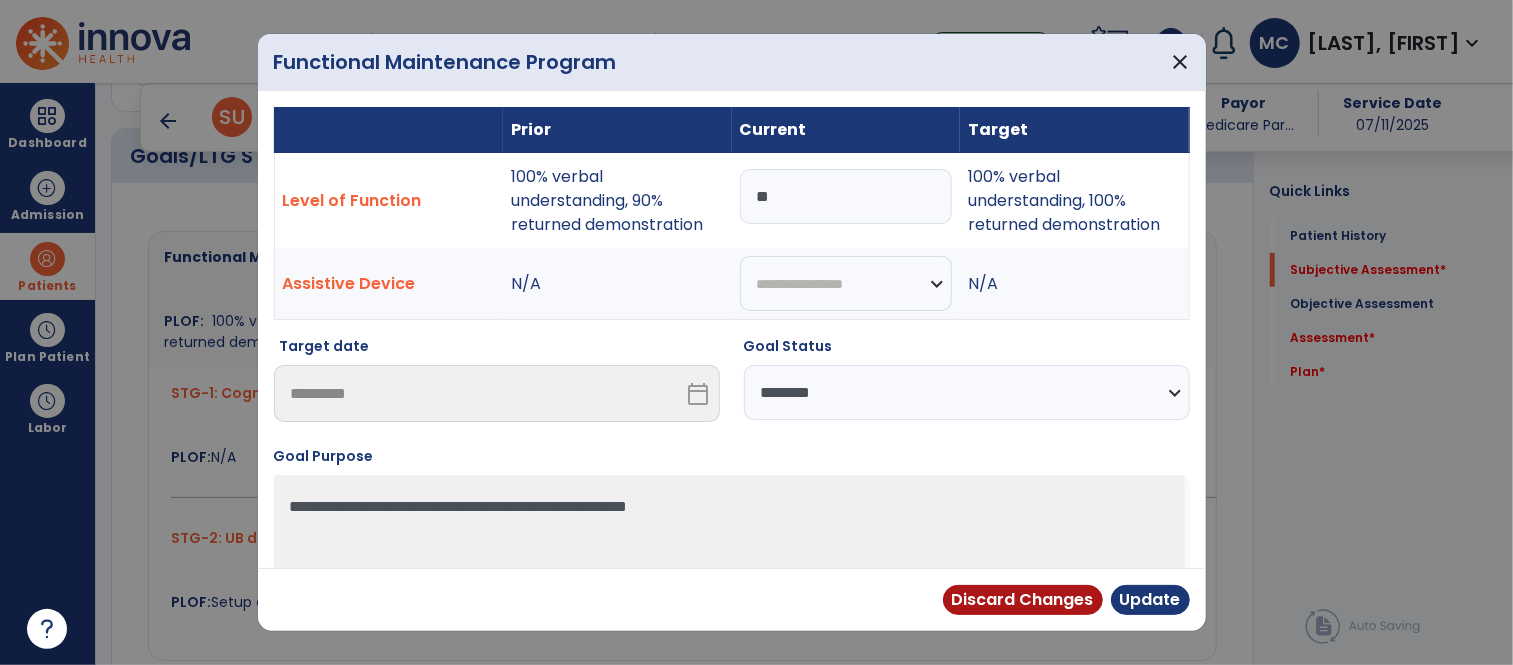 type on "*" 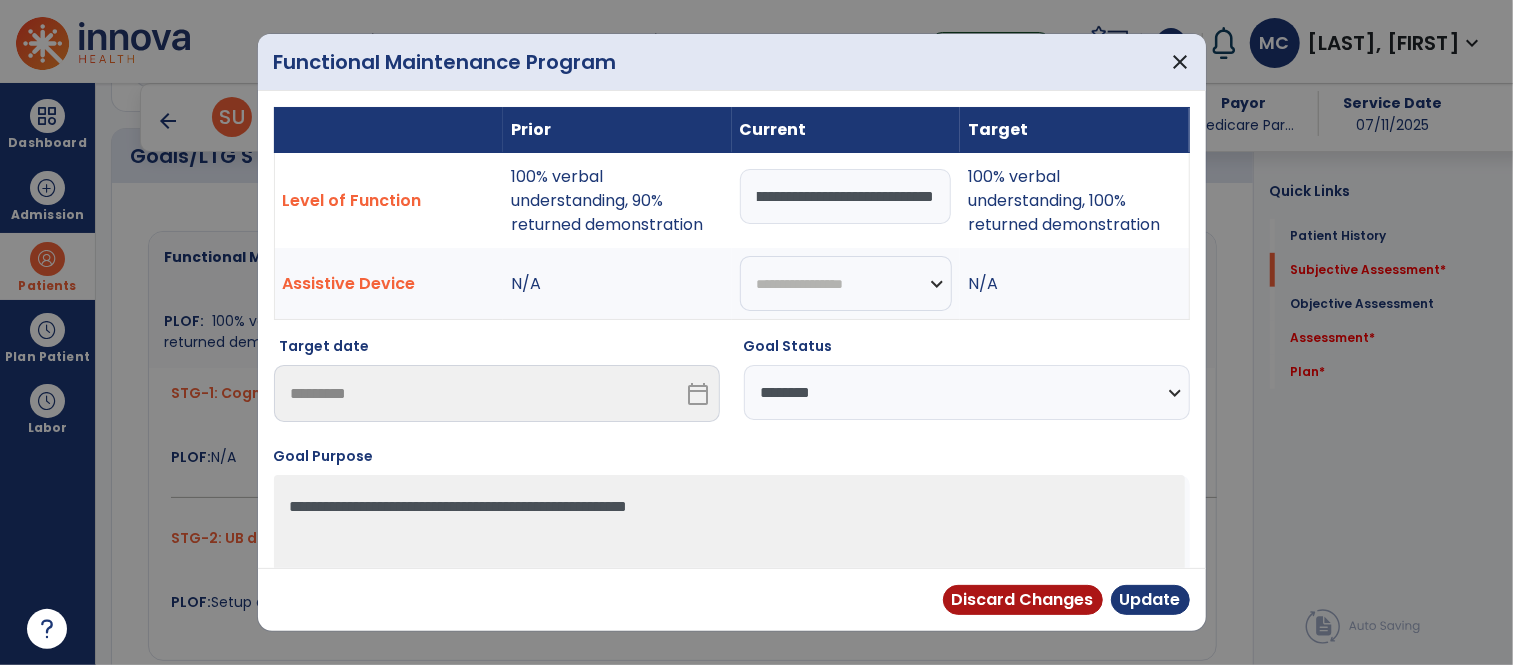 scroll, scrollTop: 0, scrollLeft: 125, axis: horizontal 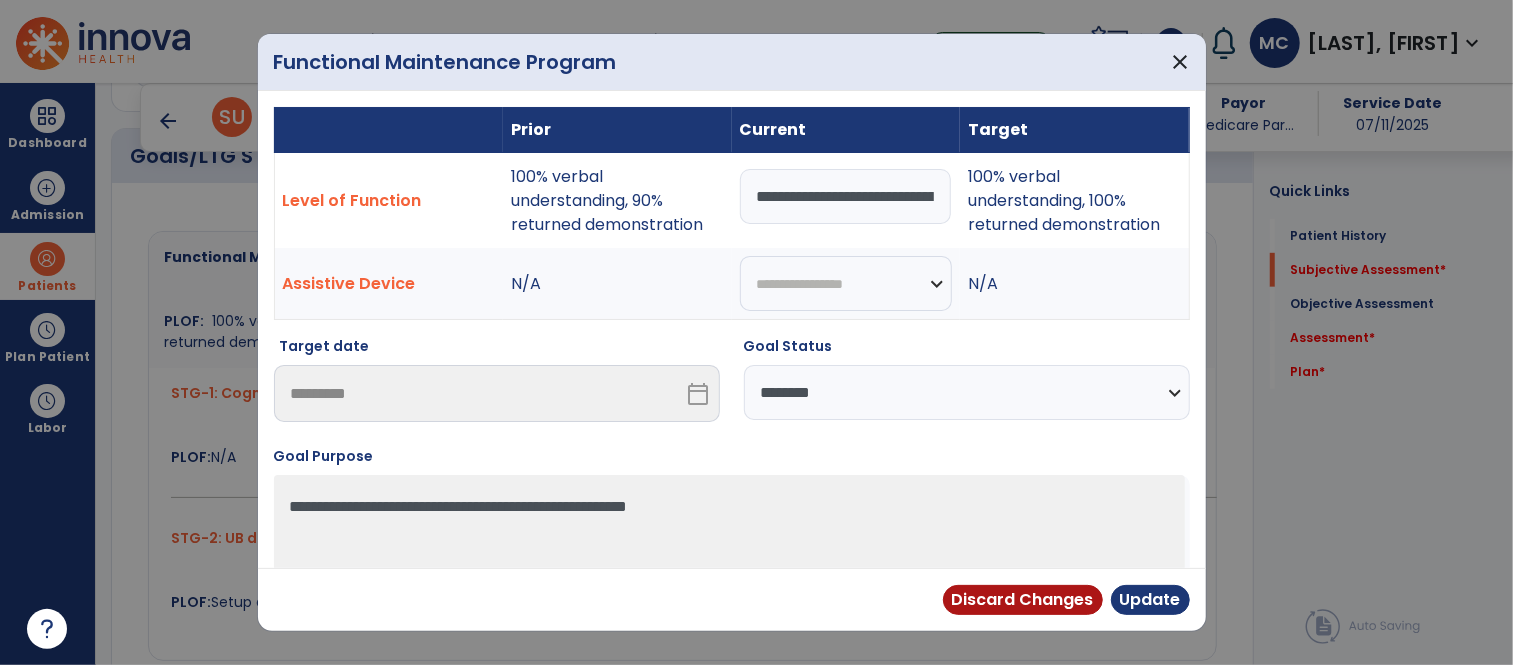 select on "********" 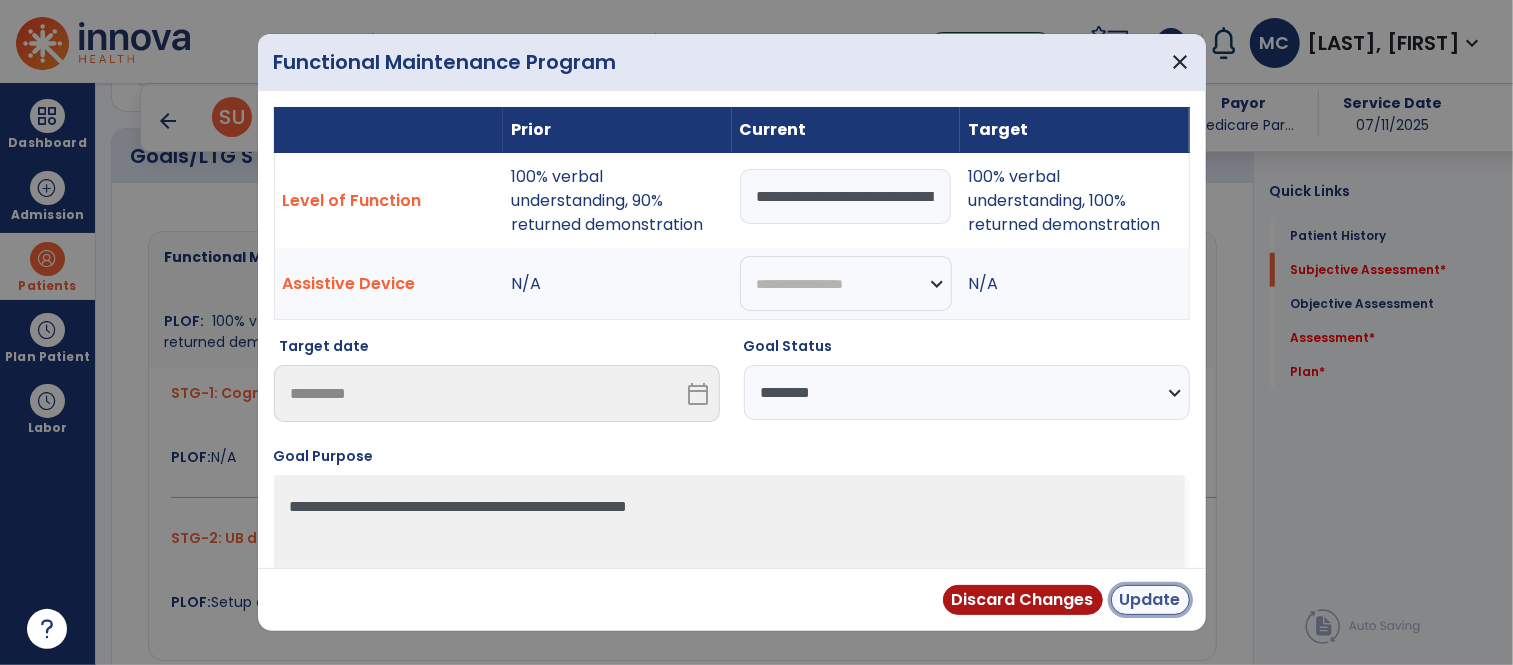 click on "Update" at bounding box center [1150, 600] 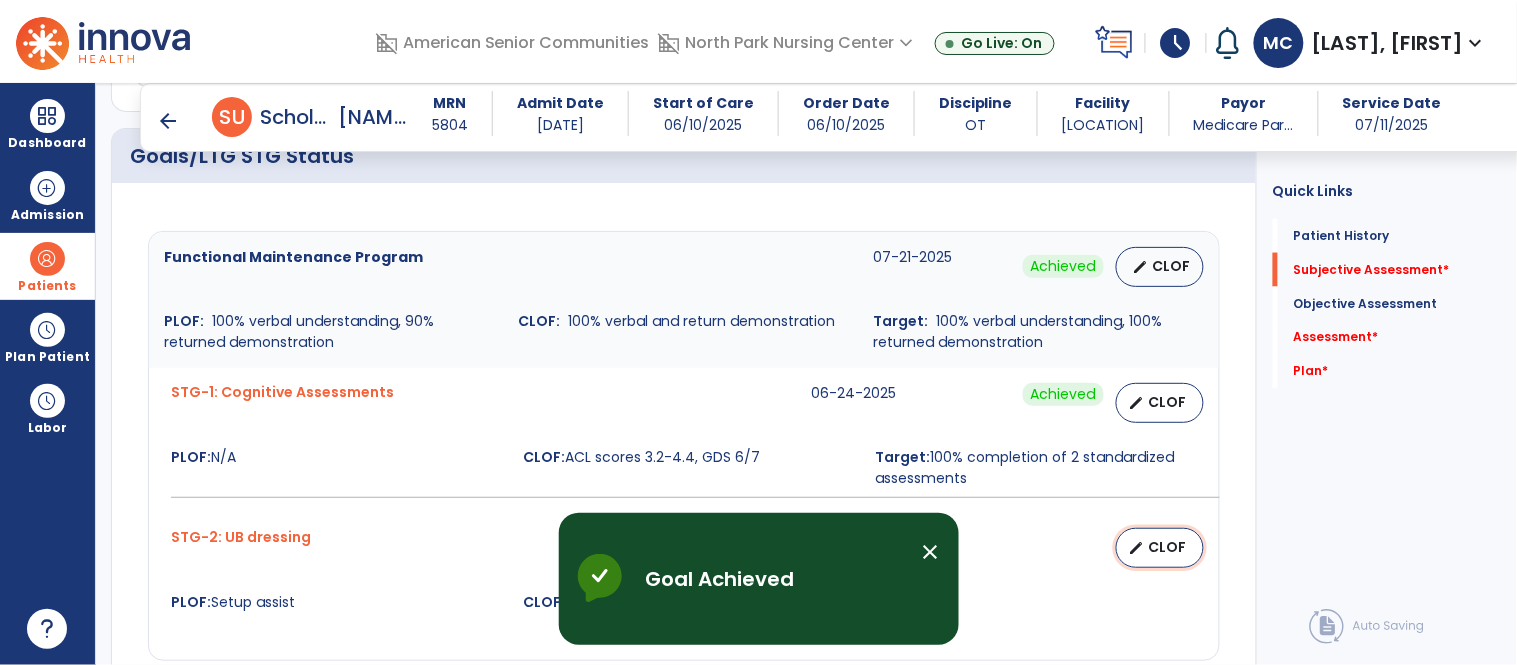 click on "CLOF" at bounding box center (1168, 547) 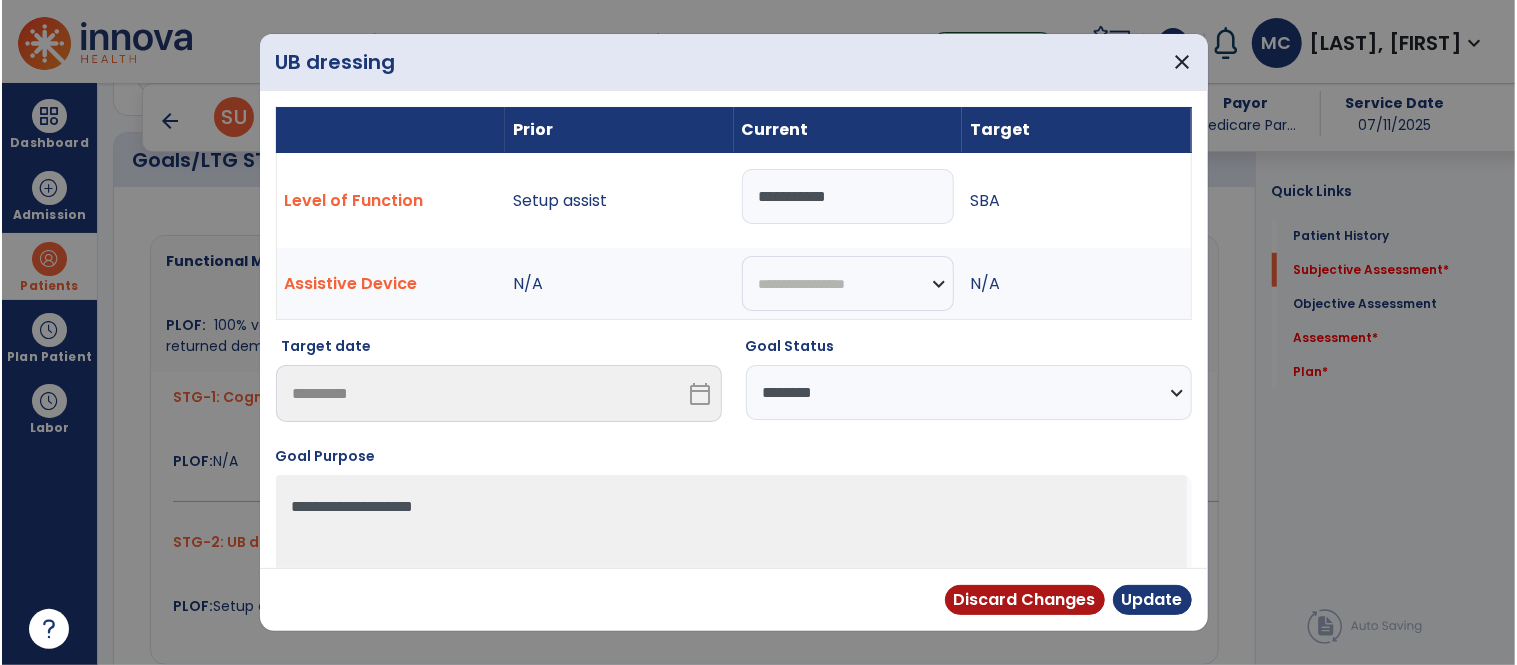 scroll, scrollTop: 723, scrollLeft: 0, axis: vertical 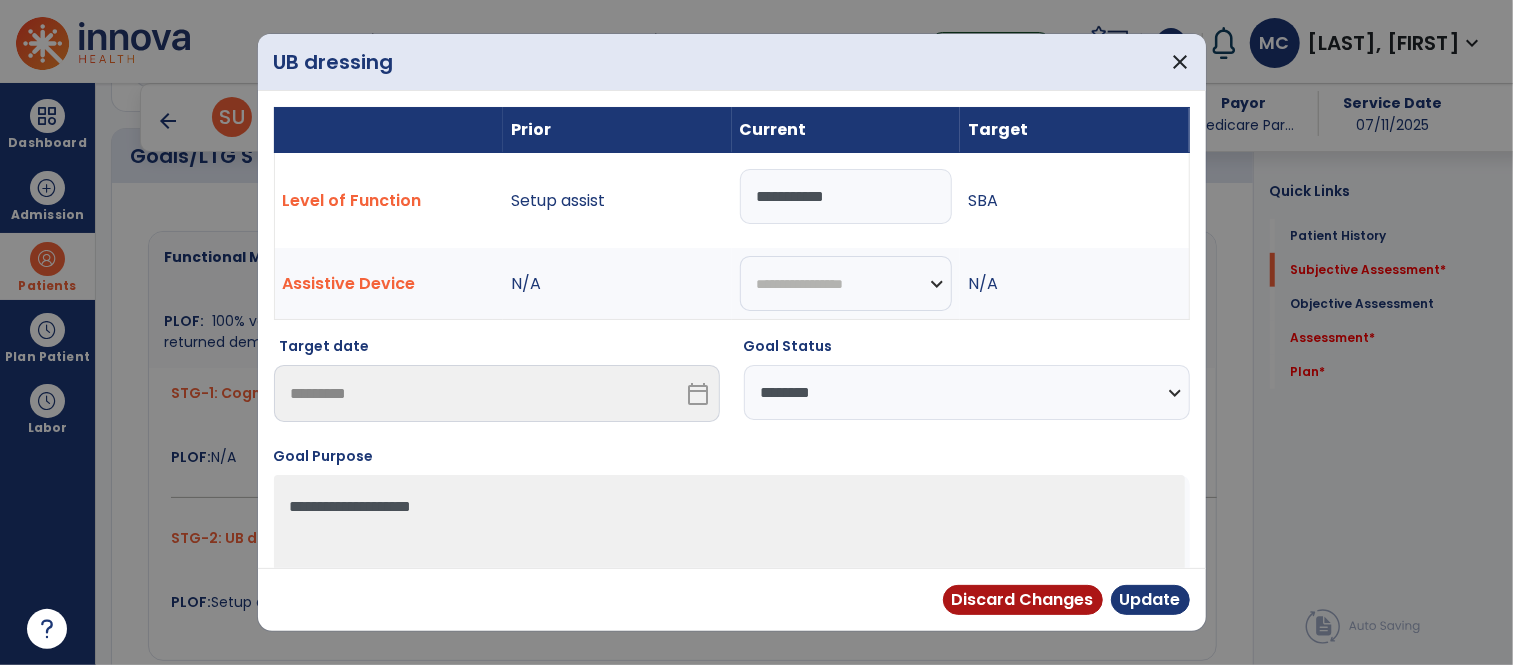 click on "**********" at bounding box center [846, 196] 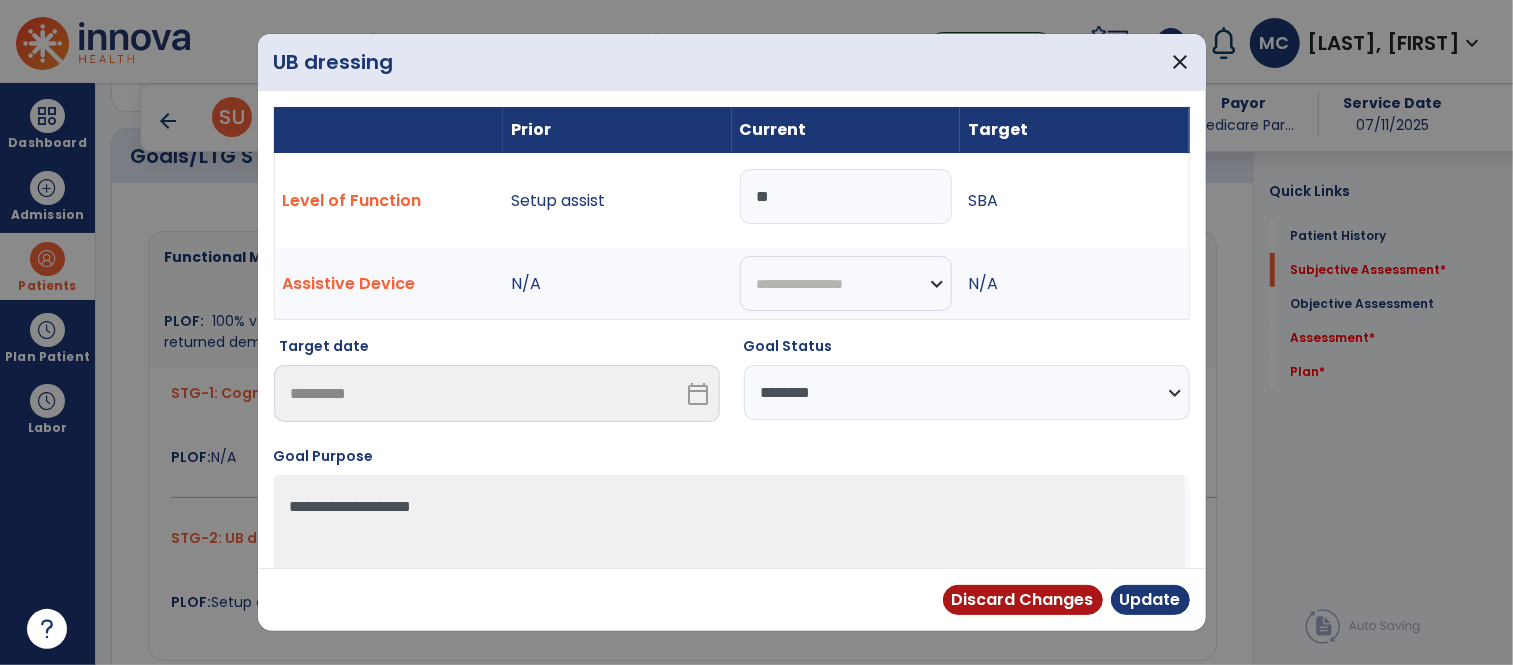 type on "*" 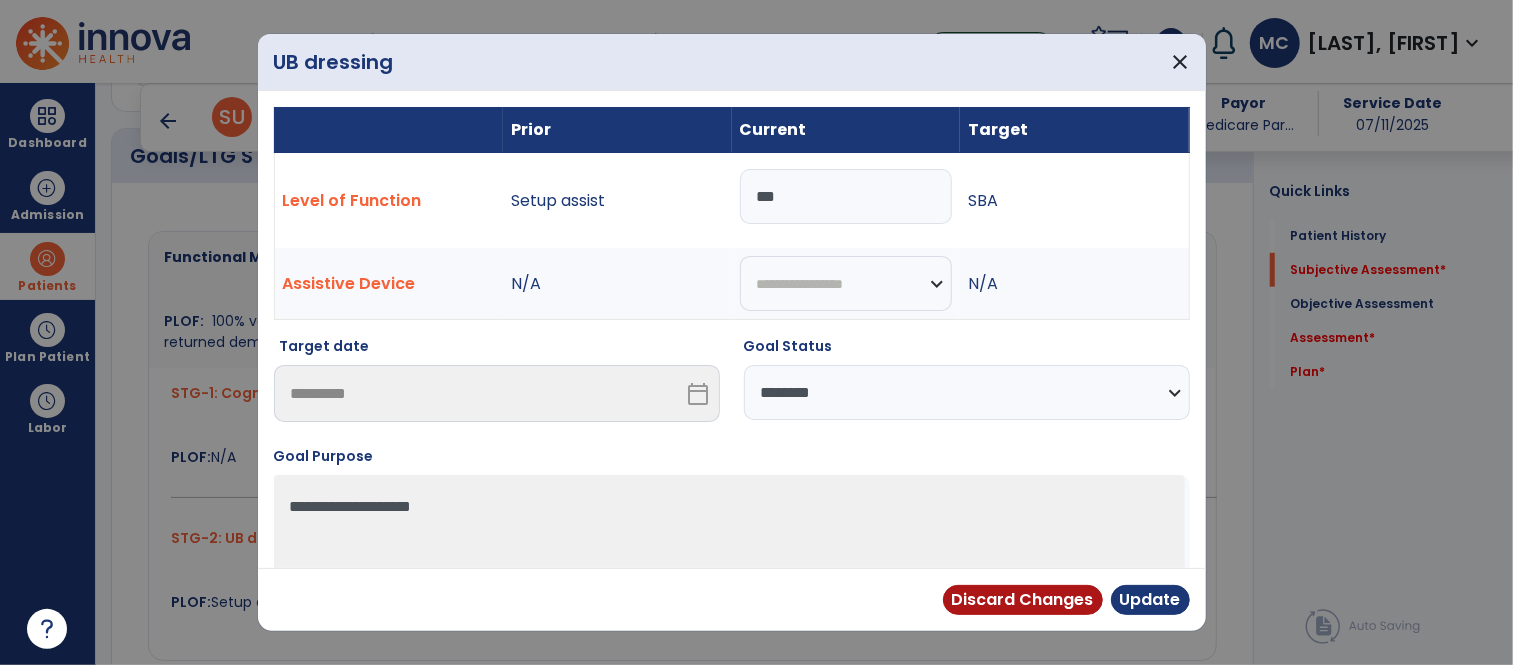 type on "***" 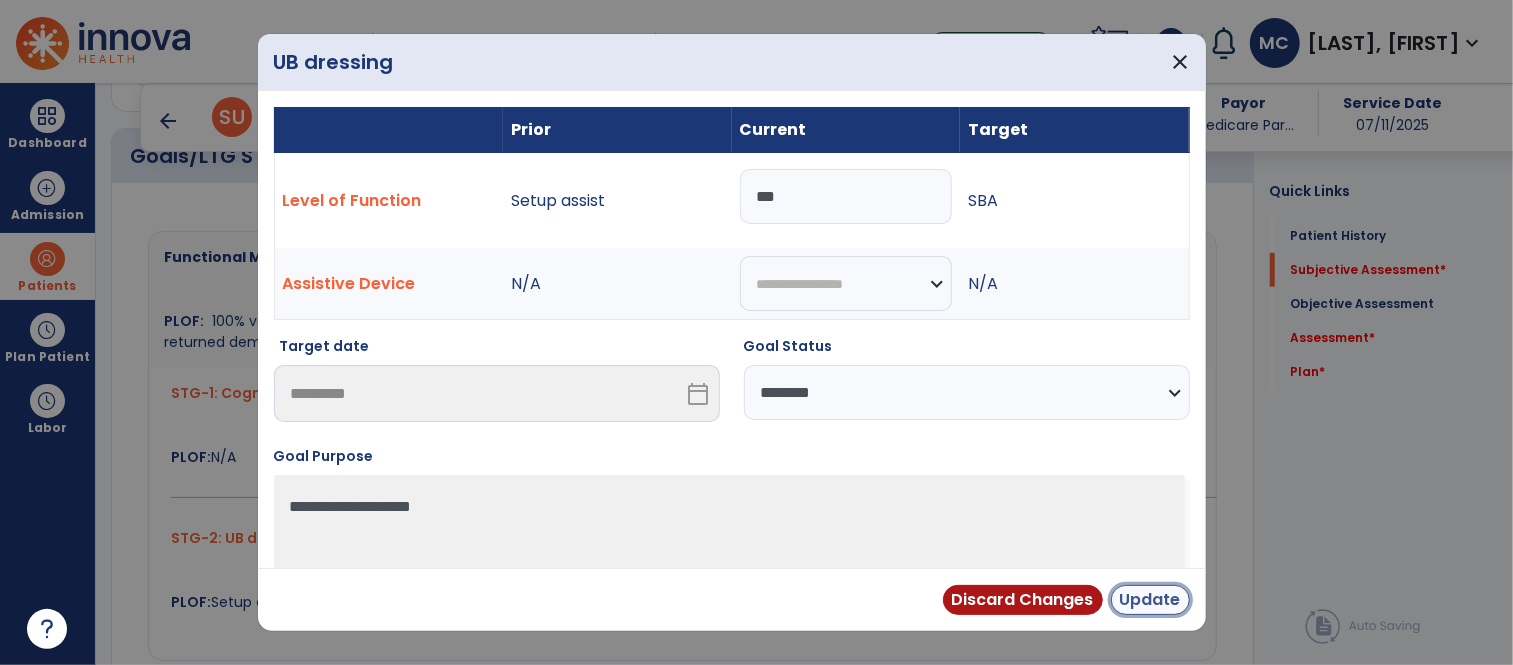 click on "Update" at bounding box center (1150, 600) 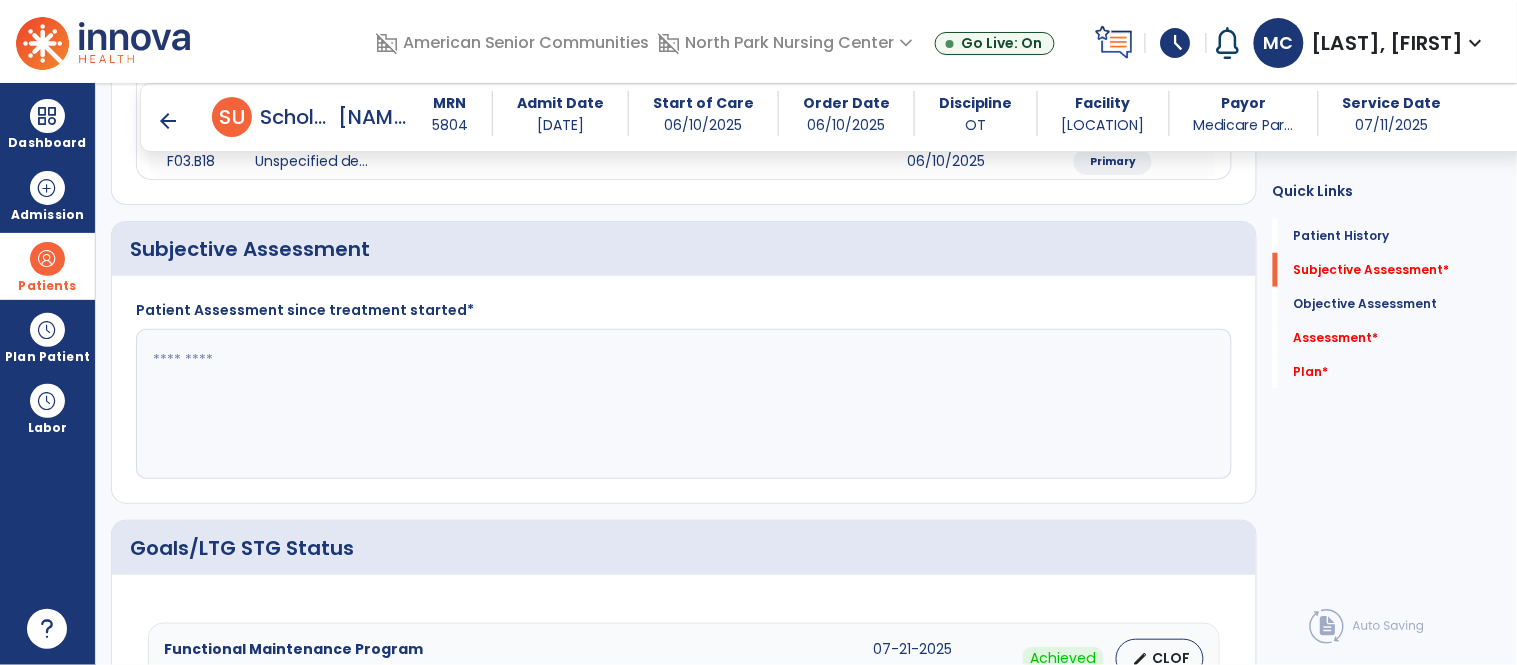 scroll, scrollTop: 296, scrollLeft: 0, axis: vertical 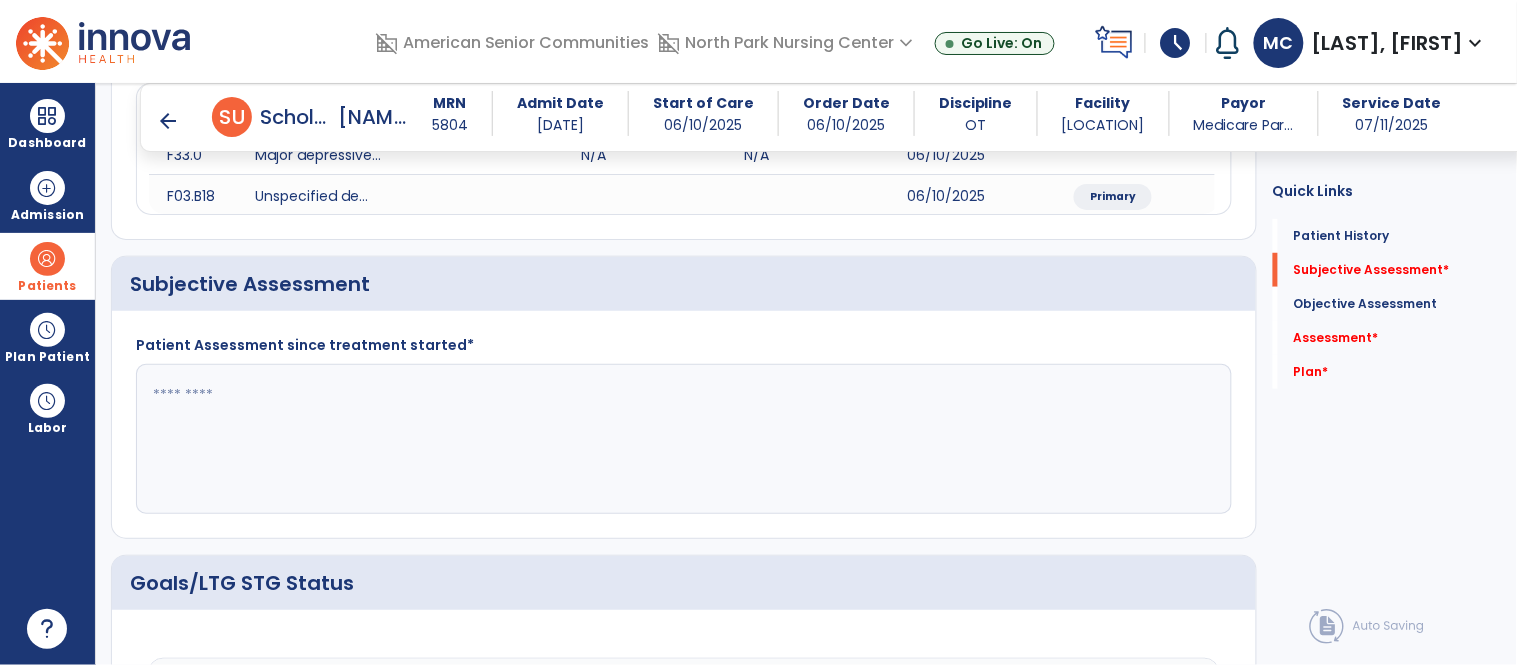 click 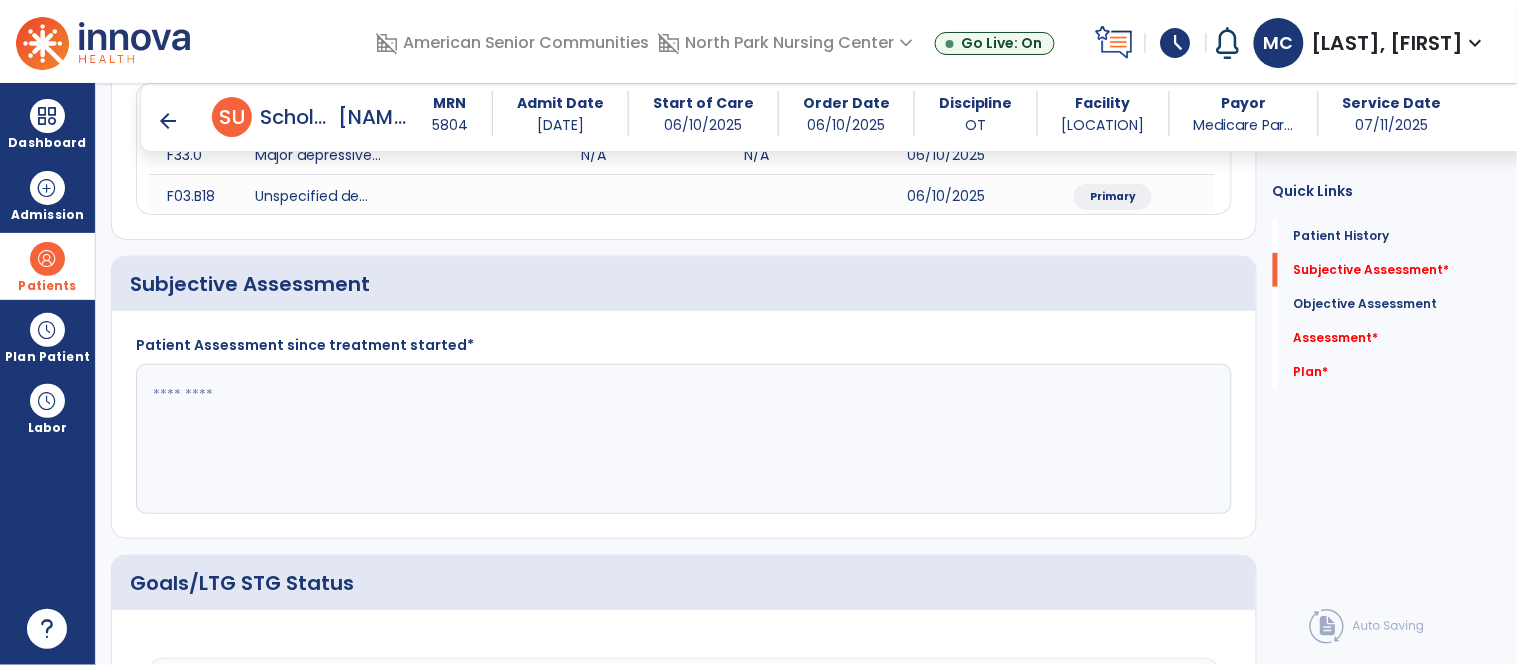 click 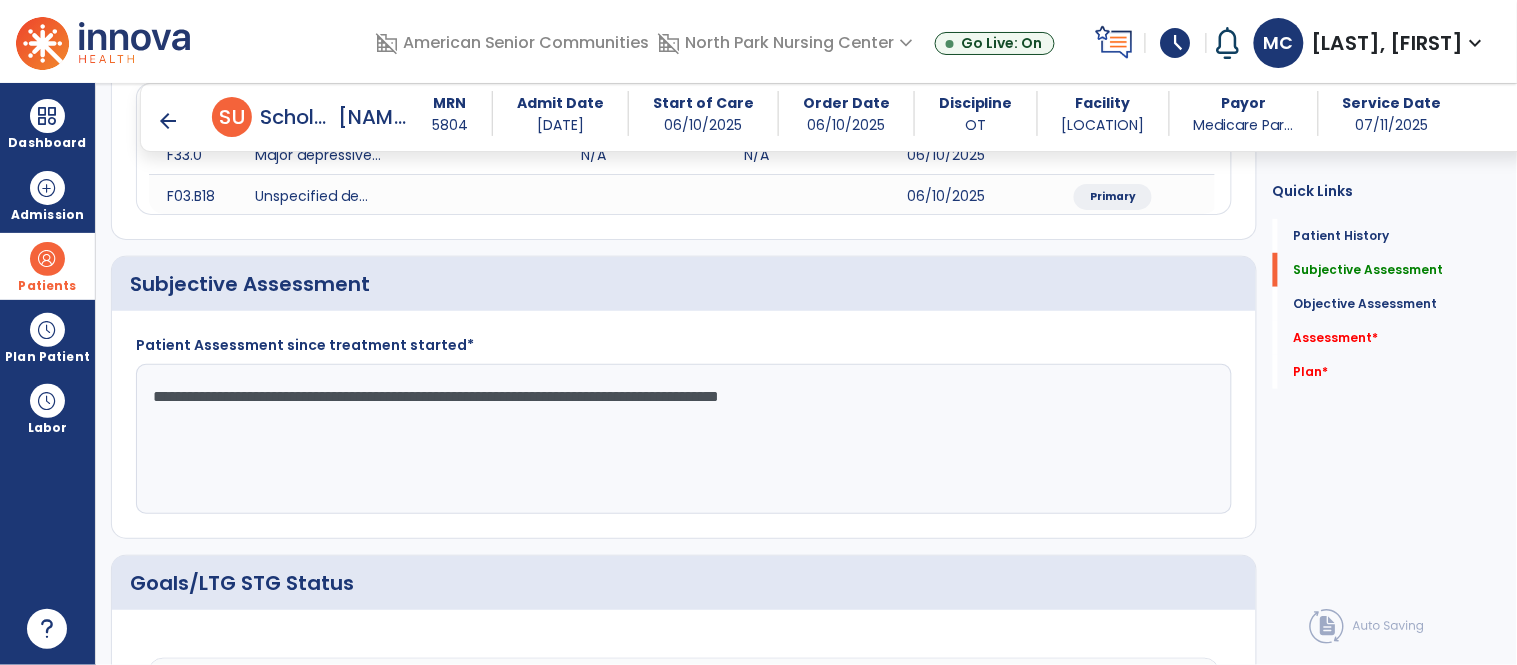 click on "**********" 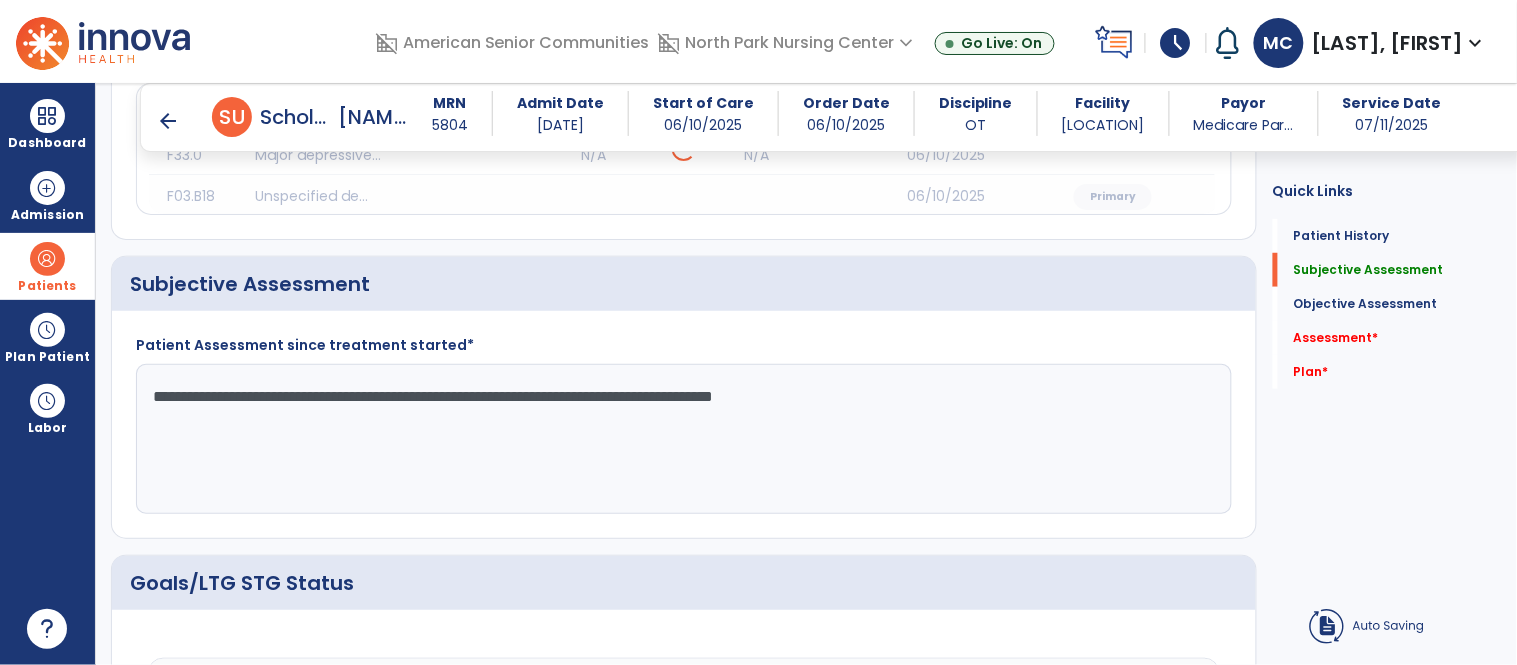click on "**********" 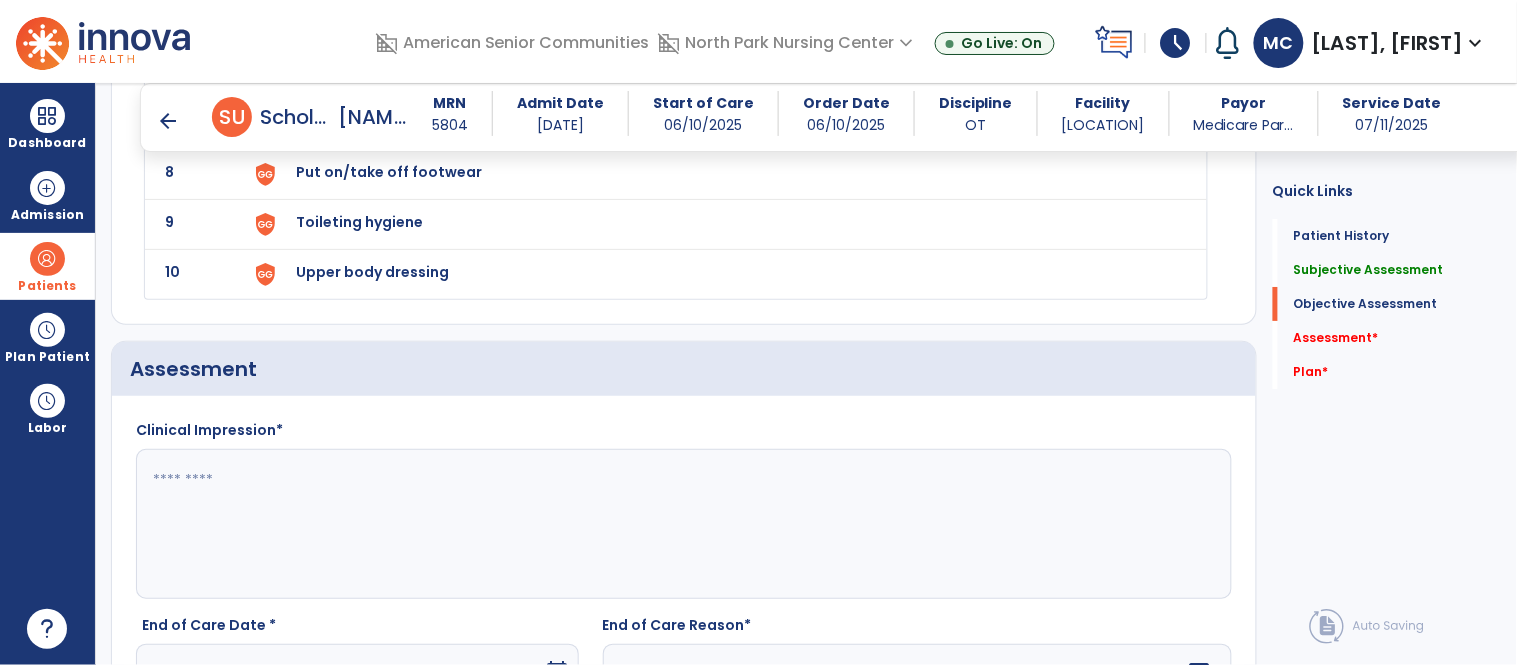 scroll, scrollTop: 1827, scrollLeft: 0, axis: vertical 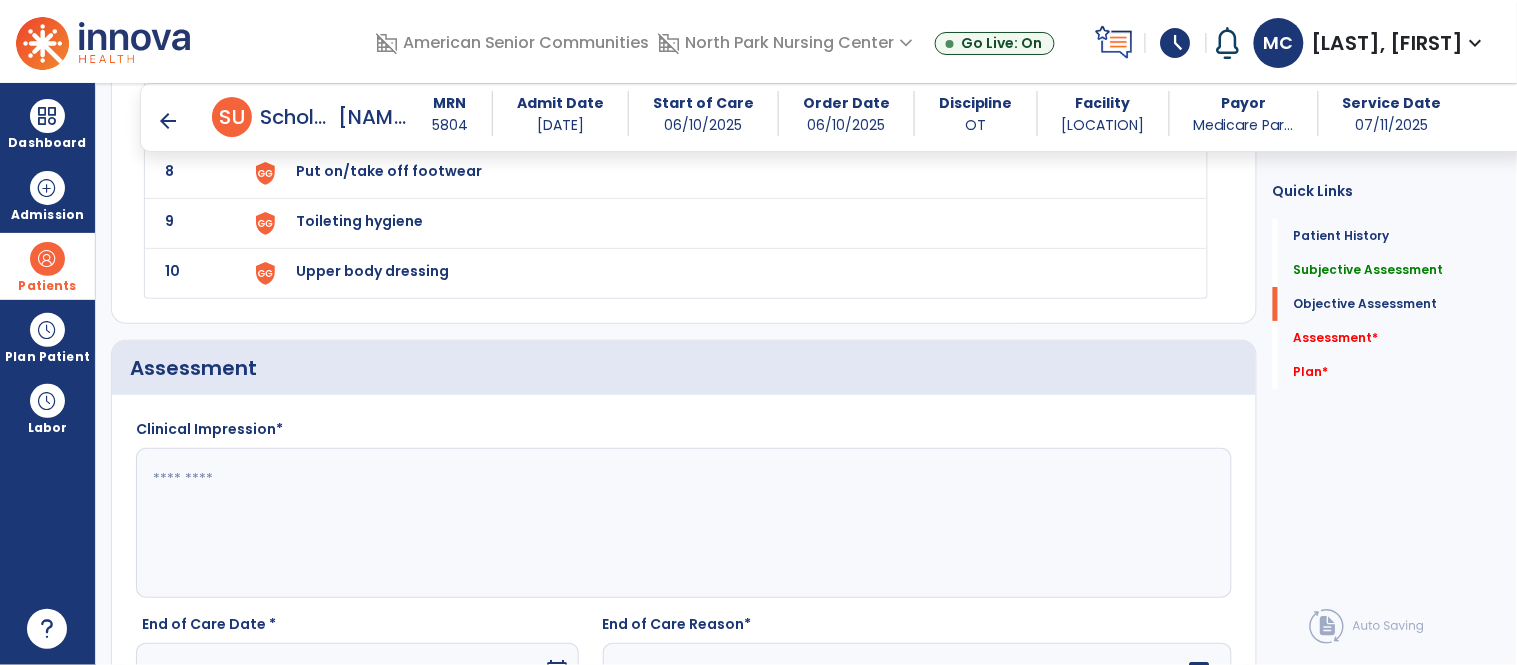 click 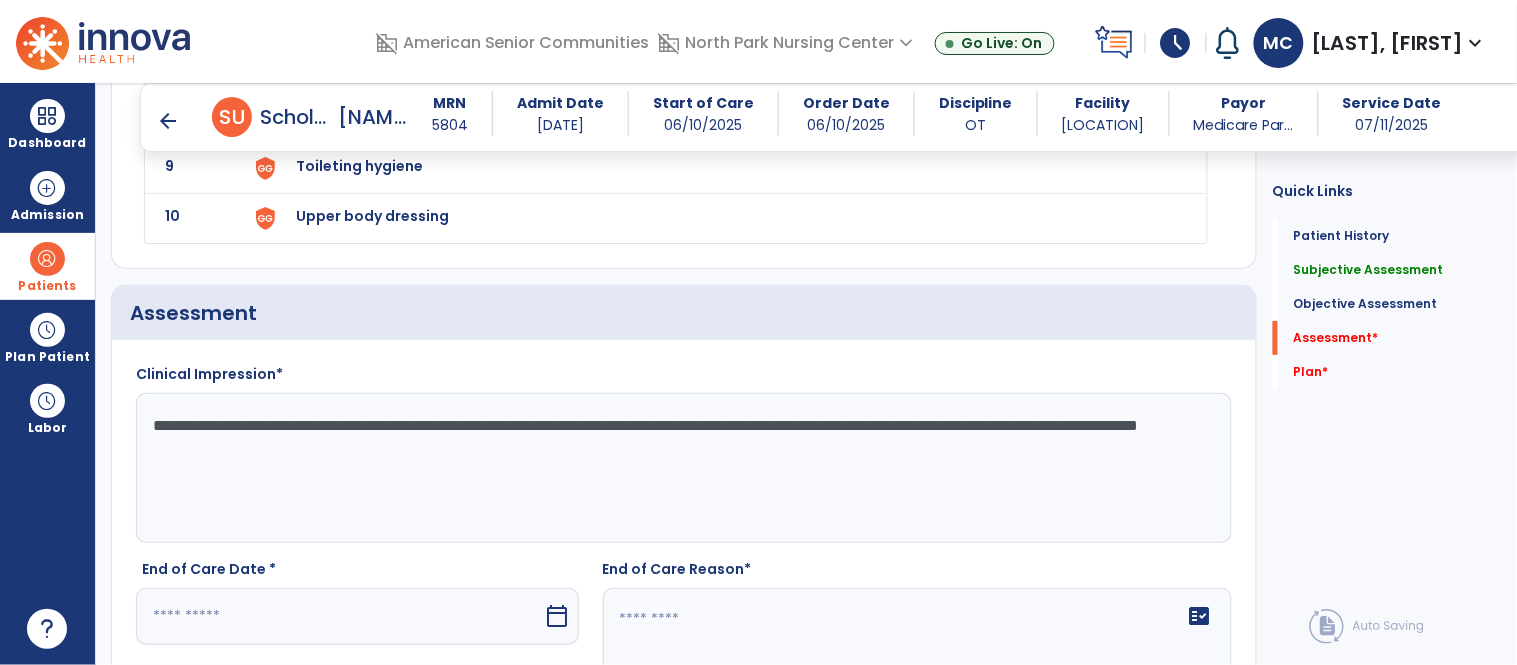 scroll, scrollTop: 1891, scrollLeft: 0, axis: vertical 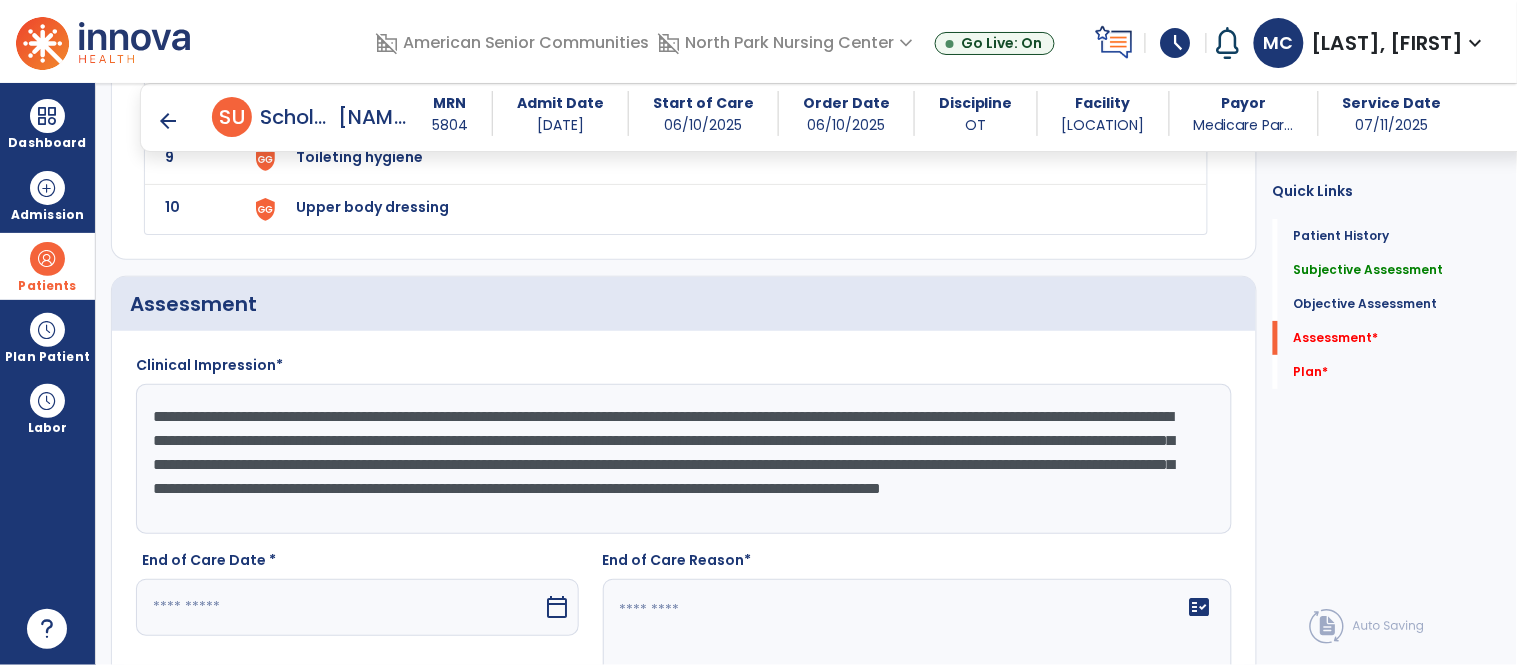 type on "**********" 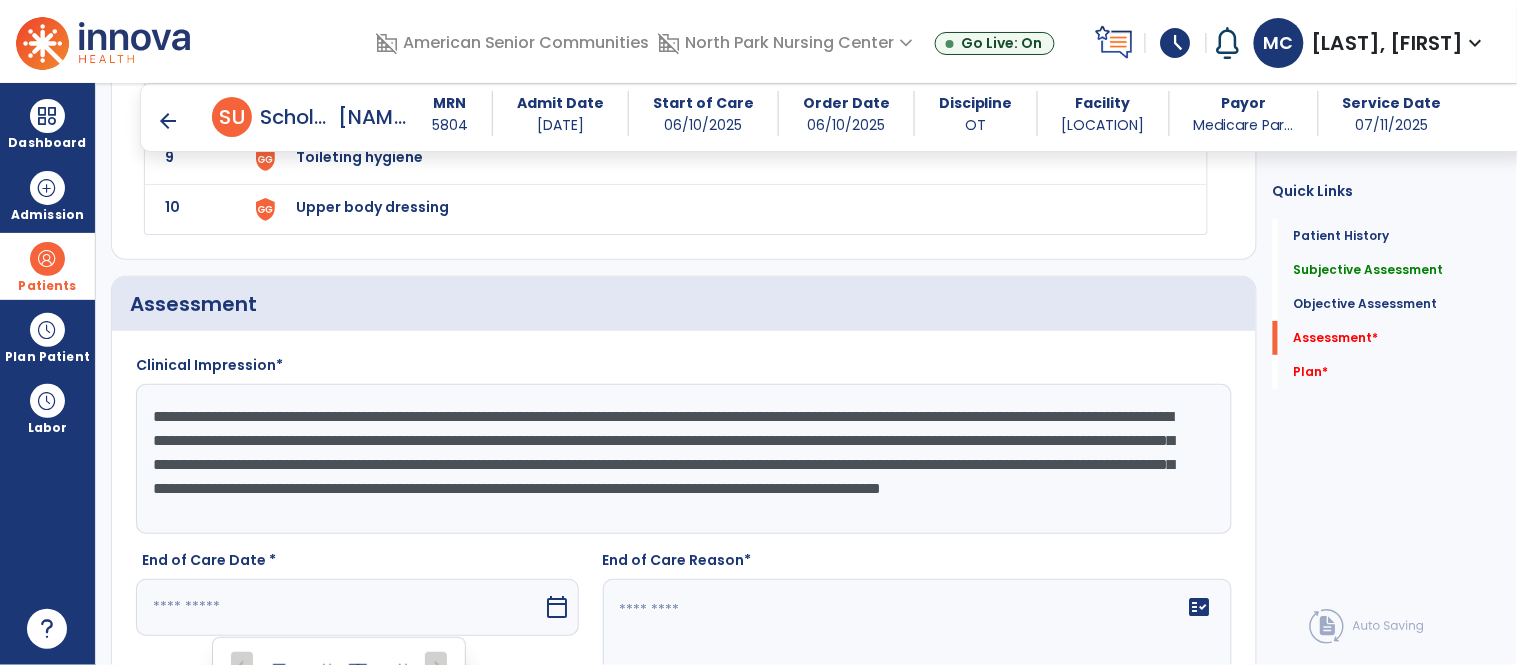 scroll, scrollTop: 2293, scrollLeft: 0, axis: vertical 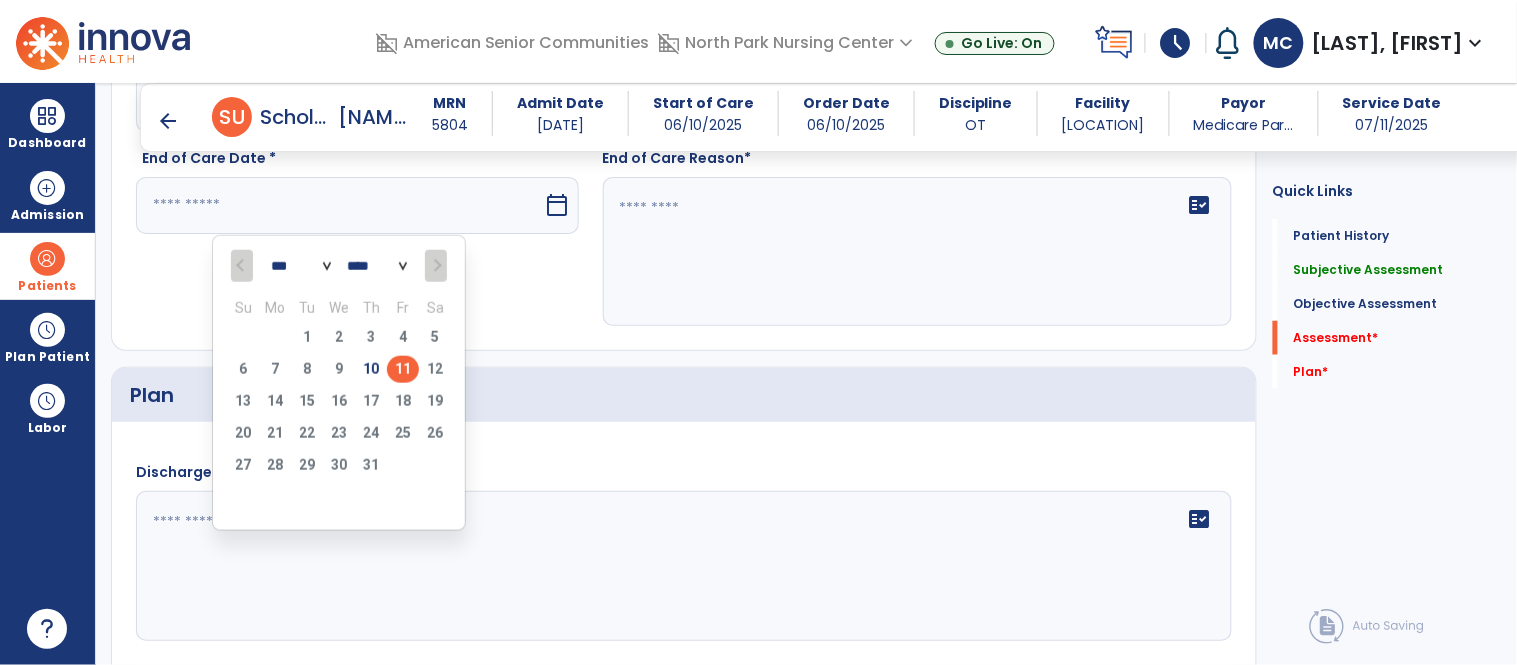 click on "11" at bounding box center [403, 369] 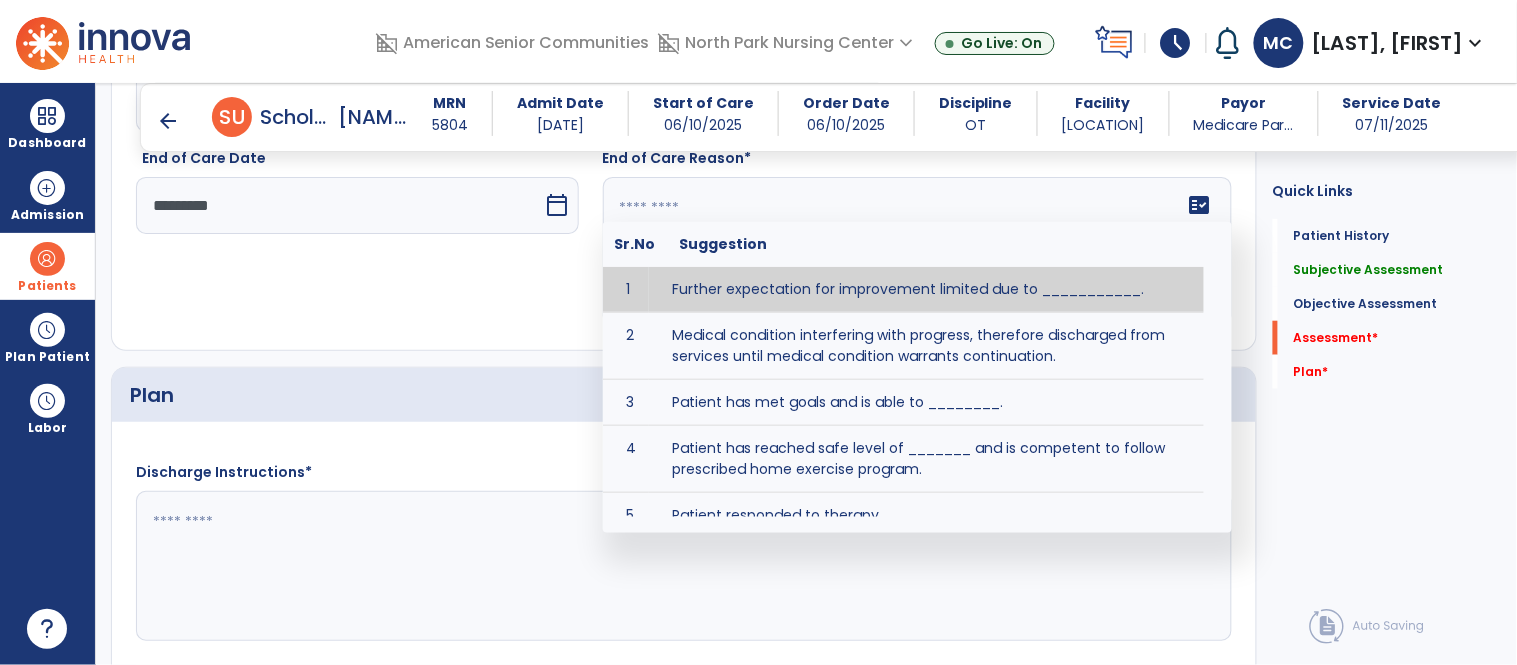 click on "fact_check  Sr.No Suggestion 1 Further expectation for improvement limited due to ___________. 2 Medical condition interfering with progress, therefore discharged from services until medical condition warrants continuation. 3 Patient has met goals and is able to ________. 4 Patient has reached safe level of _______ and is competent to follow prescribed home exercise program. 5 Patient responded to therapy ____________. 6 Unexpected facility discharge - patient continues to warrant further therapy and will be re-screened upon readmission. 7 Unstable medical condition makes continued services inappropriate at this time." 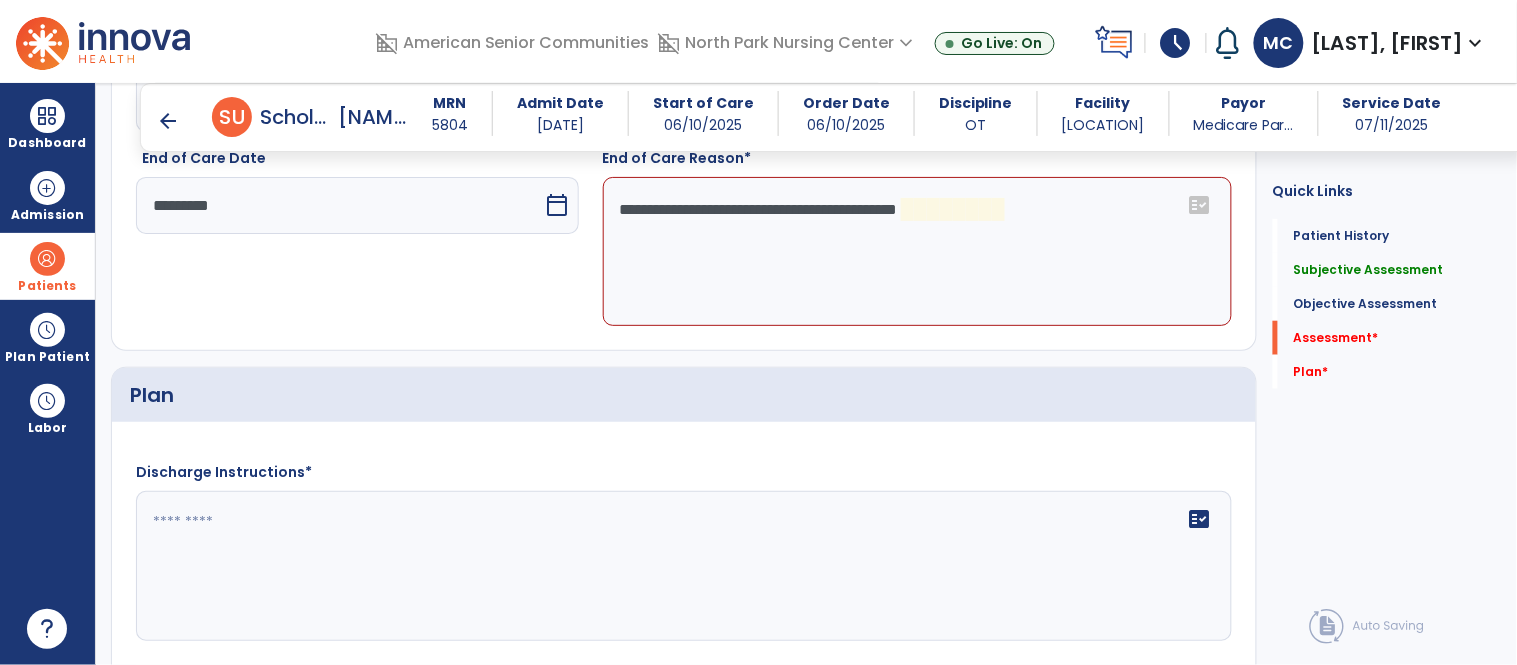 click on "**********" 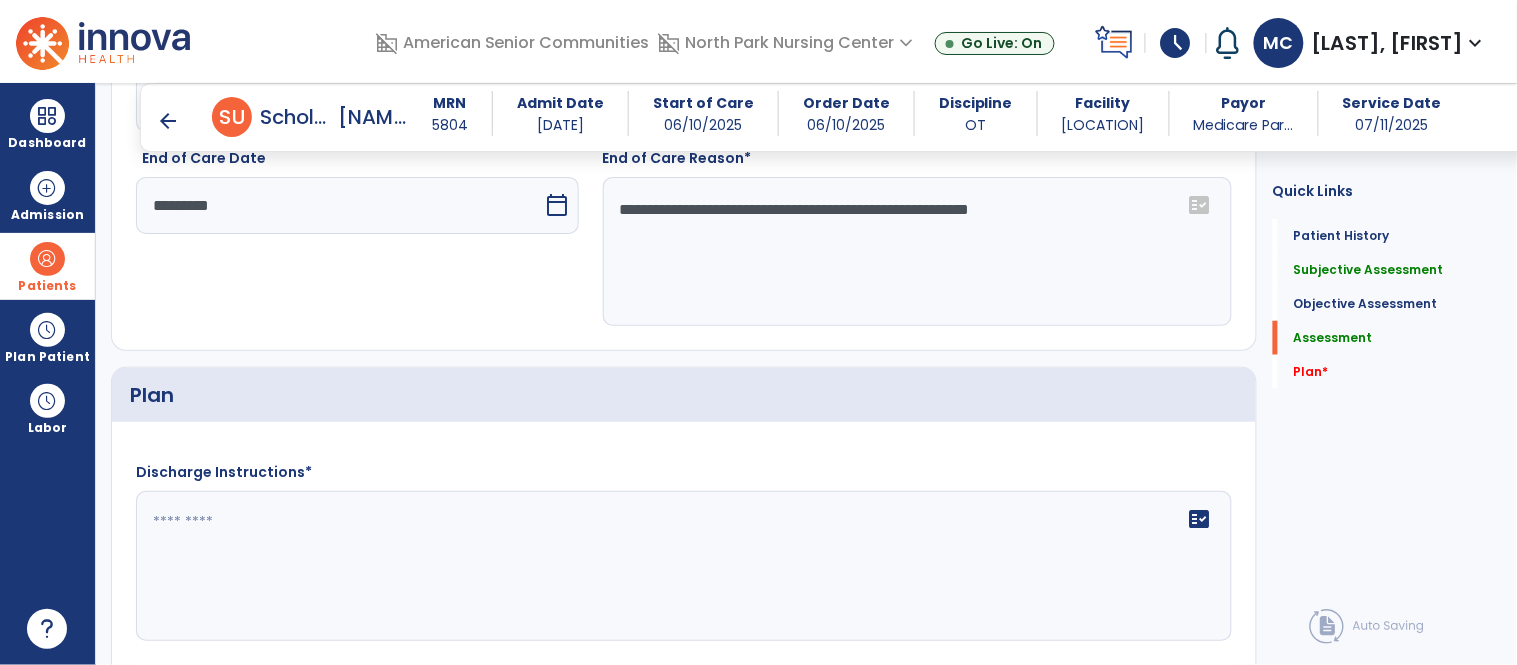 click on "**********" 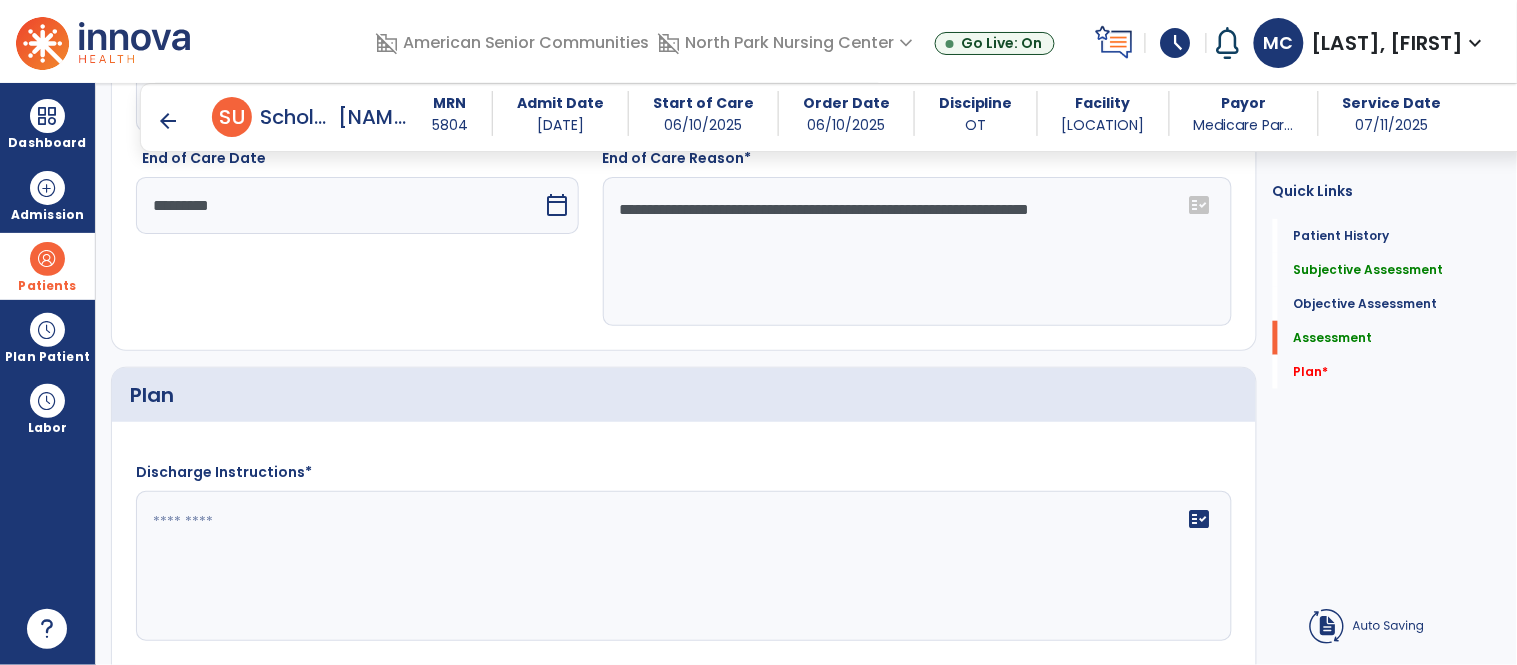 type on "**********" 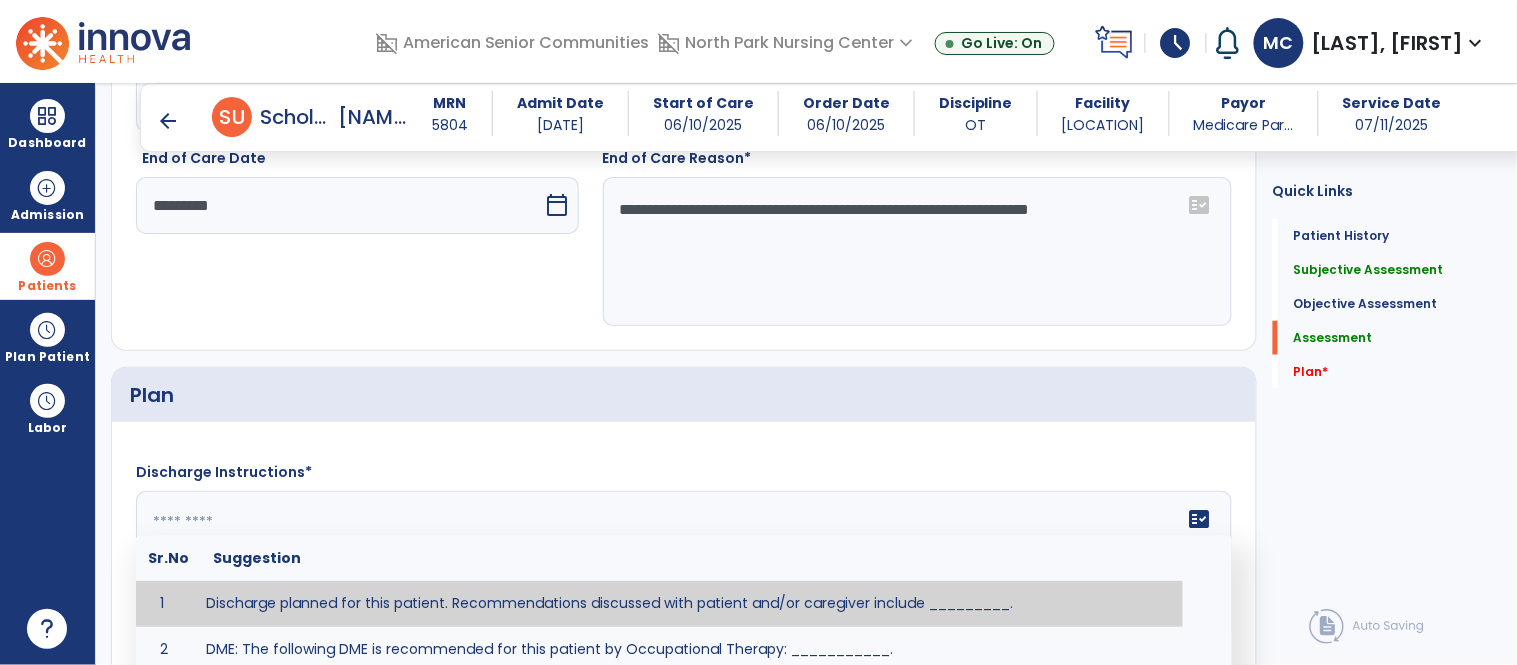 click 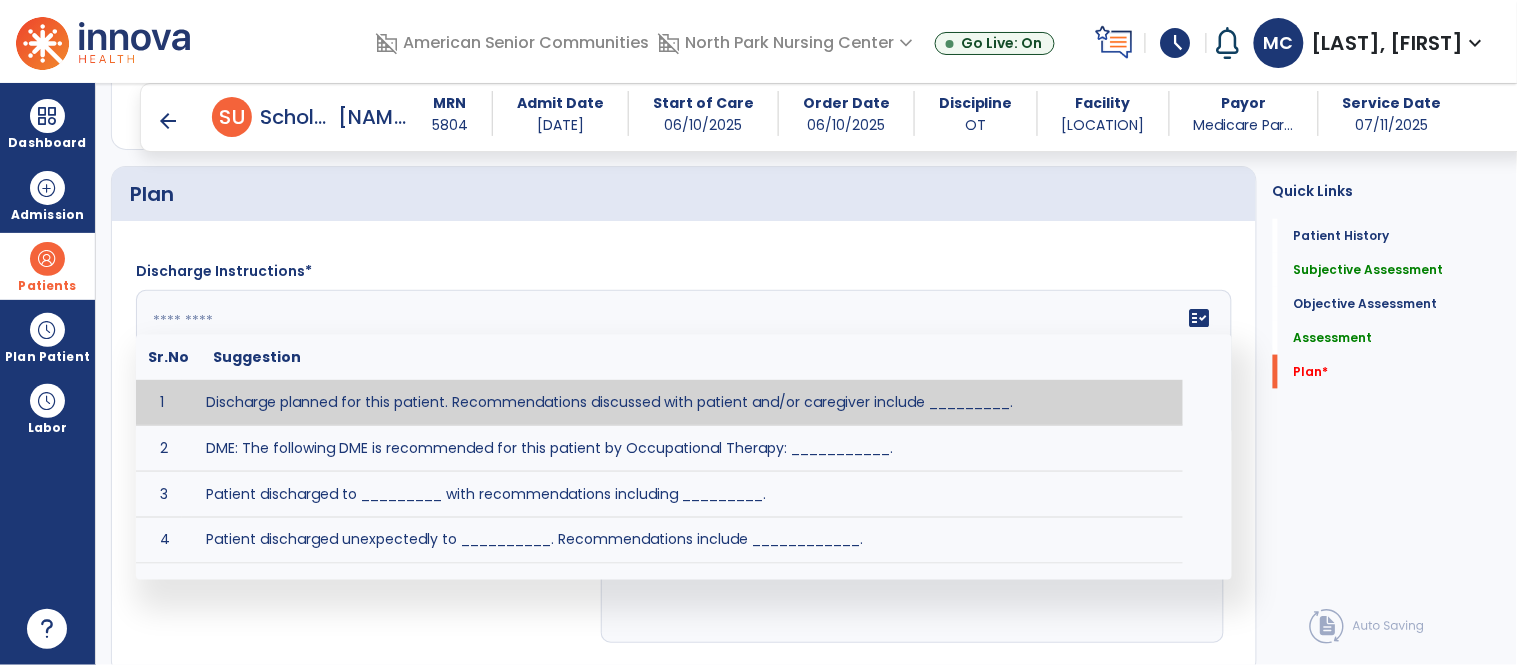 scroll, scrollTop: 2500, scrollLeft: 0, axis: vertical 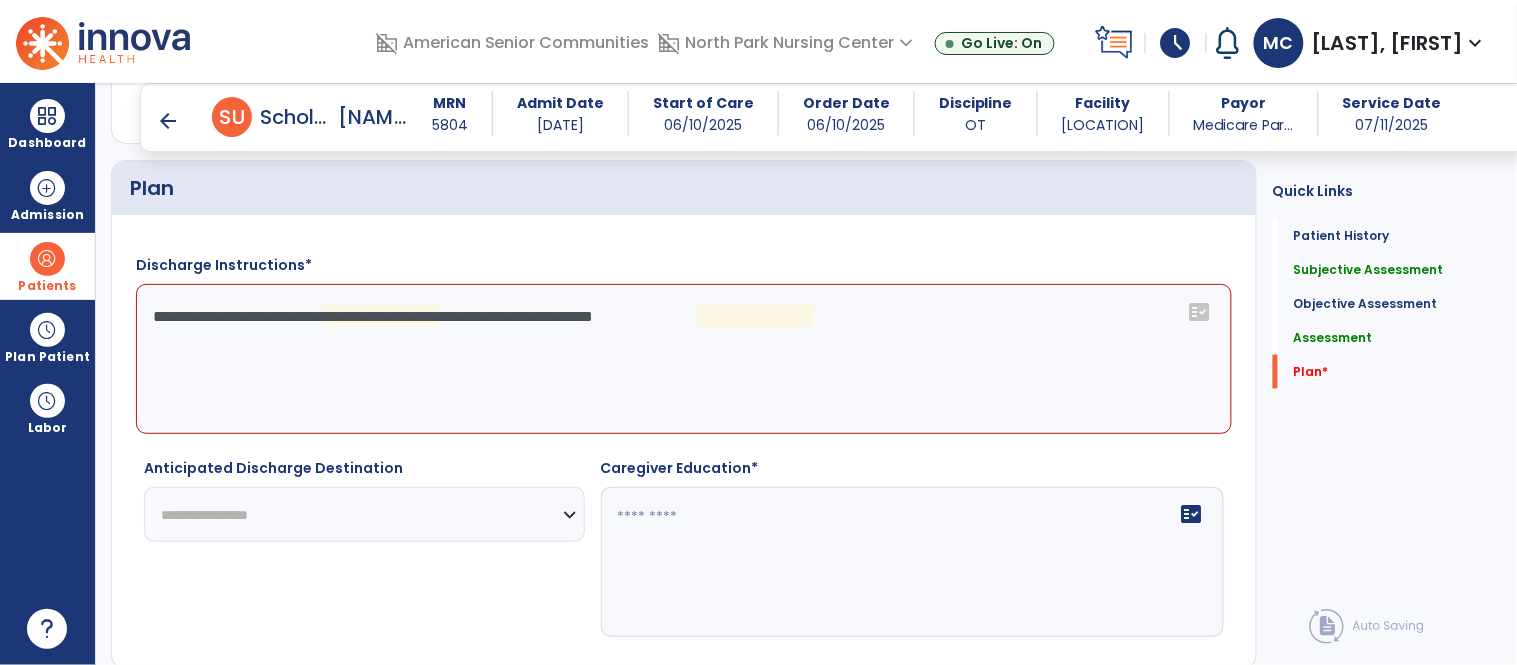 click on "**********" 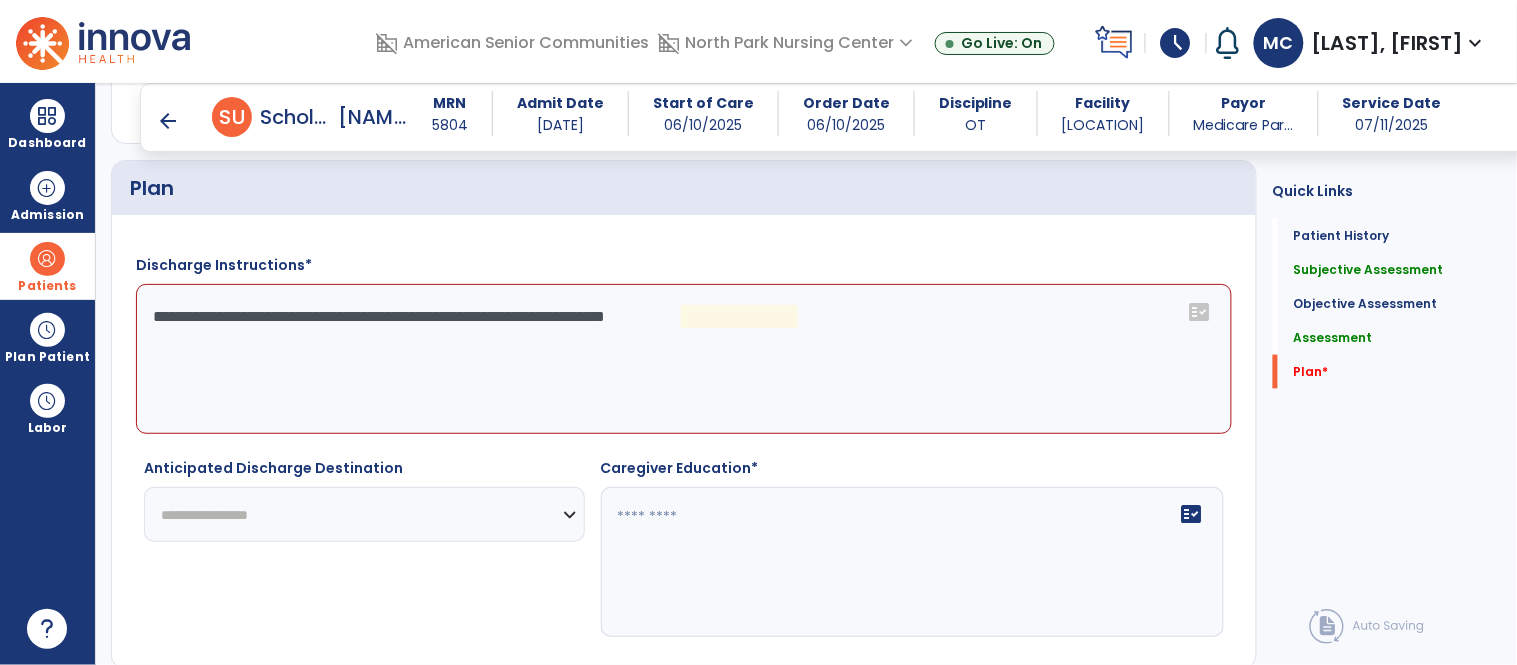 click on "**********" 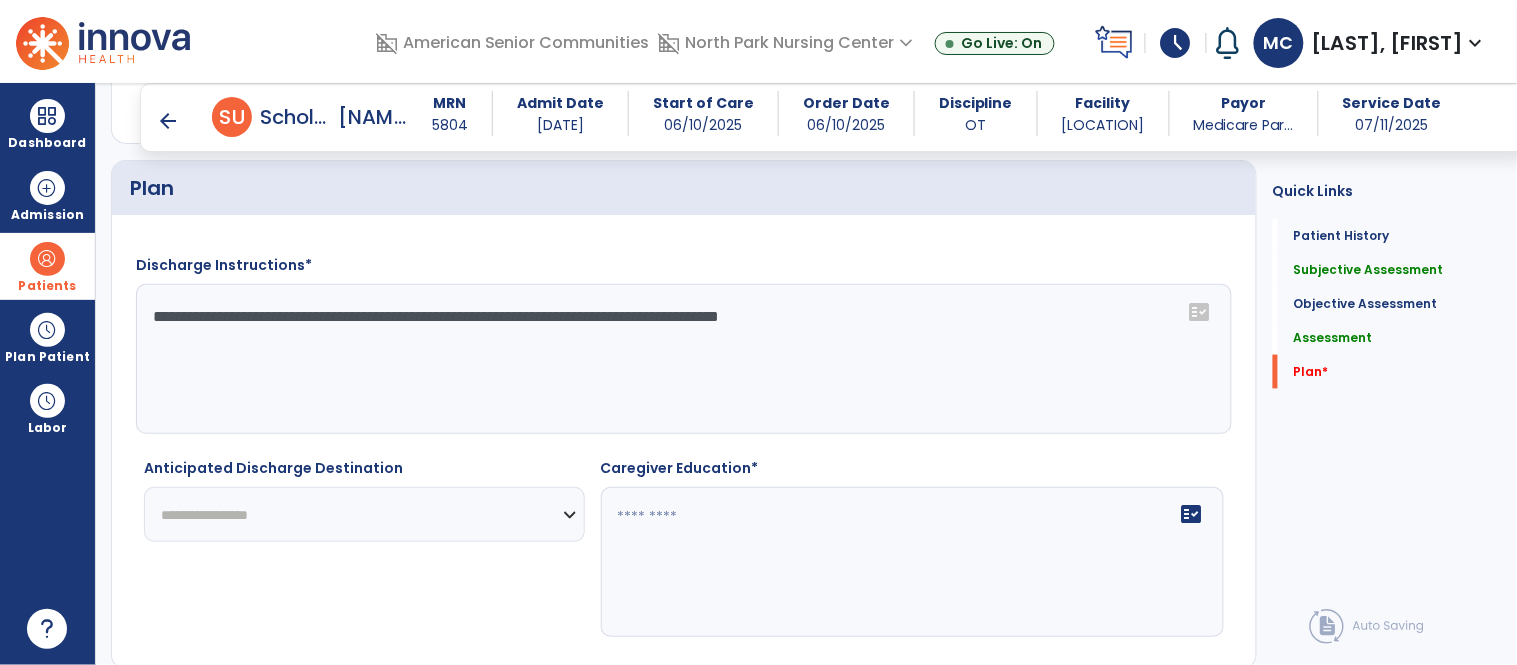 click on "**********" 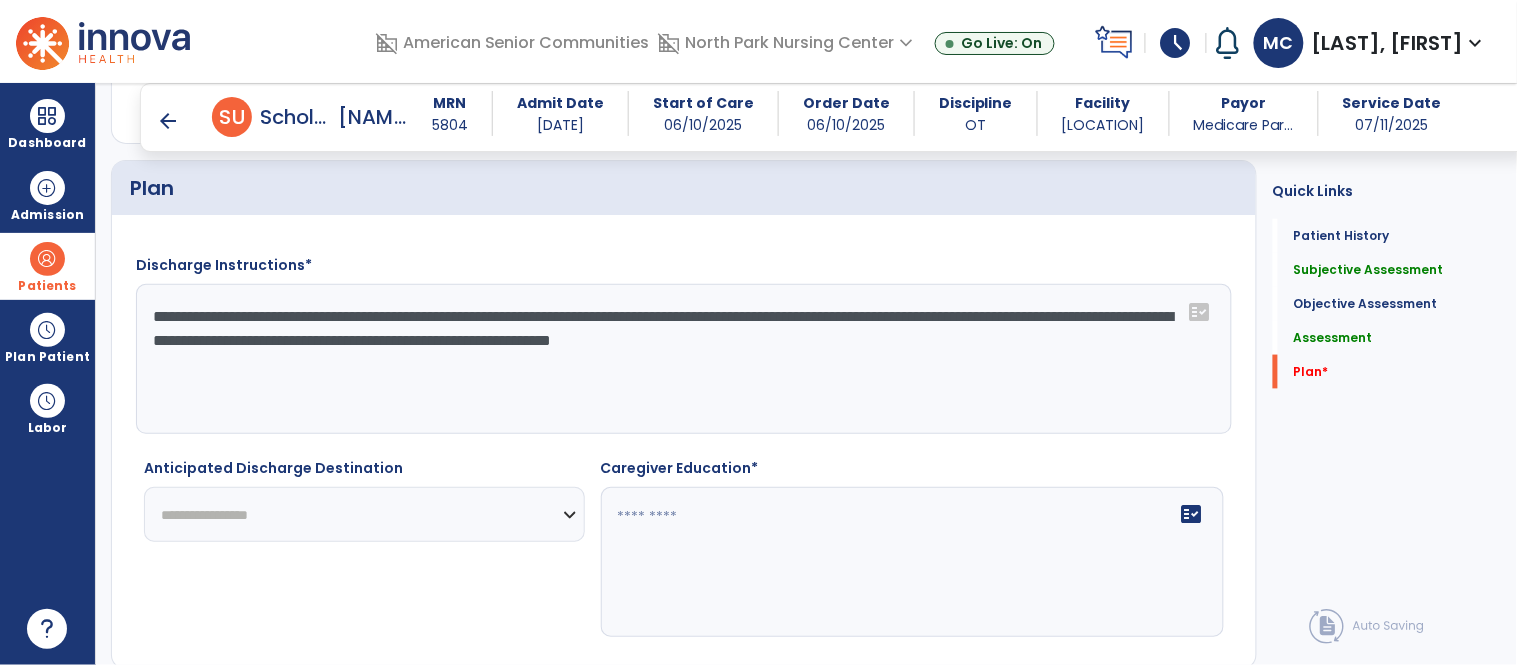 type on "**********" 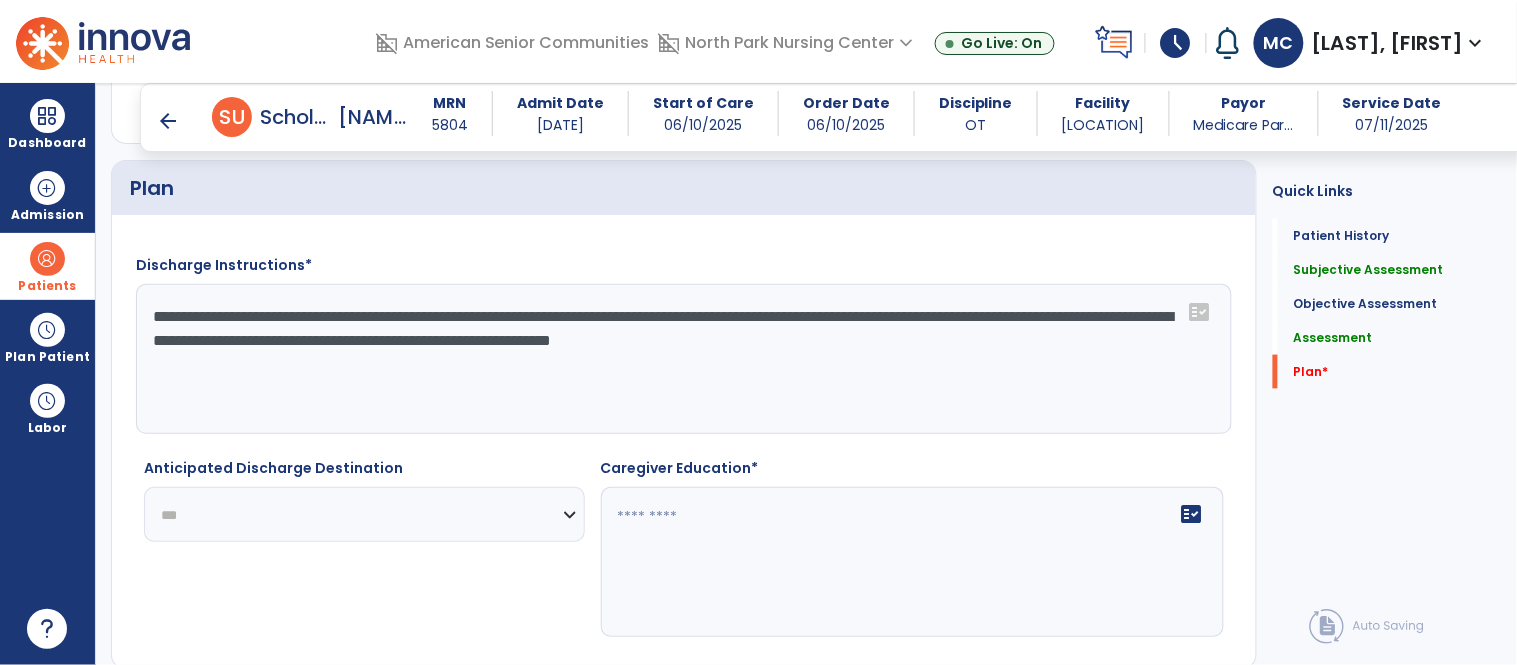 click on "**********" 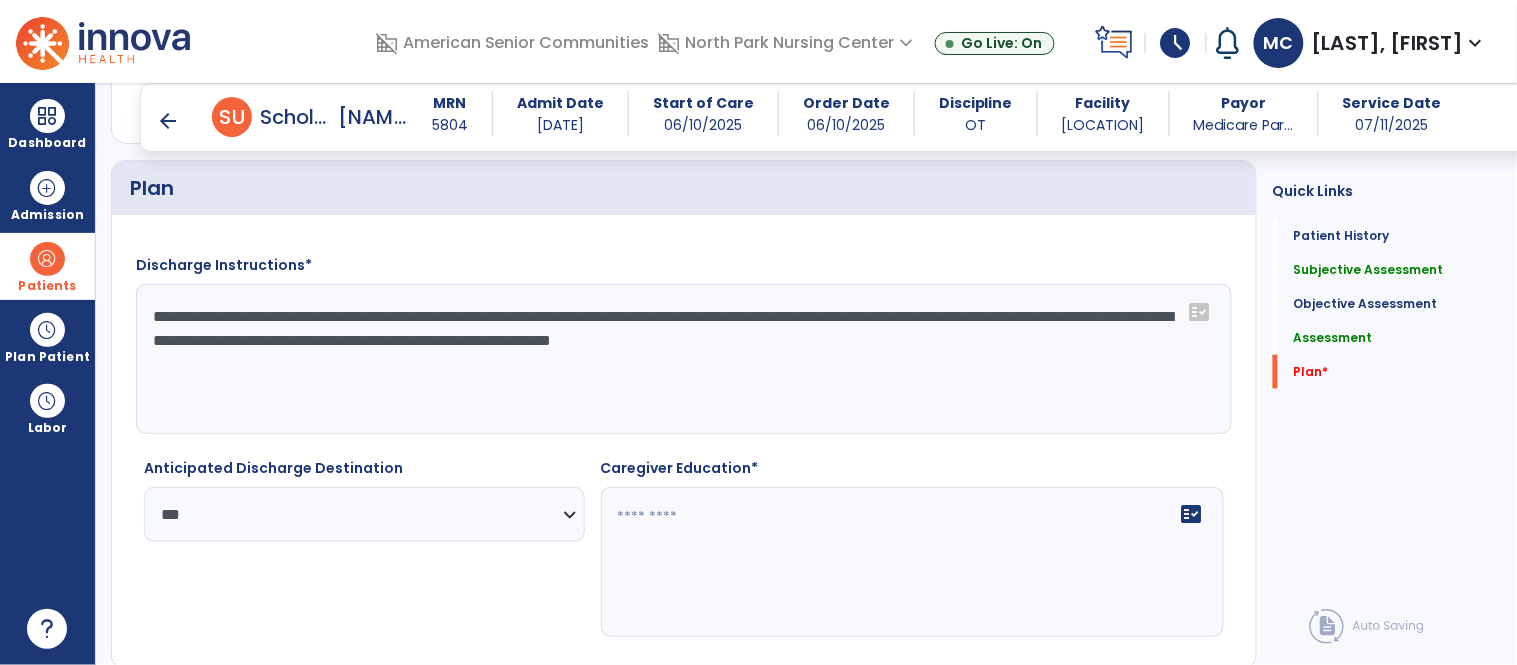 click on "fact_check" 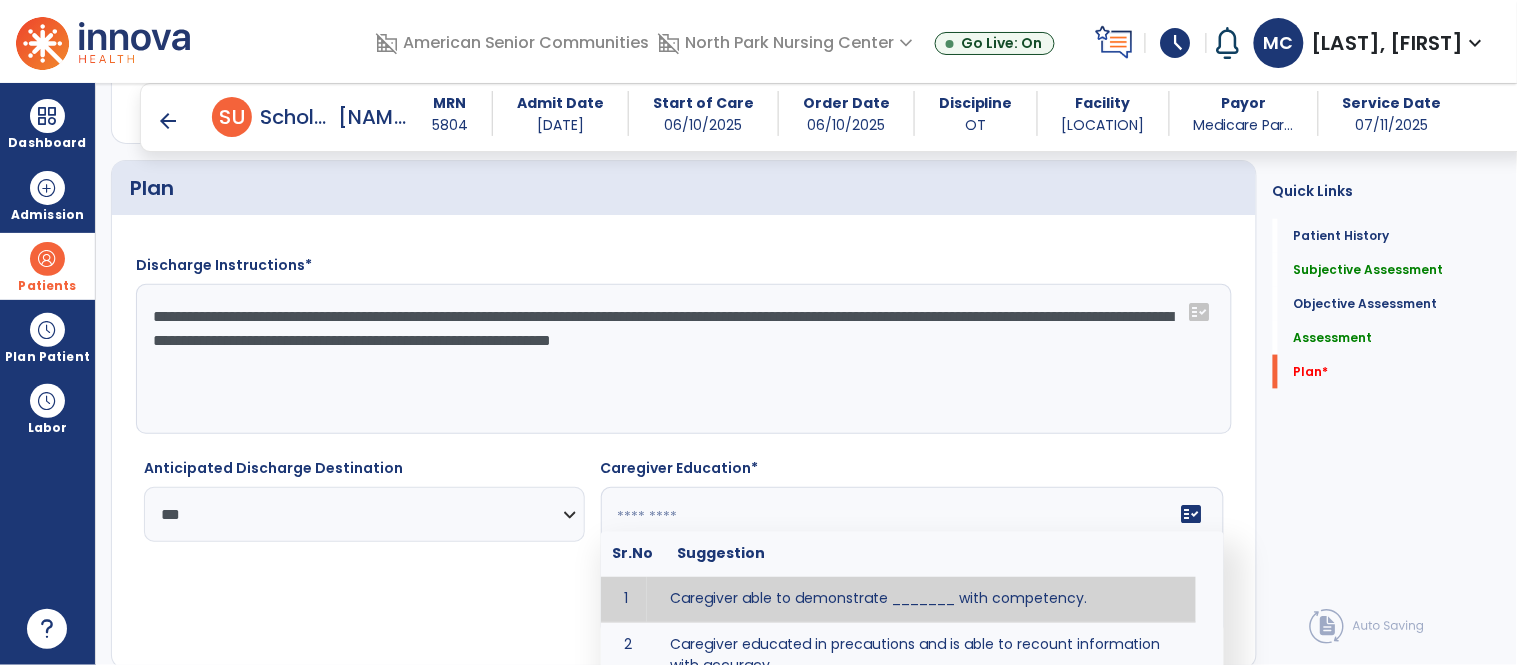 scroll, scrollTop: 64, scrollLeft: 0, axis: vertical 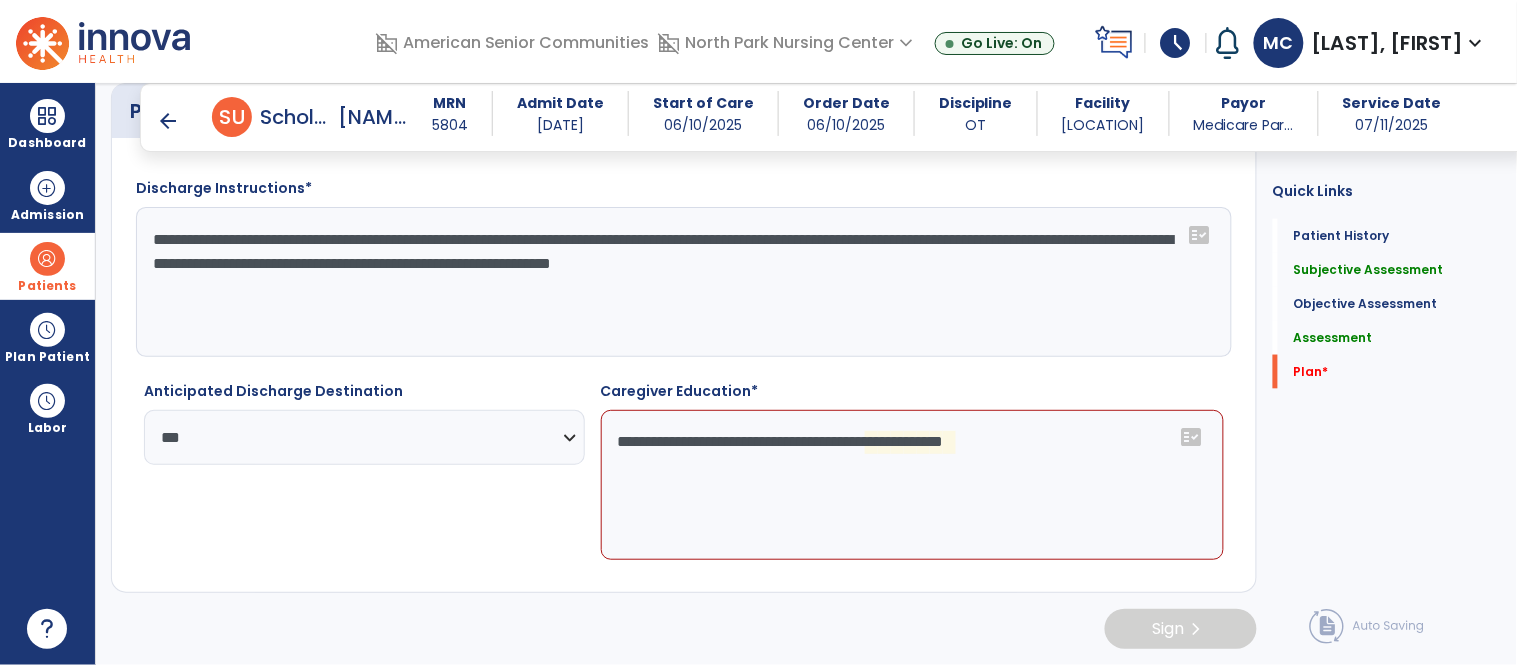 click on "**********" 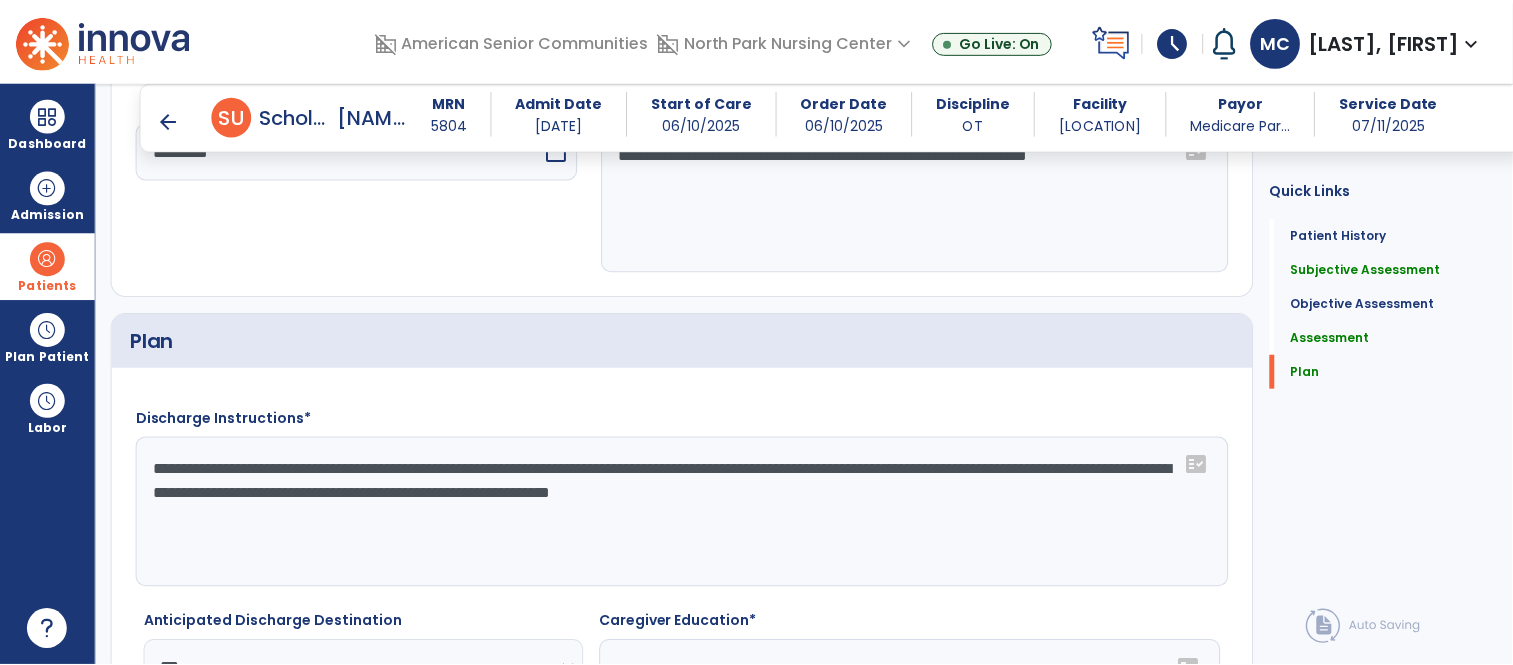 scroll, scrollTop: 2582, scrollLeft: 0, axis: vertical 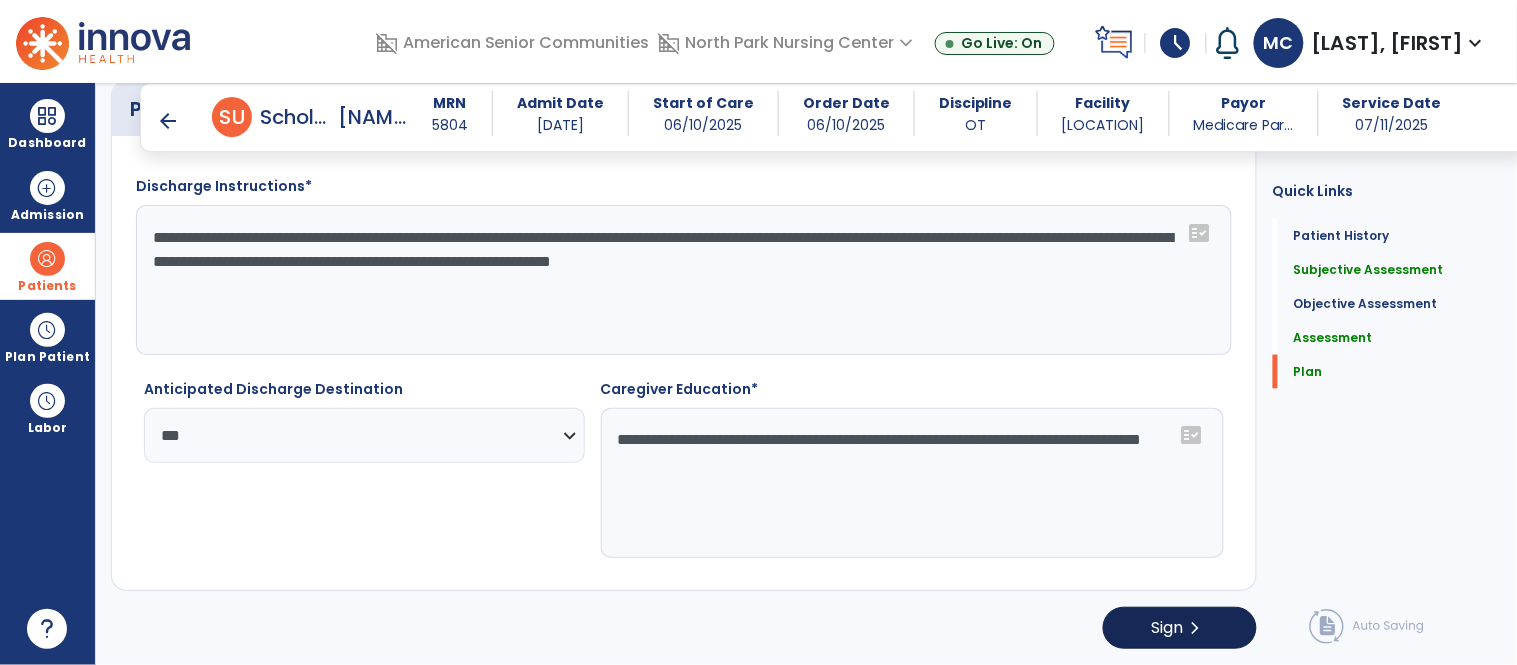 type on "**********" 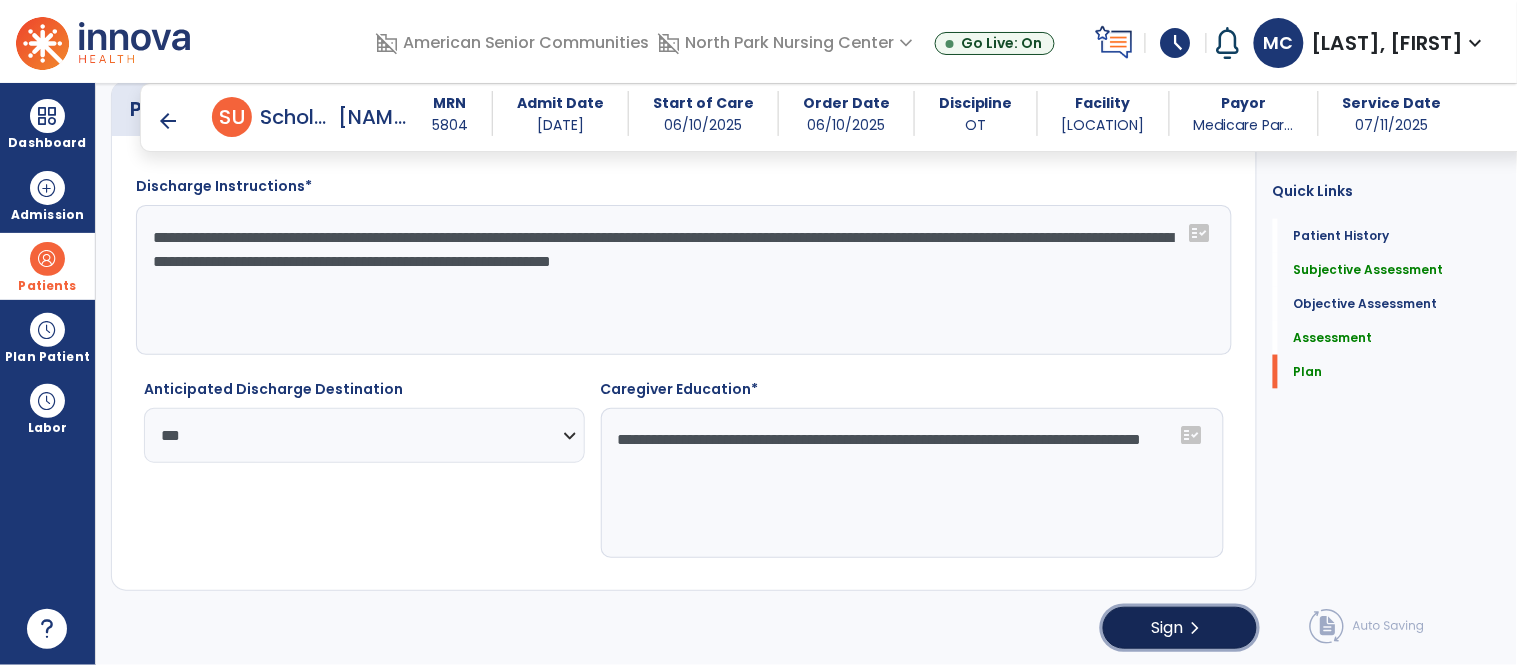 click on "Sign" 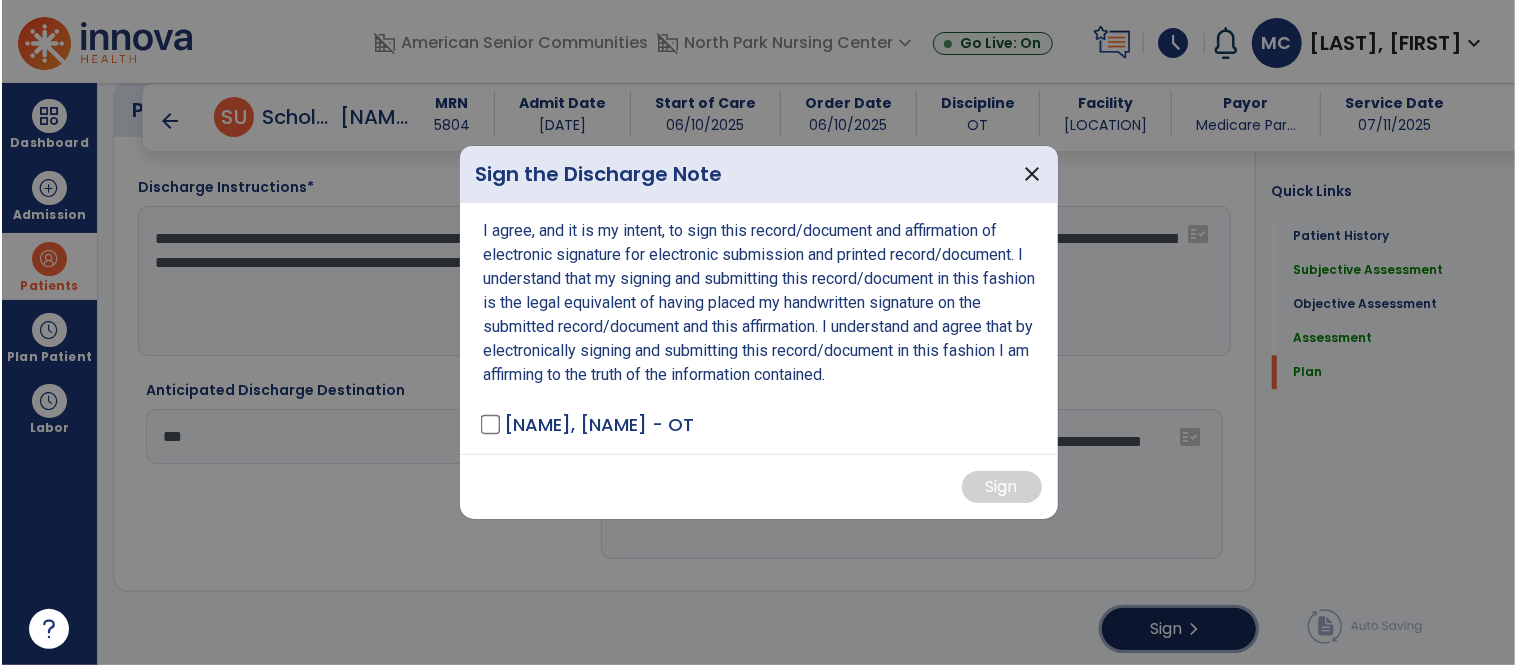 scroll, scrollTop: 2582, scrollLeft: 0, axis: vertical 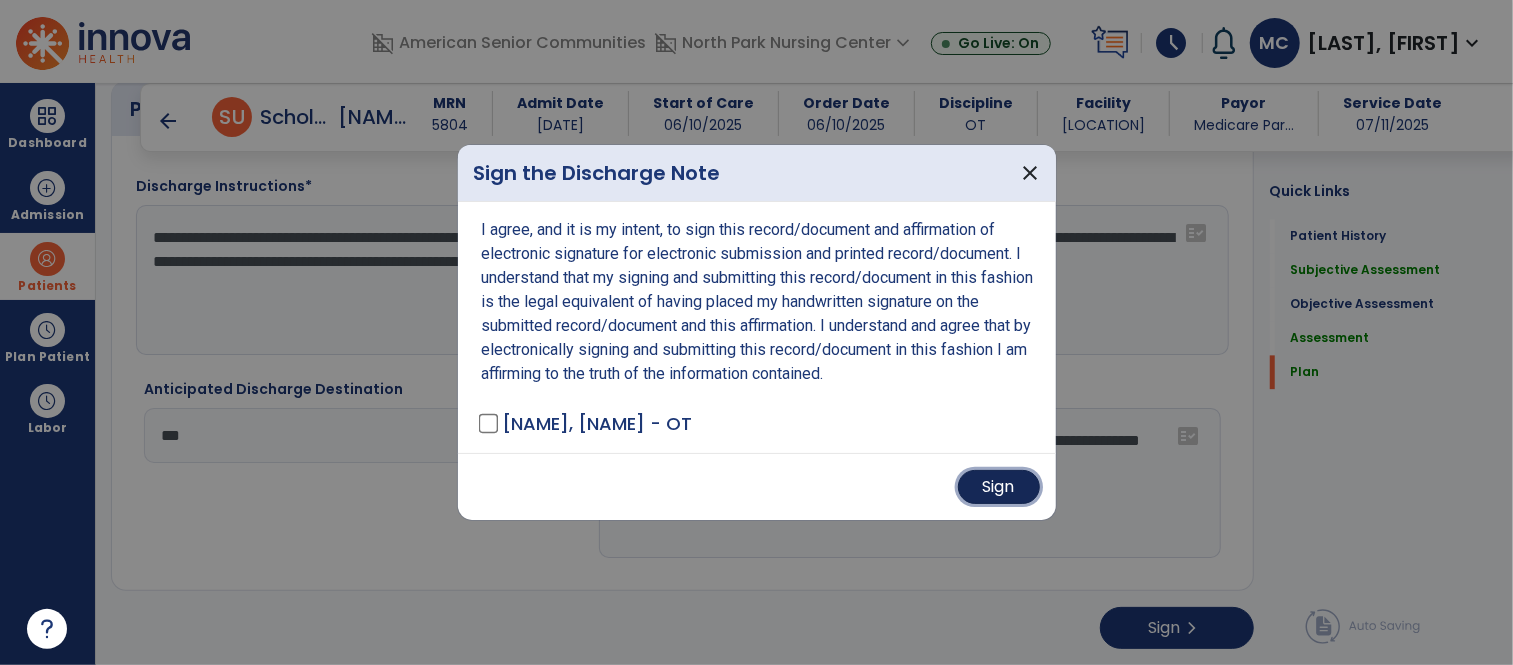 click on "Sign" at bounding box center (999, 487) 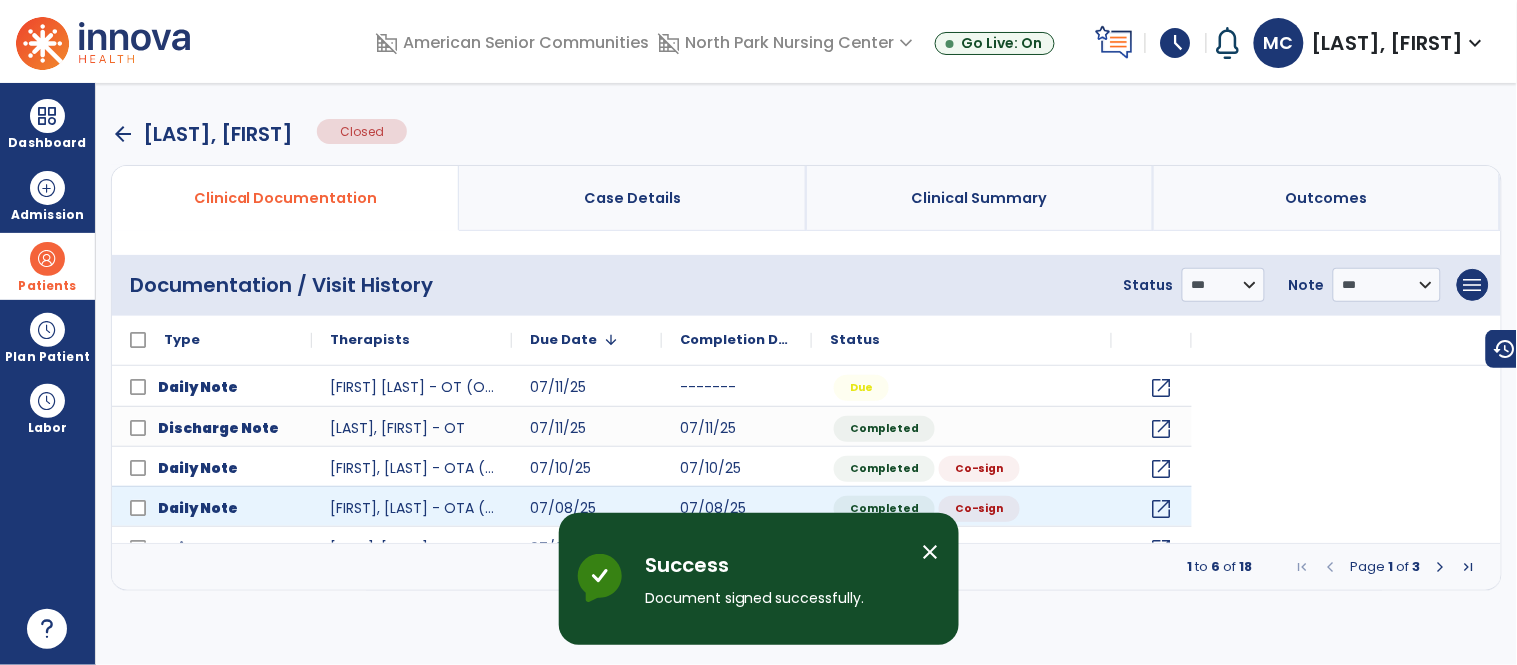 scroll, scrollTop: 0, scrollLeft: 0, axis: both 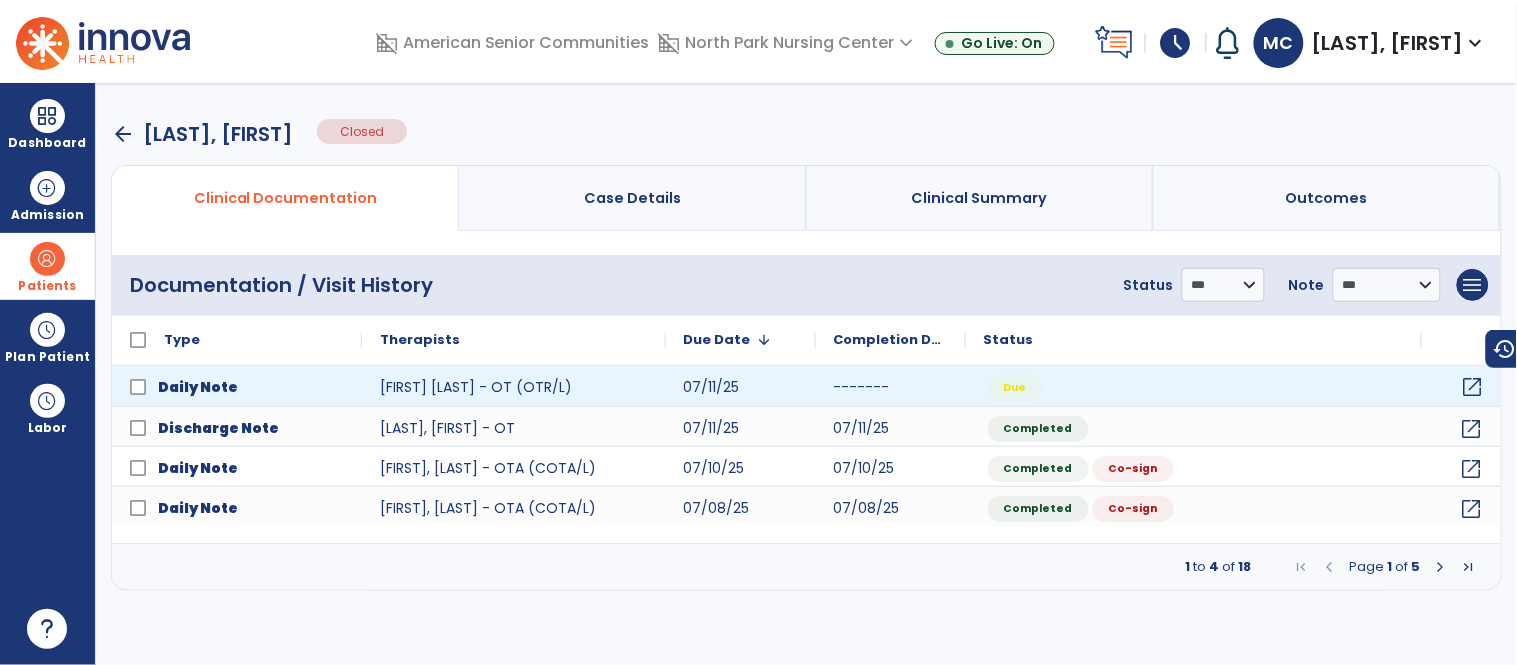 click on "open_in_new" 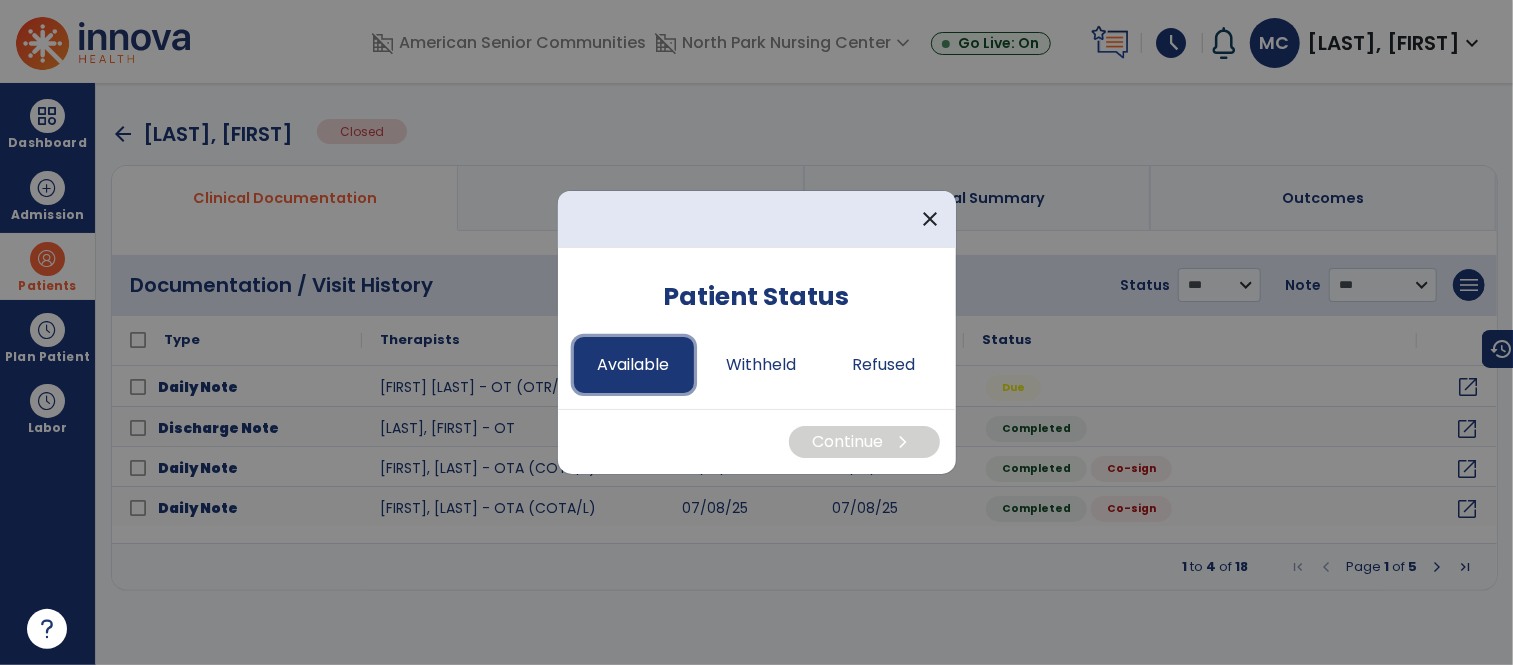 click on "Available" at bounding box center (634, 365) 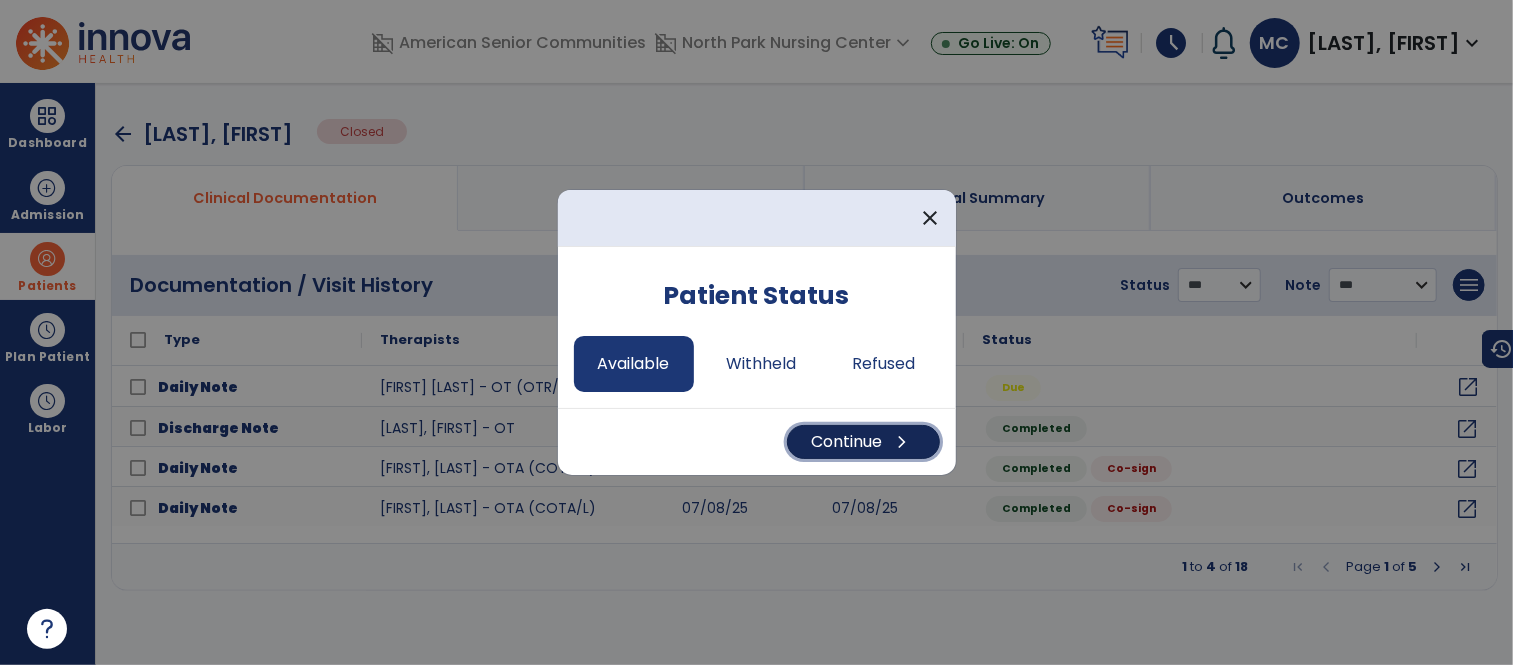 click on "Continue   chevron_right" at bounding box center [863, 442] 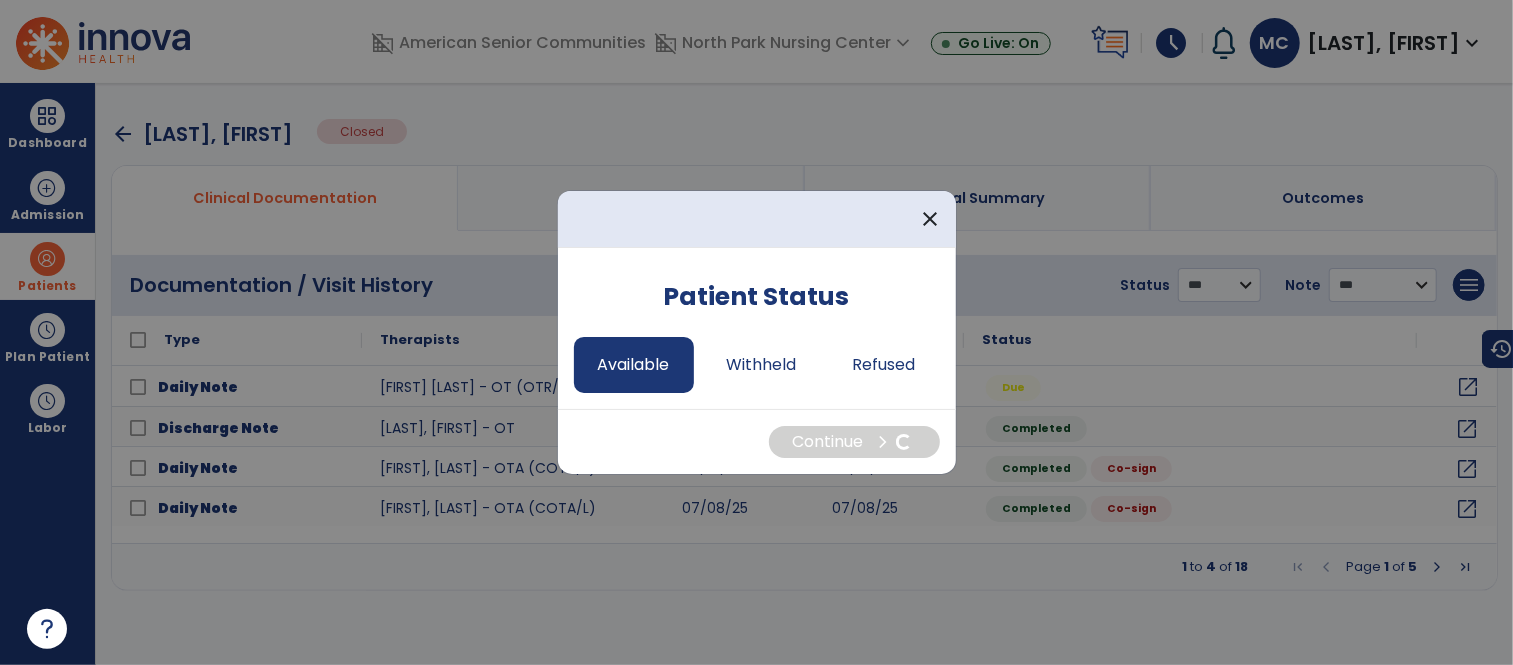 select on "*" 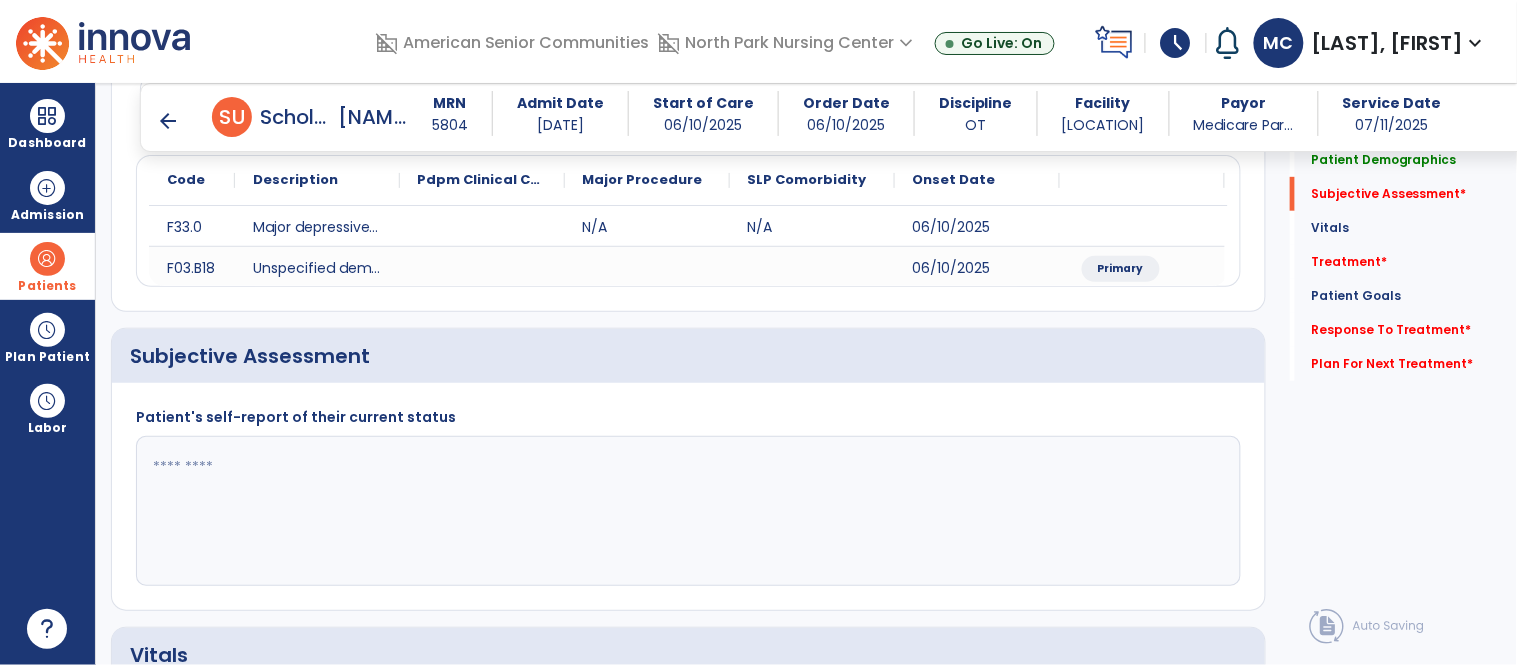 scroll, scrollTop: 253, scrollLeft: 0, axis: vertical 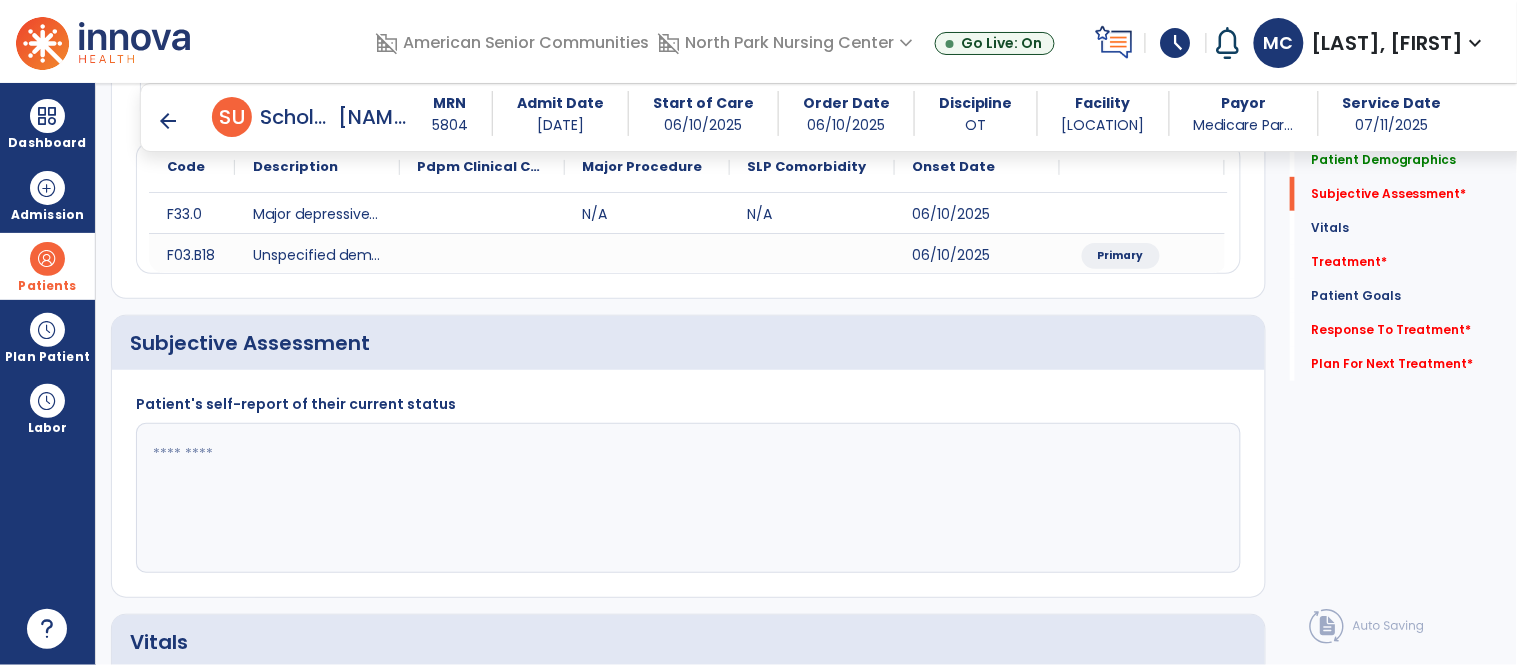 click 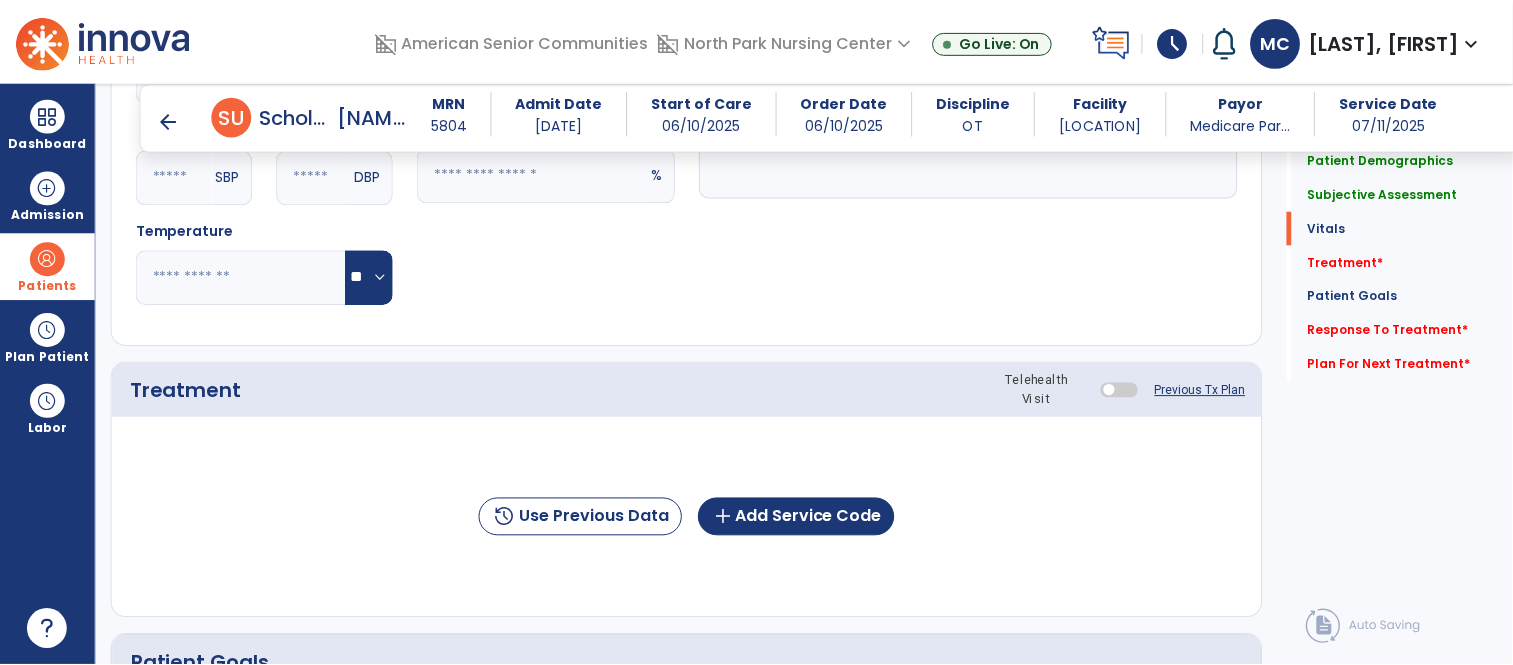 scroll, scrollTop: 936, scrollLeft: 0, axis: vertical 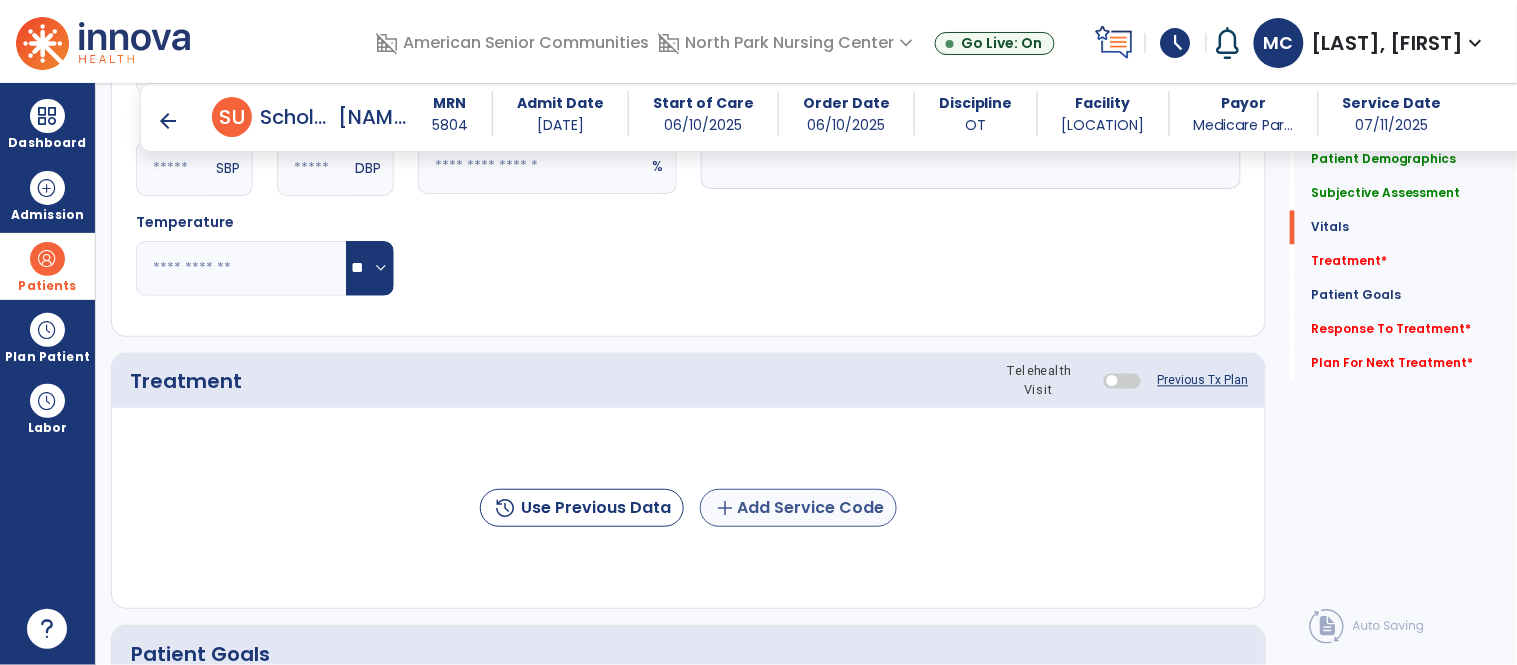 type on "**********" 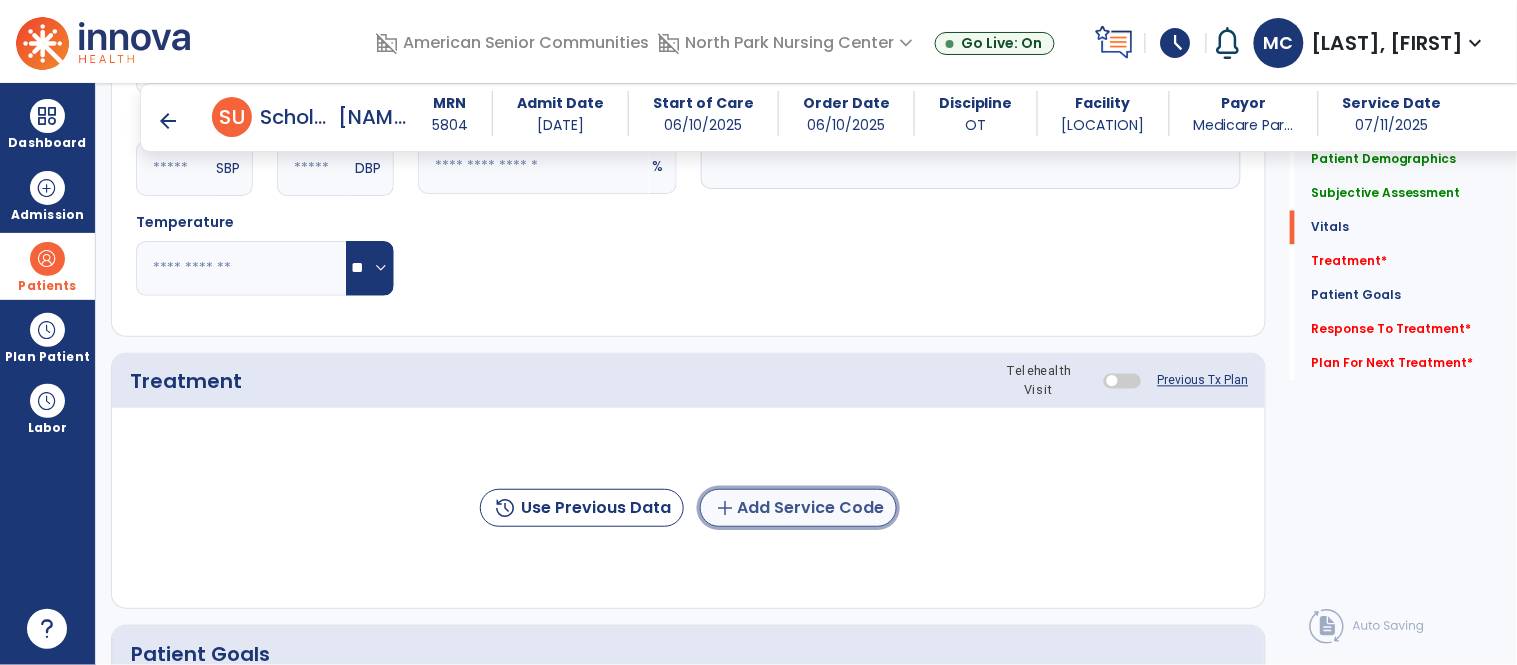 click on "add  Add Service Code" 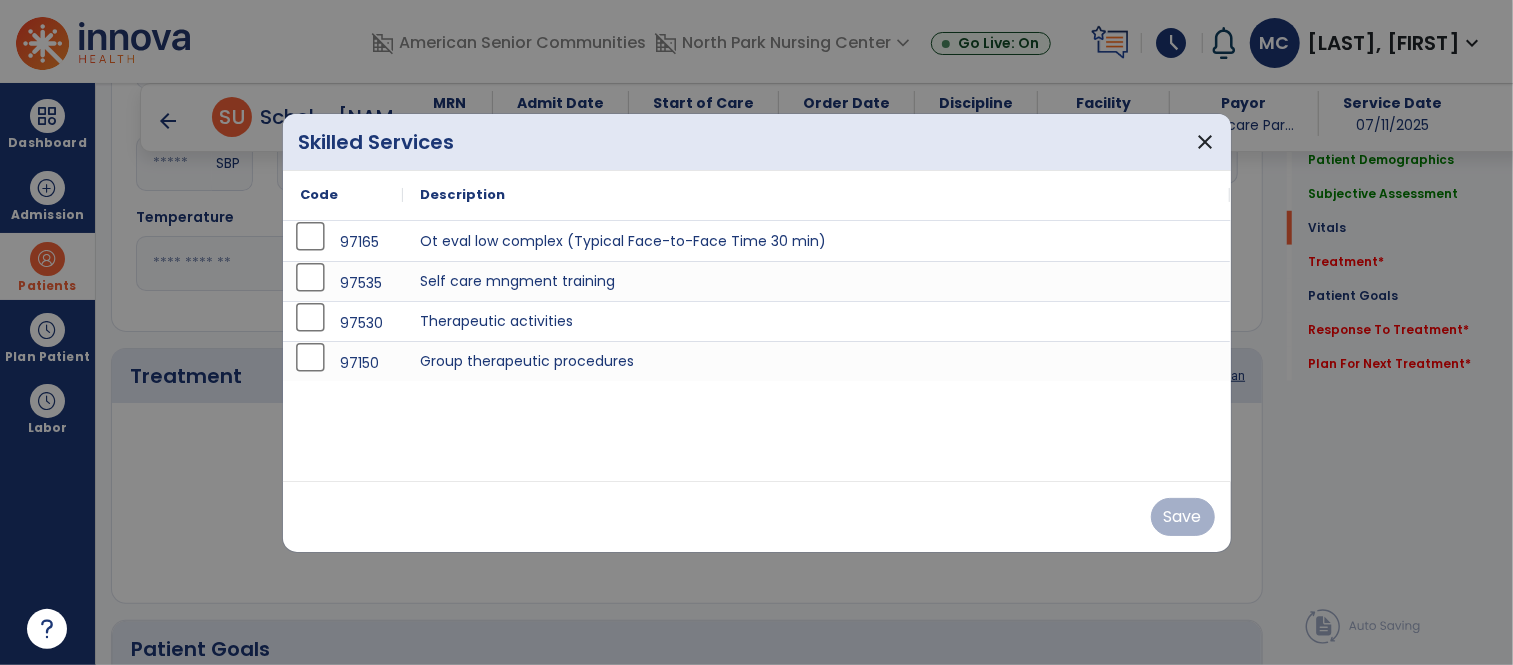 scroll, scrollTop: 936, scrollLeft: 0, axis: vertical 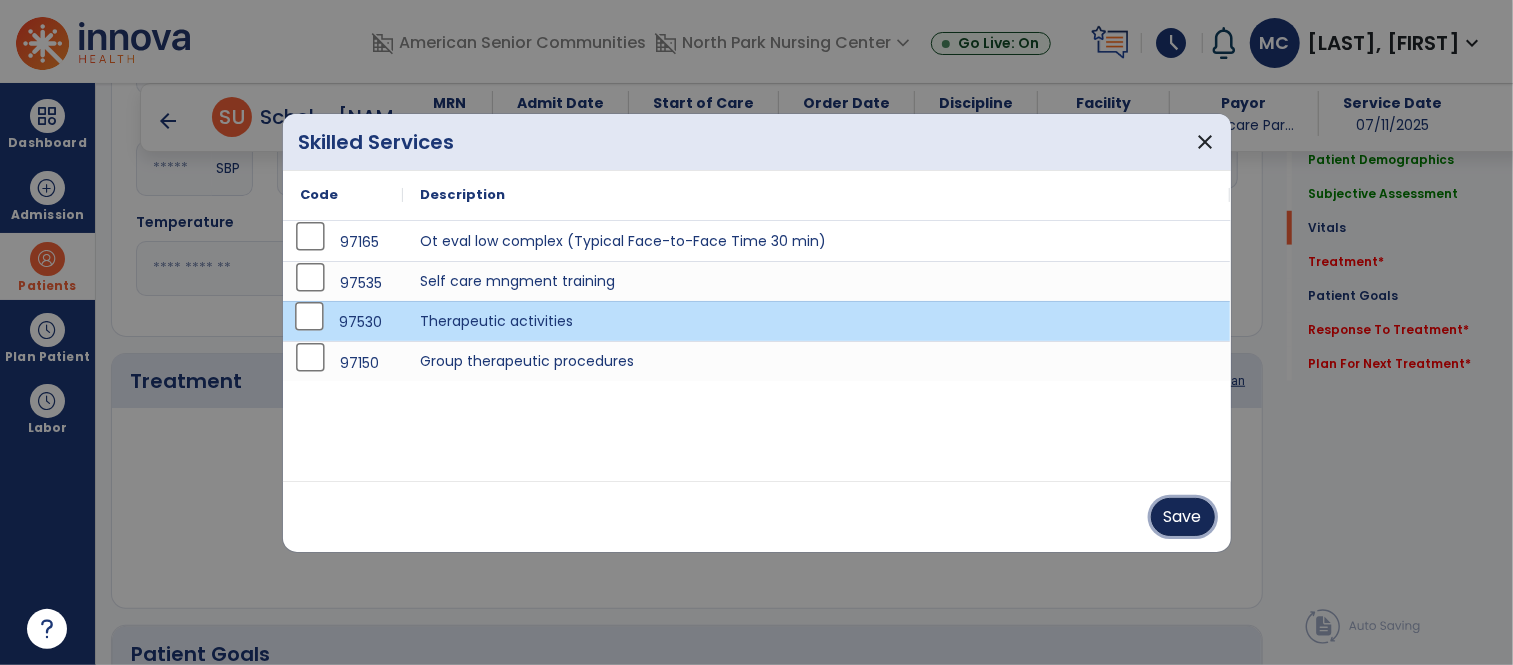 click on "Save" at bounding box center [1183, 517] 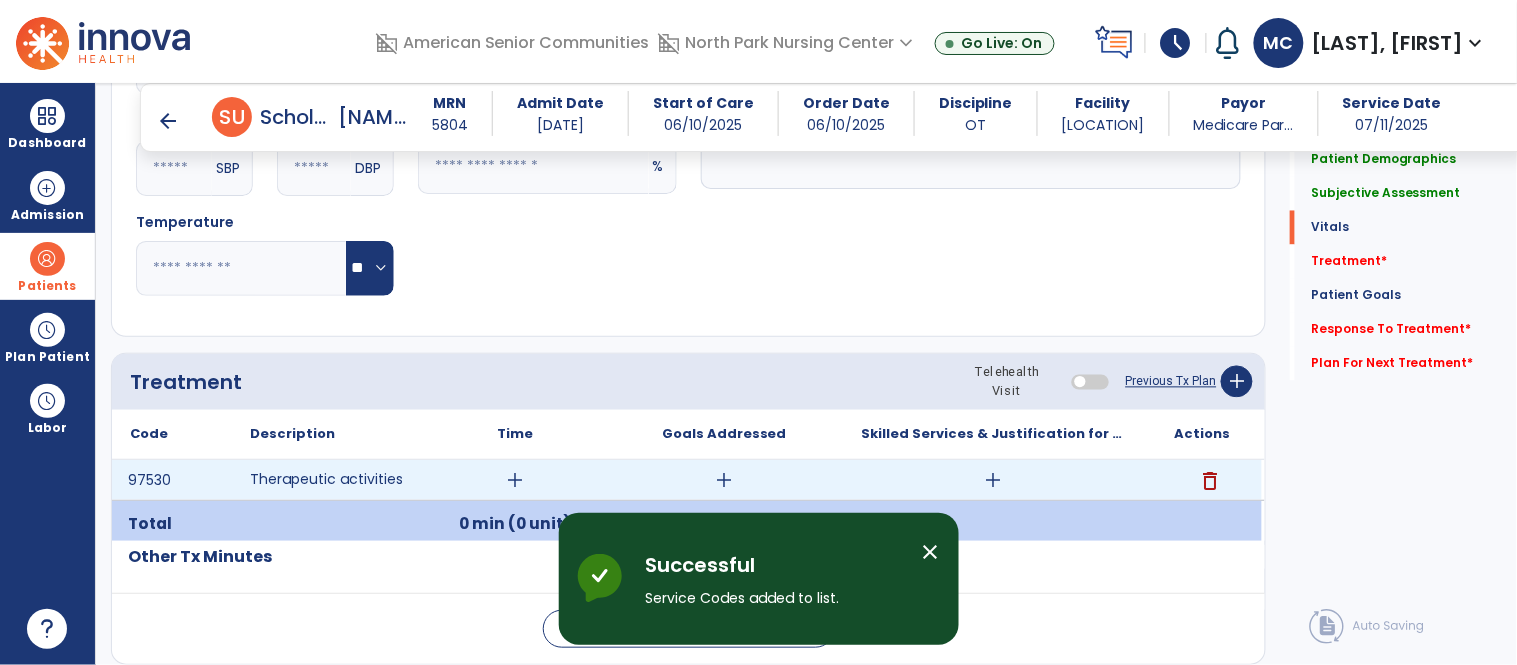 click on "add" at bounding box center [515, 480] 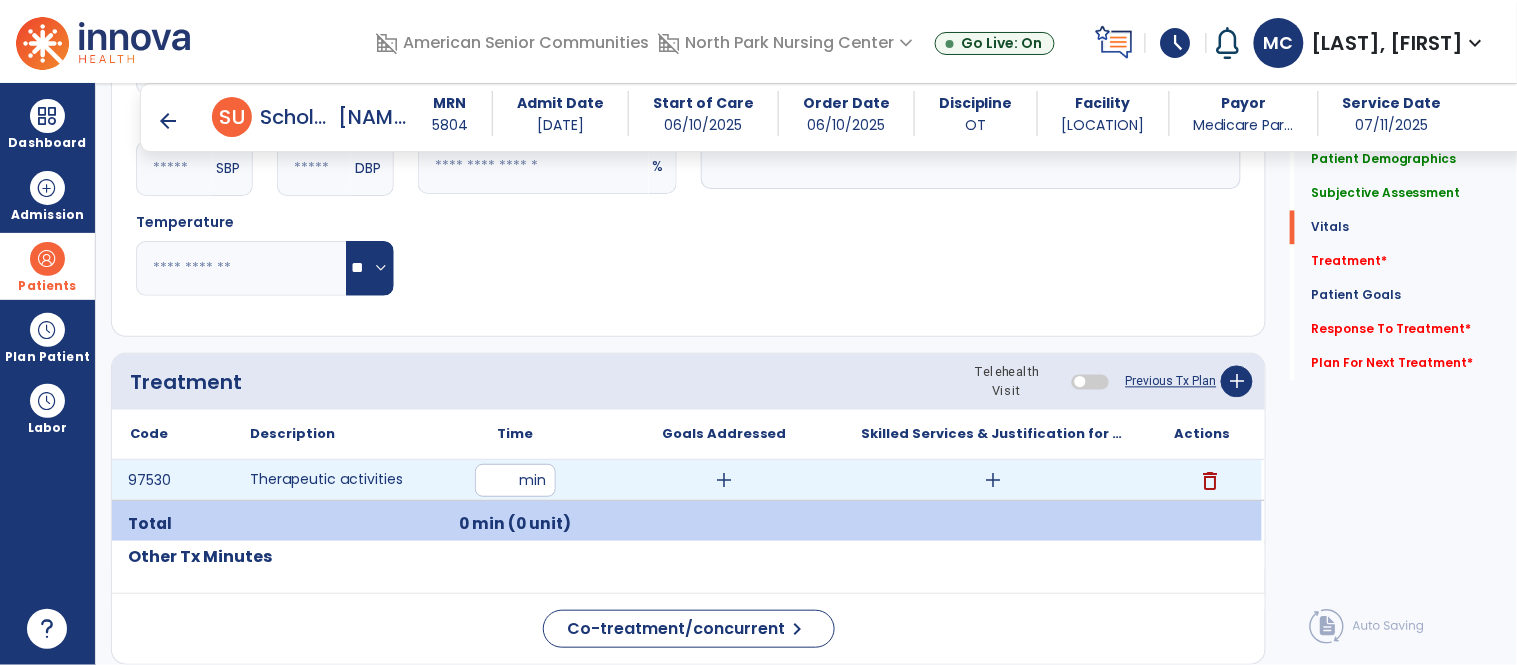 type on "**" 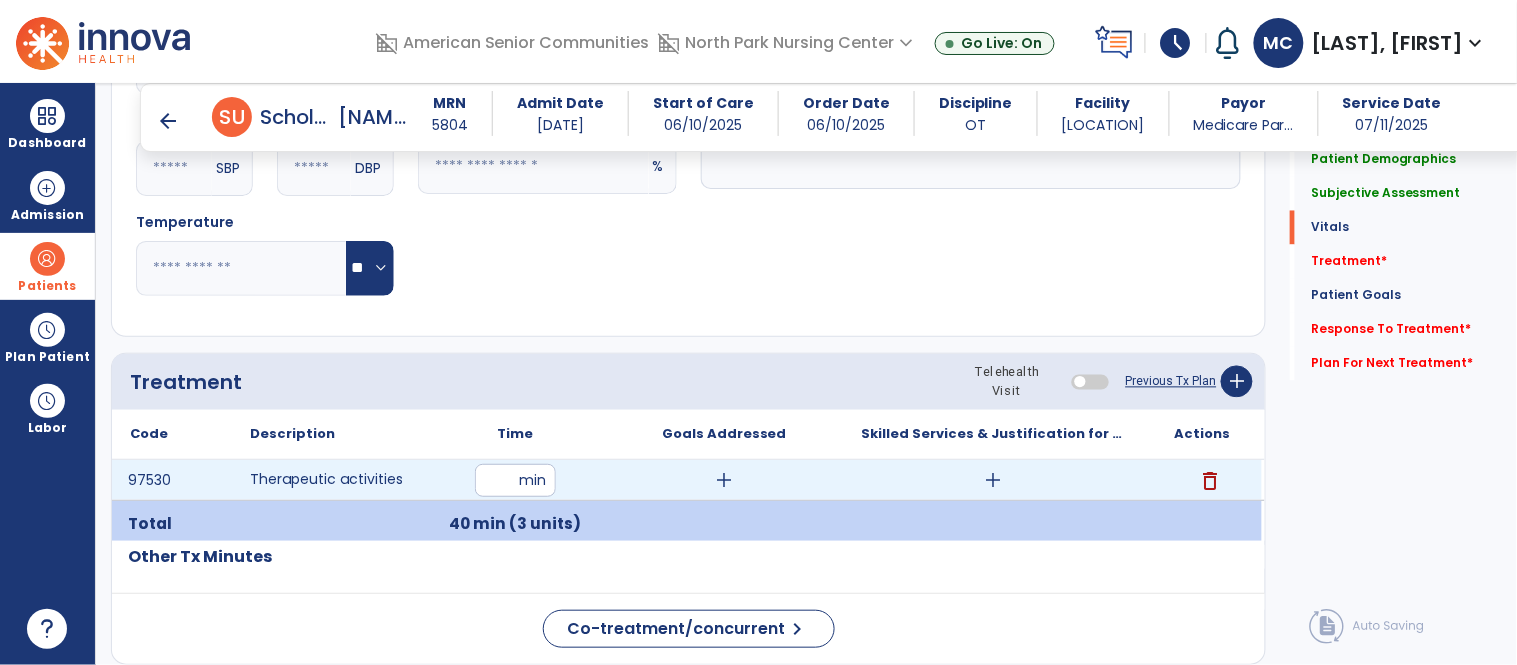 click on "add" at bounding box center (993, 480) 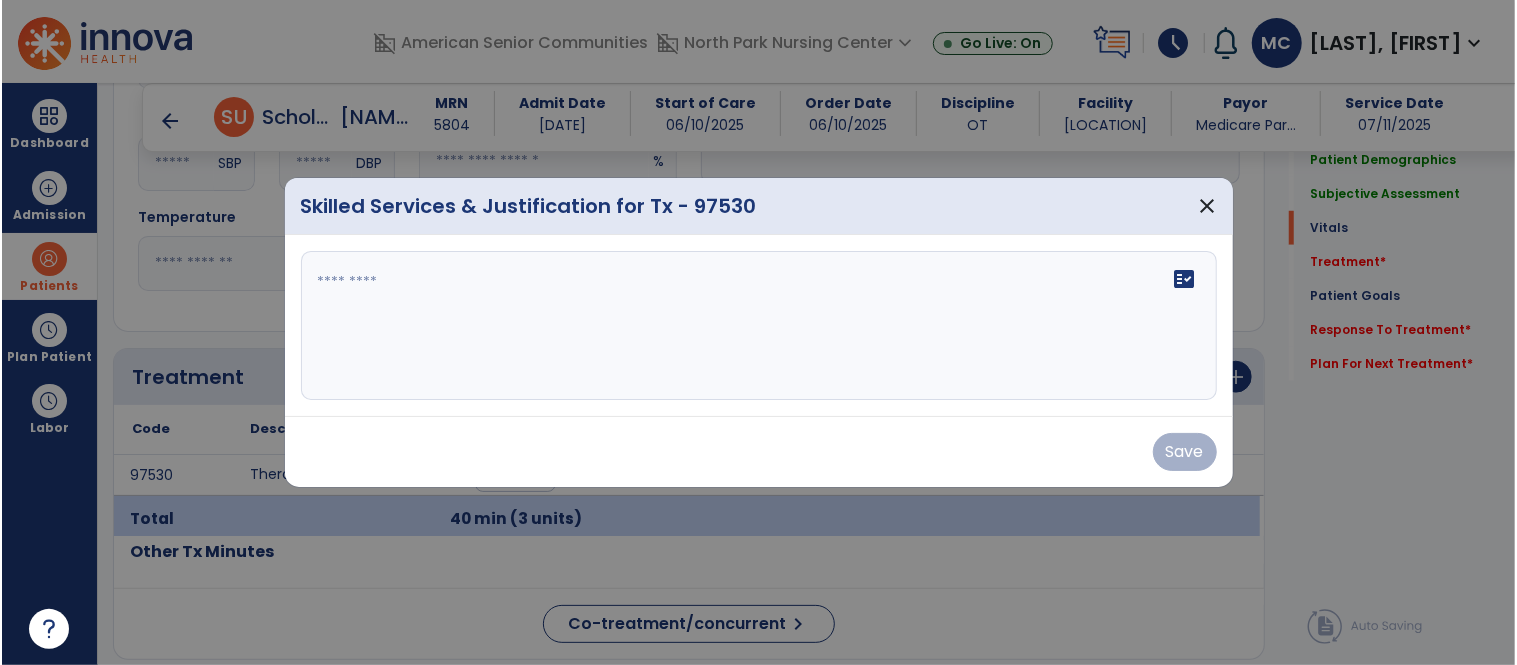 scroll, scrollTop: 936, scrollLeft: 0, axis: vertical 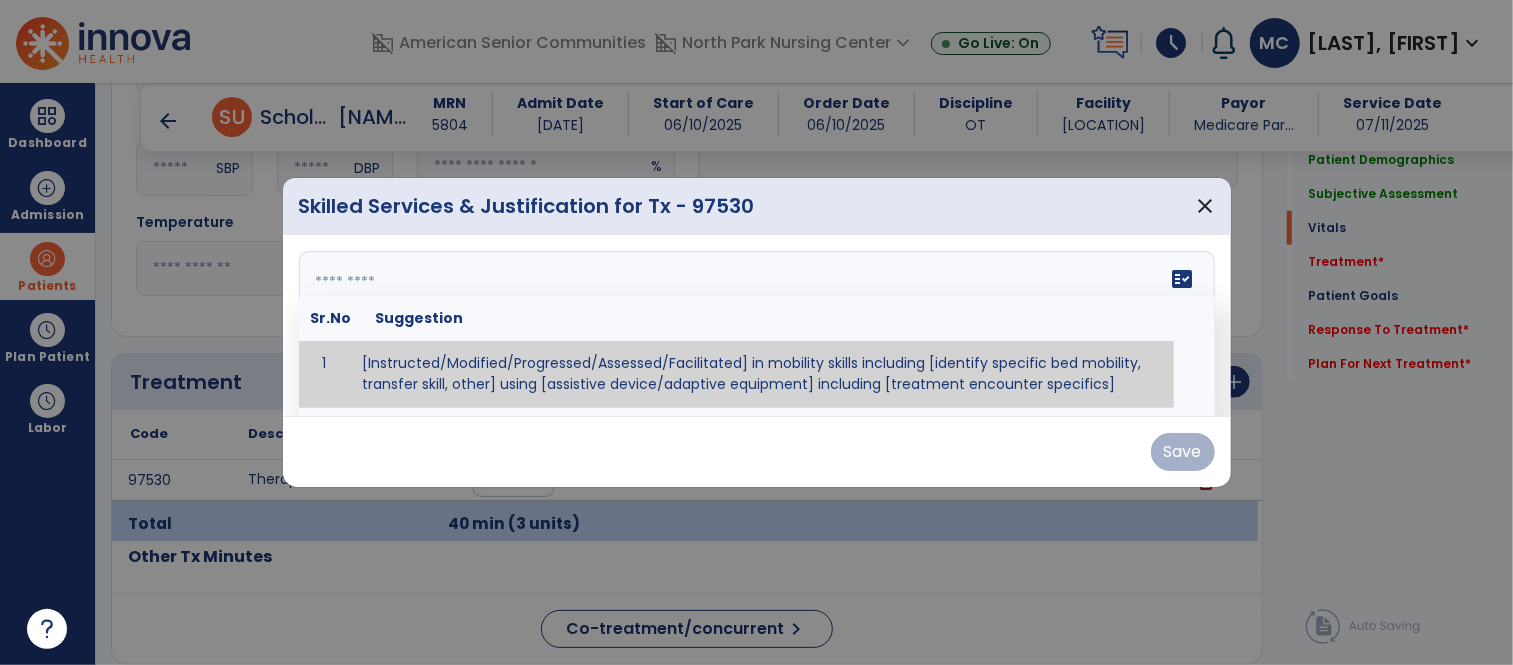 click on "fact_check  Sr.No Suggestion 1 [Instructed/Modified/Progressed/Assessed/Facilitated] in mobility skills including [identify specific bed mobility, transfer skill, other] using [assistive device/adaptive equipment] including [treatment encounter specifics]" at bounding box center (757, 326) 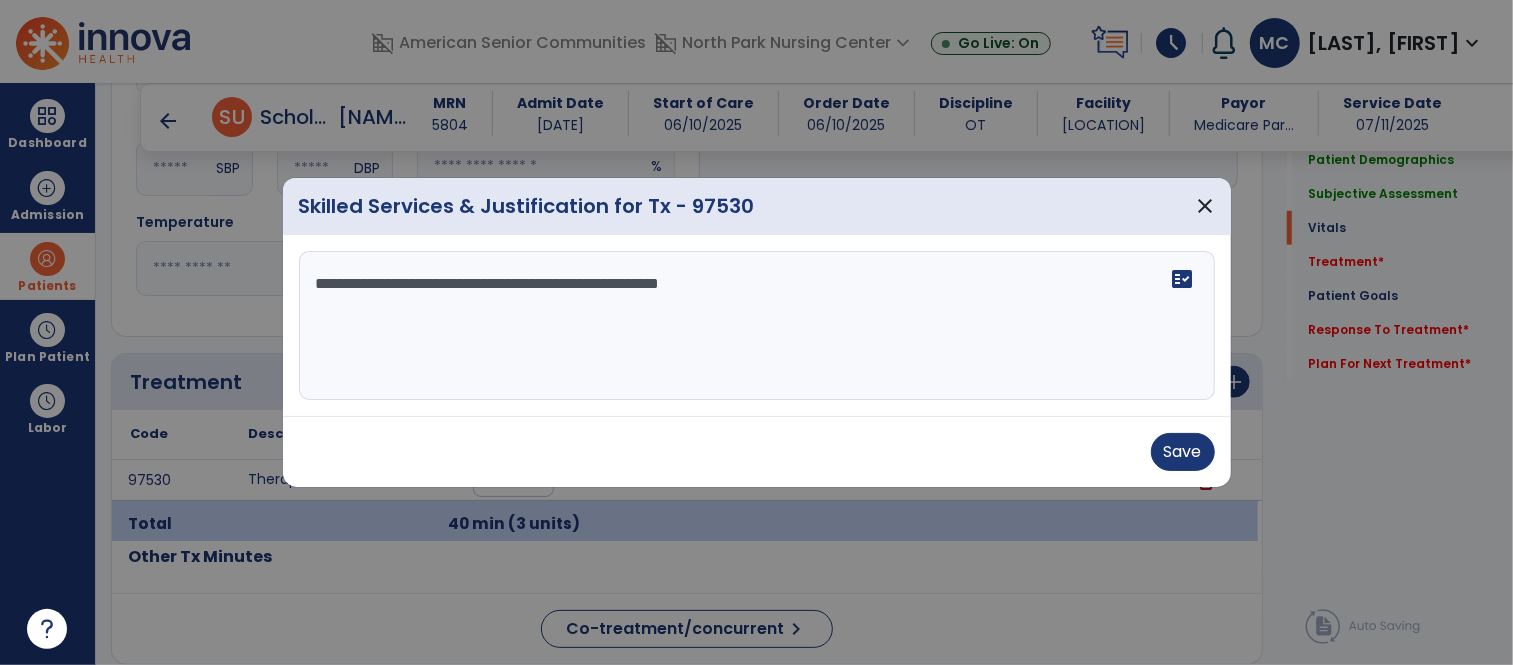 click on "**********" at bounding box center [757, 326] 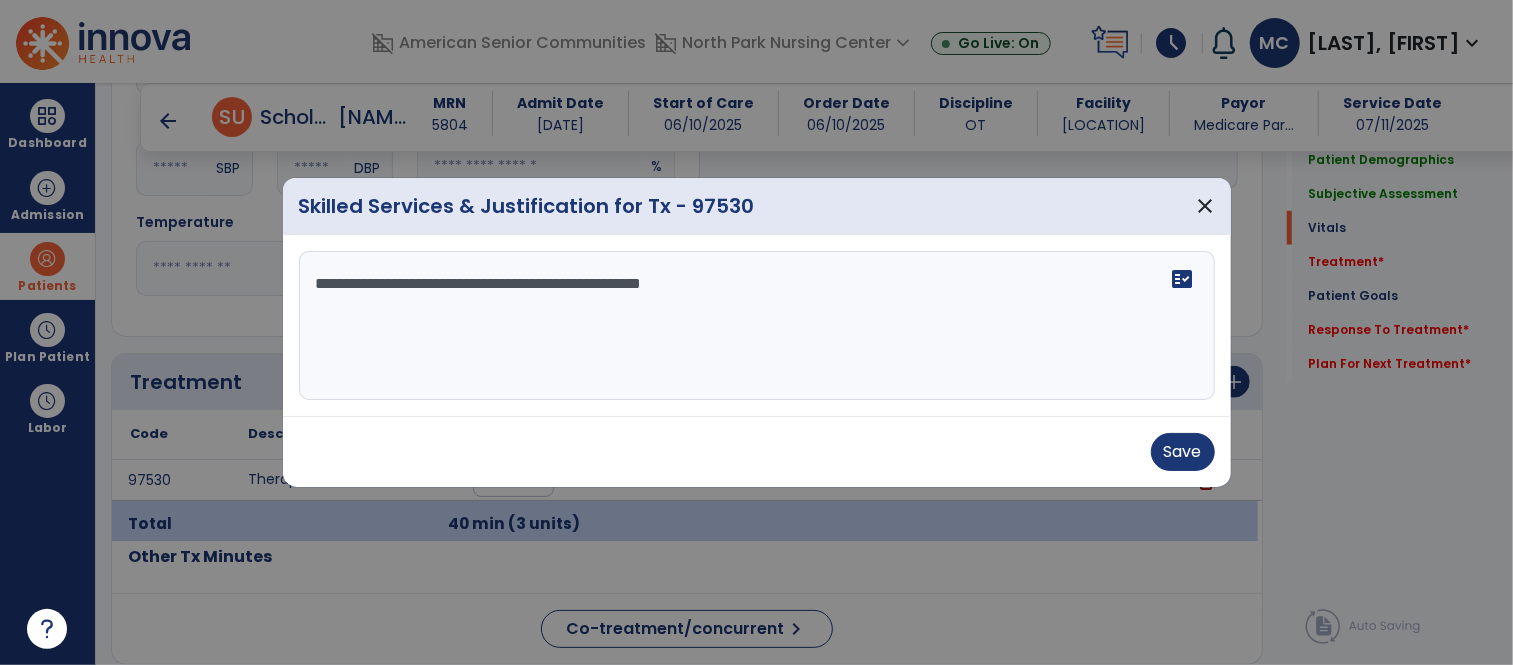click on "**********" at bounding box center (757, 326) 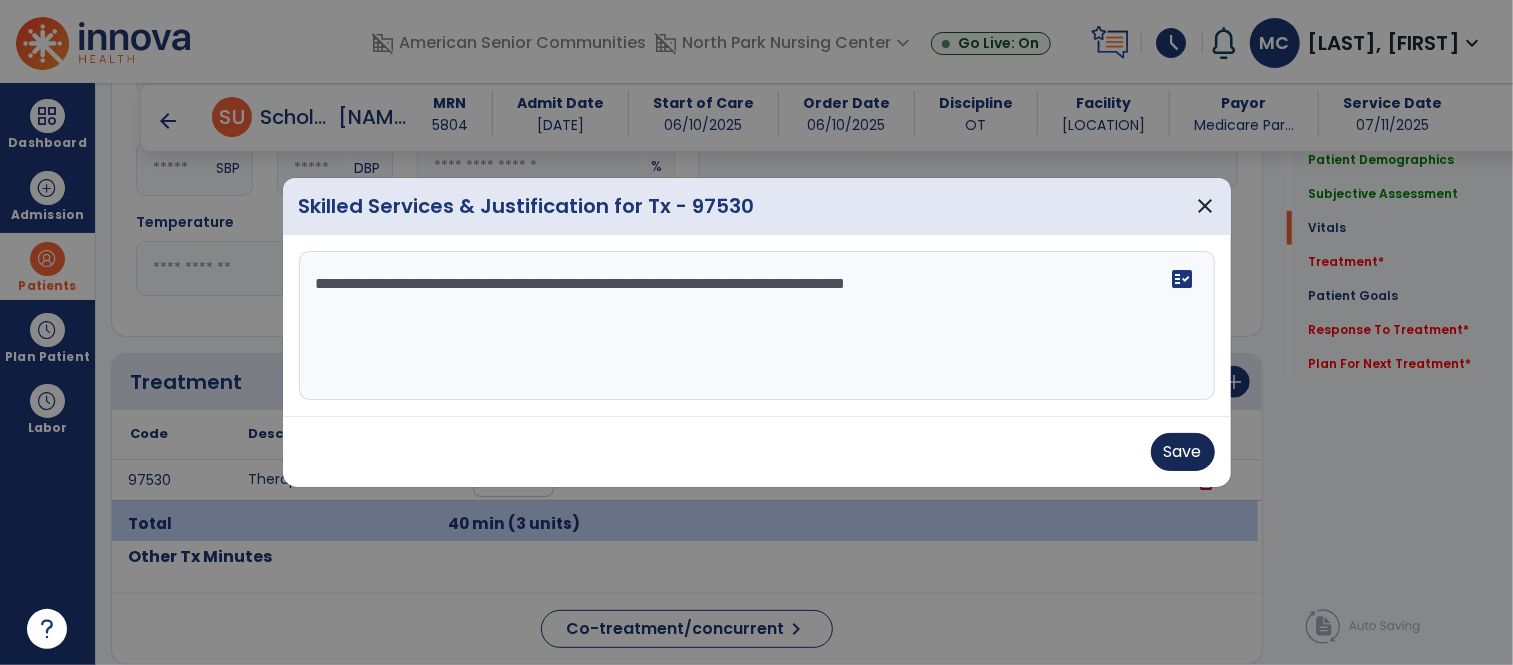 type on "**********" 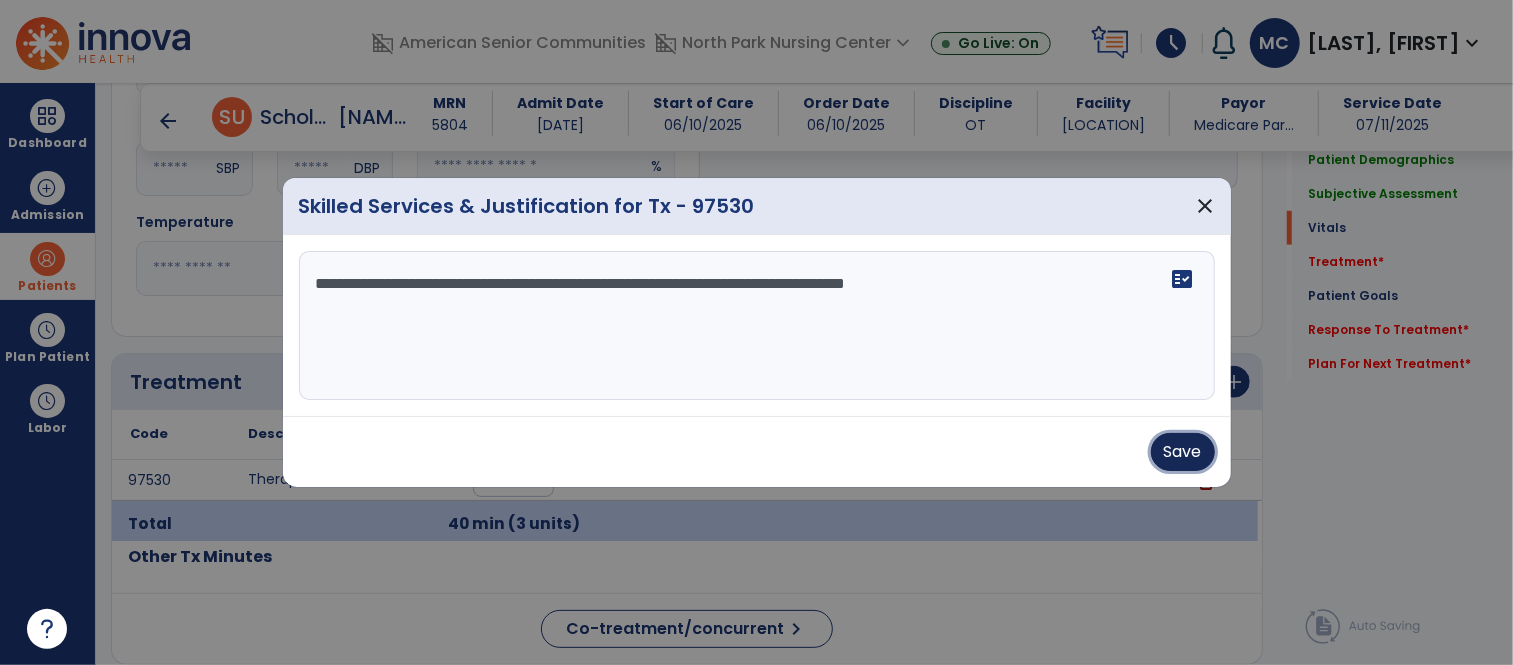click on "Save" at bounding box center [1183, 452] 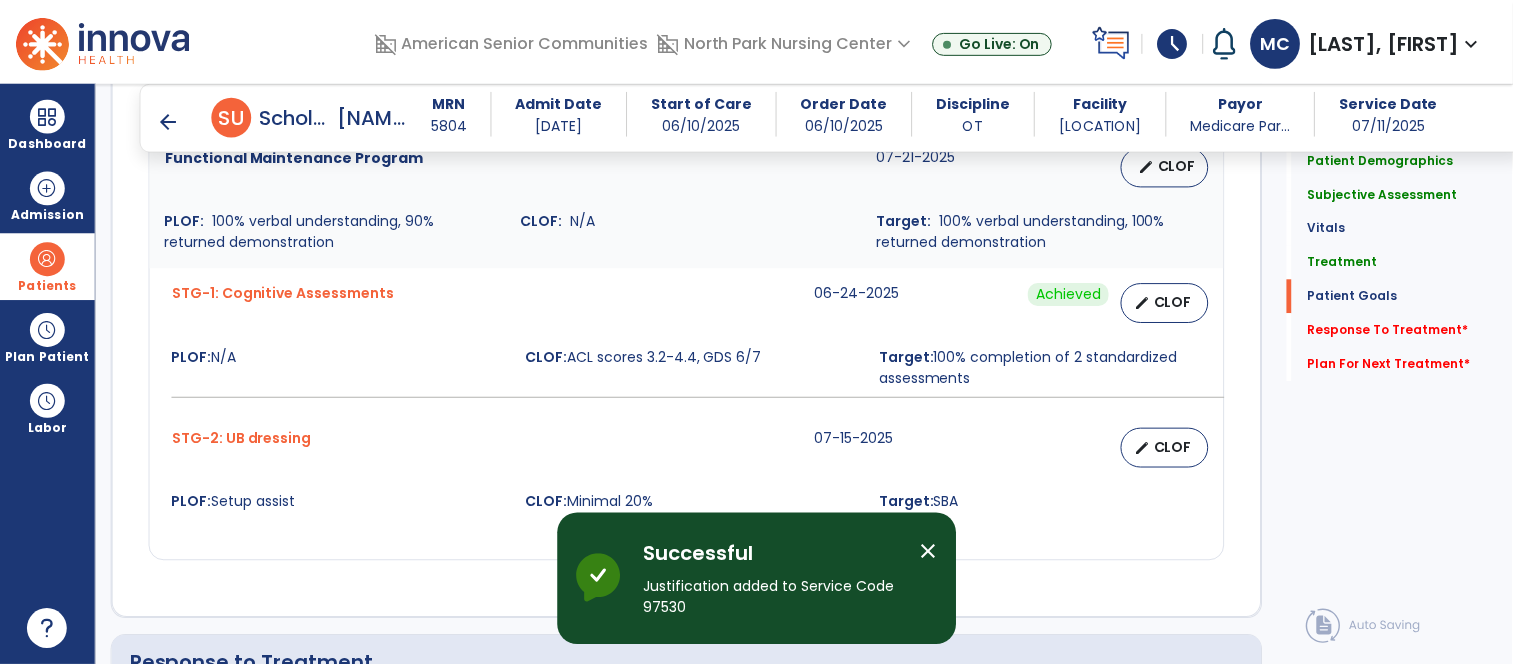 scroll, scrollTop: 1503, scrollLeft: 0, axis: vertical 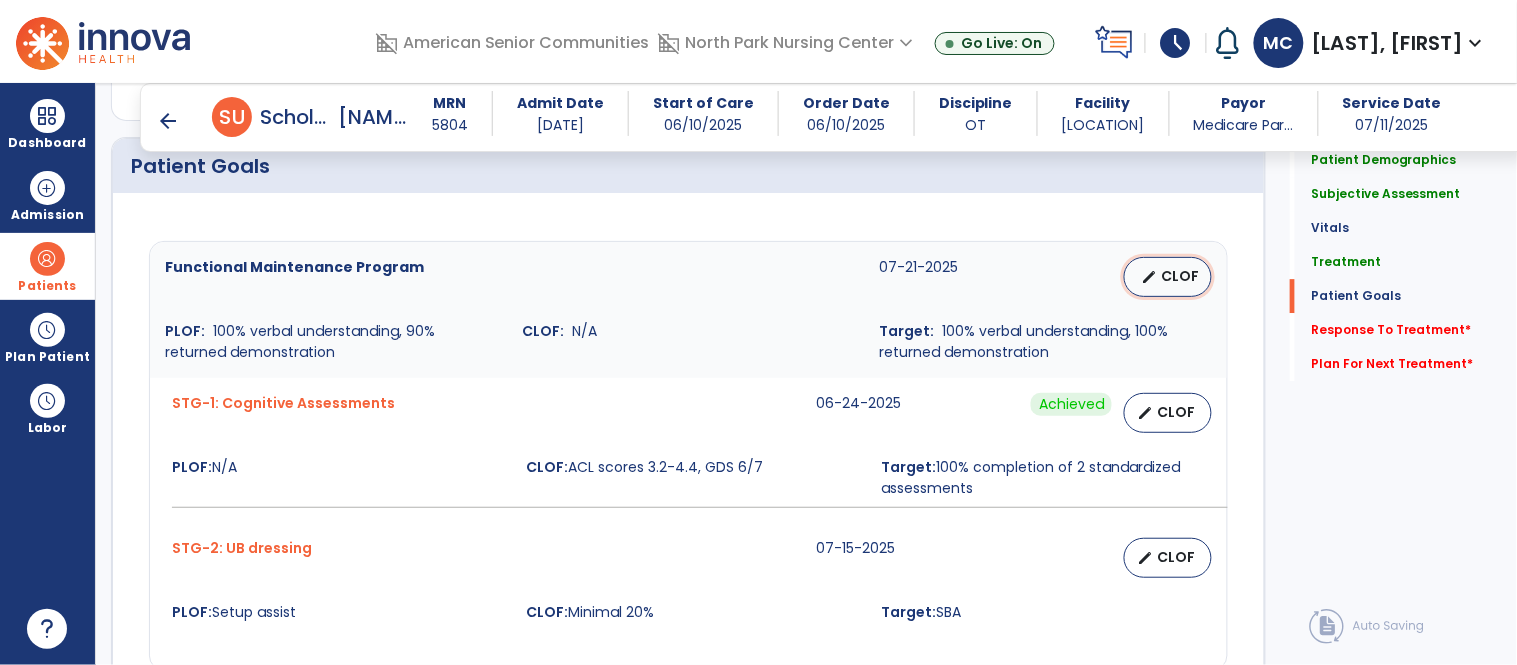 click on "CLOF" at bounding box center [1180, 276] 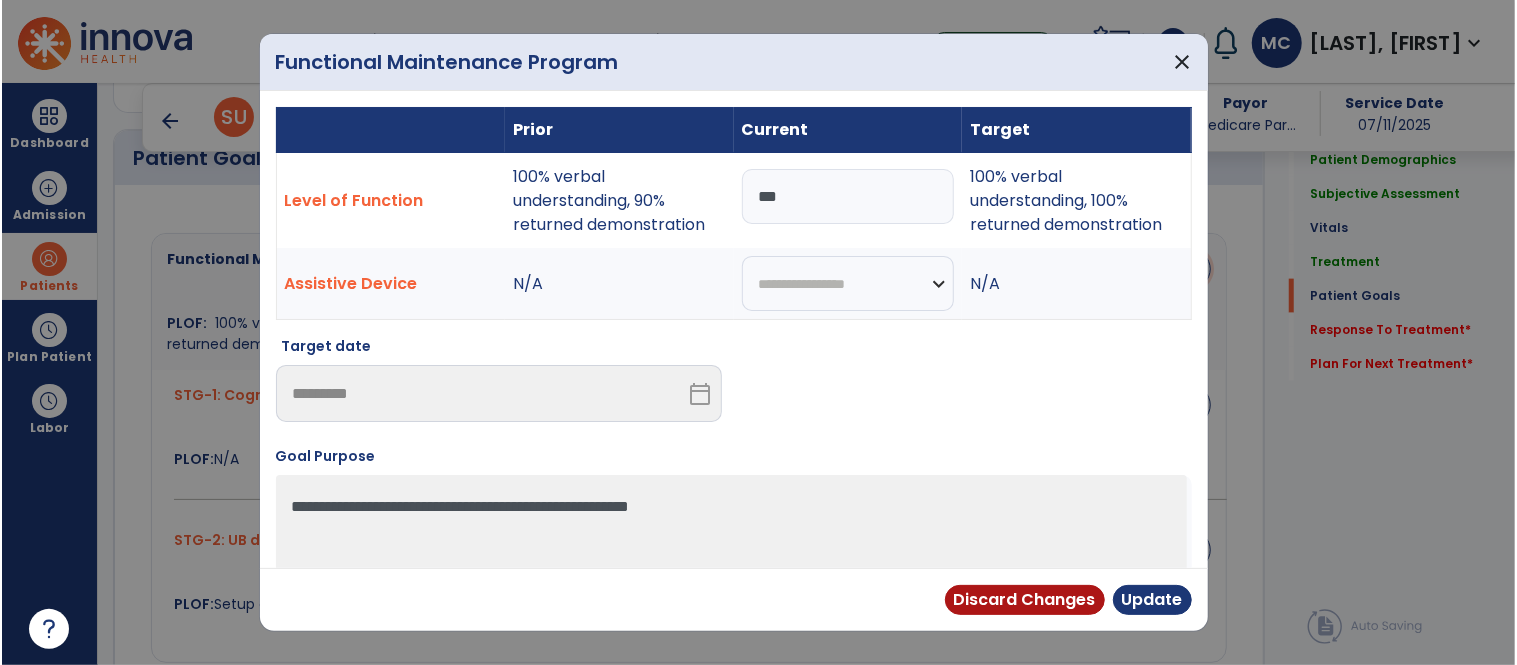 scroll, scrollTop: 1503, scrollLeft: 0, axis: vertical 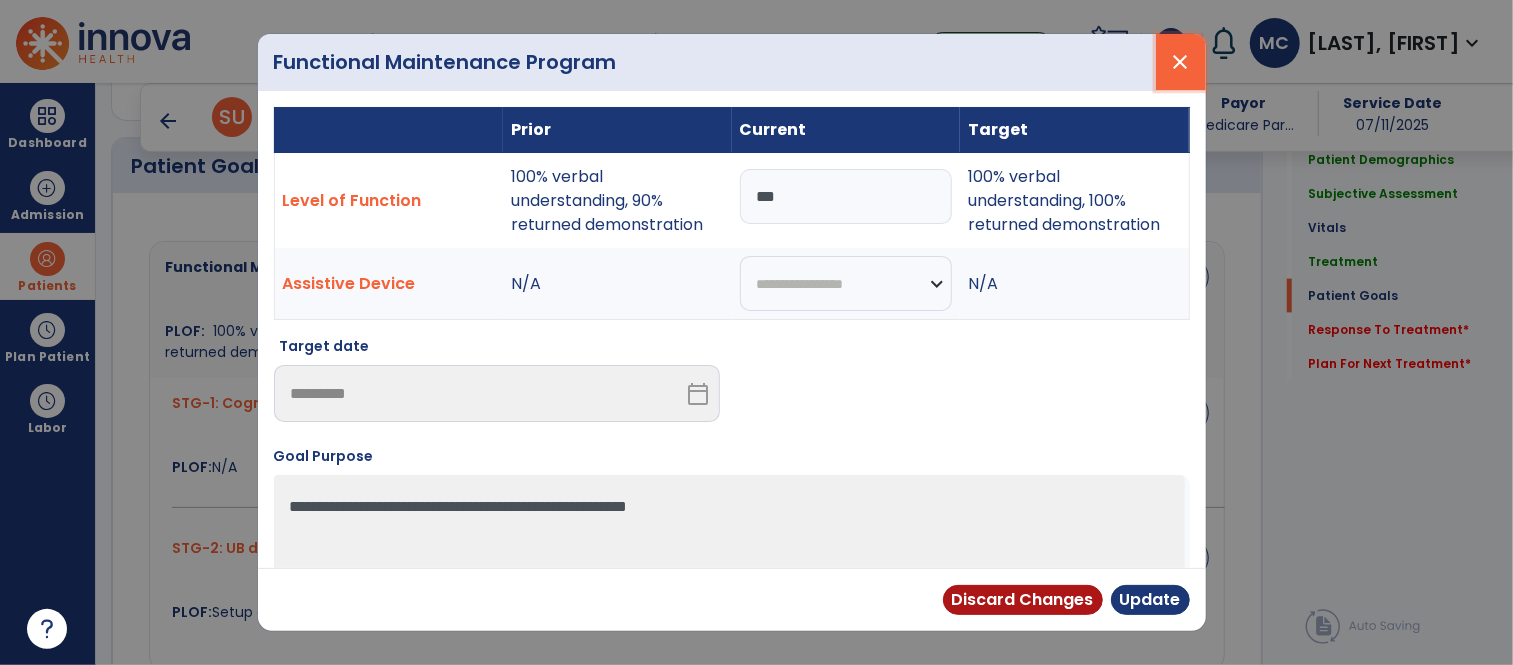 click on "close" at bounding box center [1181, 62] 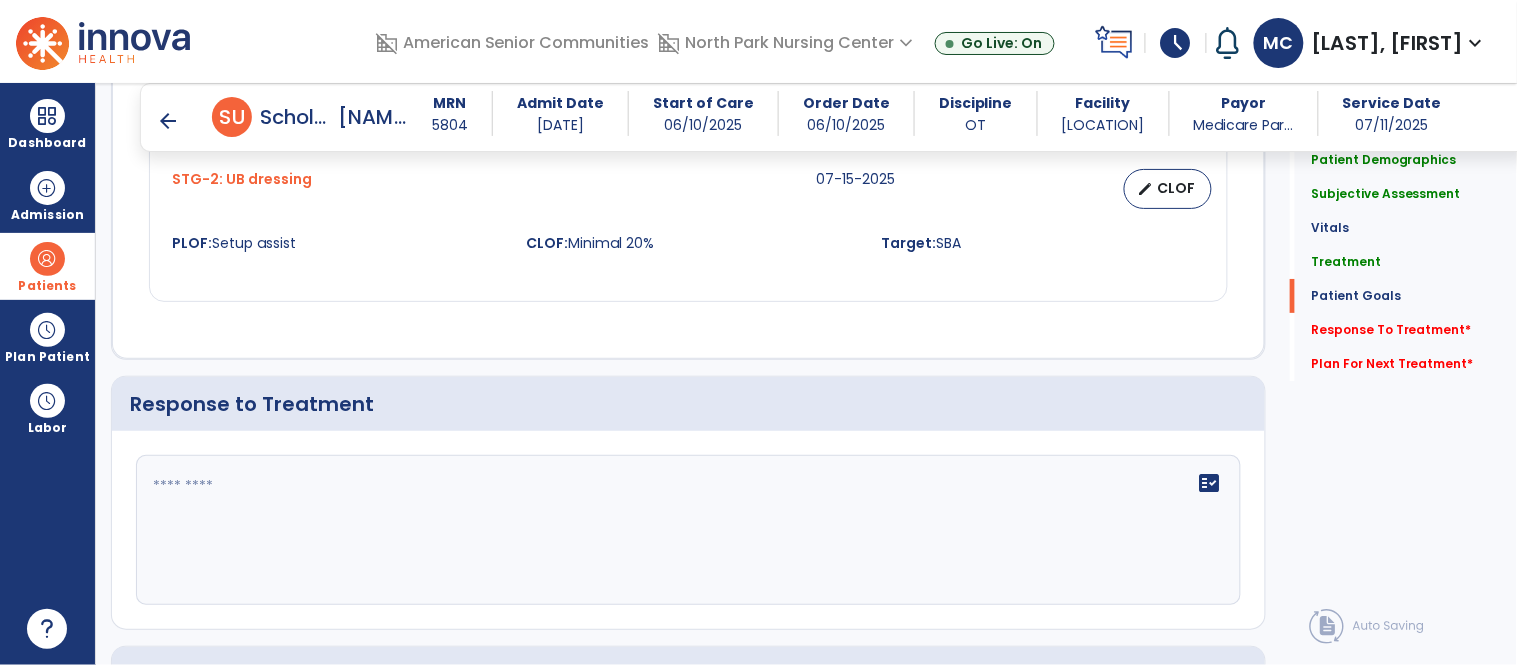 scroll, scrollTop: 1892, scrollLeft: 0, axis: vertical 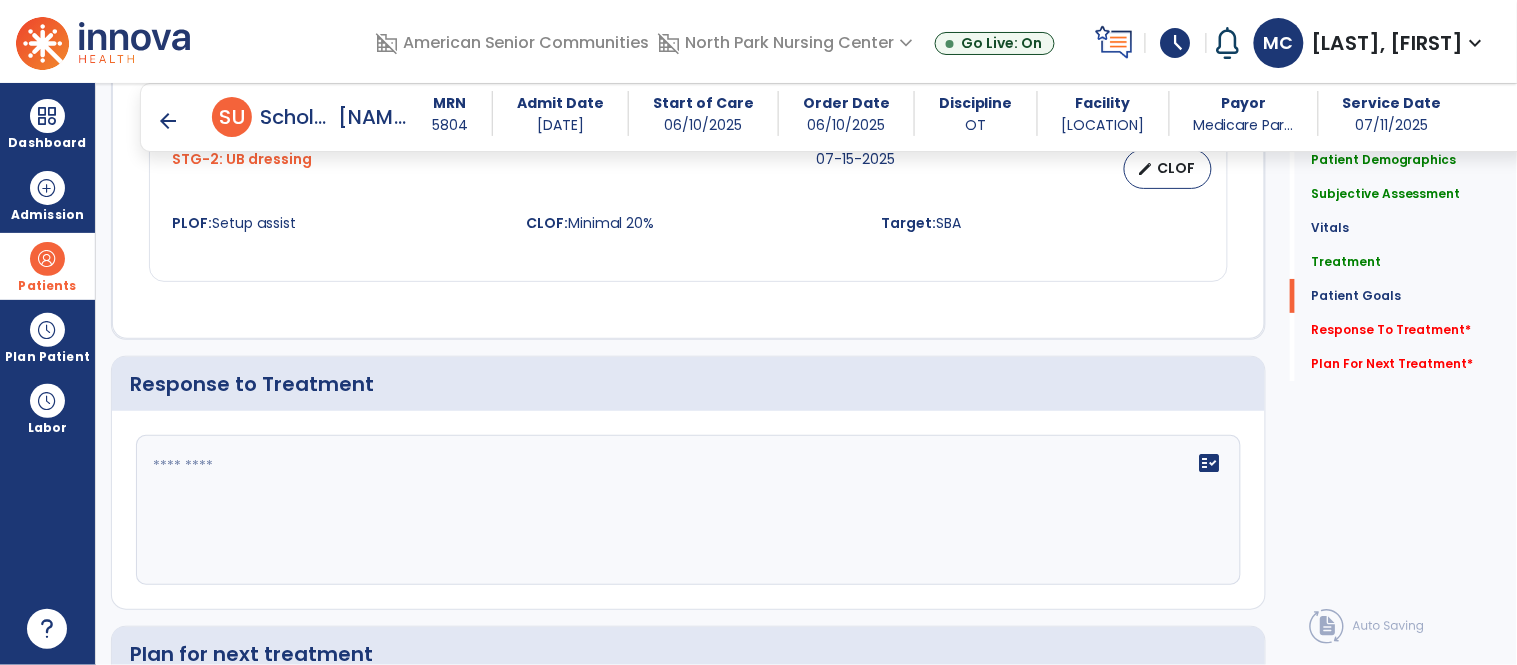 click on "fact_check" 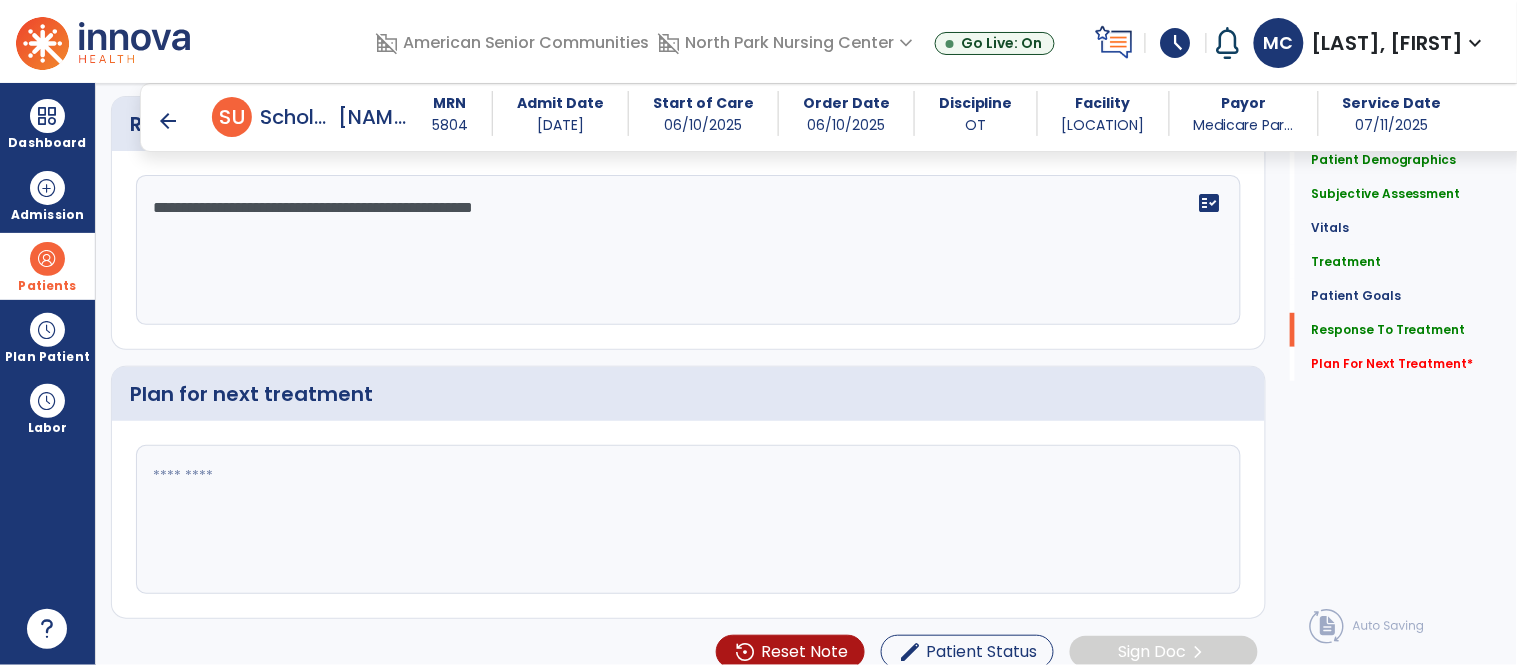 scroll, scrollTop: 2175, scrollLeft: 0, axis: vertical 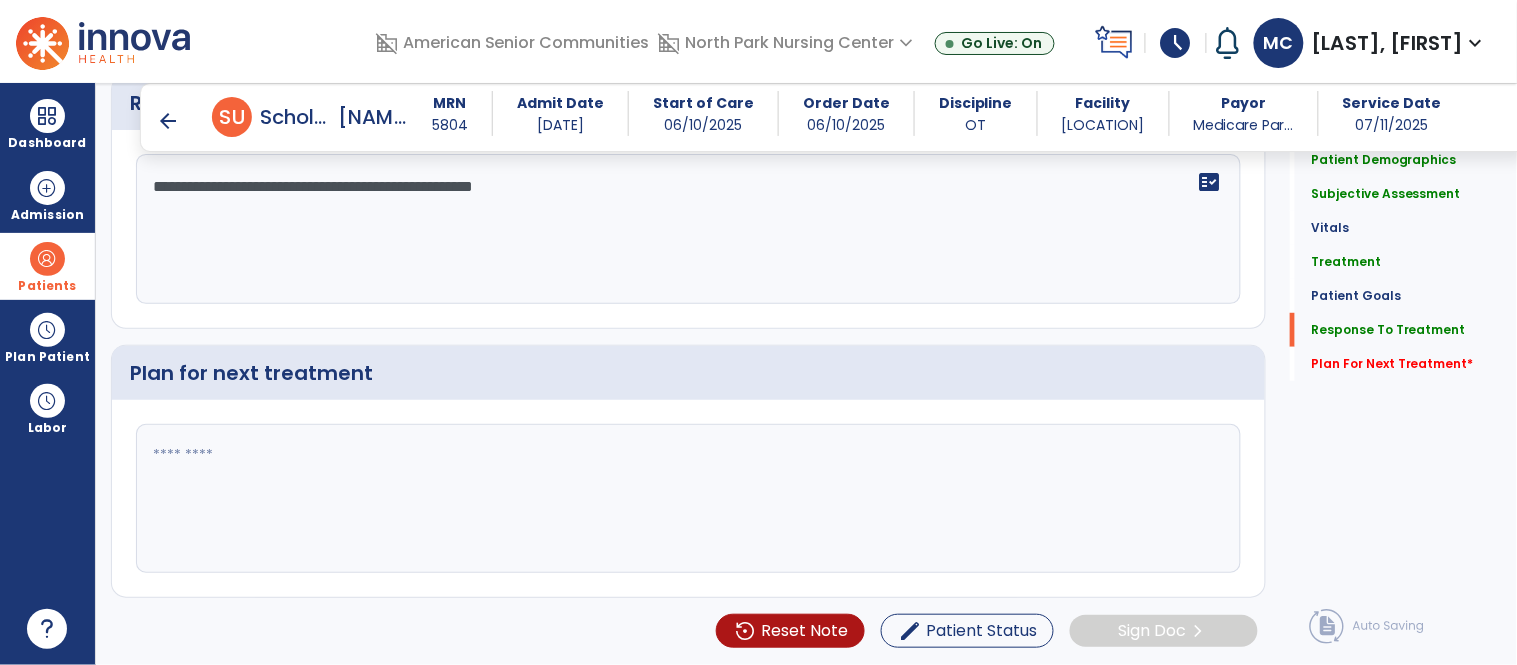 type on "**********" 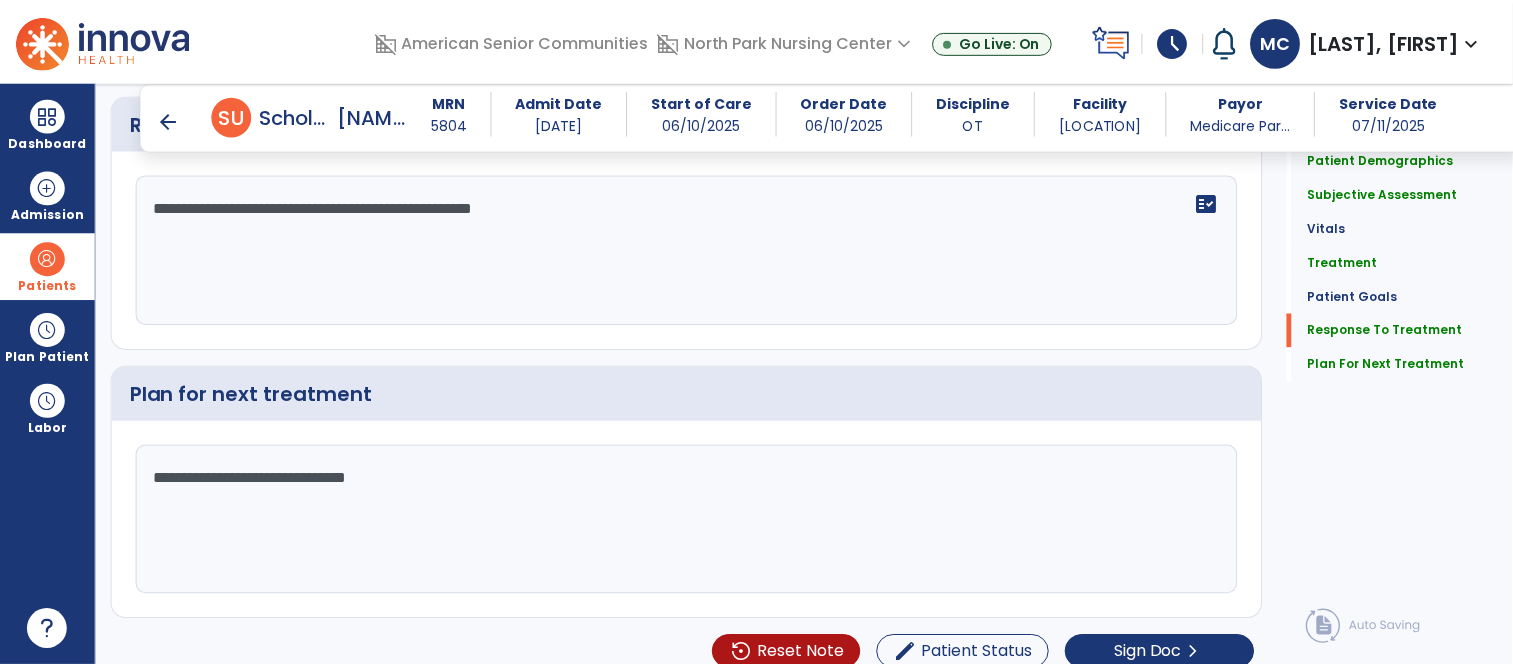 scroll, scrollTop: 2175, scrollLeft: 0, axis: vertical 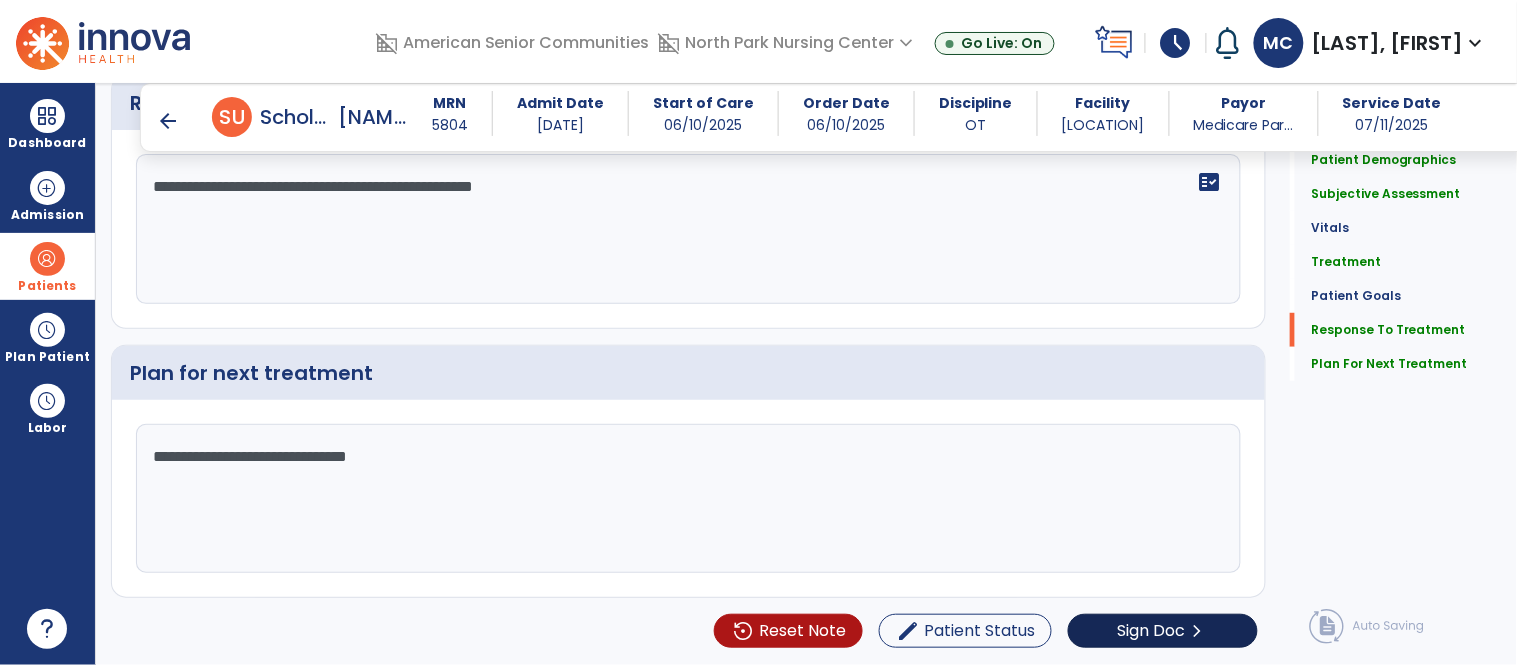 type on "**********" 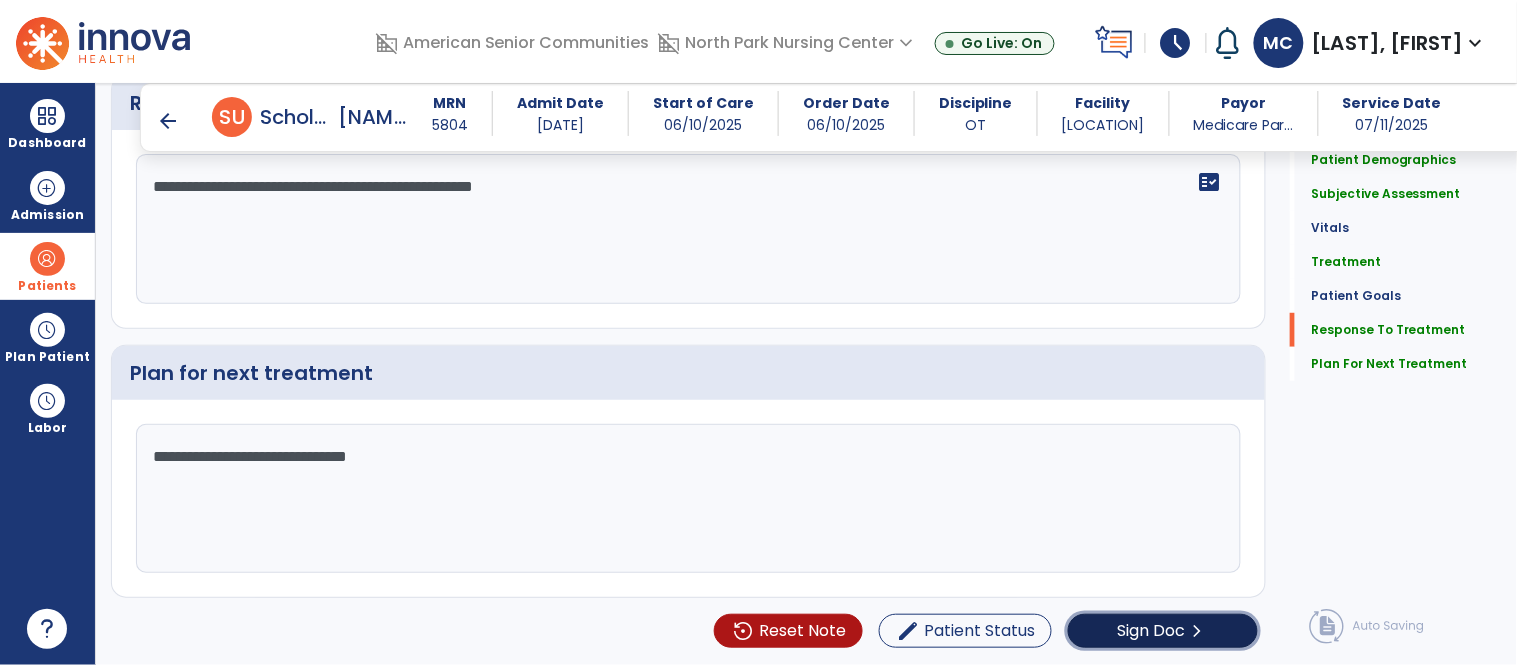 click on "Sign Doc" 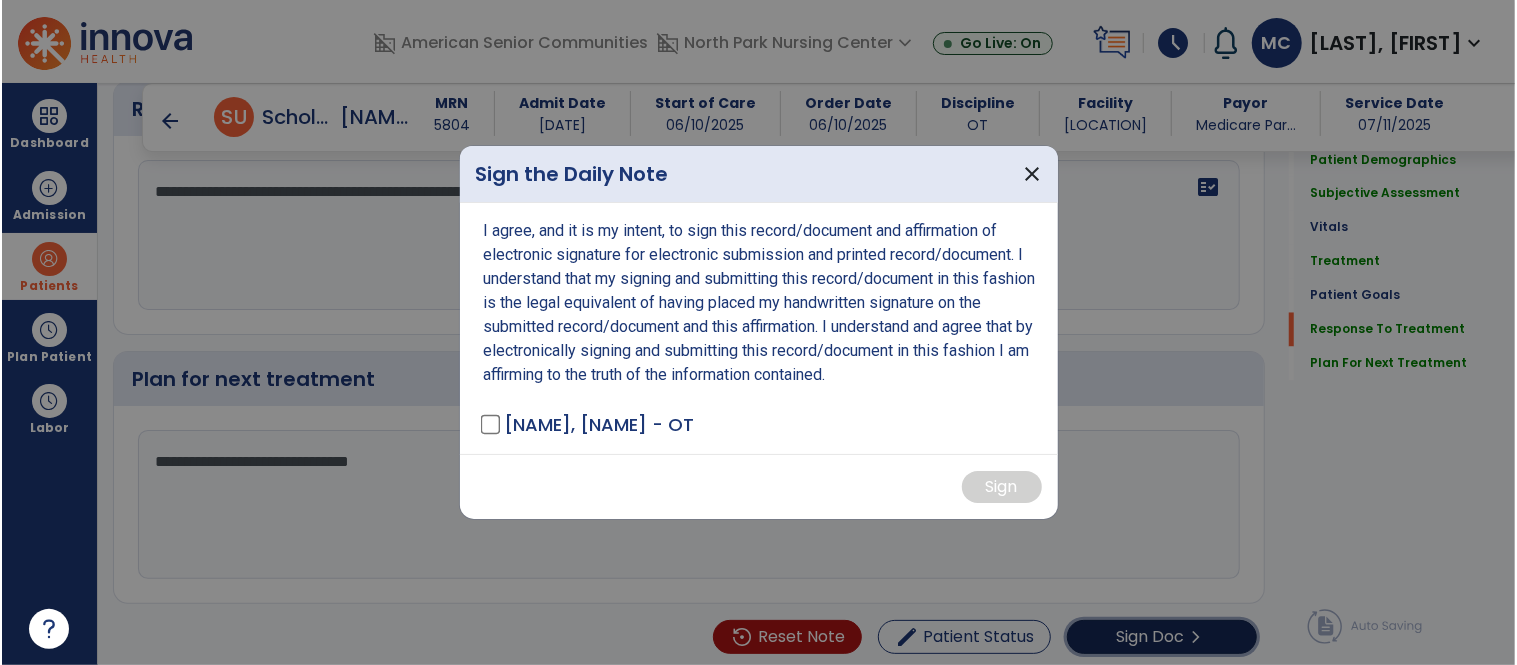 scroll, scrollTop: 2175, scrollLeft: 0, axis: vertical 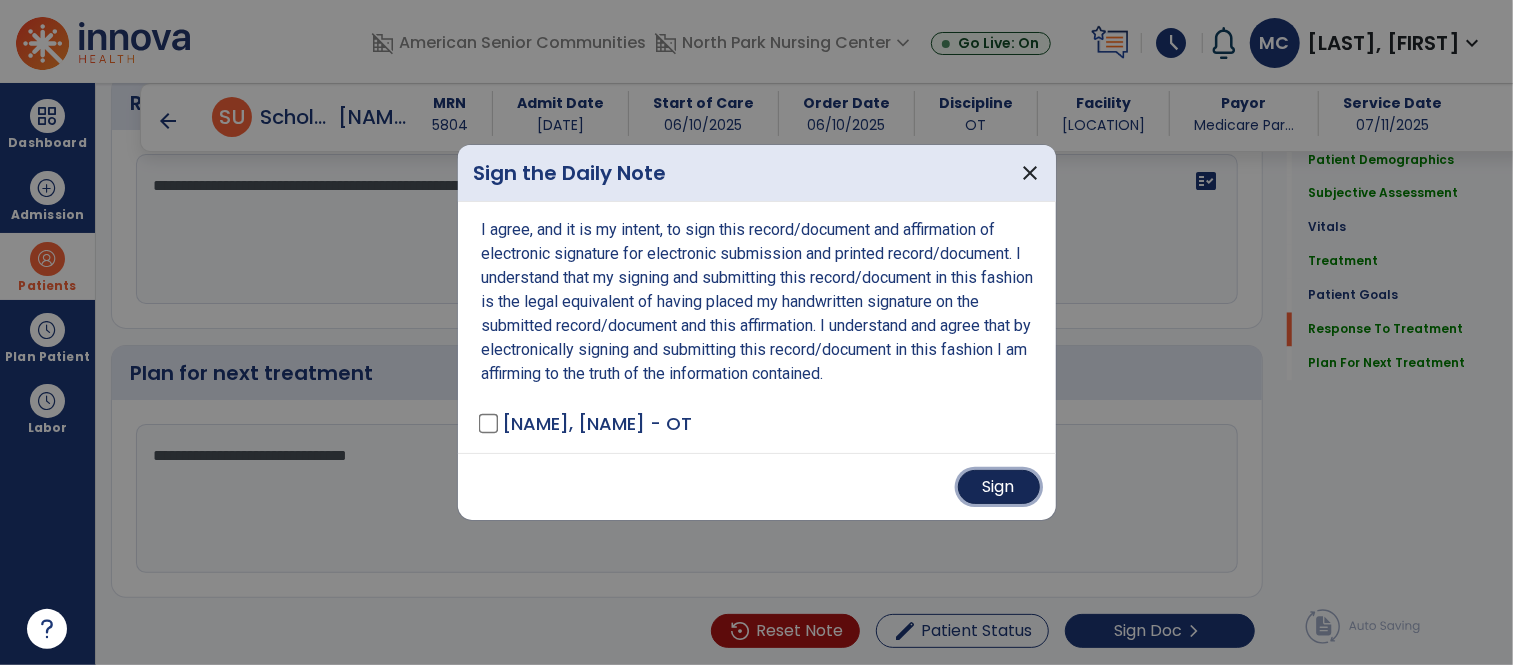 click on "Sign" at bounding box center [999, 487] 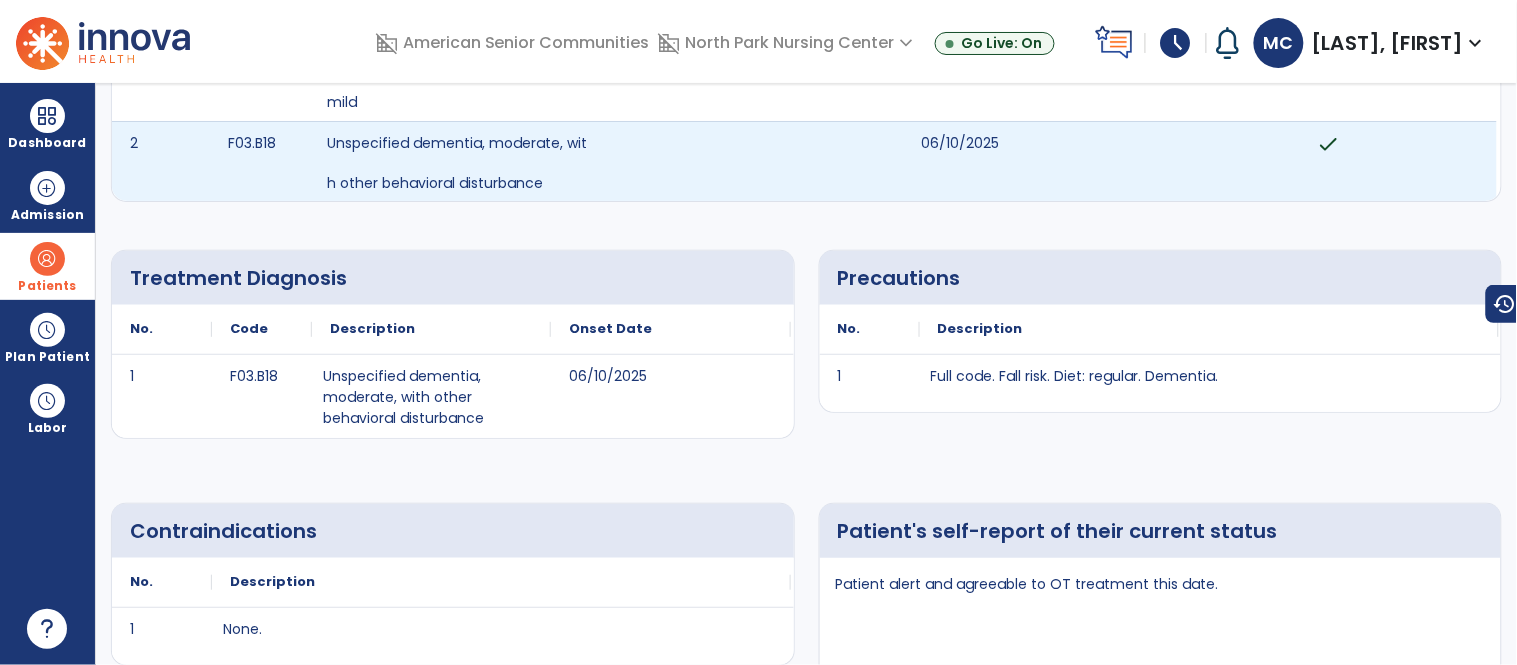 scroll, scrollTop: 0, scrollLeft: 0, axis: both 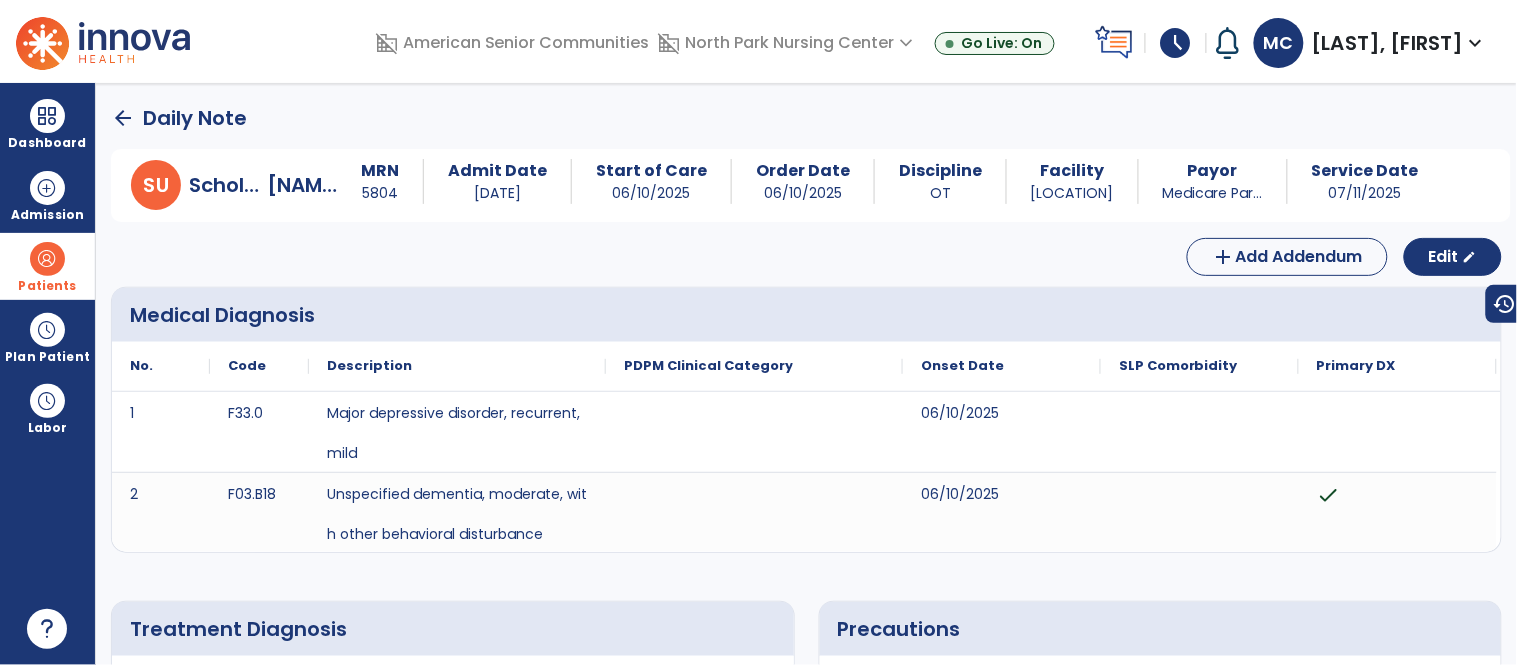 click on "arrow_back" 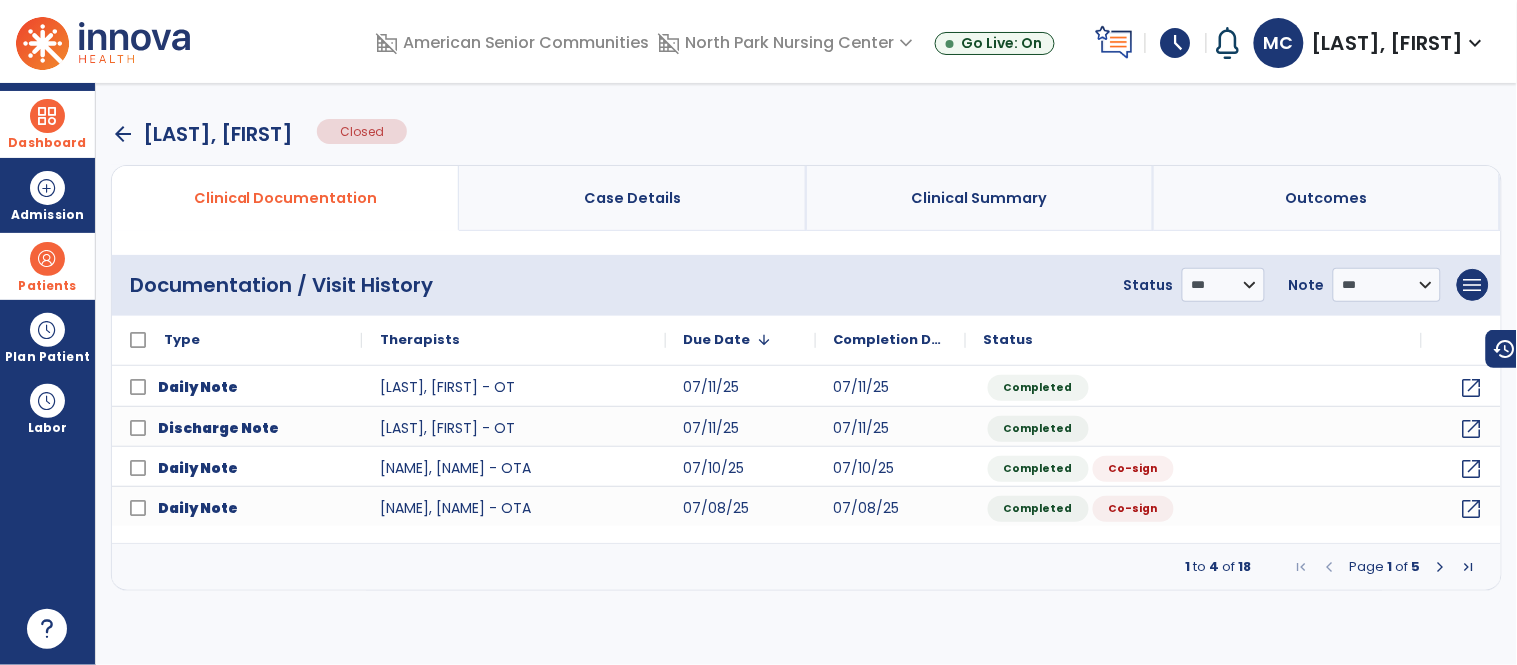 click at bounding box center [47, 116] 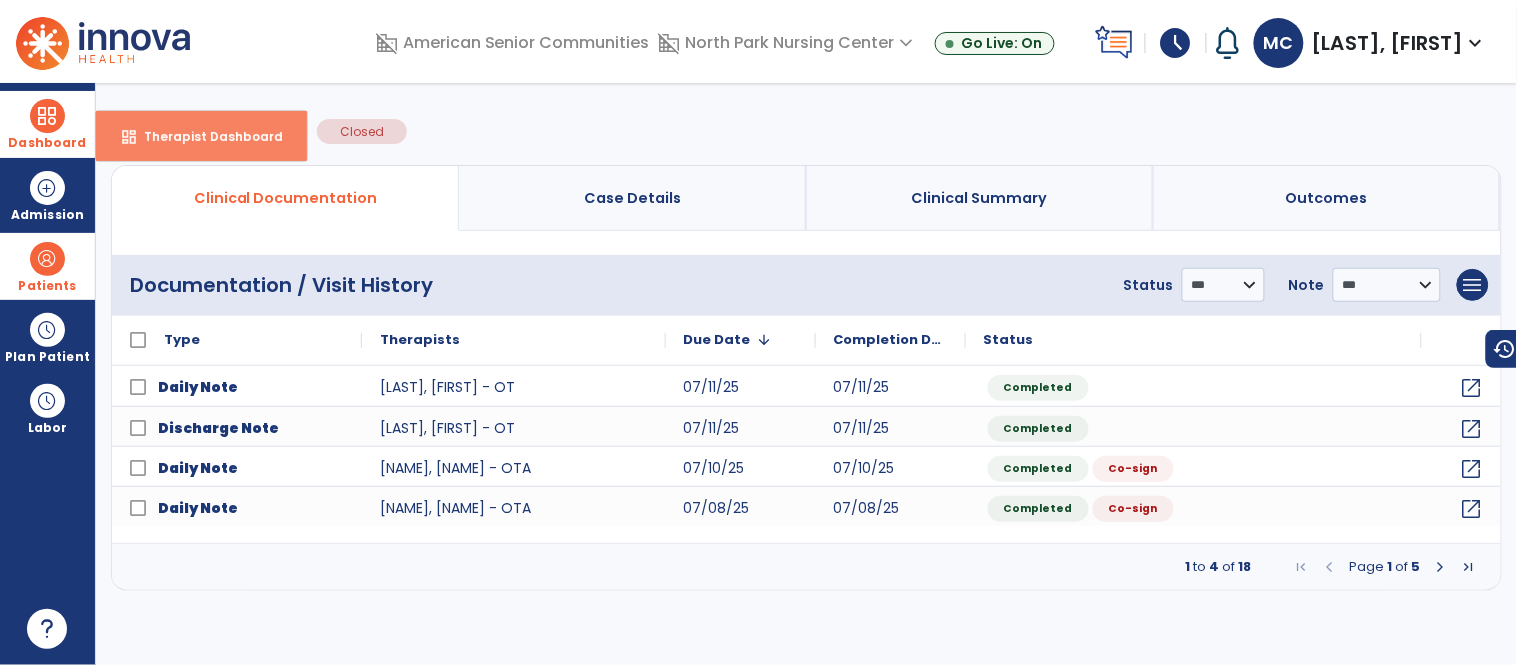 click on "Therapist Dashboard" at bounding box center (205, 136) 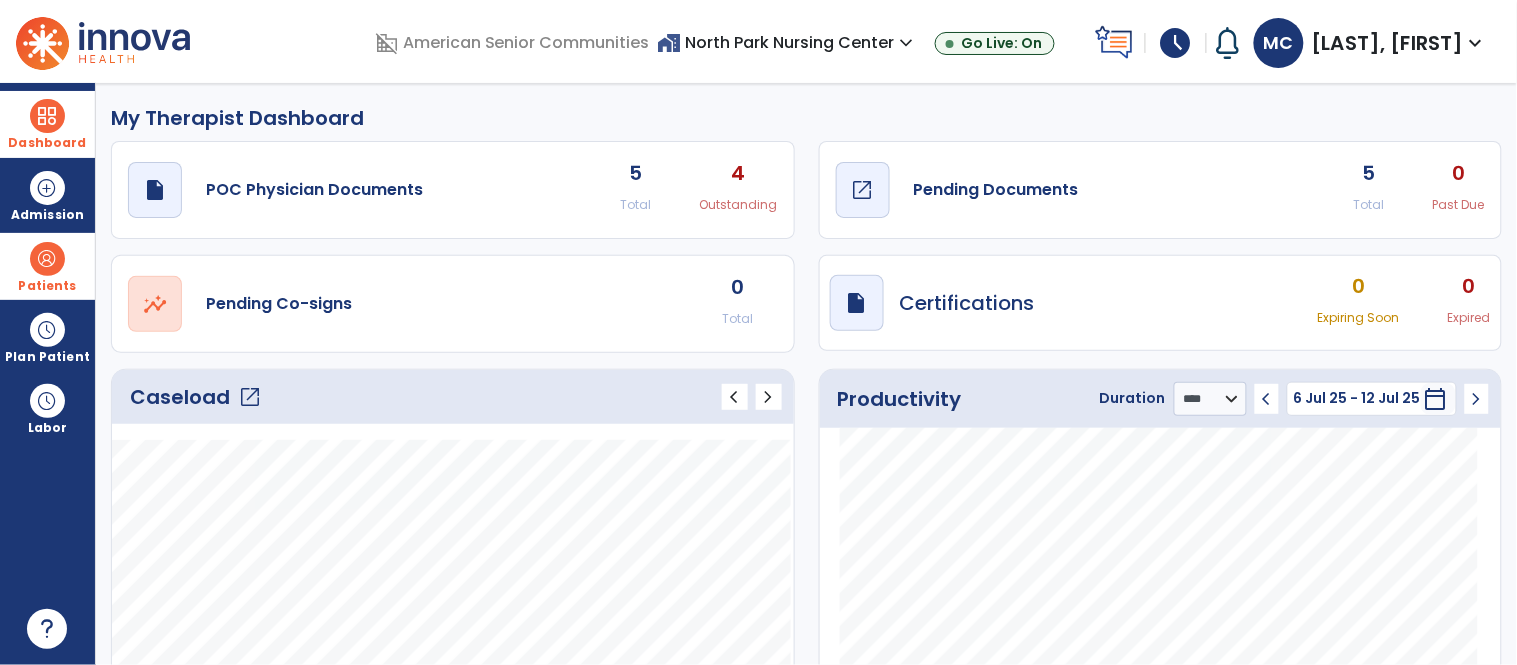 click on "Pending Documents" 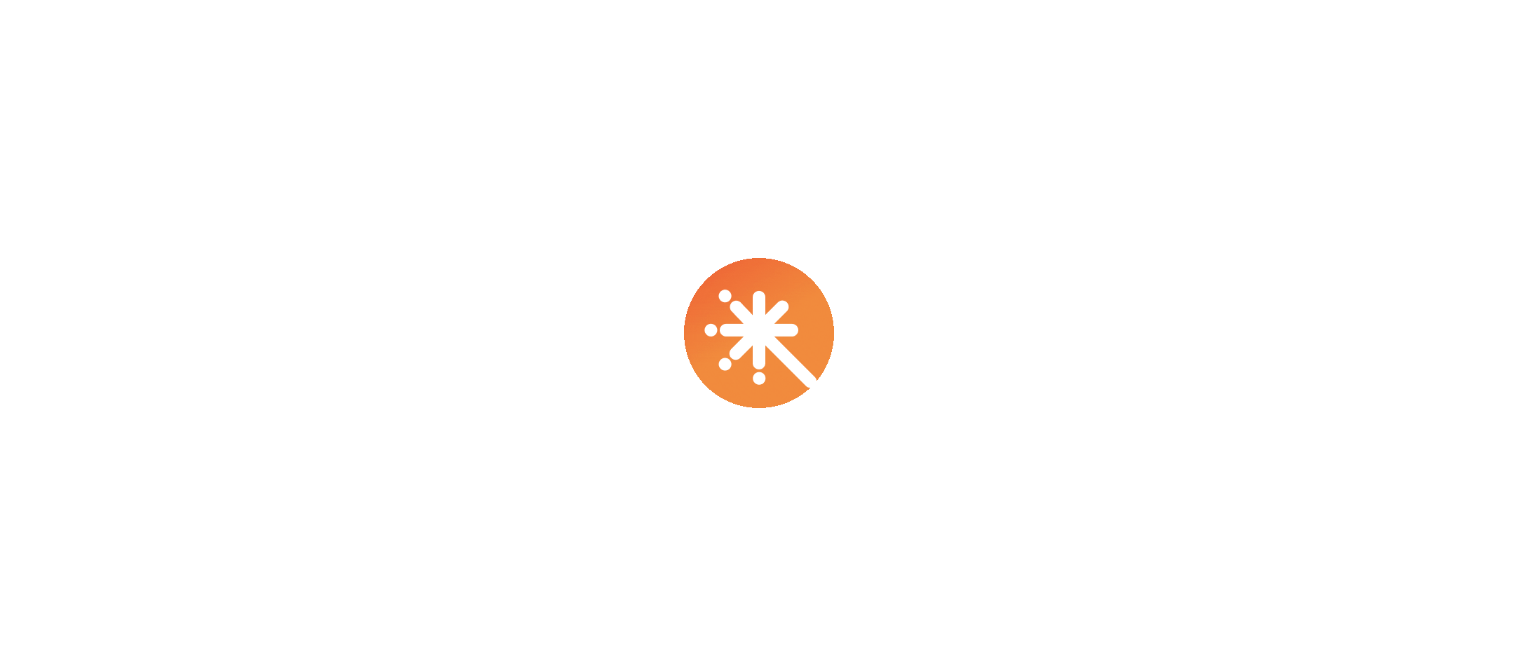 scroll, scrollTop: 0, scrollLeft: 0, axis: both 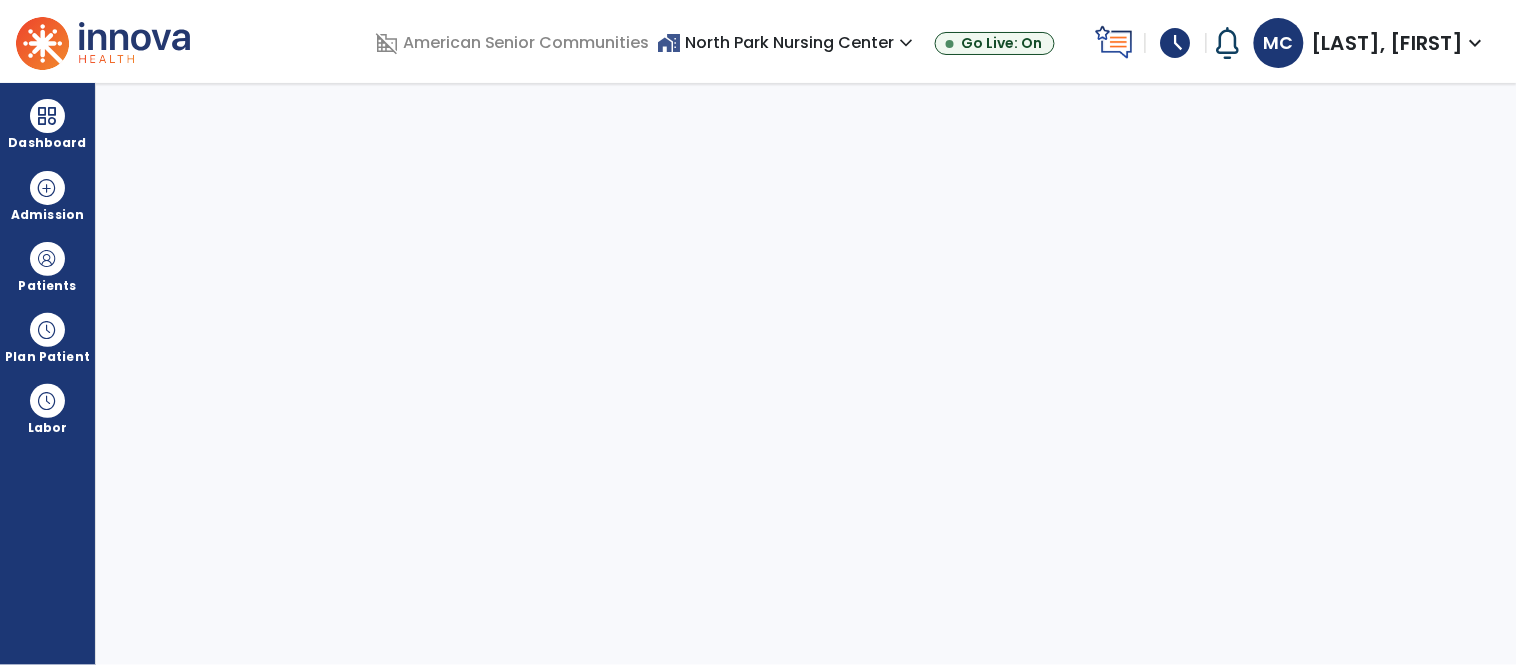 select on "****" 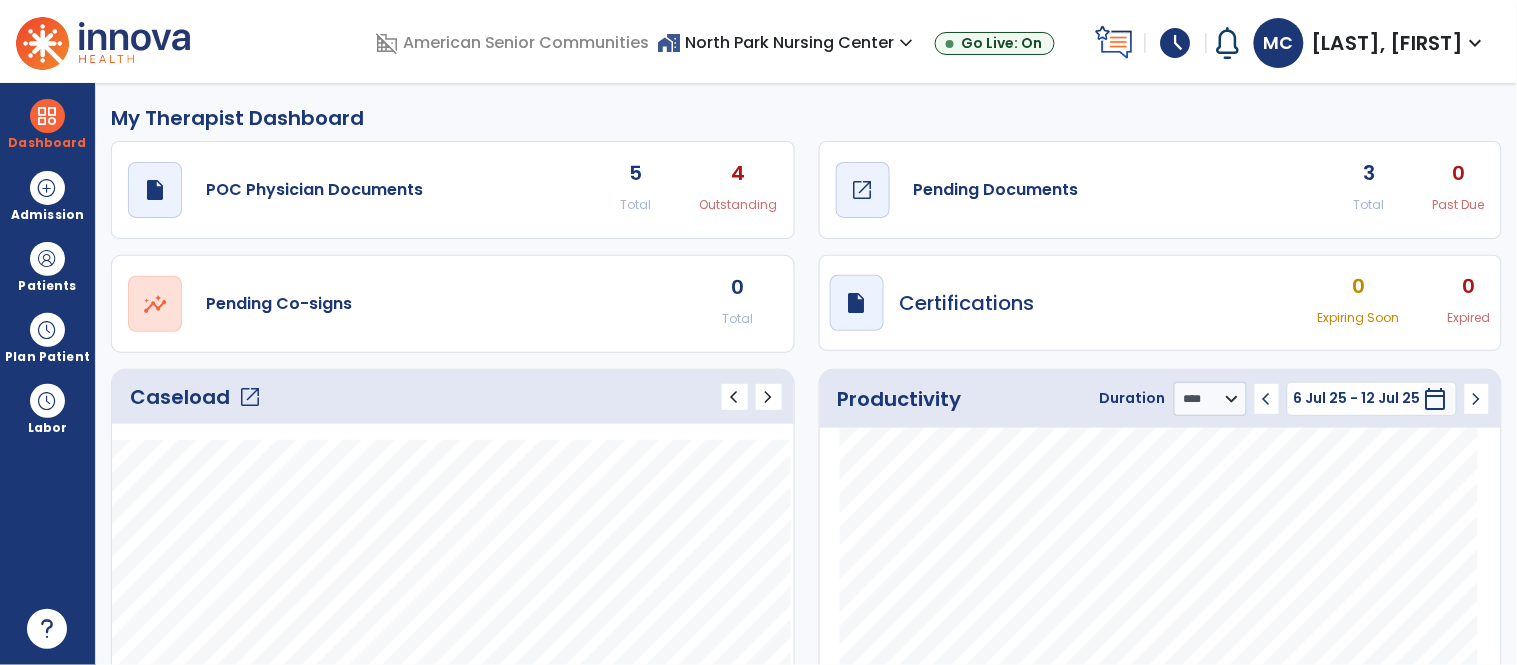 click on "Pending Documents" 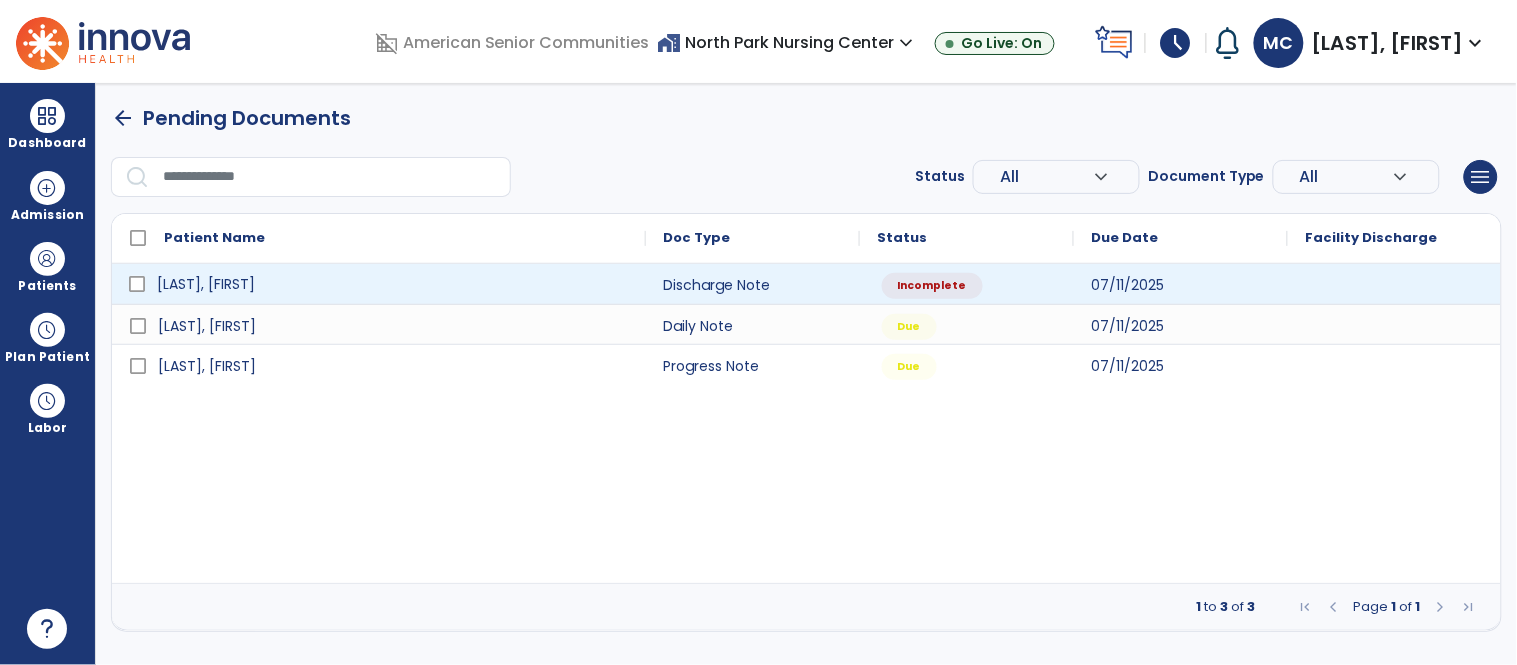 click on "[LAST], [FIRST]" at bounding box center (206, 284) 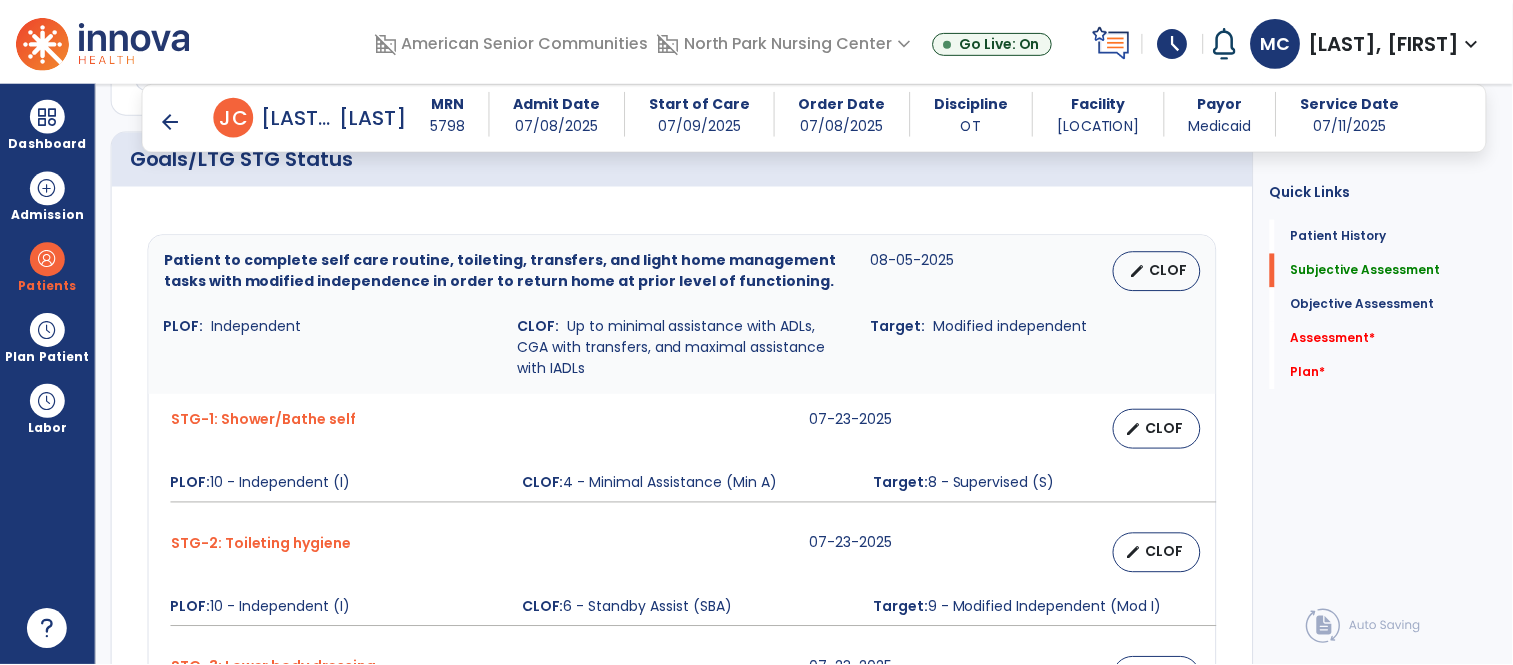 scroll, scrollTop: 957, scrollLeft: 0, axis: vertical 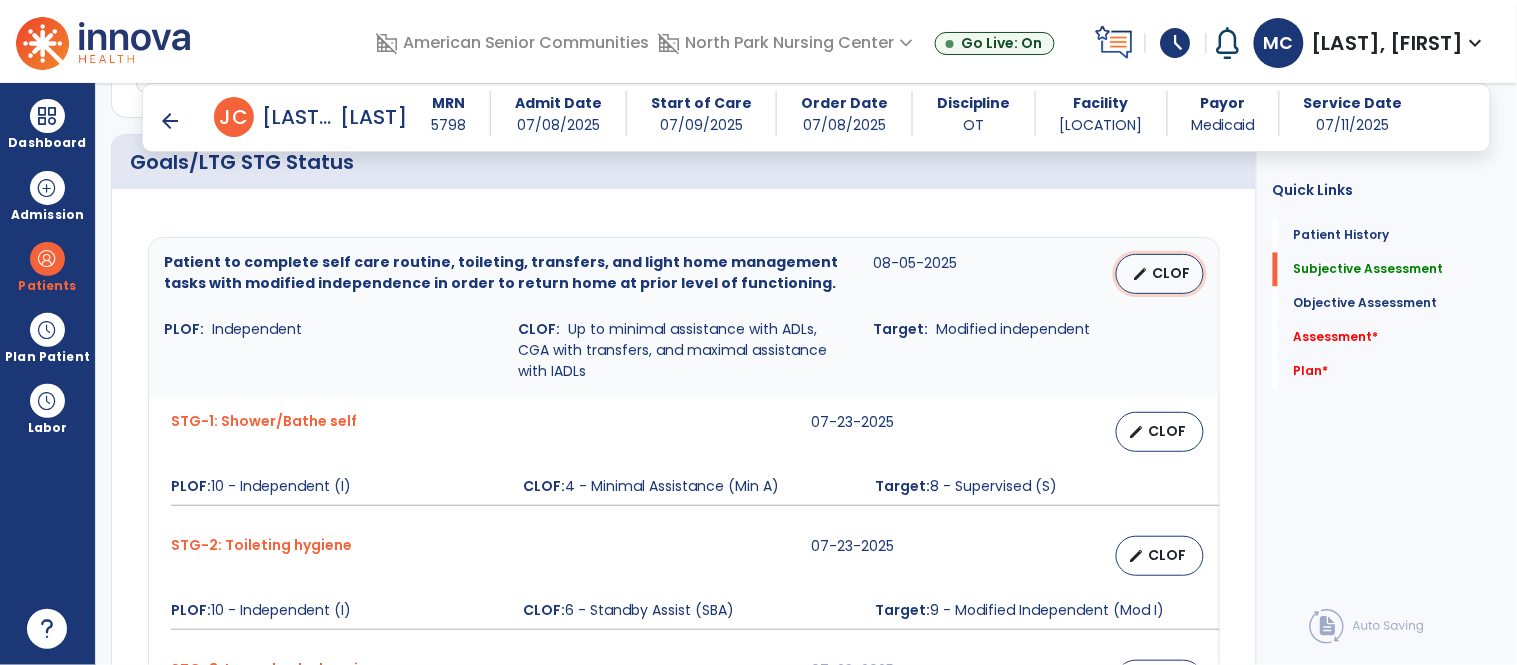 click on "CLOF" at bounding box center (1172, 273) 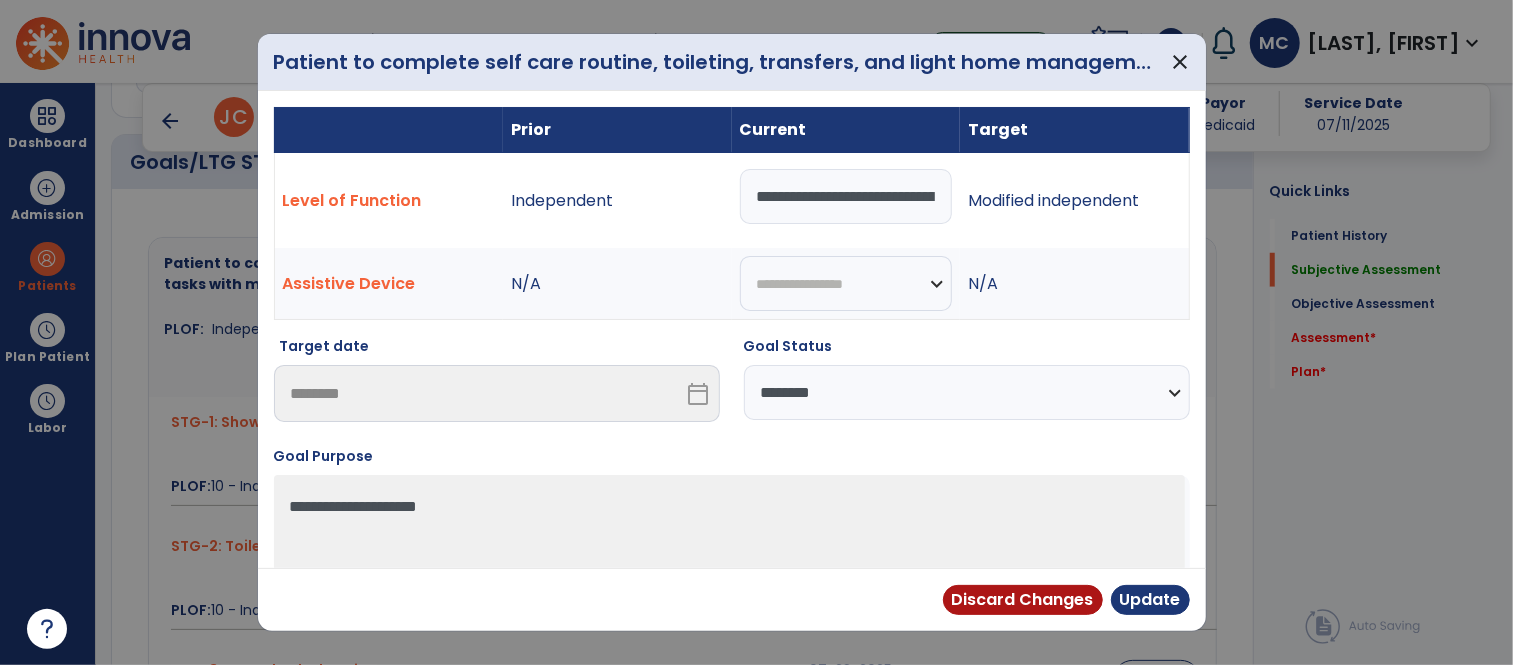 scroll, scrollTop: 957, scrollLeft: 0, axis: vertical 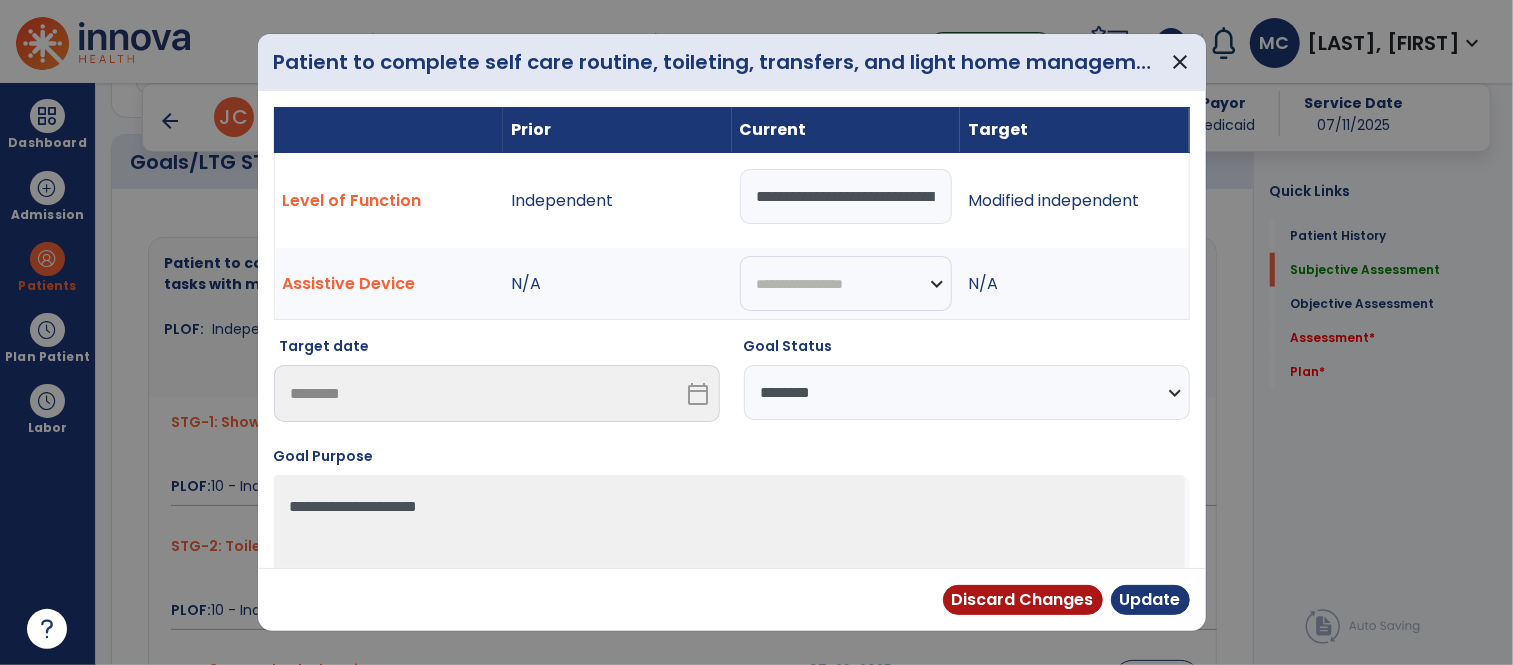 click on "**********" at bounding box center [967, 392] 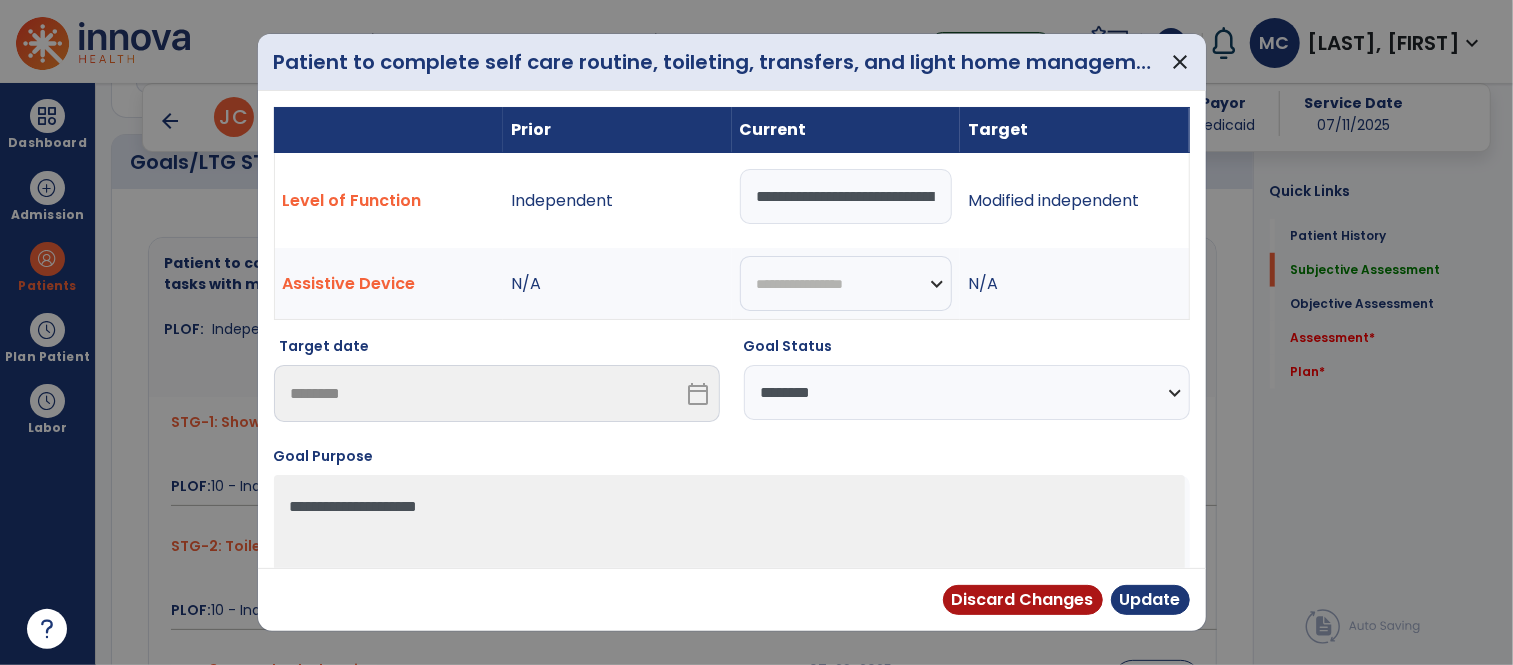 select on "**********" 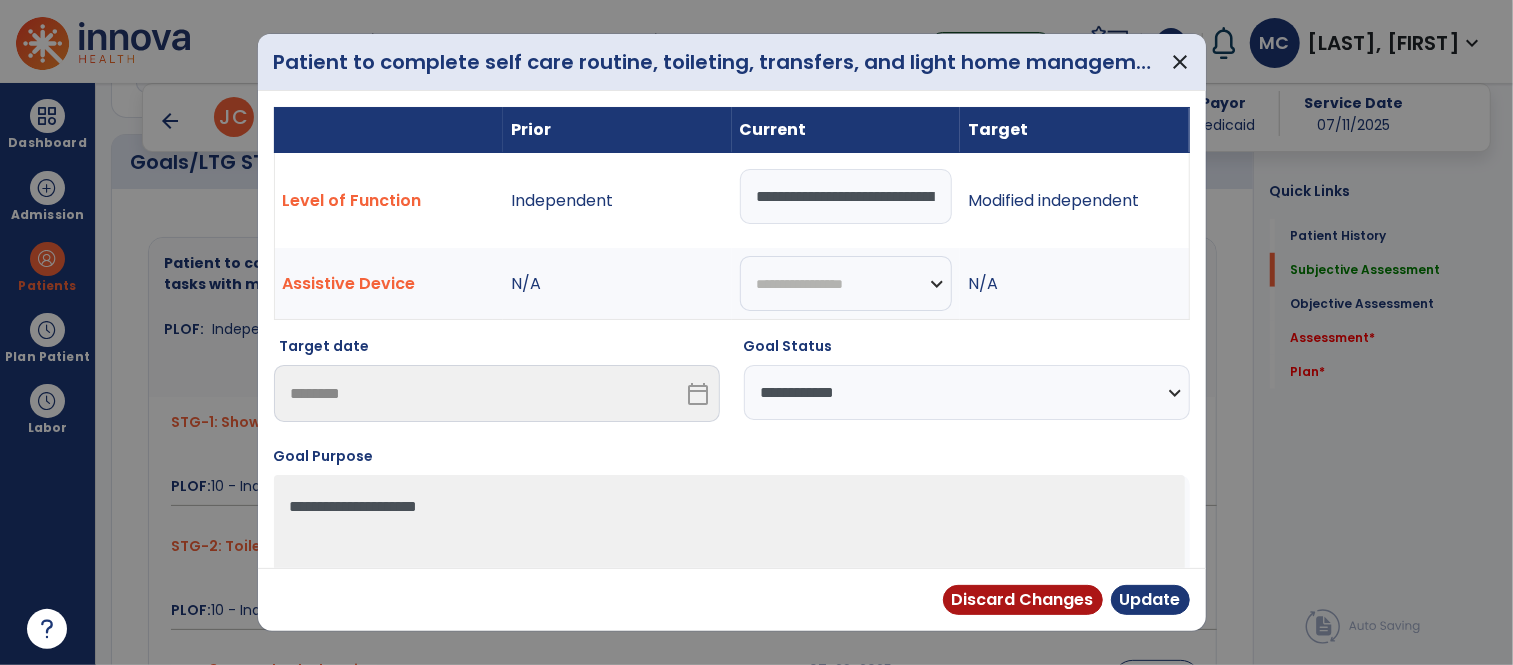 click on "**********" at bounding box center [967, 392] 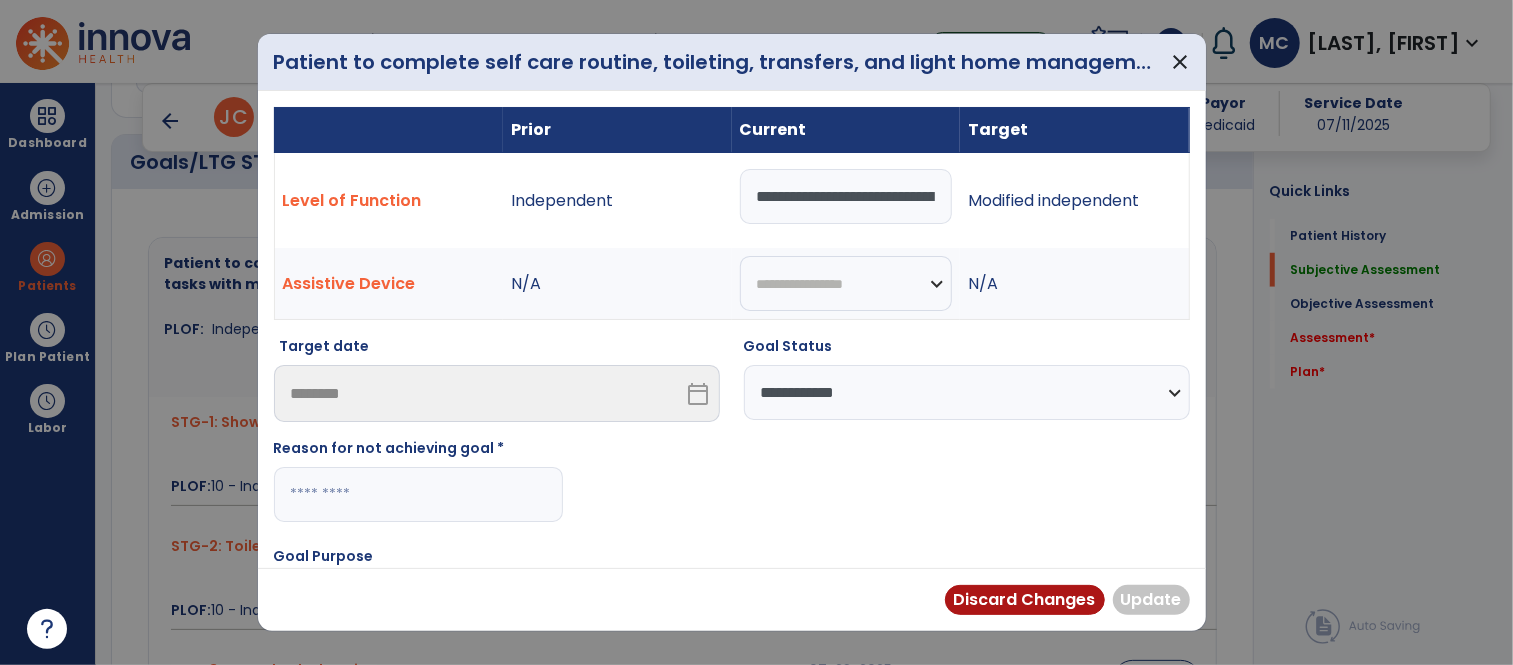 click at bounding box center [418, 494] 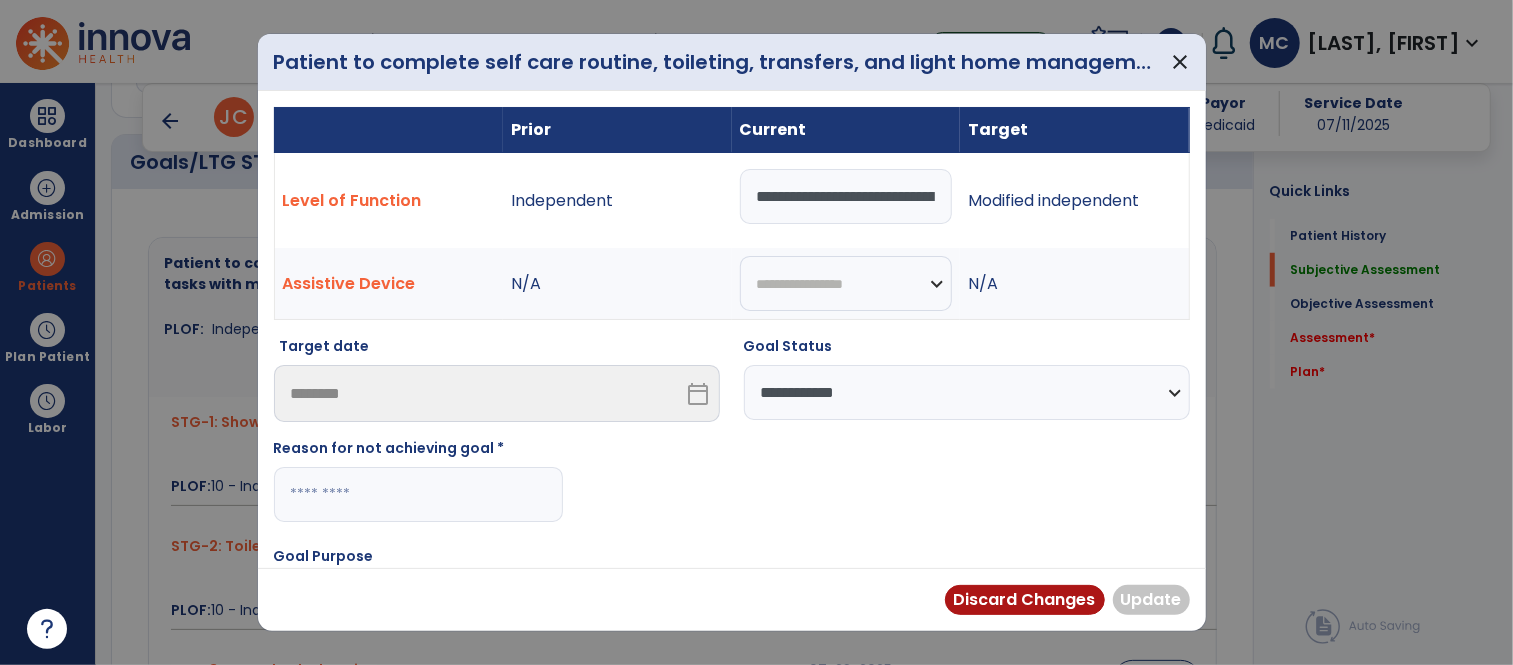 click at bounding box center (418, 494) 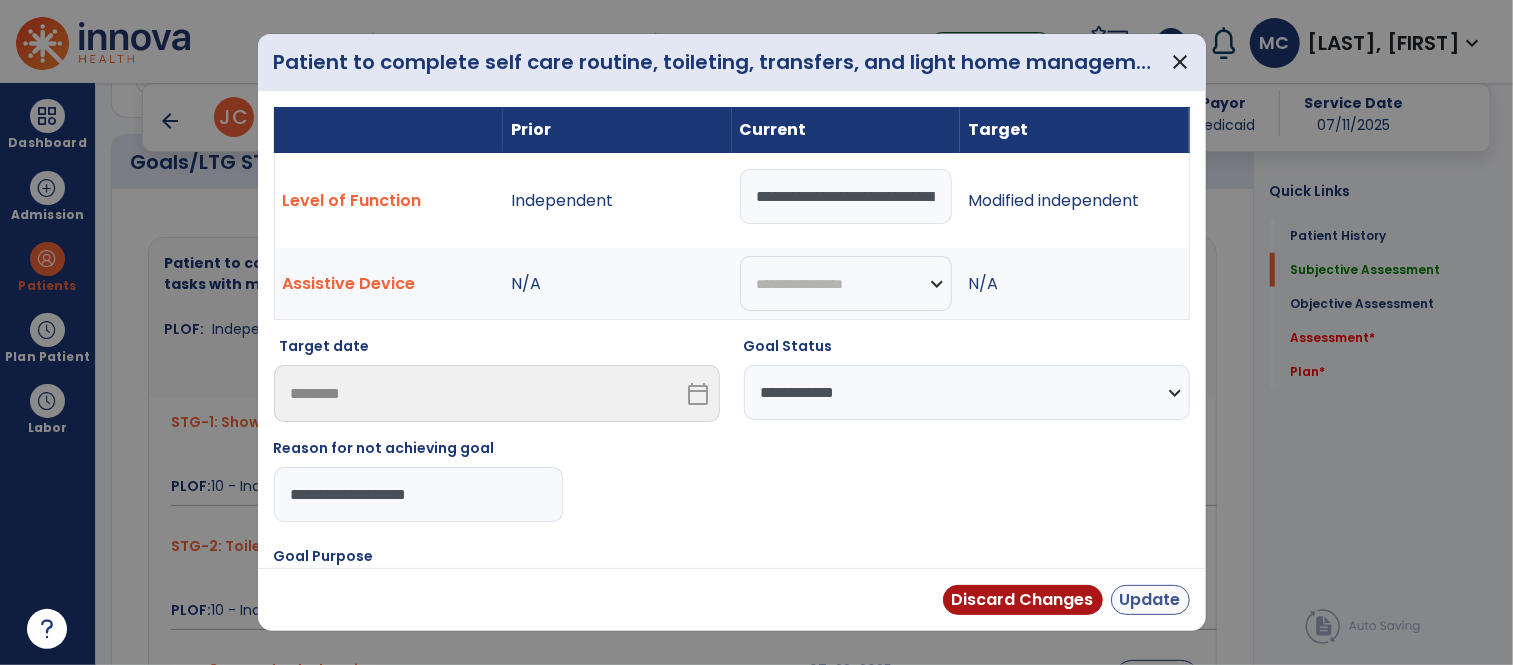 type on "**********" 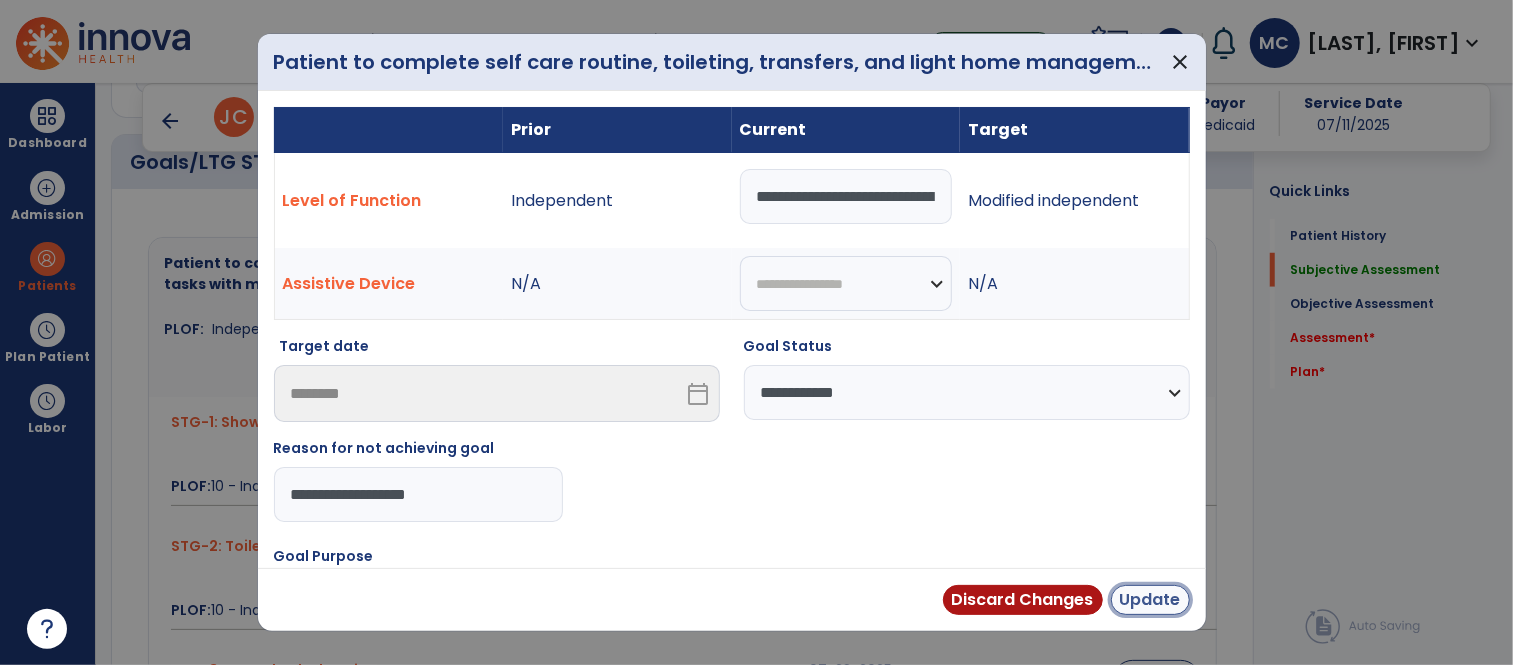 click on "Update" at bounding box center (1150, 600) 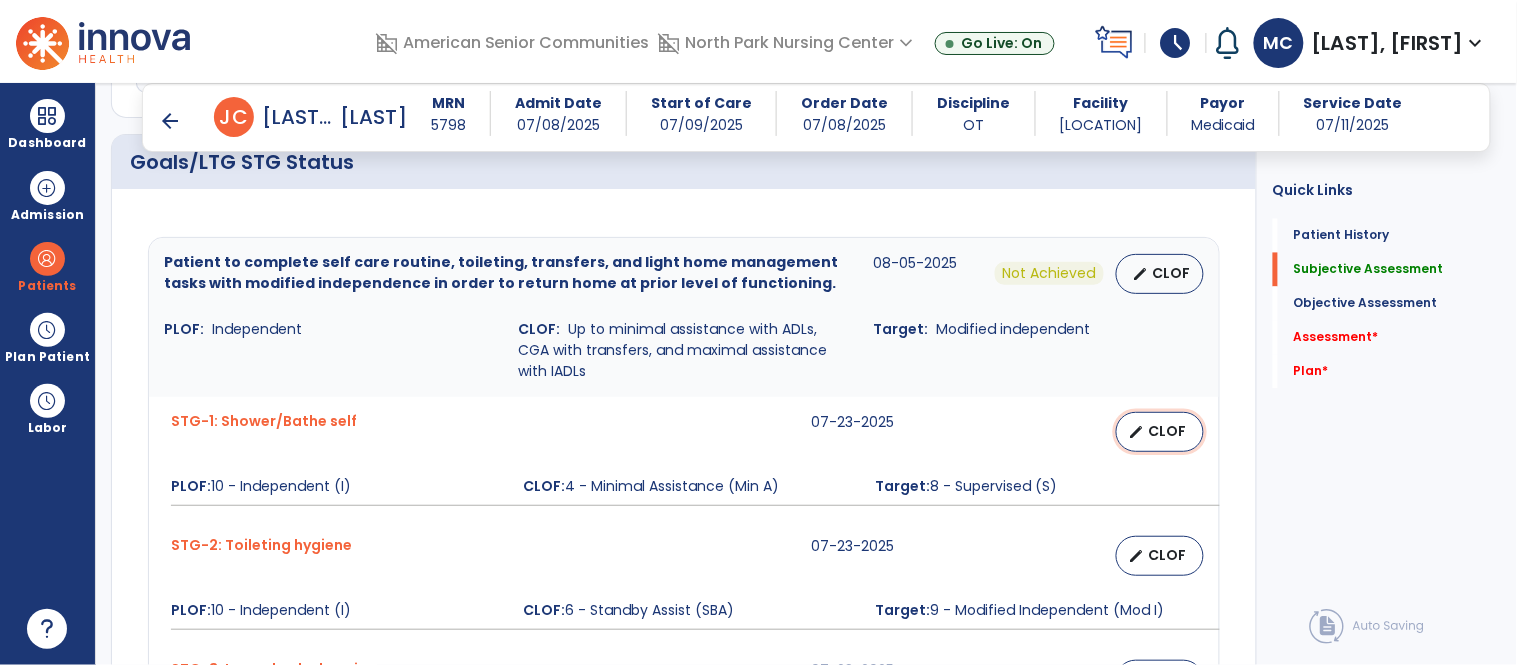 click on "CLOF" at bounding box center (1168, 431) 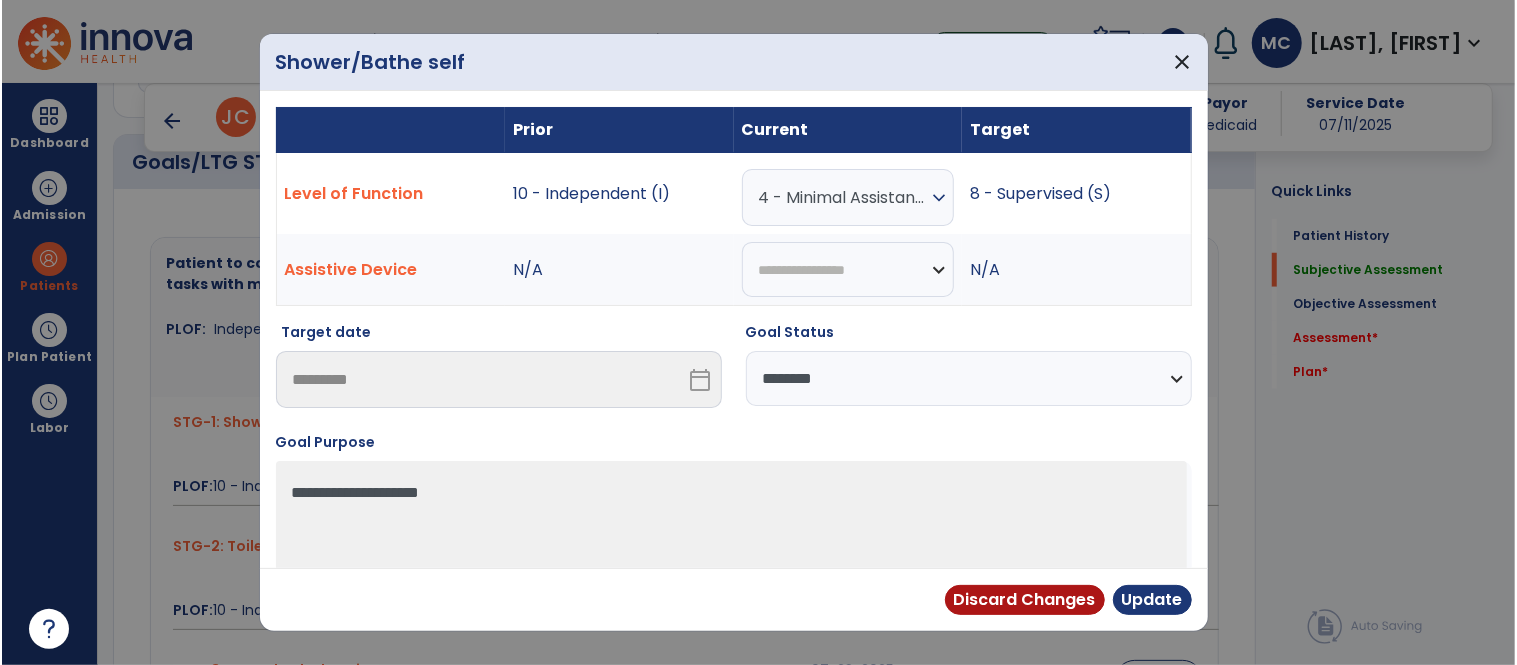 scroll, scrollTop: 957, scrollLeft: 0, axis: vertical 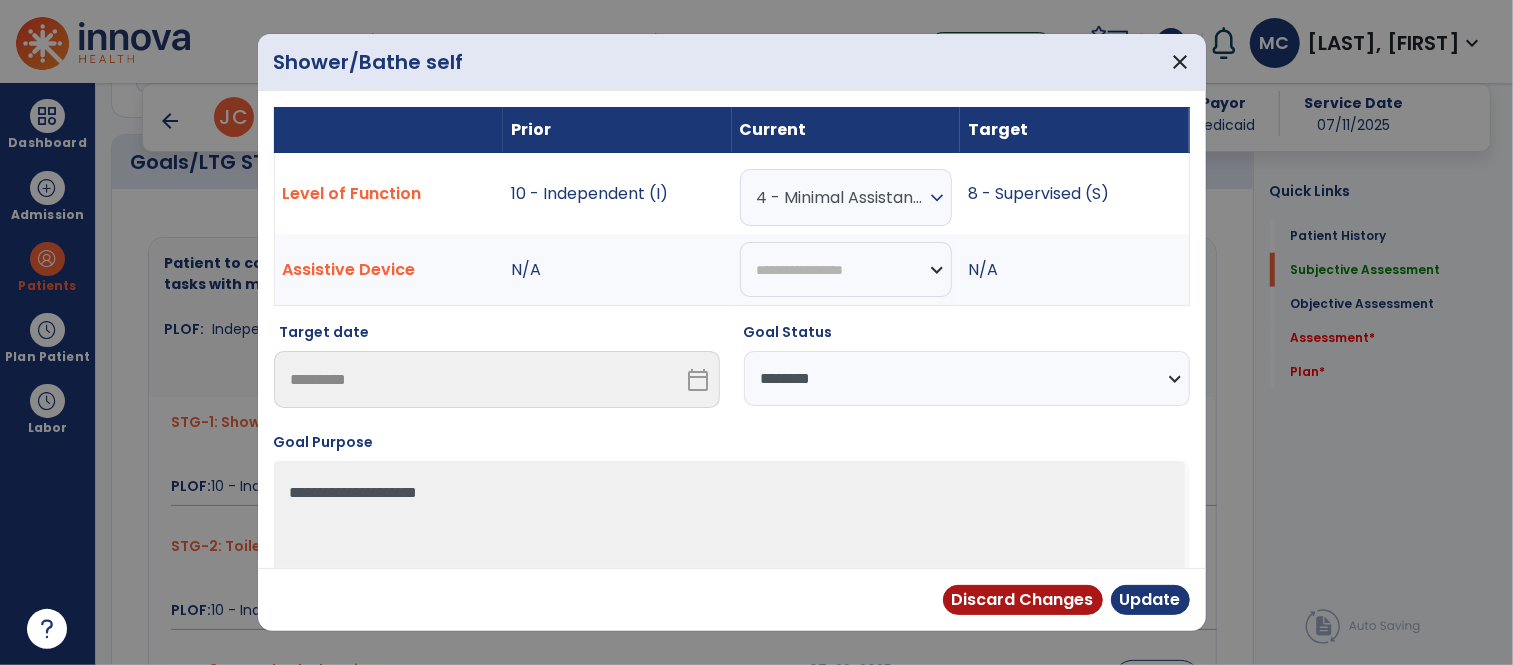 click on "**********" at bounding box center [967, 378] 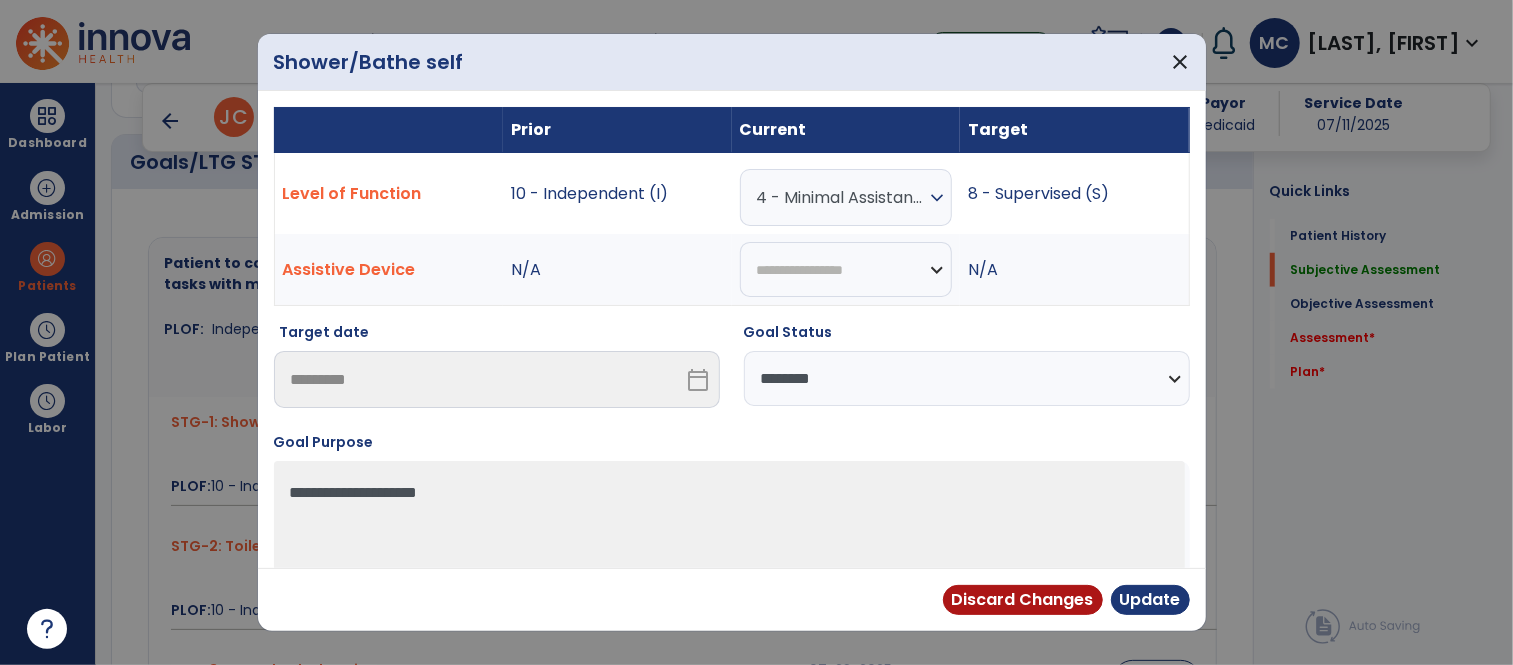select on "**********" 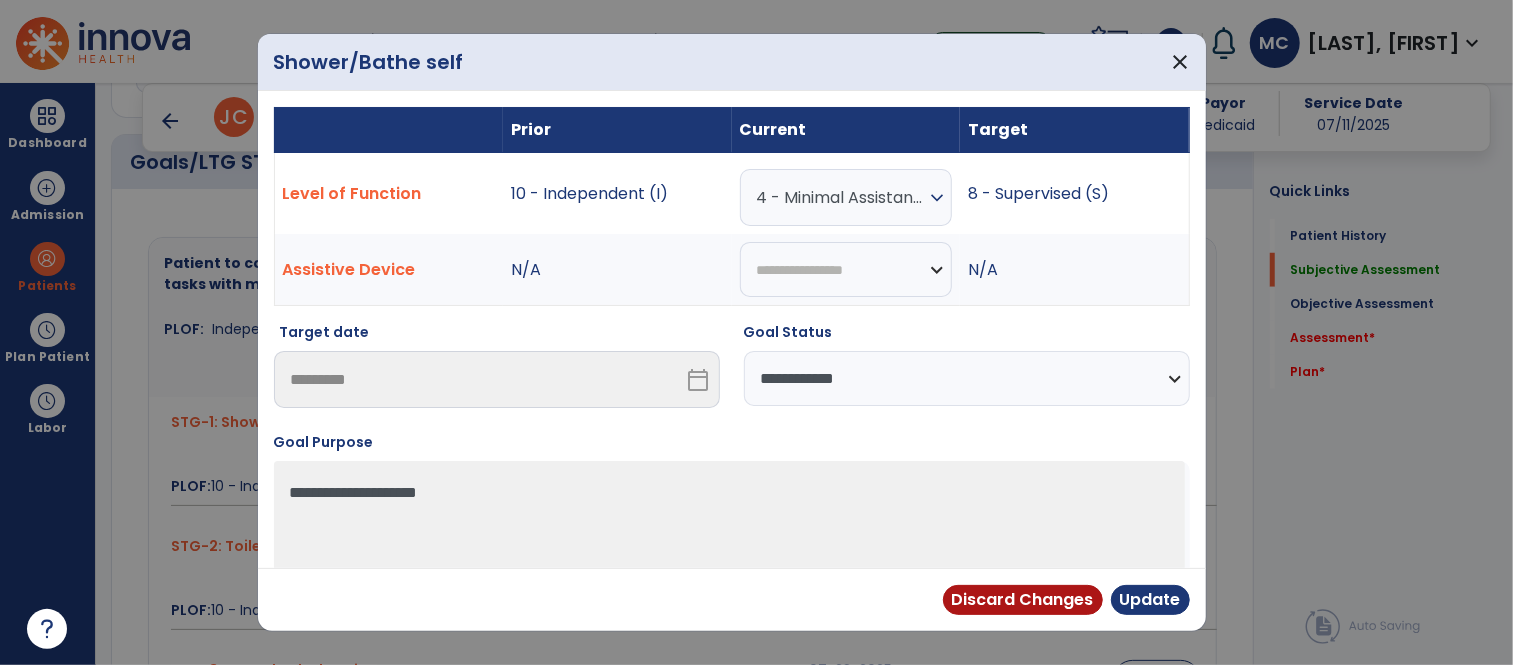 click on "**********" at bounding box center (967, 378) 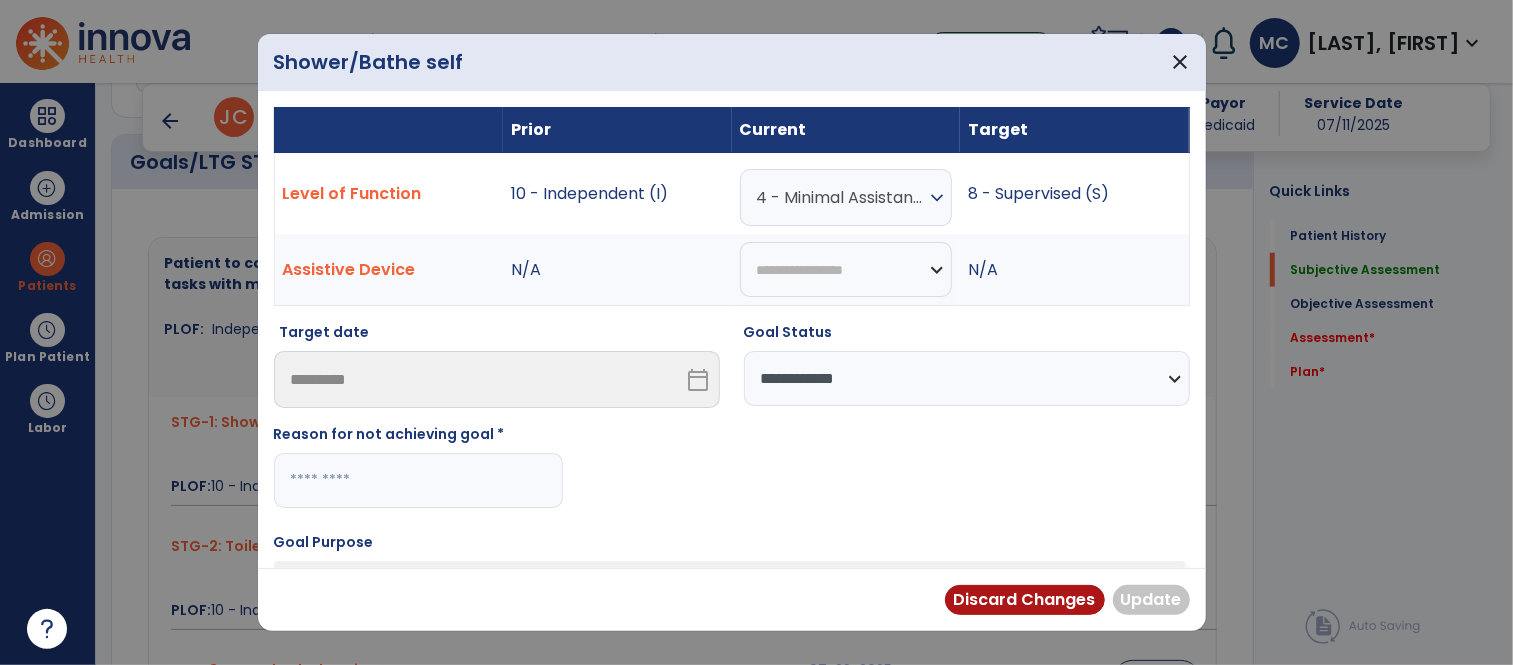 click at bounding box center (418, 480) 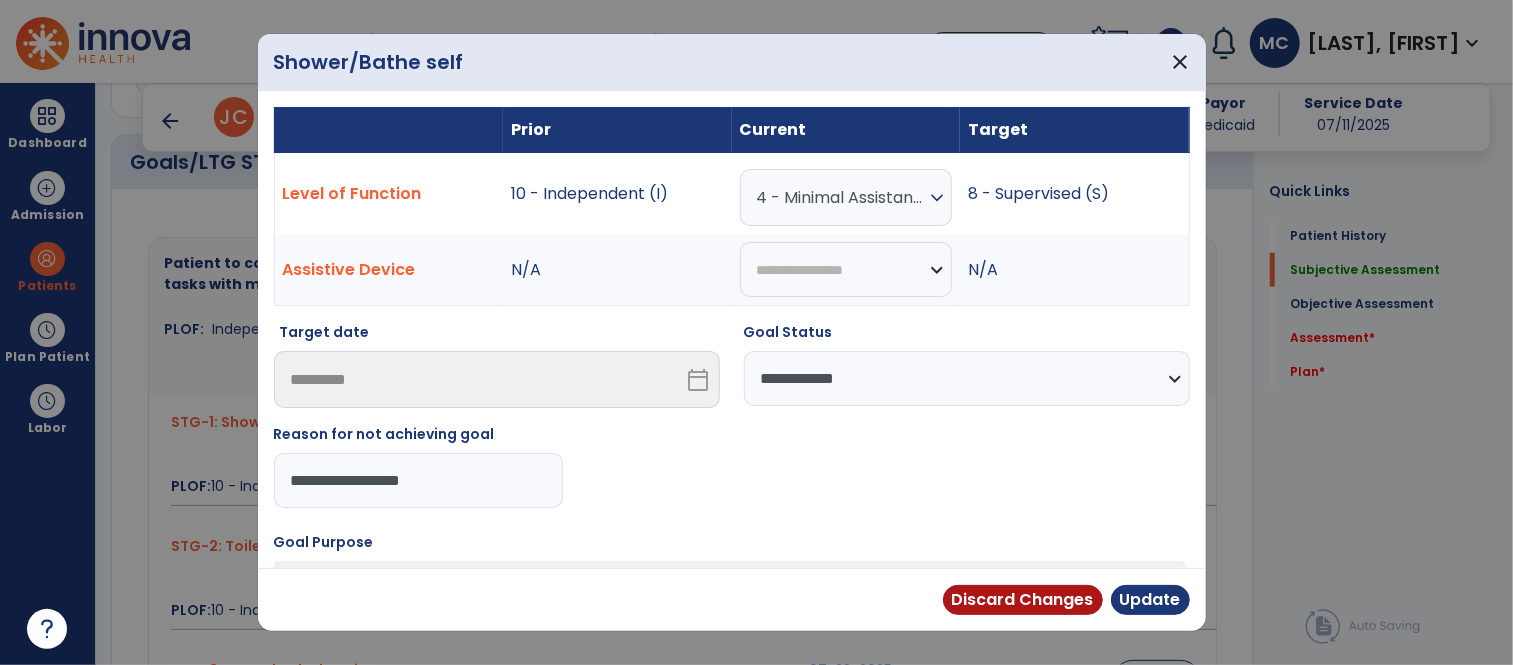type on "**********" 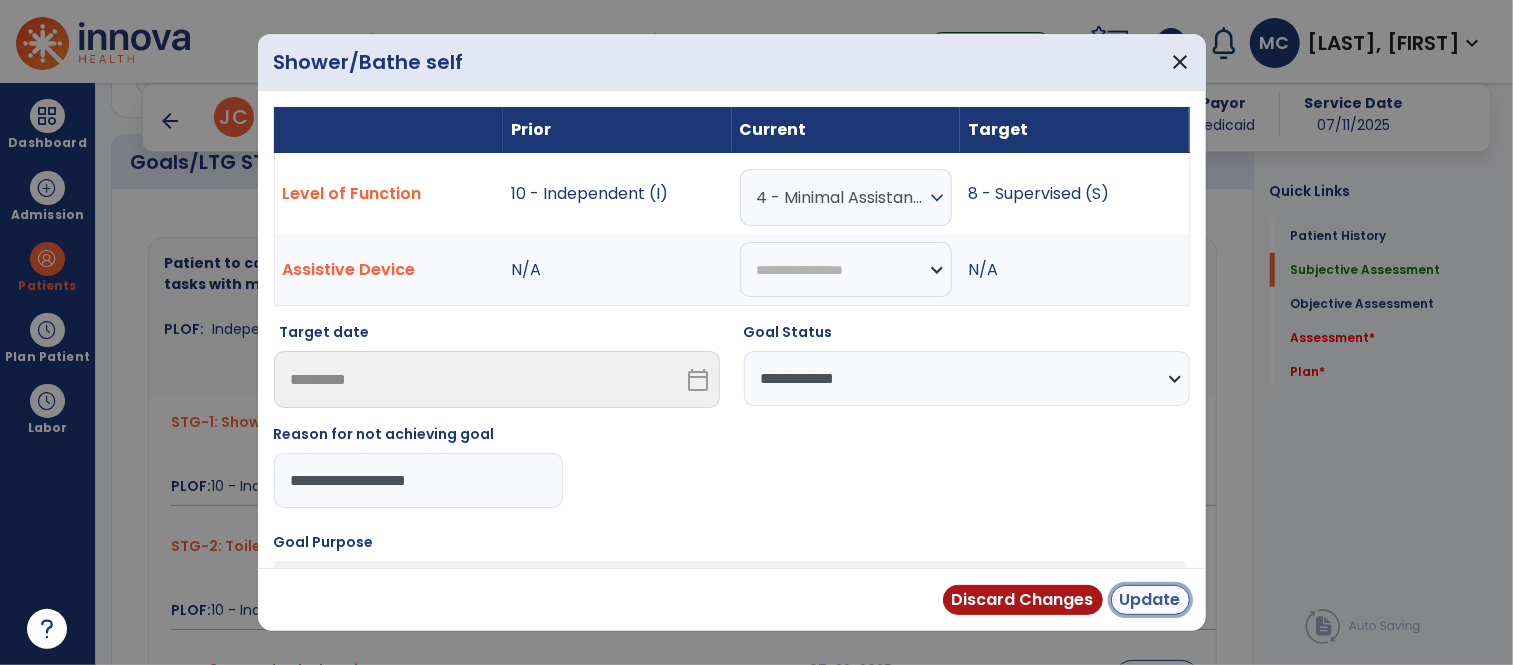 click on "Update" at bounding box center (1150, 600) 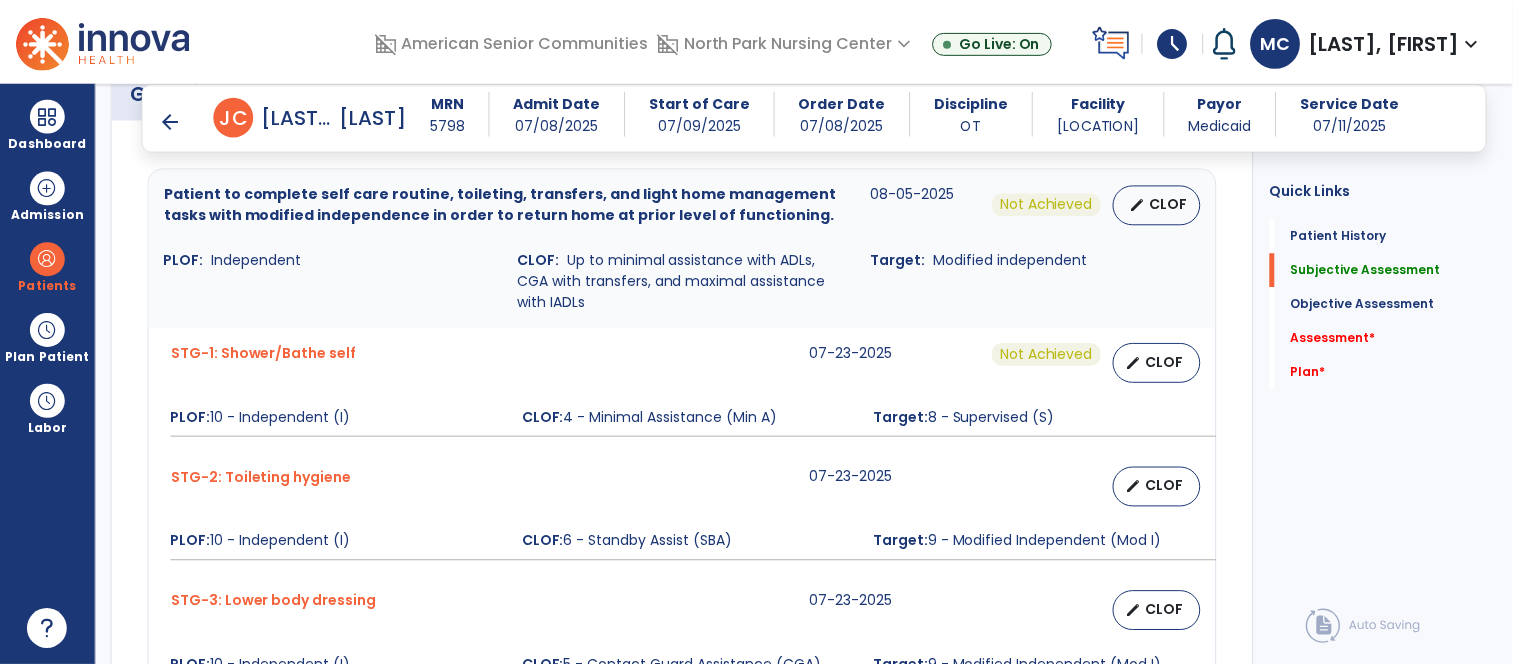 scroll, scrollTop: 1030, scrollLeft: 0, axis: vertical 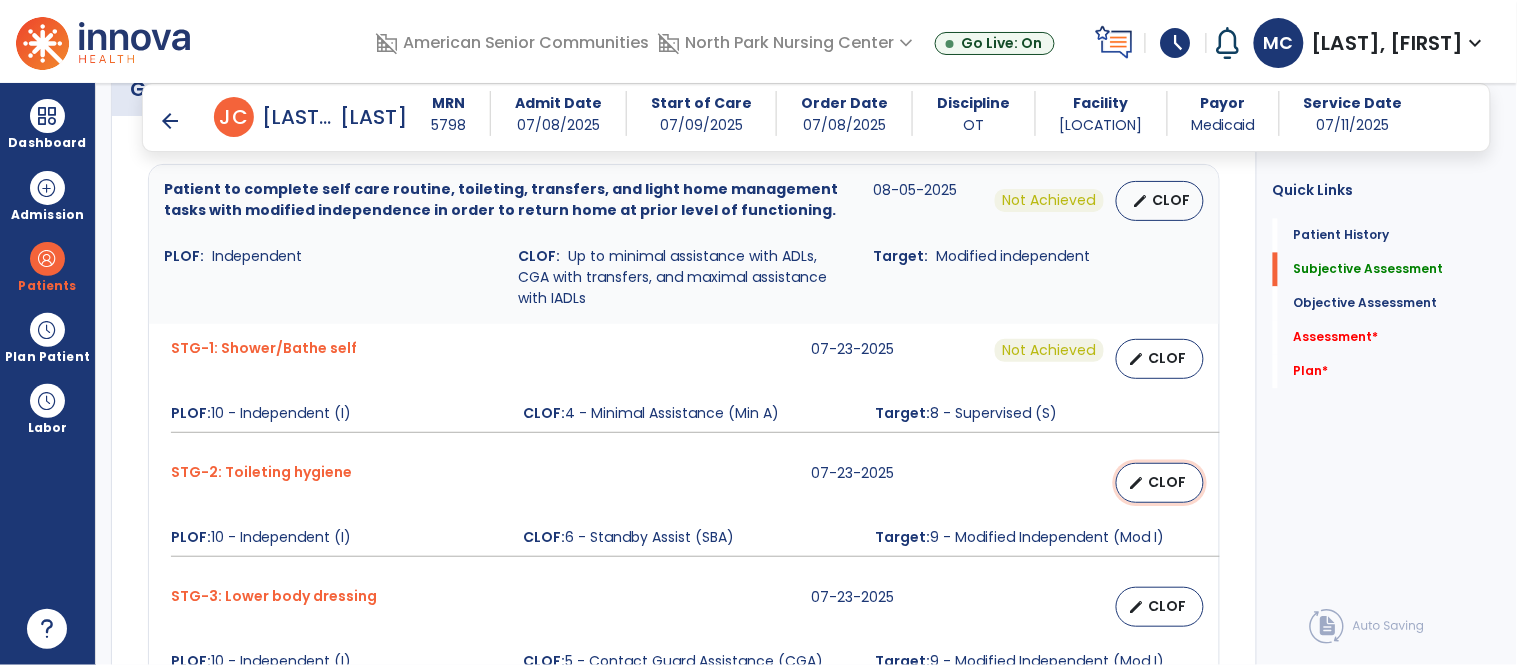 click on "CLOF" at bounding box center (1168, 482) 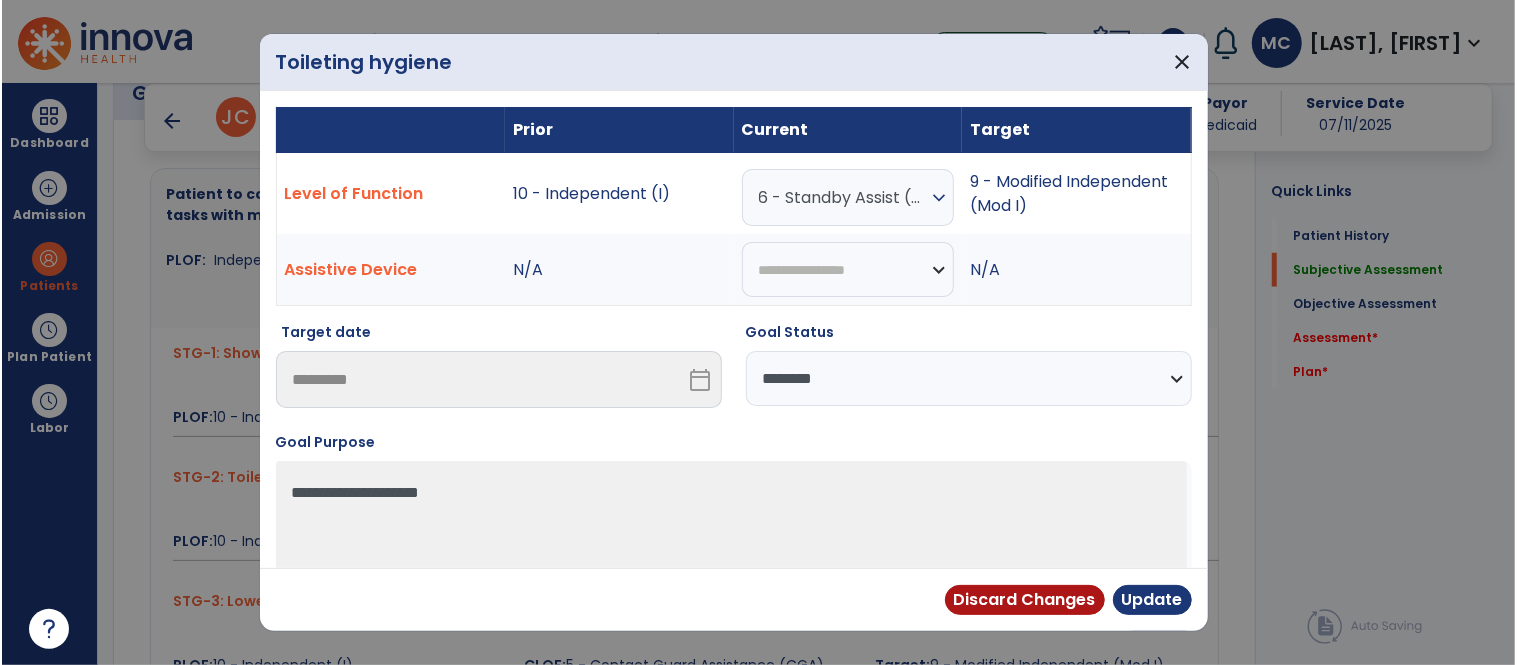 scroll, scrollTop: 1030, scrollLeft: 0, axis: vertical 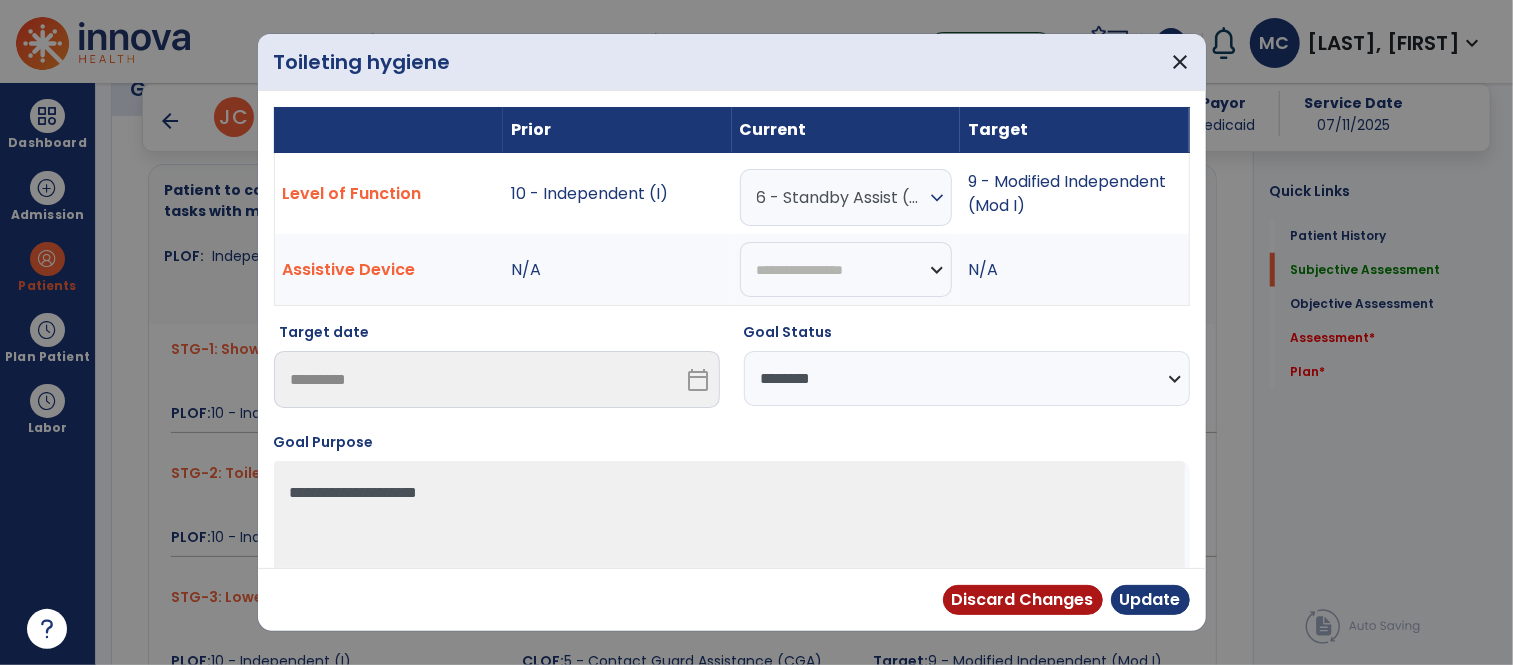click on "**********" at bounding box center [967, 378] 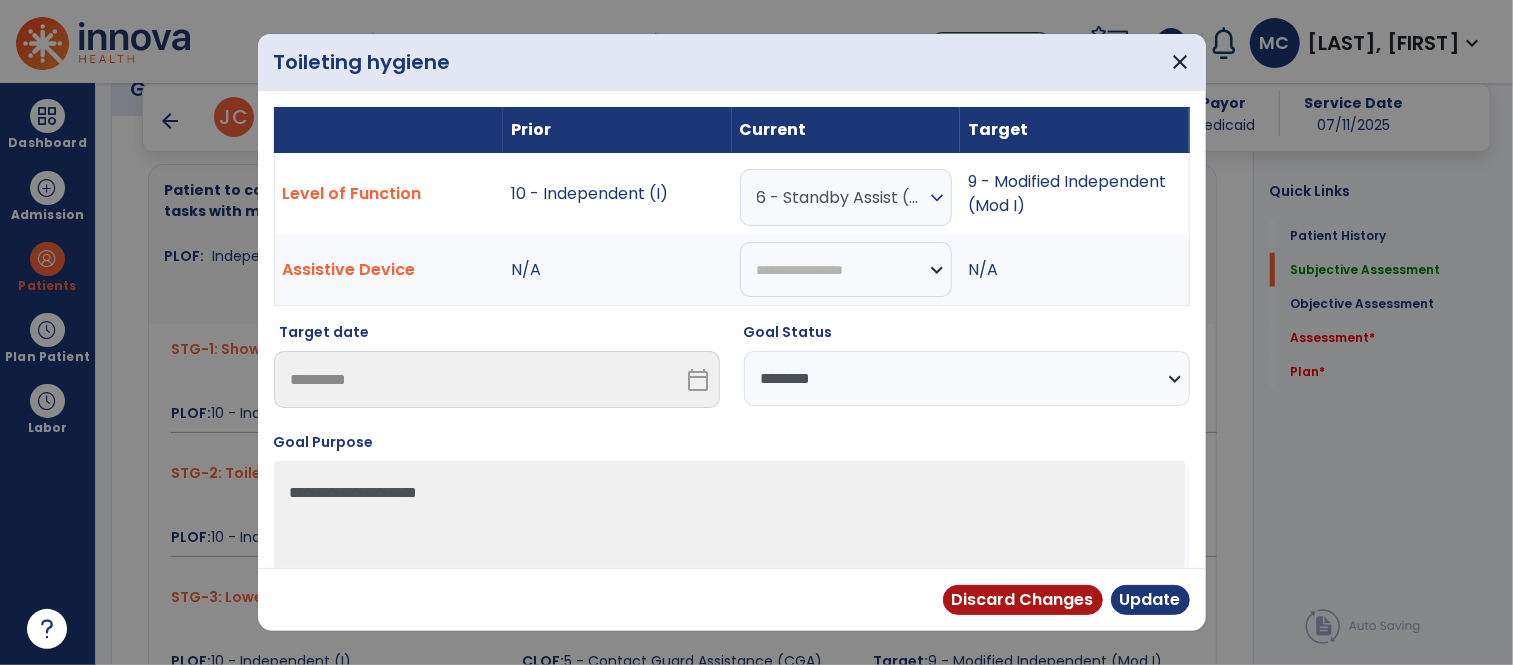 select on "**********" 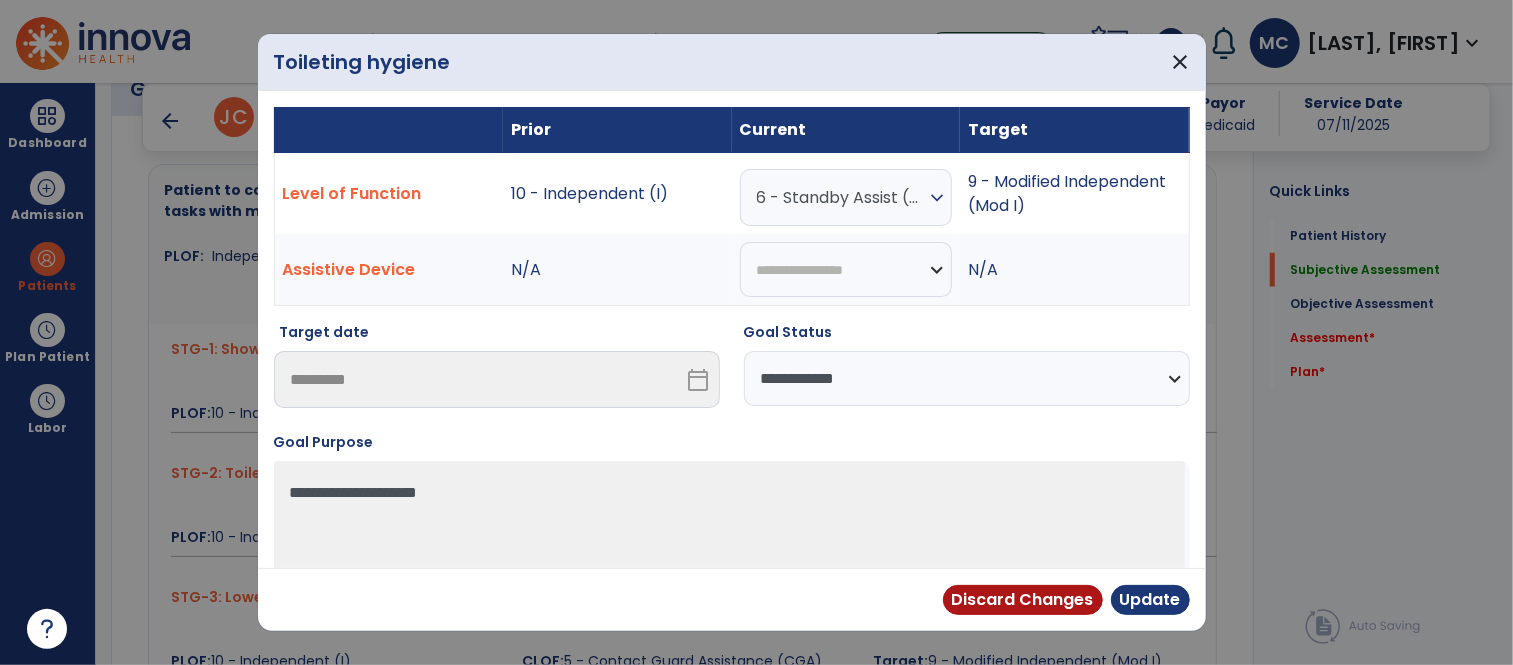 click on "**********" at bounding box center (967, 378) 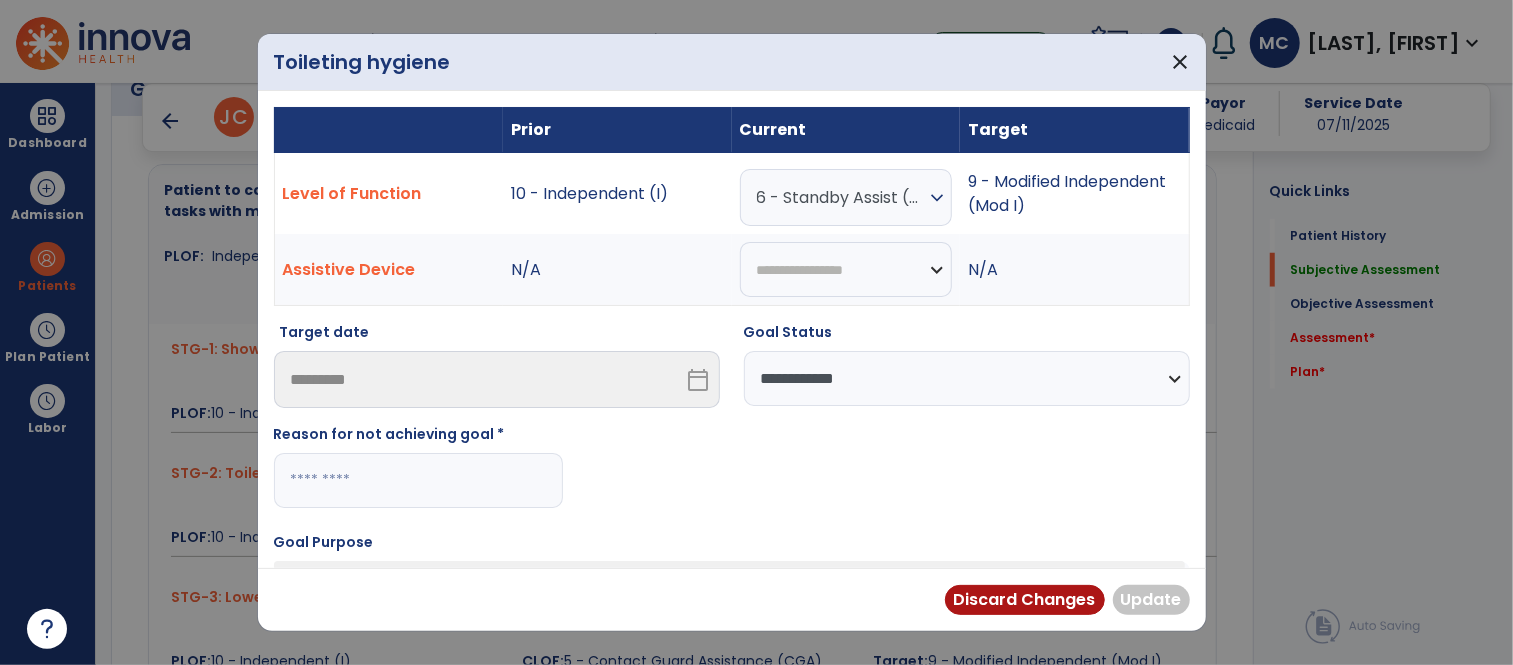 click at bounding box center (418, 480) 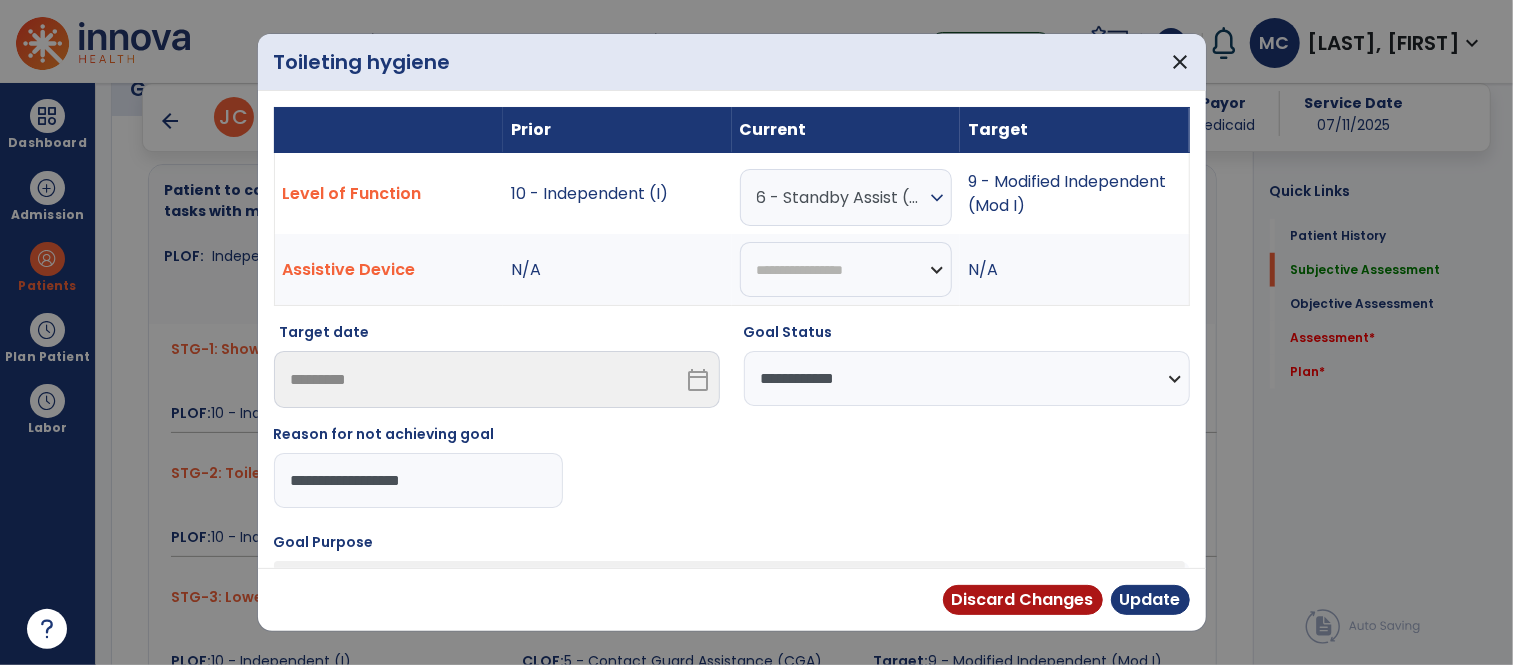 type on "**********" 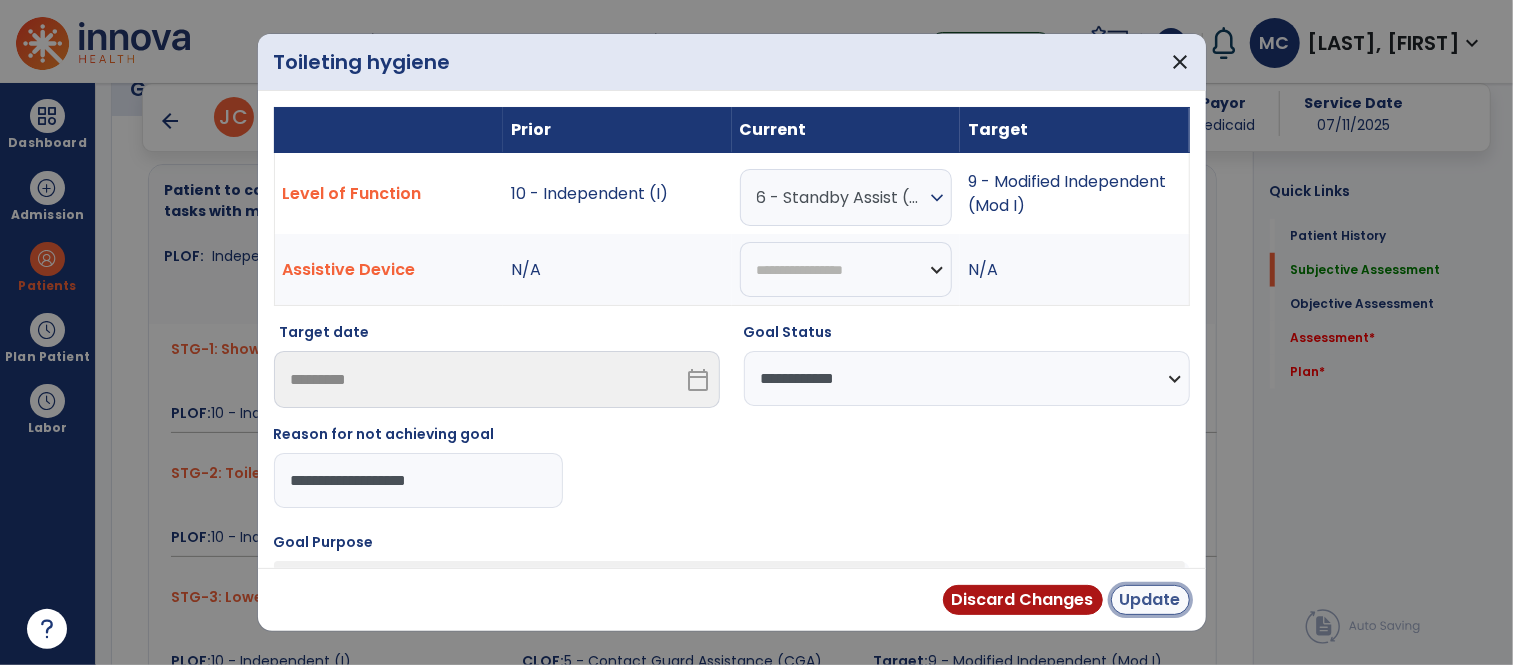 click on "Update" at bounding box center [1150, 600] 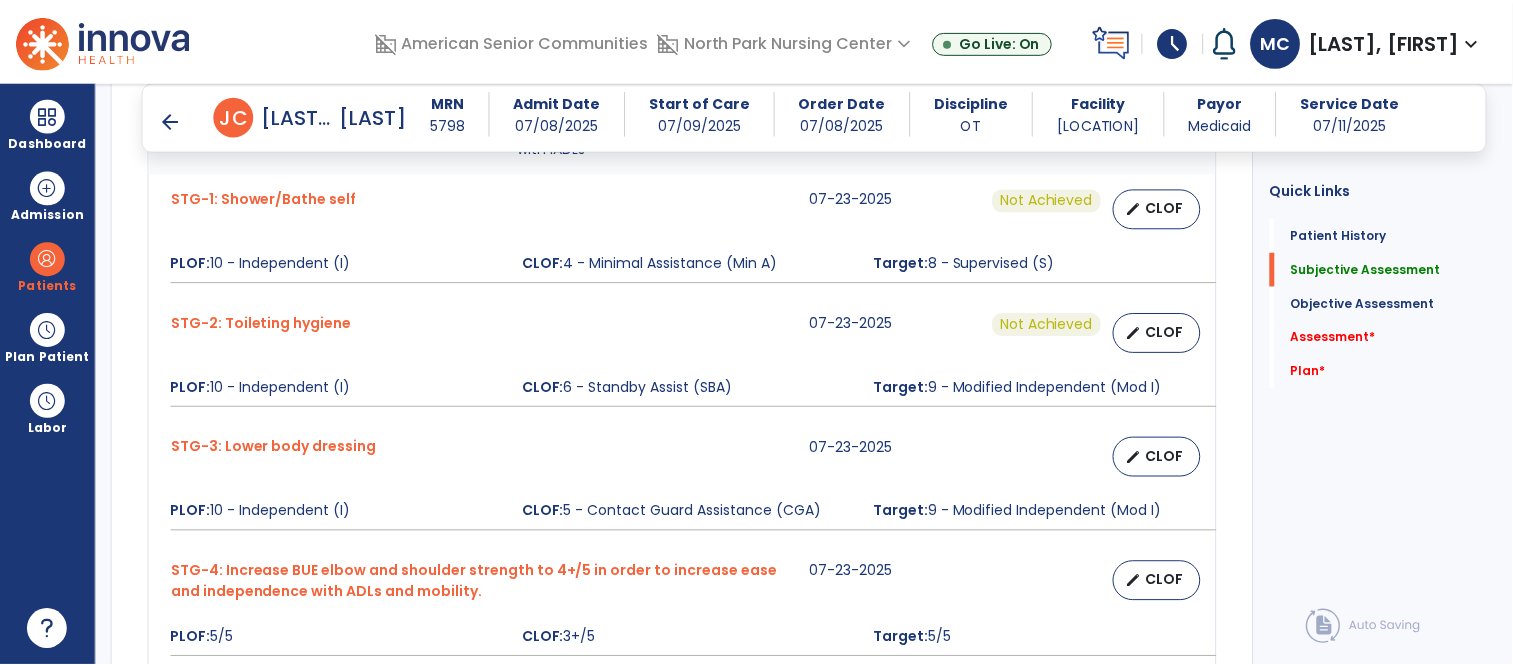 scroll, scrollTop: 1181, scrollLeft: 0, axis: vertical 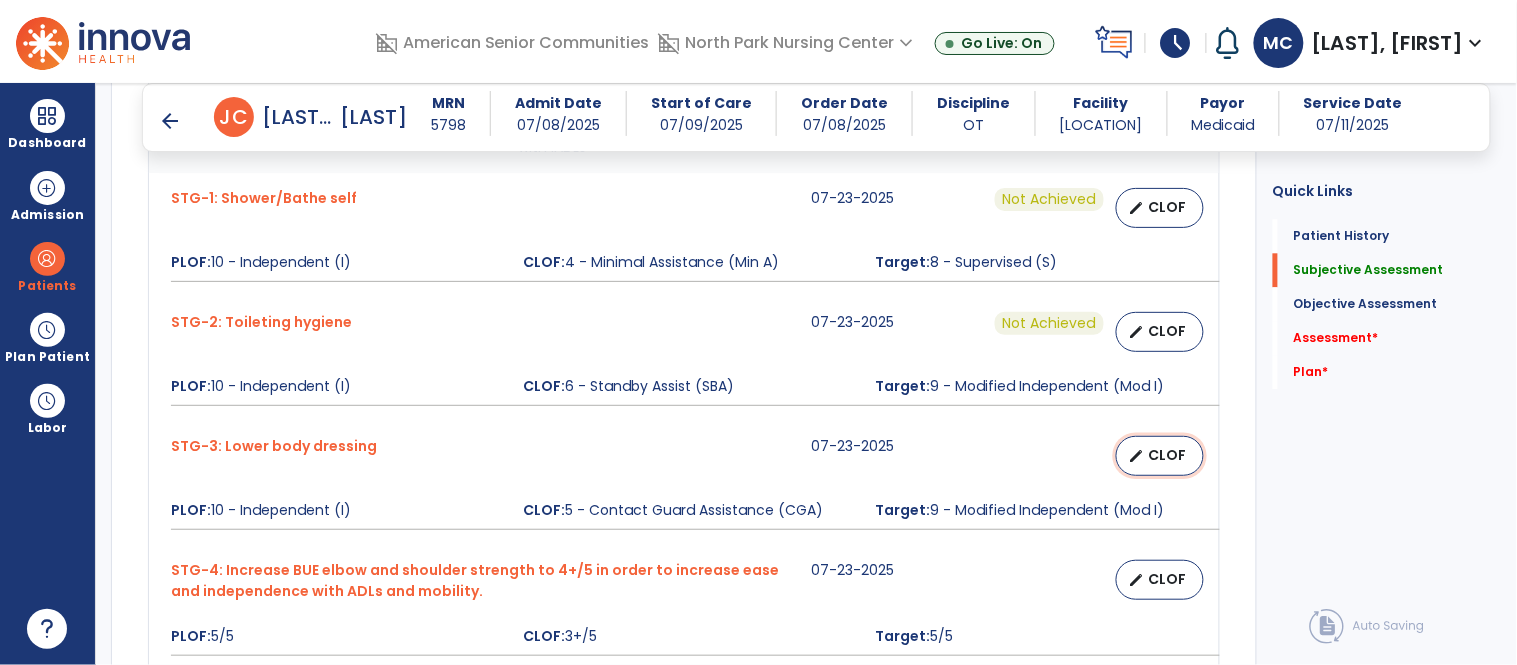 click on "CLOF" at bounding box center (1168, 455) 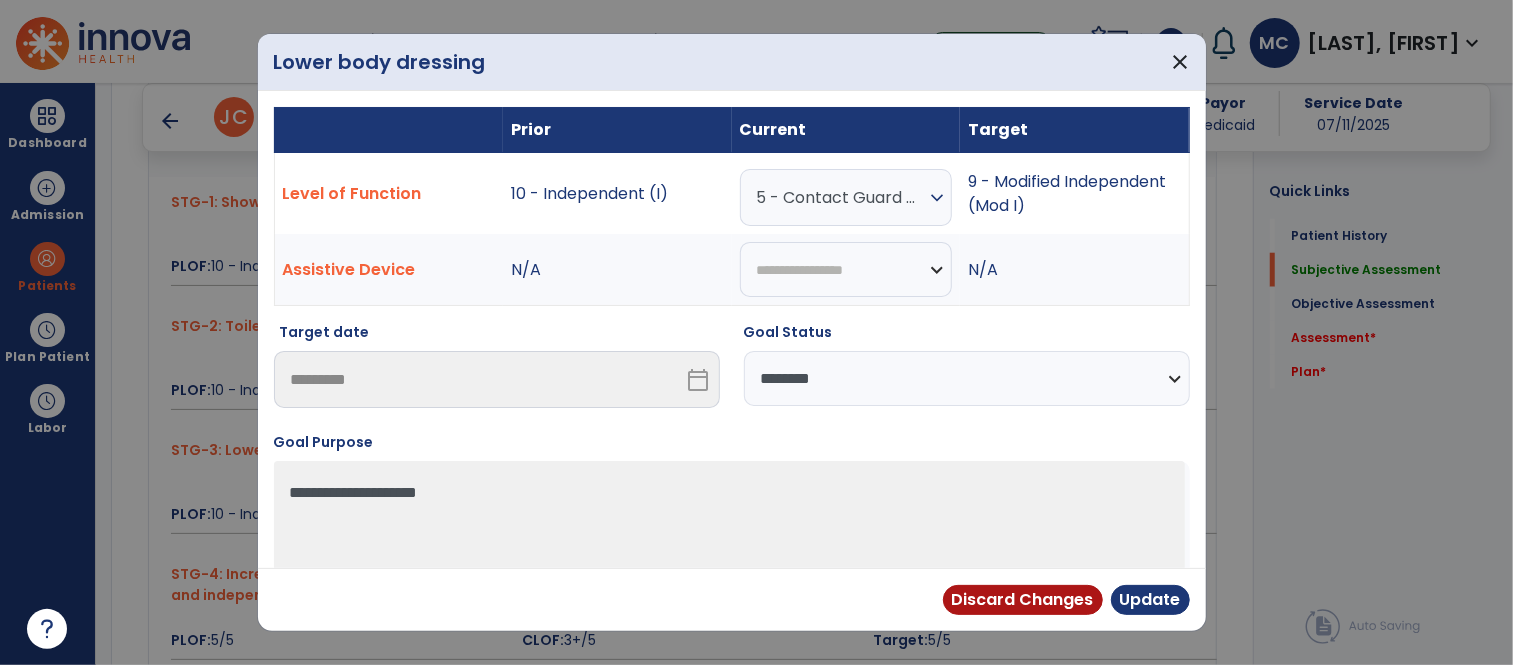 scroll, scrollTop: 1181, scrollLeft: 0, axis: vertical 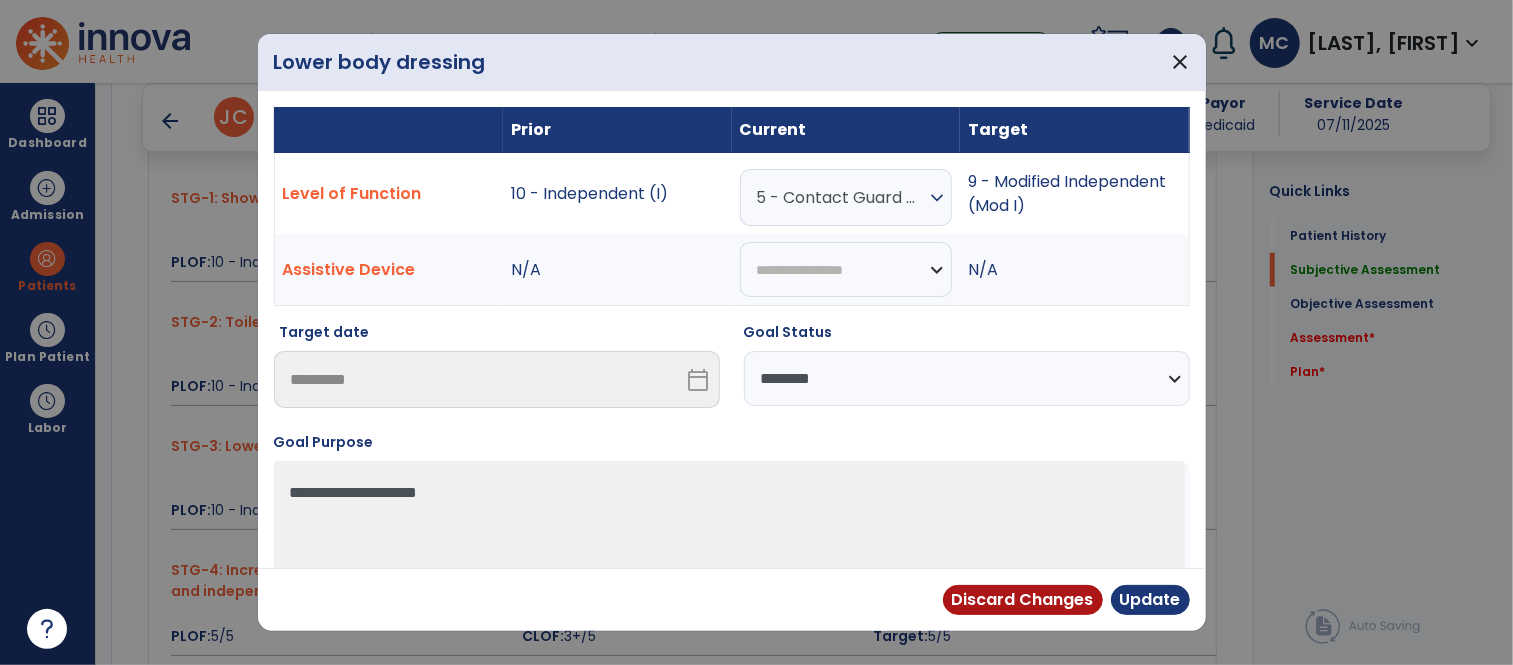 click on "**********" at bounding box center [967, 378] 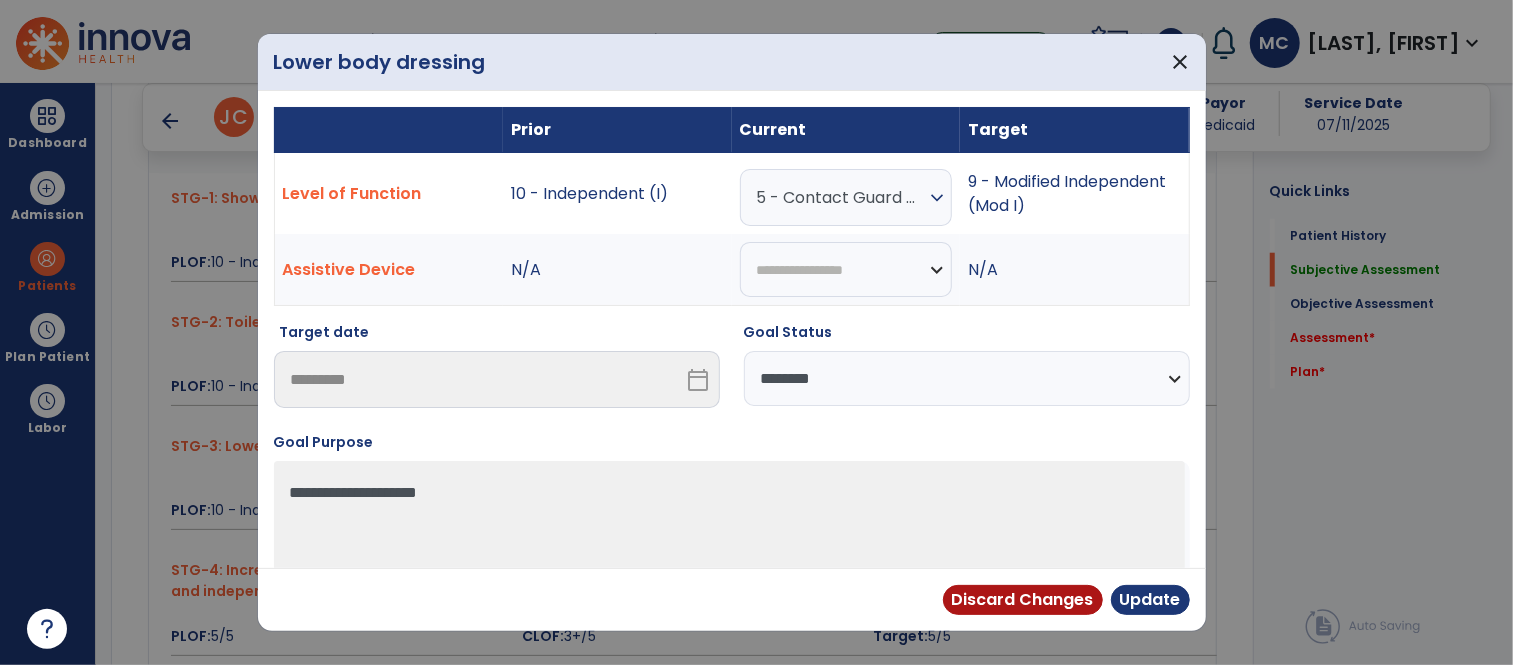 select on "**********" 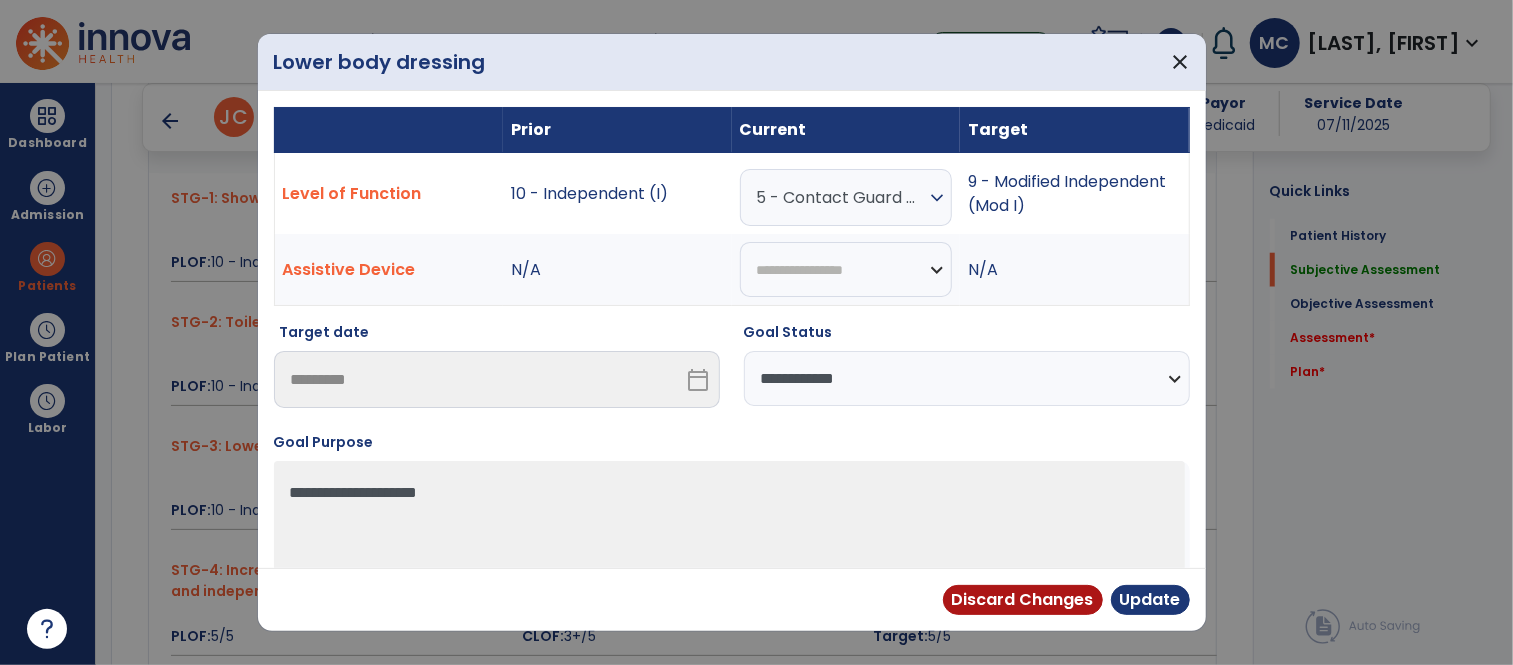 click on "**********" at bounding box center [967, 378] 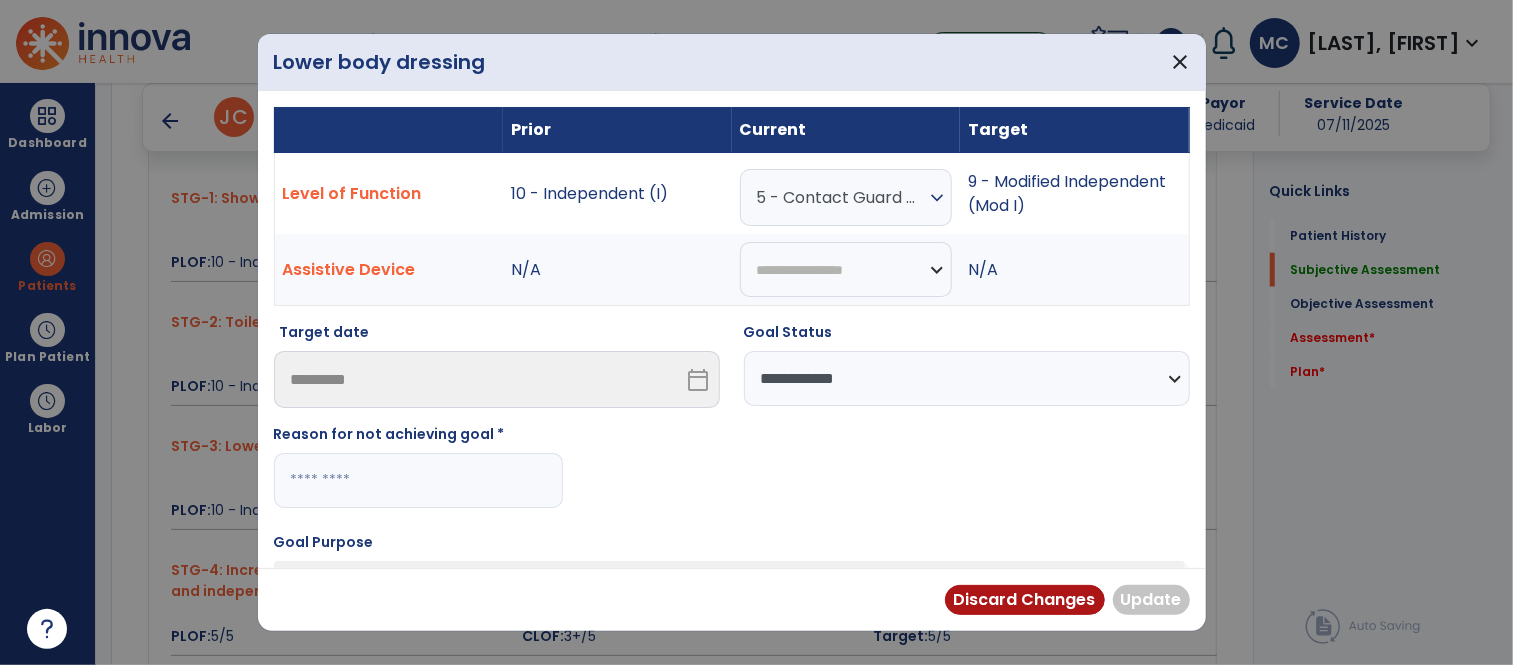 click at bounding box center [418, 480] 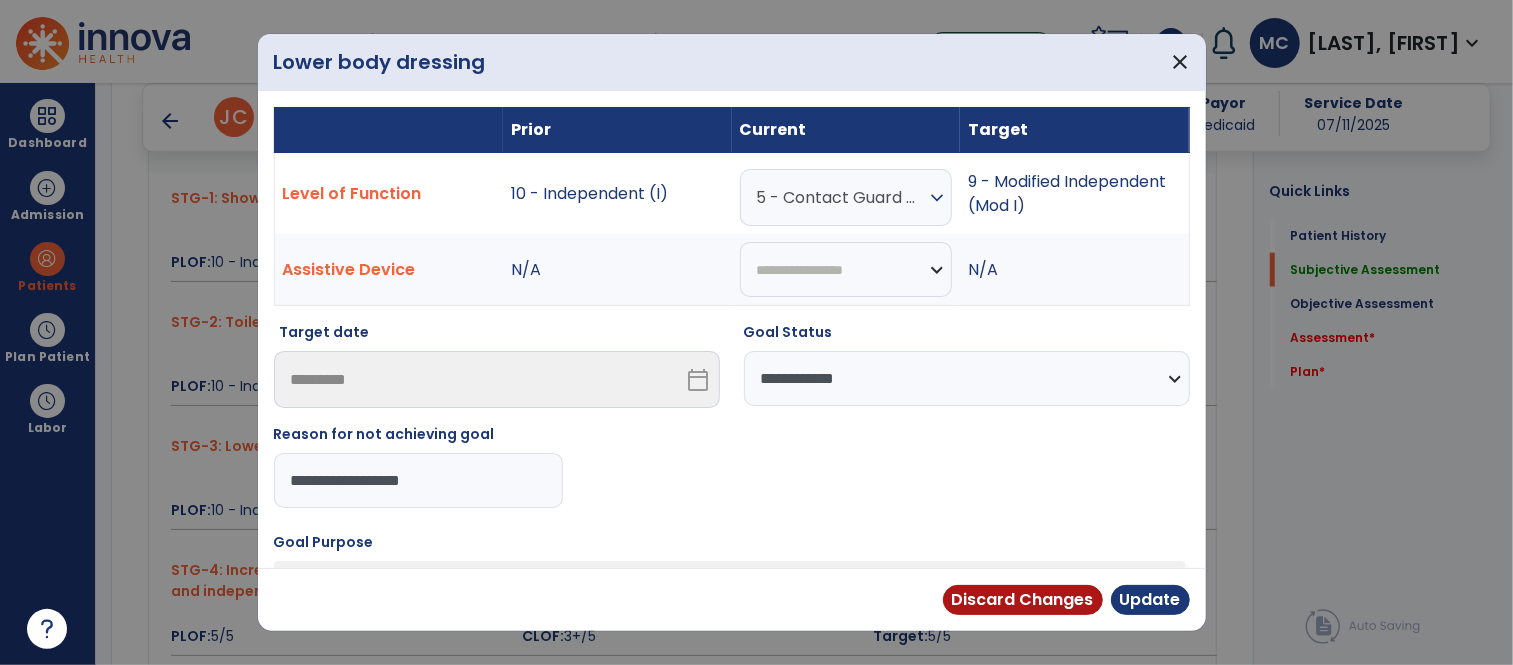 type on "**********" 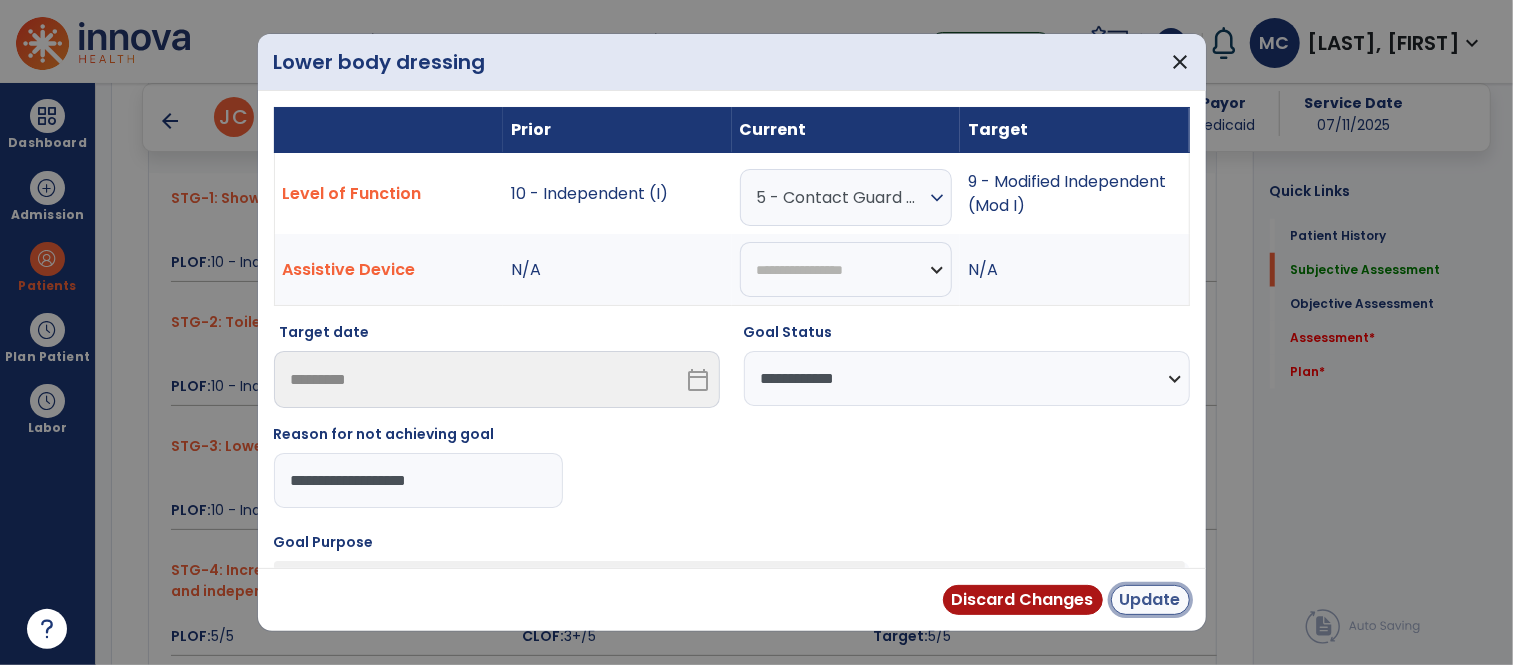 click on "Update" at bounding box center (1150, 600) 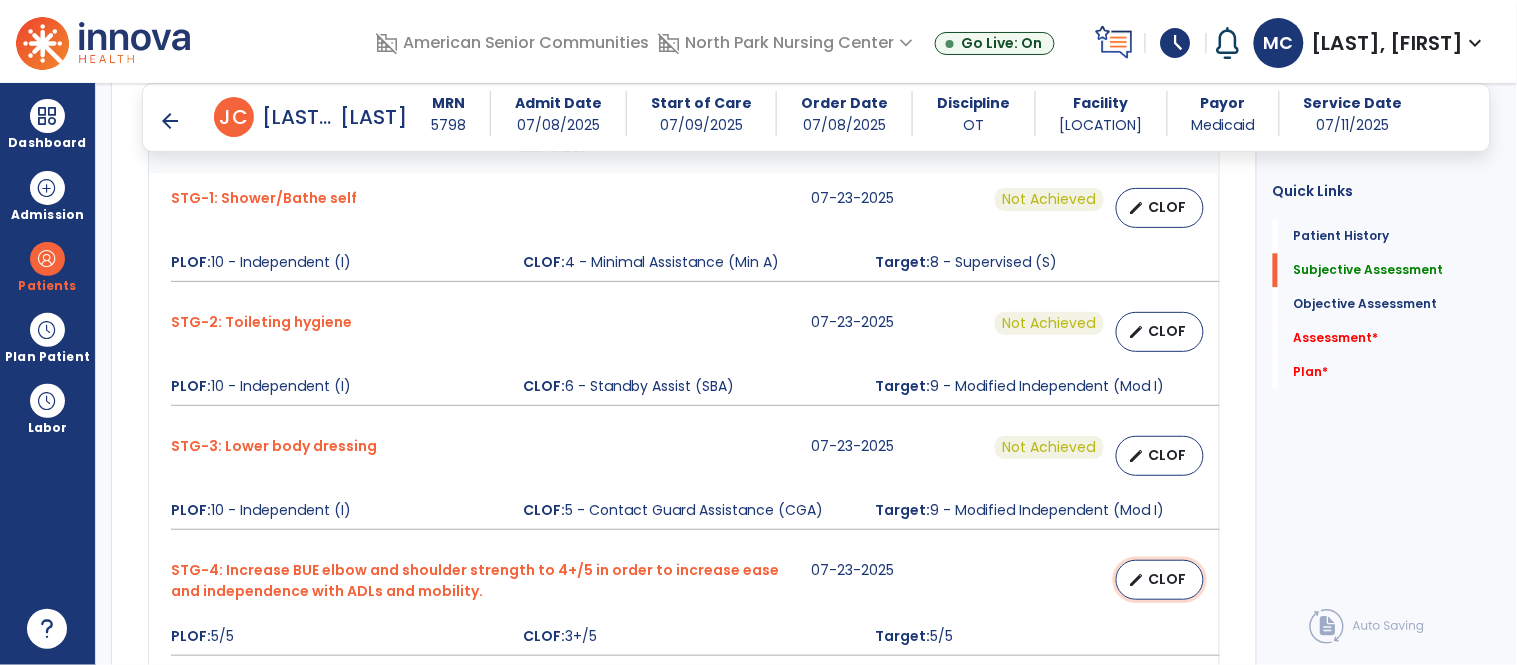 click on "edit" at bounding box center [1137, 580] 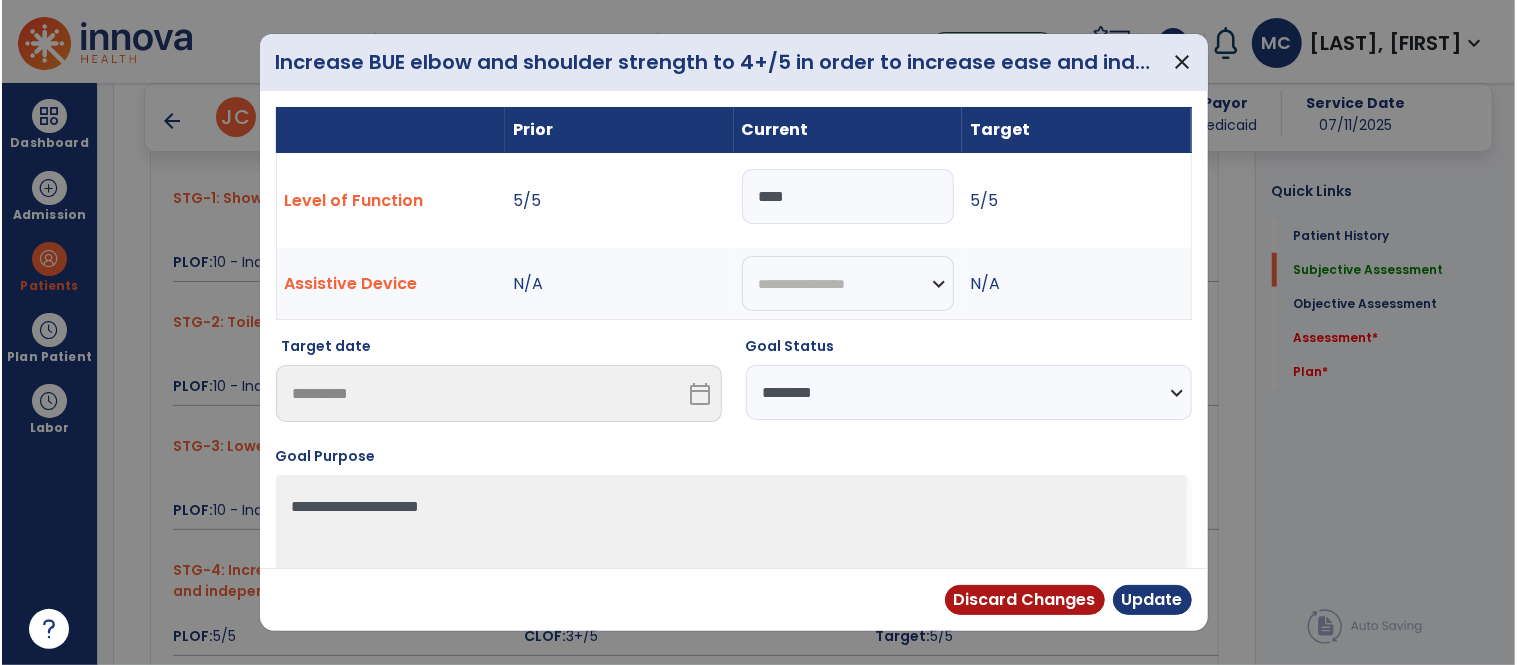 scroll, scrollTop: 1181, scrollLeft: 0, axis: vertical 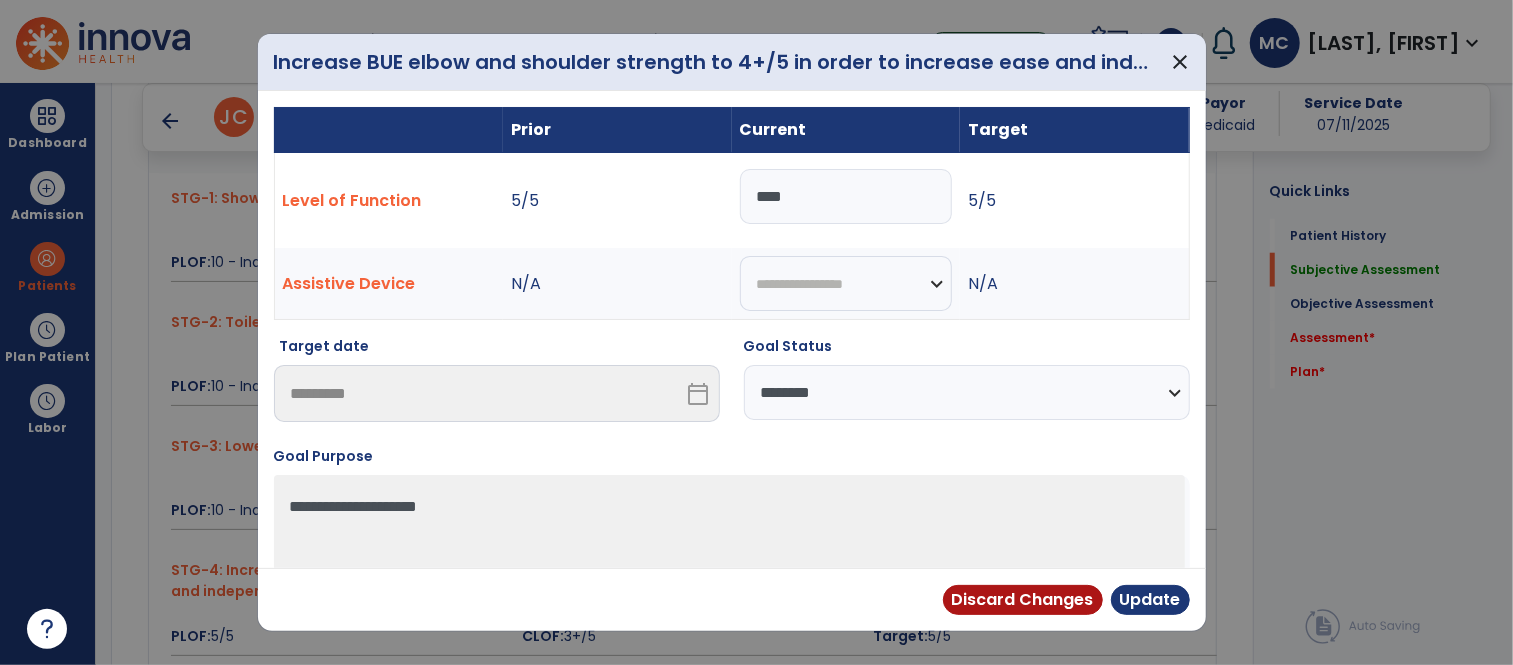 click on "**********" at bounding box center (967, 392) 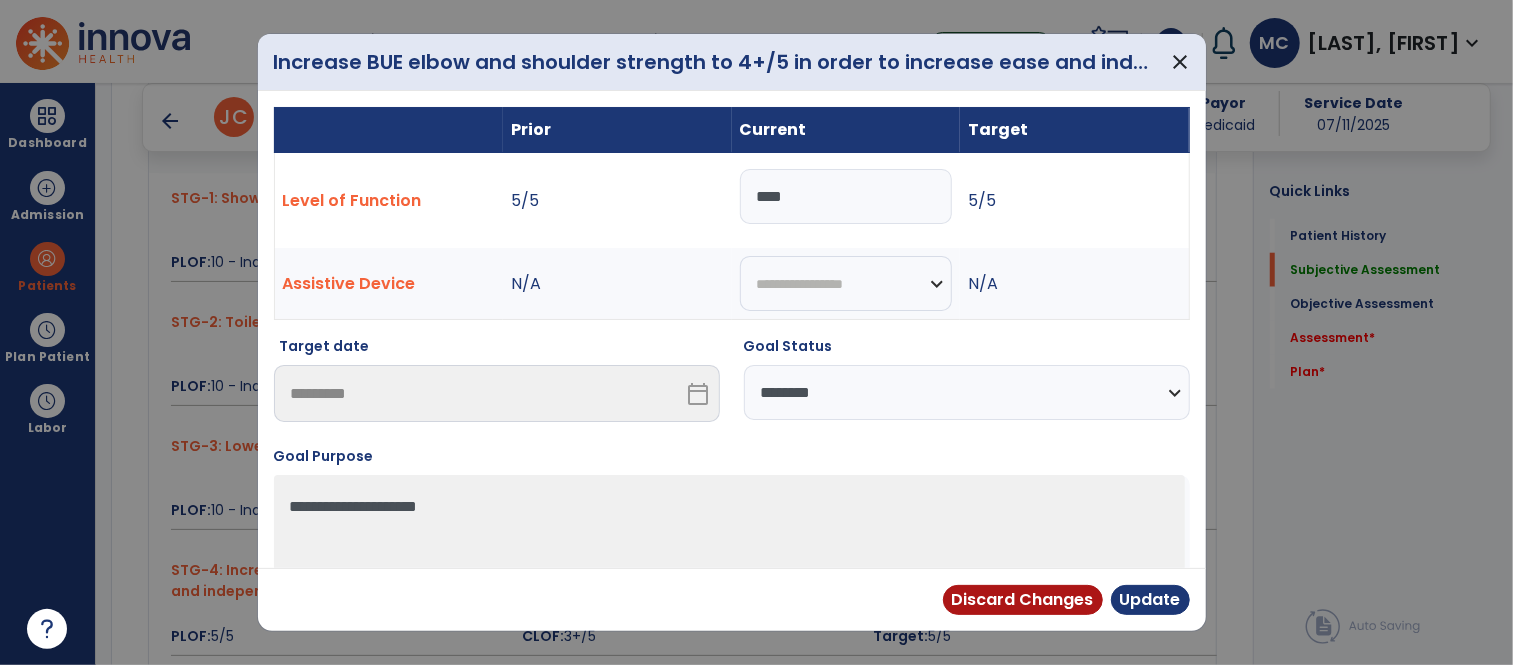 select on "**********" 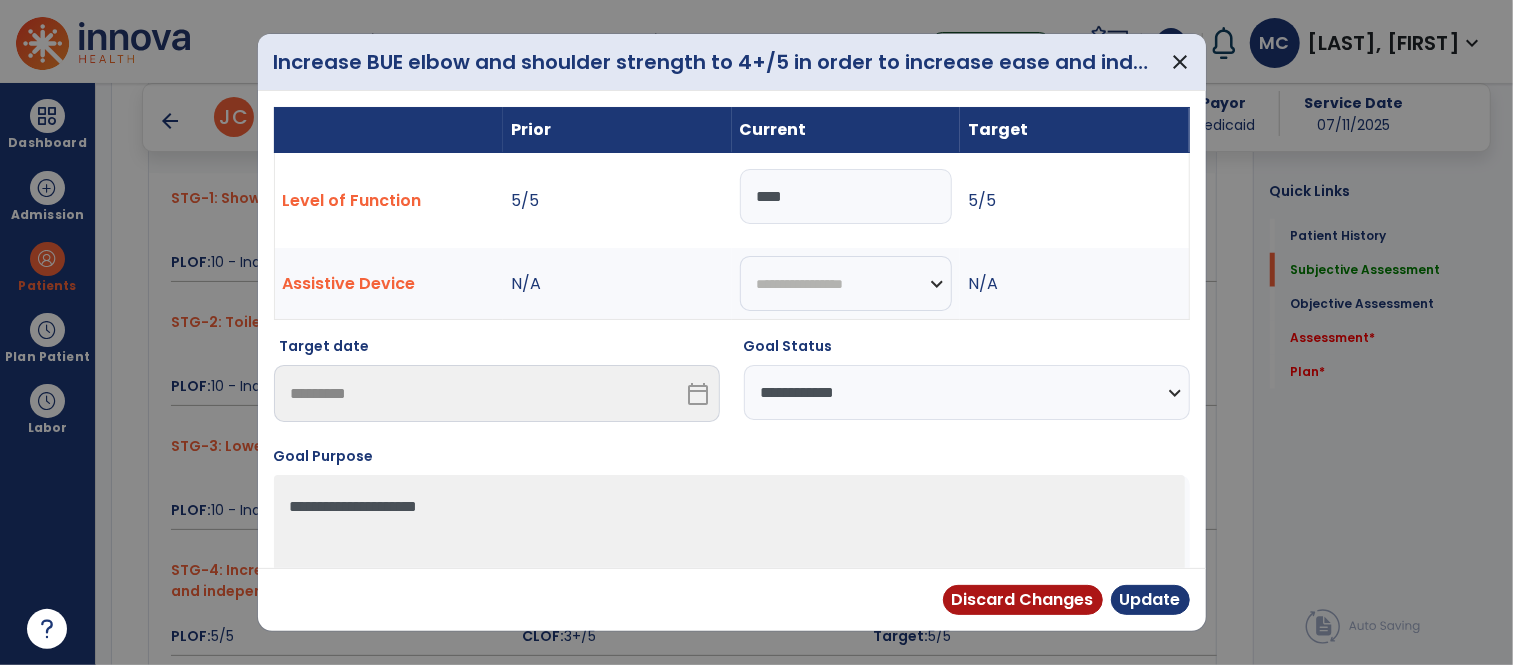 click on "**********" at bounding box center (967, 392) 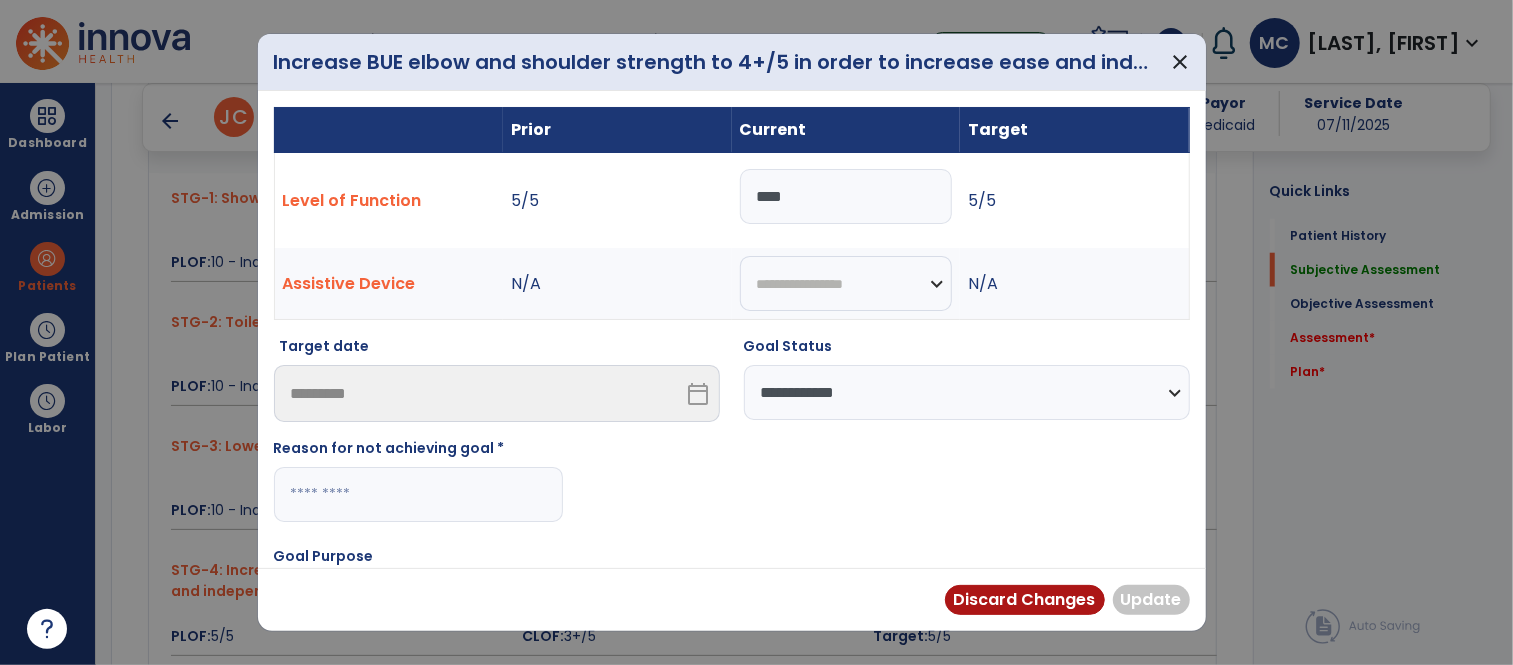 click at bounding box center (418, 494) 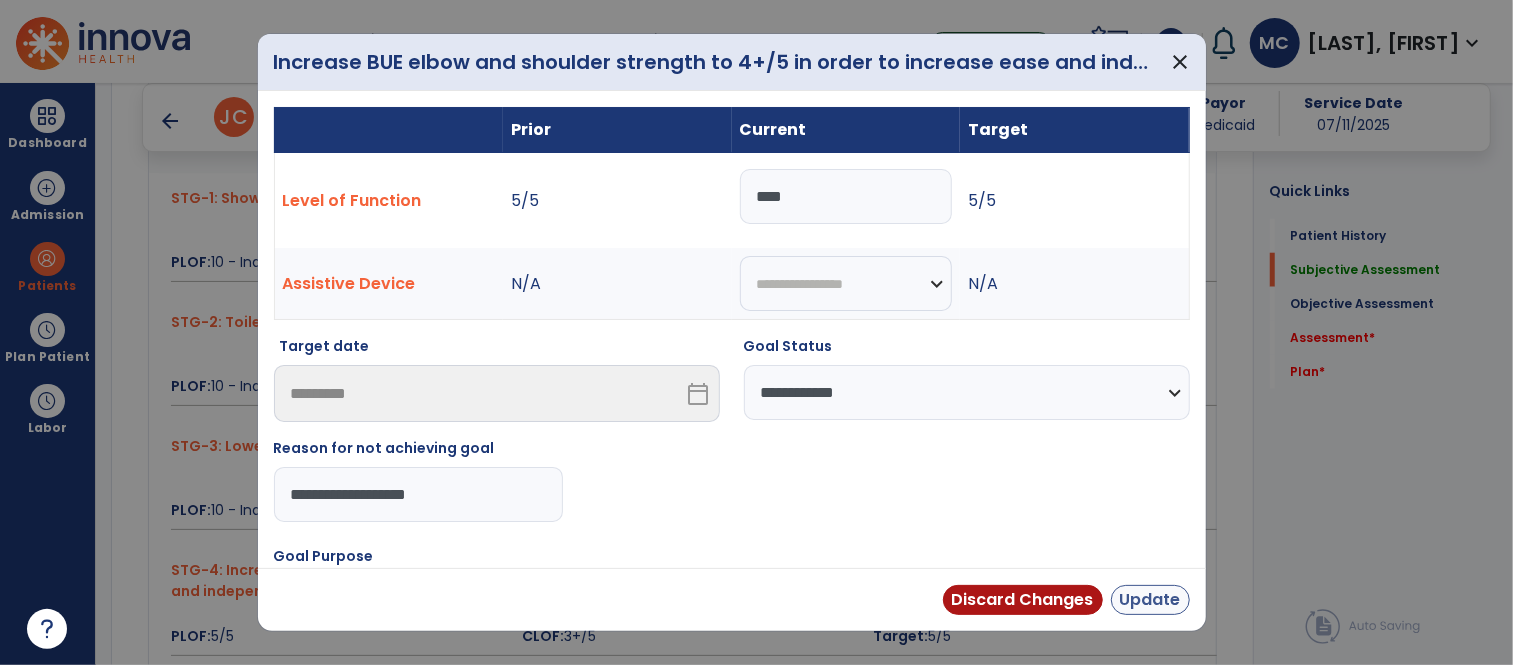 type on "**********" 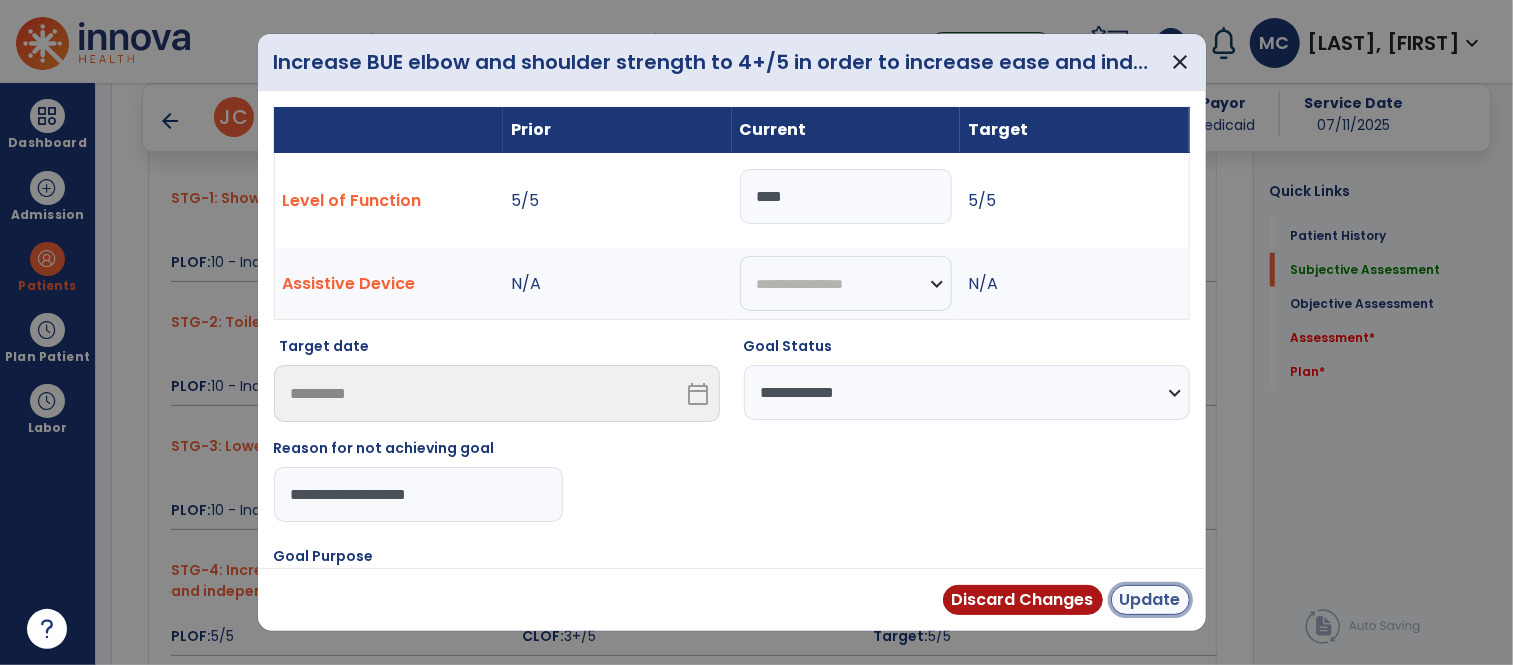 click on "Update" at bounding box center [1150, 600] 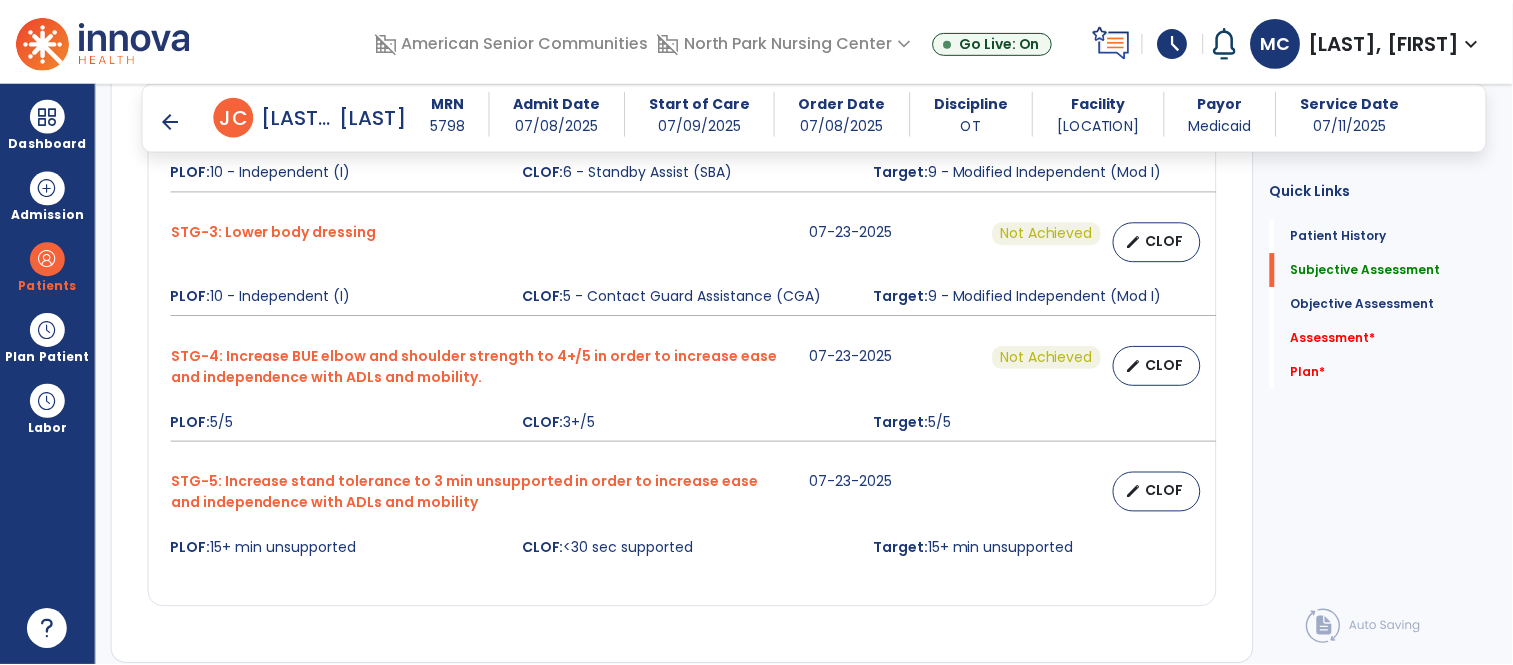 scroll, scrollTop: 1397, scrollLeft: 0, axis: vertical 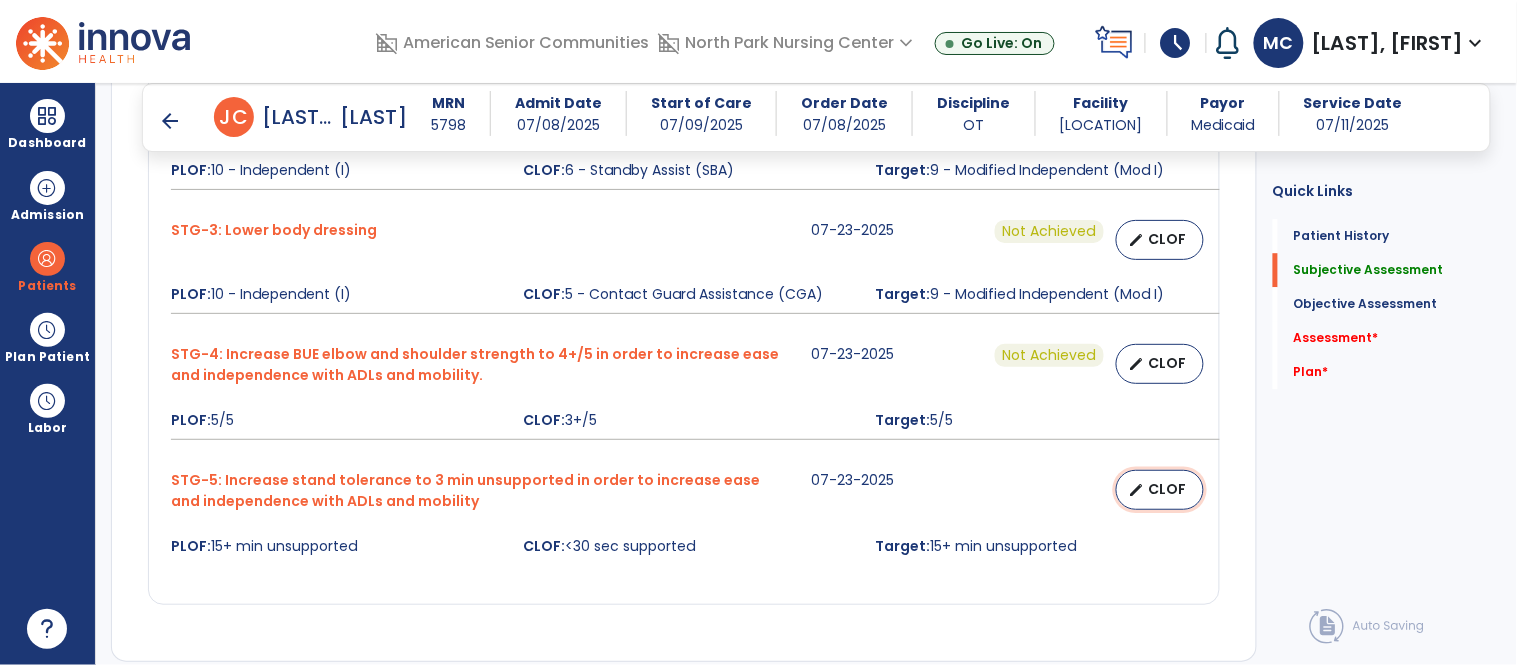 click on "CLOF" at bounding box center (1168, 489) 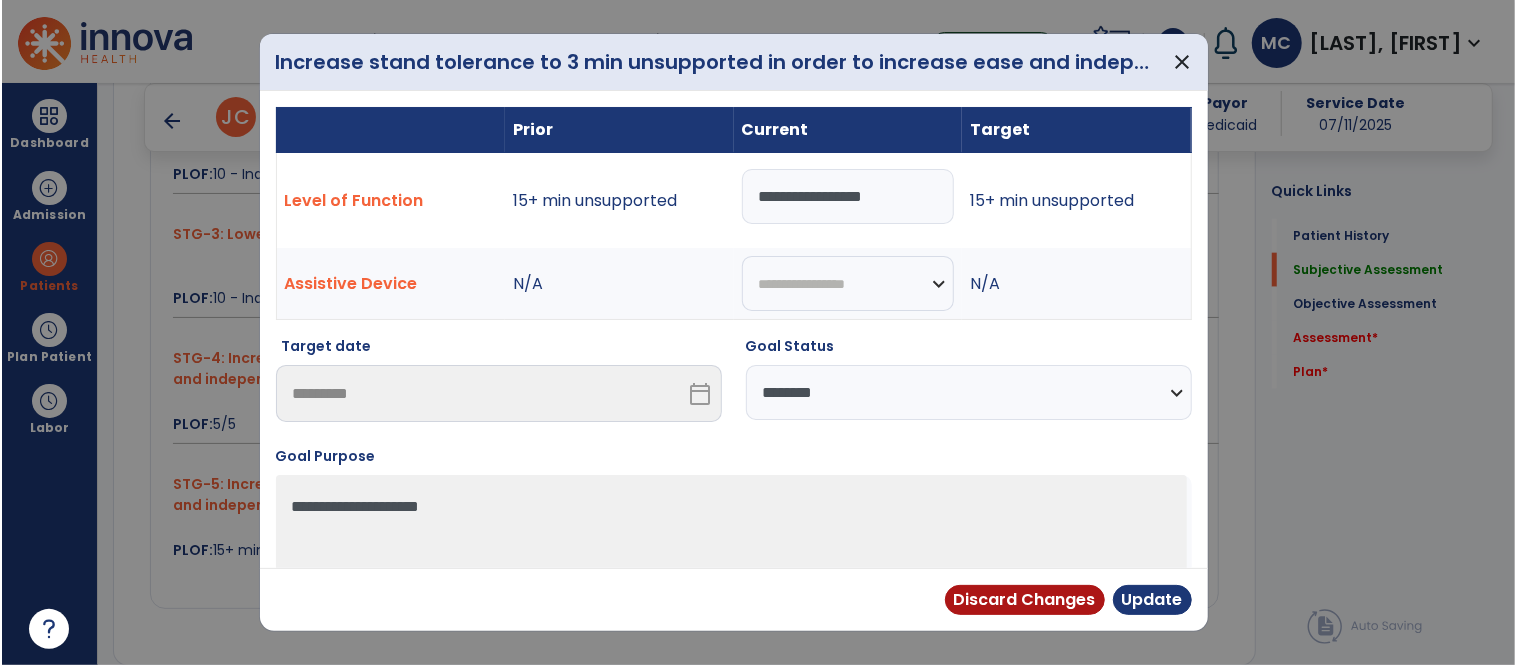 scroll, scrollTop: 1397, scrollLeft: 0, axis: vertical 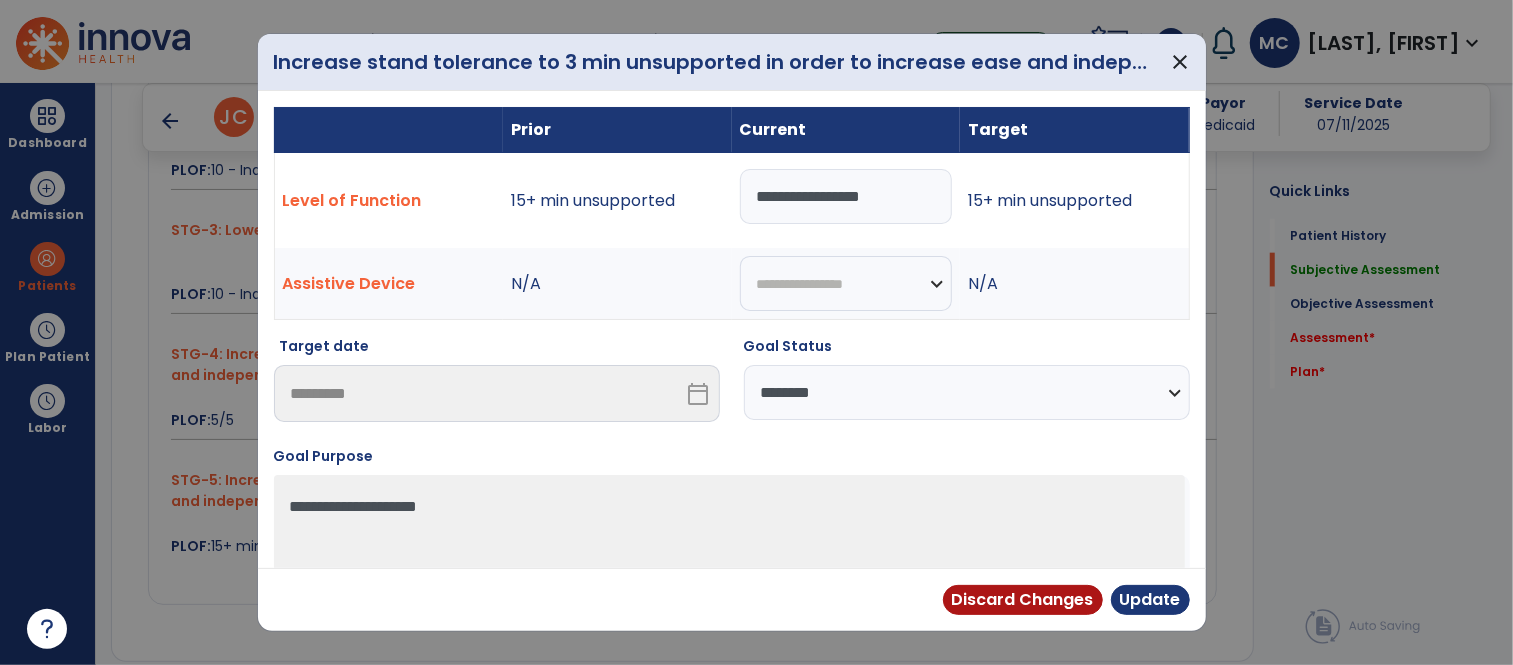click on "**********" at bounding box center [967, 392] 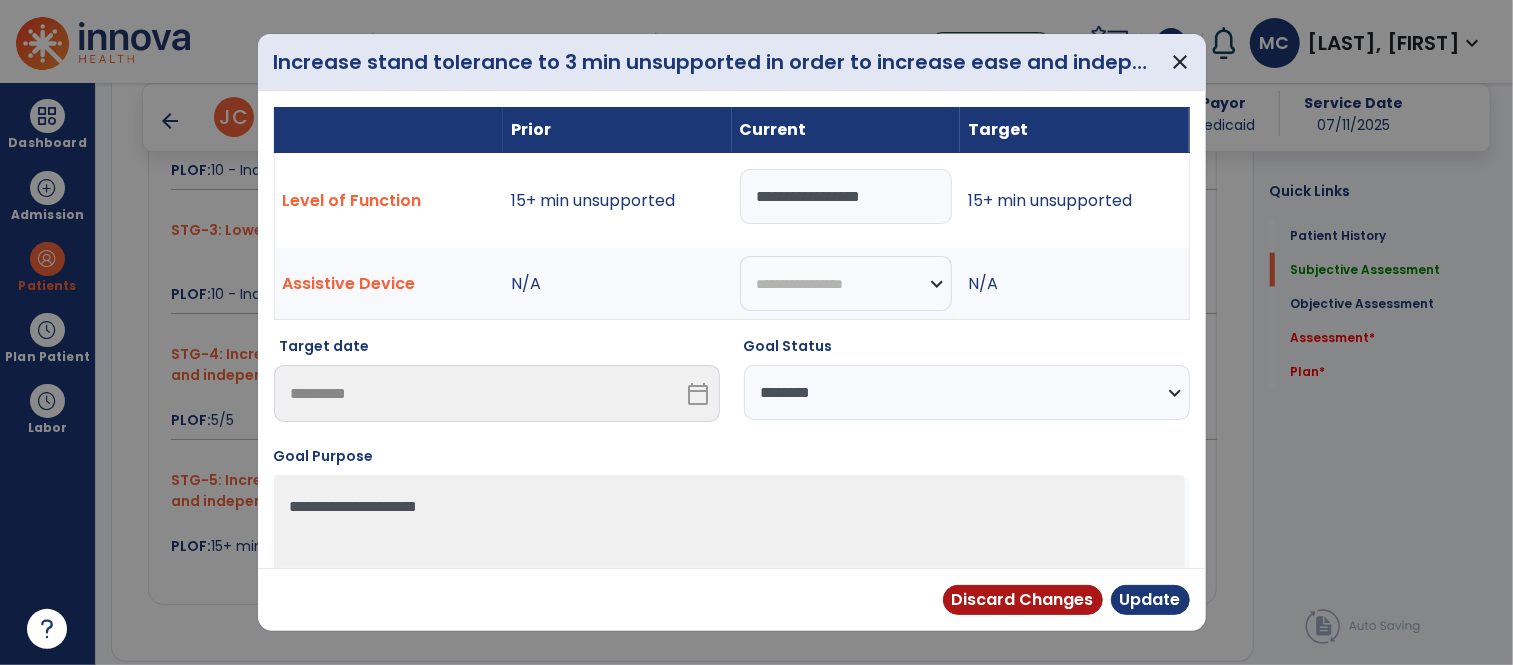 select on "**********" 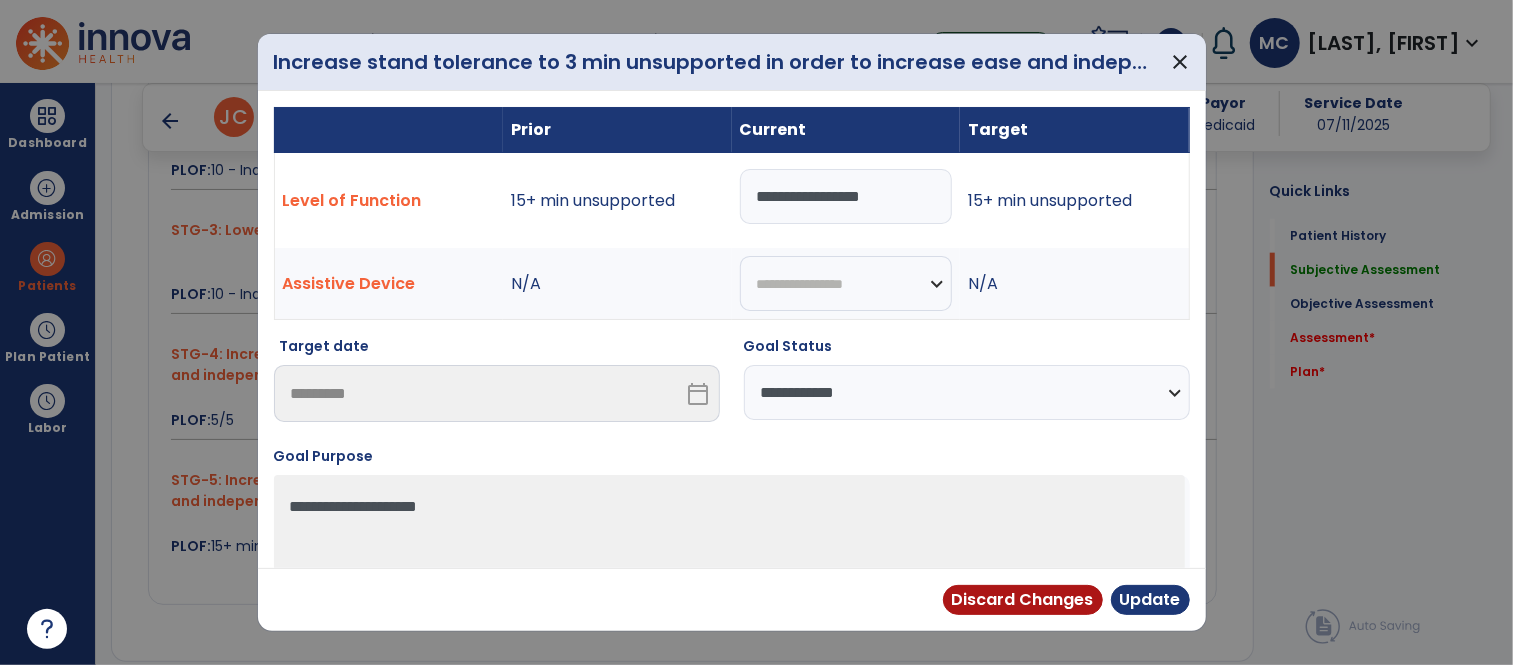 click on "**********" at bounding box center [967, 392] 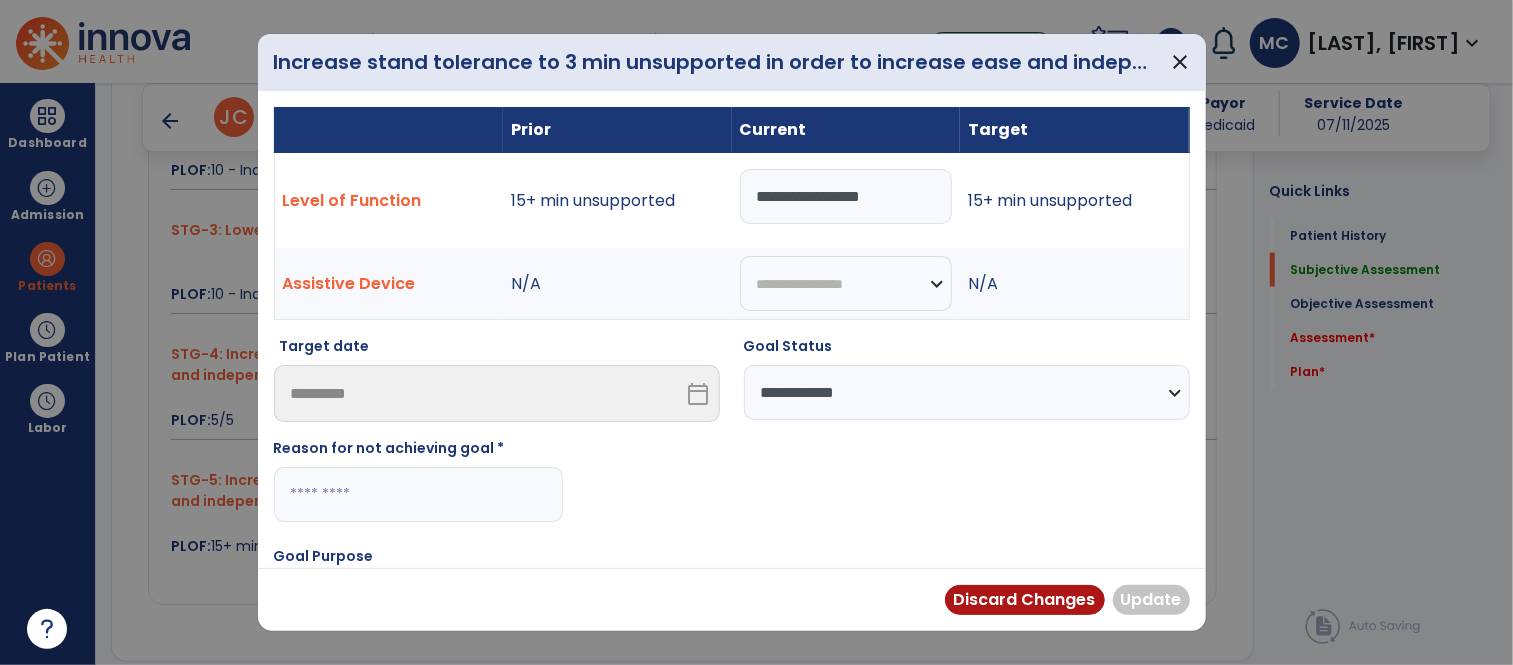 click at bounding box center [418, 494] 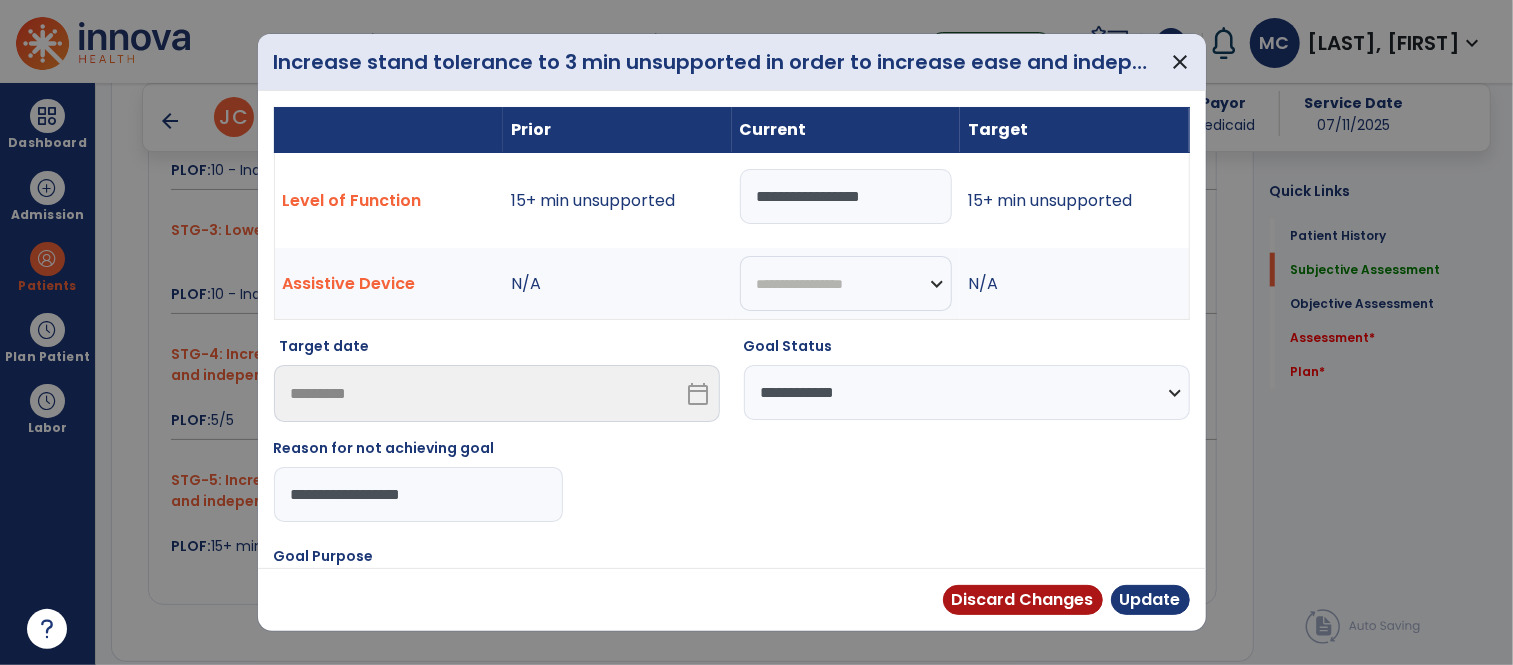 type on "**********" 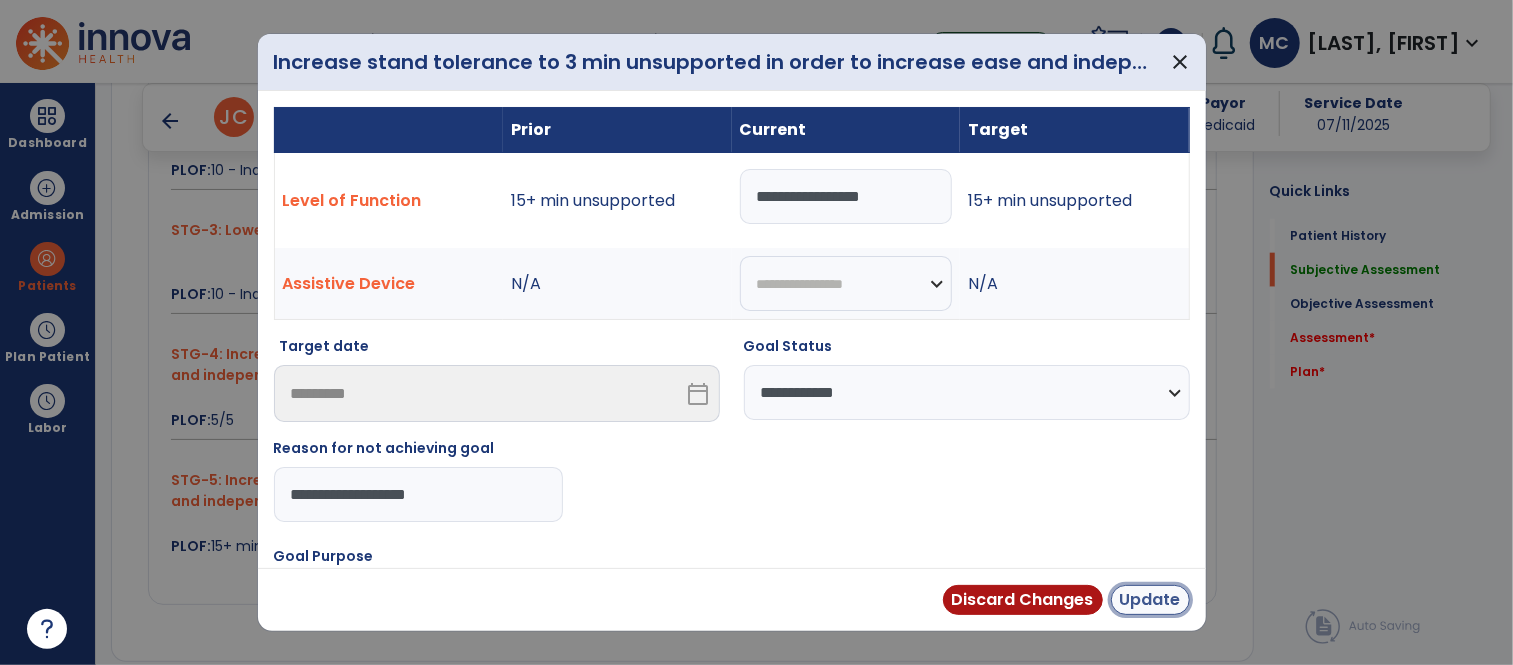 click on "Update" at bounding box center [1150, 600] 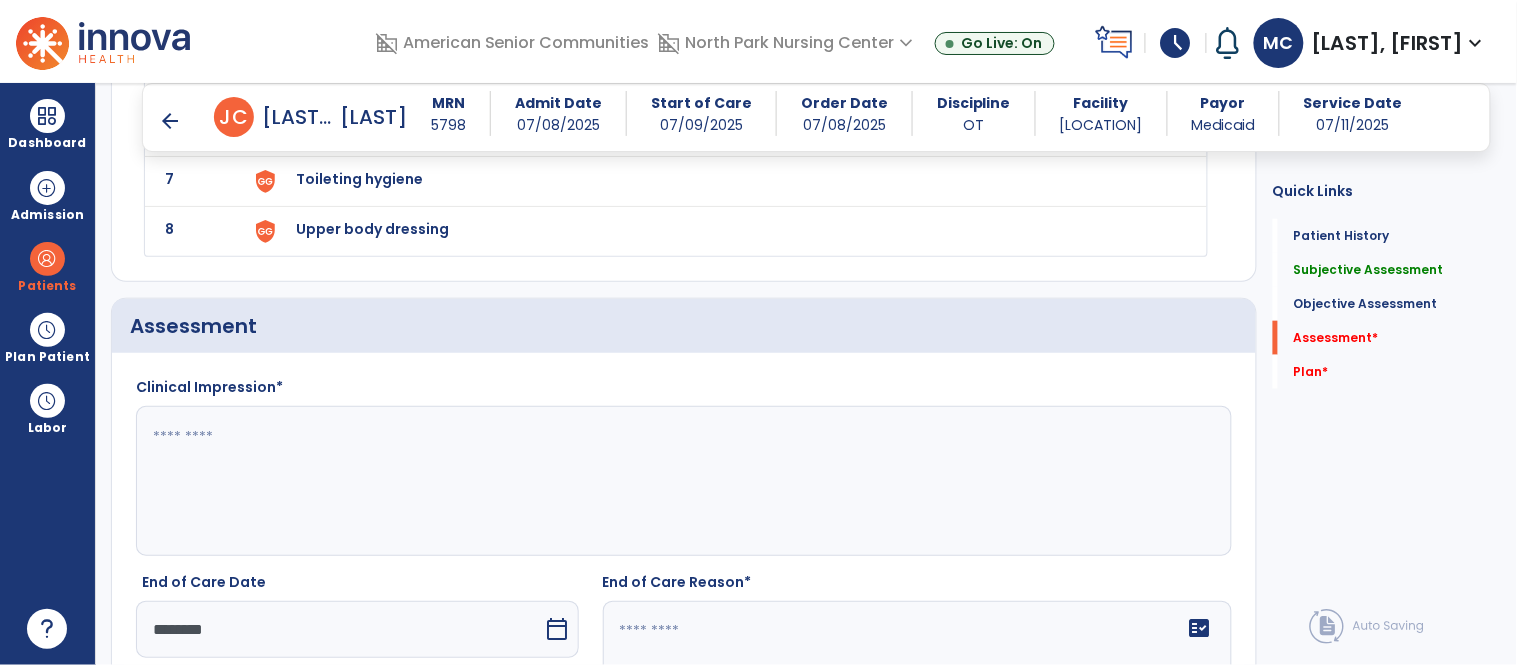scroll, scrollTop: 2412, scrollLeft: 0, axis: vertical 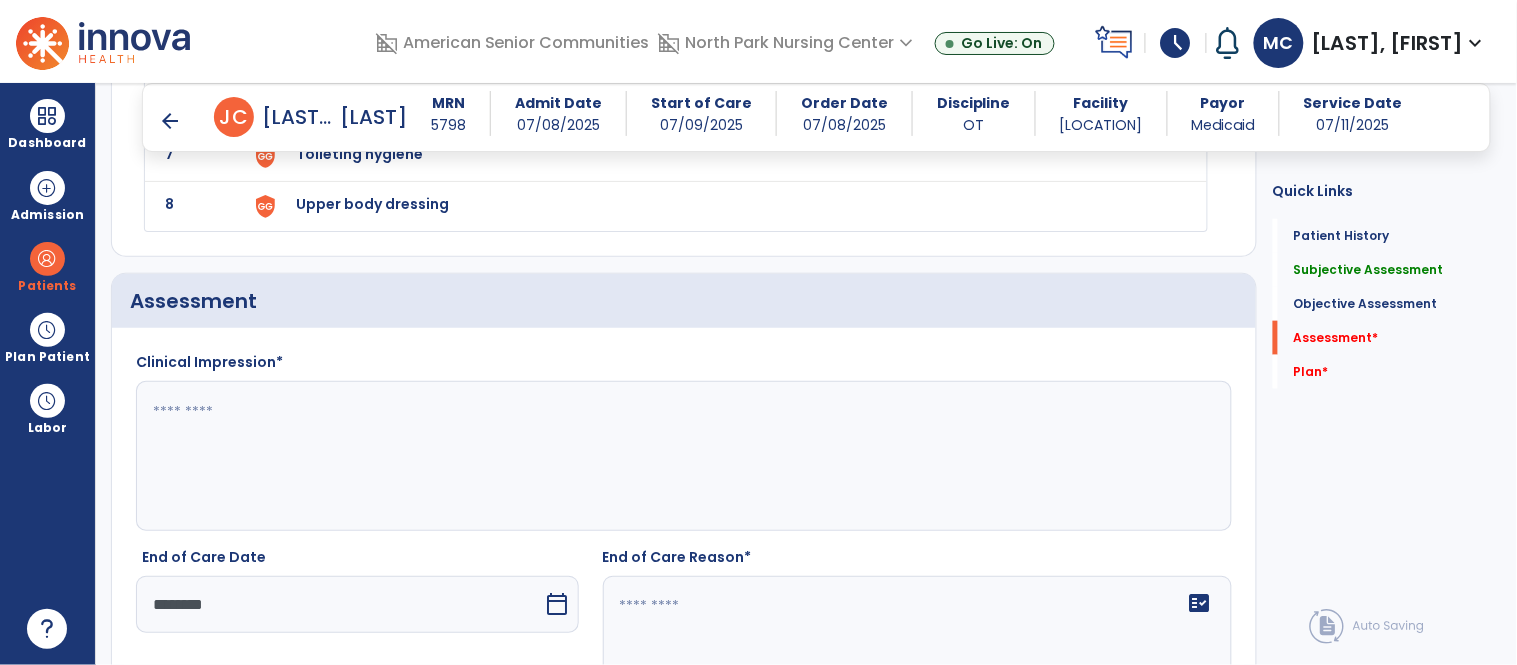 click 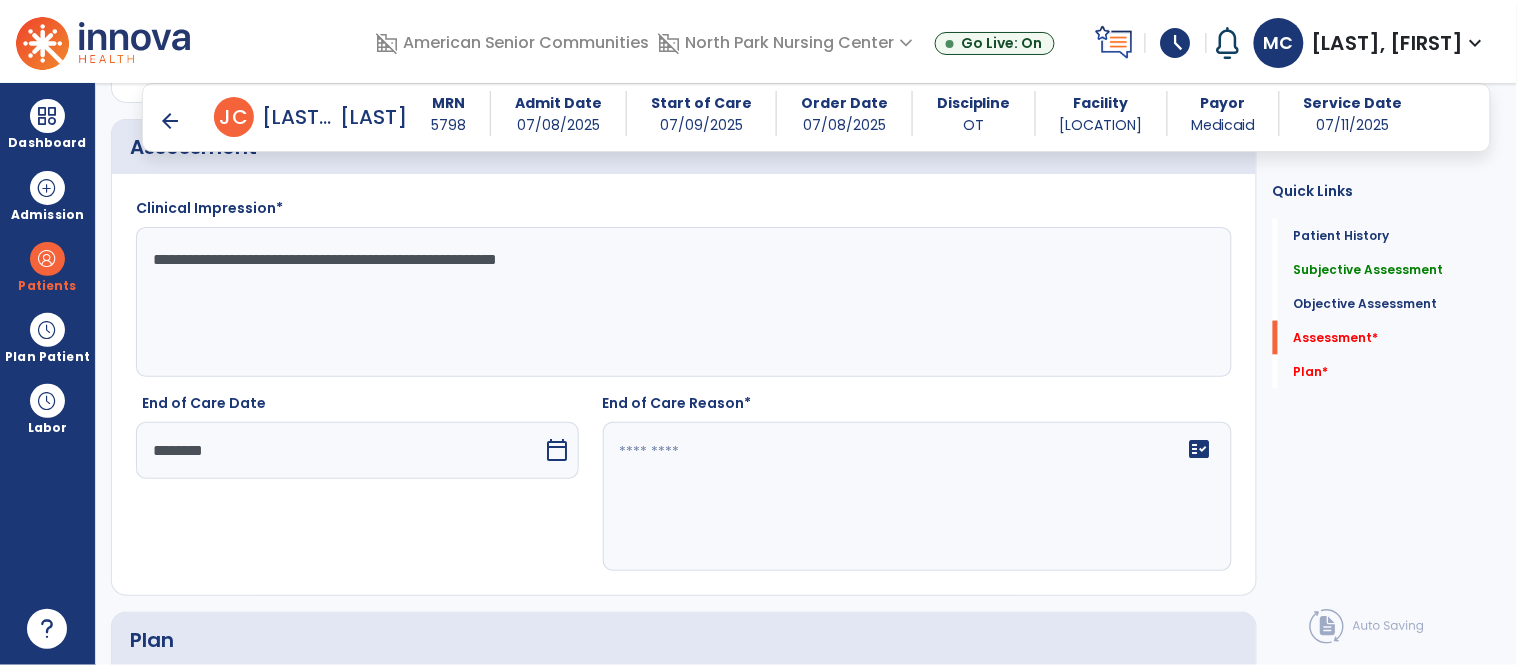 scroll, scrollTop: 2571, scrollLeft: 0, axis: vertical 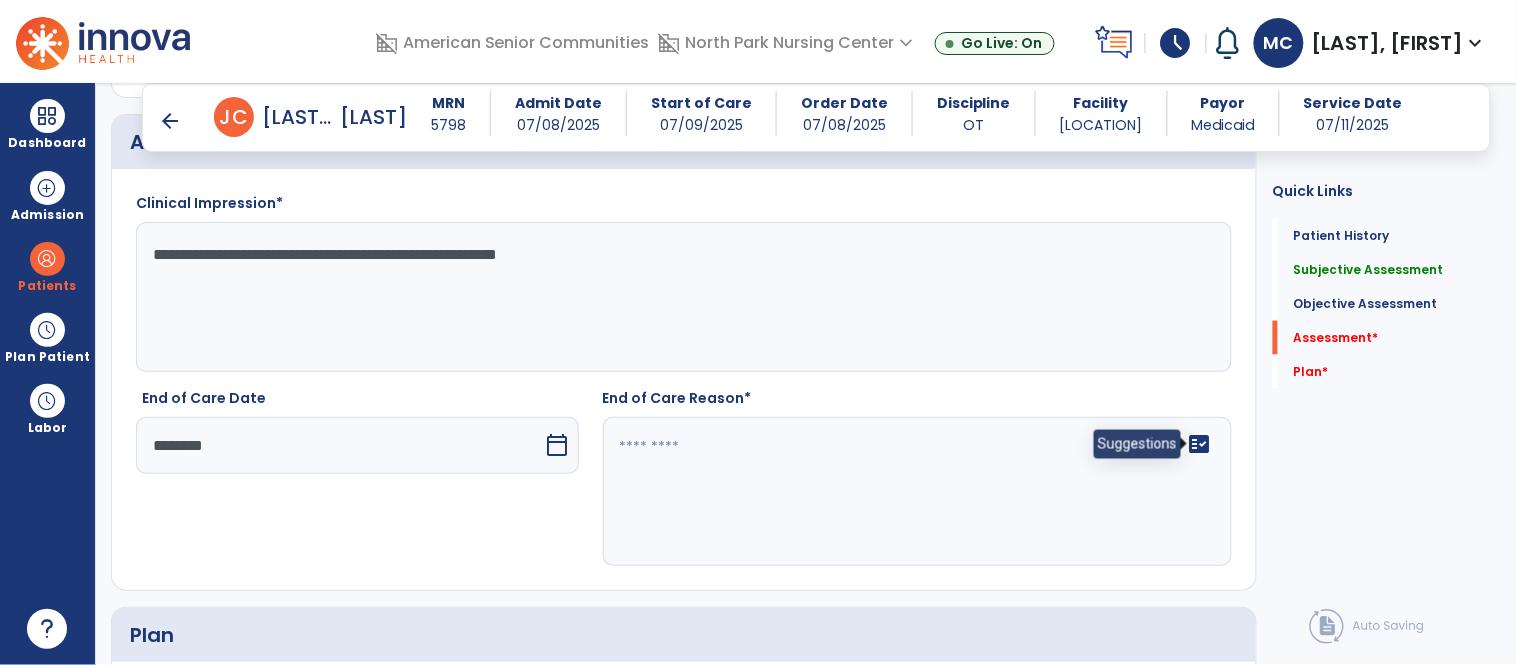 type on "**********" 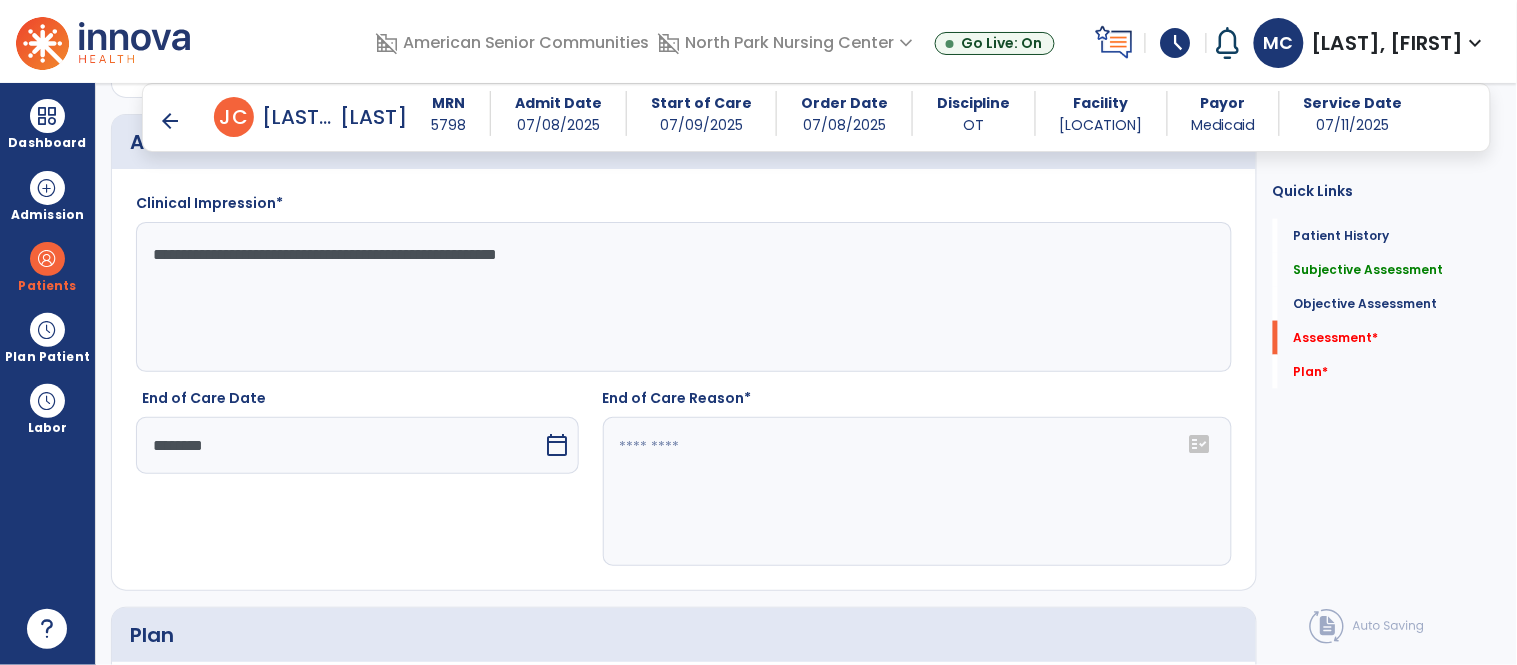 click 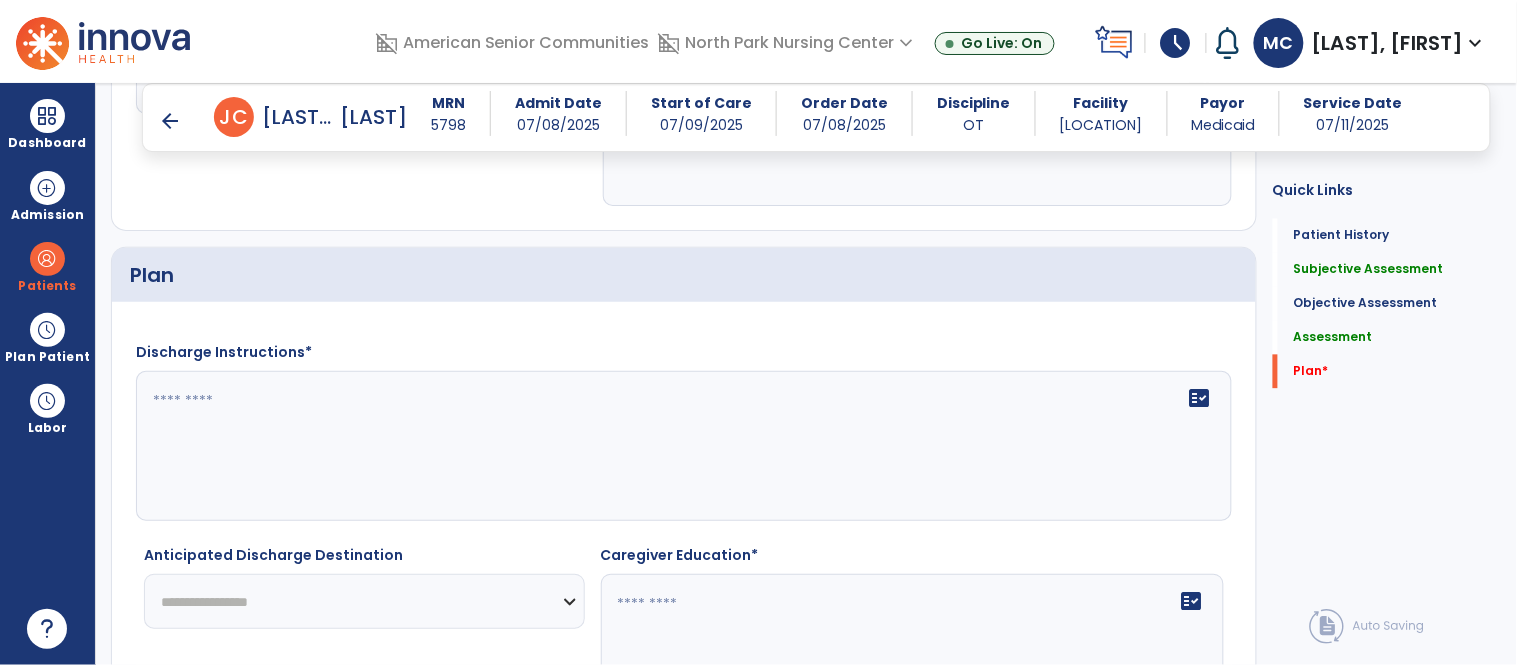 scroll, scrollTop: 2935, scrollLeft: 0, axis: vertical 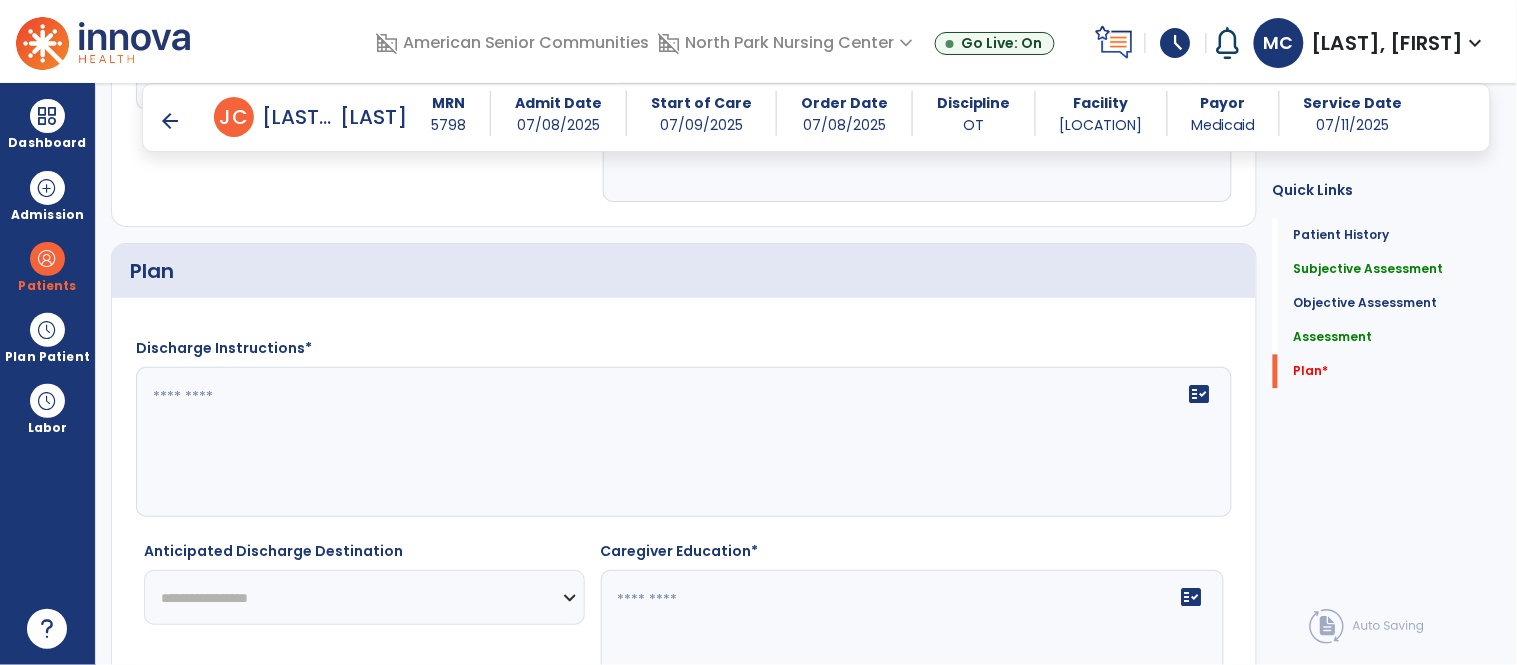 type on "**********" 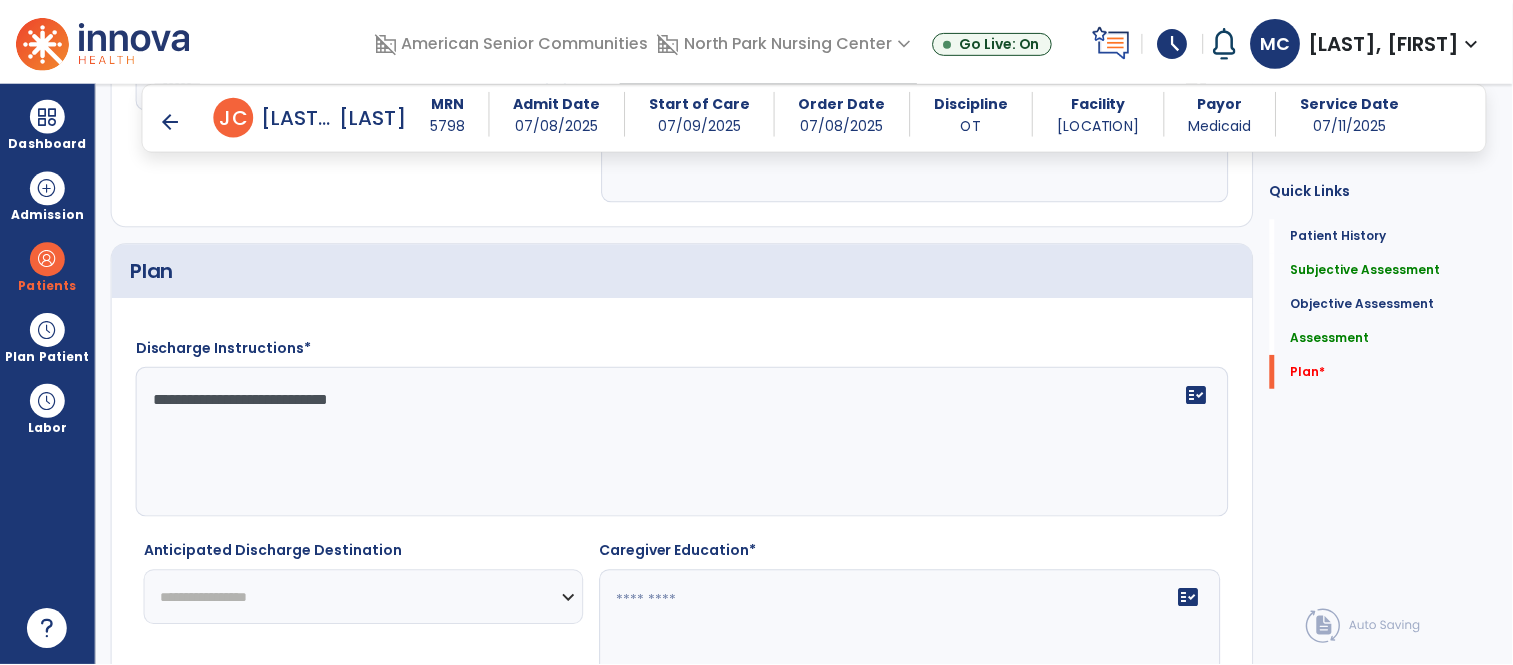 scroll, scrollTop: 3098, scrollLeft: 0, axis: vertical 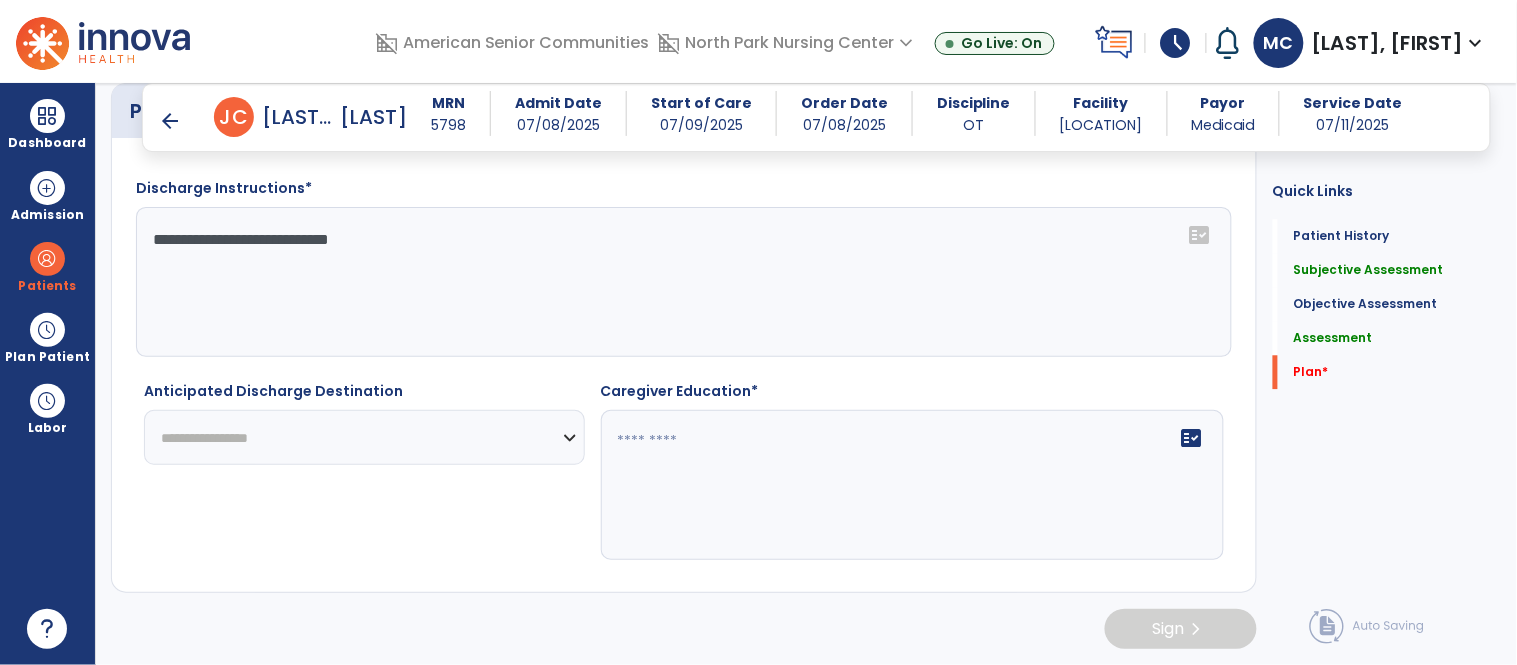 type on "**********" 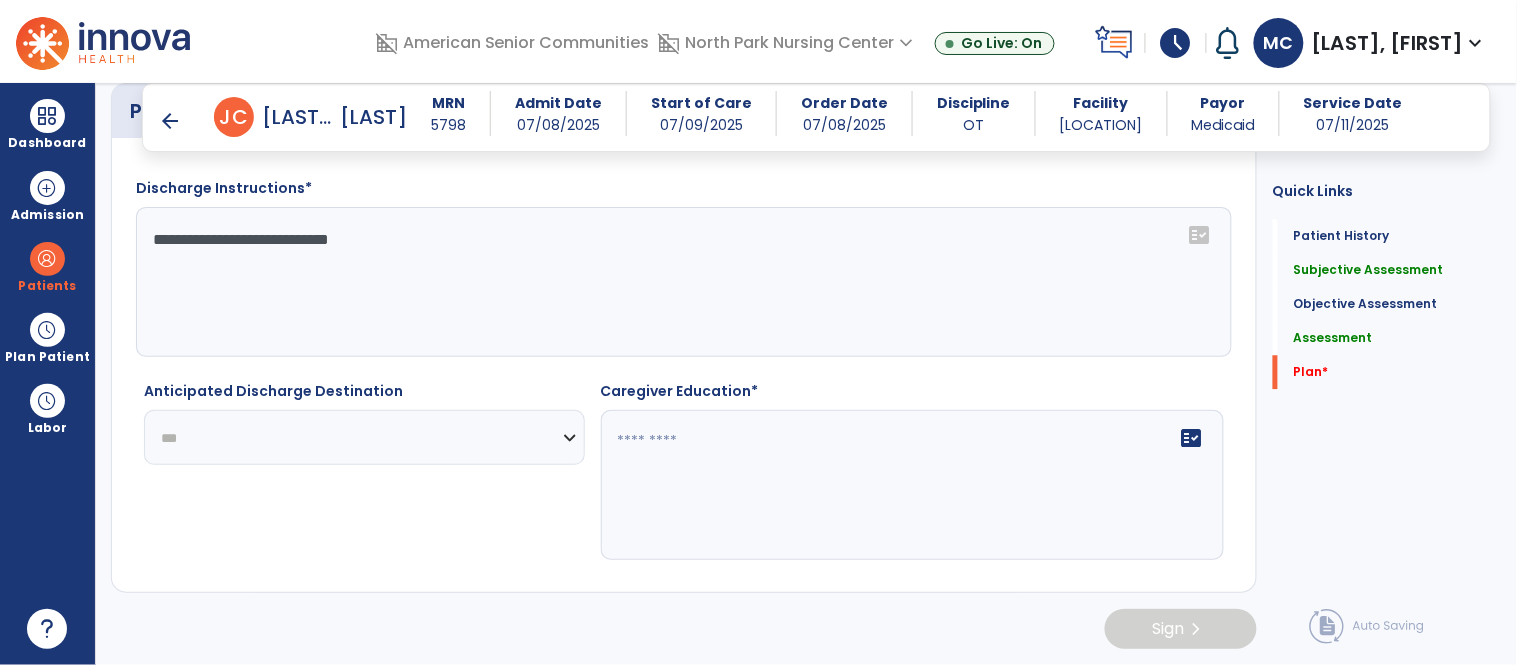click on "**********" 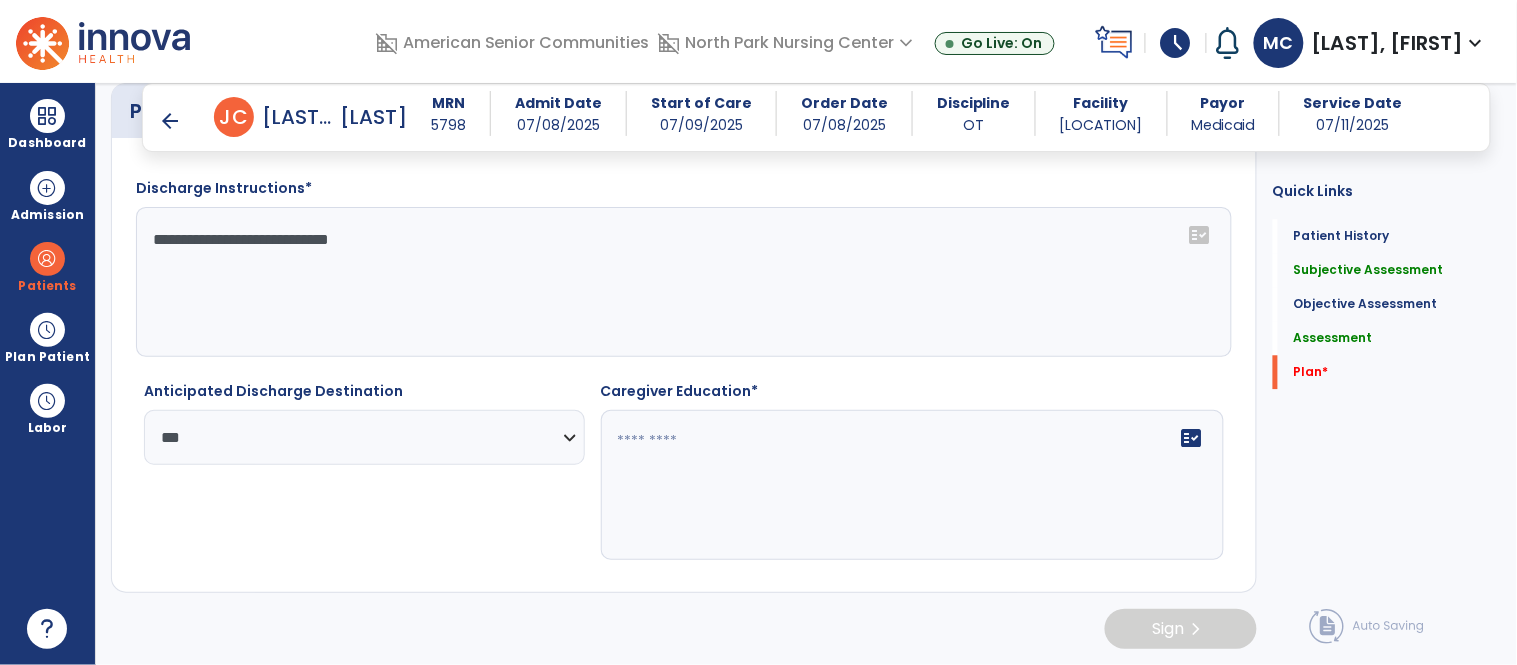 click on "fact_check" 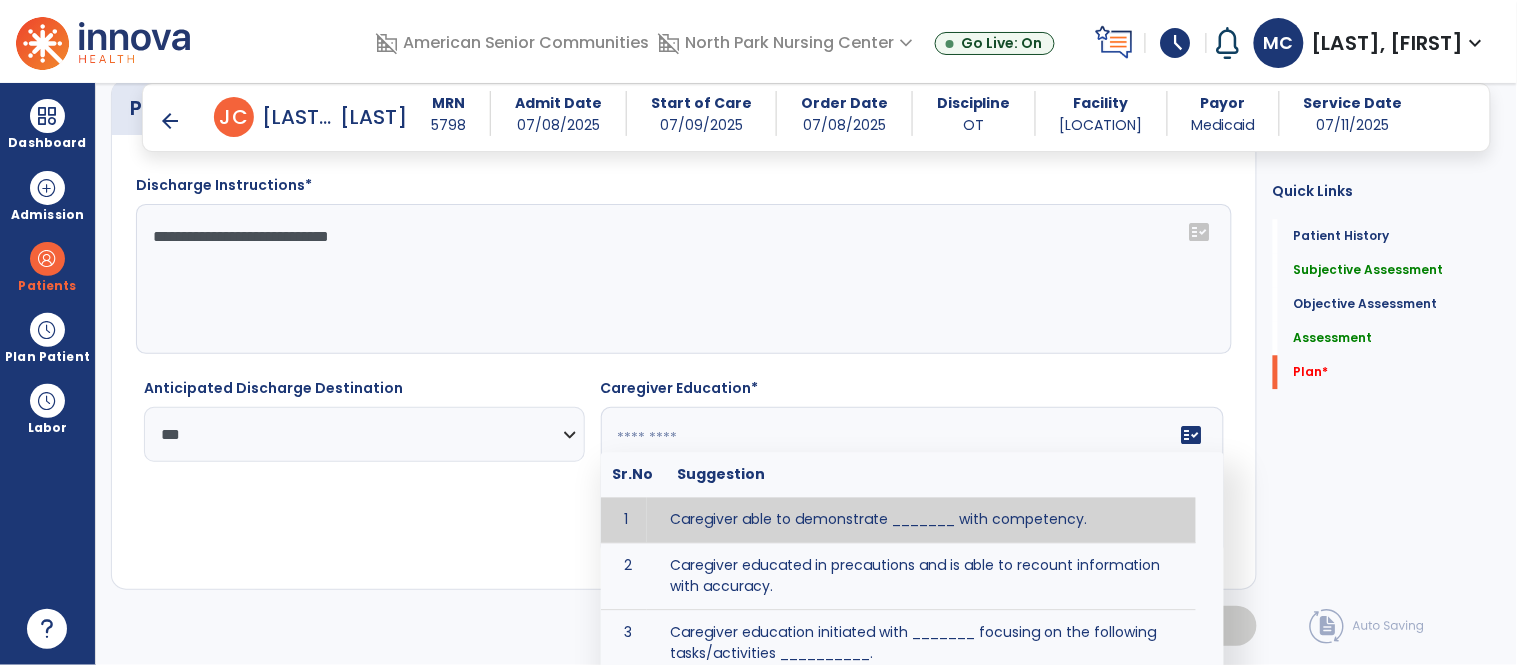 click 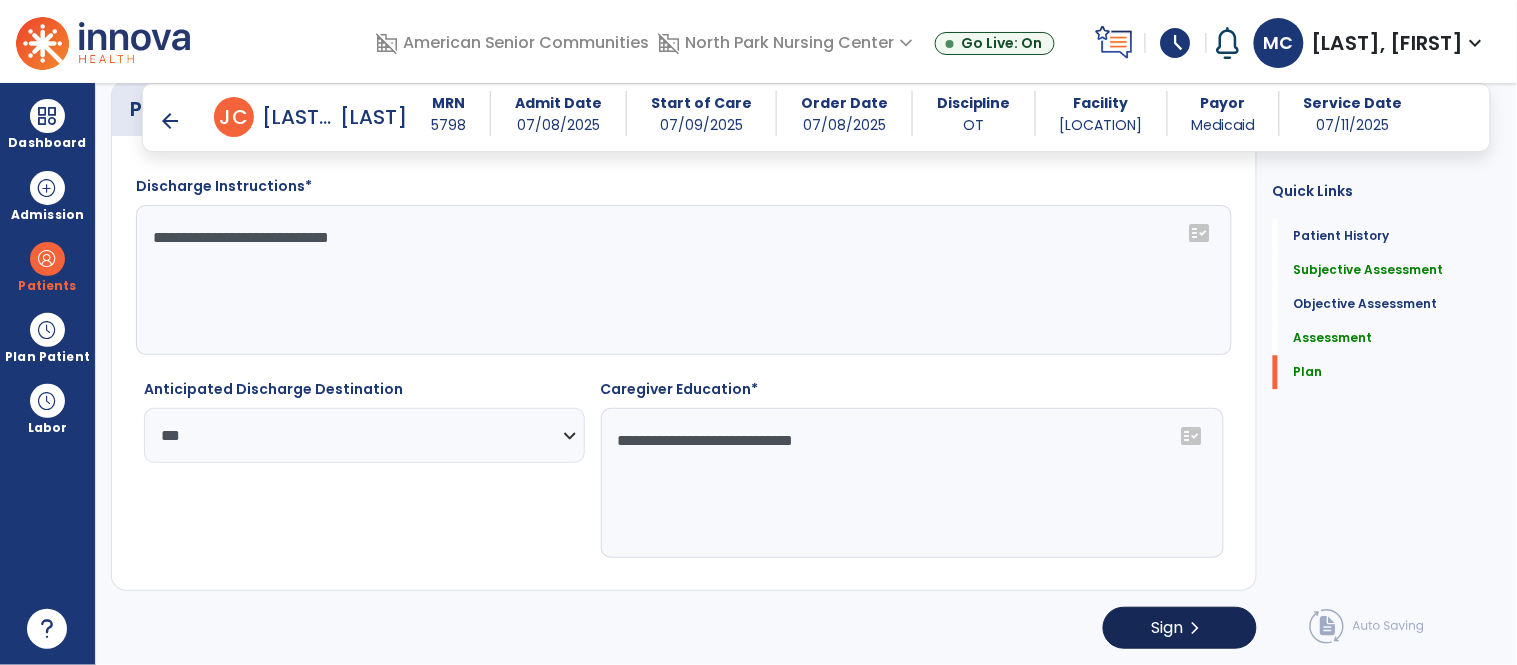 type on "**********" 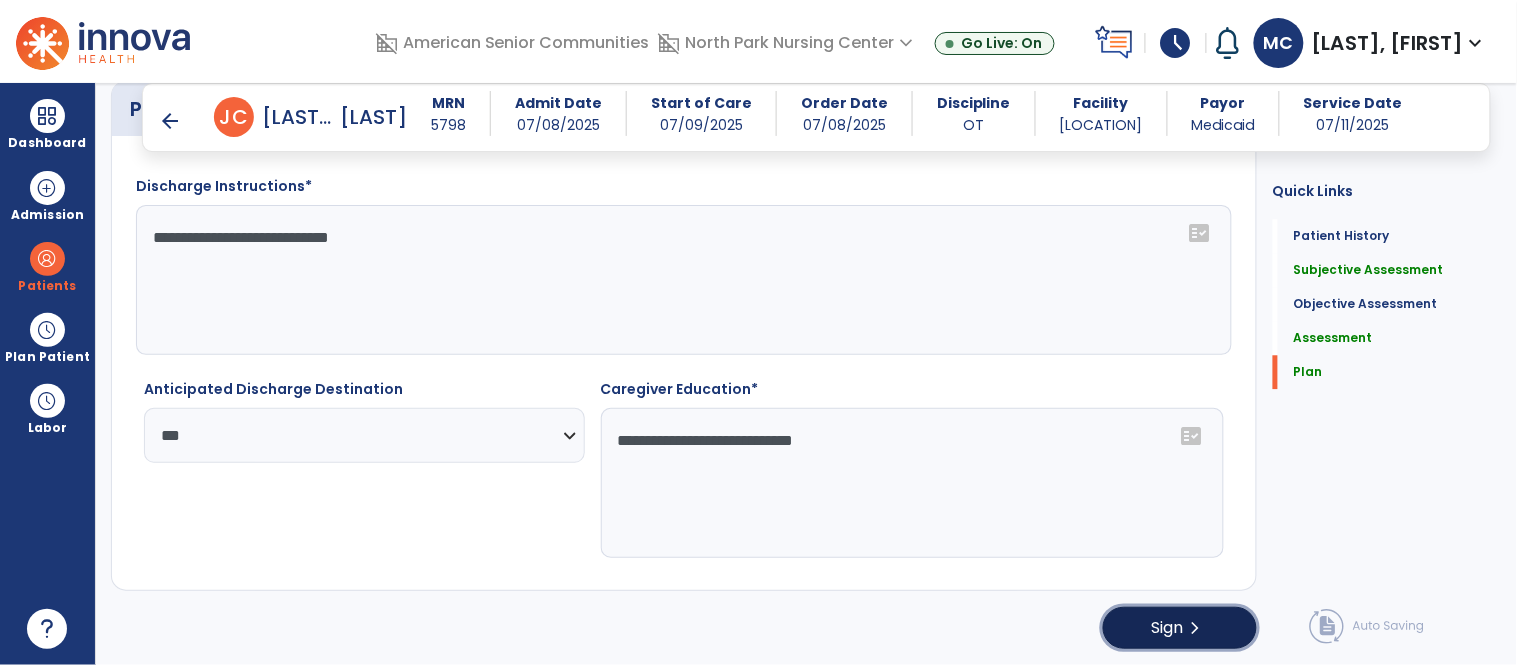 click on "Sign" 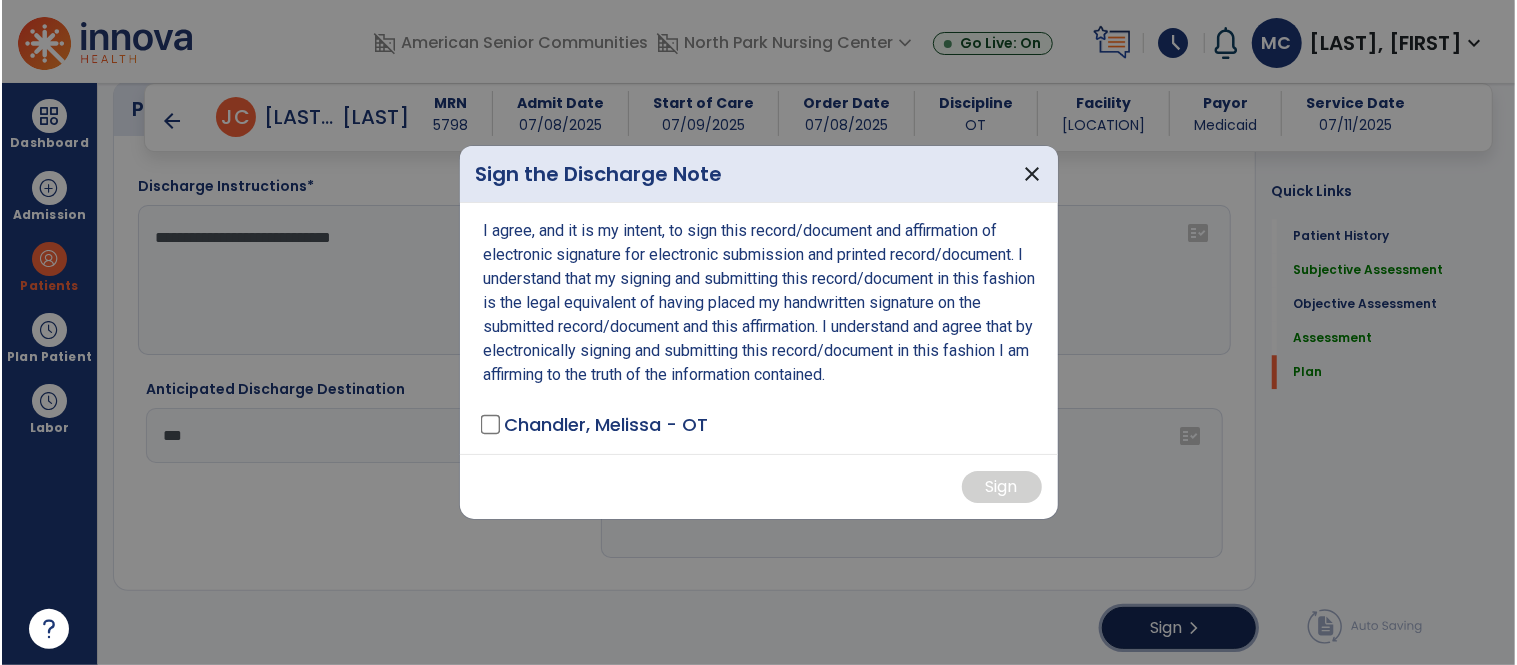 scroll, scrollTop: 3098, scrollLeft: 0, axis: vertical 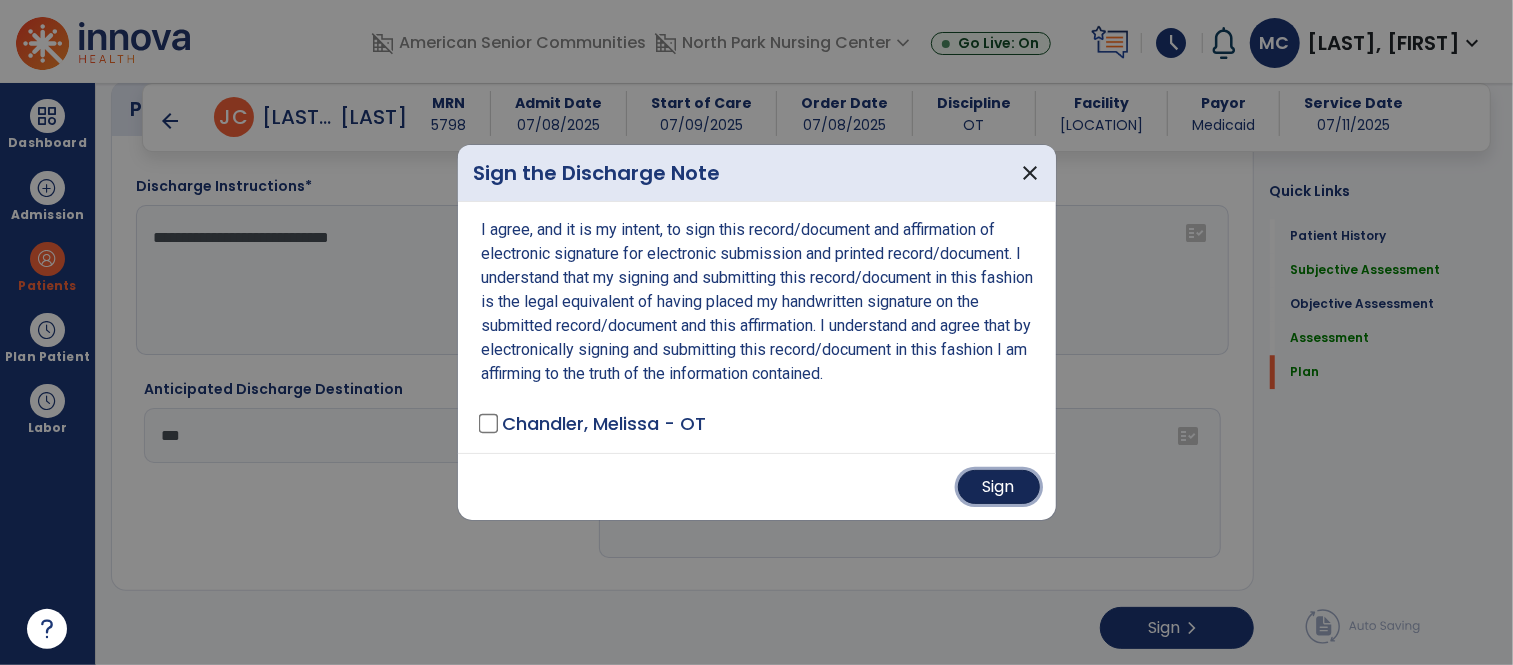 click on "Sign" at bounding box center (999, 487) 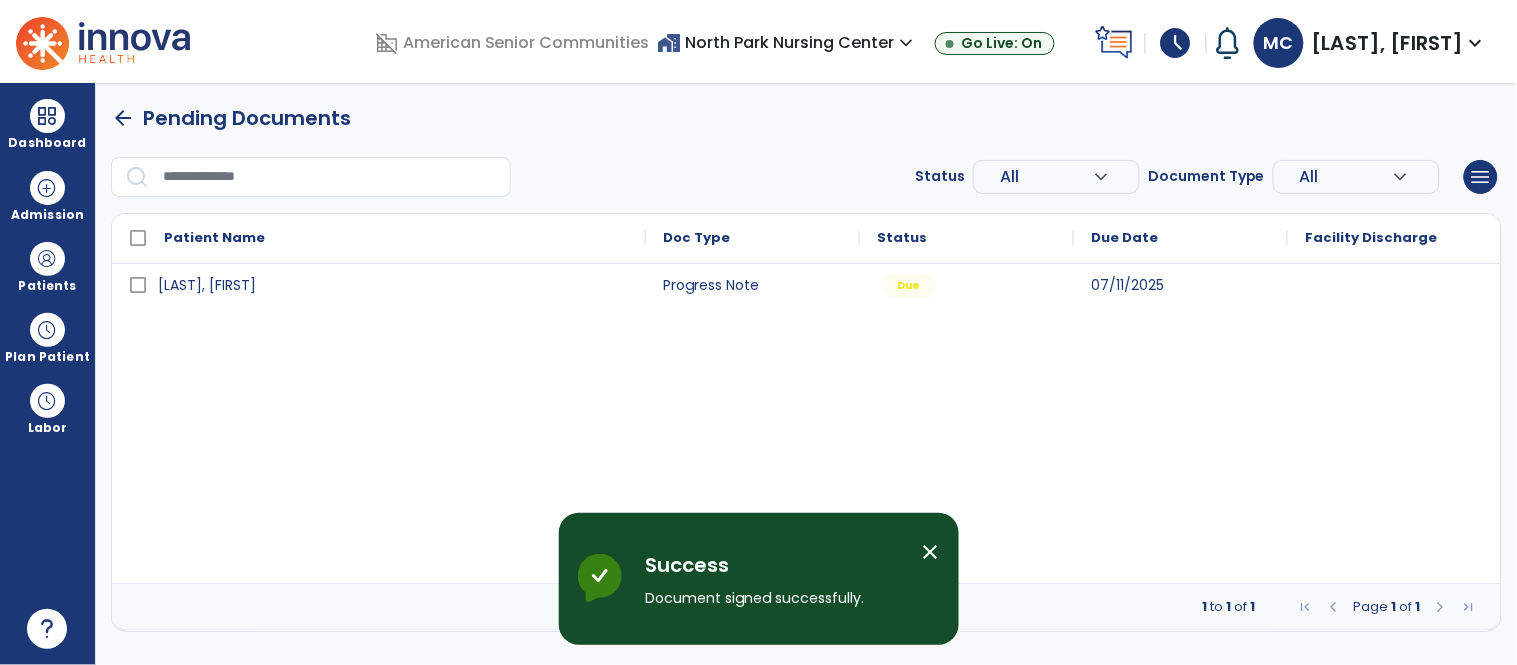 scroll, scrollTop: 0, scrollLeft: 0, axis: both 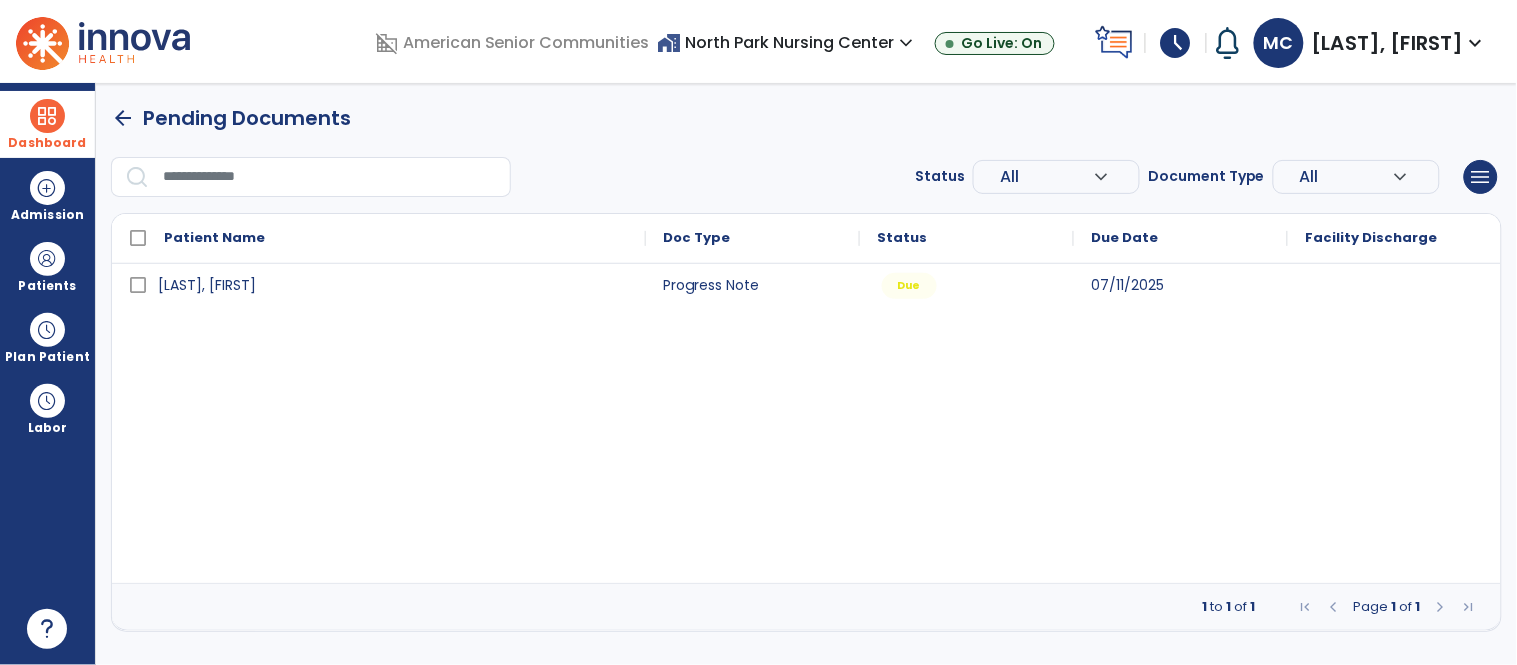 click on "Dashboard" at bounding box center [47, 124] 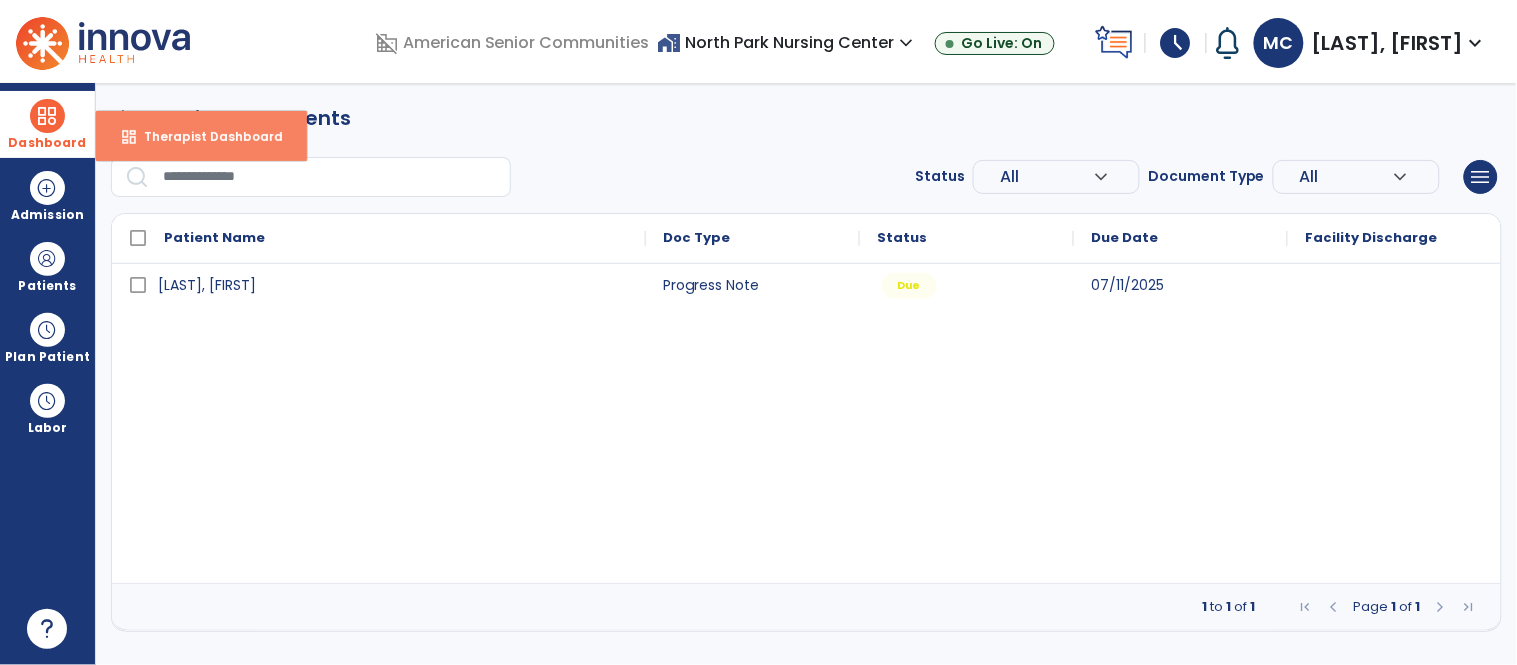 click on "Therapist Dashboard" at bounding box center [205, 136] 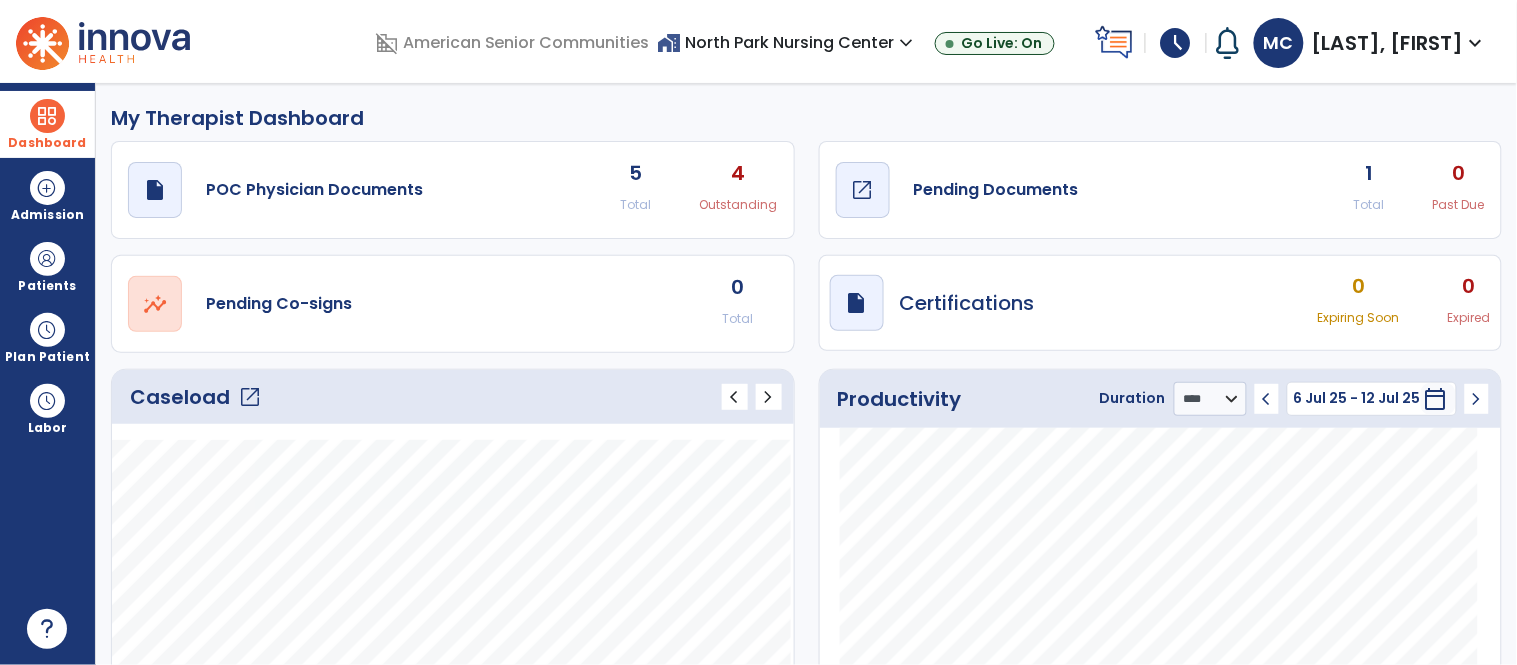click on "draft   open_in_new  Pending Documents" 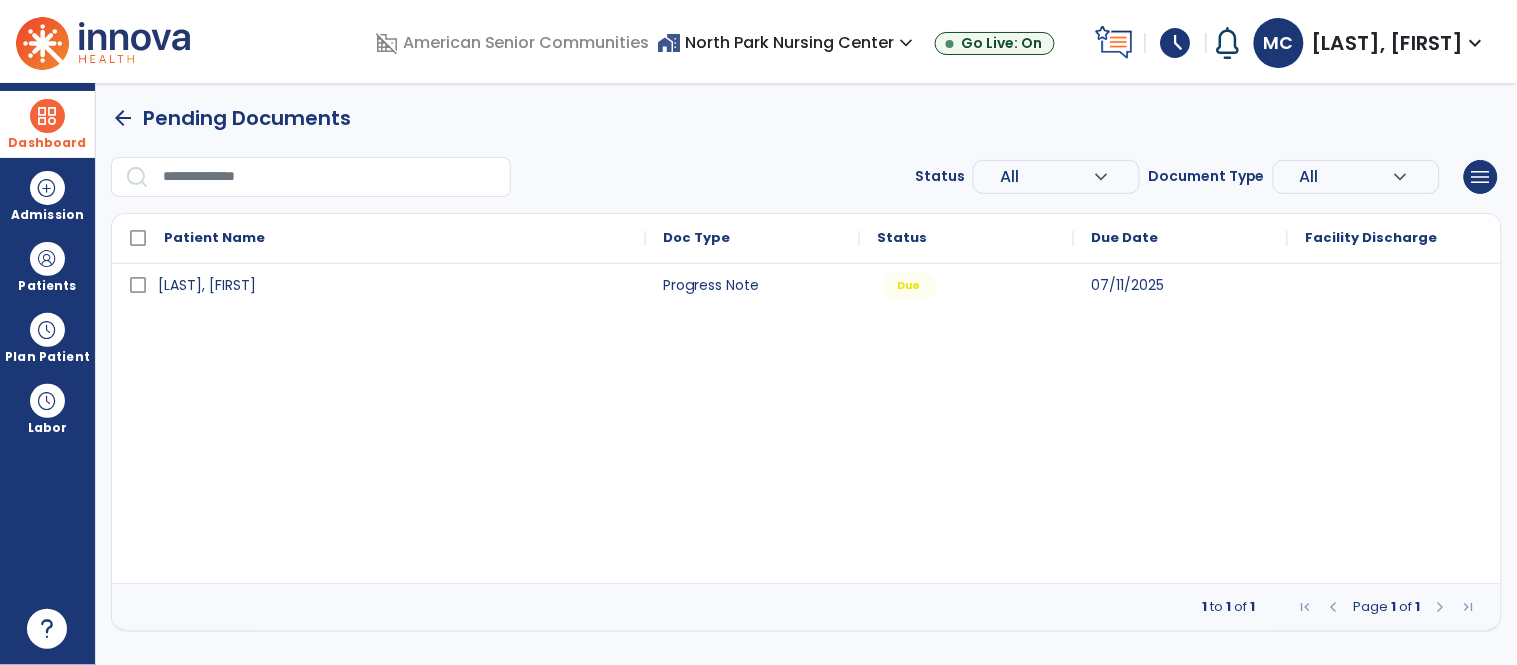 click on "[LAST], [FIRST] - OT" at bounding box center [1388, 43] 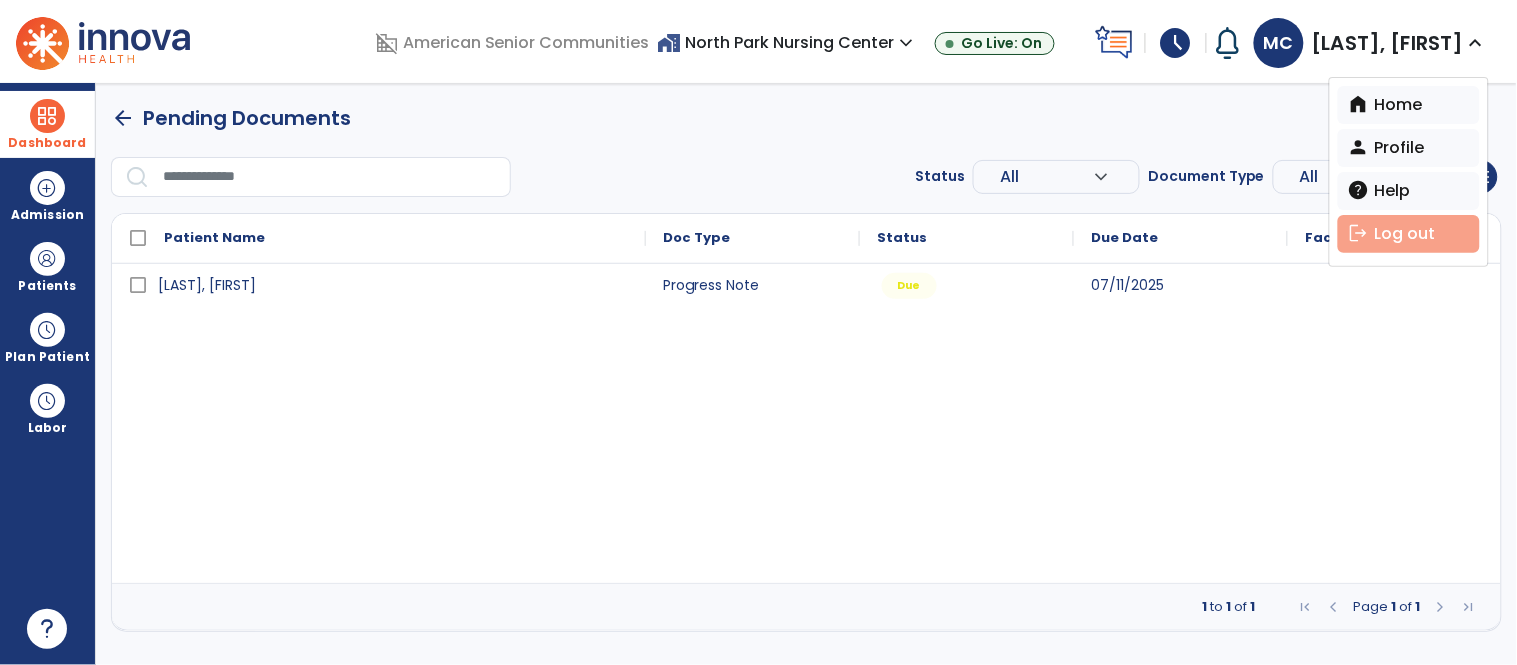 click on "logout   Log out" at bounding box center (1409, 234) 